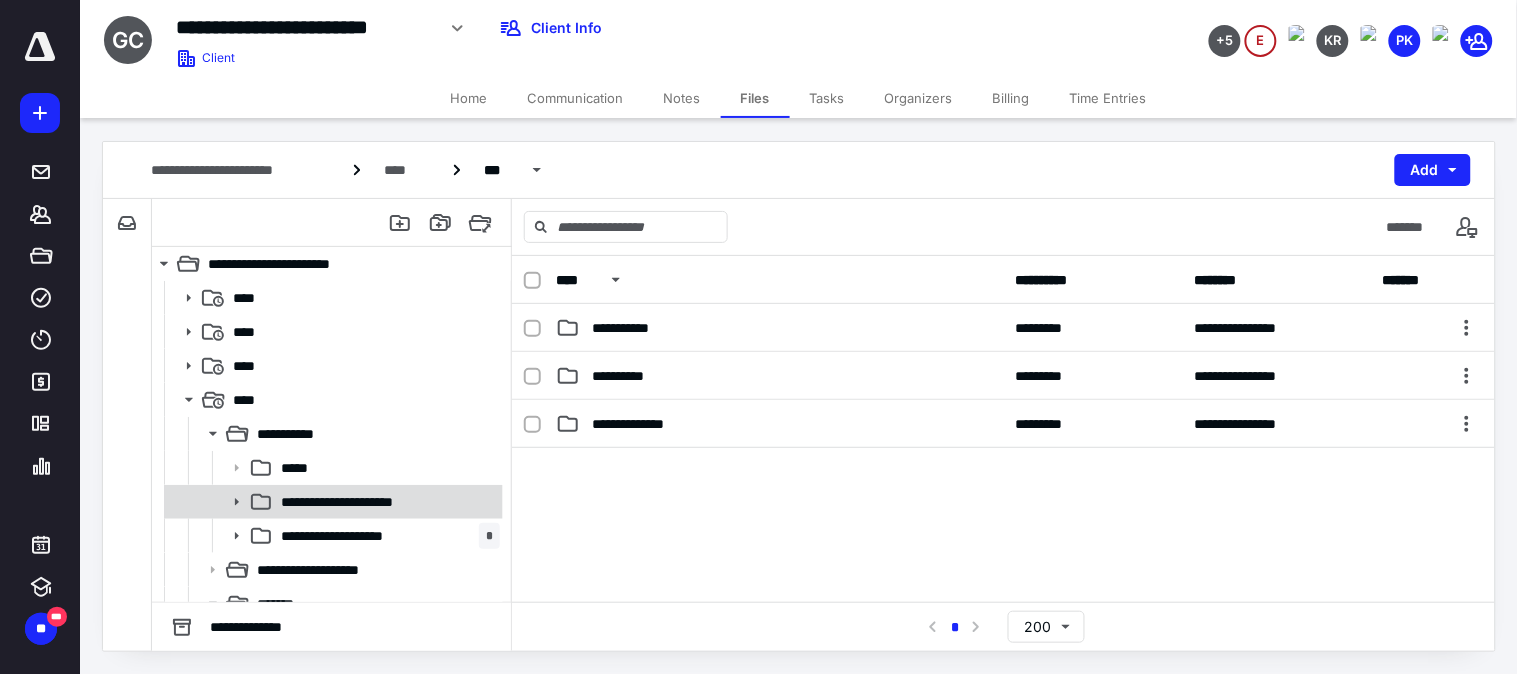 scroll, scrollTop: 0, scrollLeft: 0, axis: both 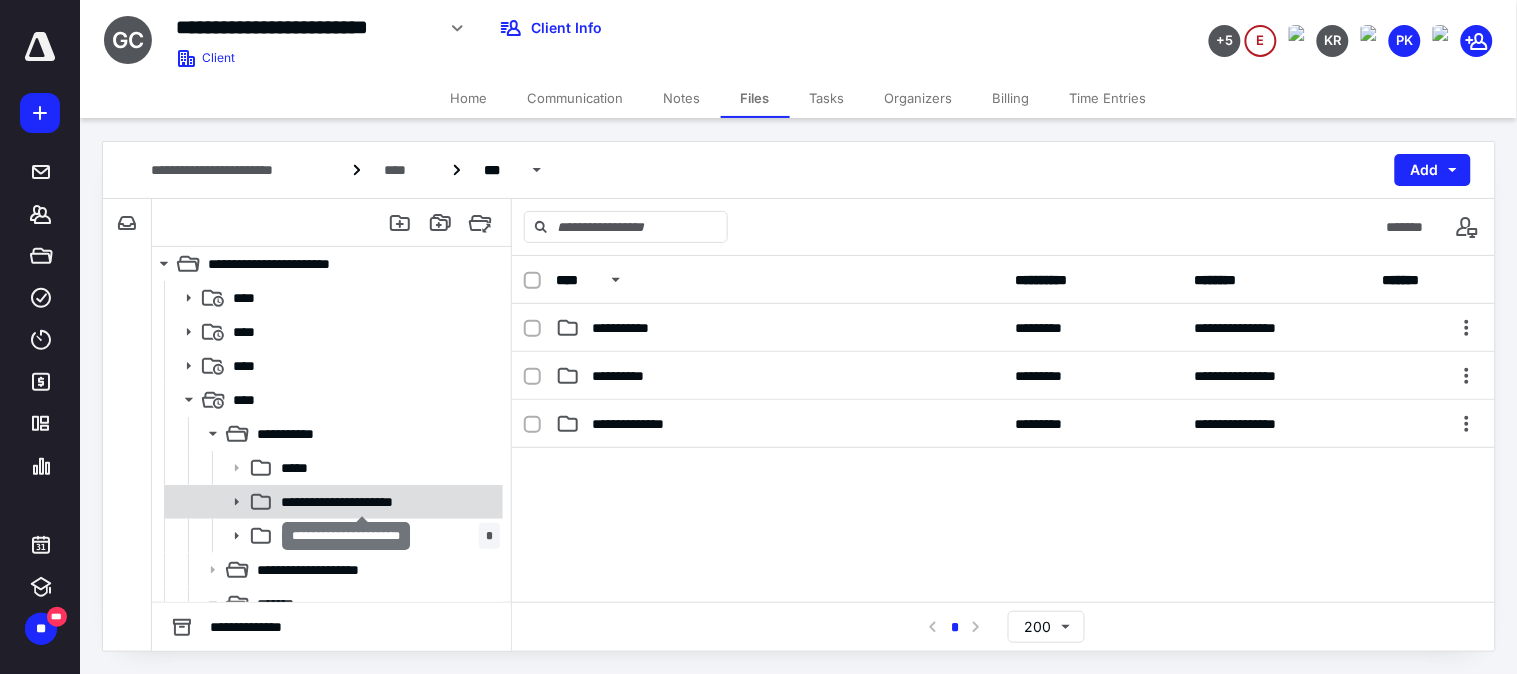 click on "**********" at bounding box center [361, 502] 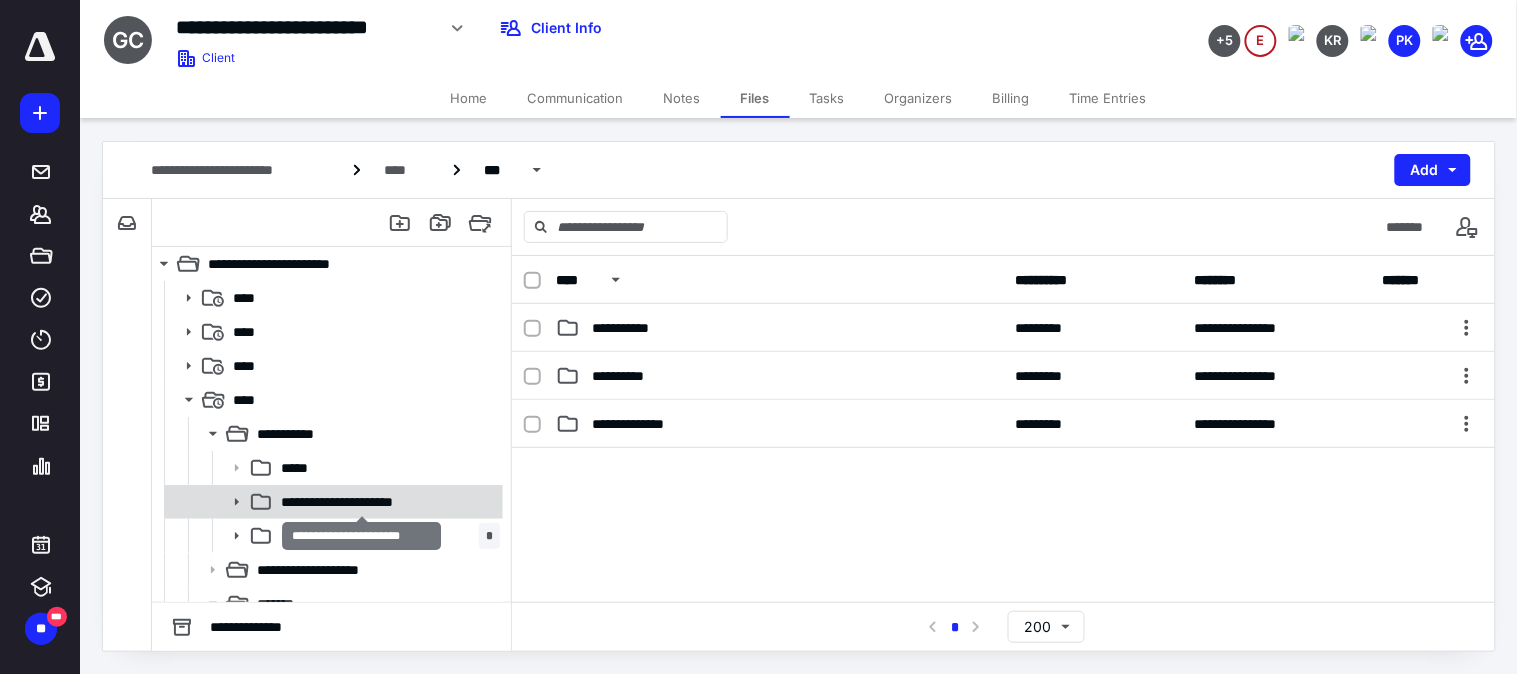 click on "**********" at bounding box center (361, 502) 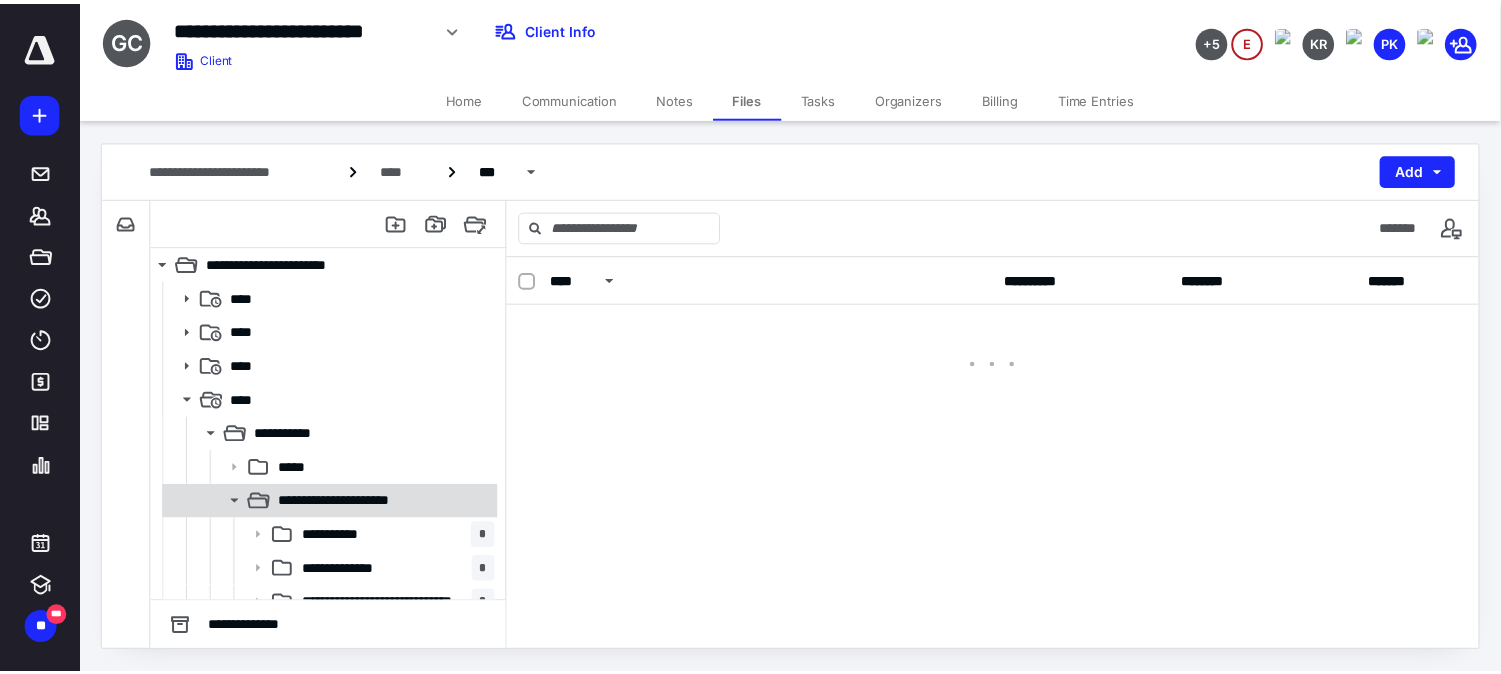 scroll, scrollTop: 222, scrollLeft: 0, axis: vertical 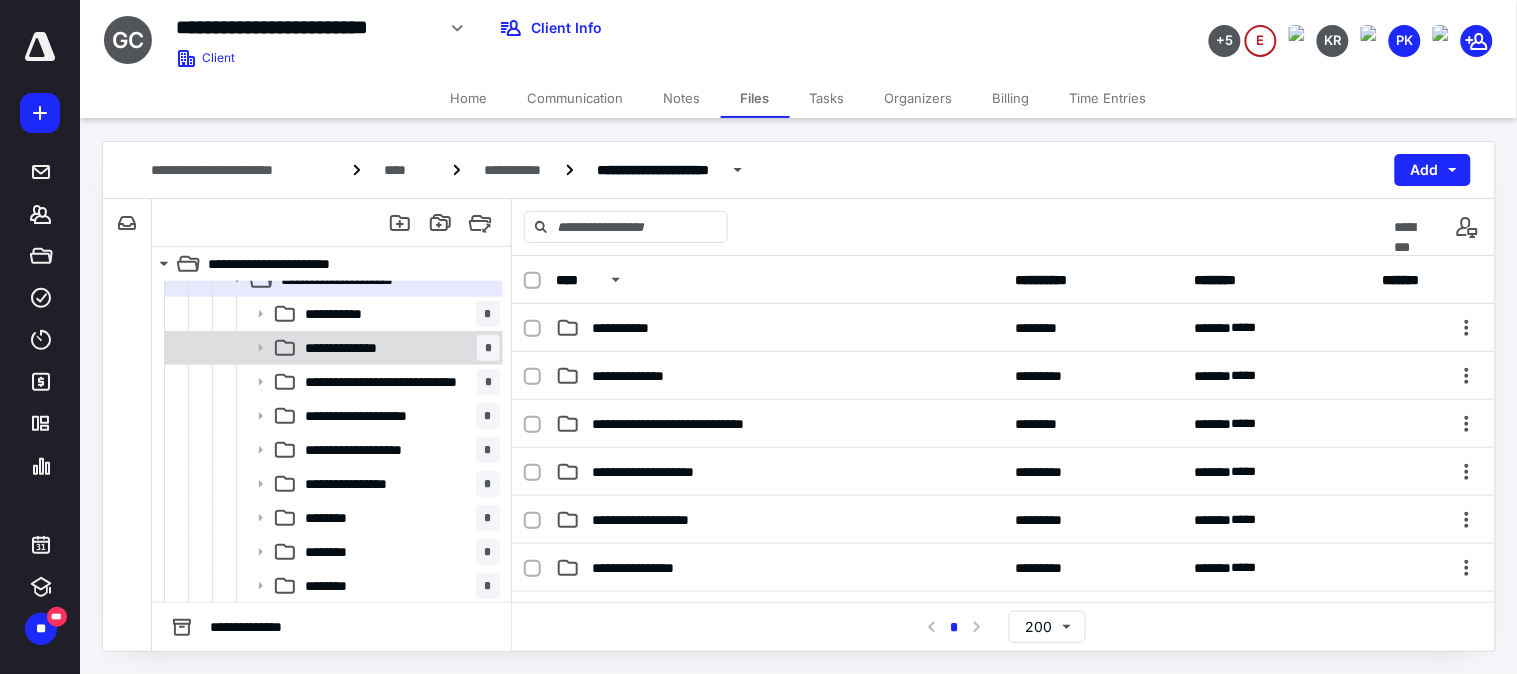 click on "**********" at bounding box center [362, 348] 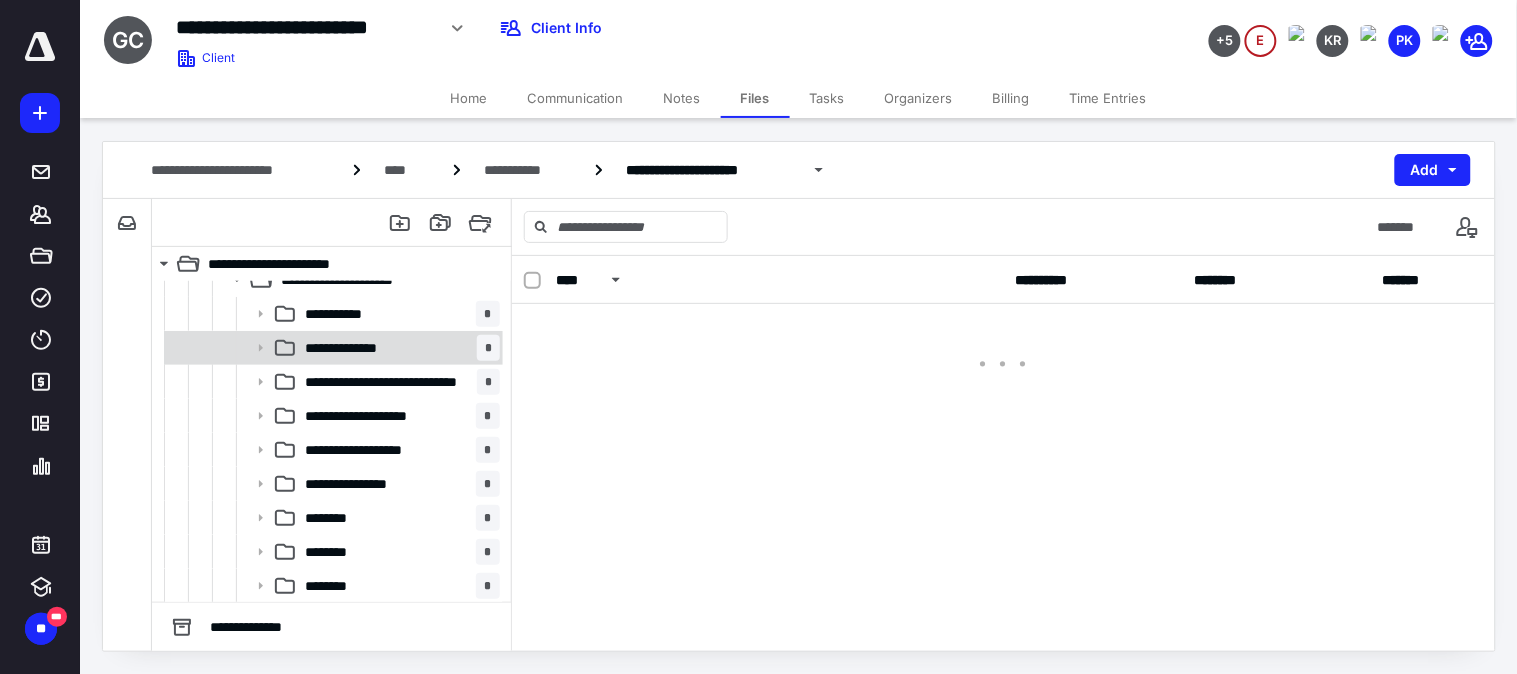 click on "**********" at bounding box center [362, 348] 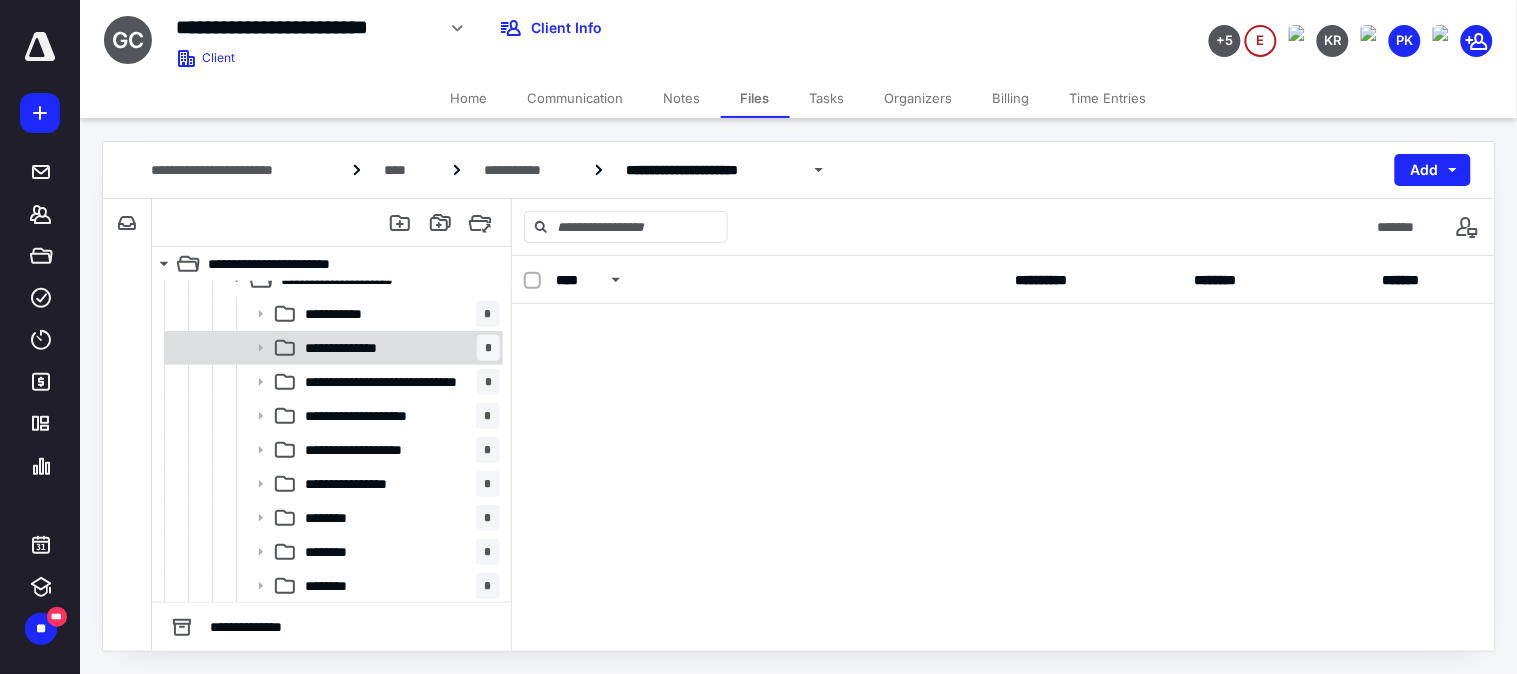 click on "**********" at bounding box center (362, 348) 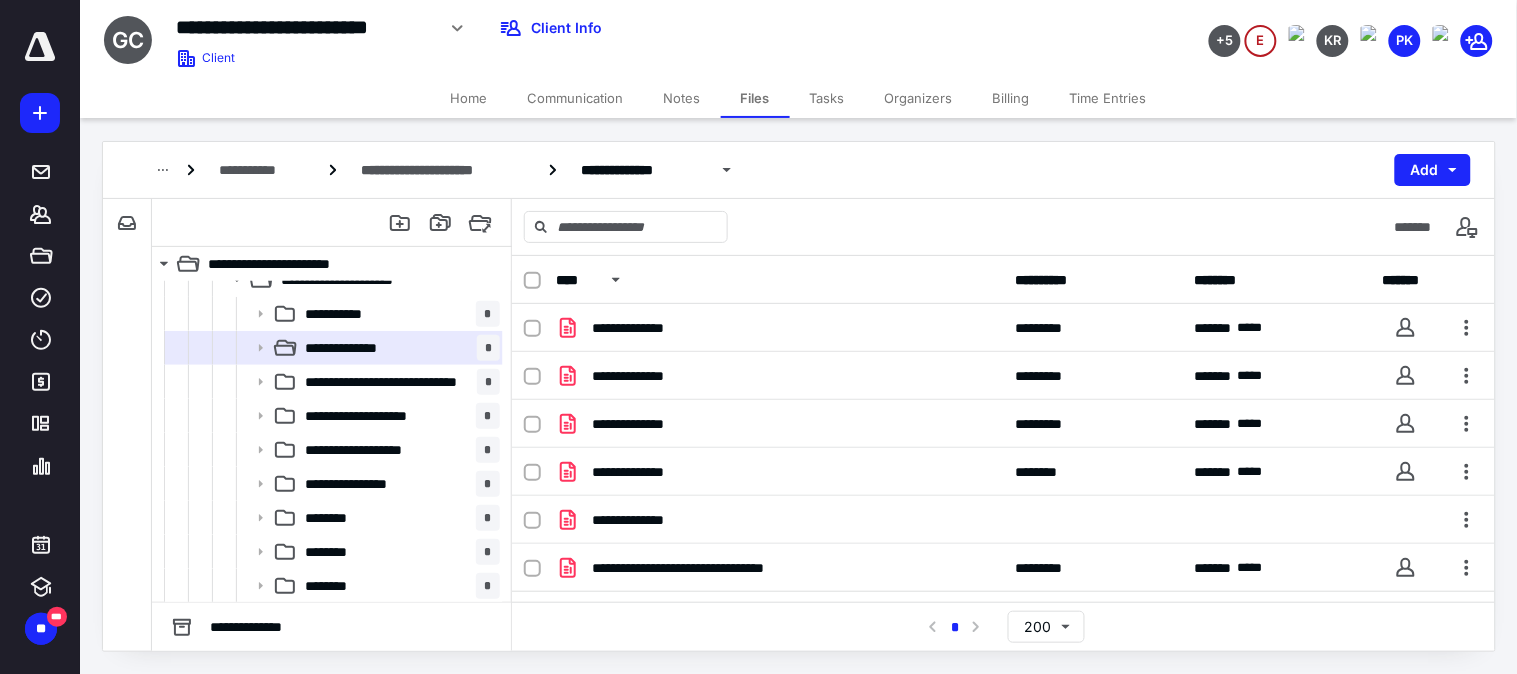 click on "Tasks" at bounding box center [827, 98] 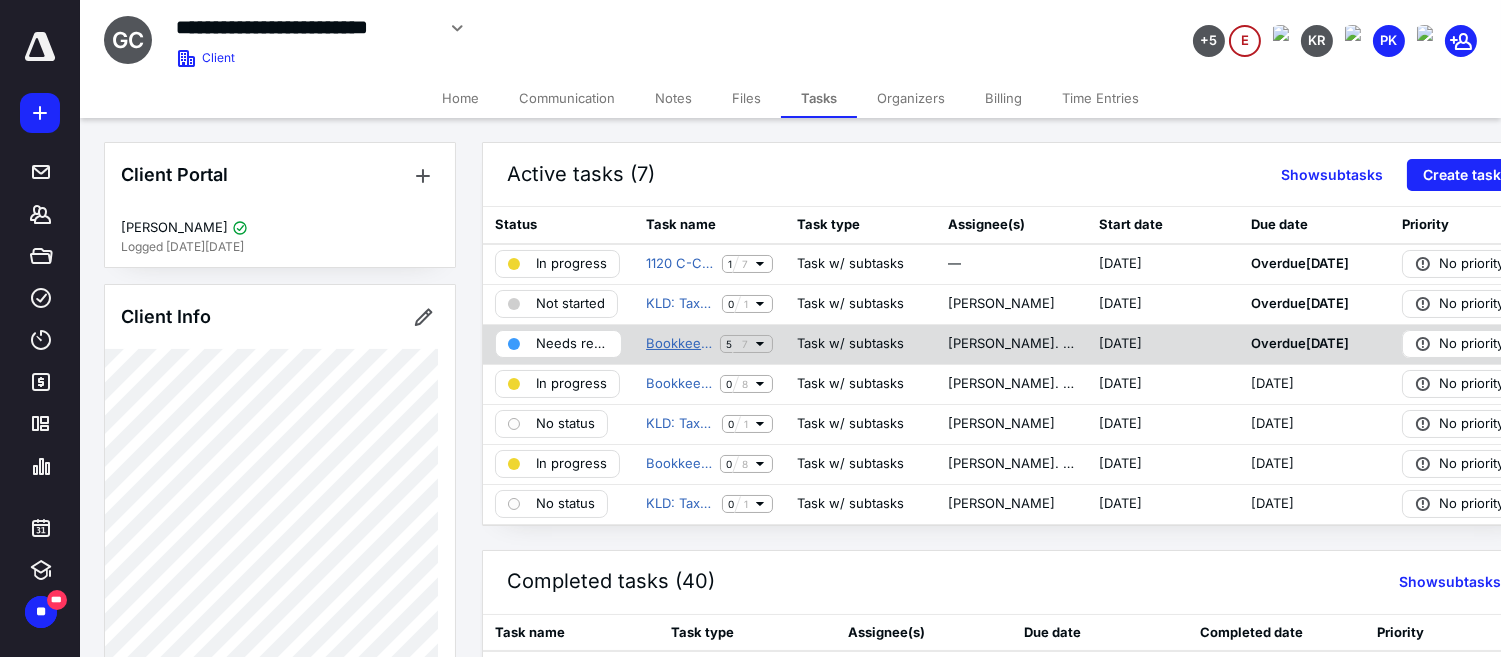 click on "Bookkeeping -  [DATE]" at bounding box center [679, 344] 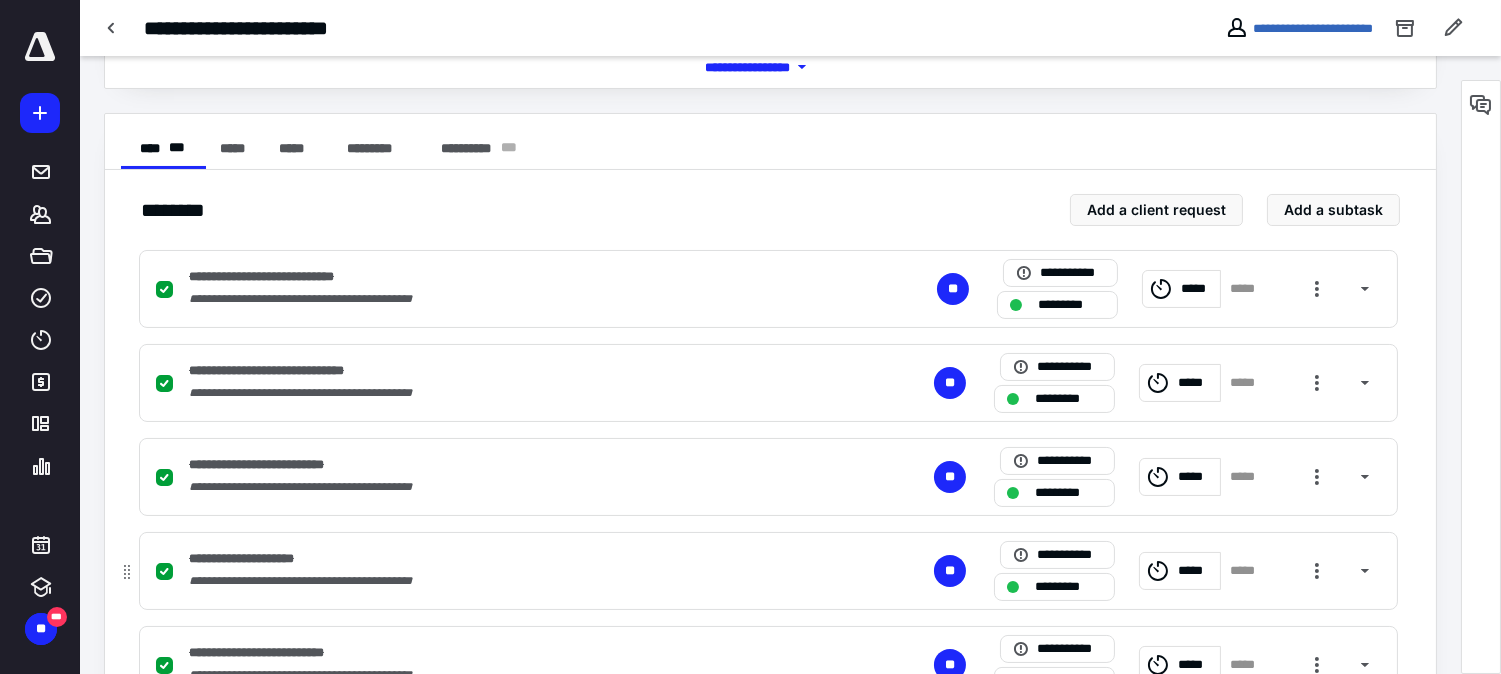 scroll, scrollTop: 222, scrollLeft: 0, axis: vertical 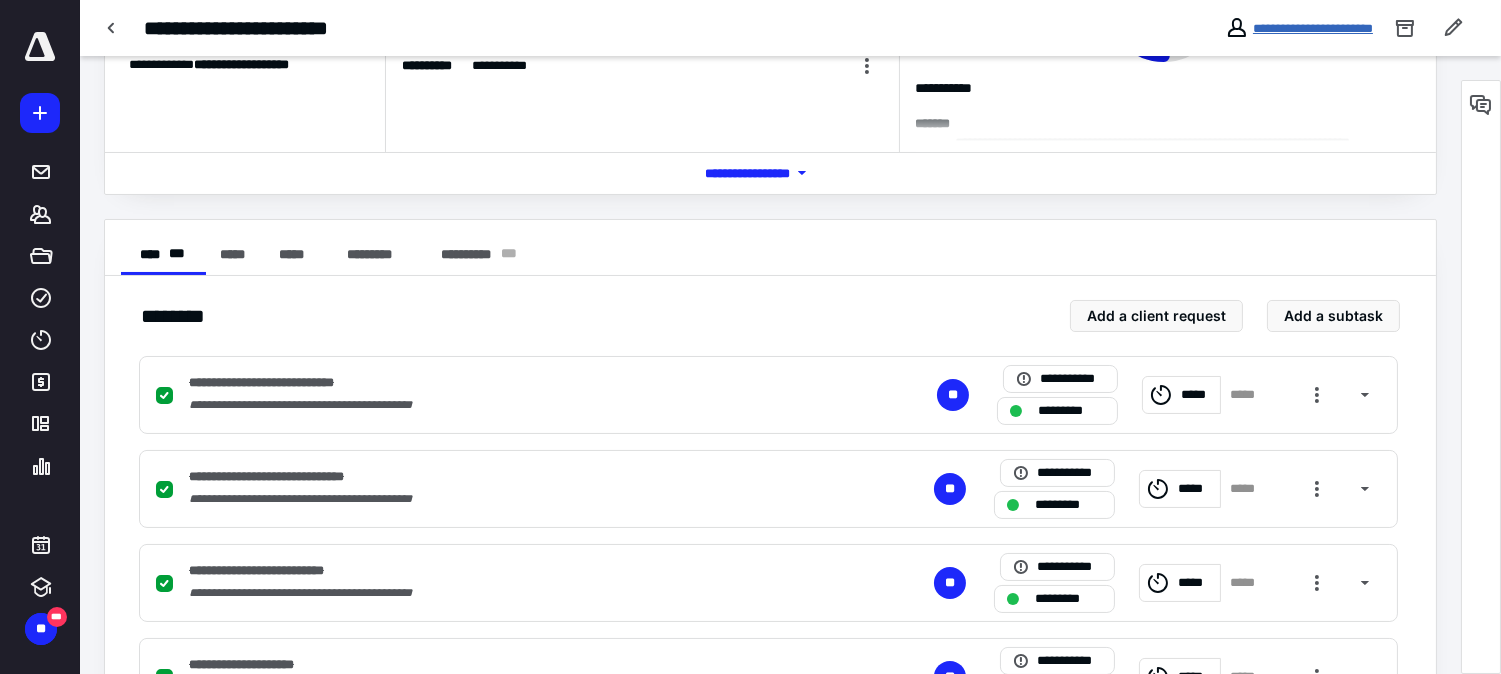 click on "**********" at bounding box center (1313, 28) 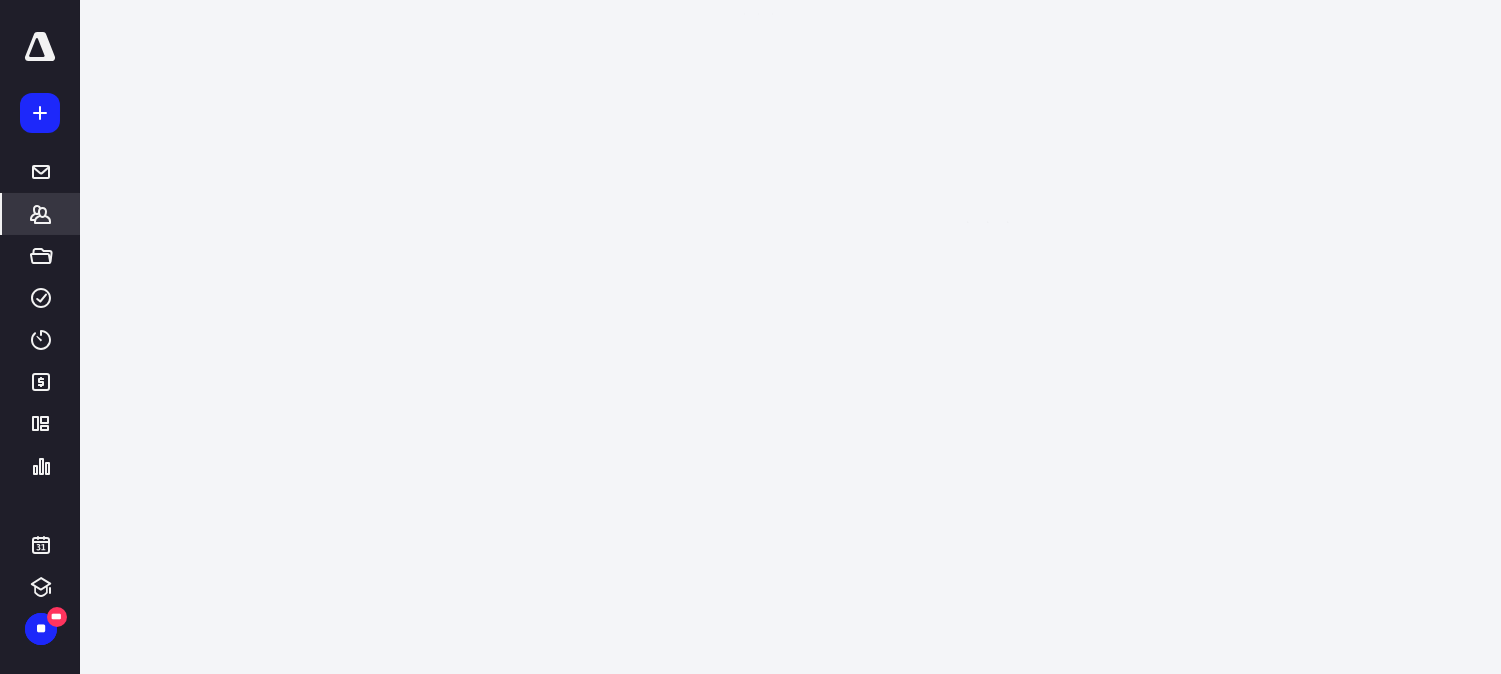 scroll, scrollTop: 0, scrollLeft: 0, axis: both 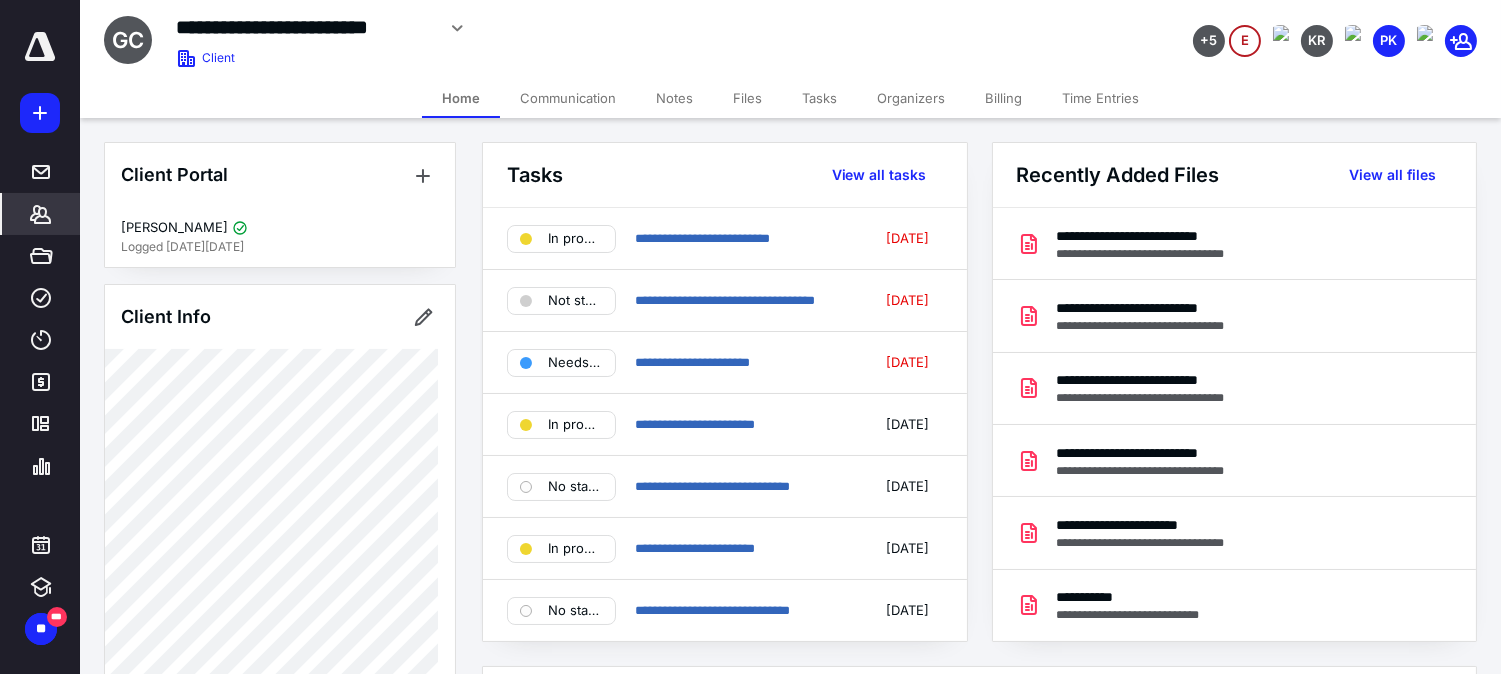 click on "Tasks" at bounding box center (819, 98) 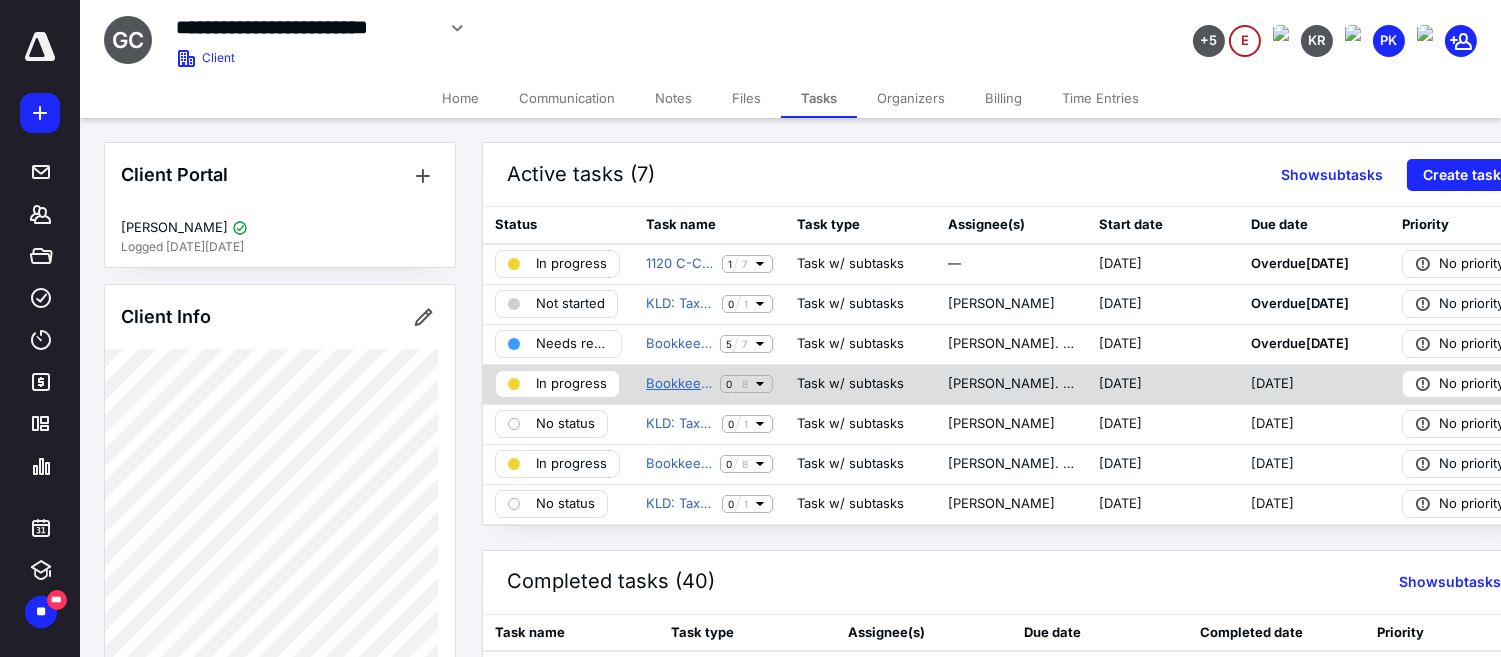 click on "Bookkeeping -  [DATE]" at bounding box center (679, 384) 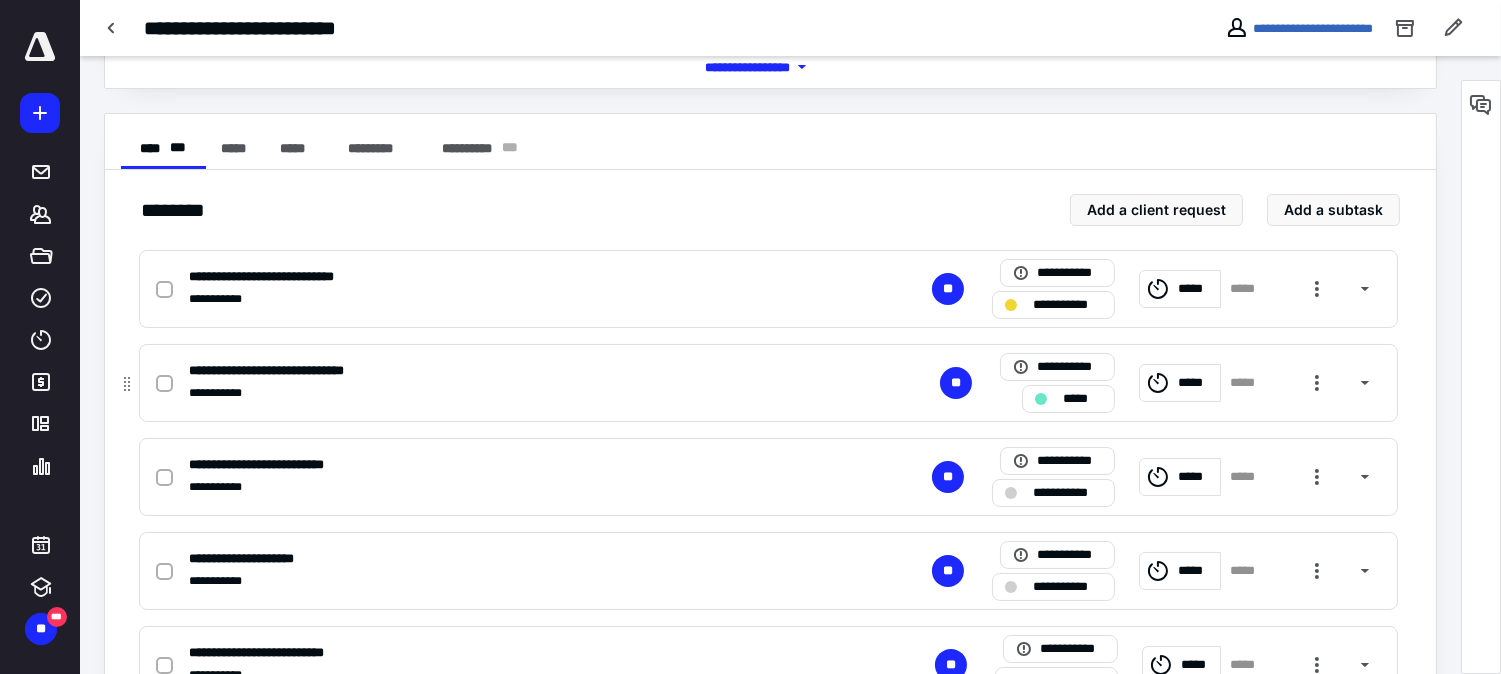 scroll, scrollTop: 333, scrollLeft: 0, axis: vertical 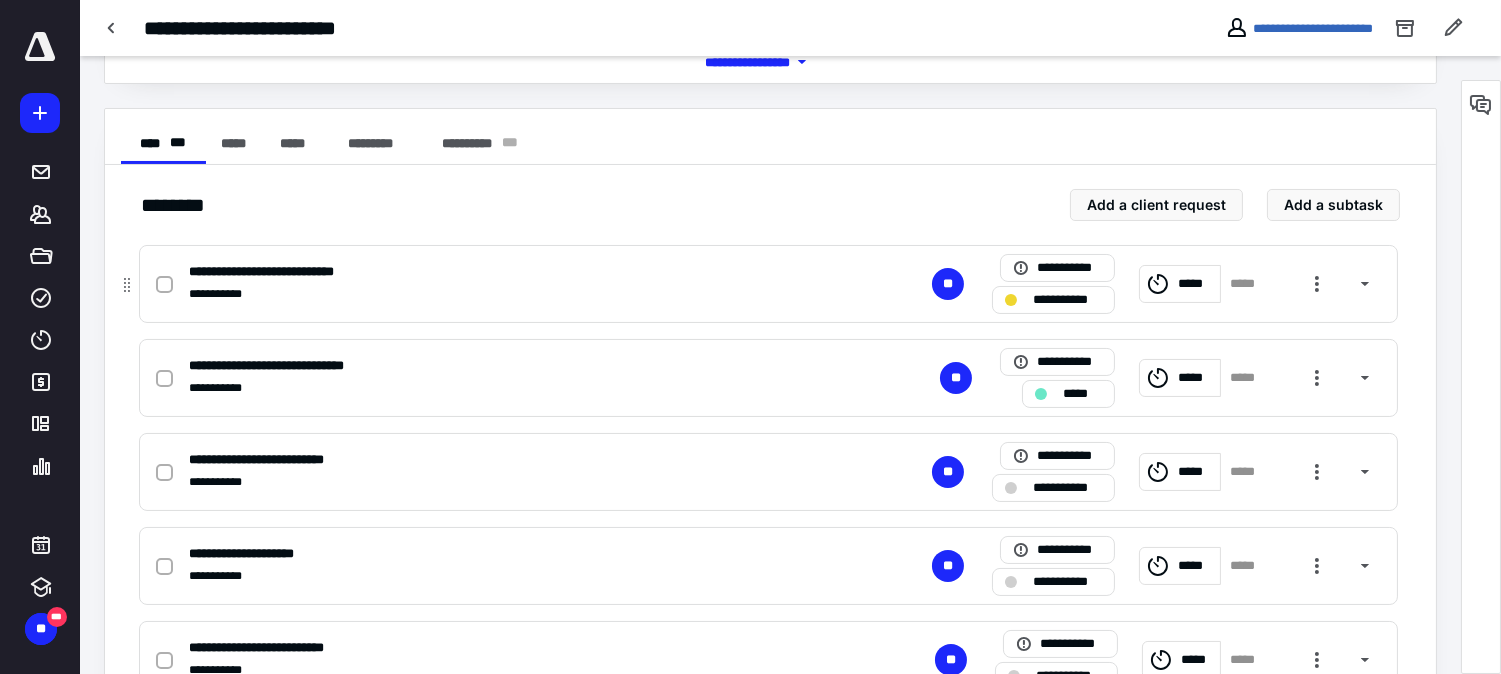 click 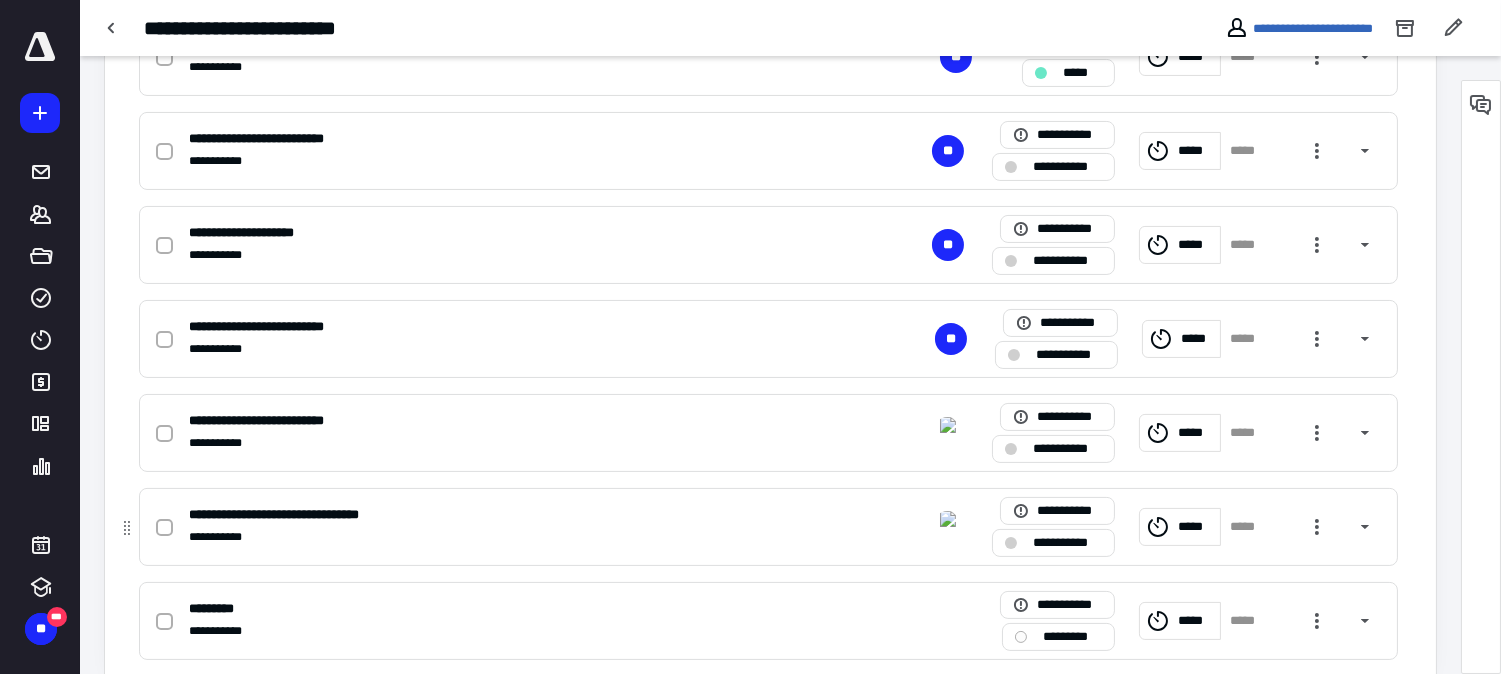 scroll, scrollTop: 690, scrollLeft: 0, axis: vertical 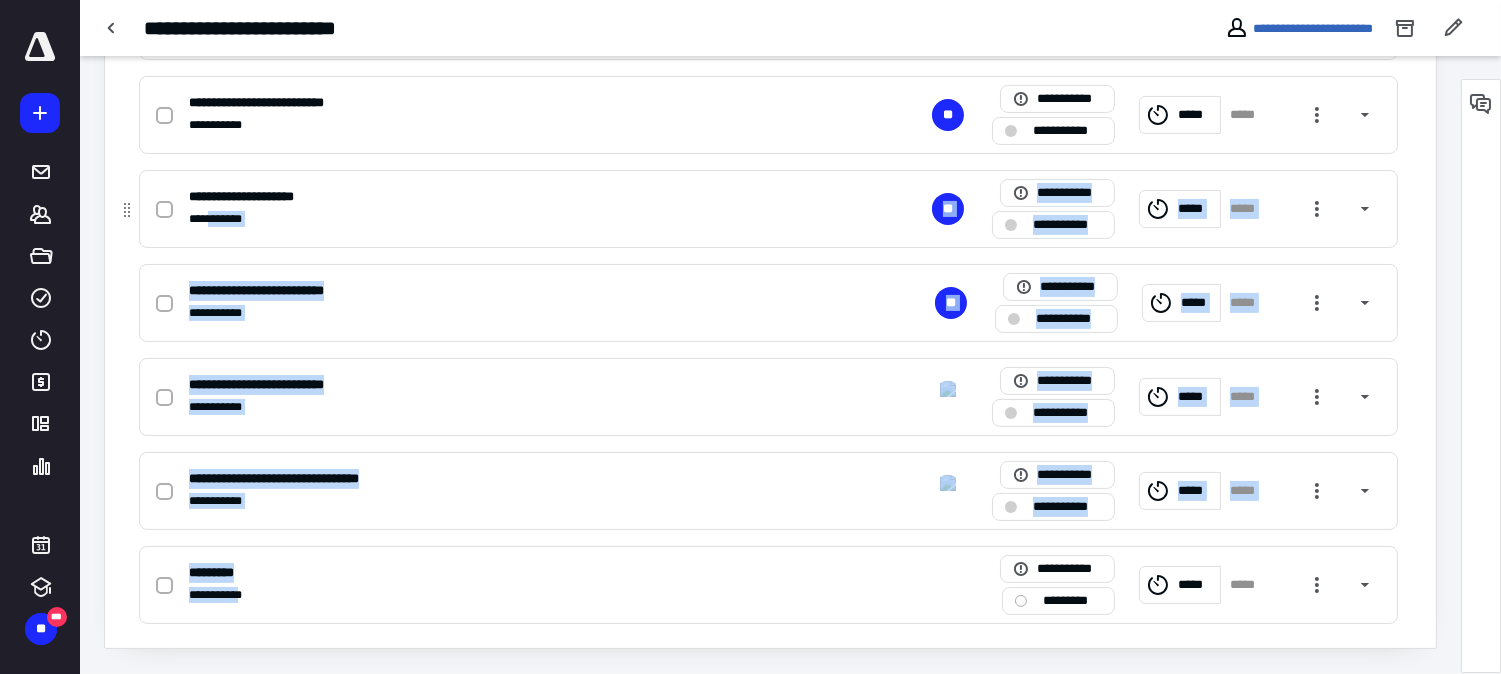 drag, startPoint x: 254, startPoint y: 594, endPoint x: 216, endPoint y: 246, distance: 350.06857 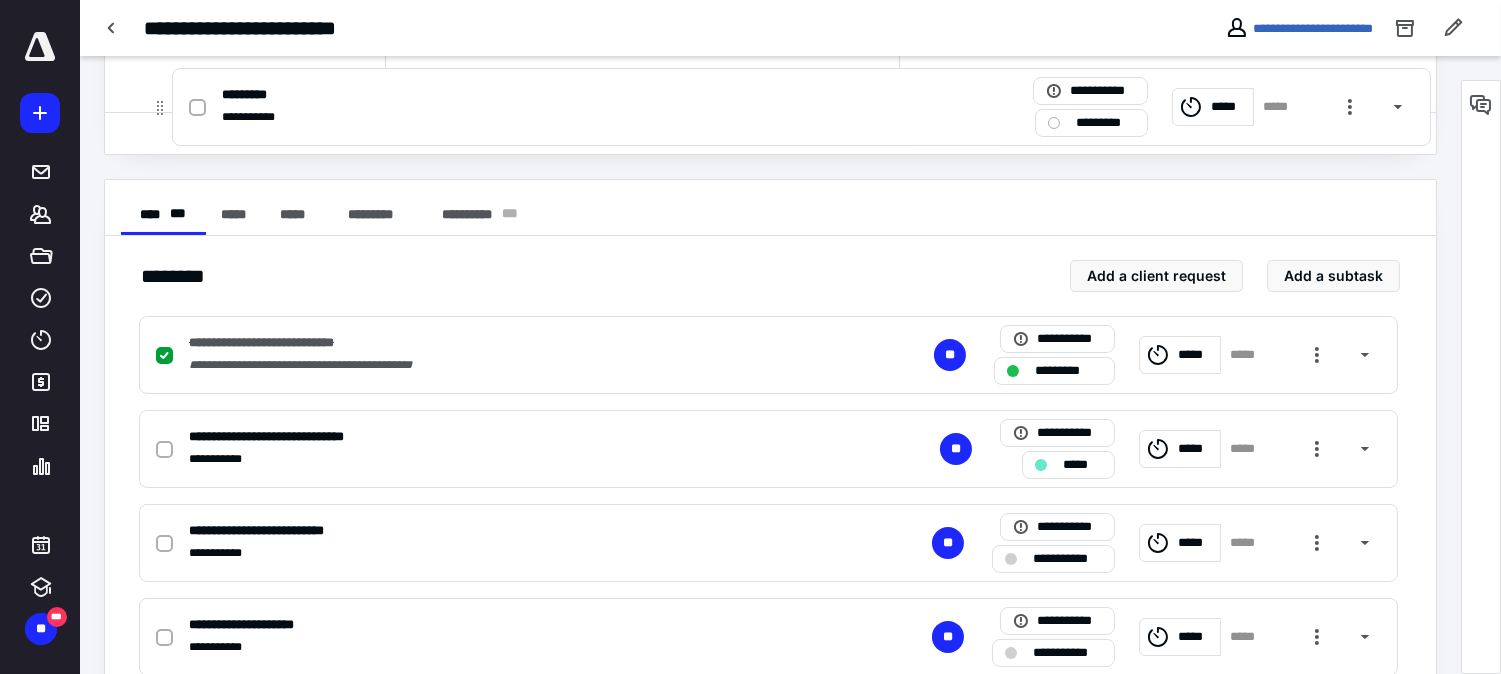 scroll, scrollTop: 247, scrollLeft: 0, axis: vertical 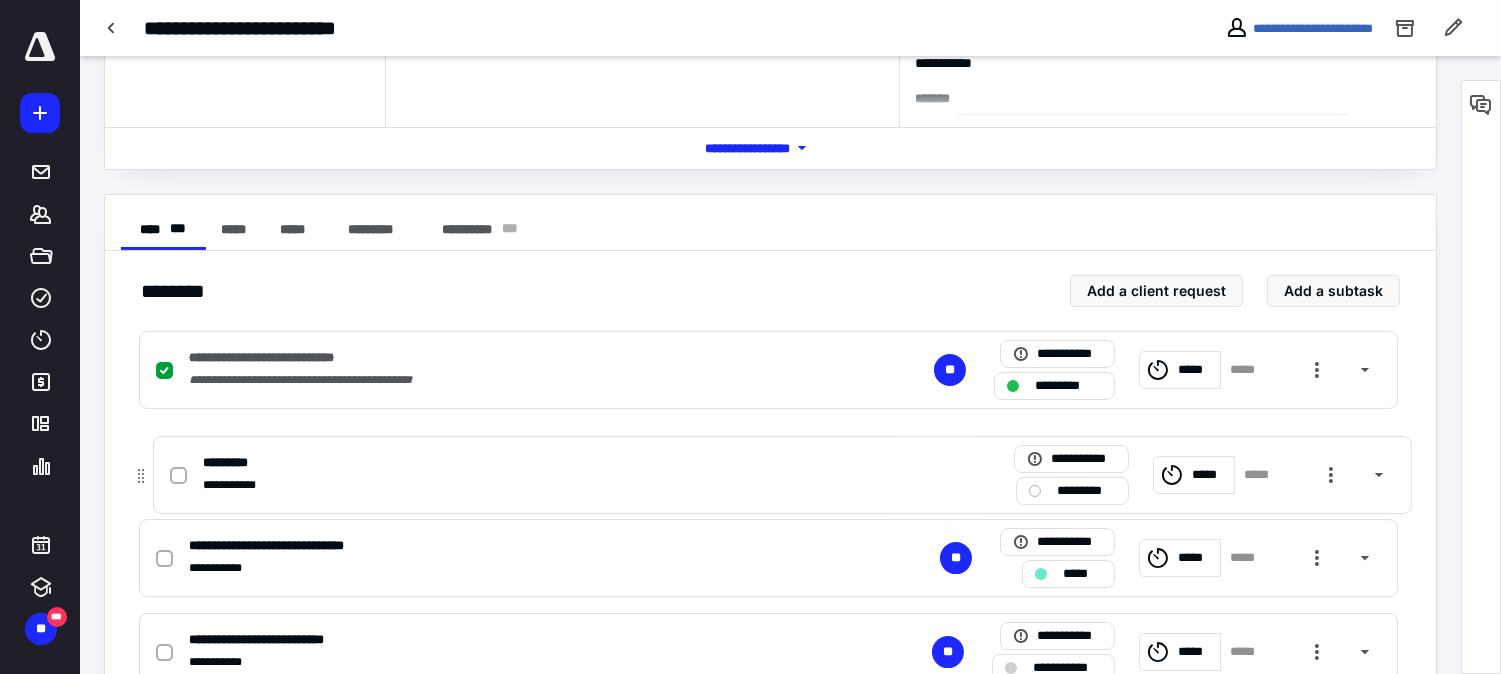 drag, startPoint x: 128, startPoint y: 593, endPoint x: 142, endPoint y: 472, distance: 121.80723 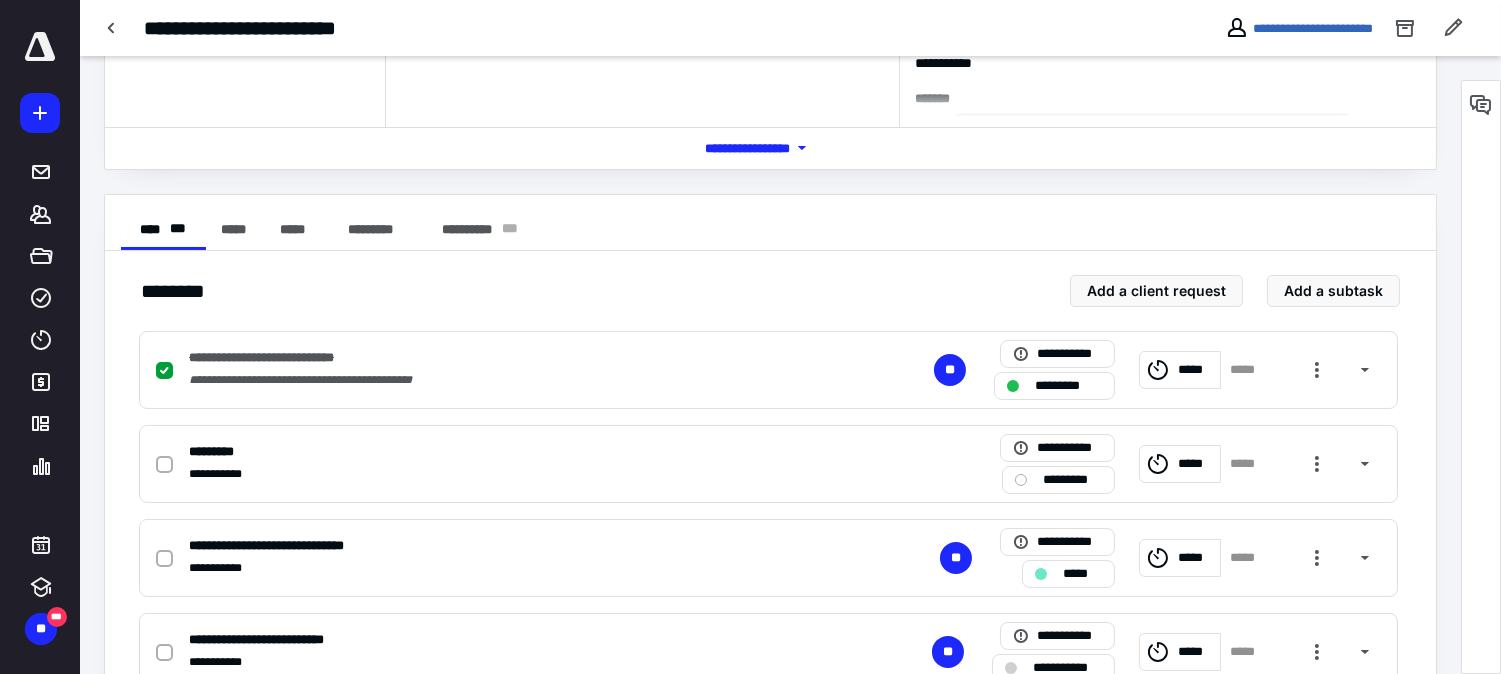 click on "**********" at bounding box center [770, 223] 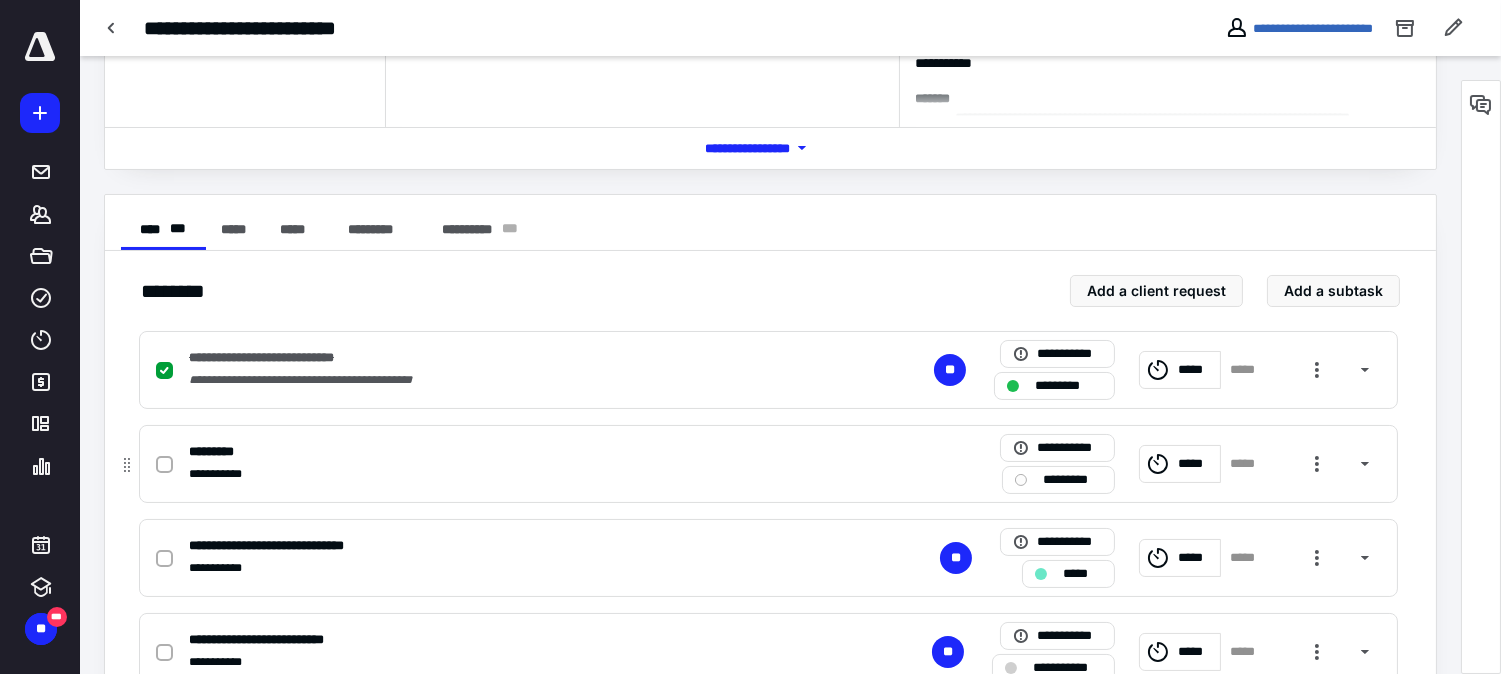 click on "*********" at bounding box center (219, 451) 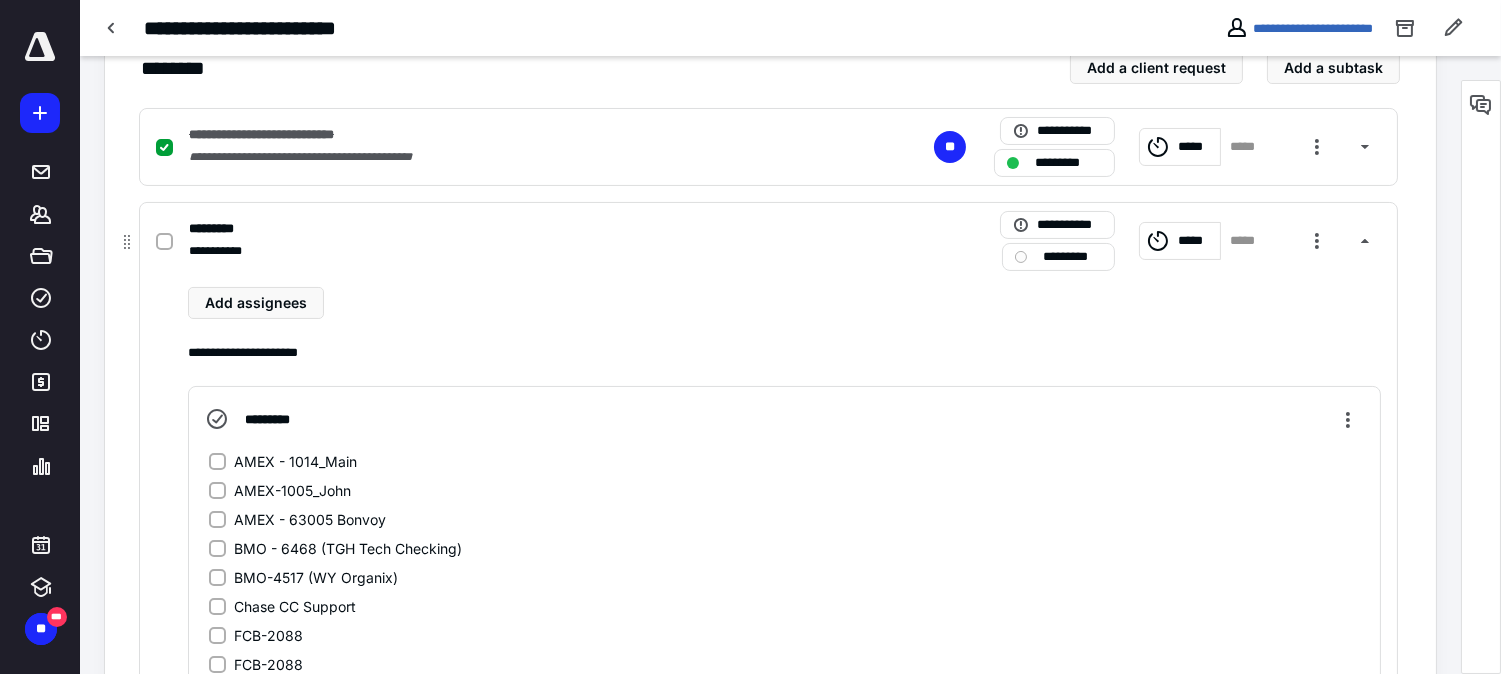 scroll, scrollTop: 581, scrollLeft: 0, axis: vertical 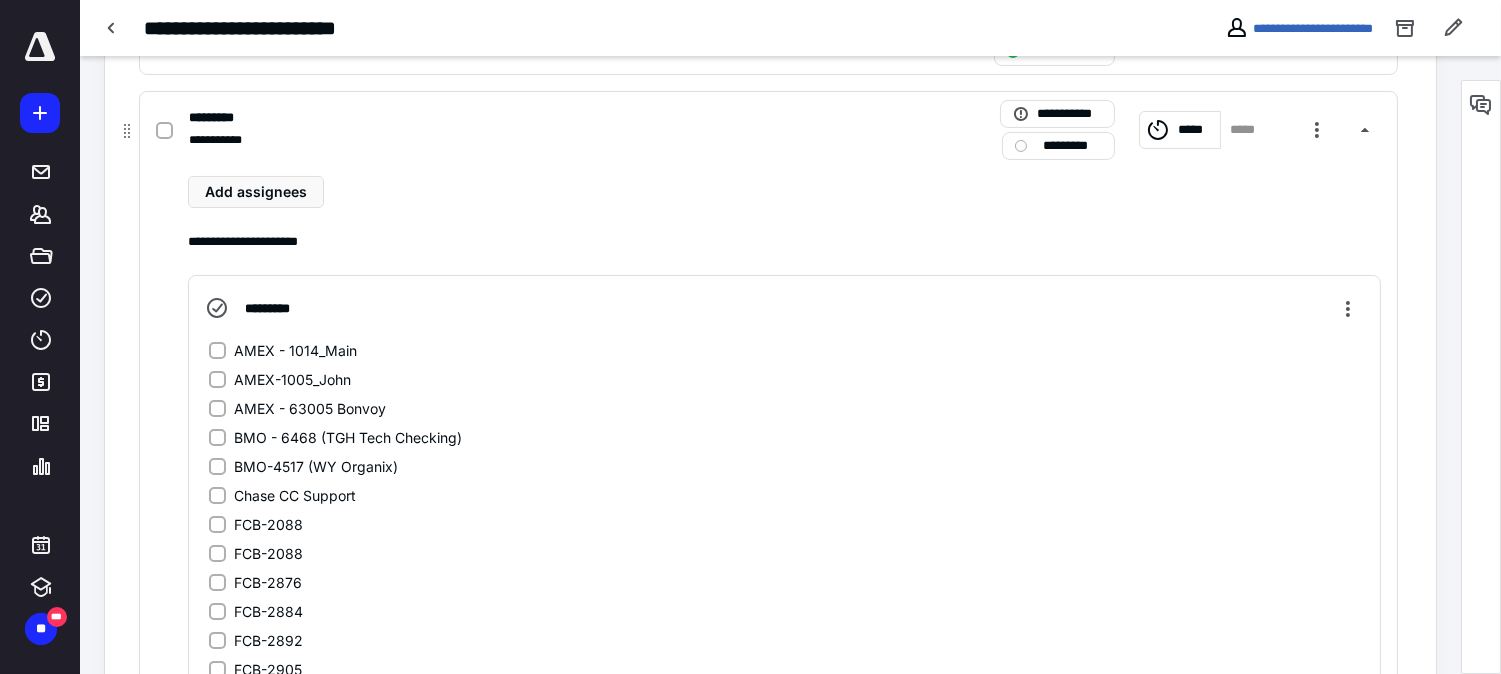 click at bounding box center (217, 350) 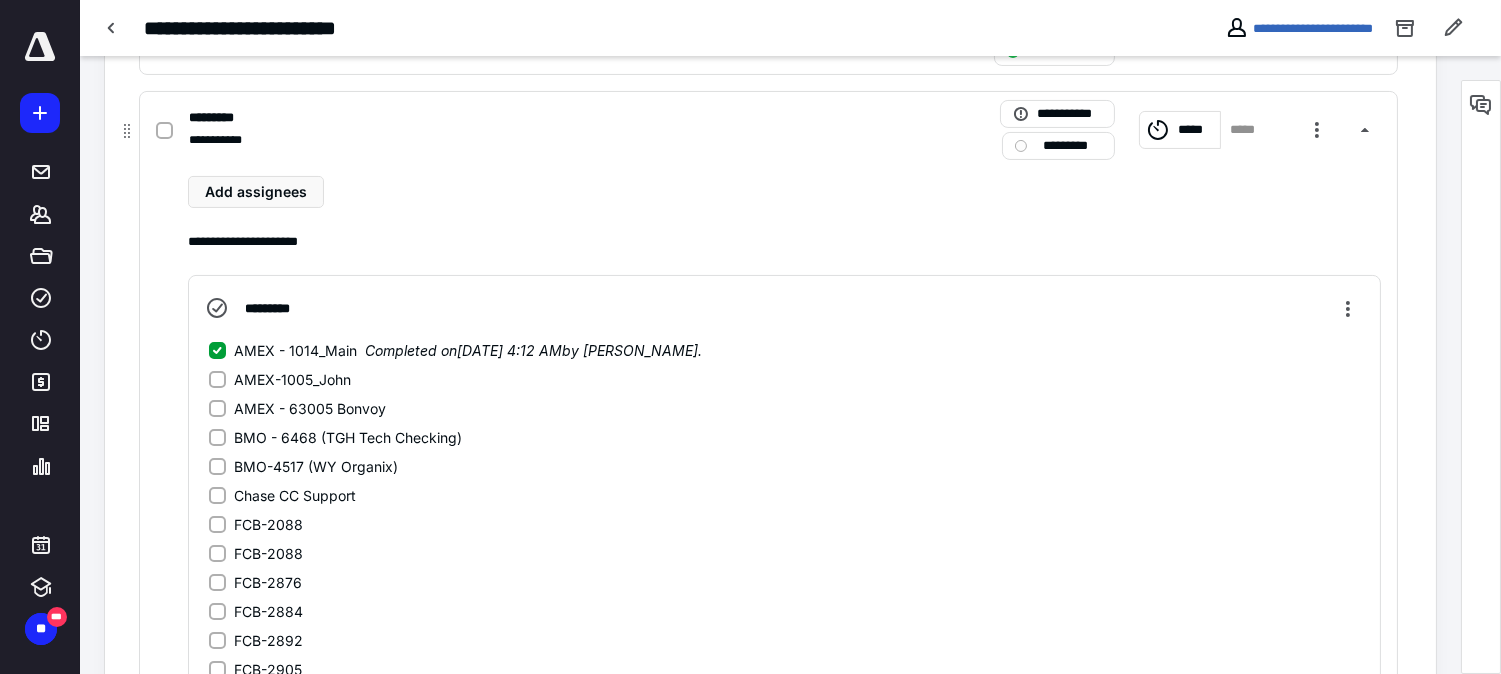 click 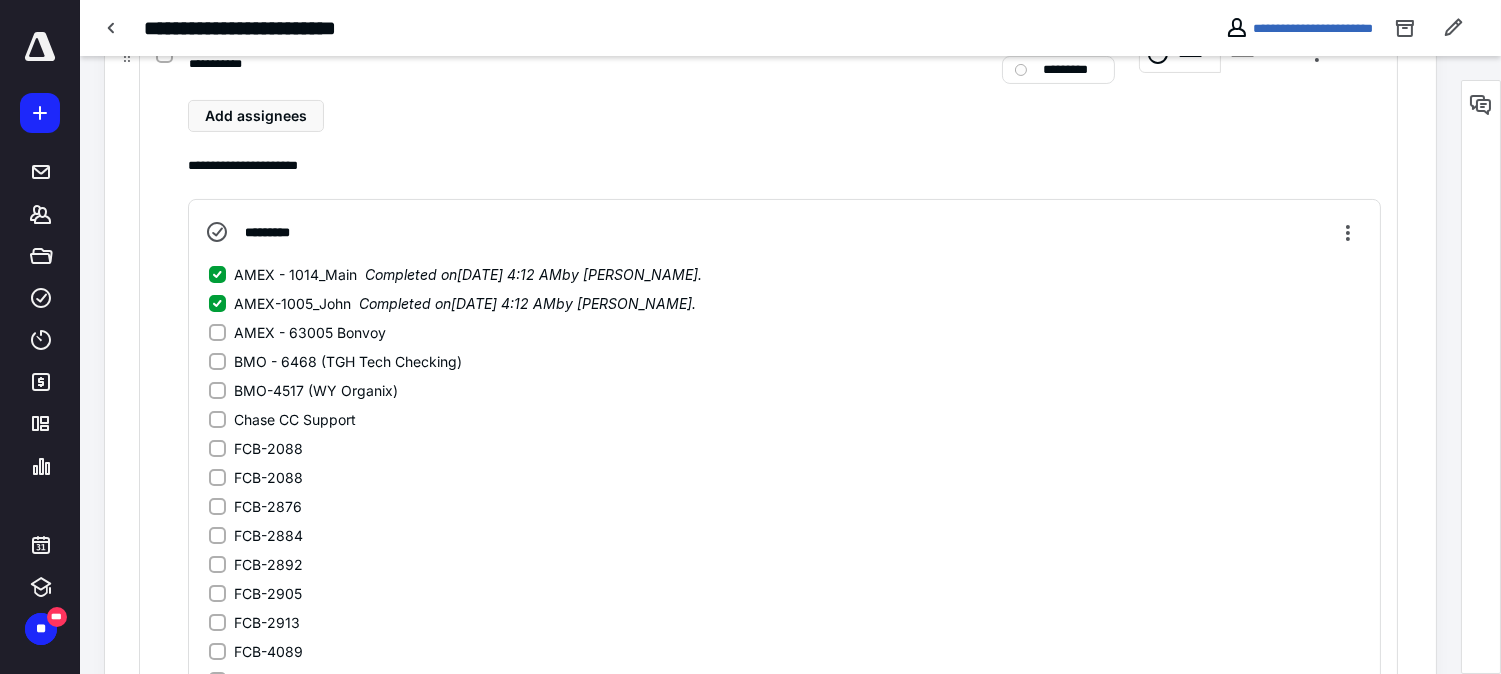 scroll, scrollTop: 692, scrollLeft: 0, axis: vertical 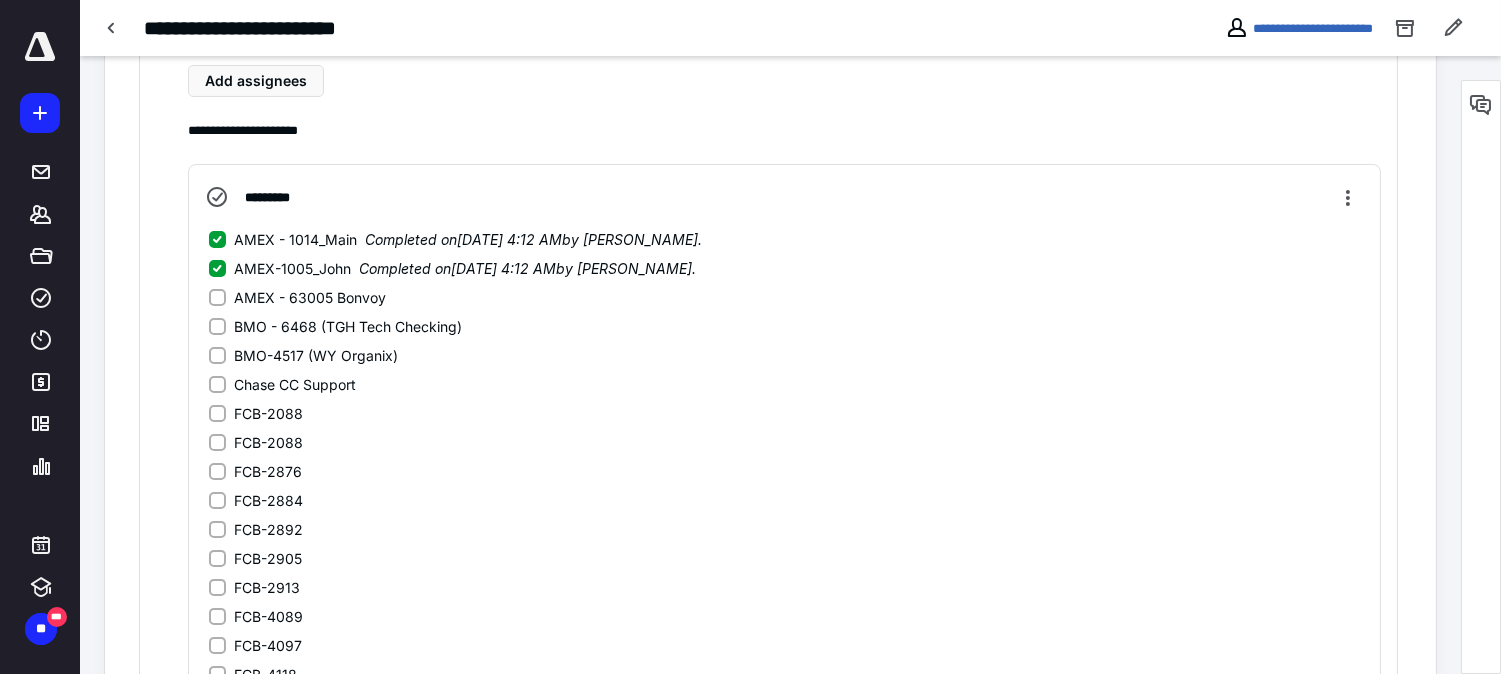 click 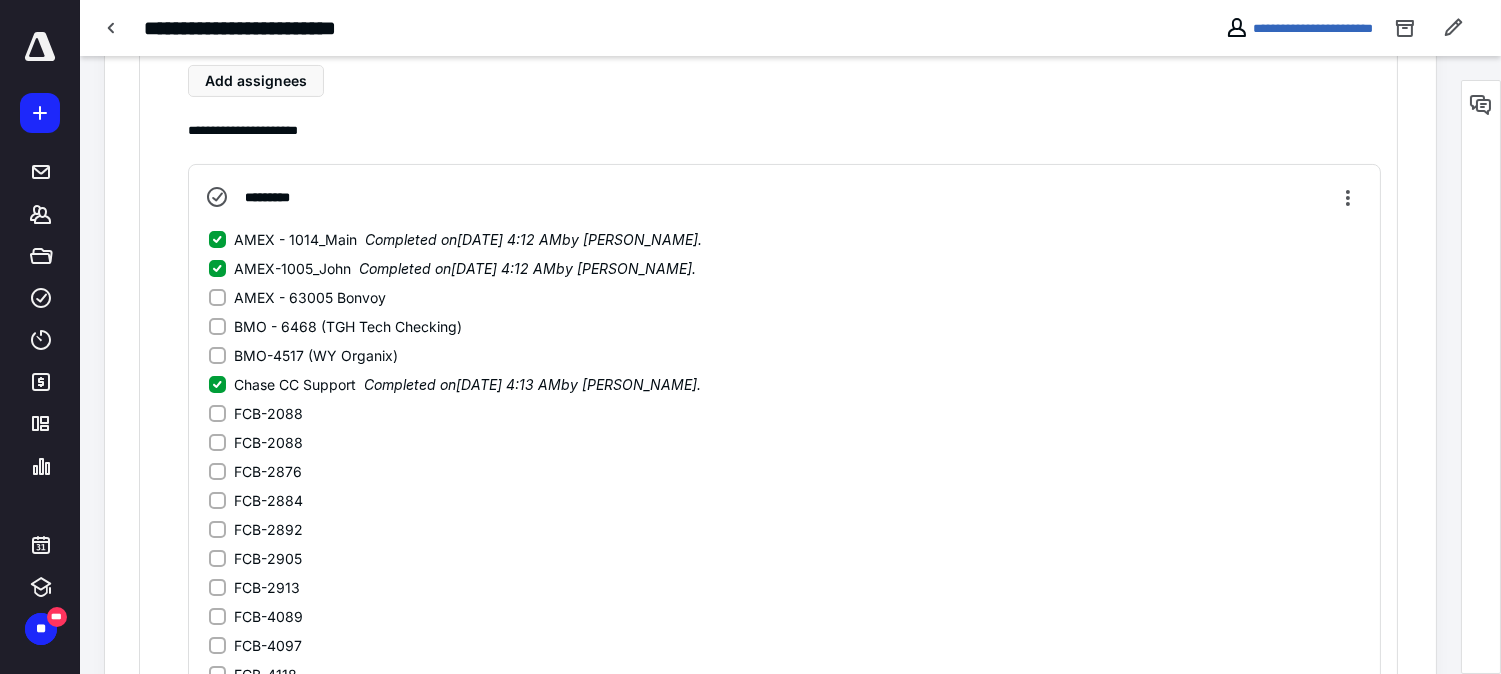 click on "FCB-2088" at bounding box center (217, 442) 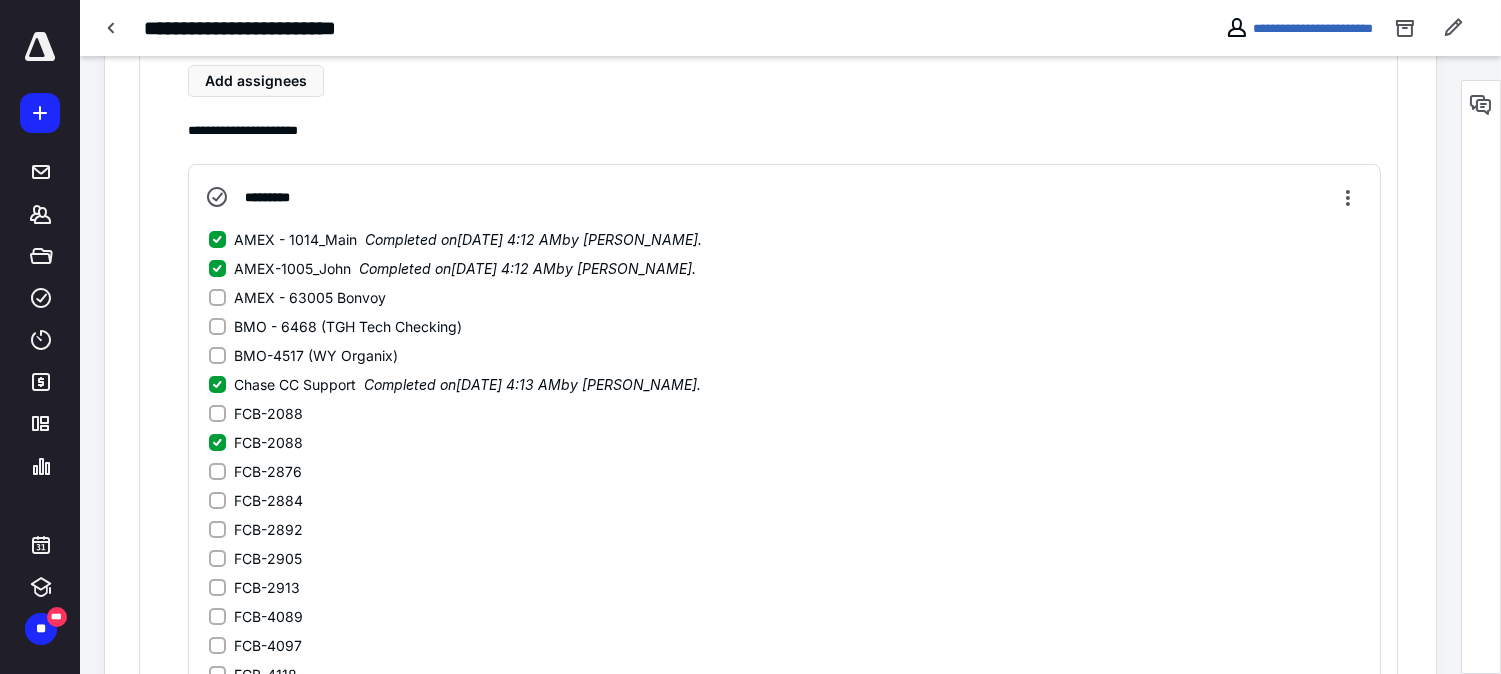 click 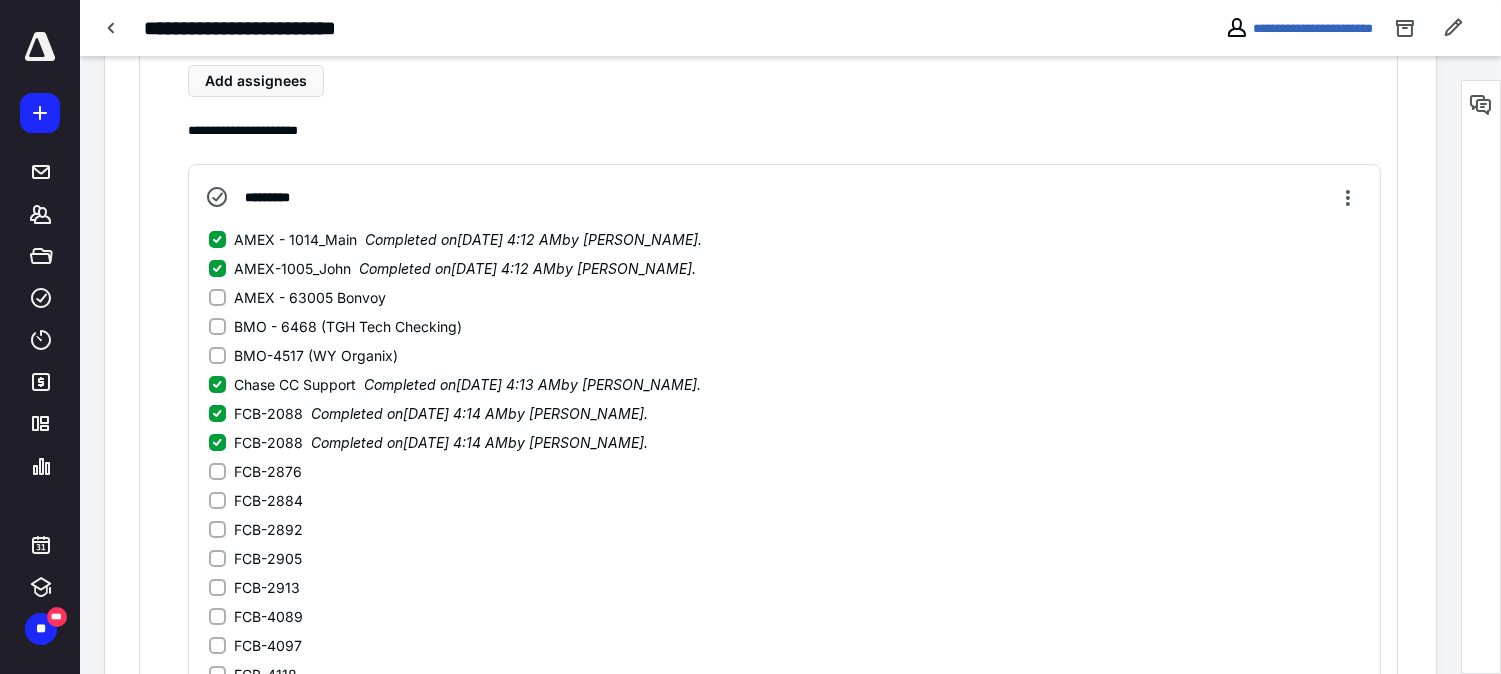 click 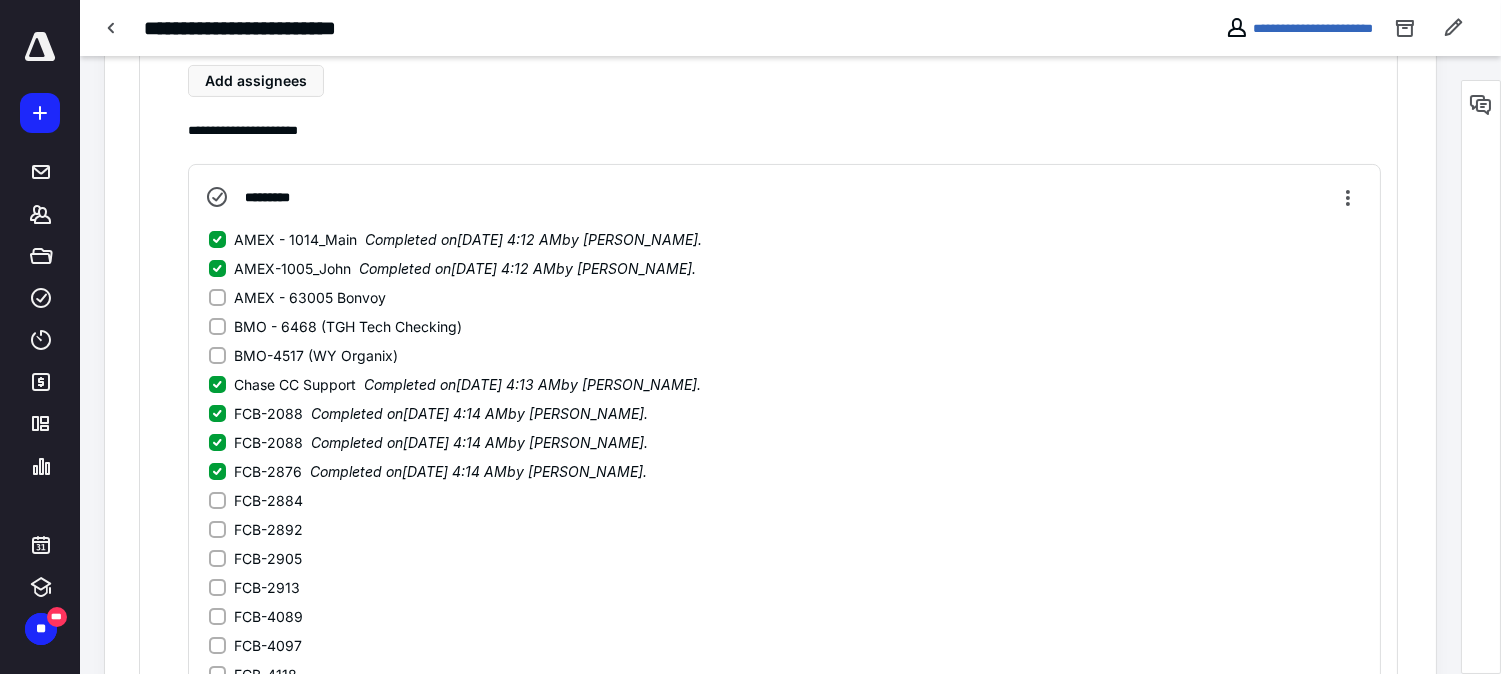 click 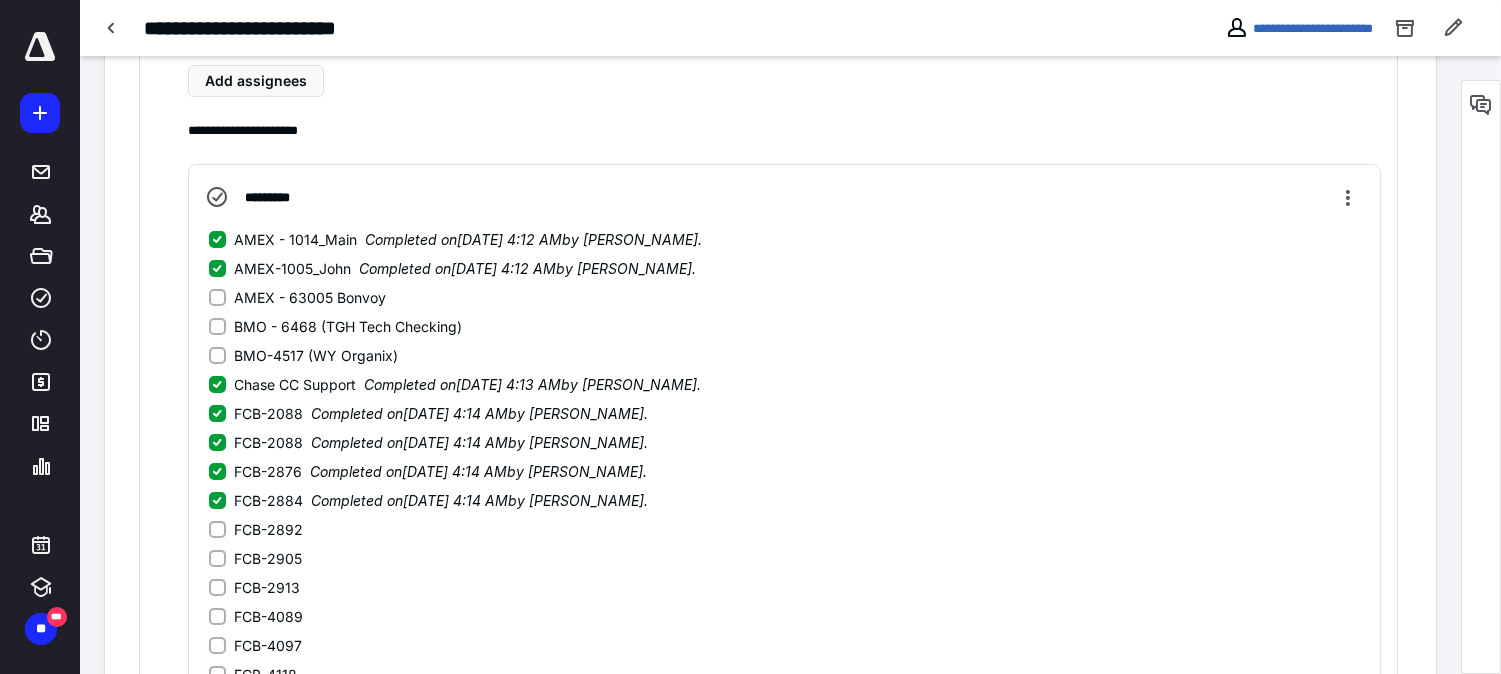 click on "FCB-2892" at bounding box center [256, 529] 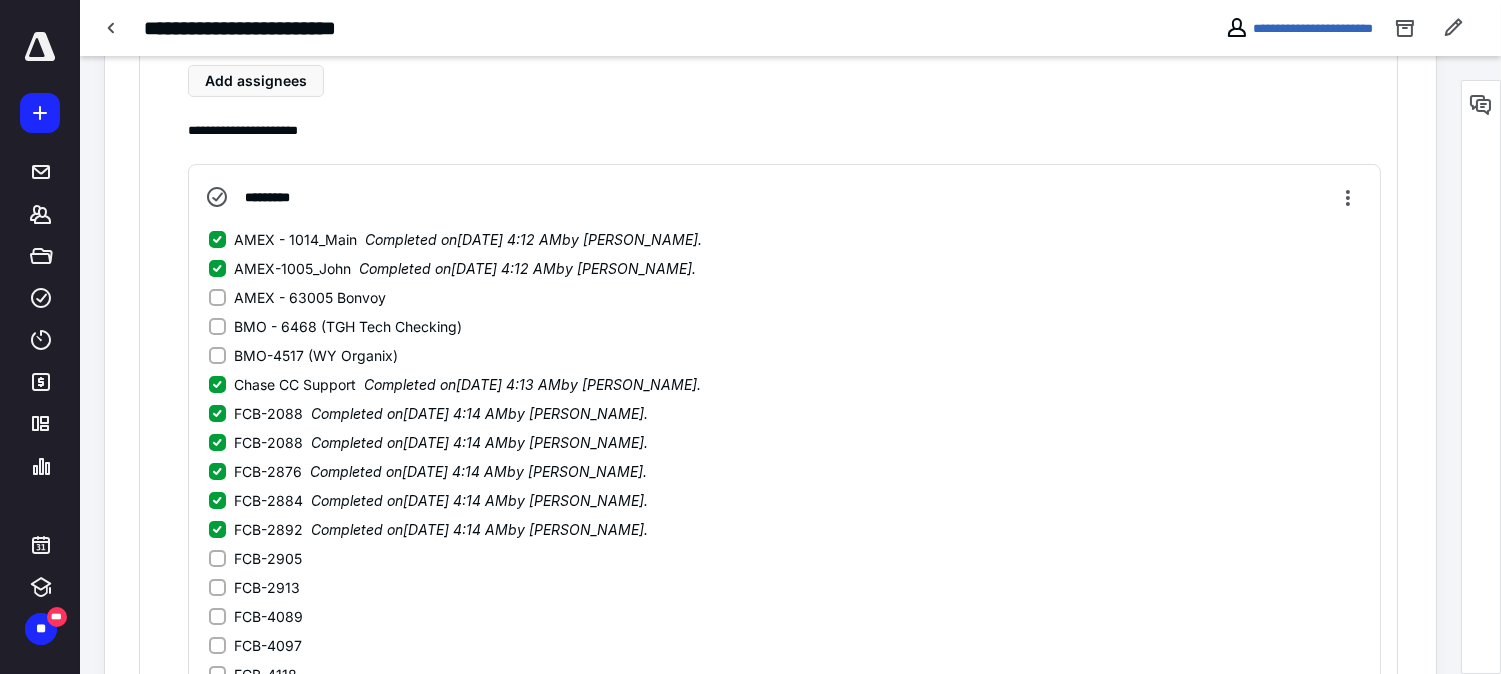 click on "FCB-2905" at bounding box center [217, 558] 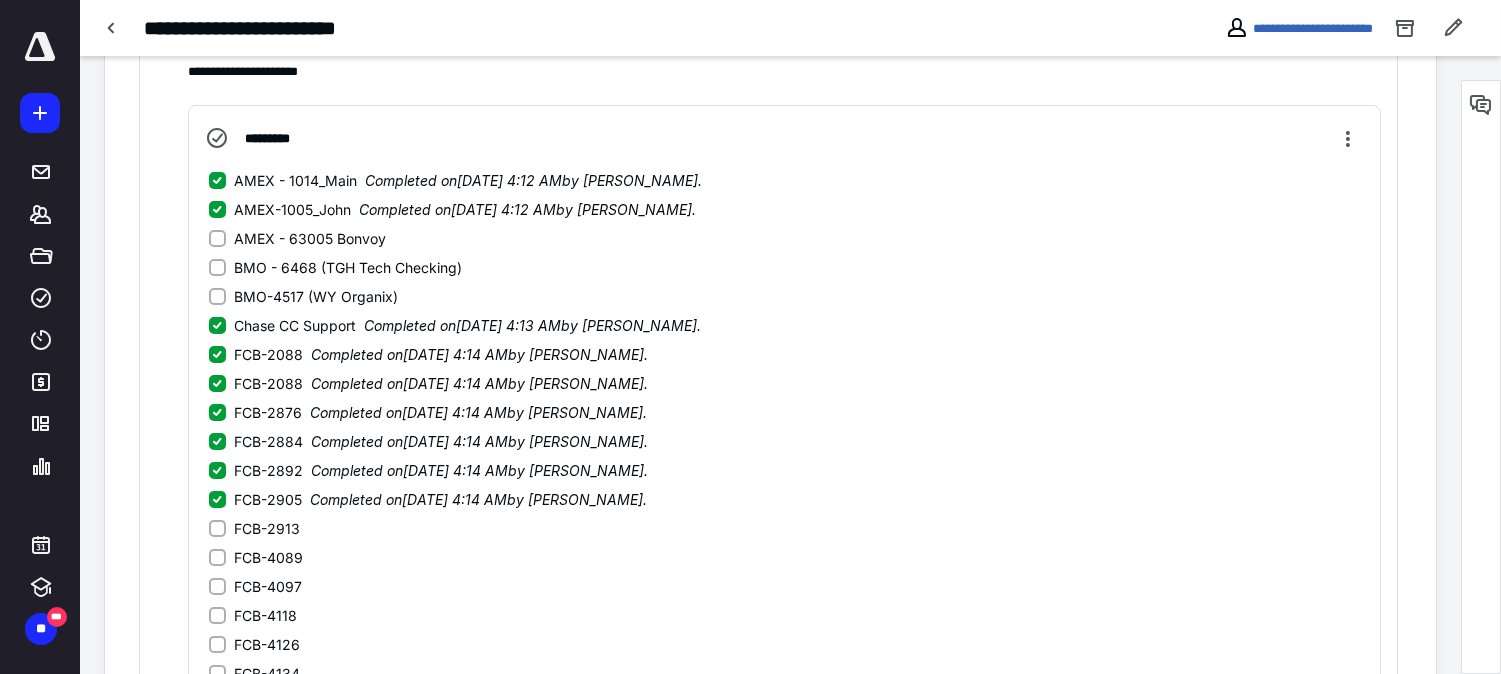 scroll, scrollTop: 803, scrollLeft: 0, axis: vertical 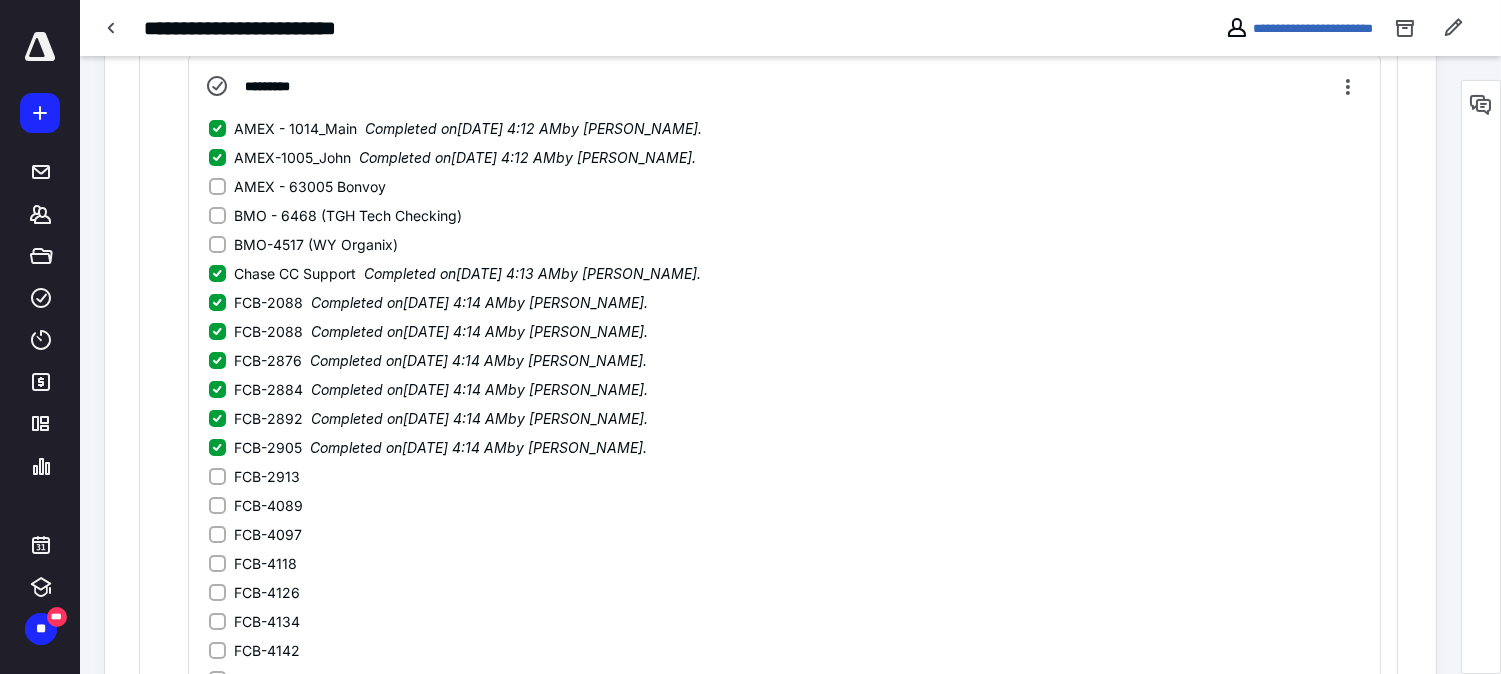 click 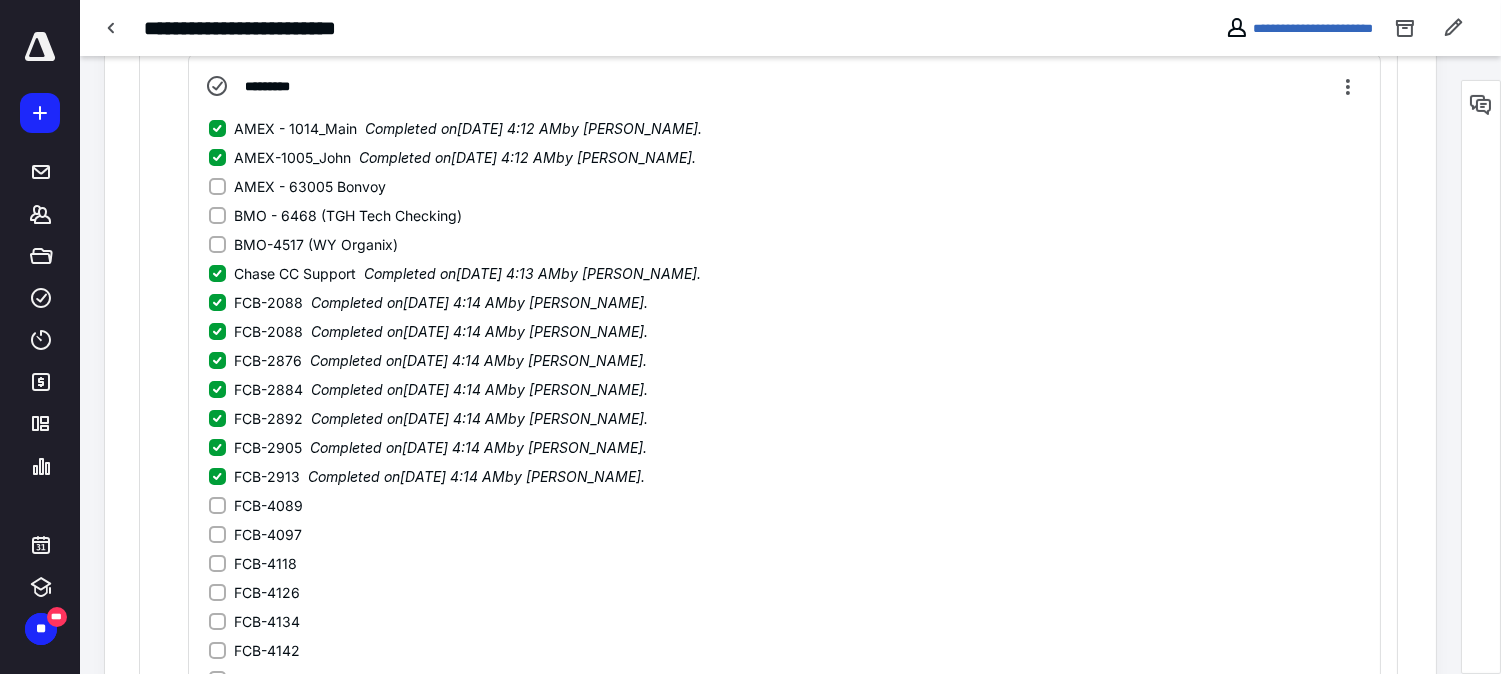 click 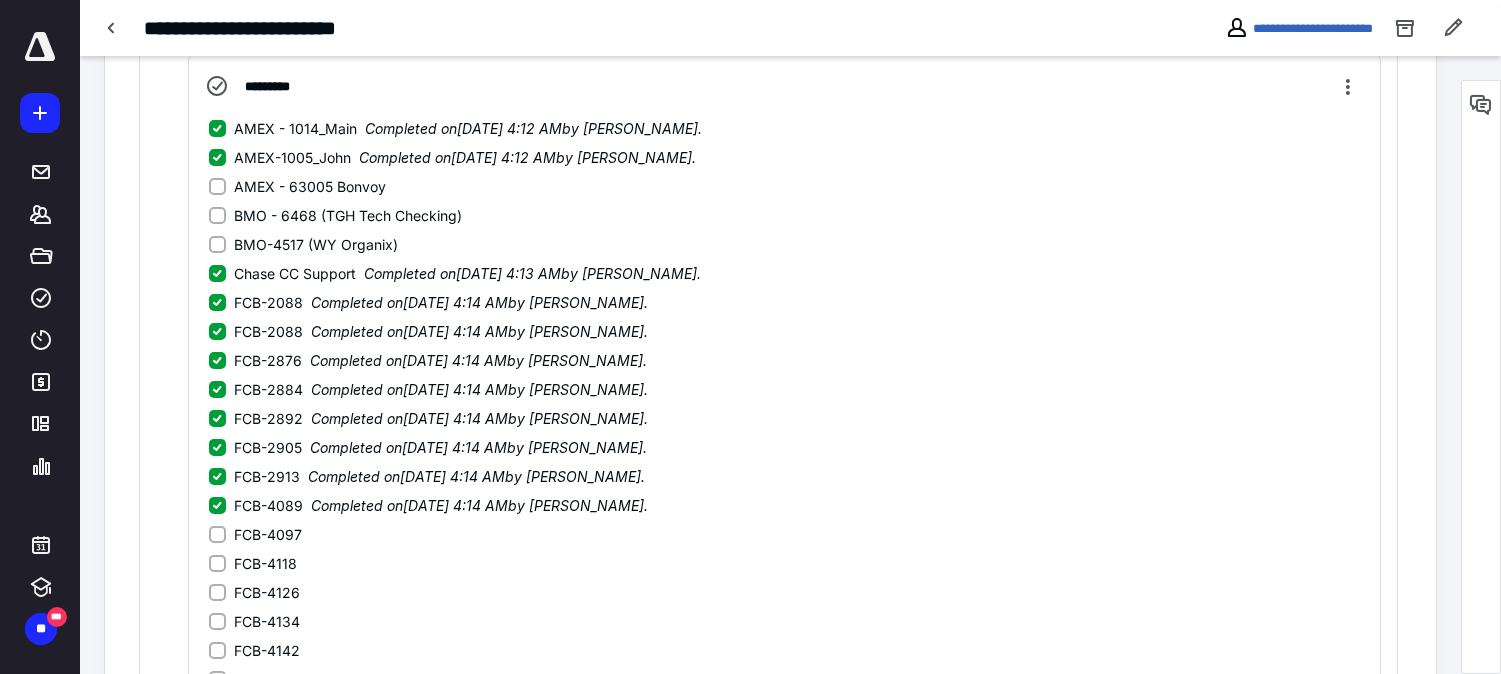 click 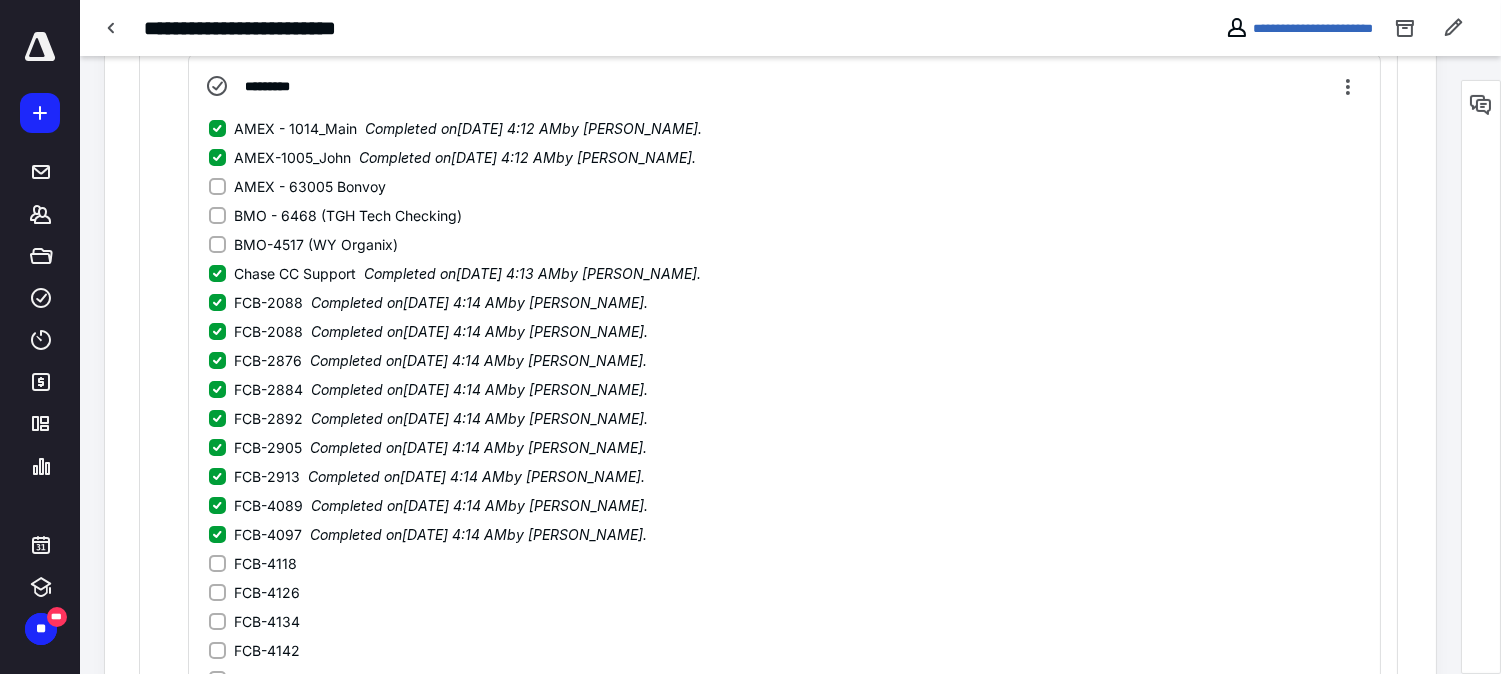 drag, startPoint x: 217, startPoint y: 564, endPoint x: 215, endPoint y: 586, distance: 22.090721 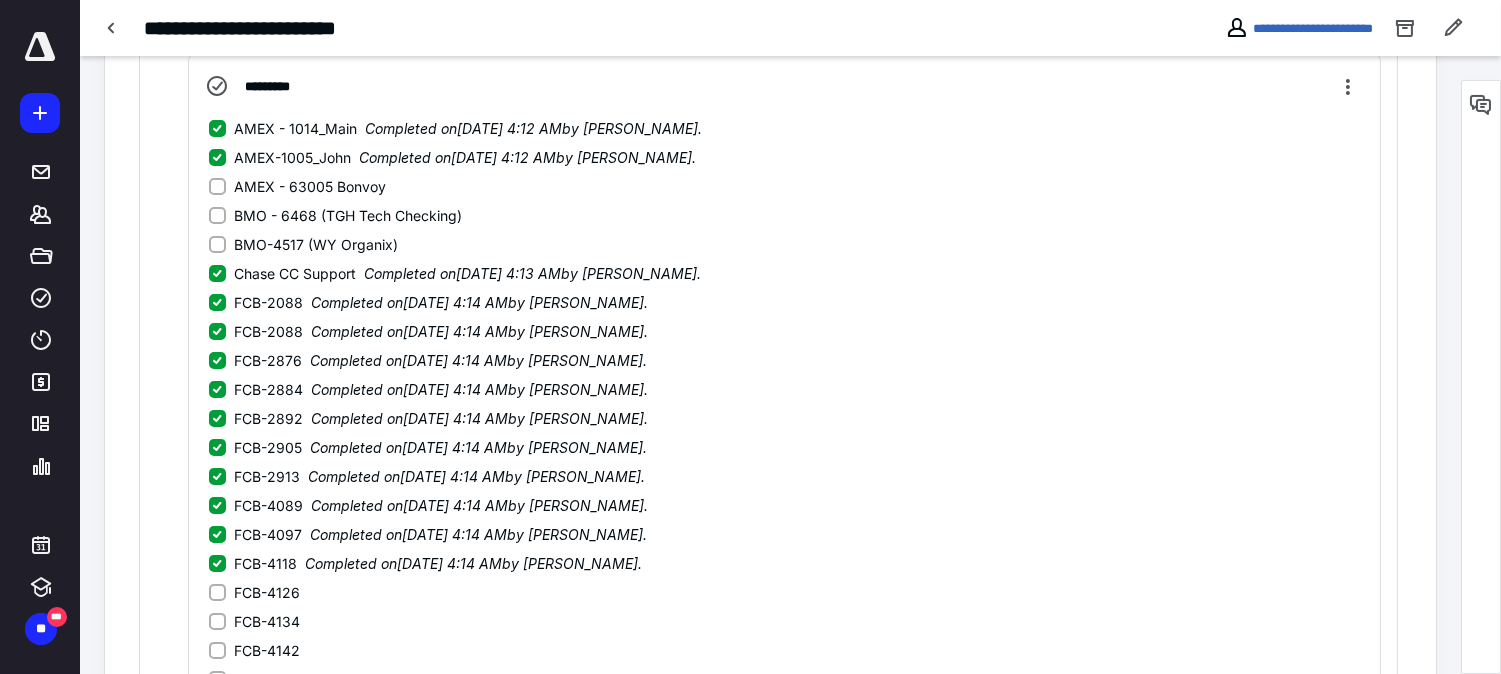 click 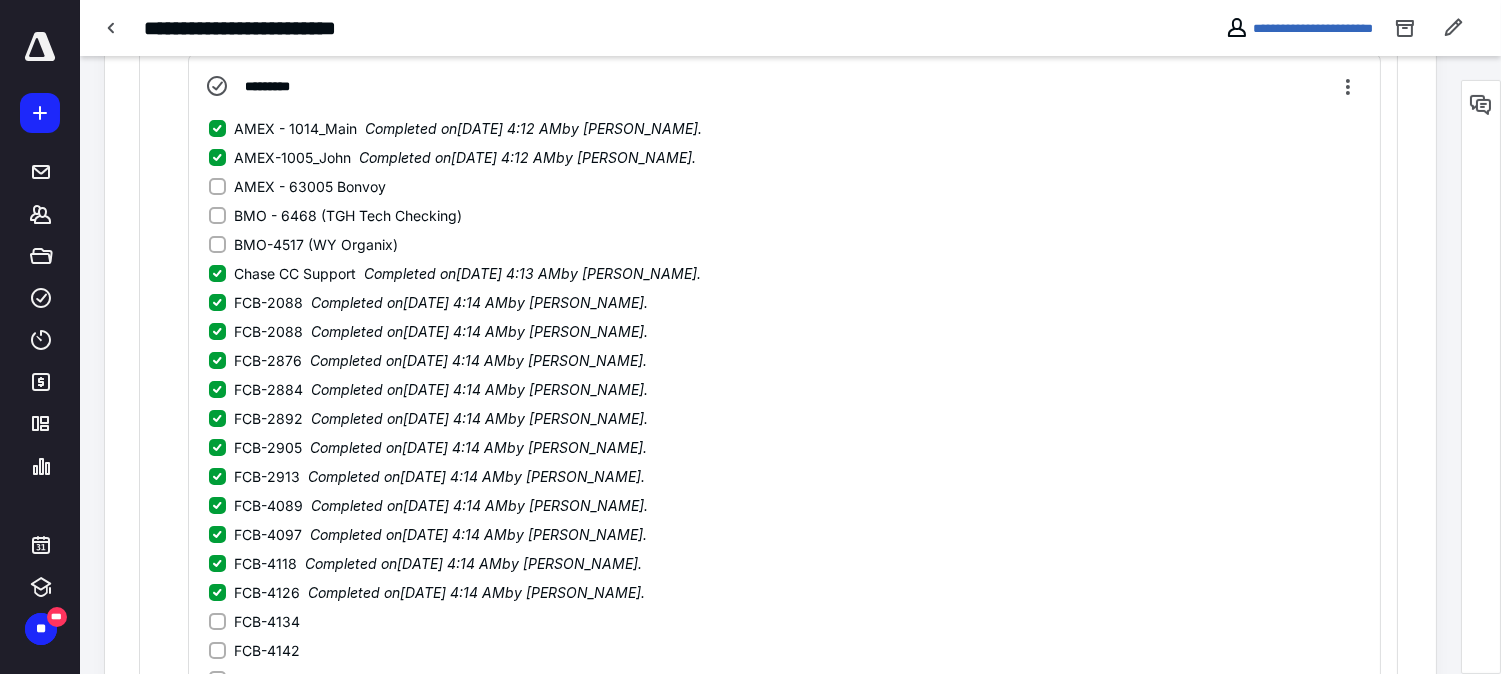 scroll, scrollTop: 1025, scrollLeft: 0, axis: vertical 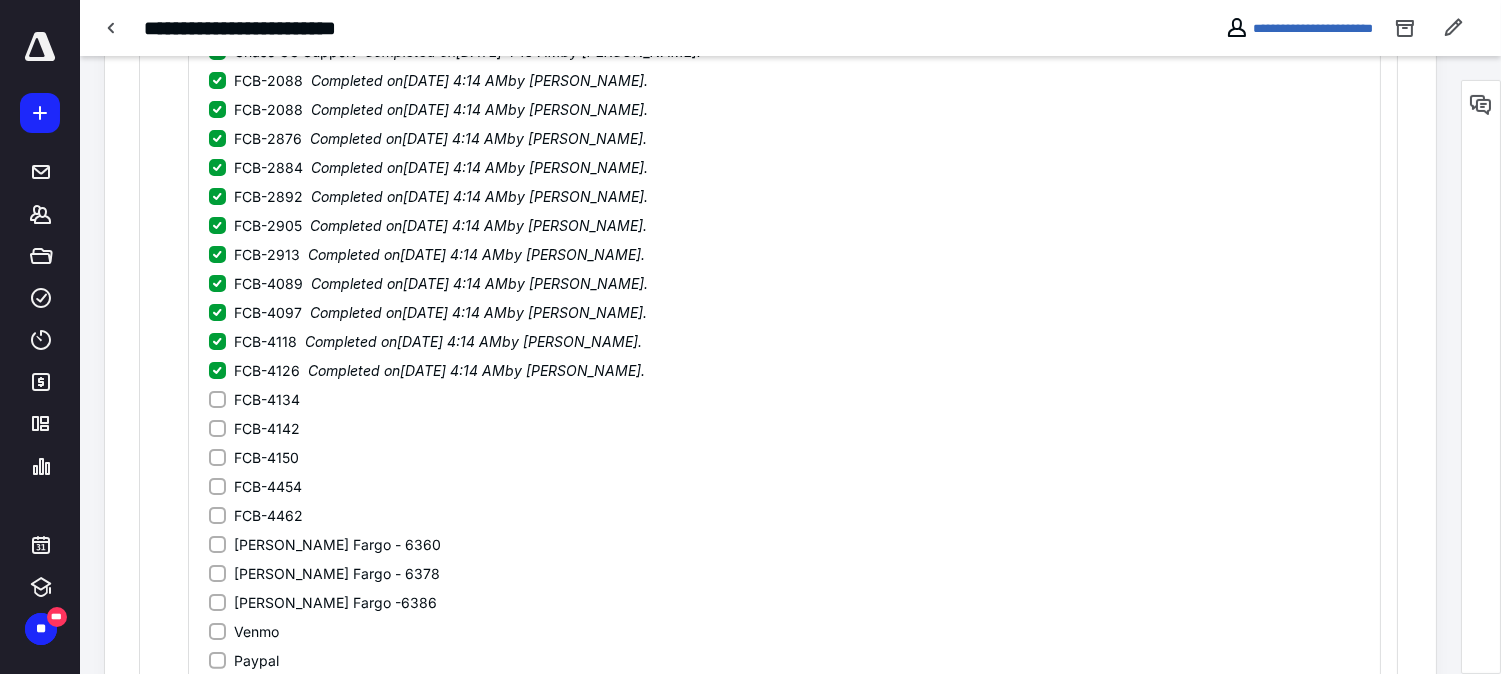 click 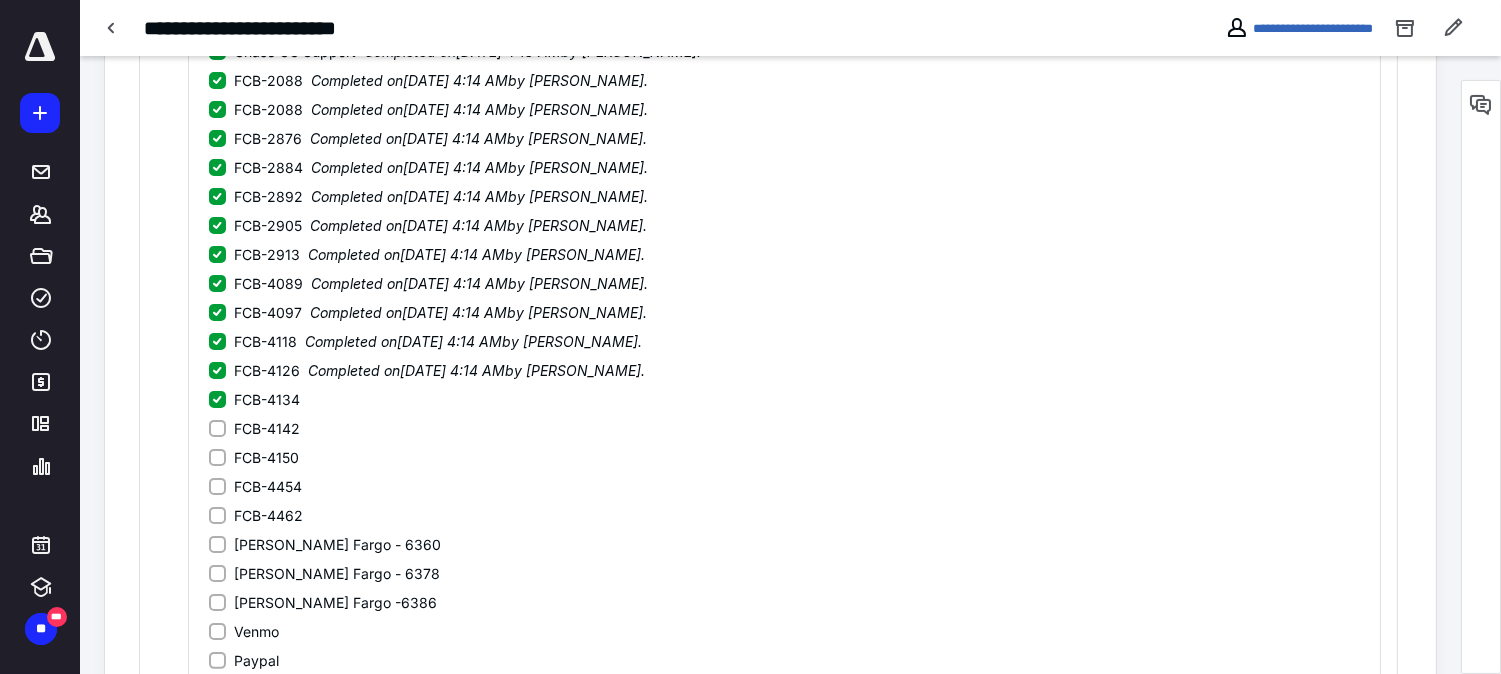 click 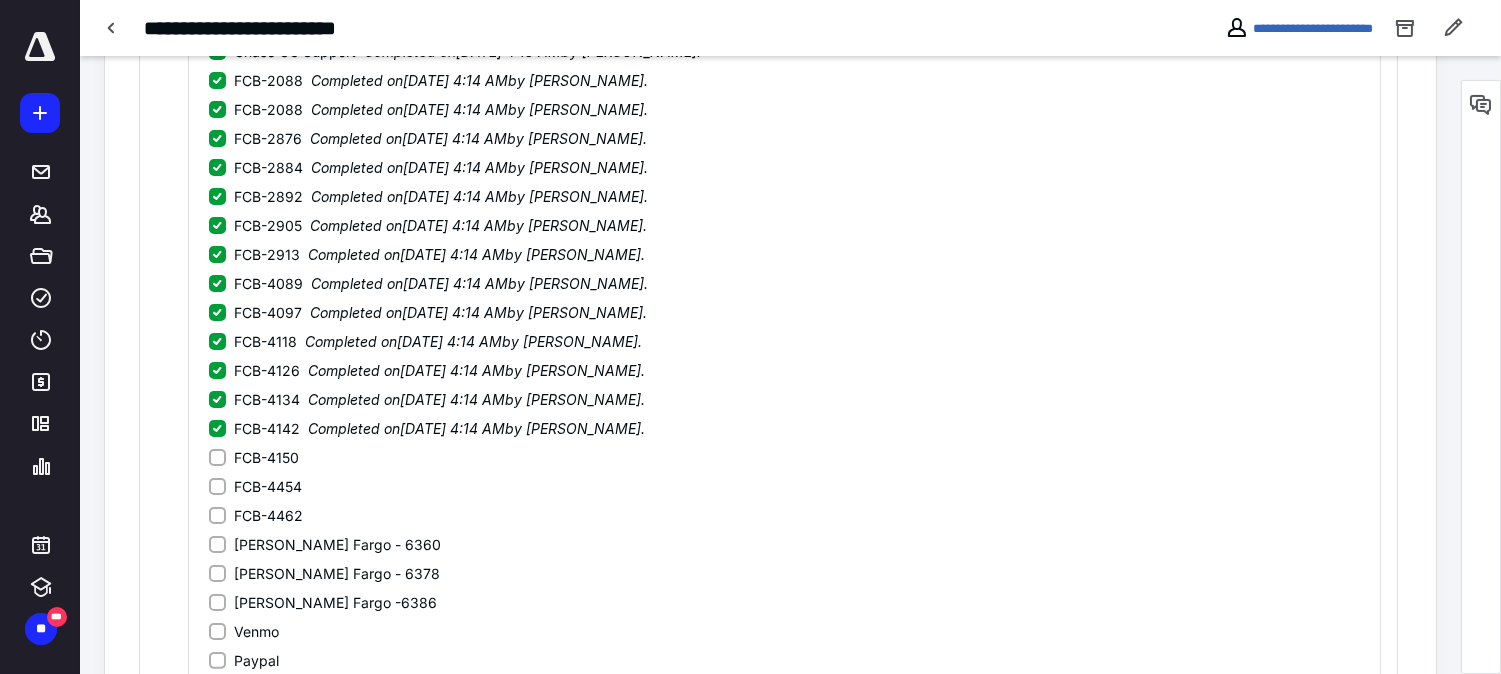 click on "FCB-4150" at bounding box center (217, 457) 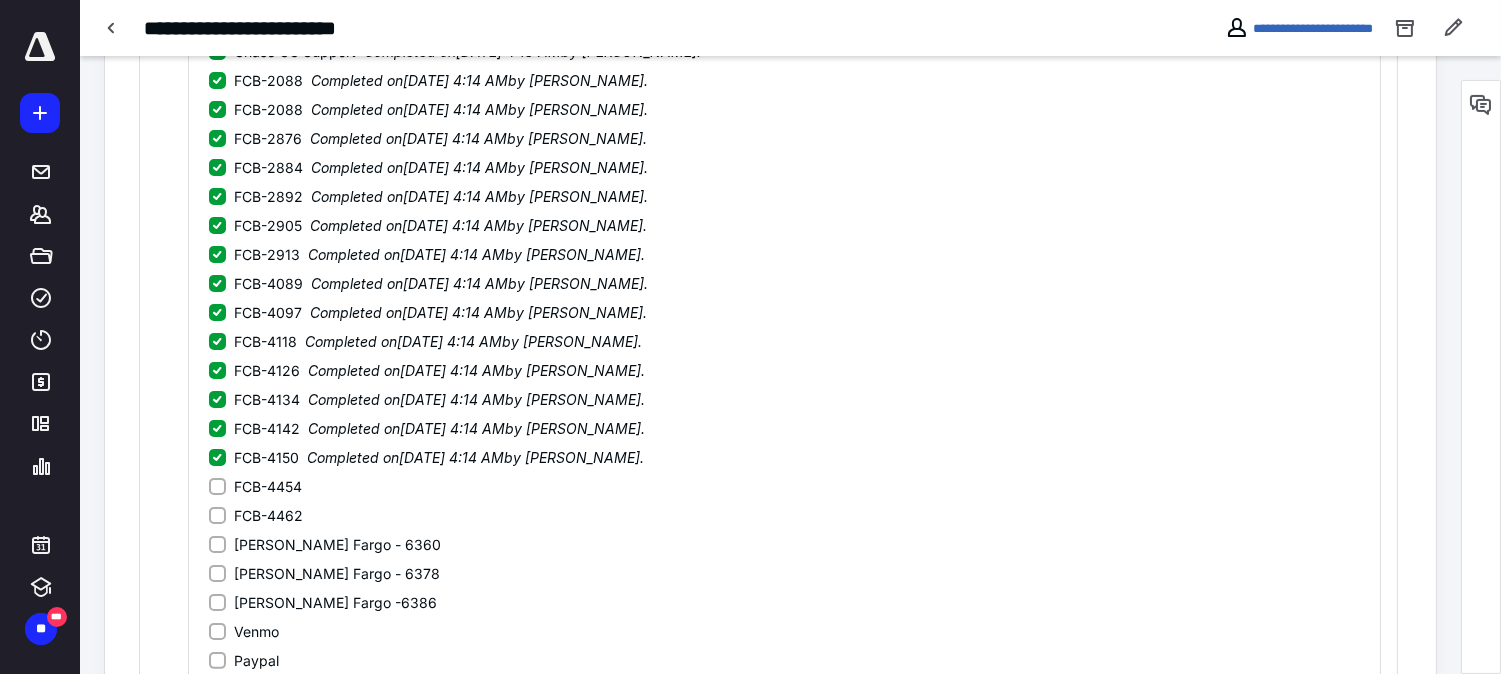 click on "FCB-4454" at bounding box center [217, 486] 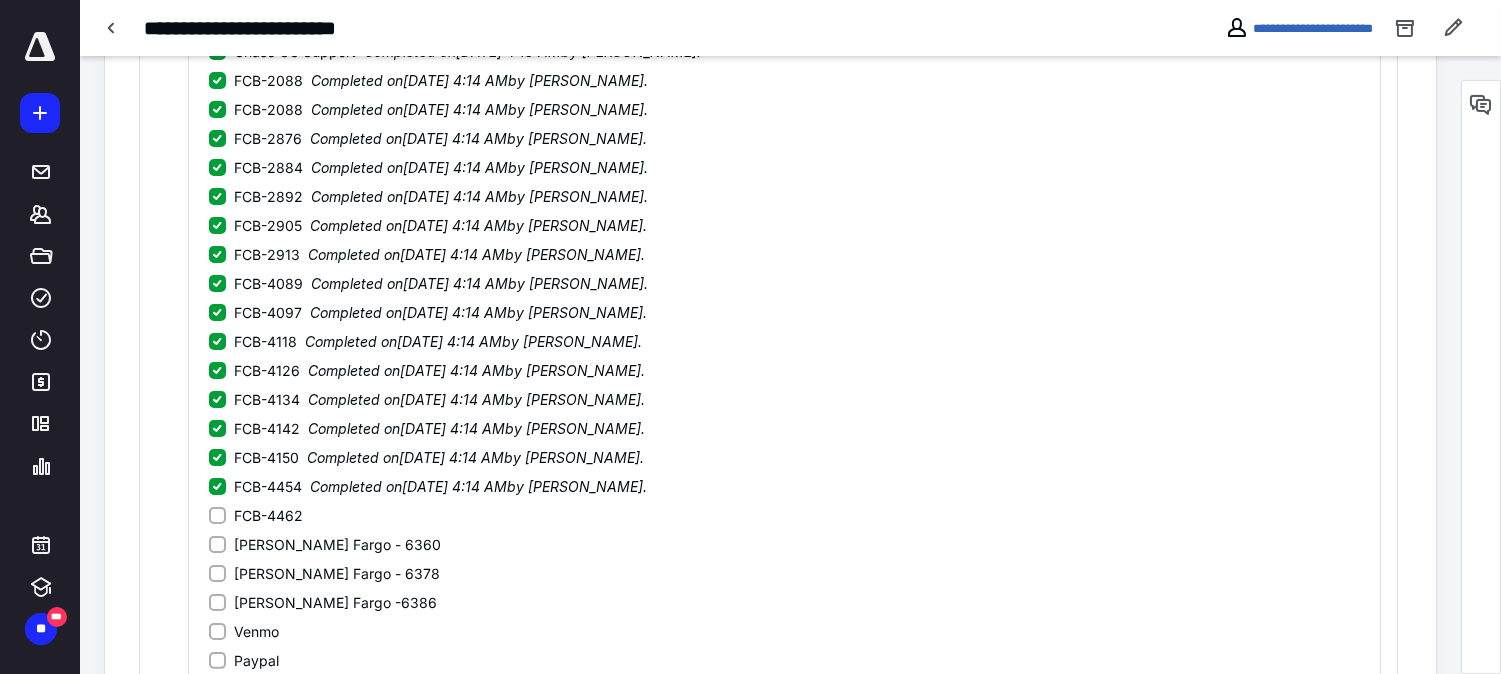 click on "FCB-4462" at bounding box center [217, 515] 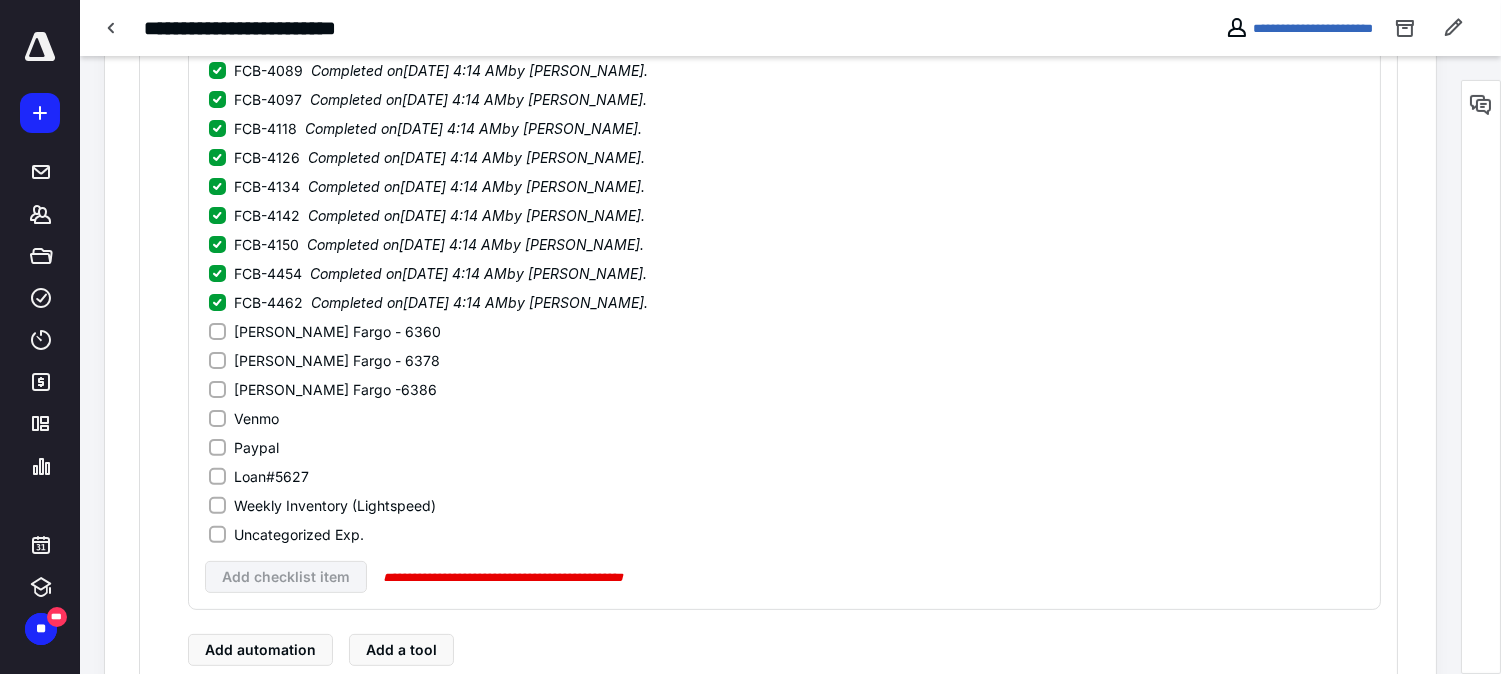scroll, scrollTop: 1247, scrollLeft: 0, axis: vertical 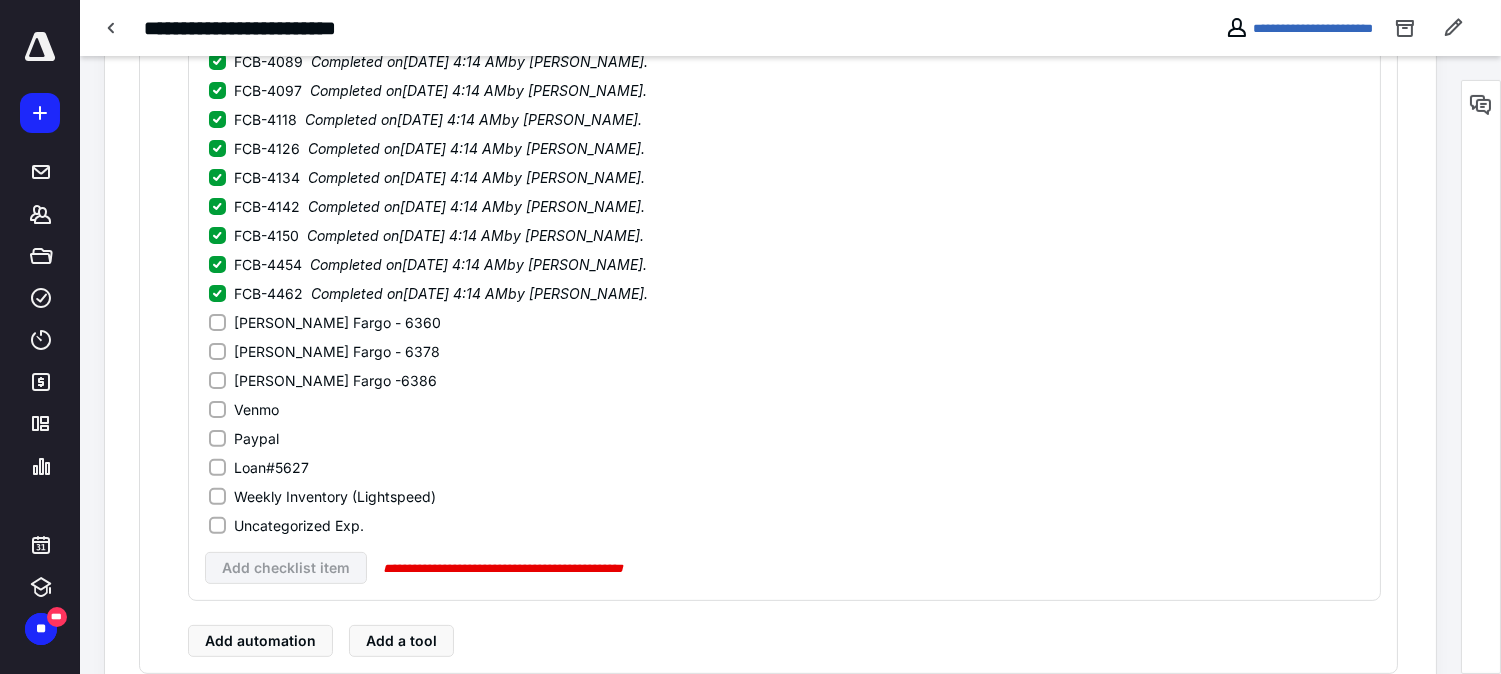 click 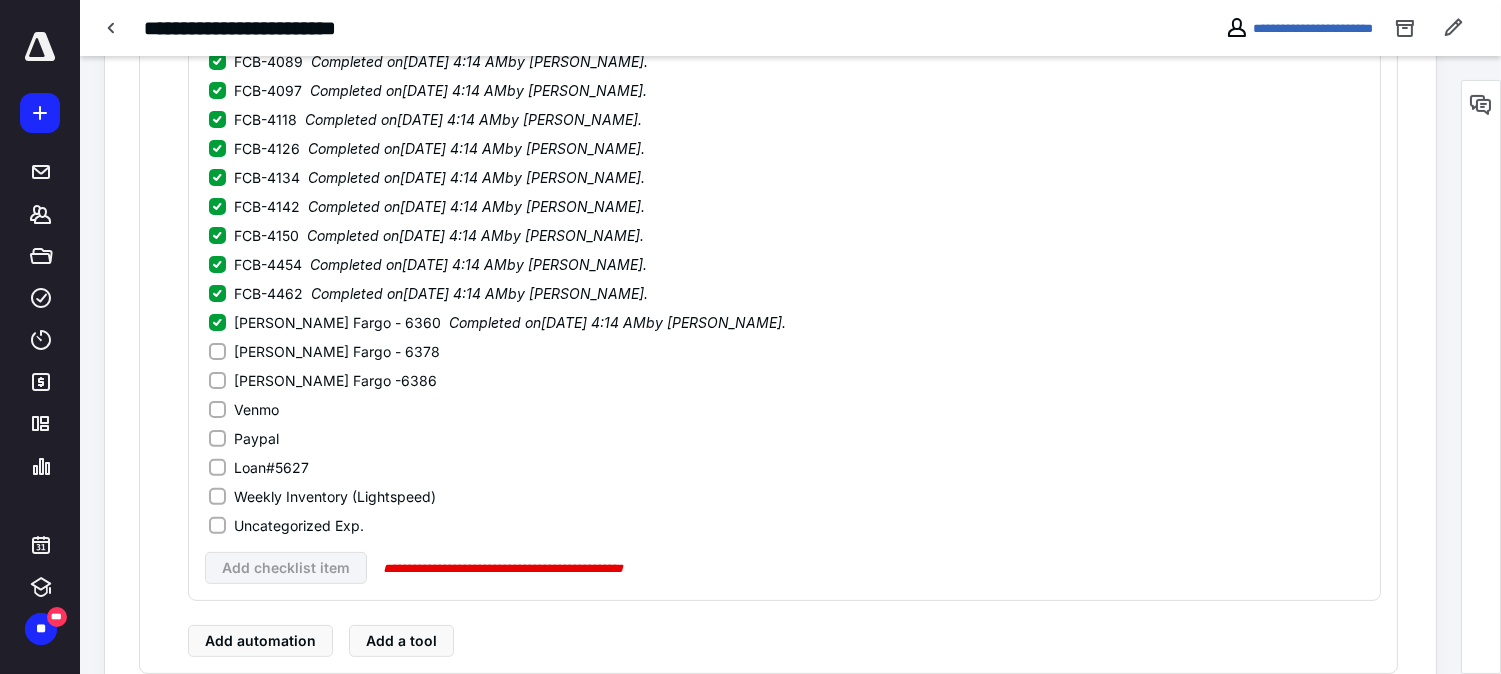click 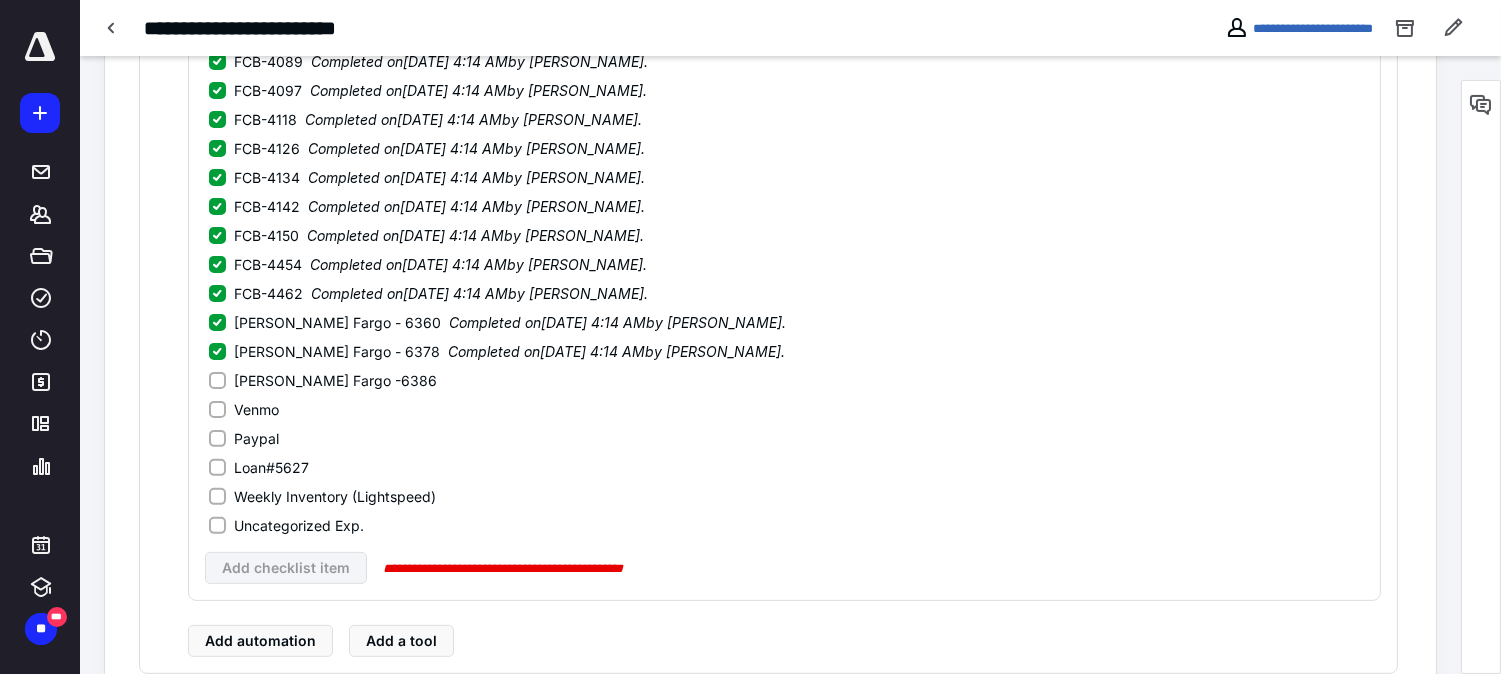 click 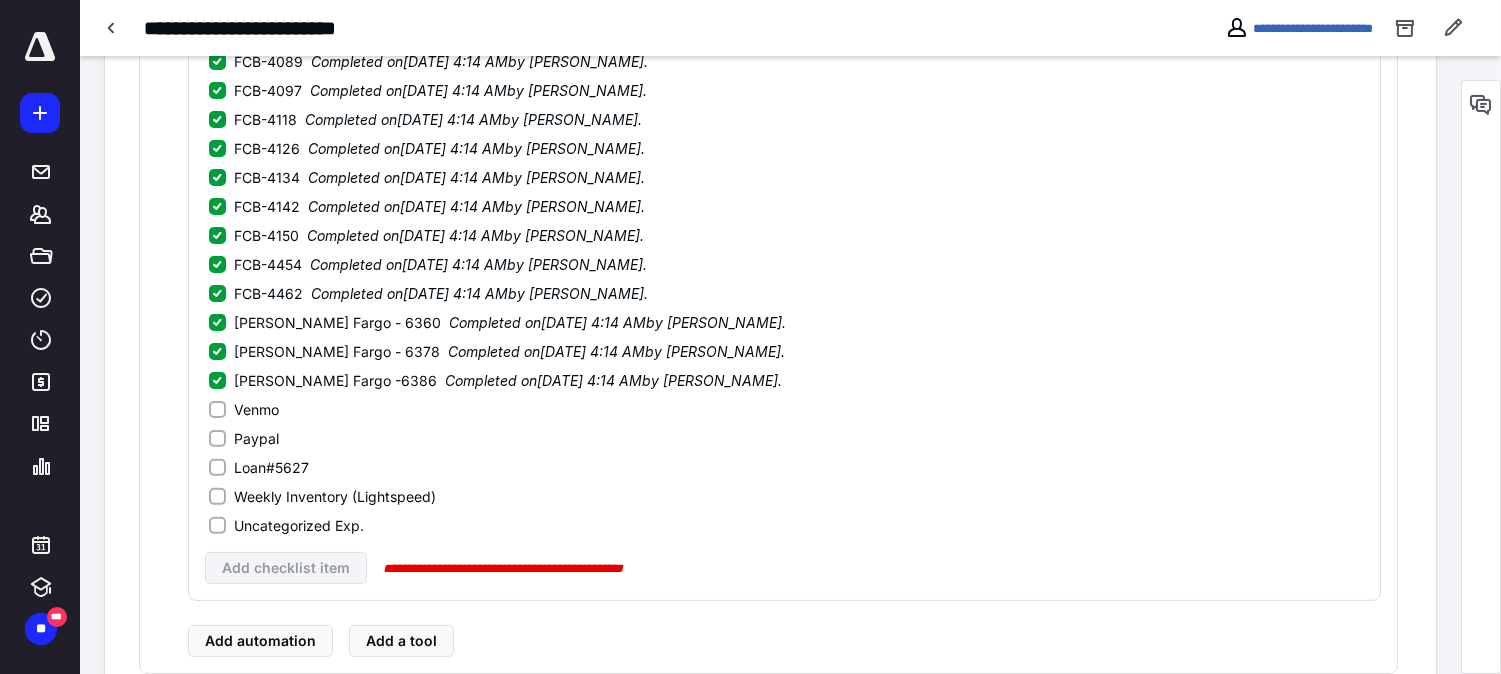 click on "Weekly Inventory (Lightspeed)" at bounding box center [217, 496] 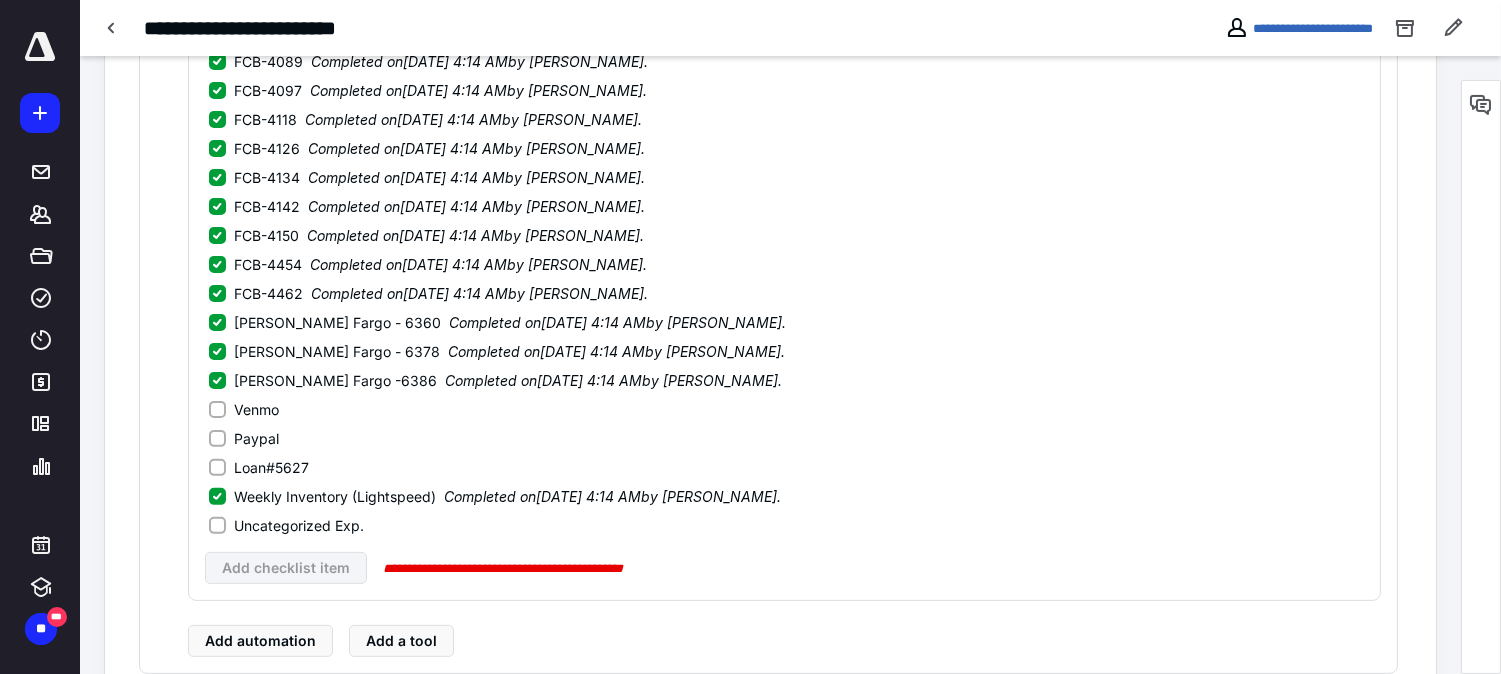 click 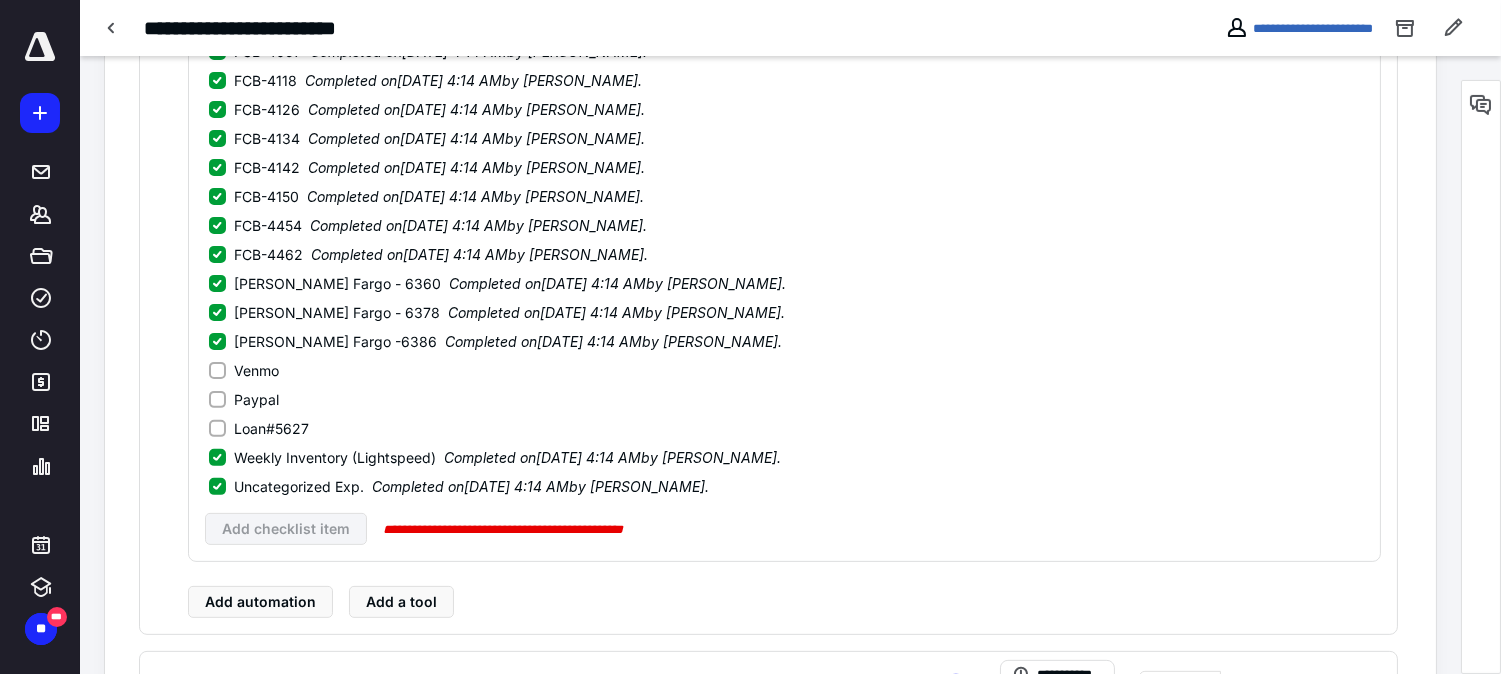 scroll, scrollTop: 1247, scrollLeft: 0, axis: vertical 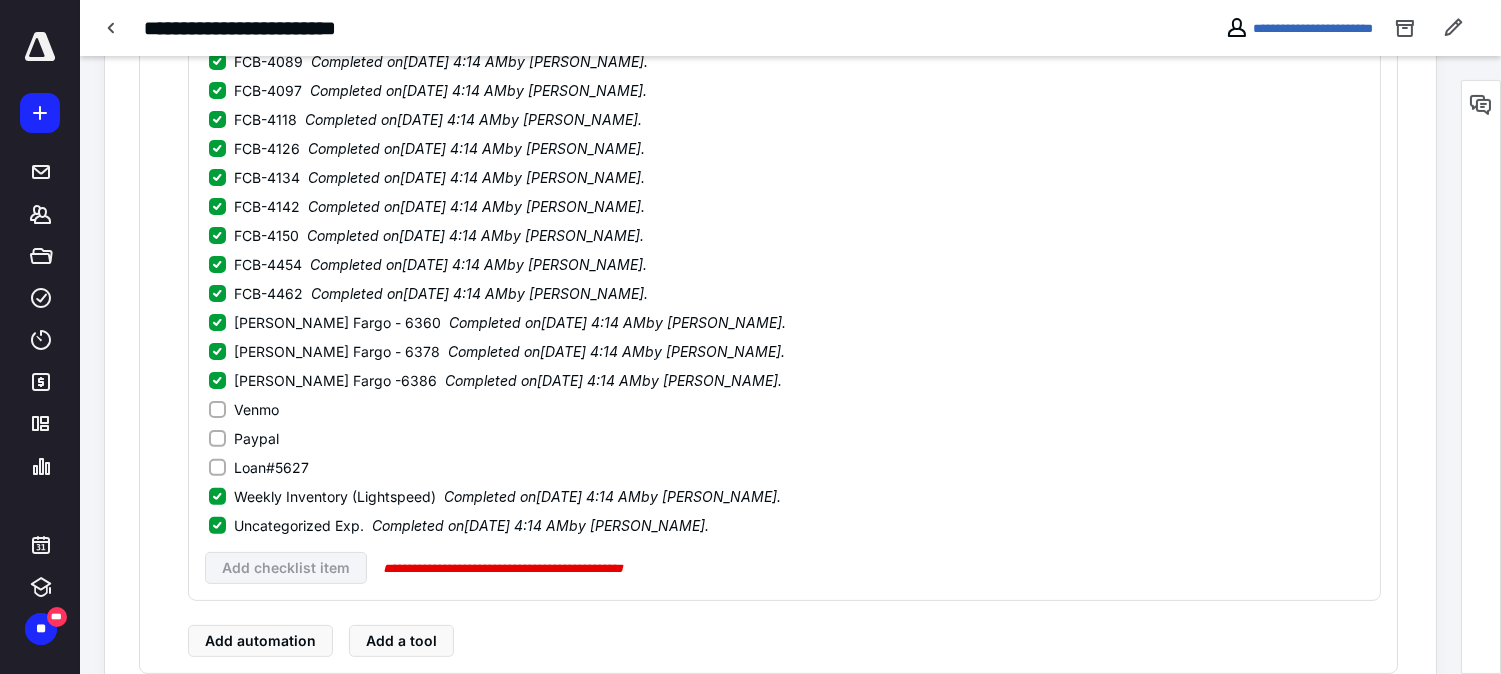 drag, startPoint x: 338, startPoint y: 411, endPoint x: 1422, endPoint y: 420, distance: 1084.0374 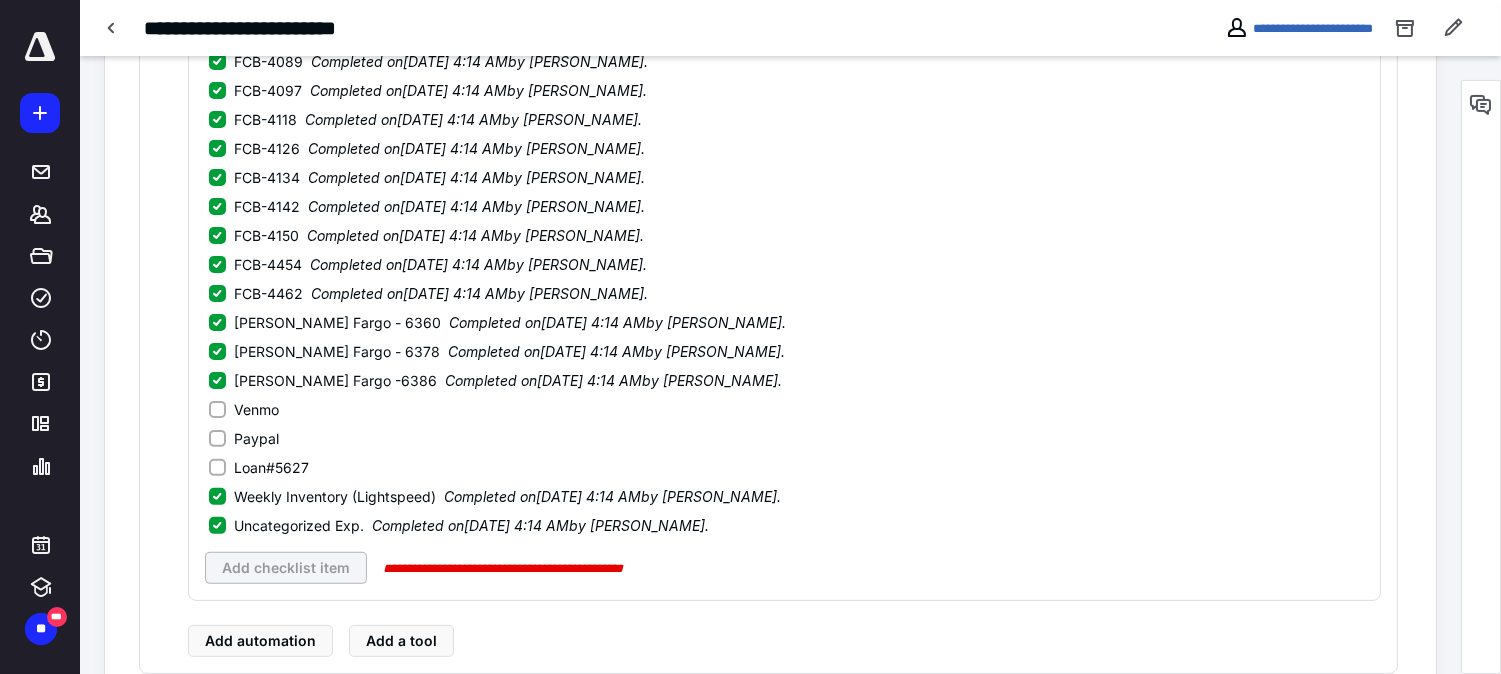 click on "Add checklist item" at bounding box center [286, 568] 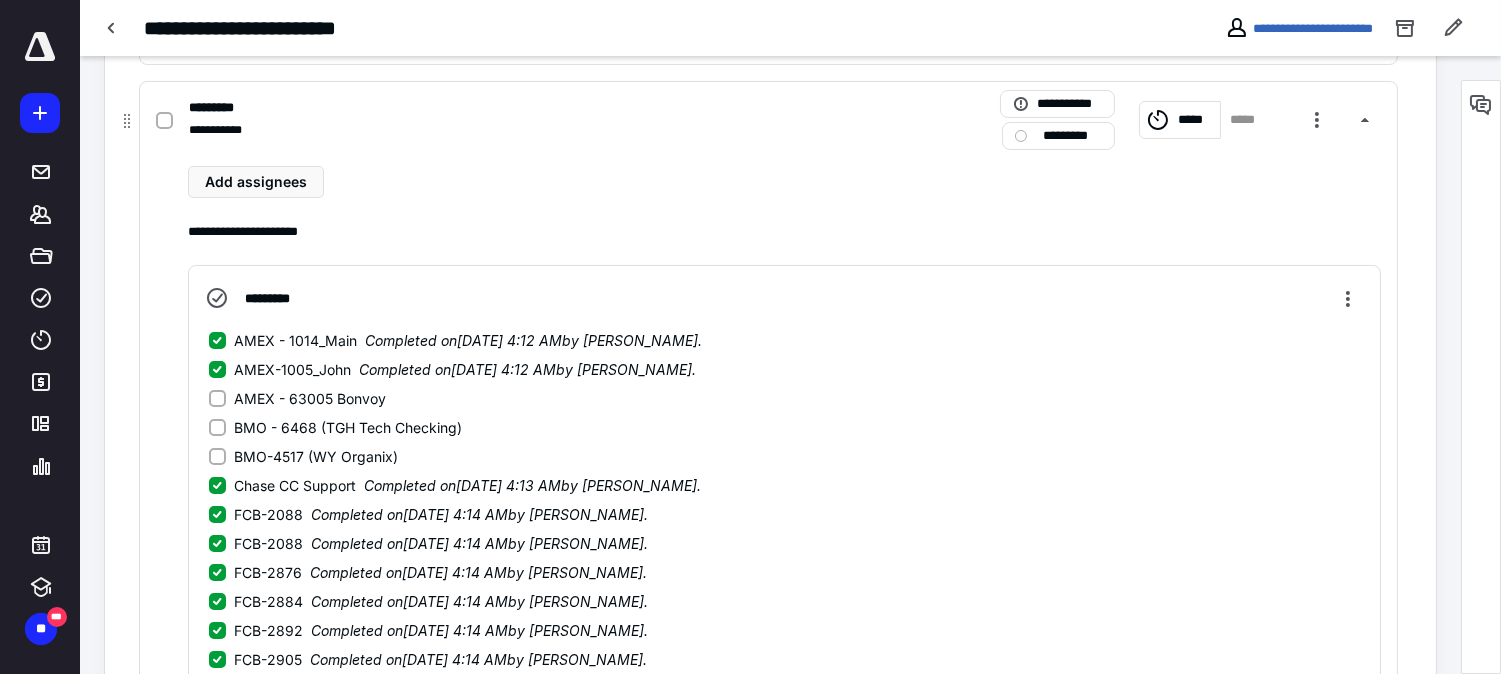 scroll, scrollTop: 581, scrollLeft: 0, axis: vertical 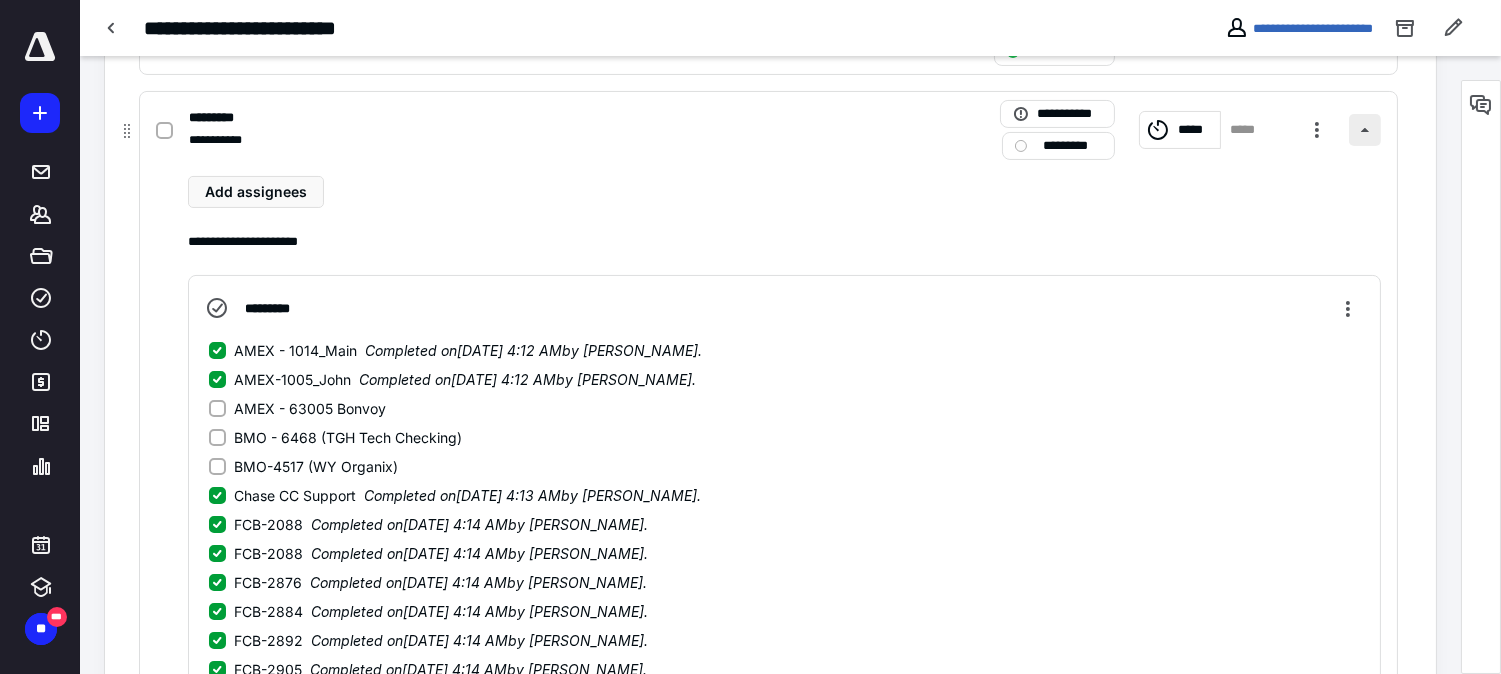 click at bounding box center [1365, 130] 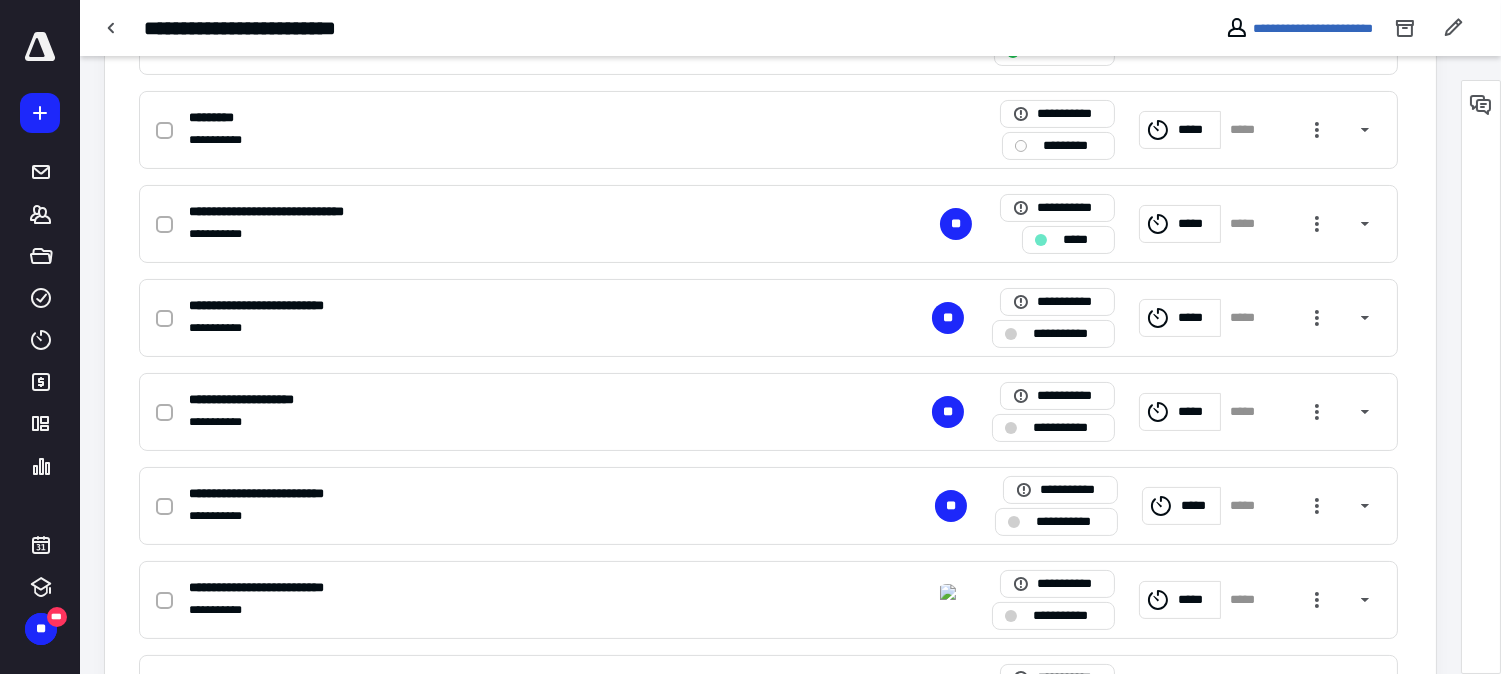 scroll, scrollTop: 358, scrollLeft: 0, axis: vertical 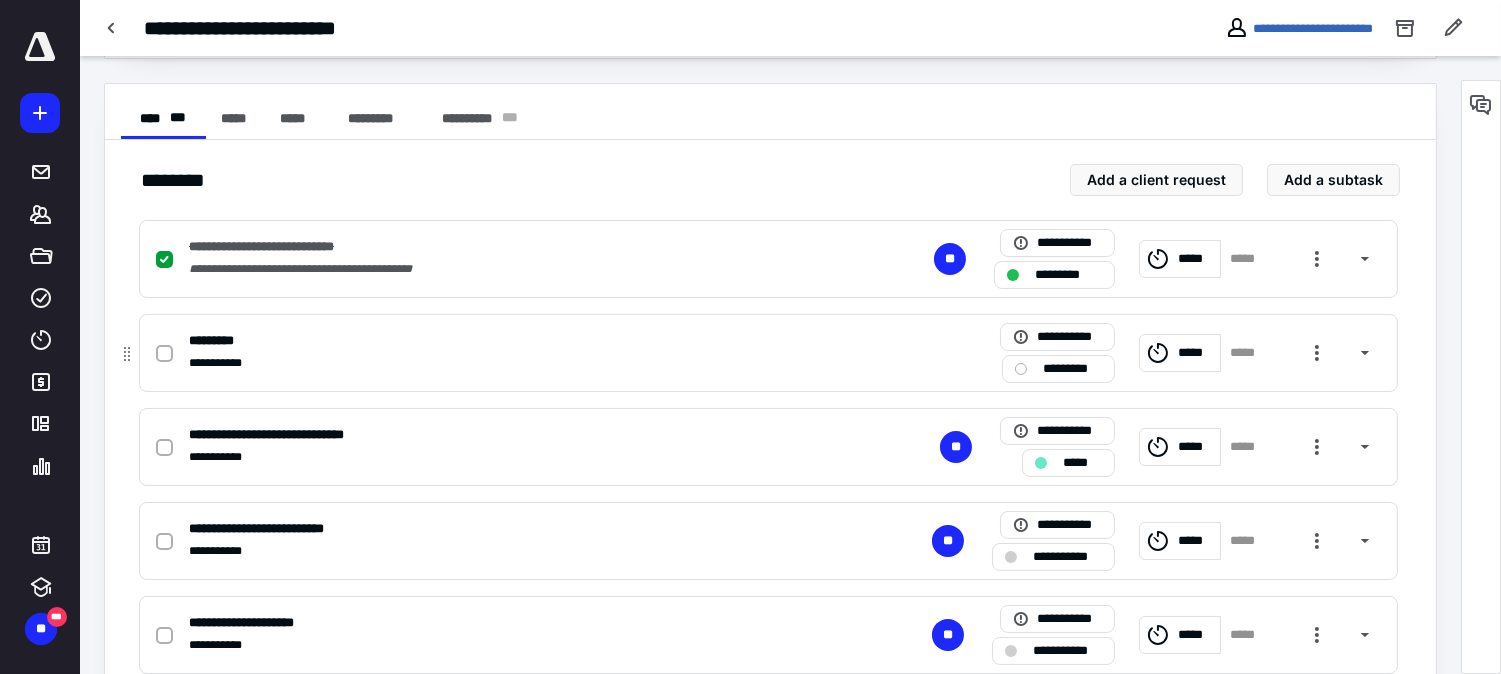 click on "*********" at bounding box center [219, 340] 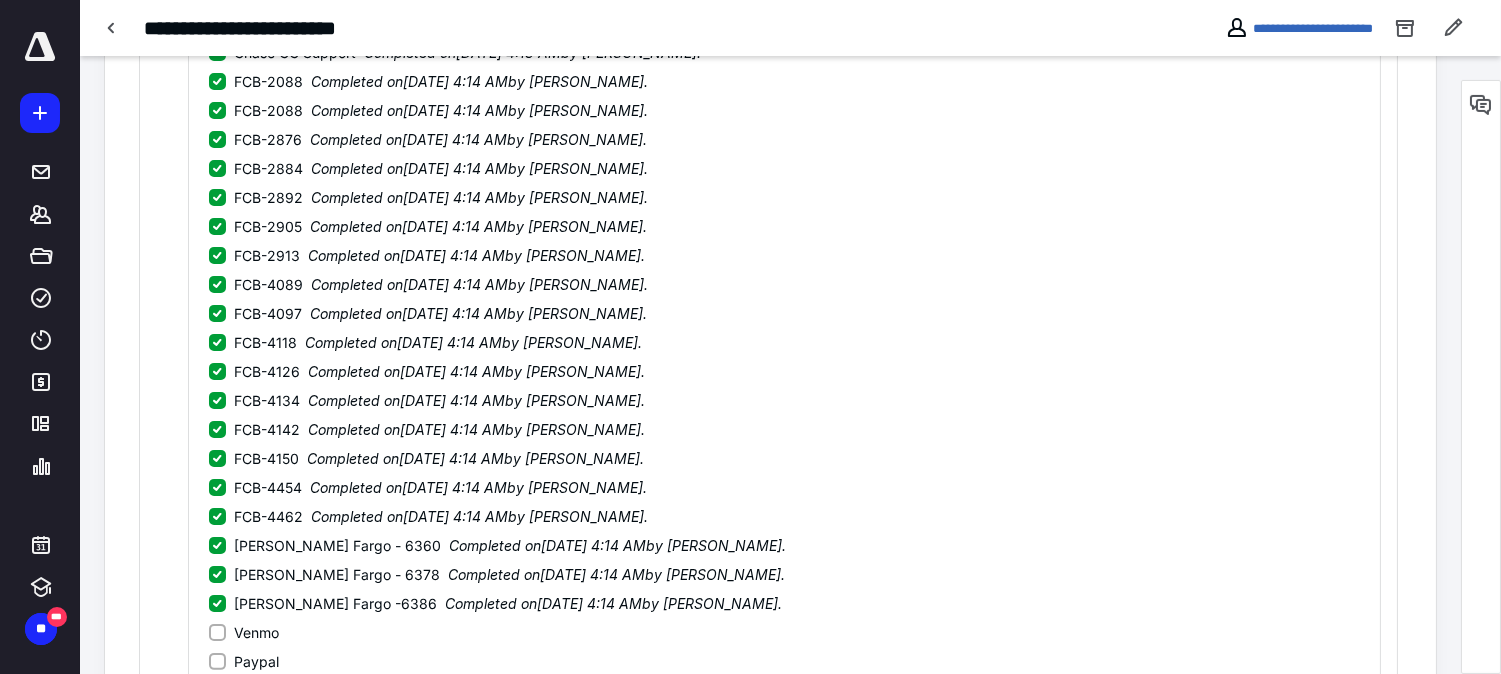 scroll, scrollTop: 692, scrollLeft: 0, axis: vertical 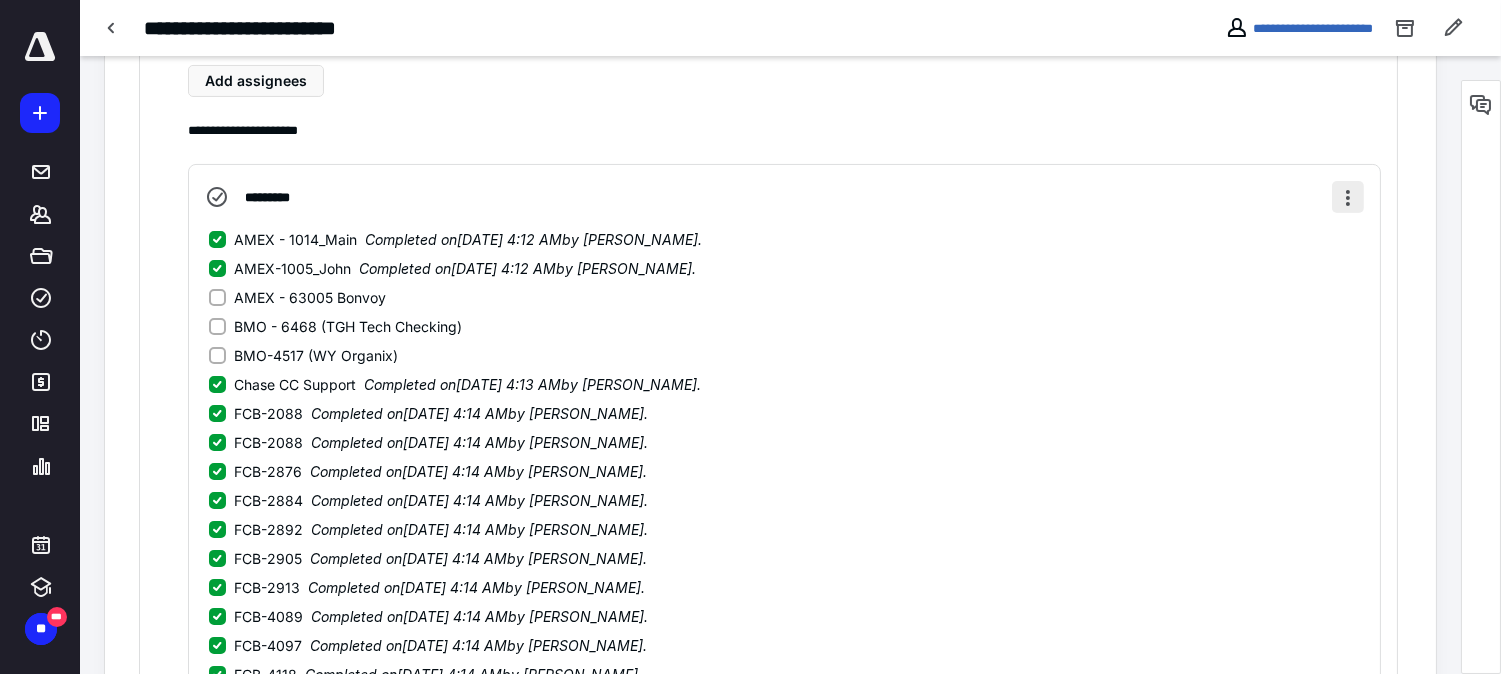 click at bounding box center (1348, 197) 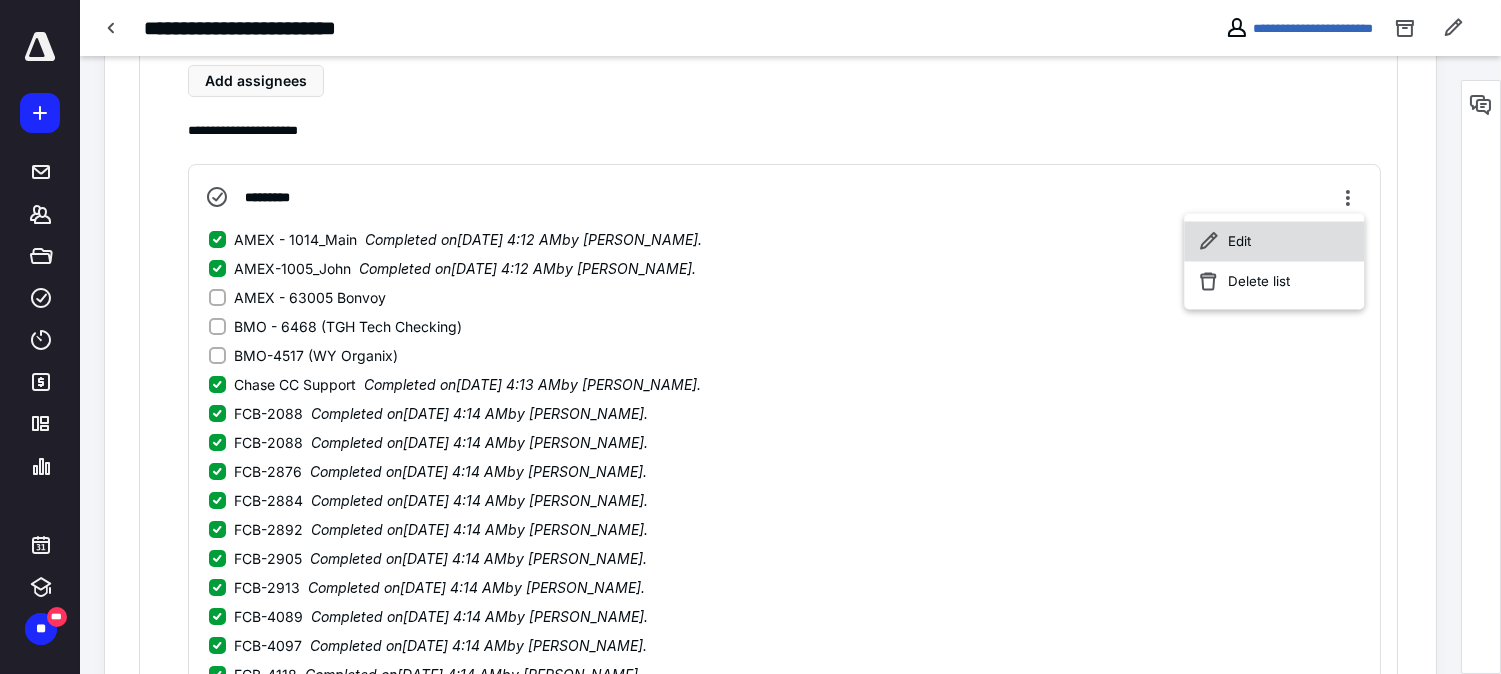 click on "Edit" at bounding box center [1274, 242] 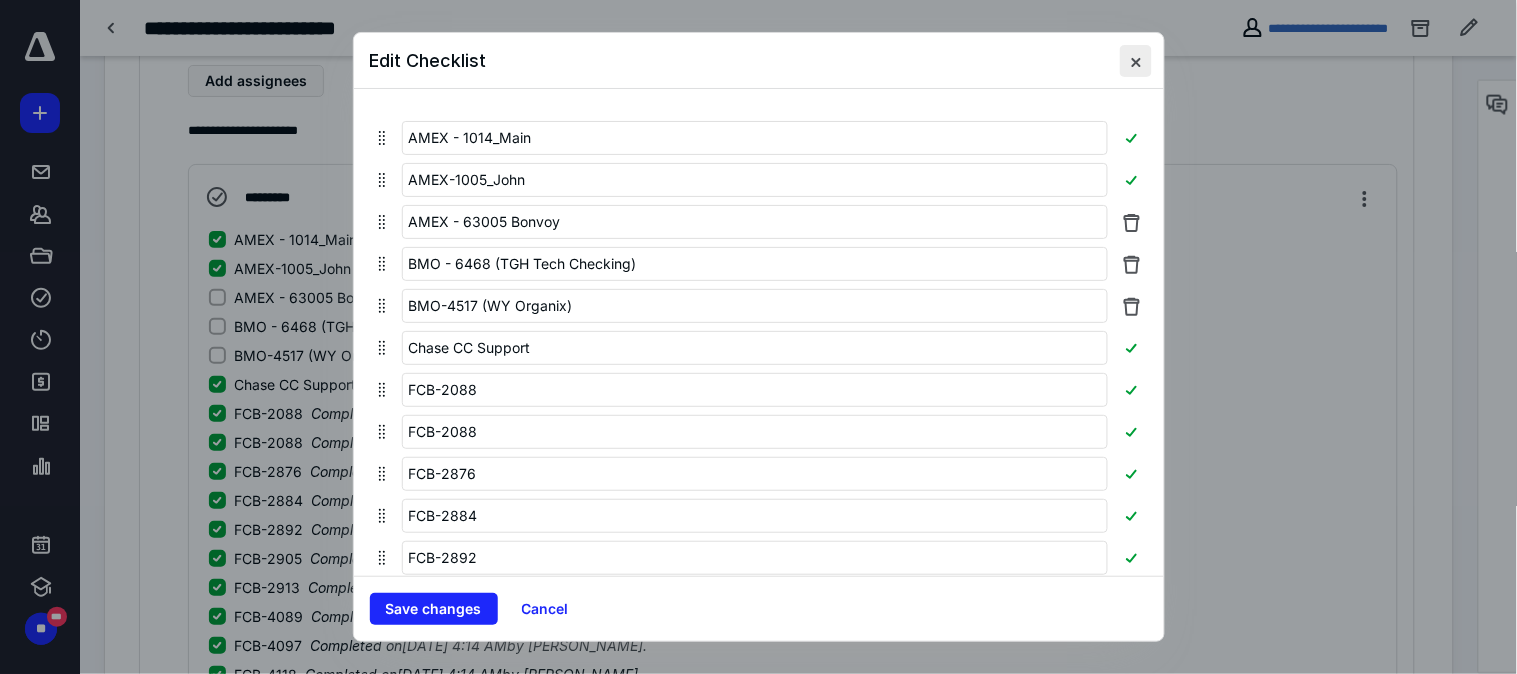 click at bounding box center [1136, 61] 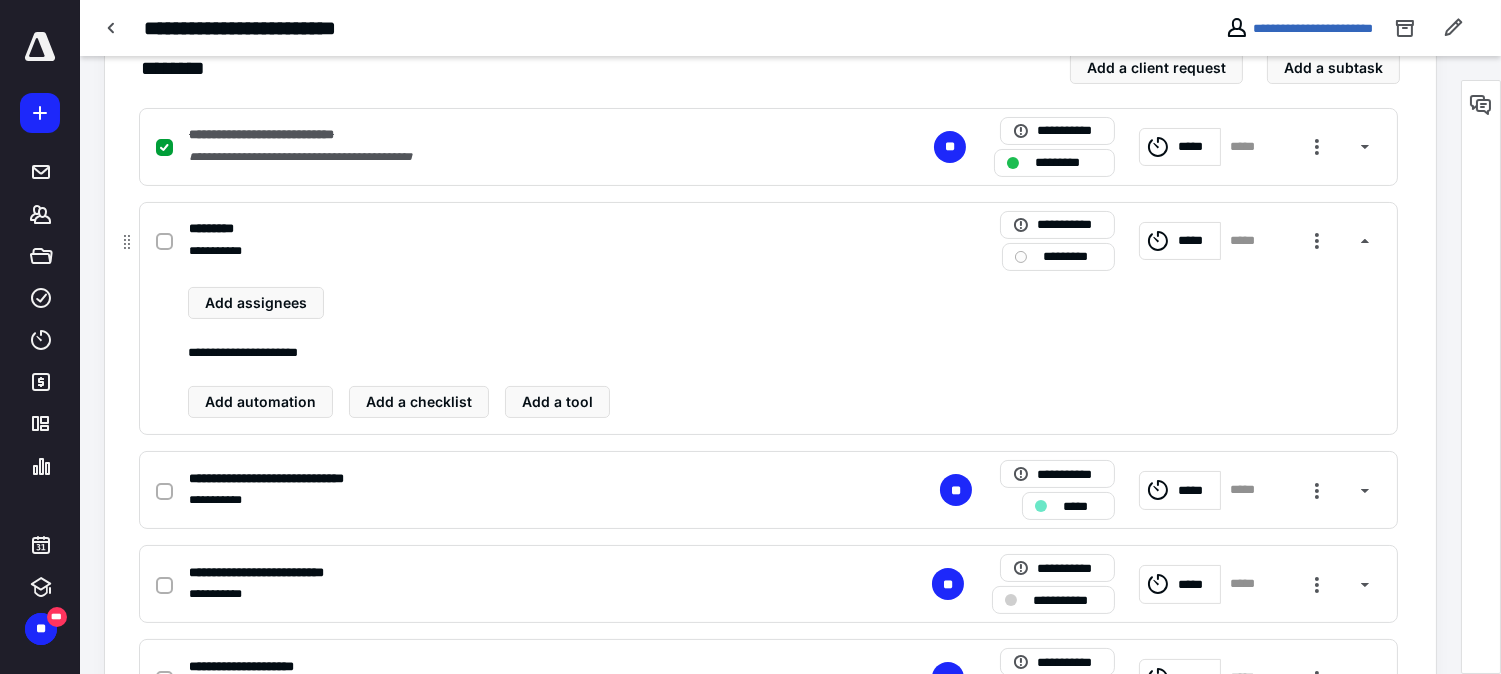 scroll, scrollTop: 358, scrollLeft: 0, axis: vertical 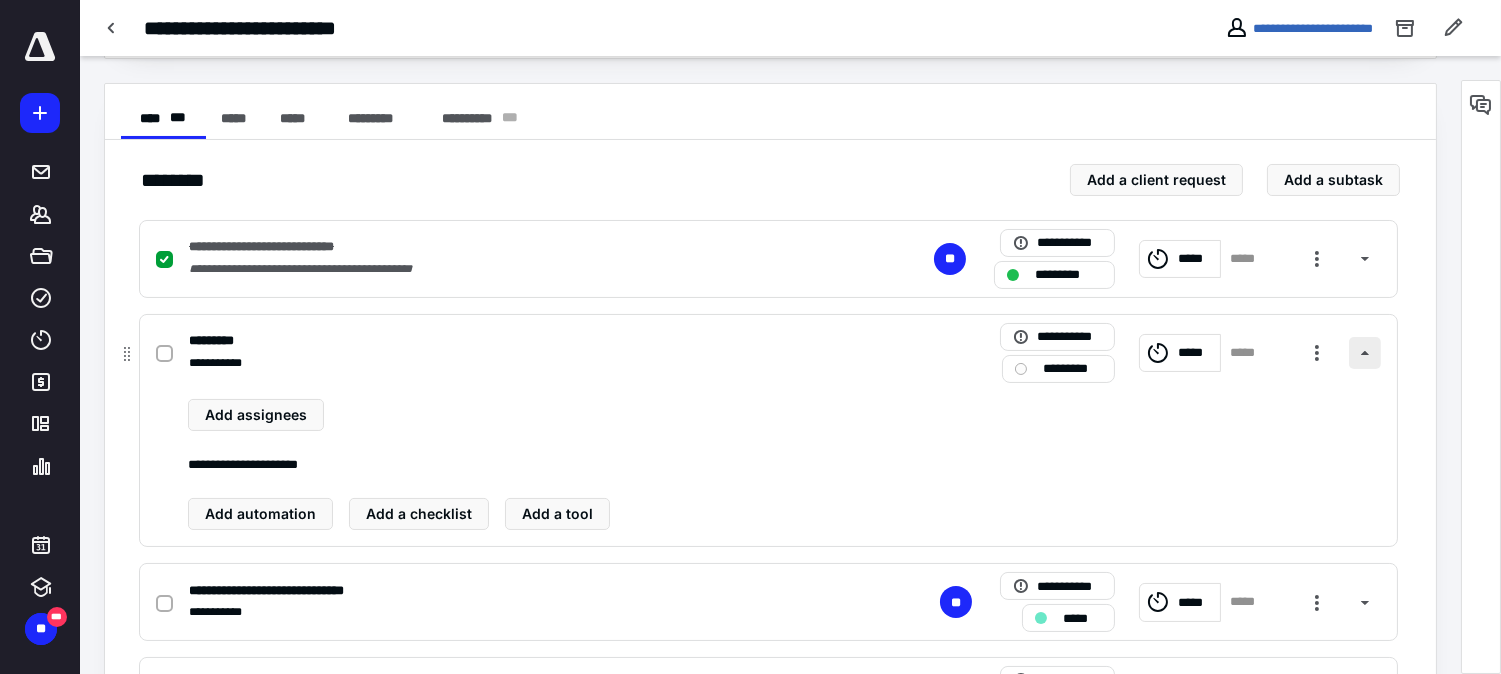 click at bounding box center (1365, 353) 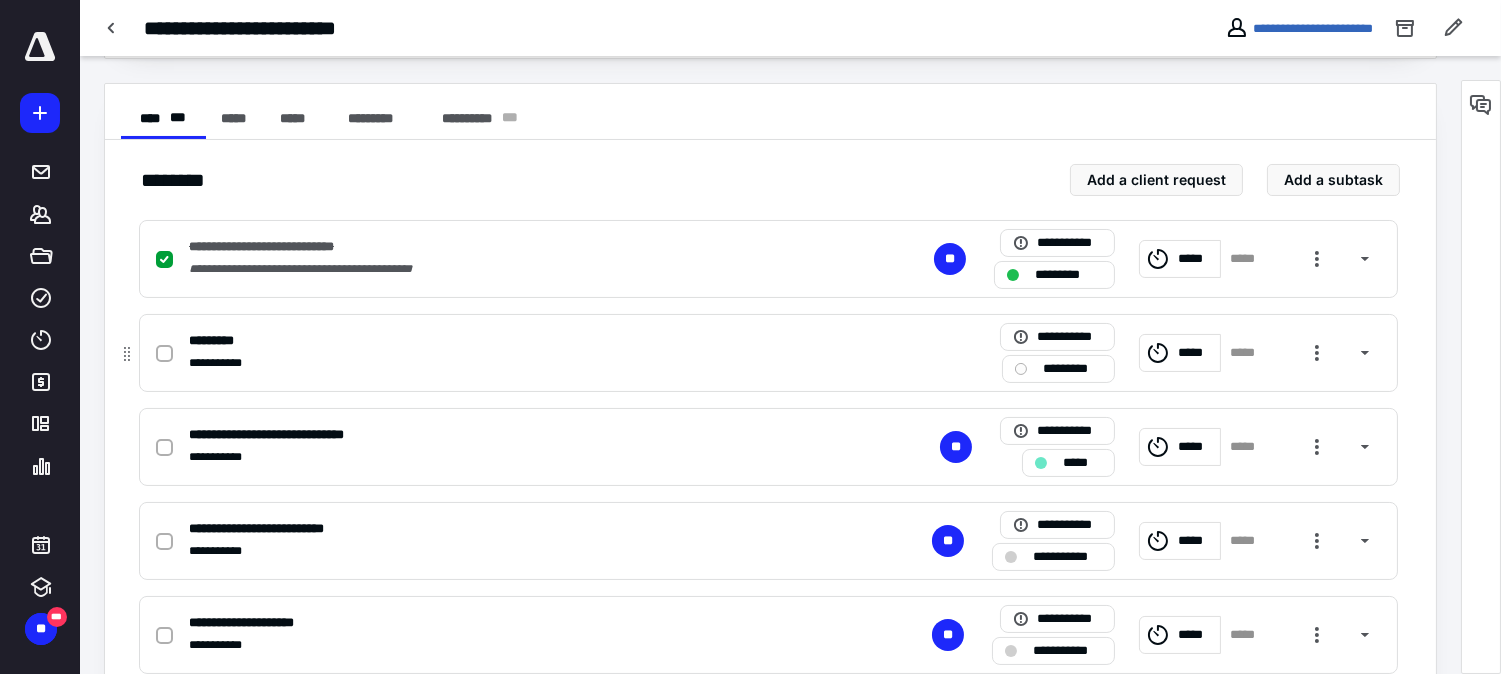click on "*********" at bounding box center (1072, 368) 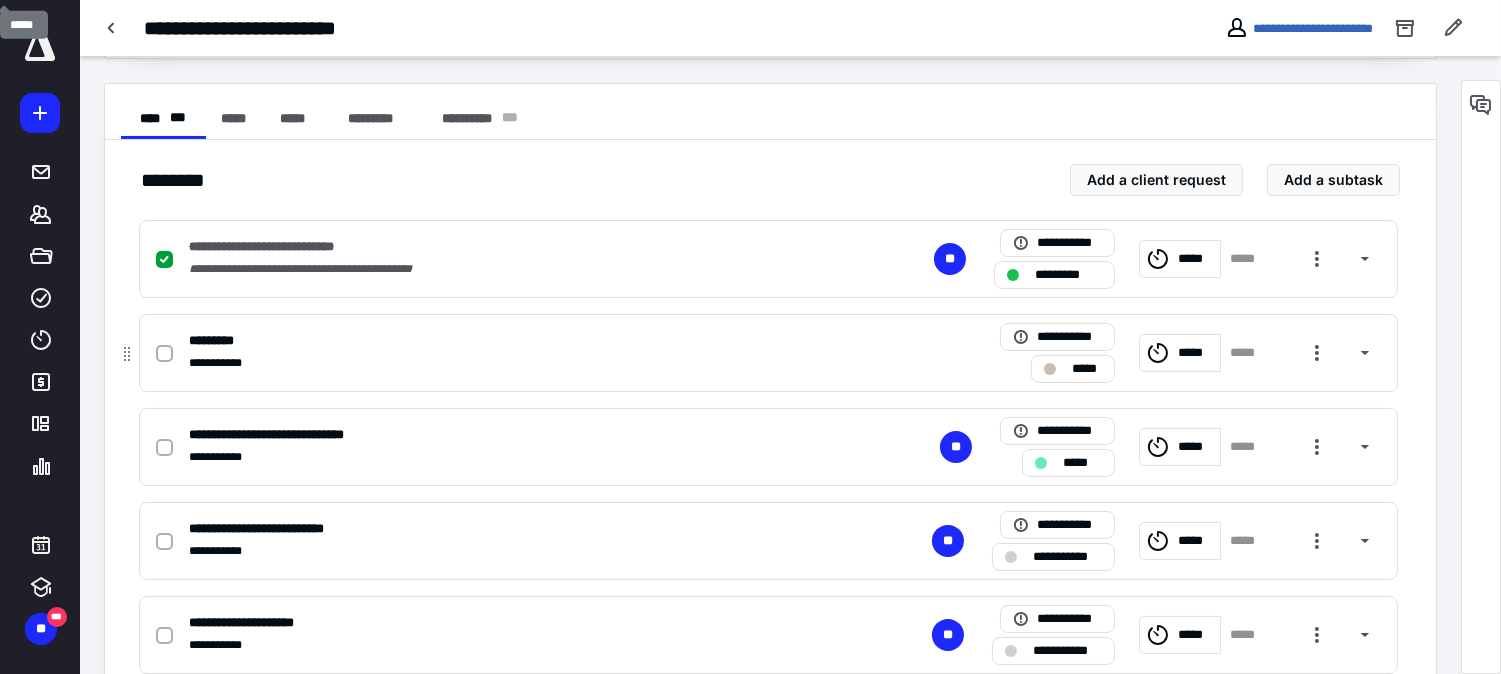 click on "*****" at bounding box center (1087, 368) 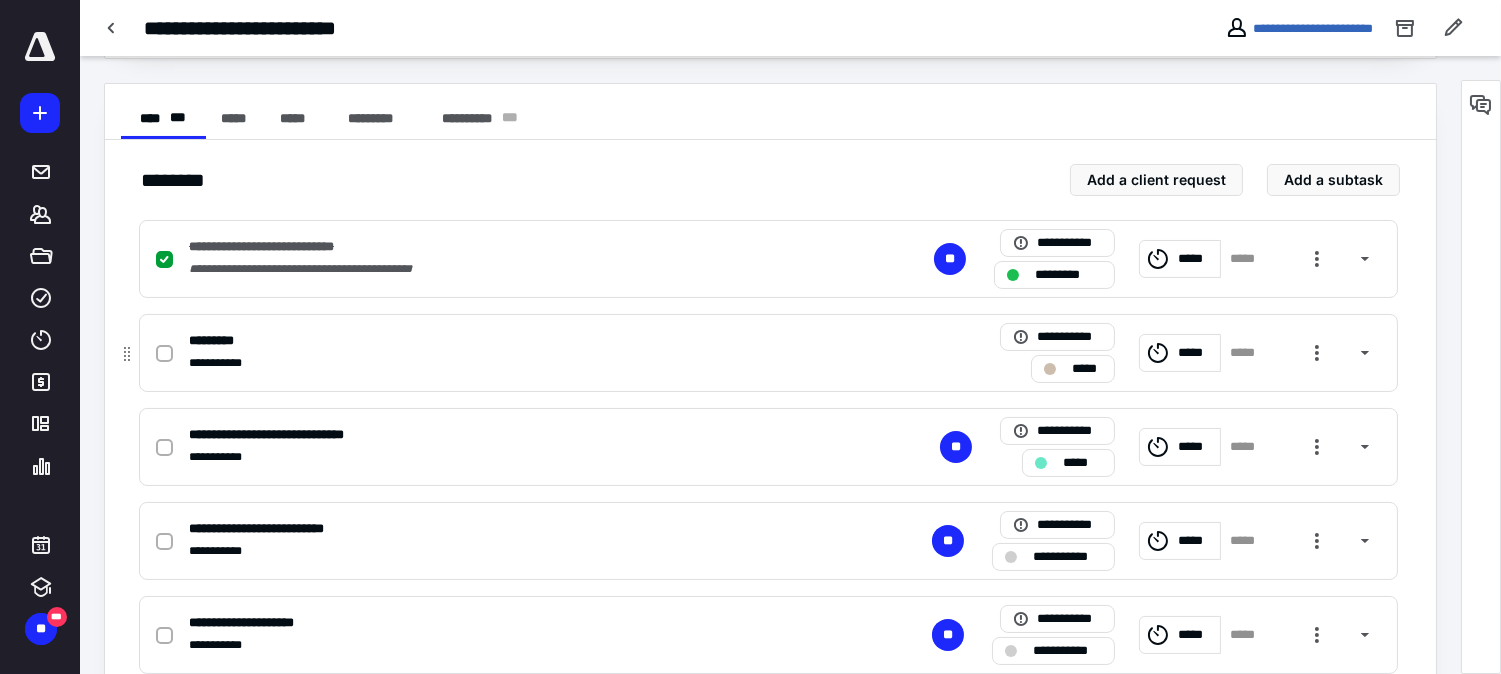 click on "*****" at bounding box center [1073, 369] 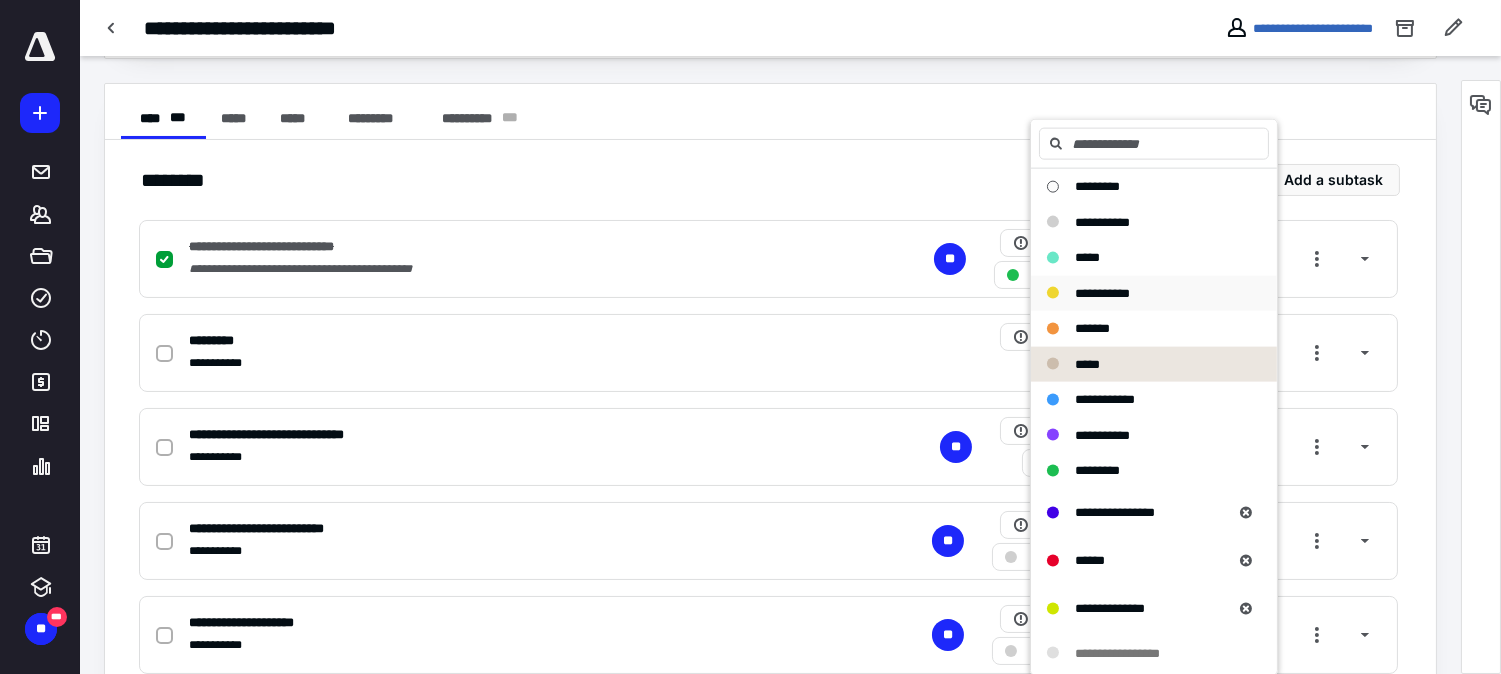 click on "**********" at bounding box center (1102, 292) 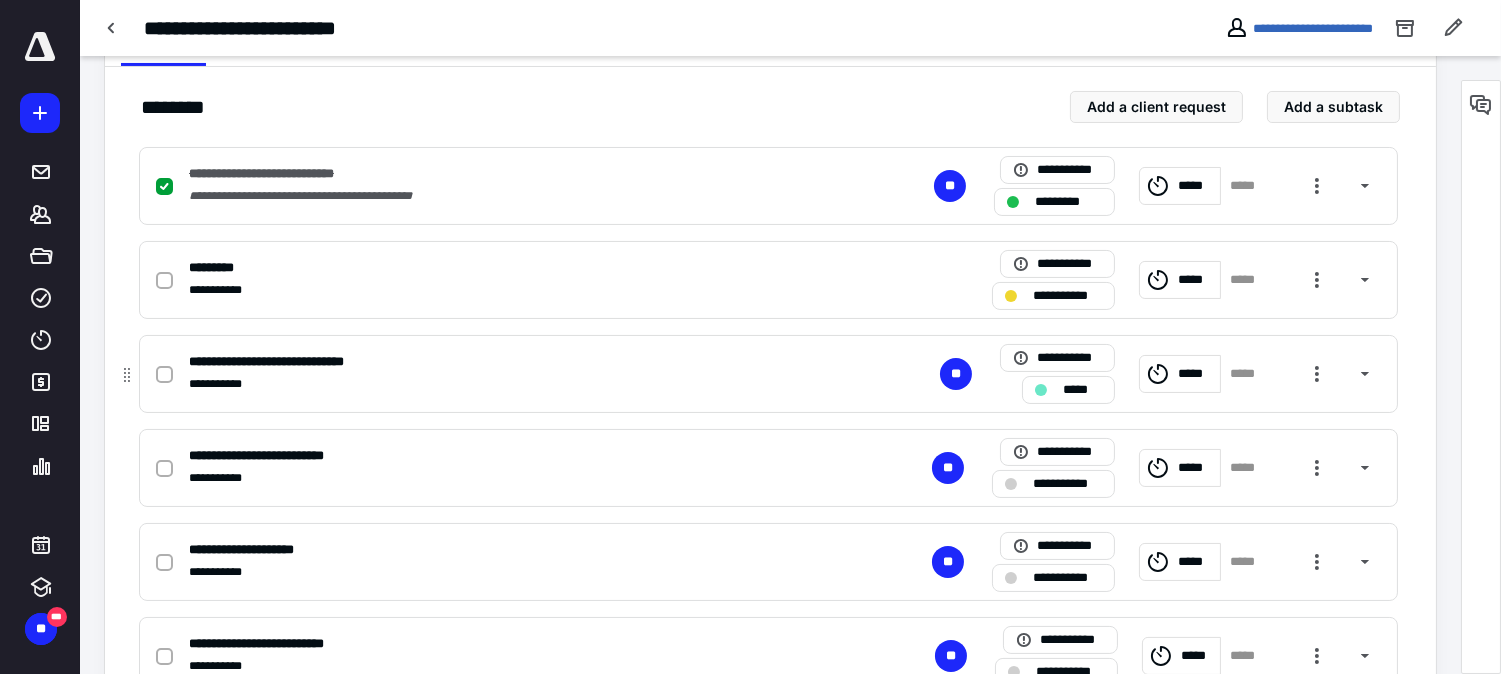 scroll, scrollTop: 470, scrollLeft: 0, axis: vertical 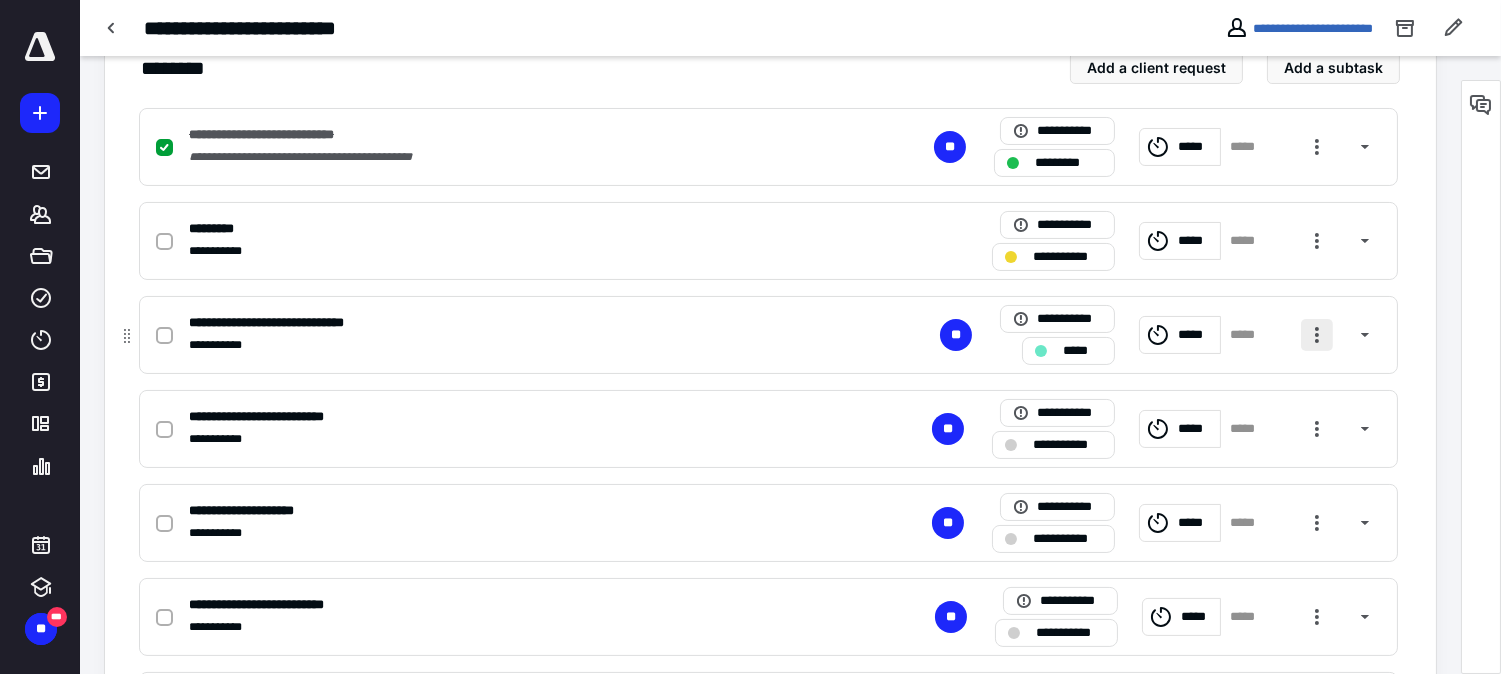 click at bounding box center (1317, 335) 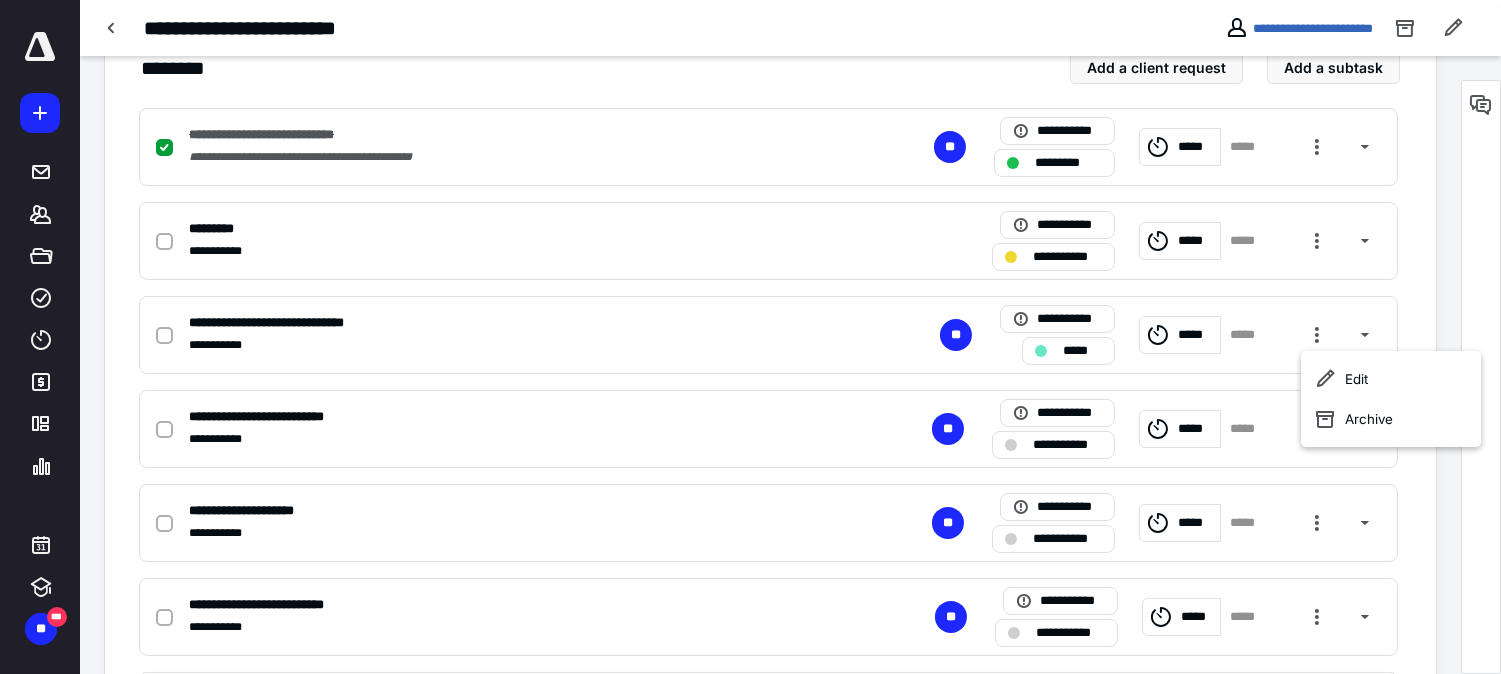 click at bounding box center (1481, 377) 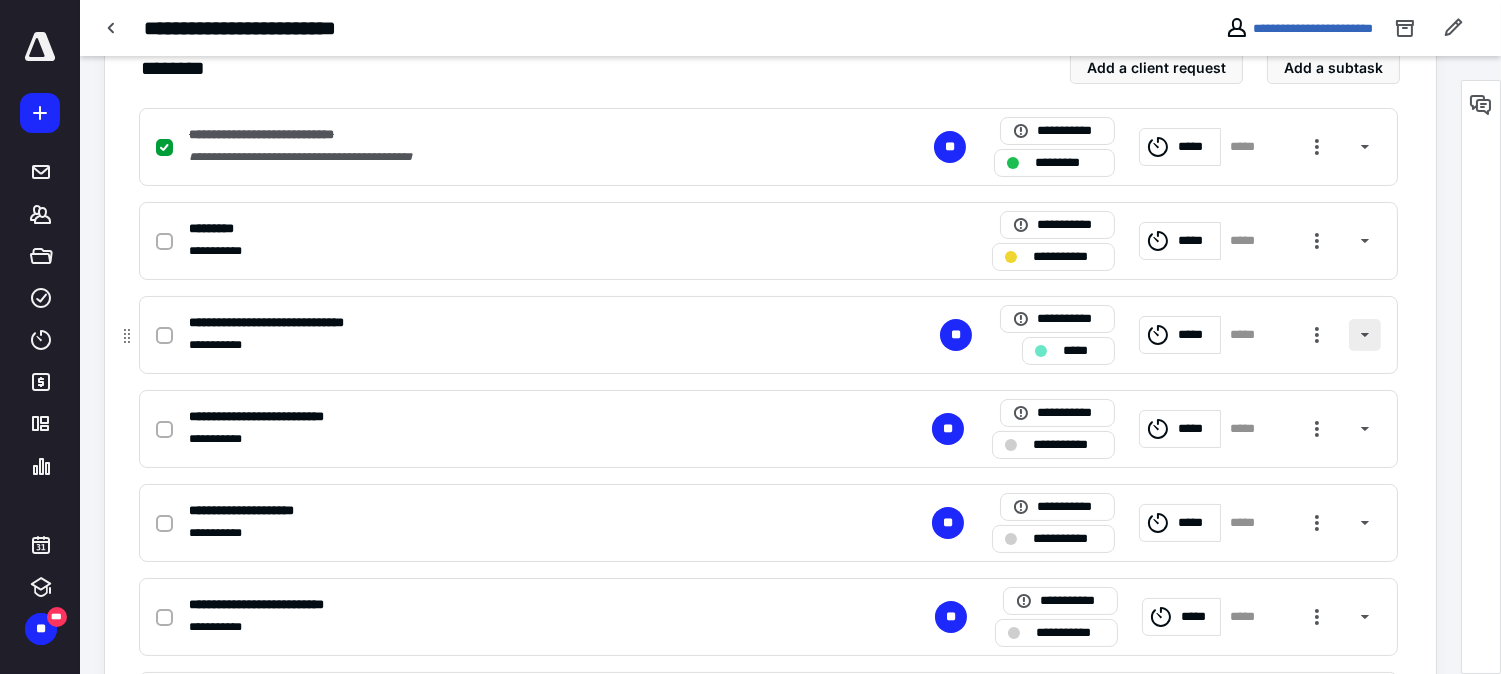 click at bounding box center (1365, 335) 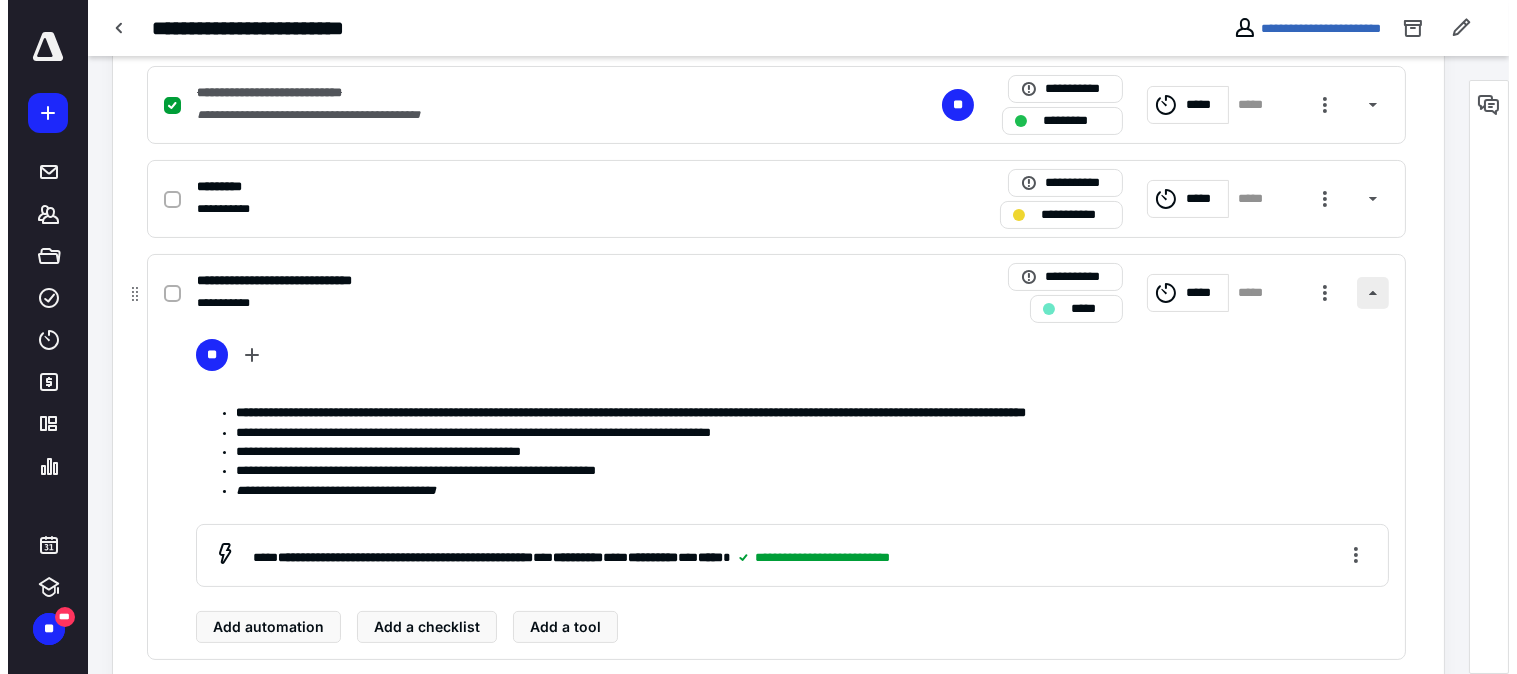 scroll, scrollTop: 470, scrollLeft: 0, axis: vertical 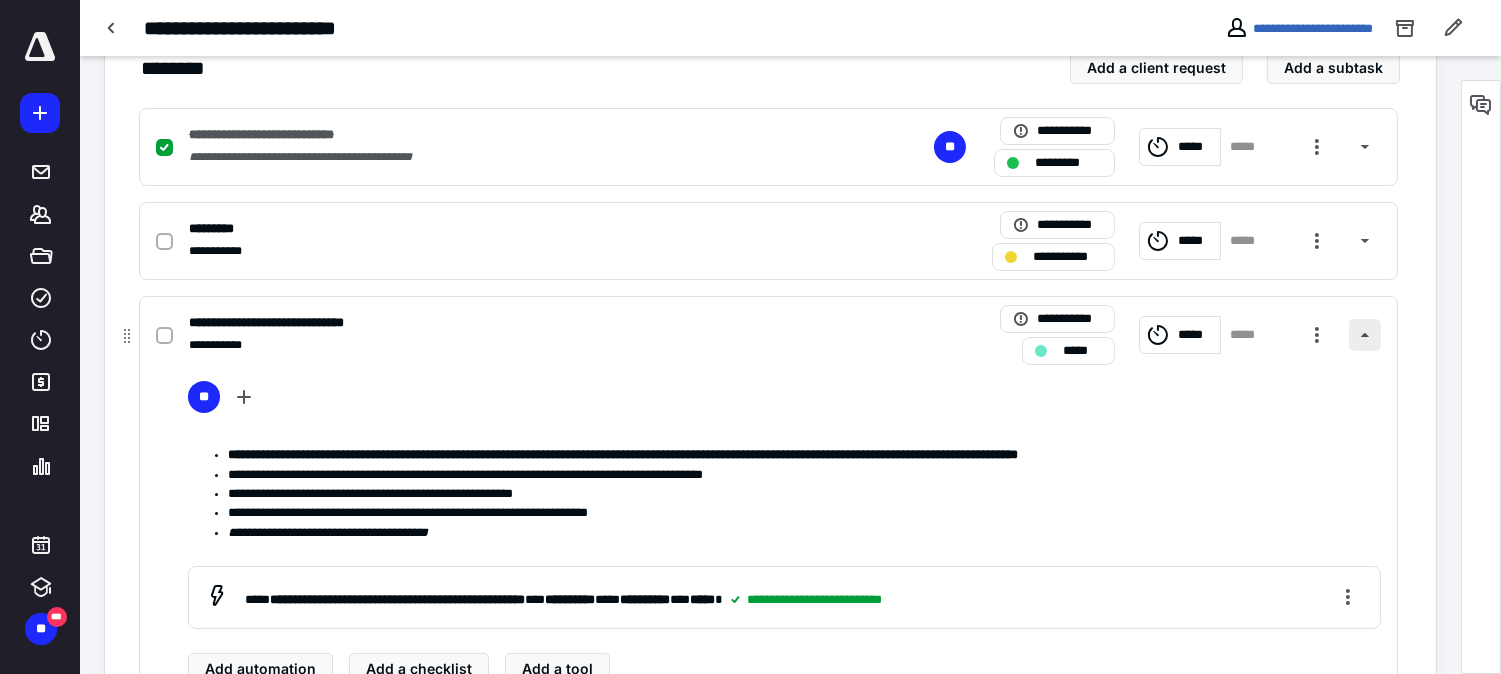 click at bounding box center (1365, 335) 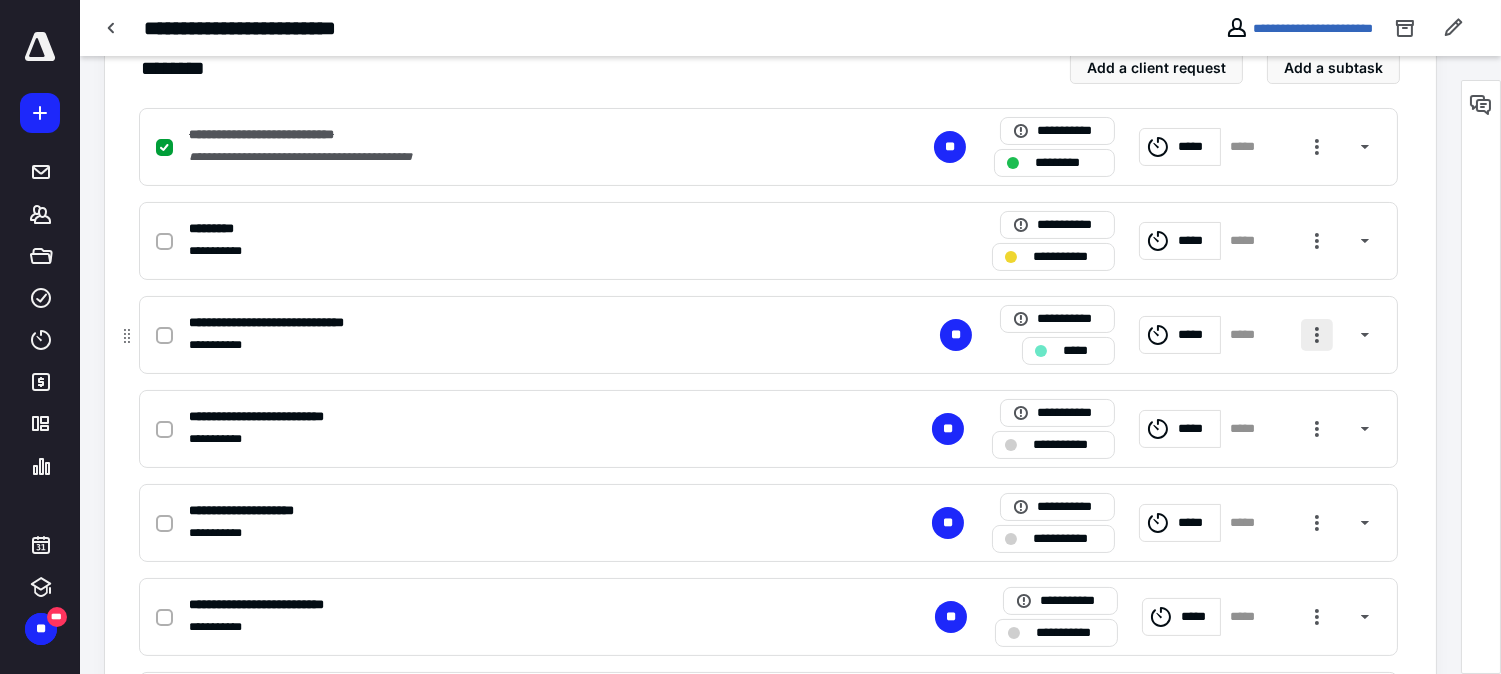 click at bounding box center [1317, 335] 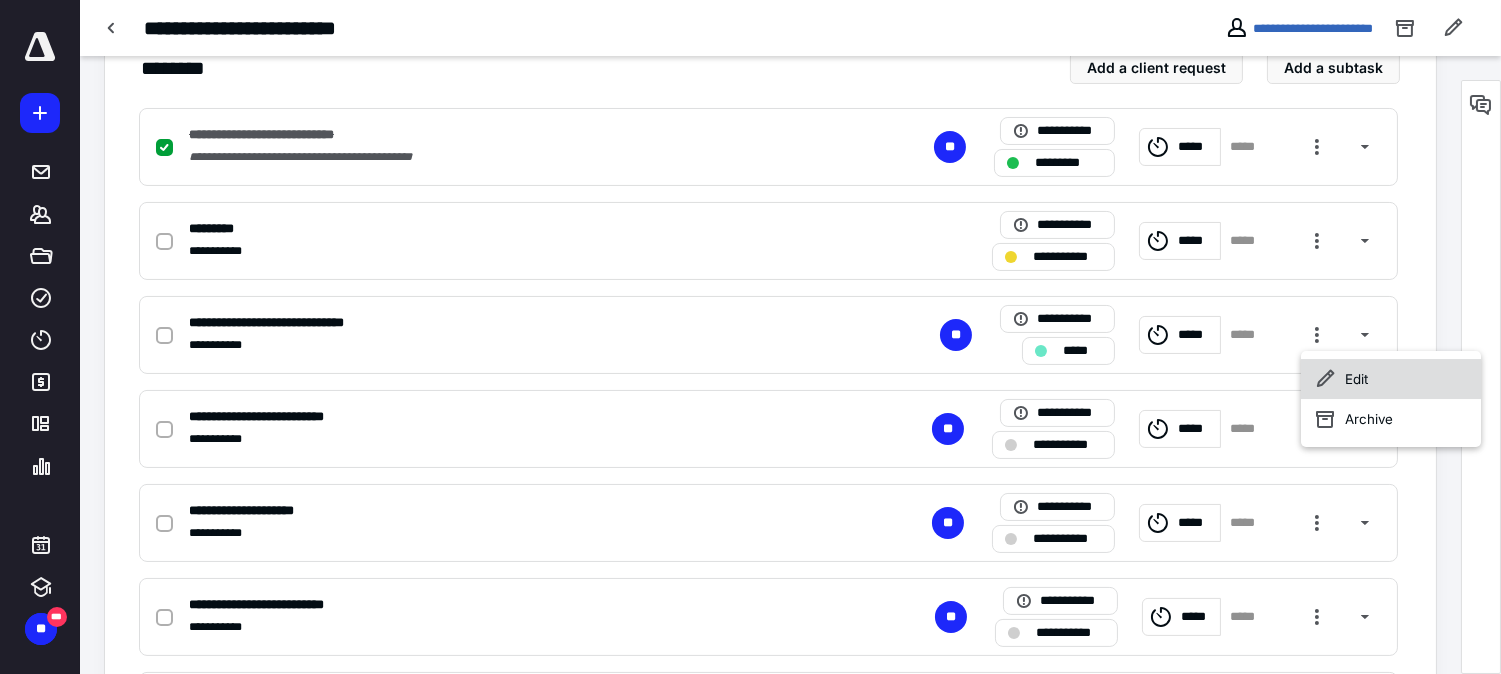 click 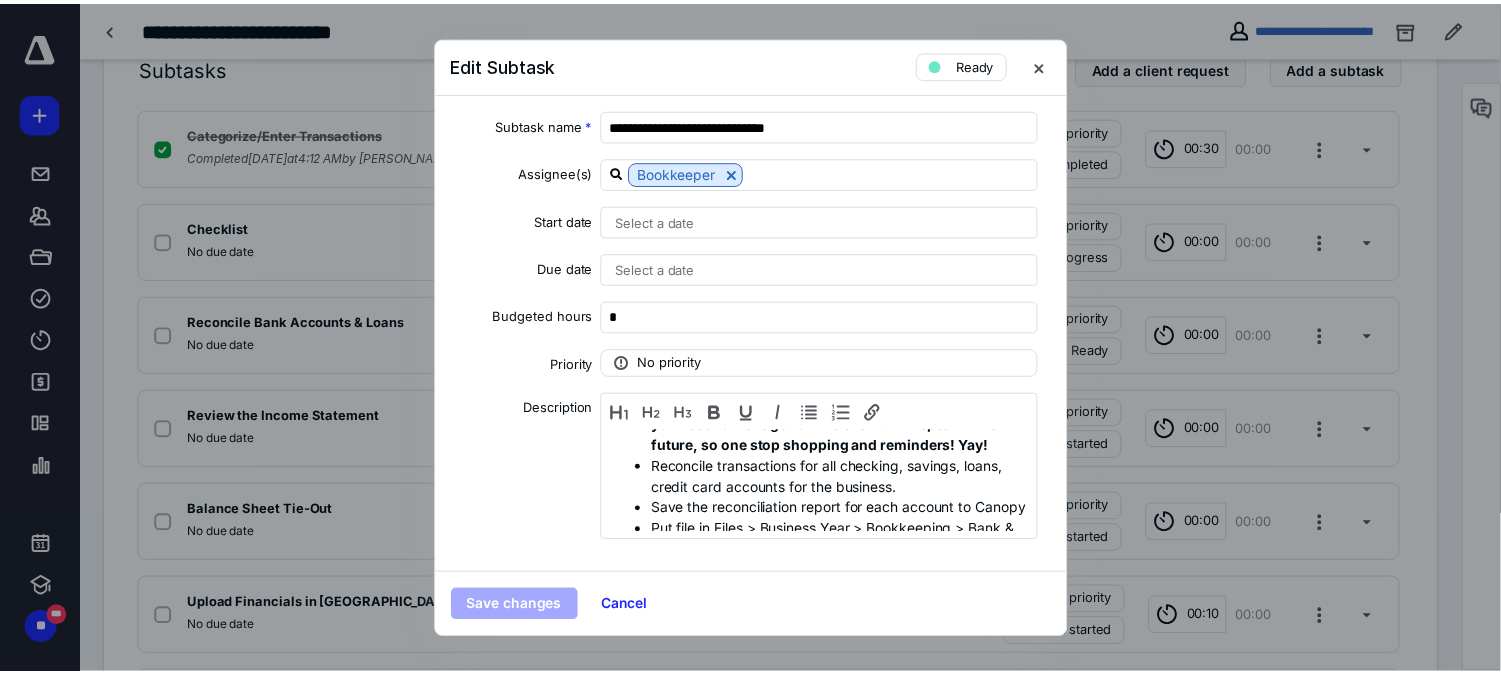 scroll, scrollTop: 0, scrollLeft: 0, axis: both 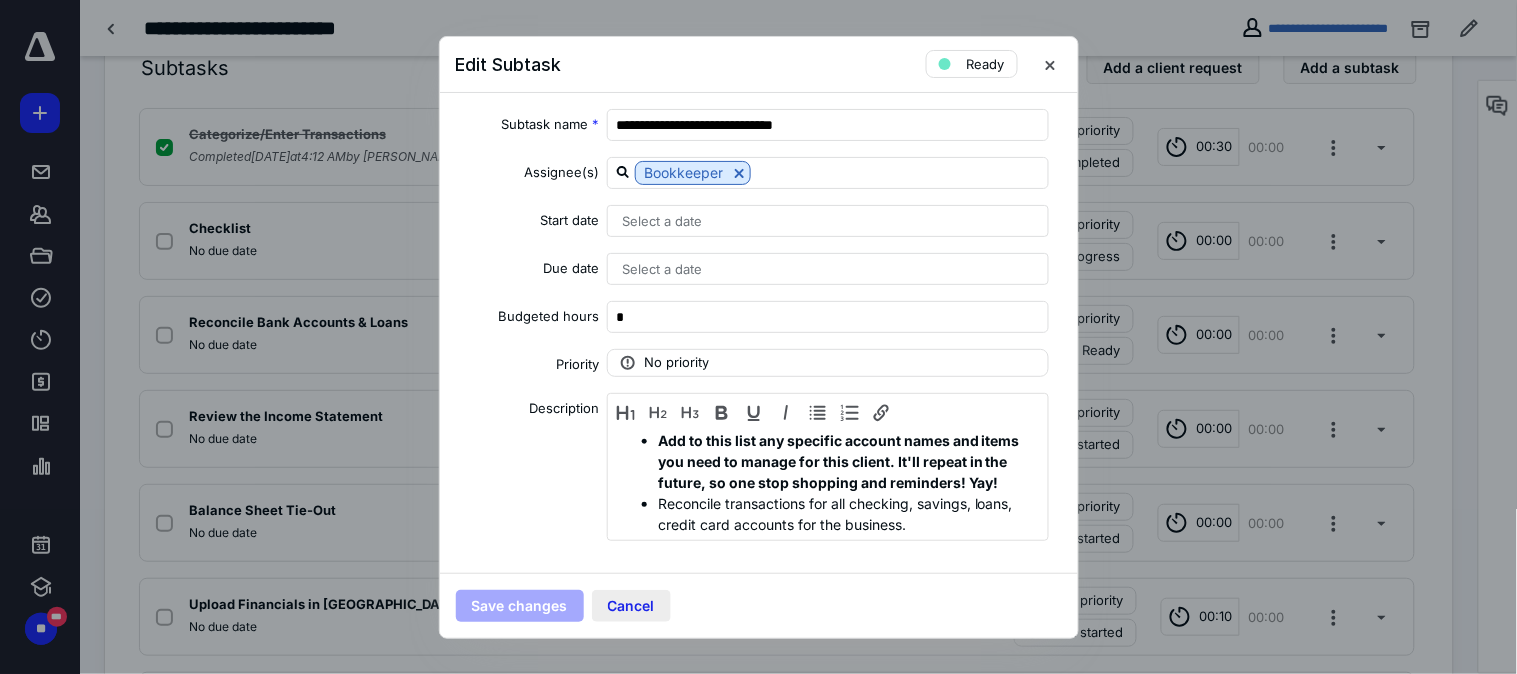 click on "Cancel" at bounding box center [631, 606] 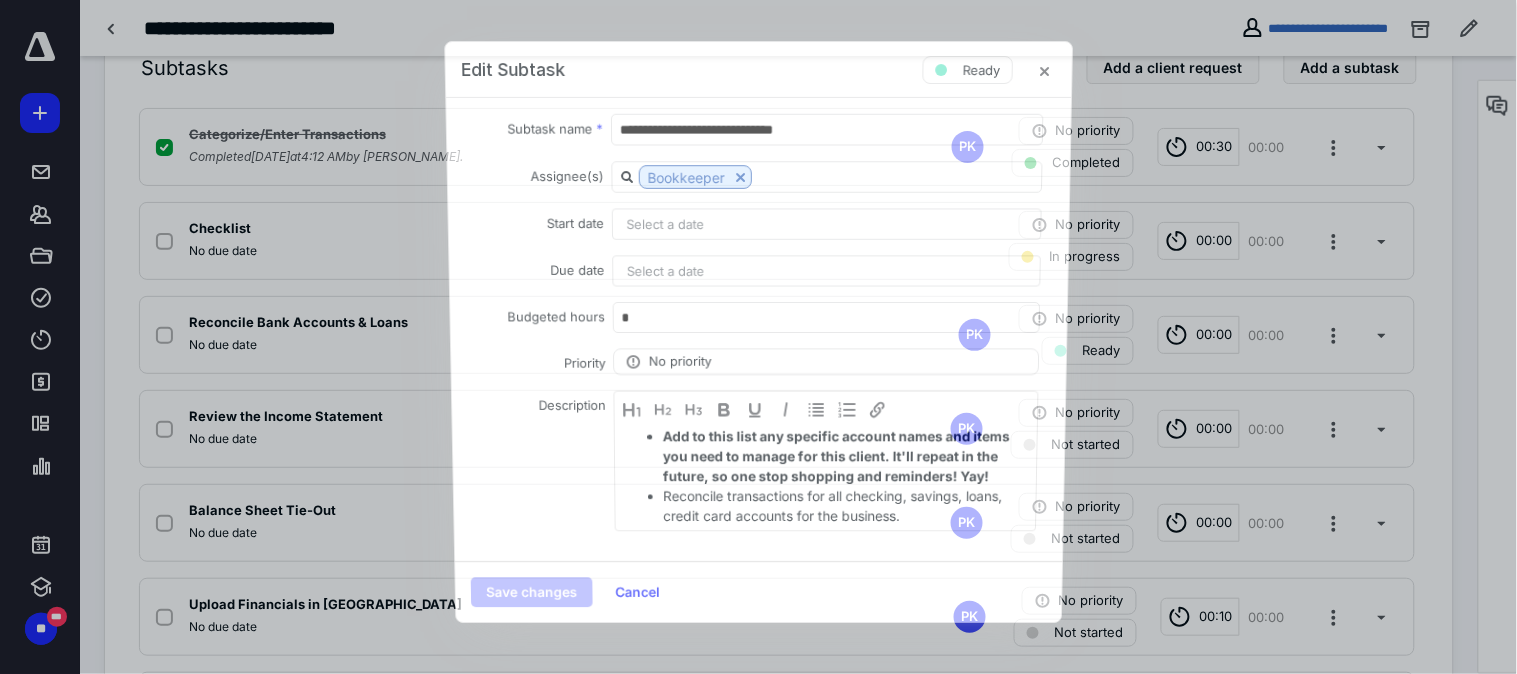click at bounding box center [758, 337] 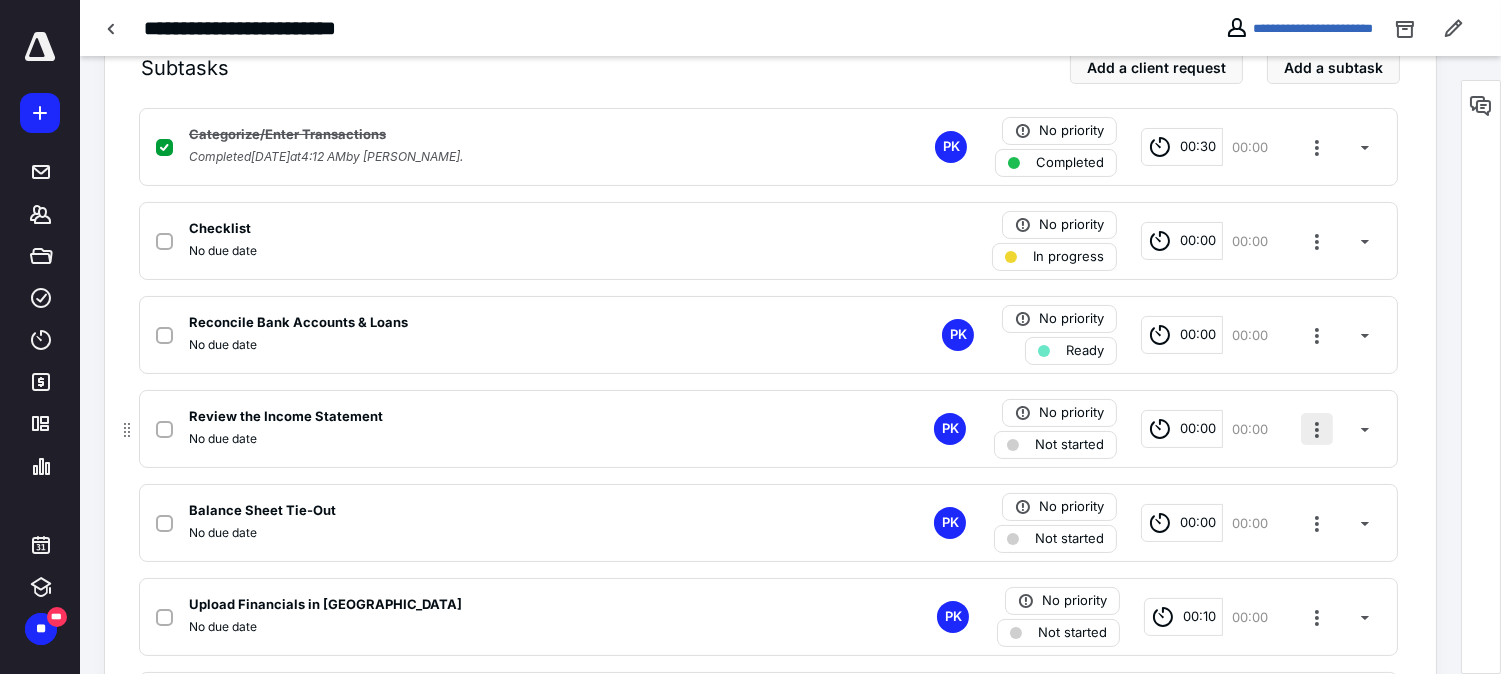 click at bounding box center [1317, 429] 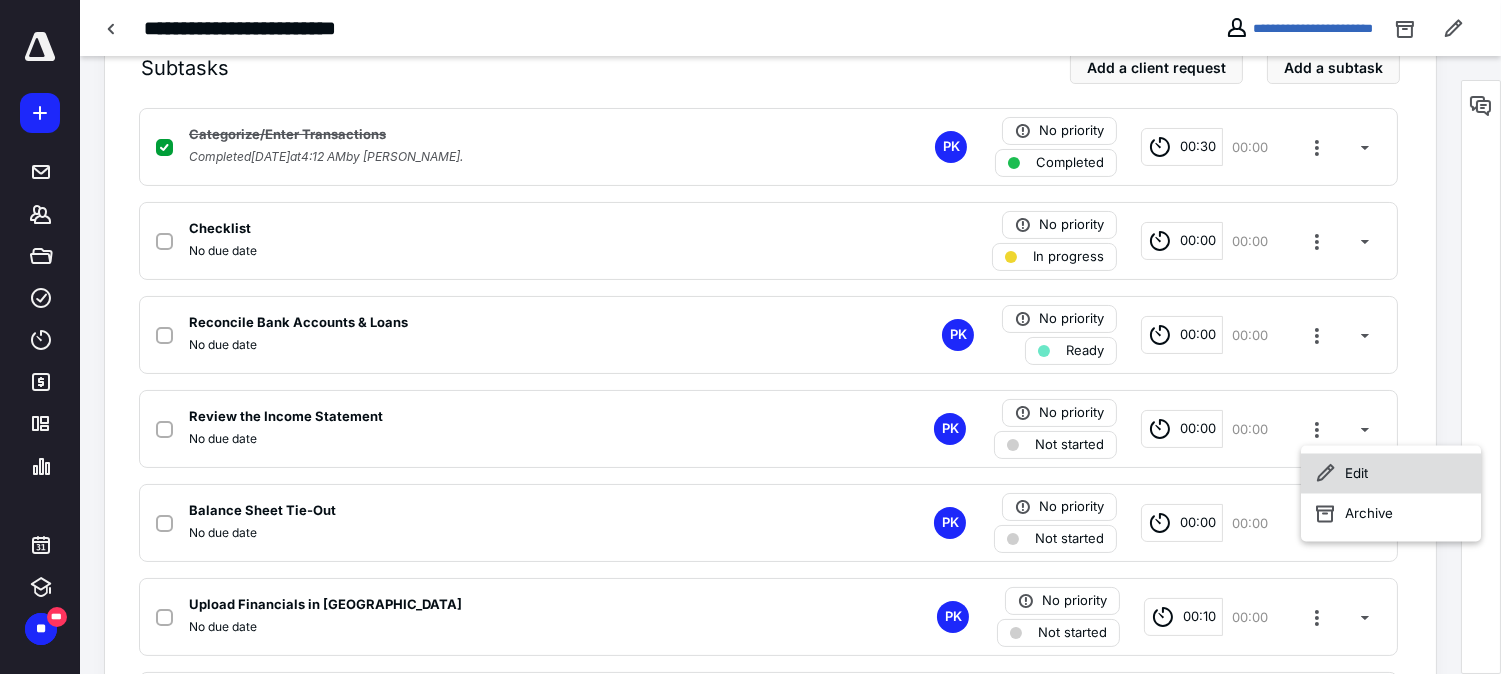 click on "Edit" at bounding box center (1391, 474) 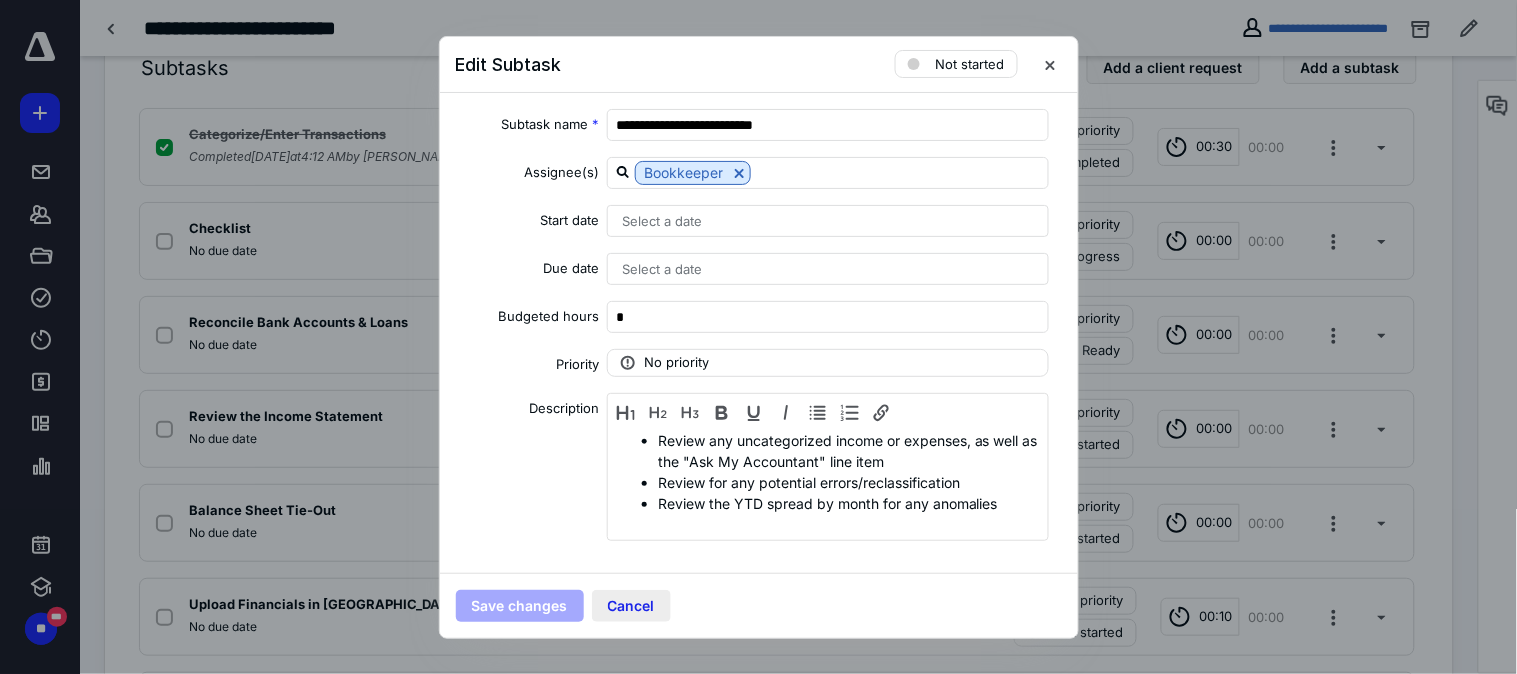 click on "Cancel" at bounding box center (631, 606) 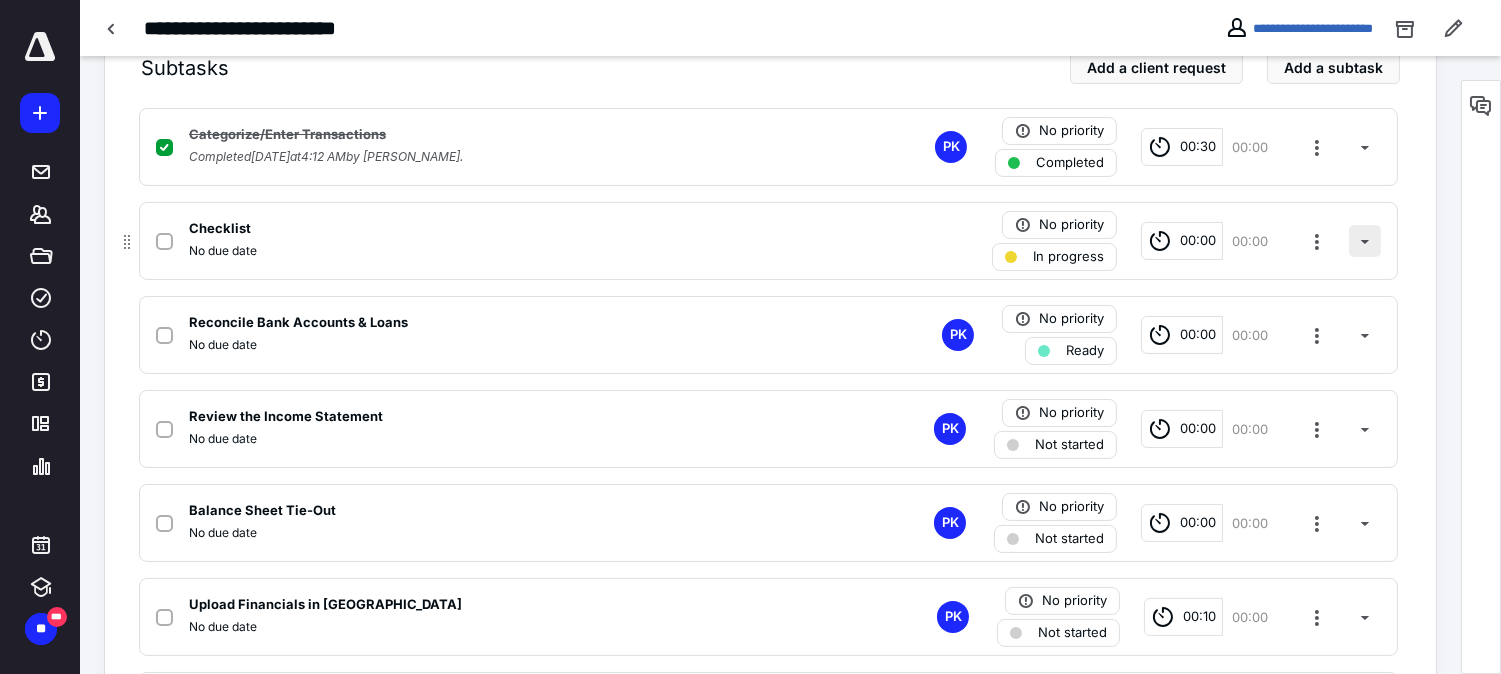 click at bounding box center [1365, 241] 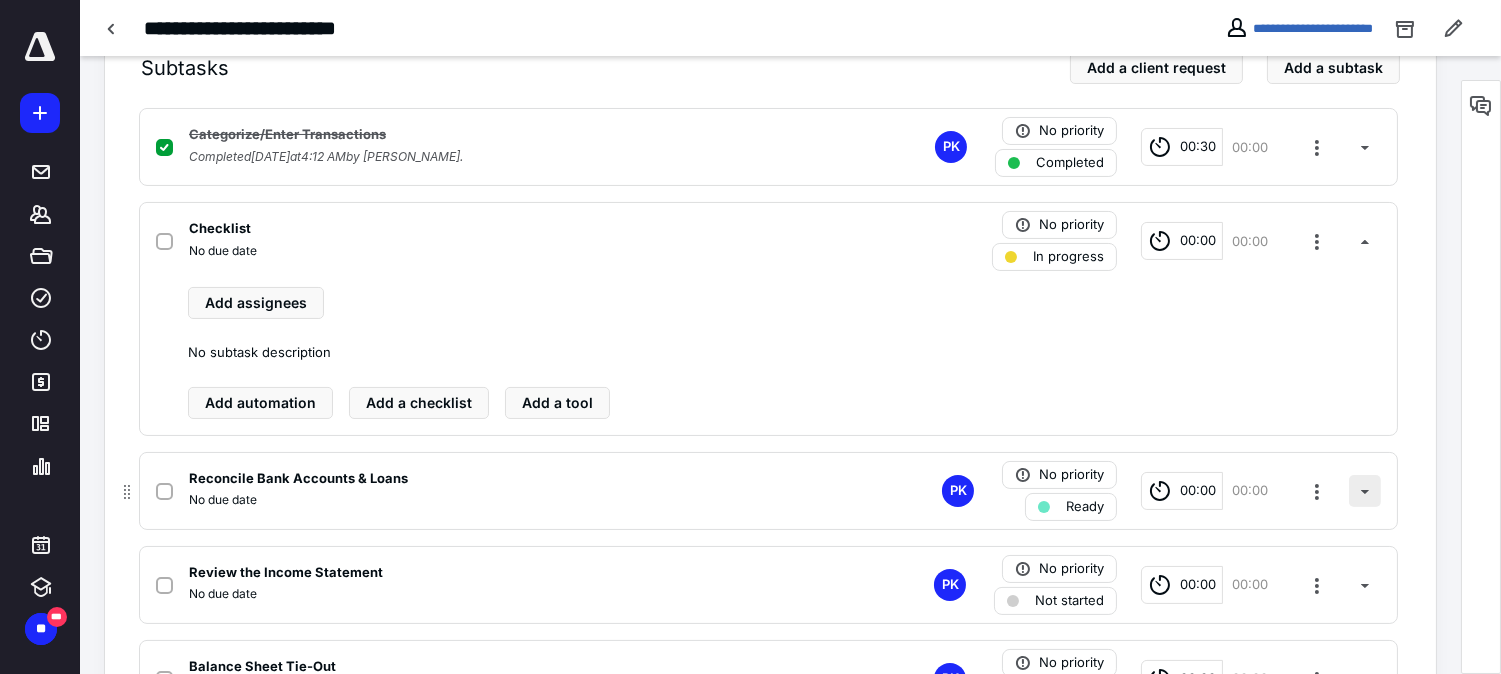 click at bounding box center [1365, 491] 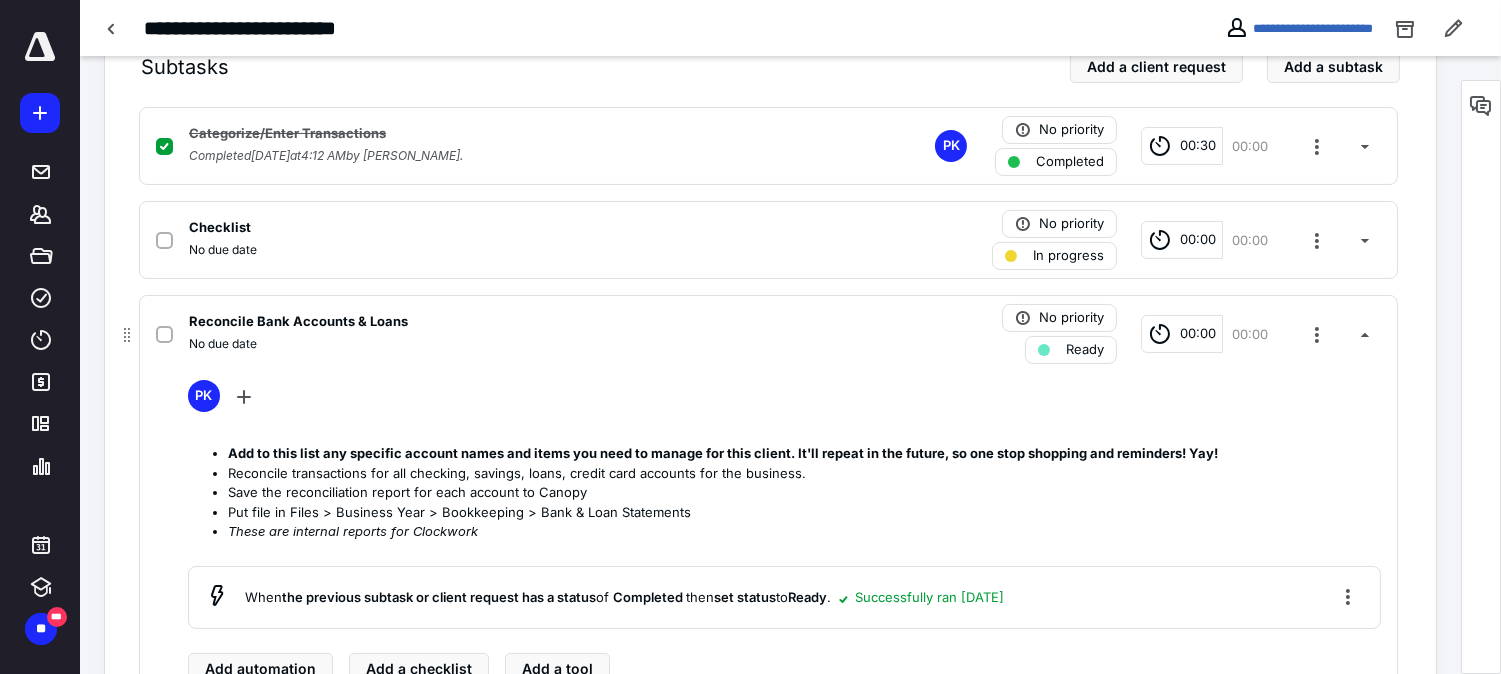 scroll, scrollTop: 470, scrollLeft: 0, axis: vertical 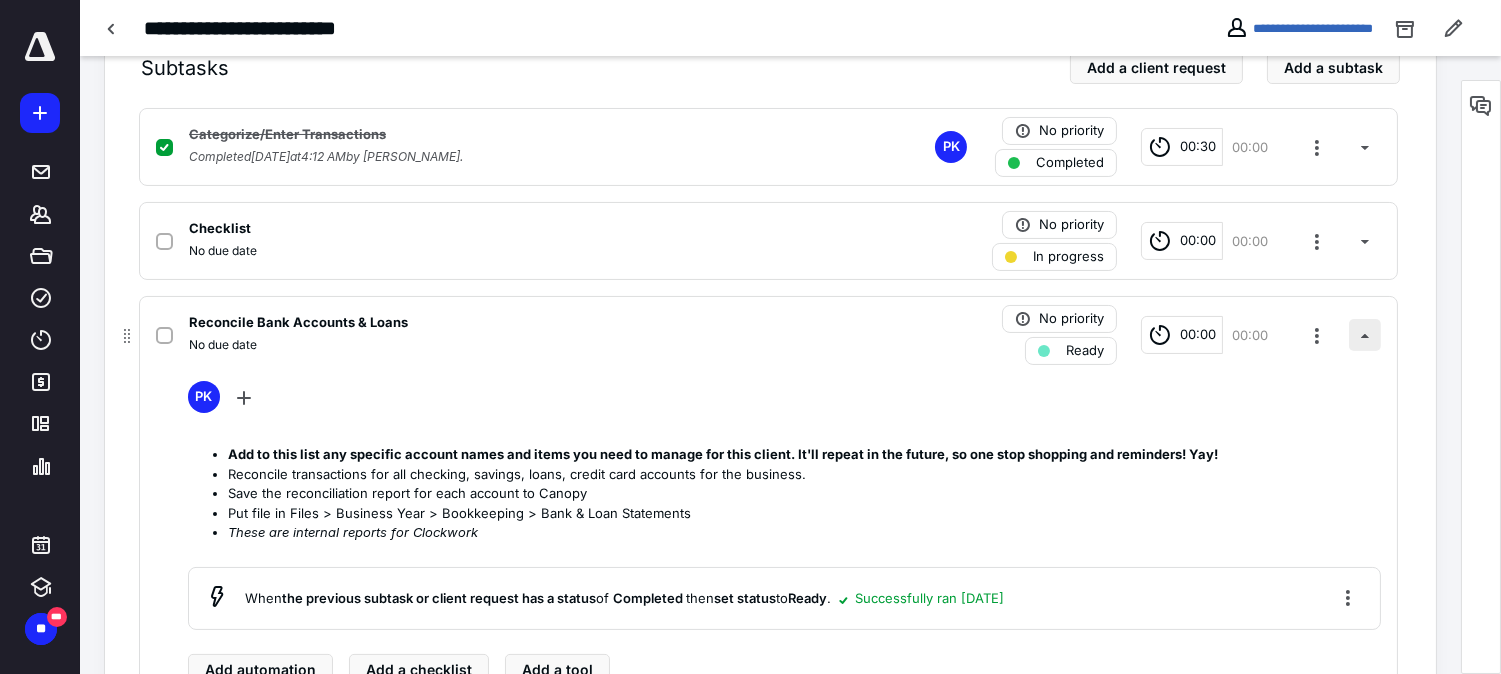 click at bounding box center (1365, 335) 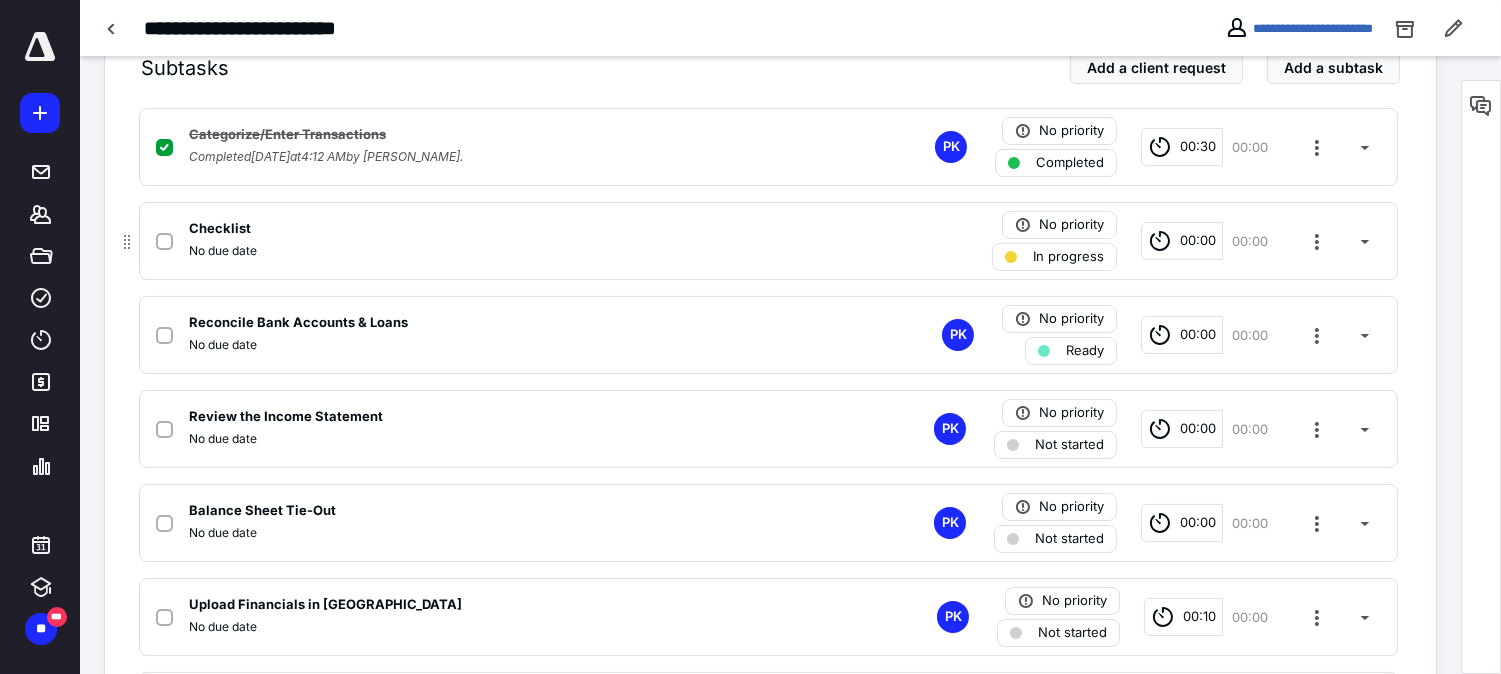 click on "No due date" at bounding box center (506, 251) 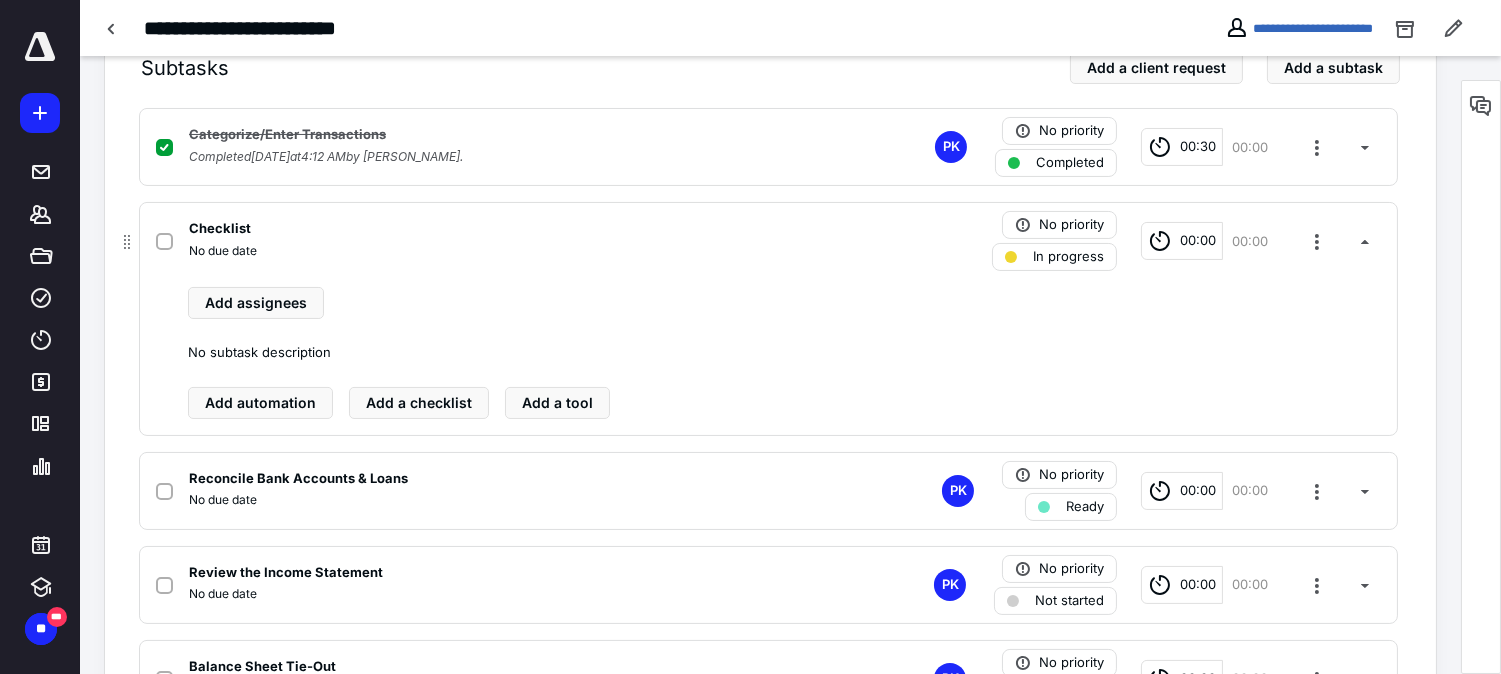 click on "Checklist" at bounding box center [506, 229] 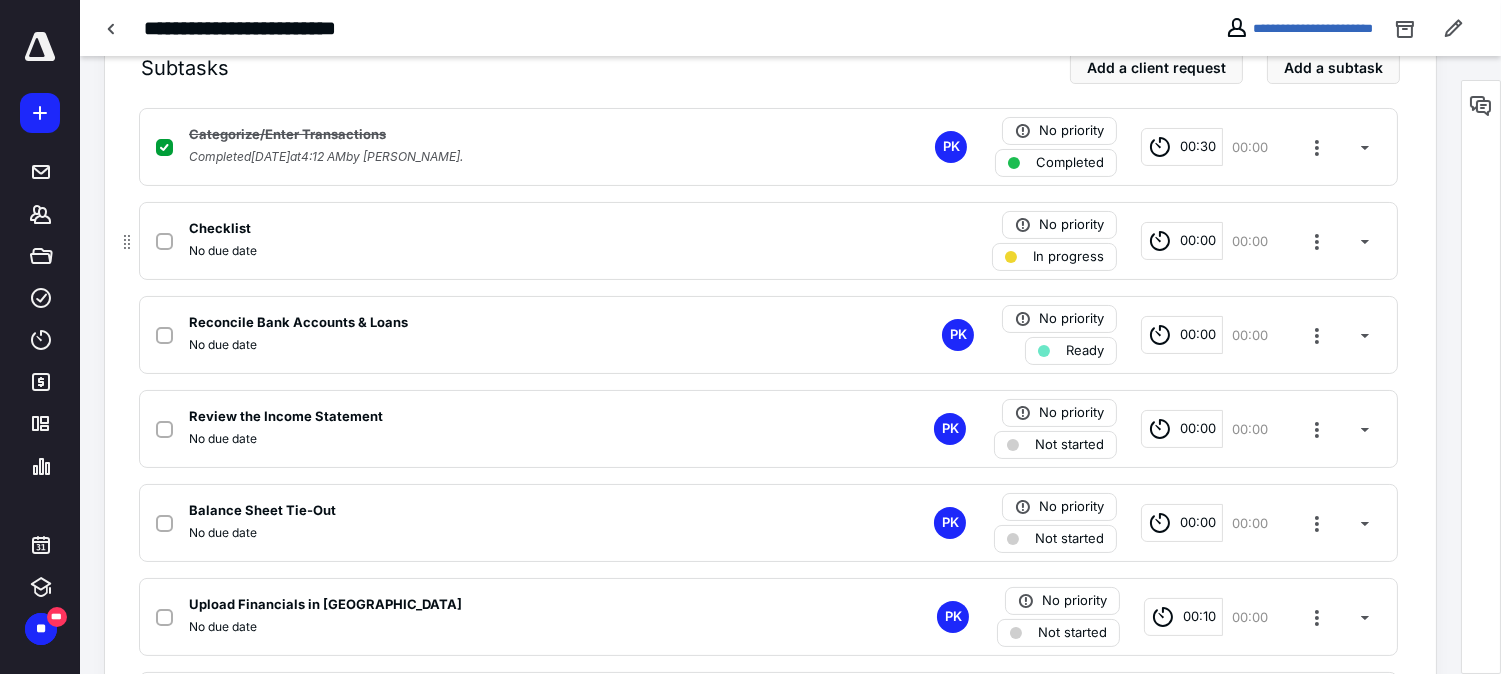 click on "Checklist" at bounding box center [220, 229] 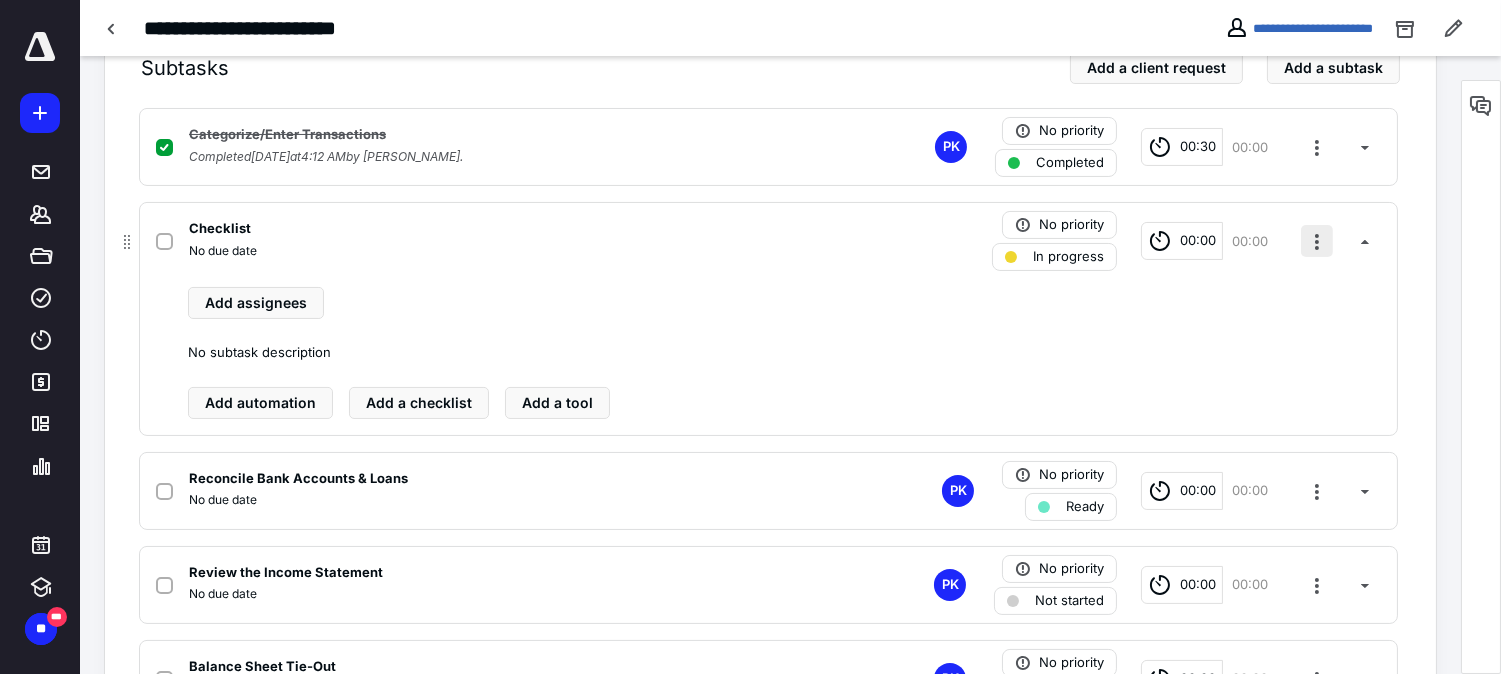 click at bounding box center [1317, 241] 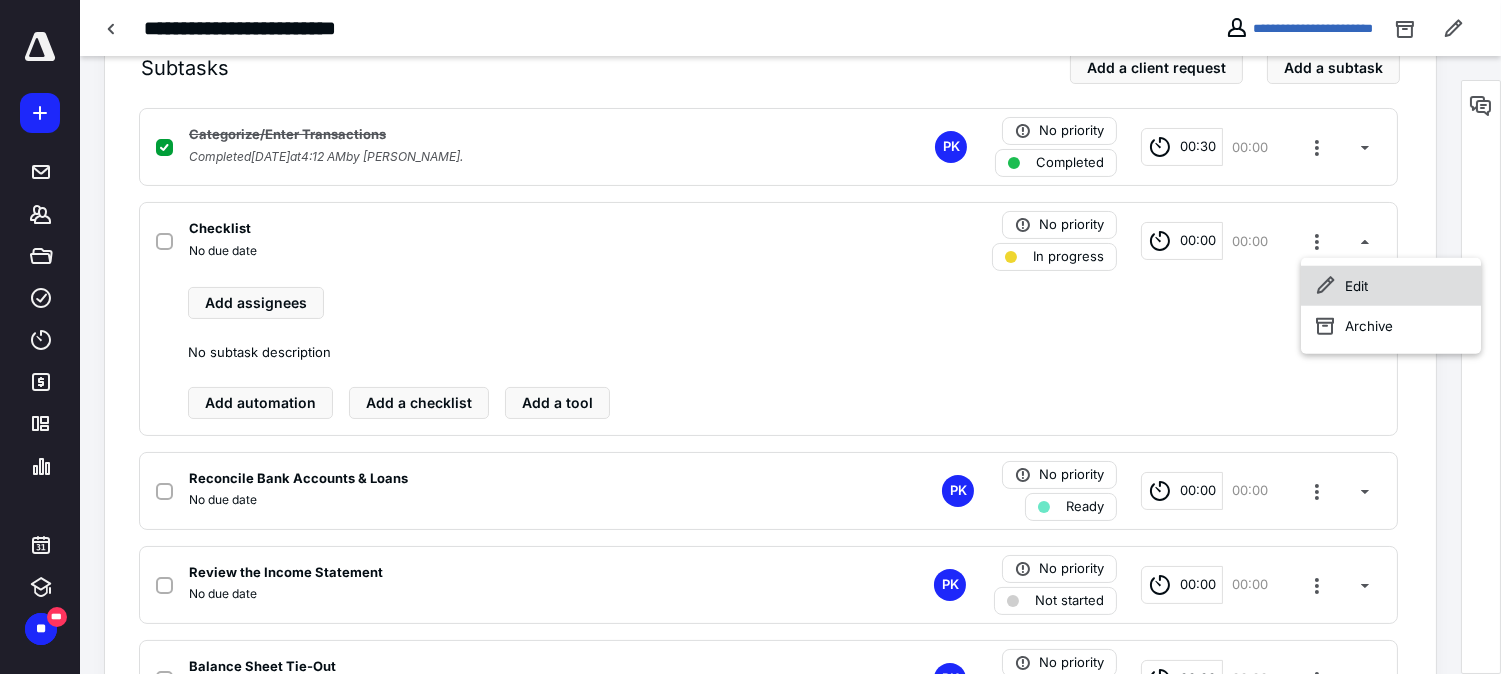 click on "Edit" at bounding box center (1391, 286) 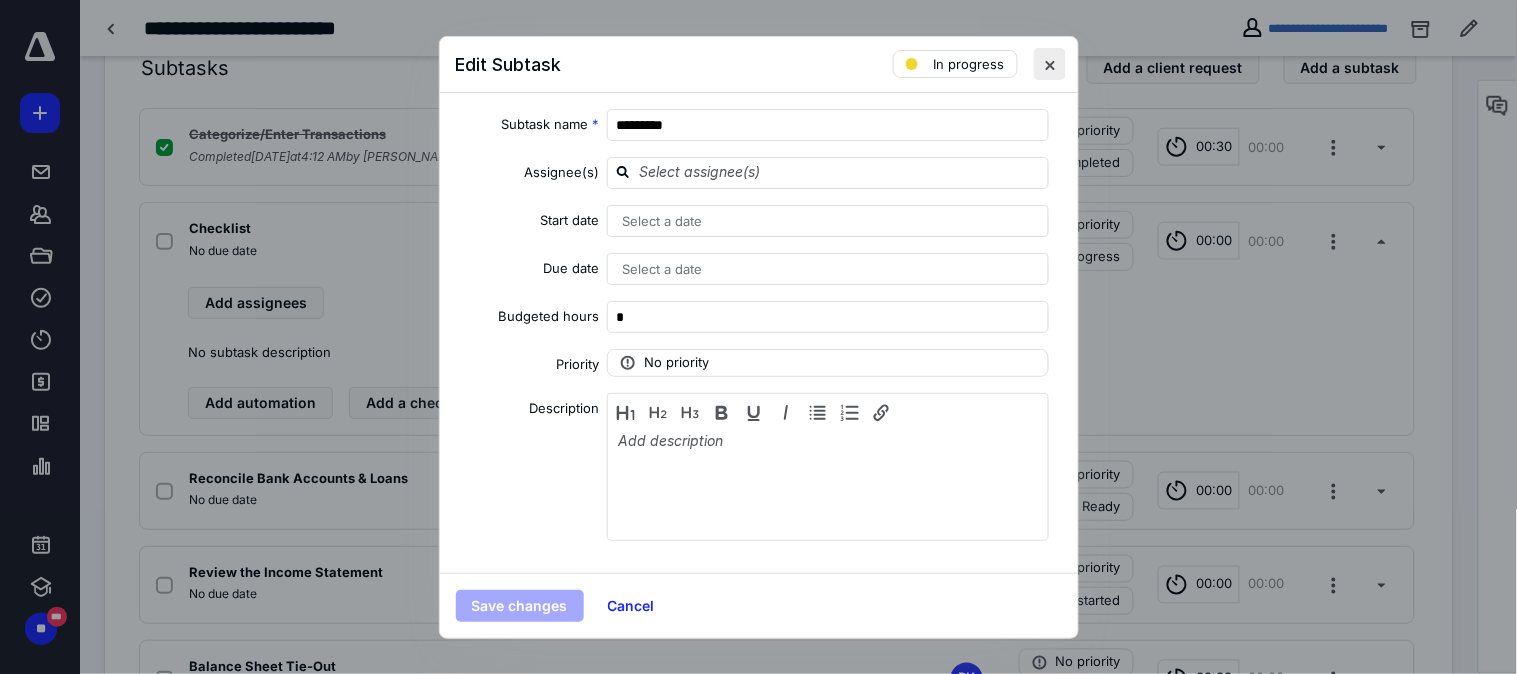 click at bounding box center (1050, 64) 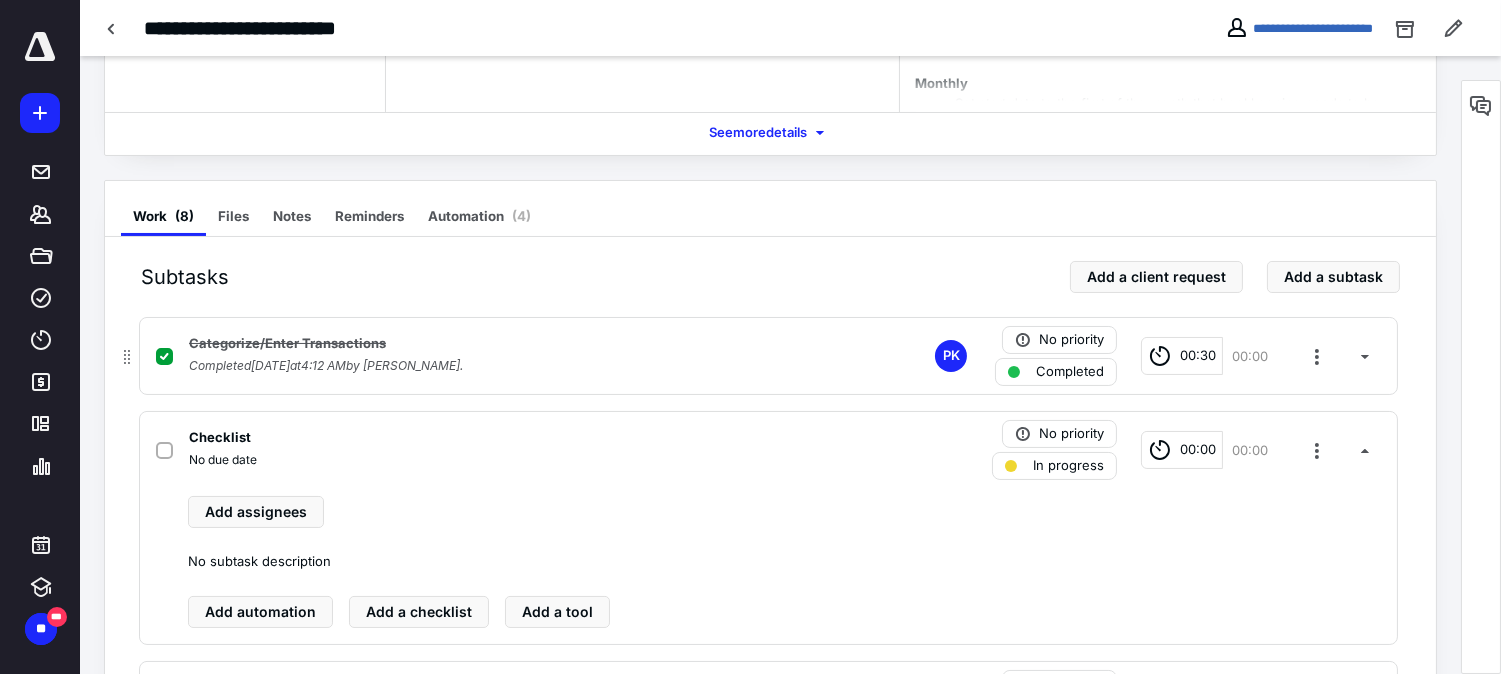 scroll, scrollTop: 247, scrollLeft: 0, axis: vertical 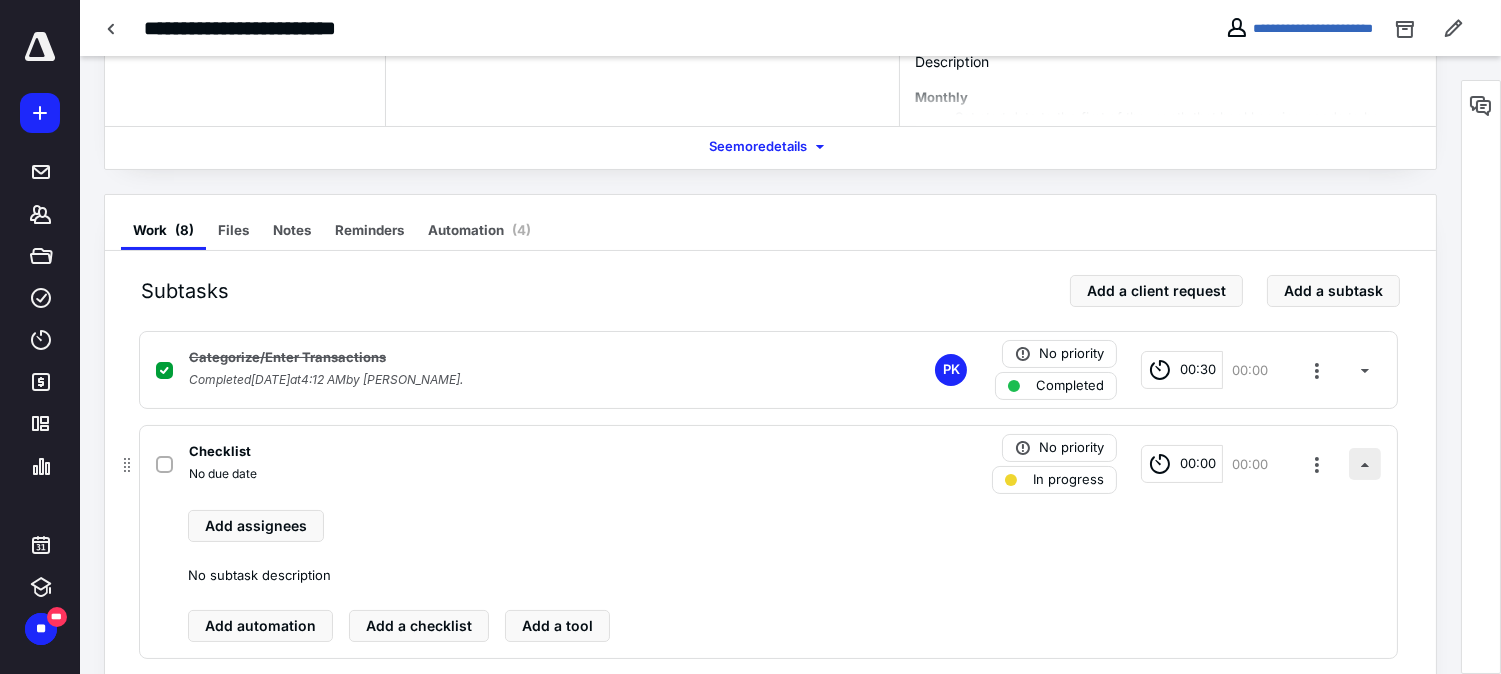 click at bounding box center [1365, 464] 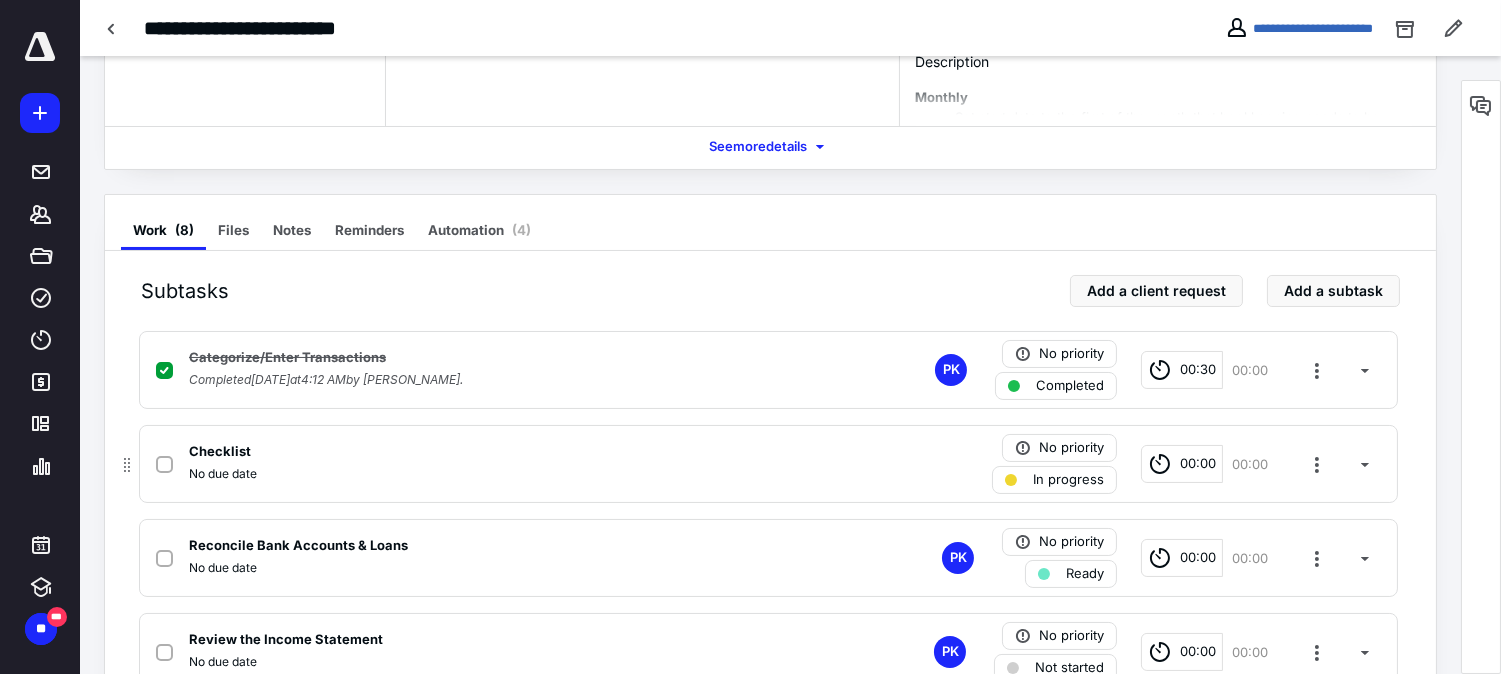 click on "No due date" at bounding box center [223, 474] 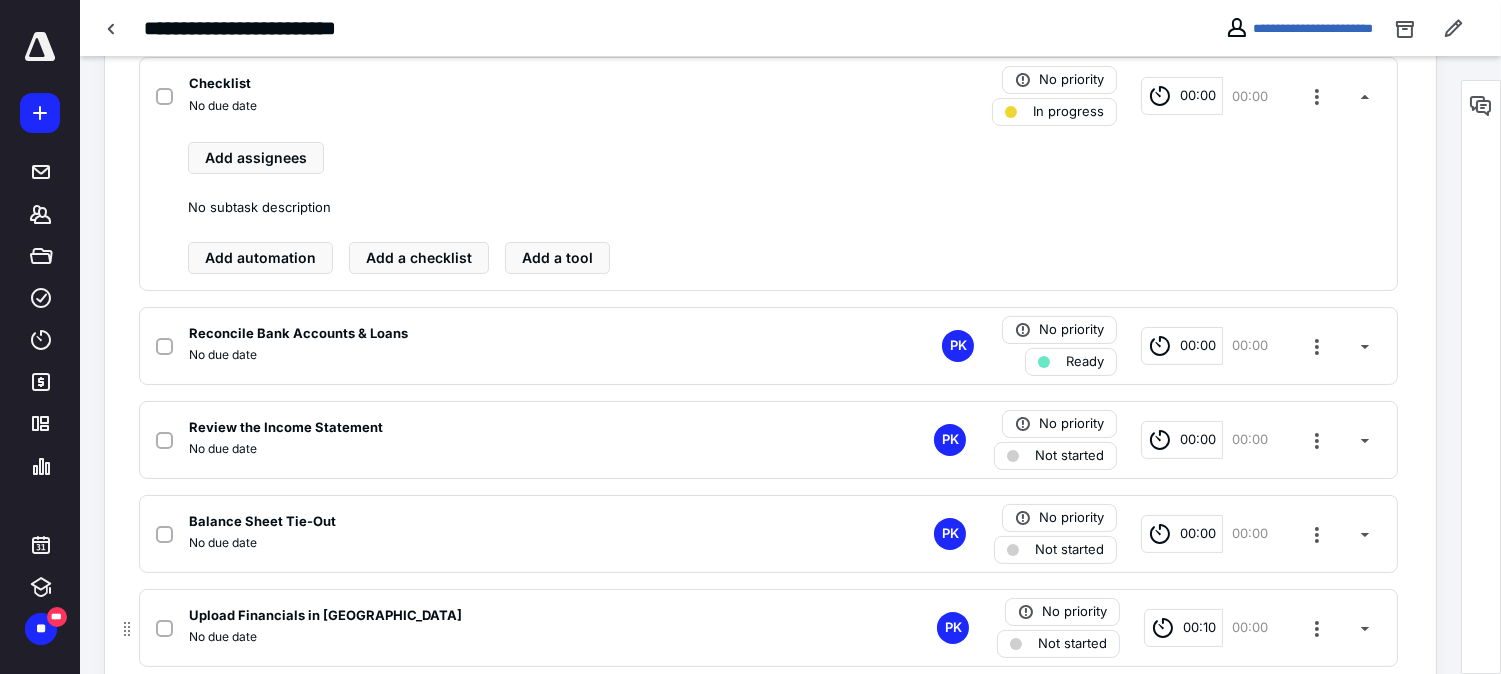scroll, scrollTop: 401, scrollLeft: 0, axis: vertical 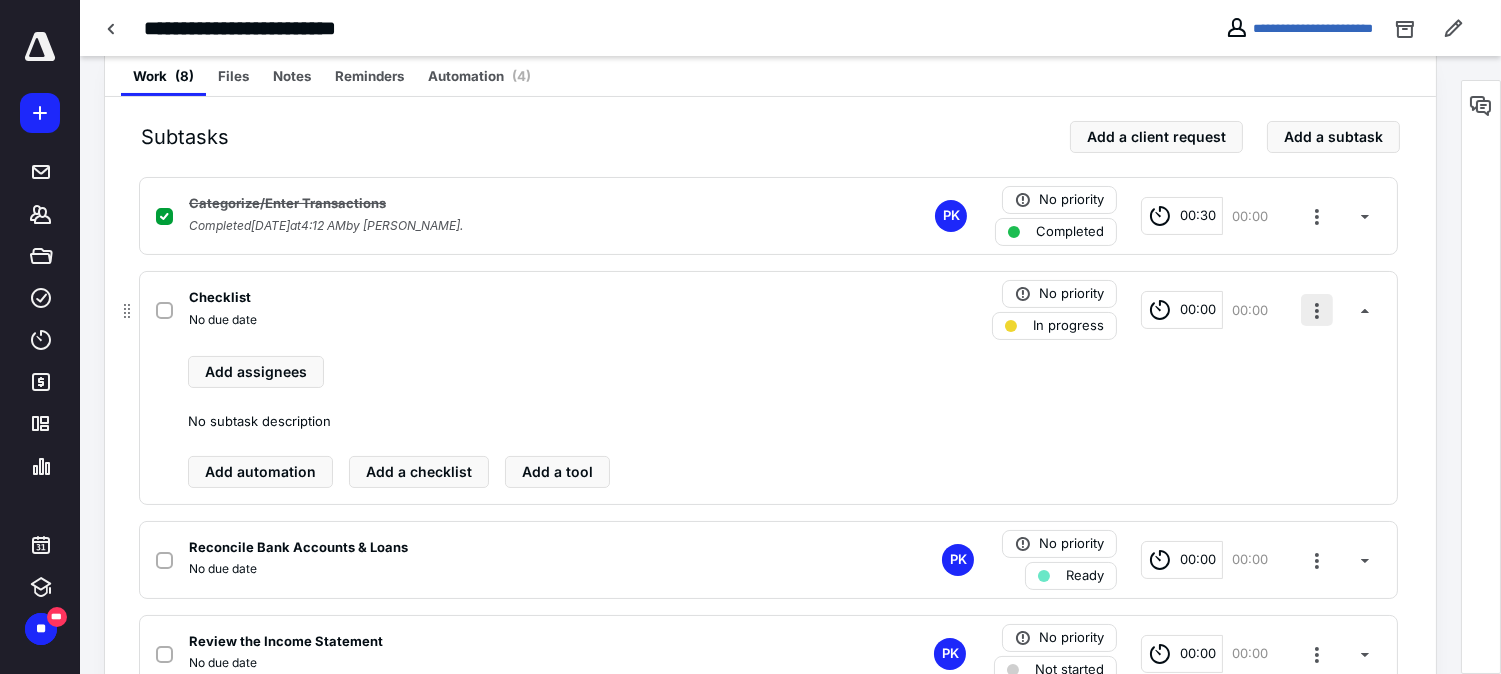 click at bounding box center (1317, 310) 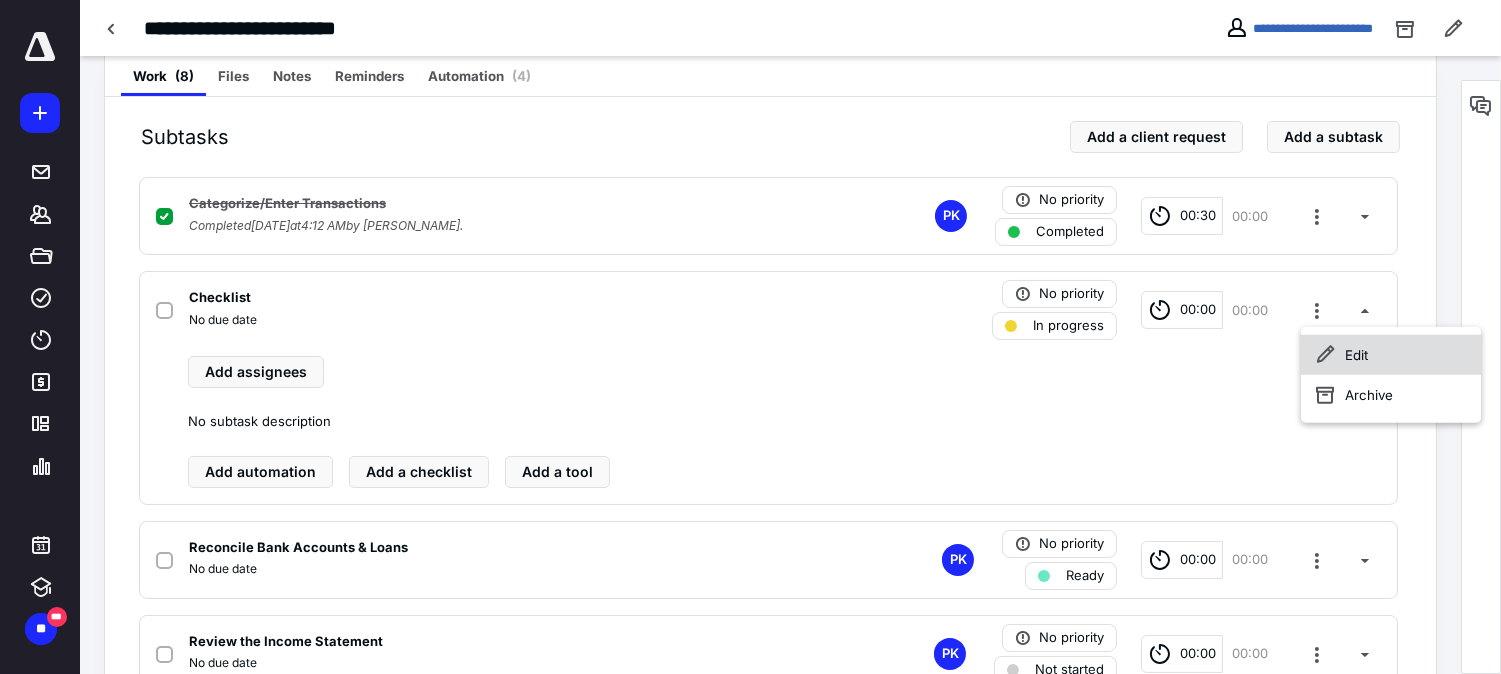 click 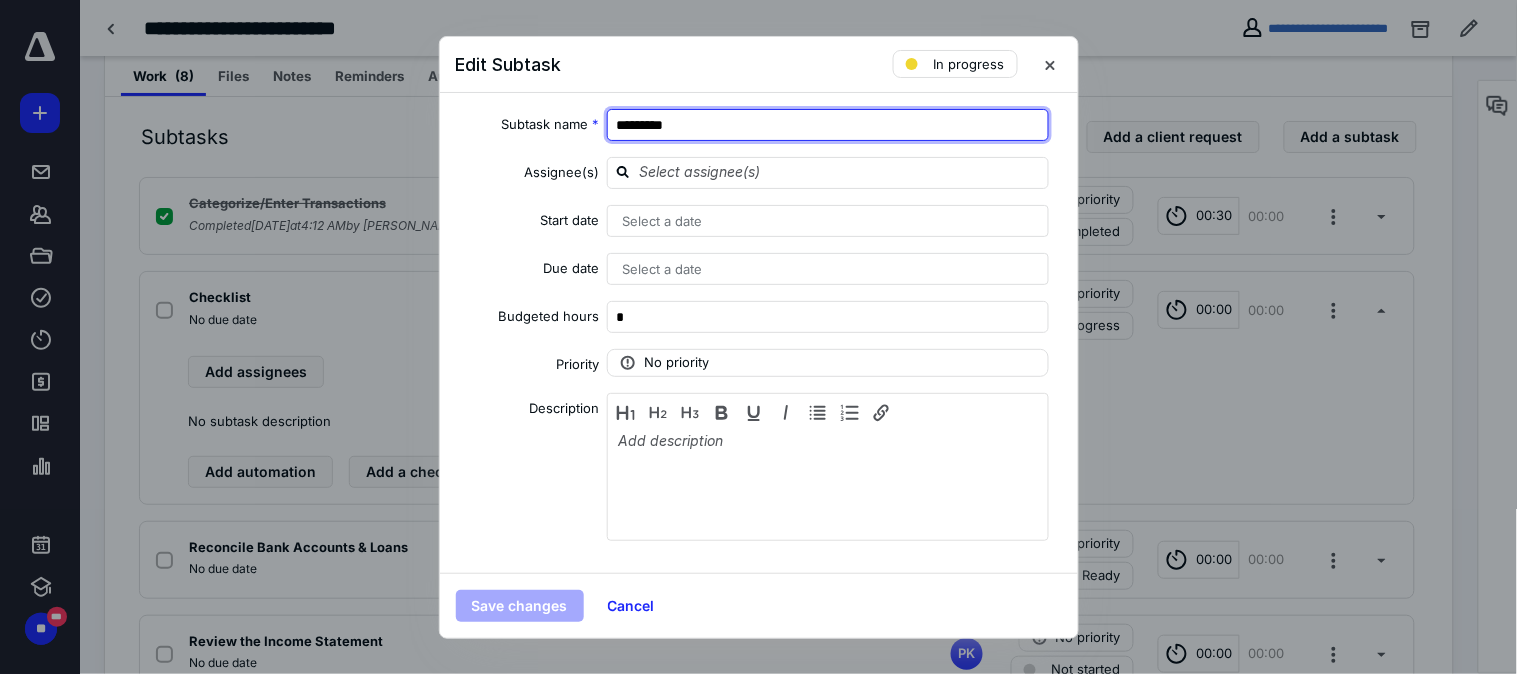 click on "*********" at bounding box center (828, 125) 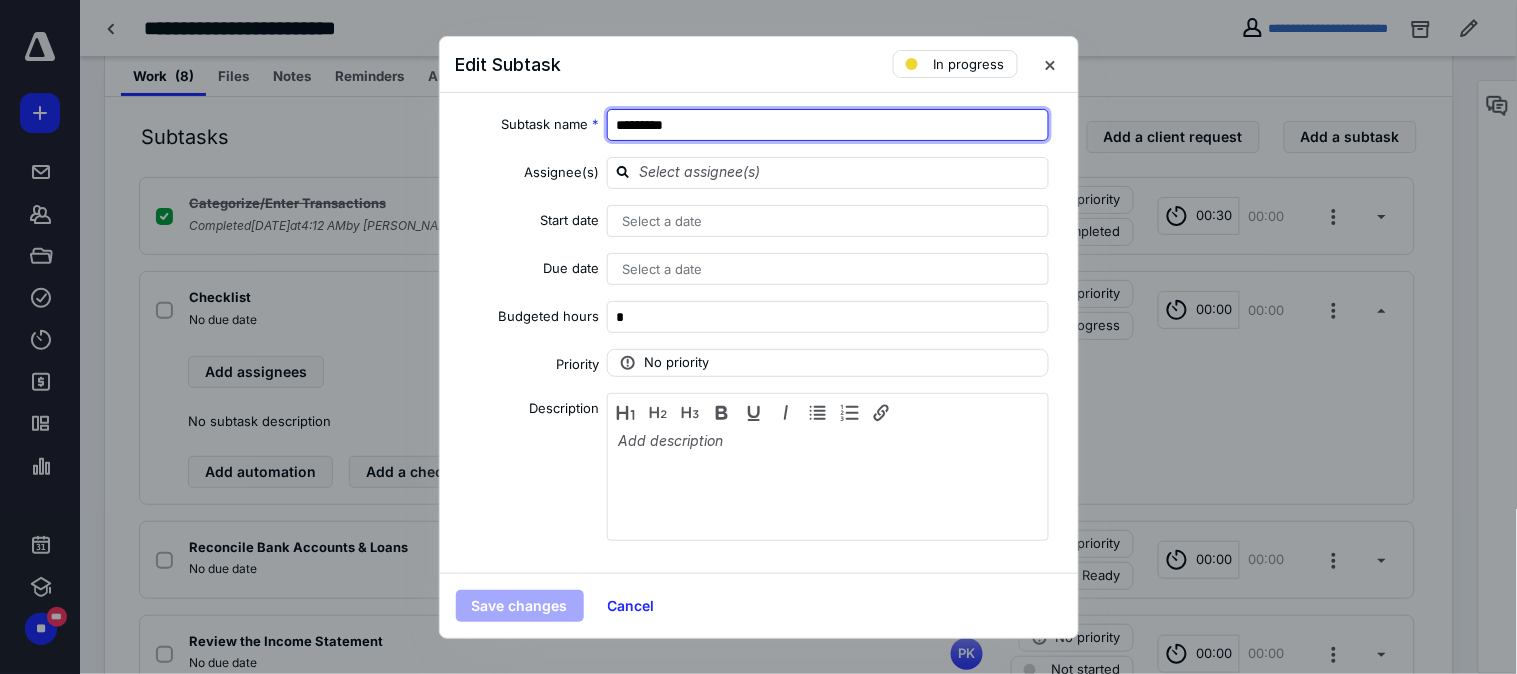 click on "*********" at bounding box center (828, 125) 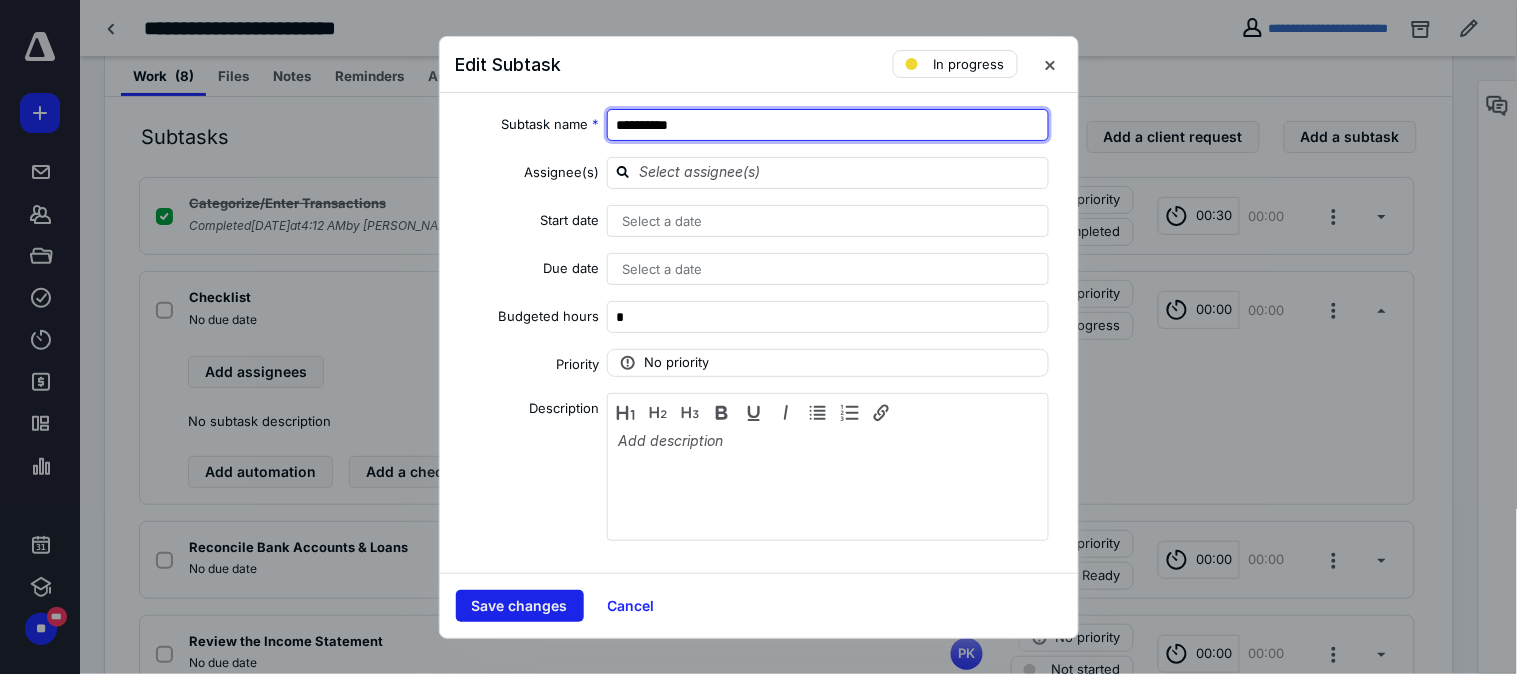 type on "**********" 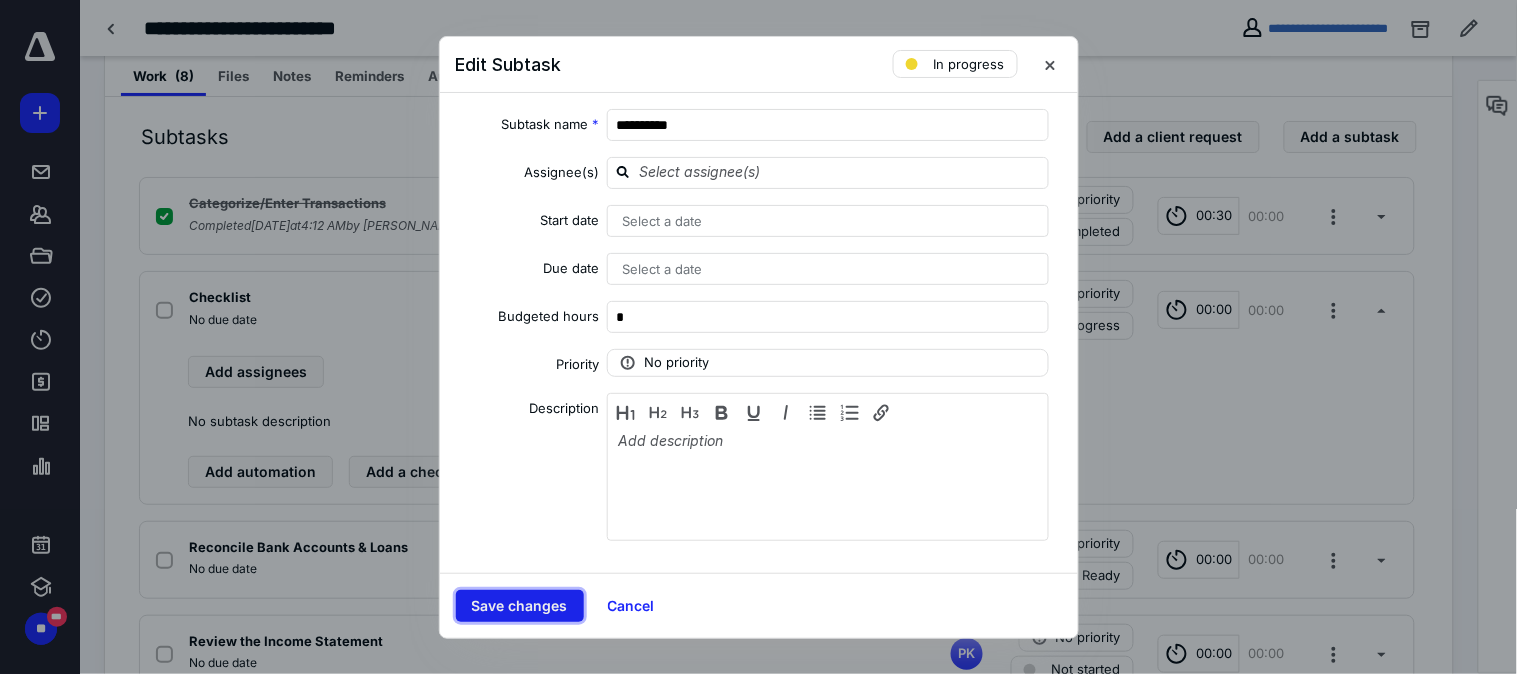click on "Save changes" at bounding box center [520, 606] 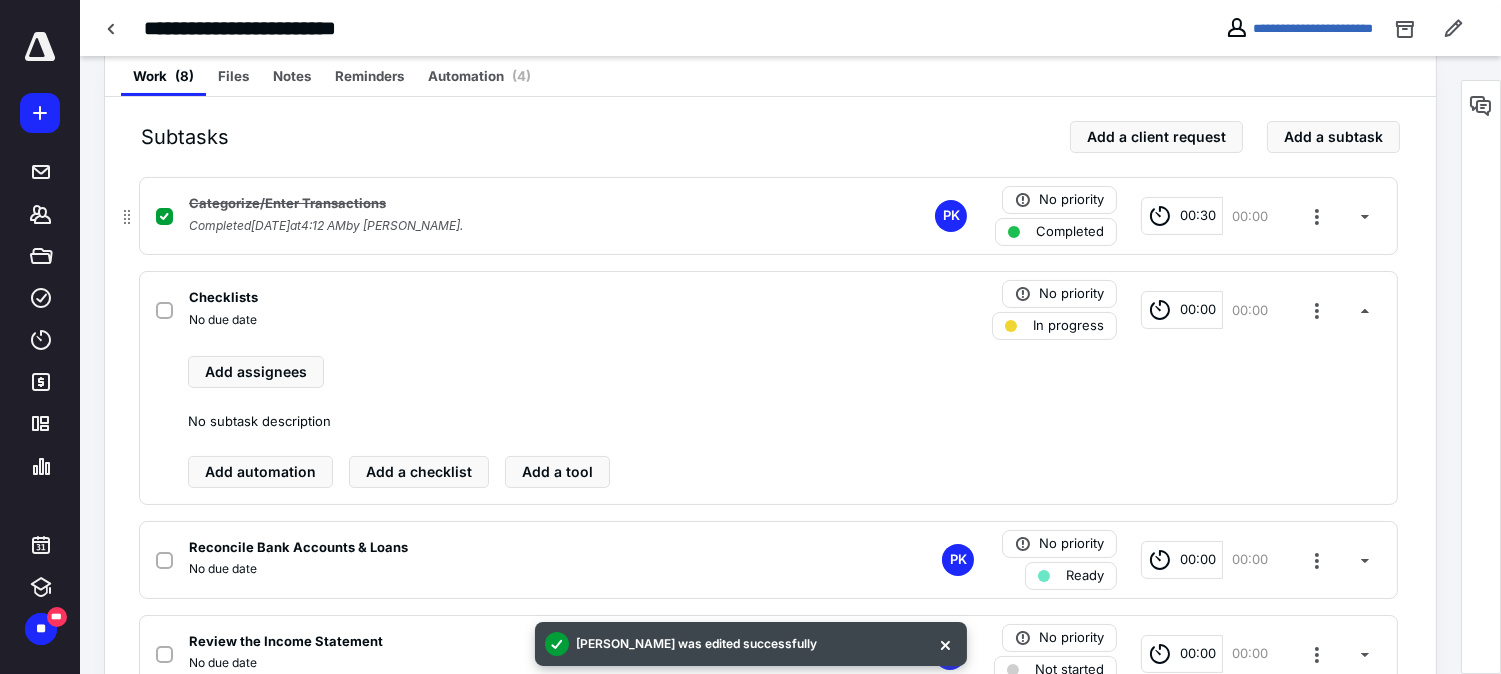 click on "Categorize/Enter Transactions" at bounding box center [506, 204] 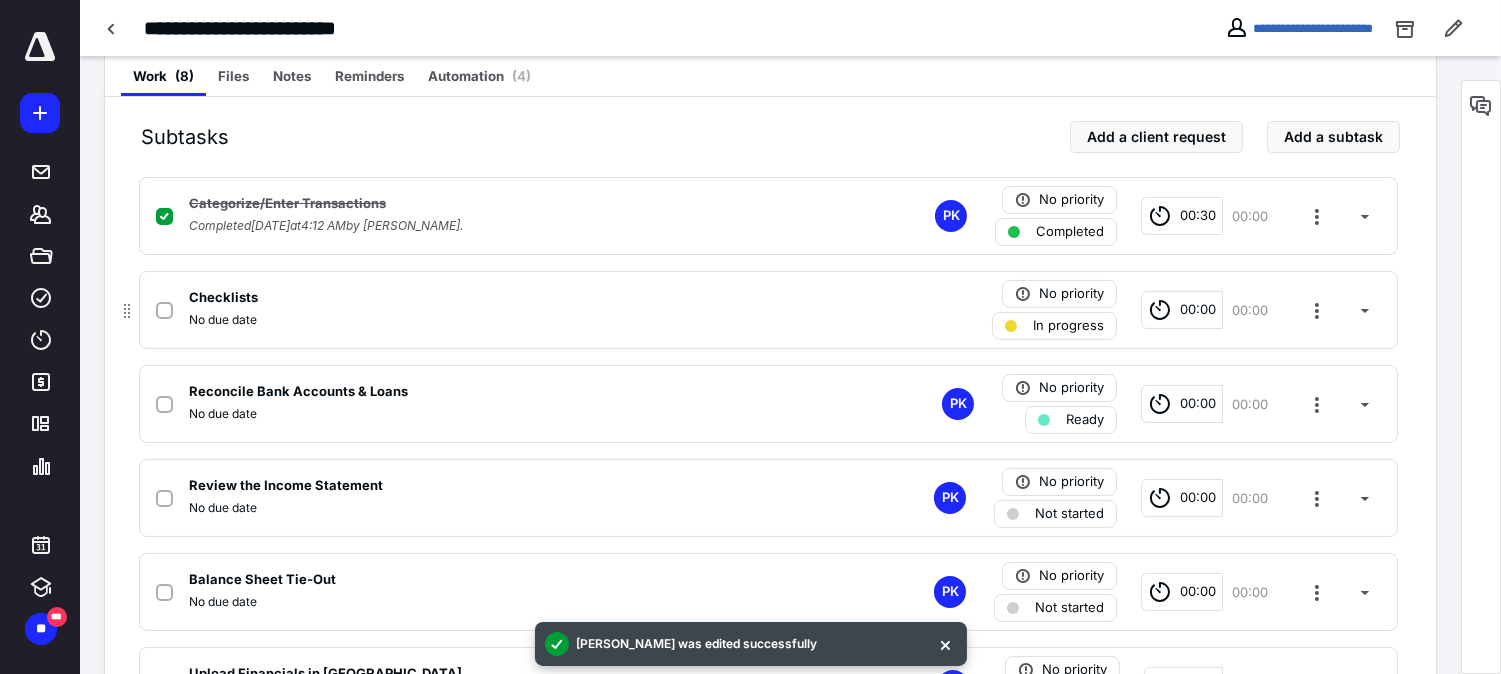 click on "Checklists" at bounding box center (506, 298) 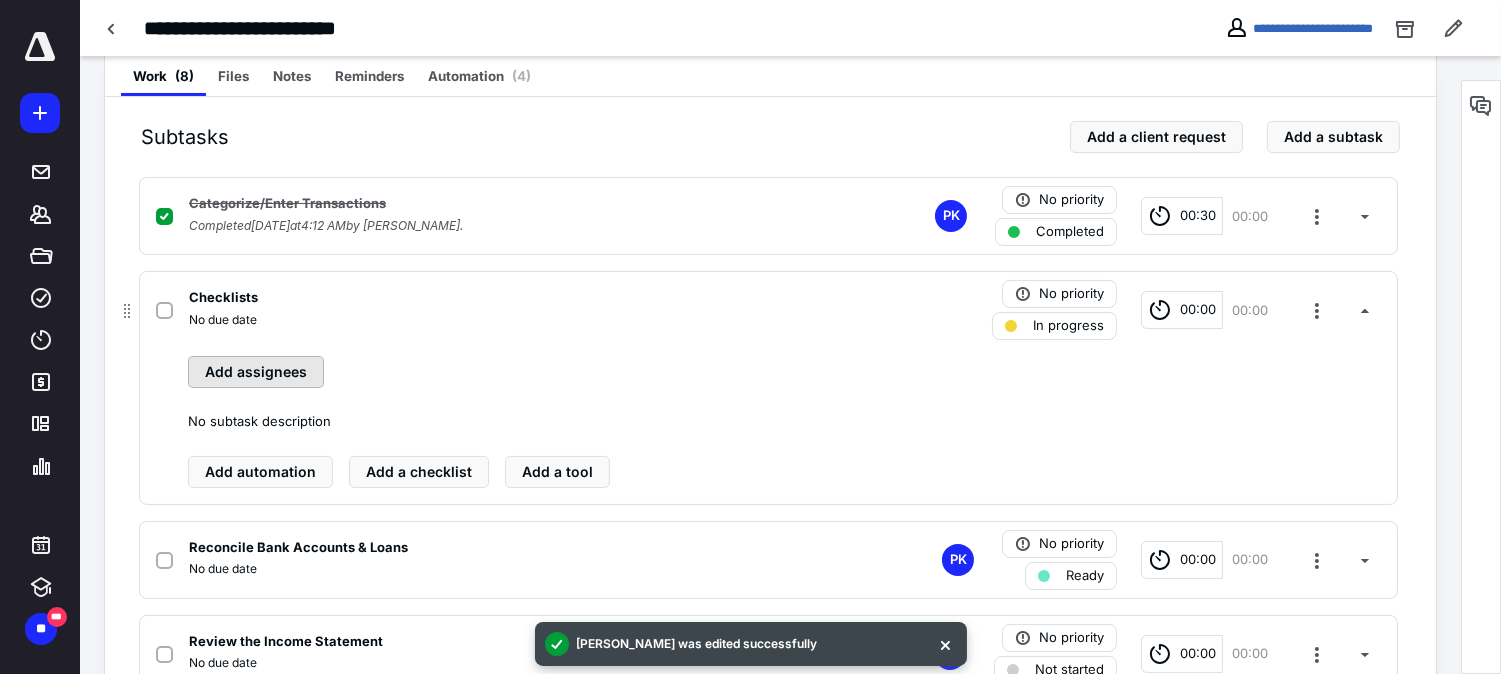 click on "Add assignees" at bounding box center (256, 372) 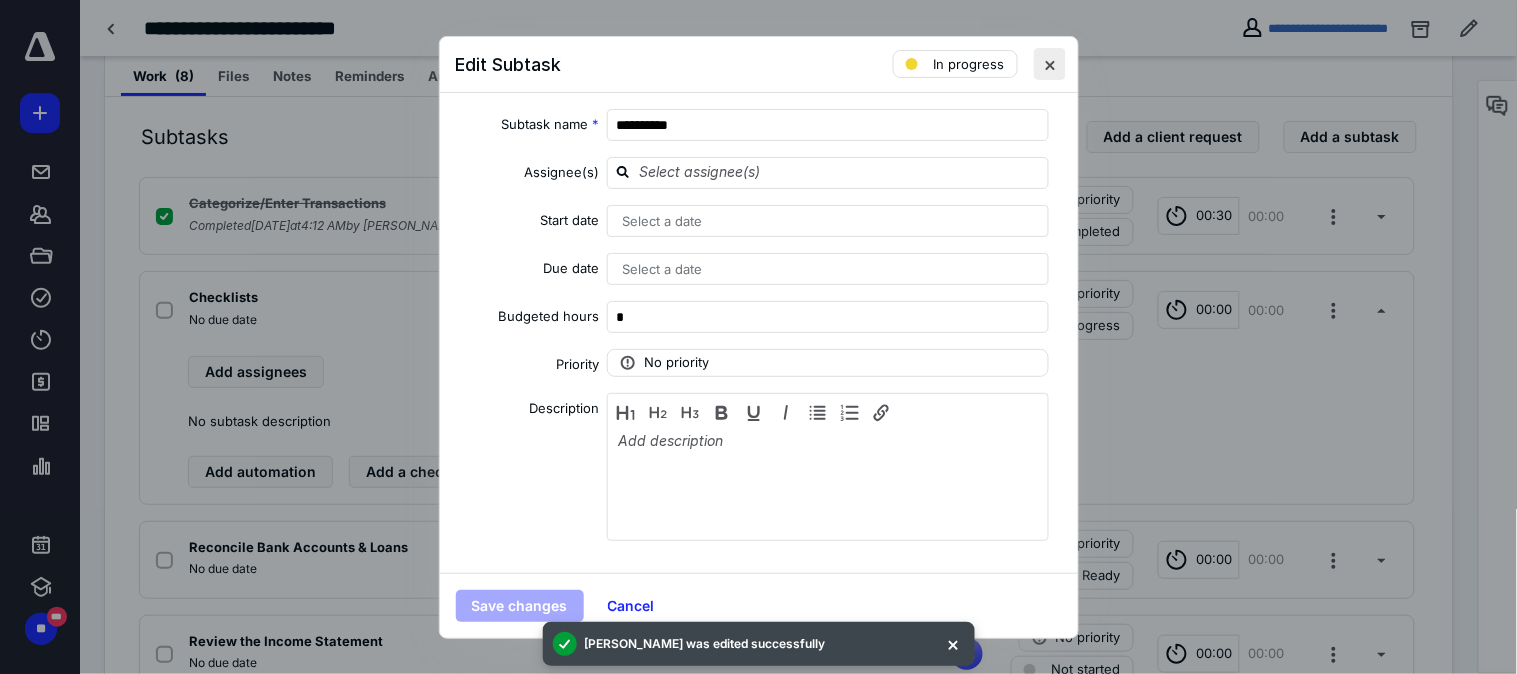 click at bounding box center [1050, 64] 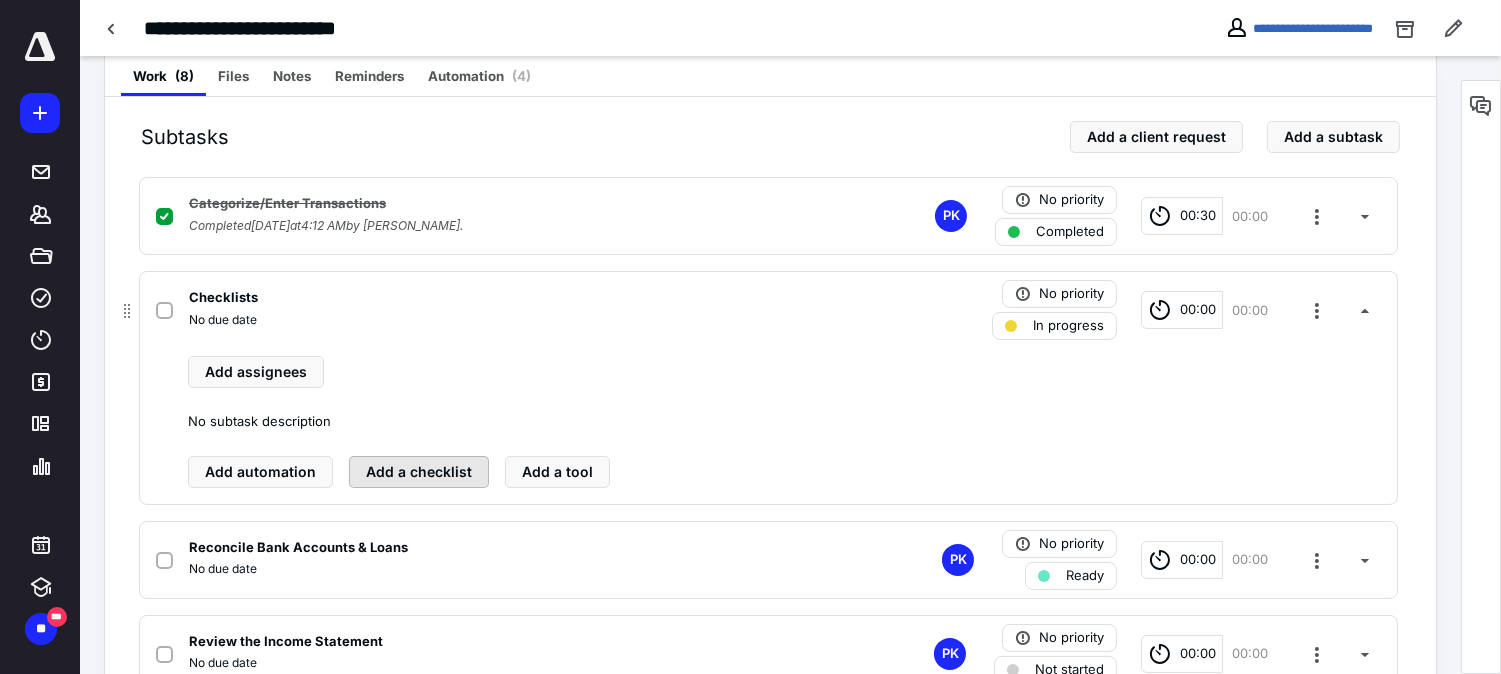 click on "Add a checklist" at bounding box center (419, 472) 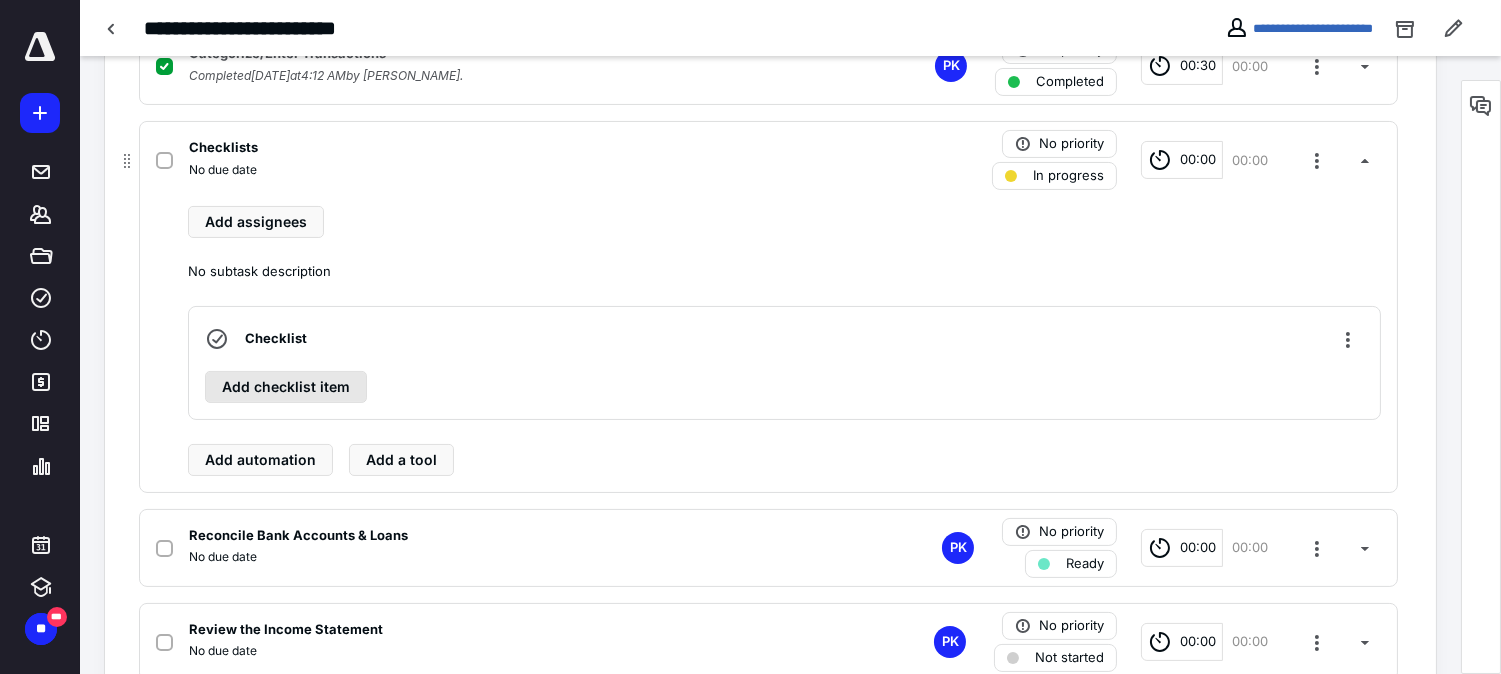 scroll, scrollTop: 512, scrollLeft: 0, axis: vertical 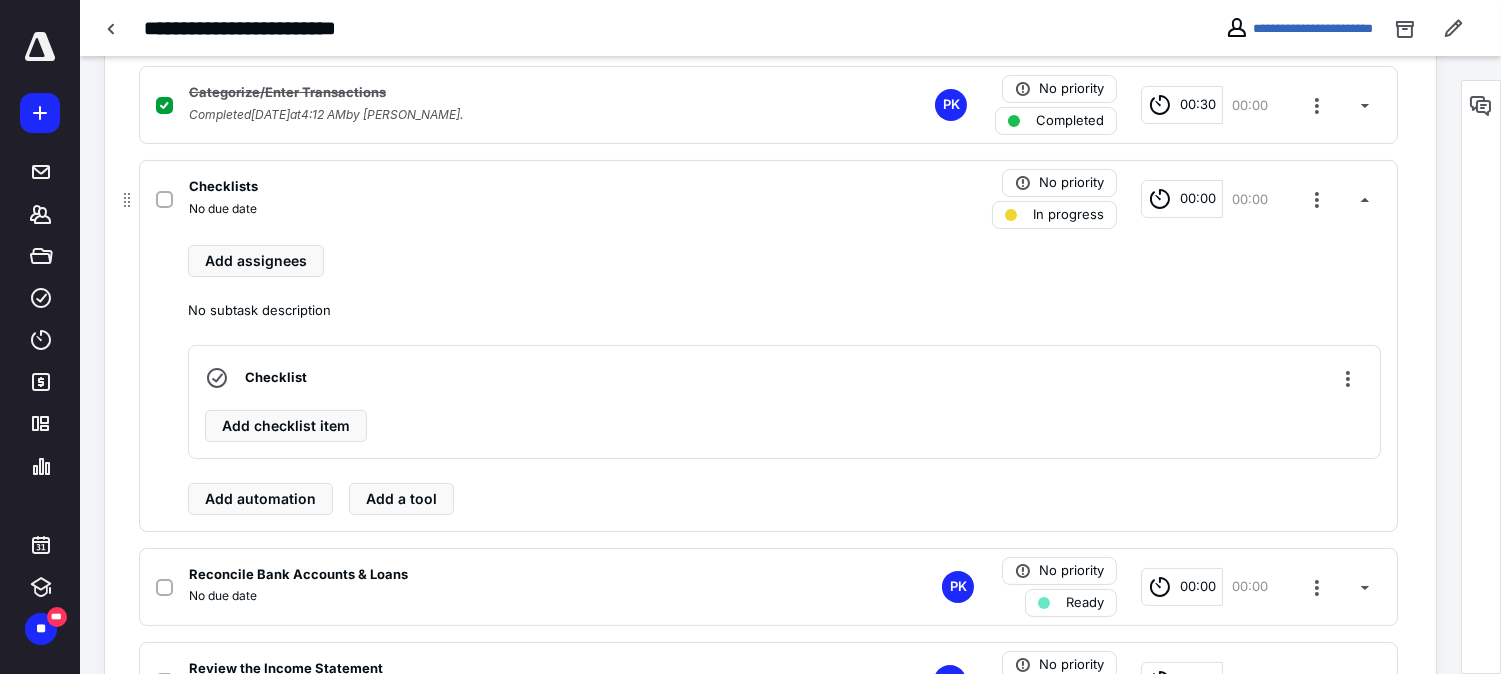 click on "No priority In progress 00:00 00:00" at bounding box center [1174, 199] 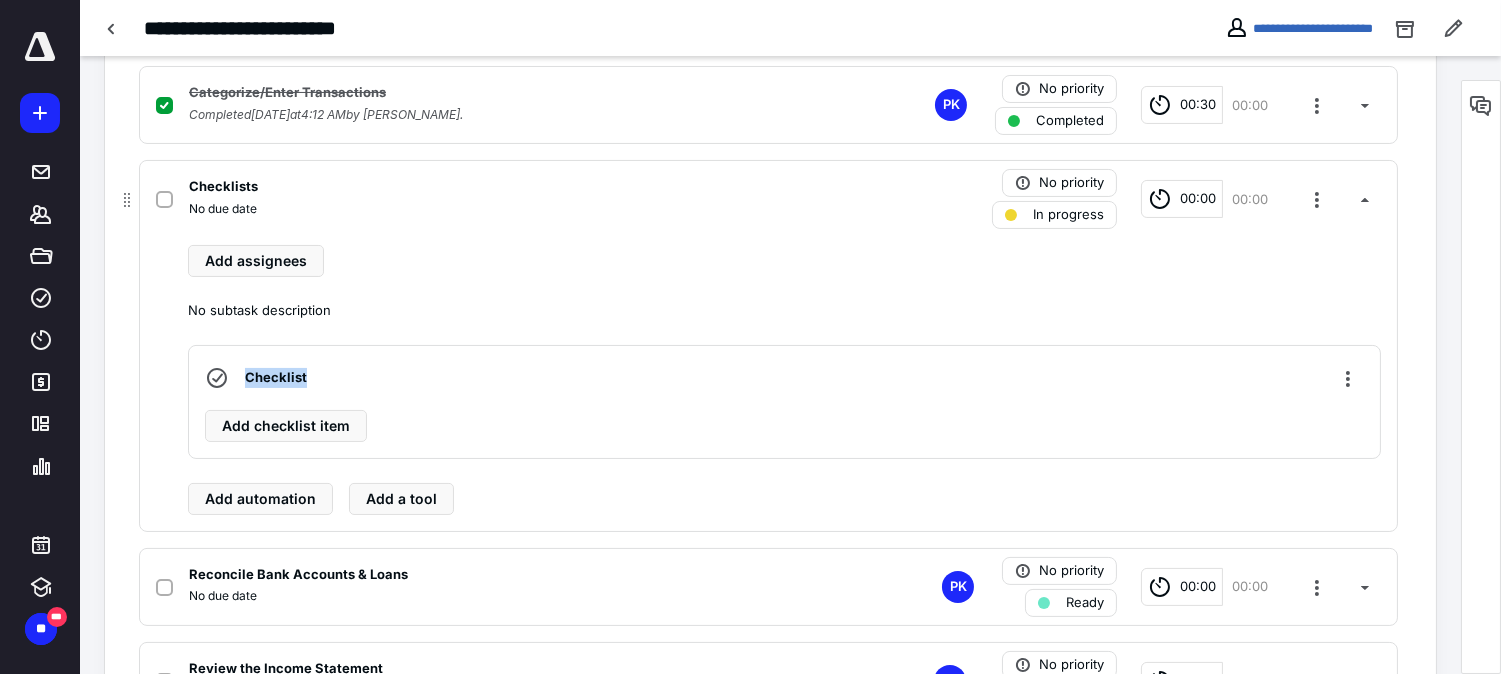 click 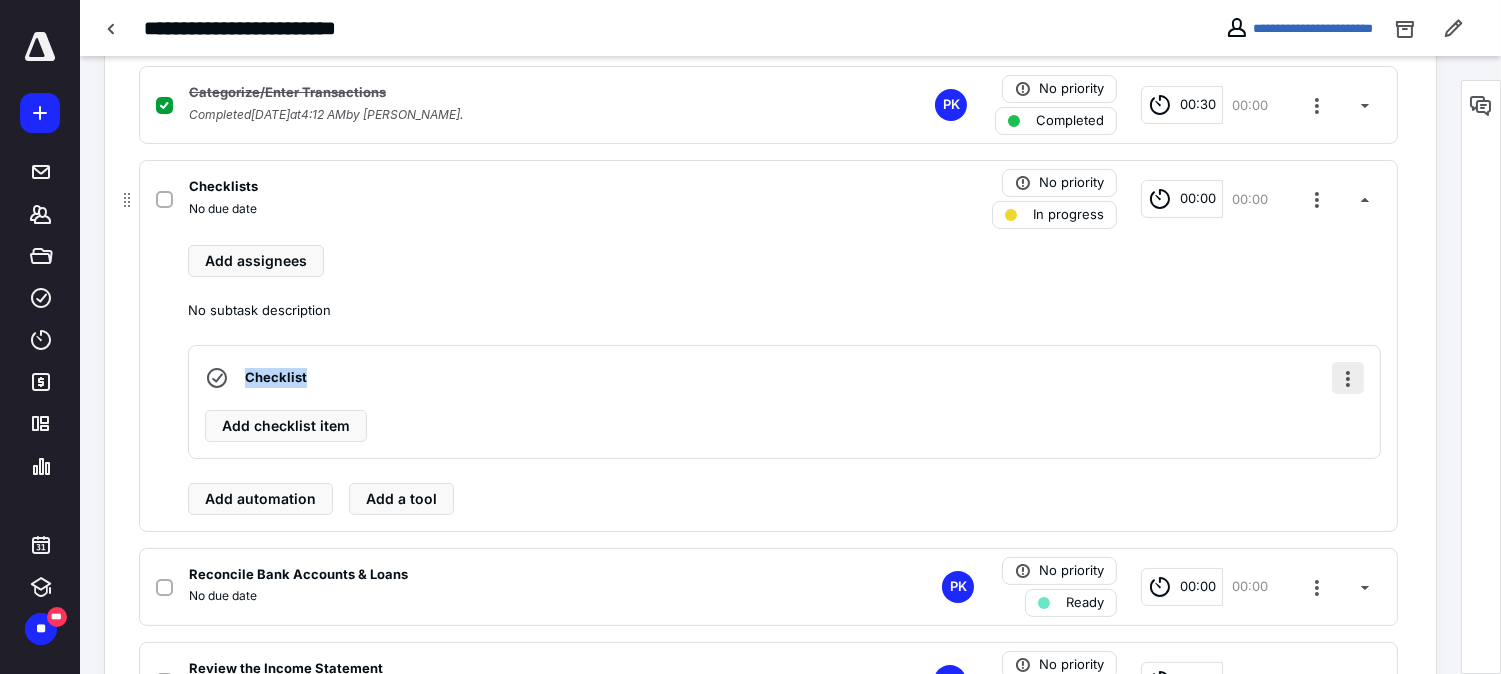 click at bounding box center [1348, 378] 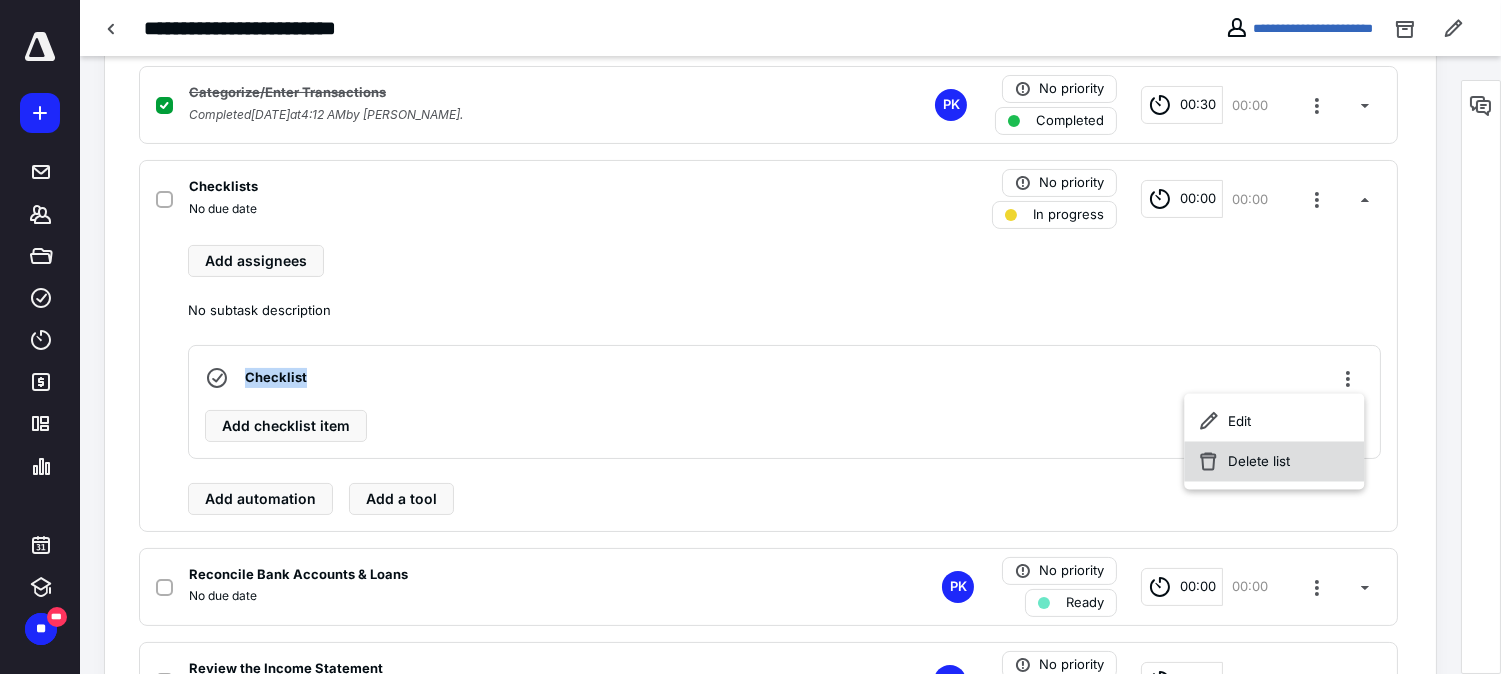 click on "Delete list" at bounding box center [1274, 462] 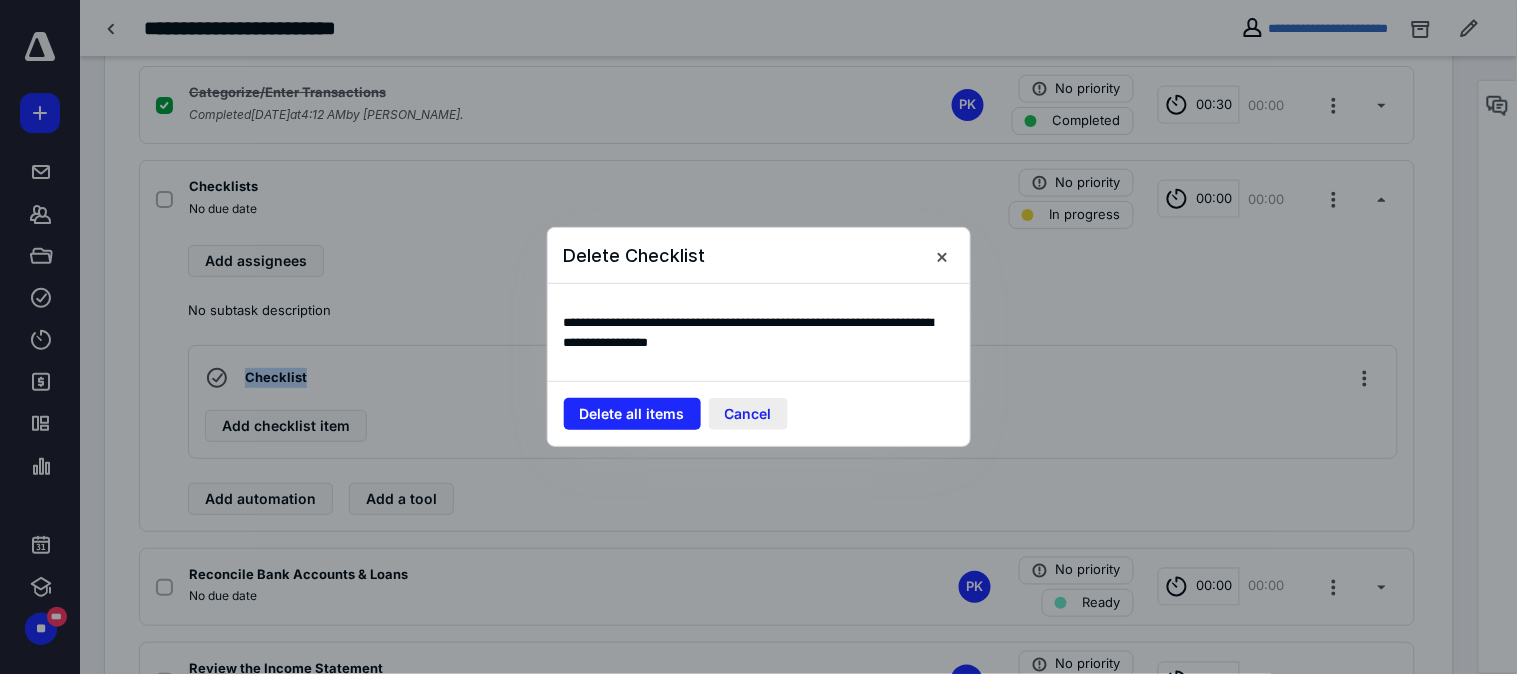 click on "Cancel" at bounding box center [748, 414] 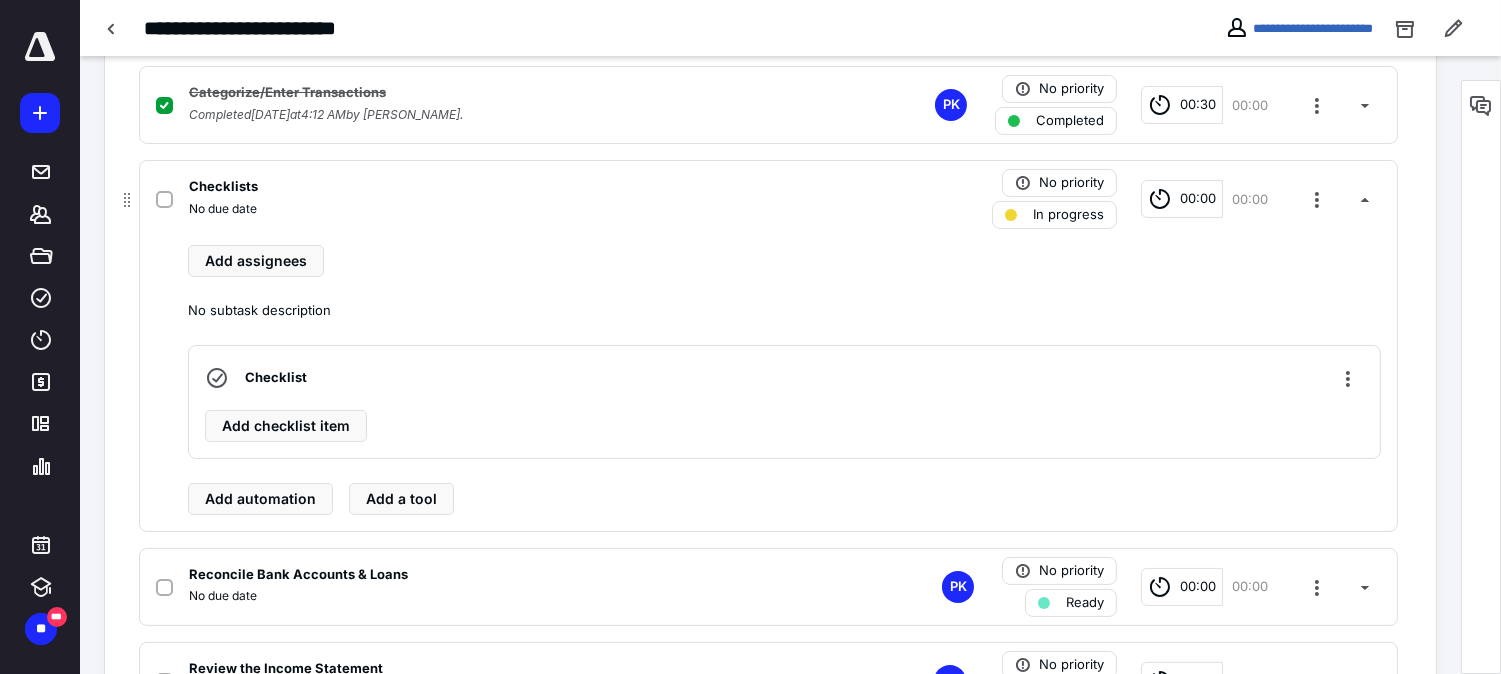 click 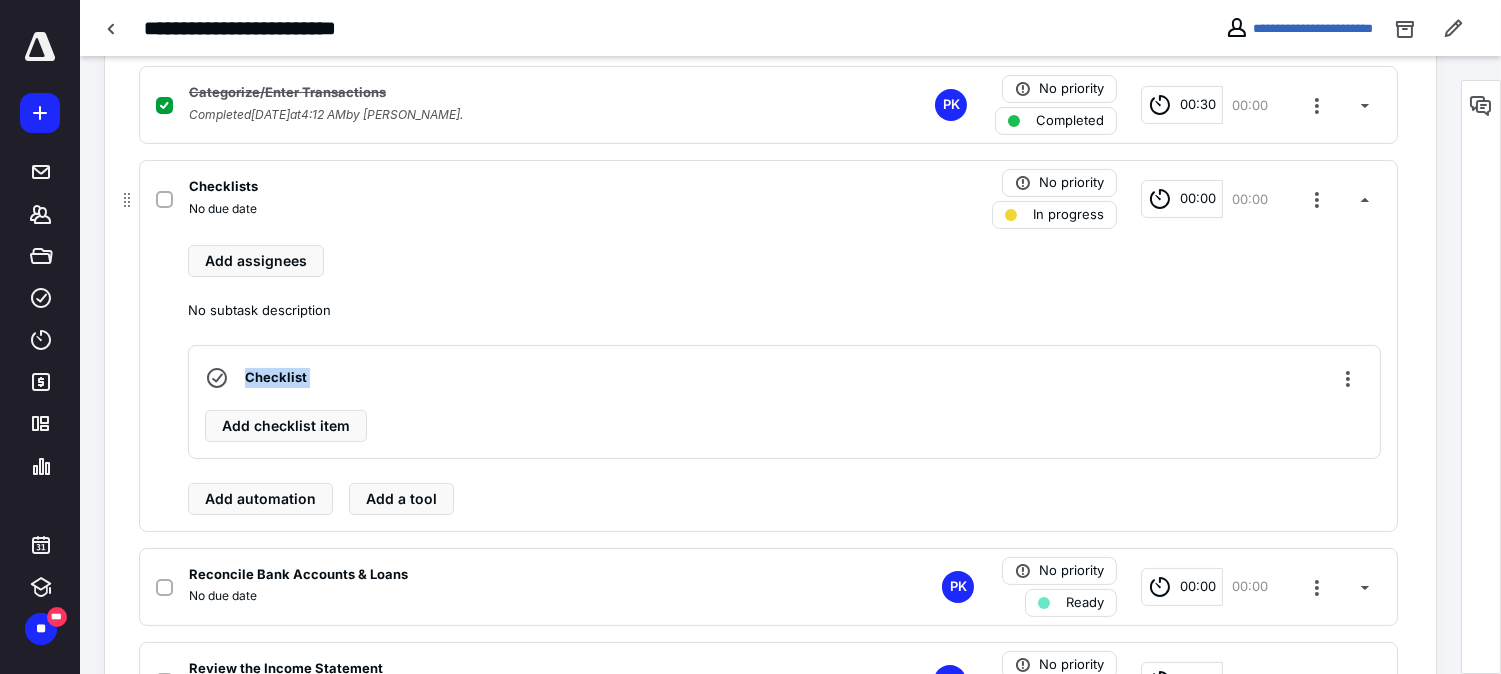 click 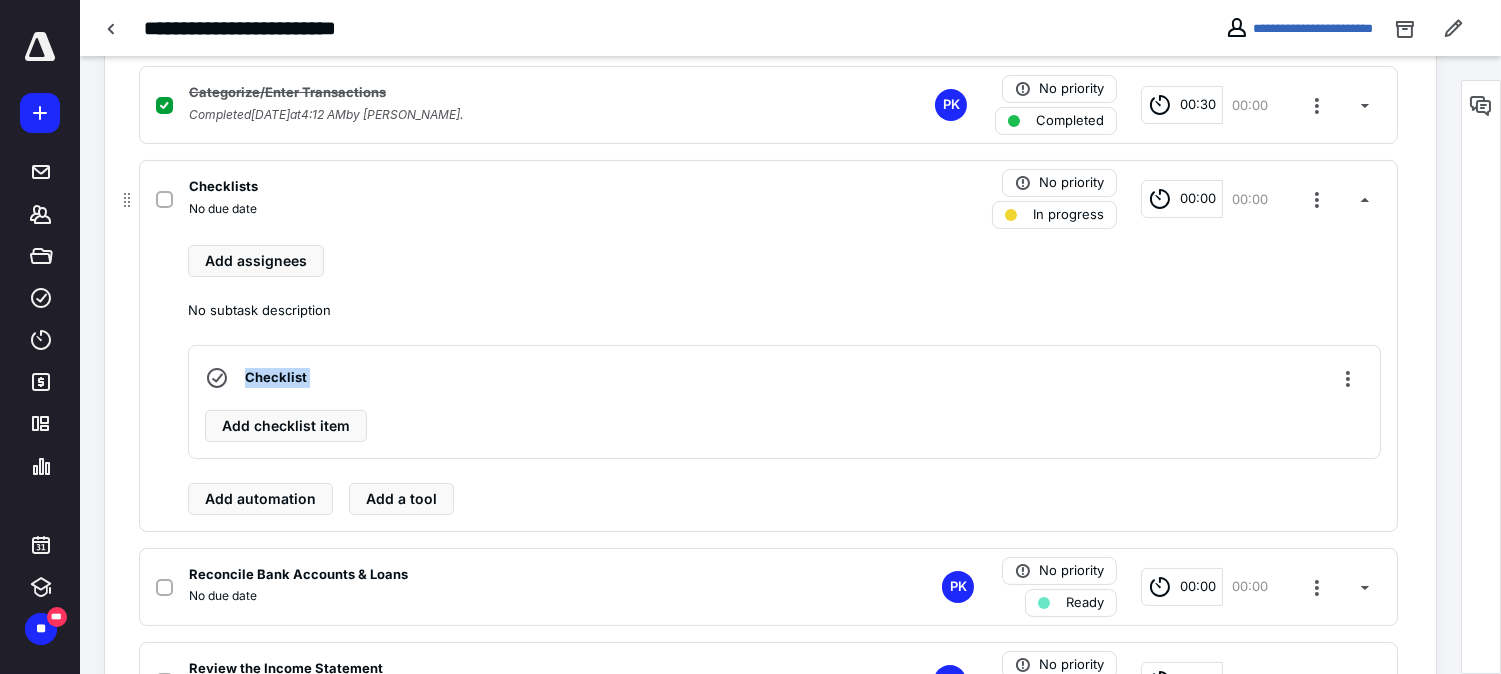 click on "Checklist" at bounding box center [276, 378] 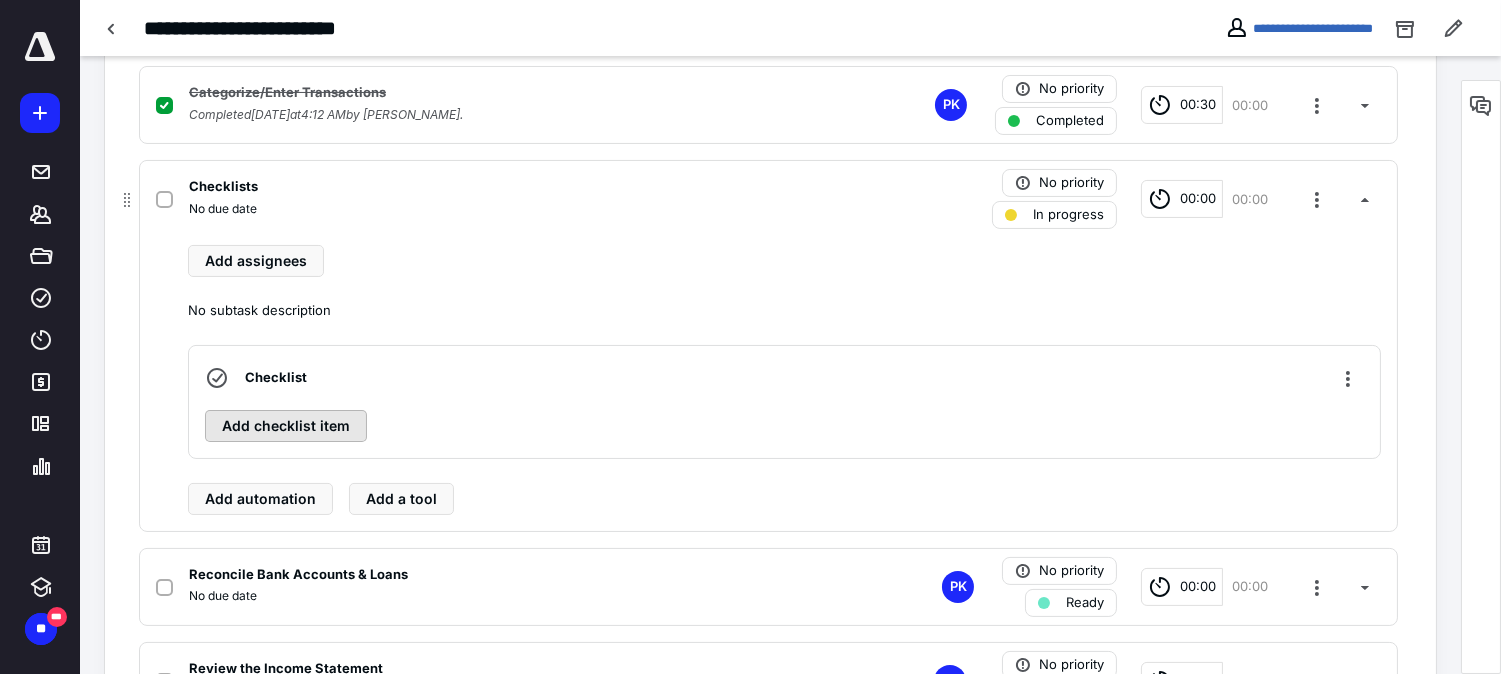 click on "Add checklist item" at bounding box center (286, 426) 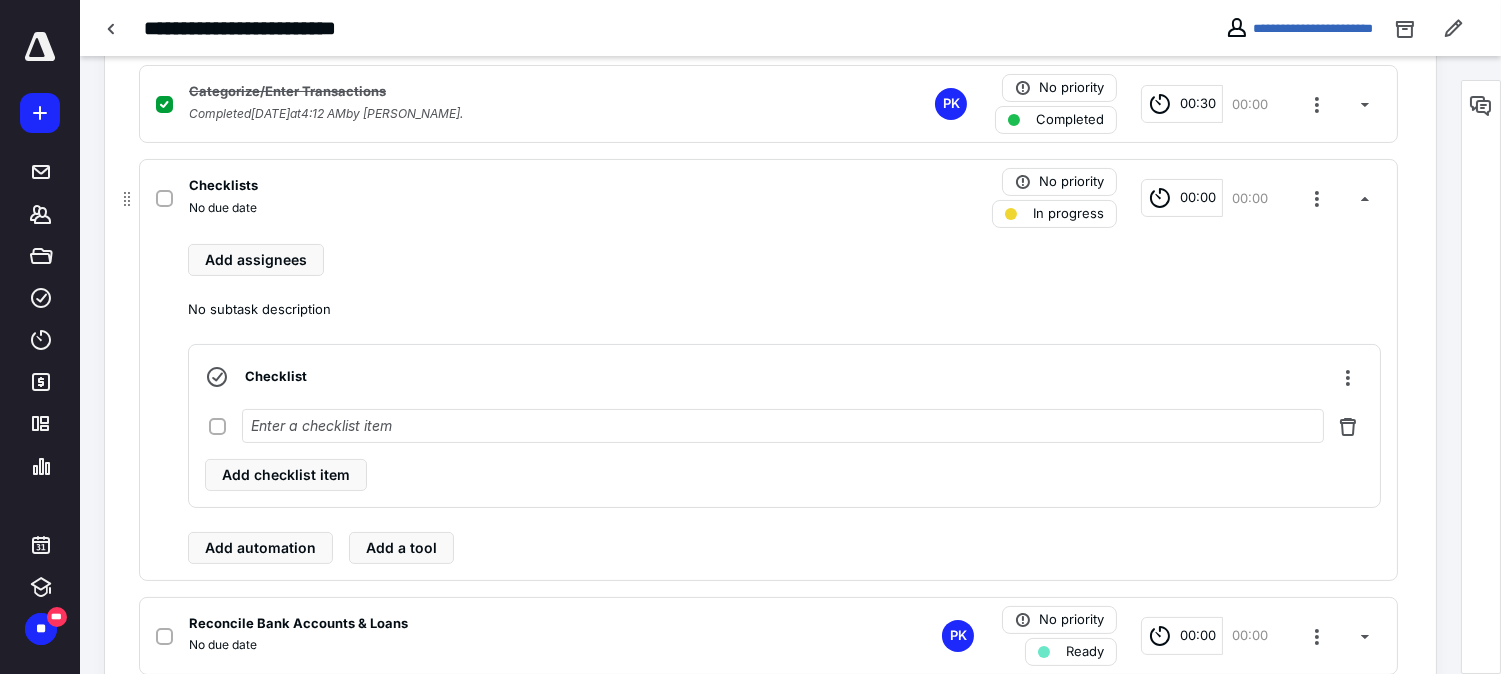 scroll, scrollTop: 512, scrollLeft: 0, axis: vertical 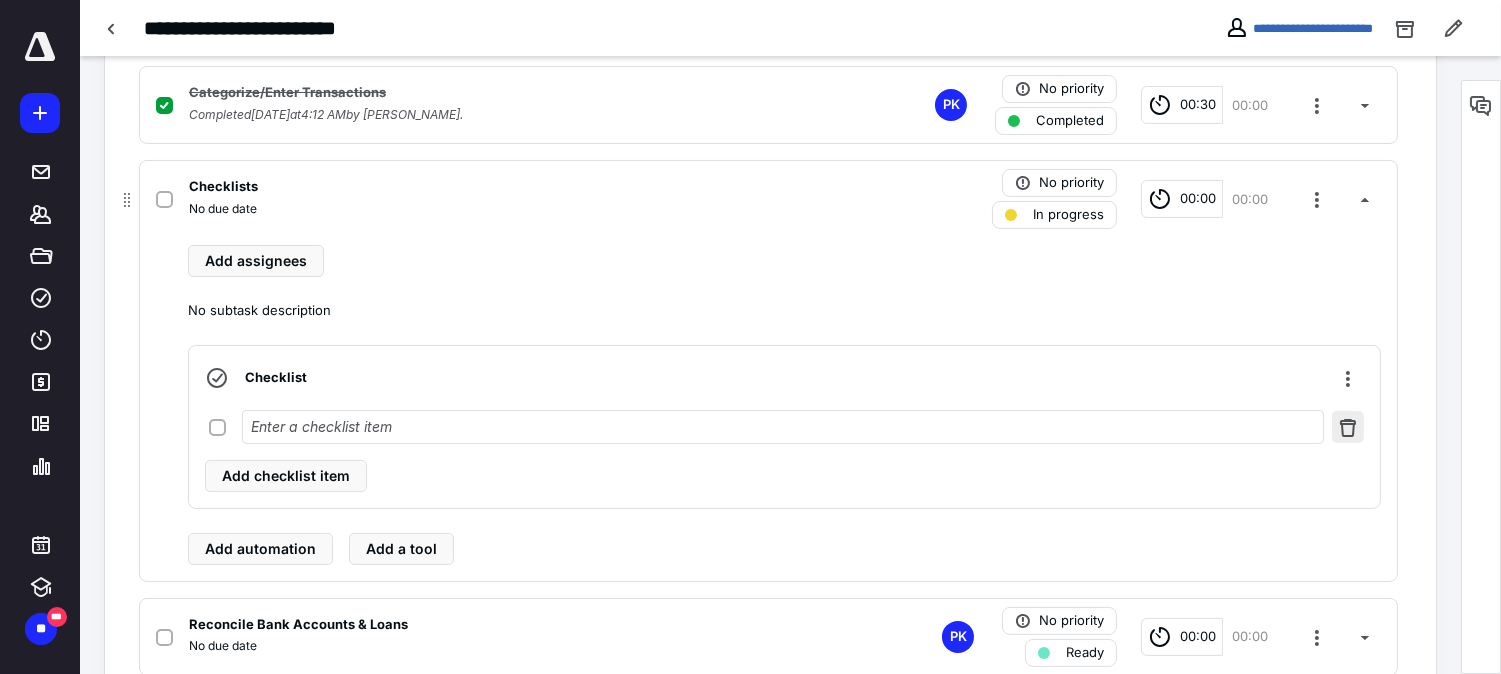click at bounding box center [1348, 427] 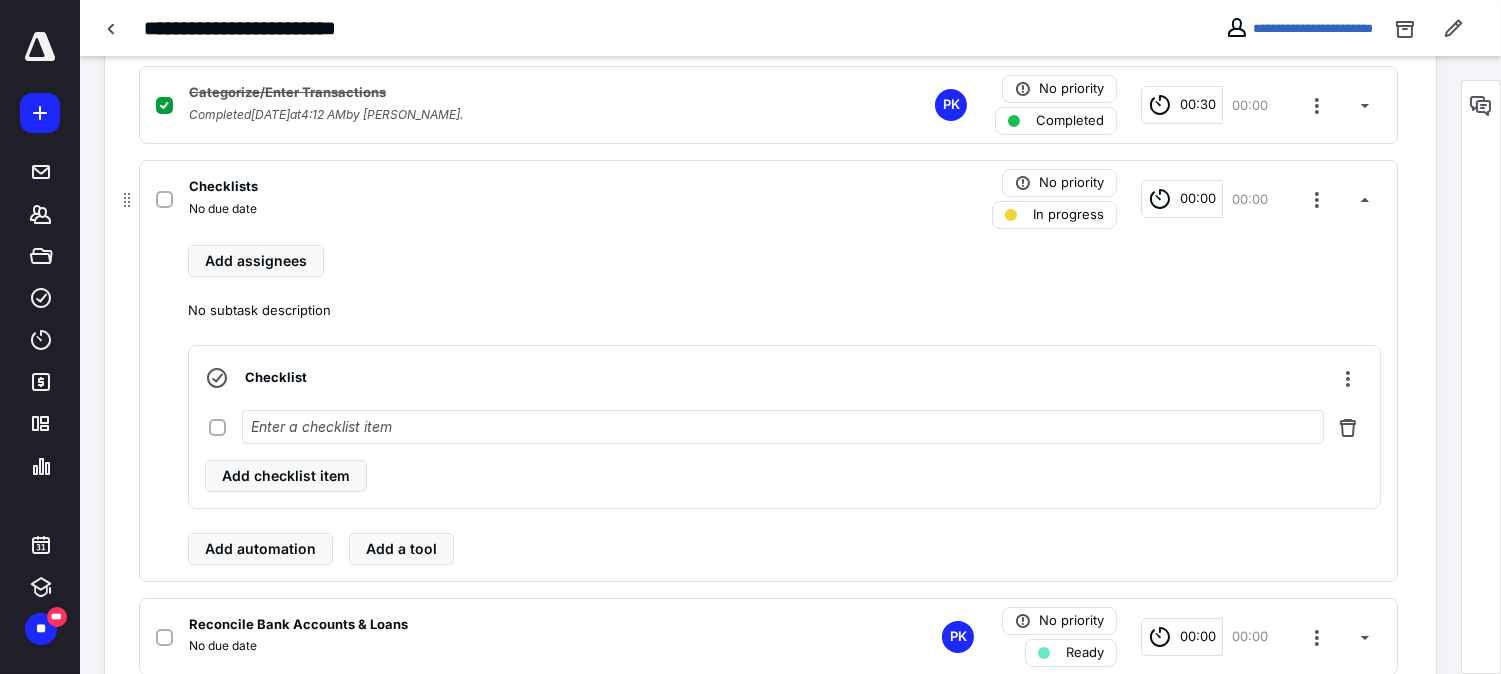 click on "Add checklist item" at bounding box center (784, 476) 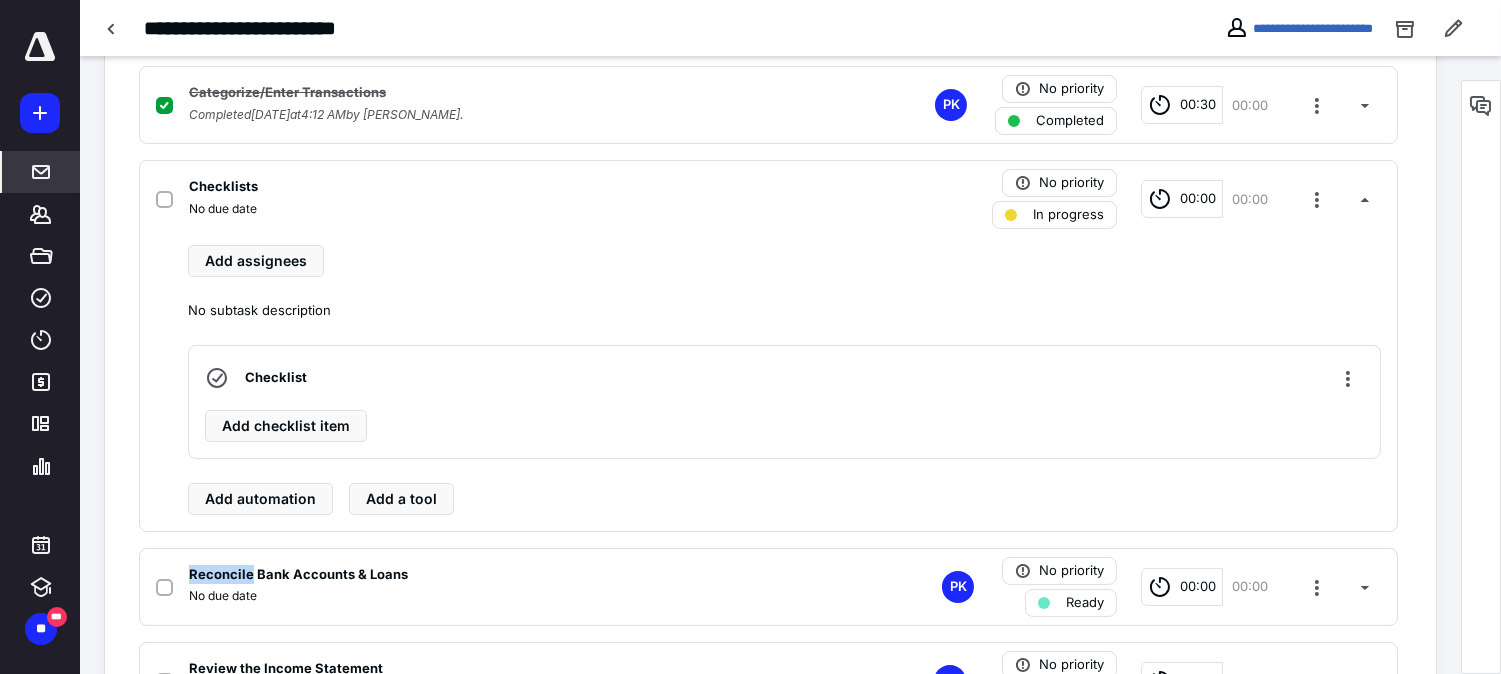 click at bounding box center [41, 172] 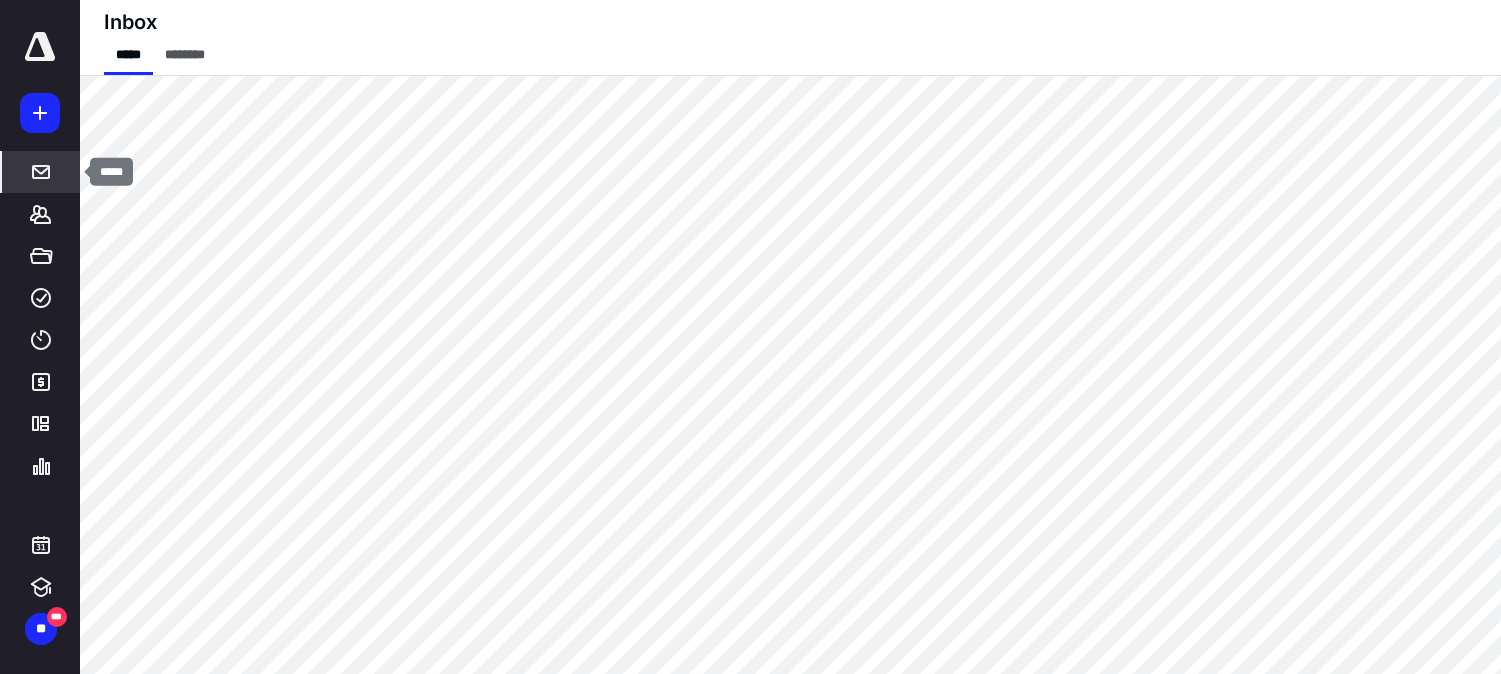 scroll, scrollTop: 0, scrollLeft: 0, axis: both 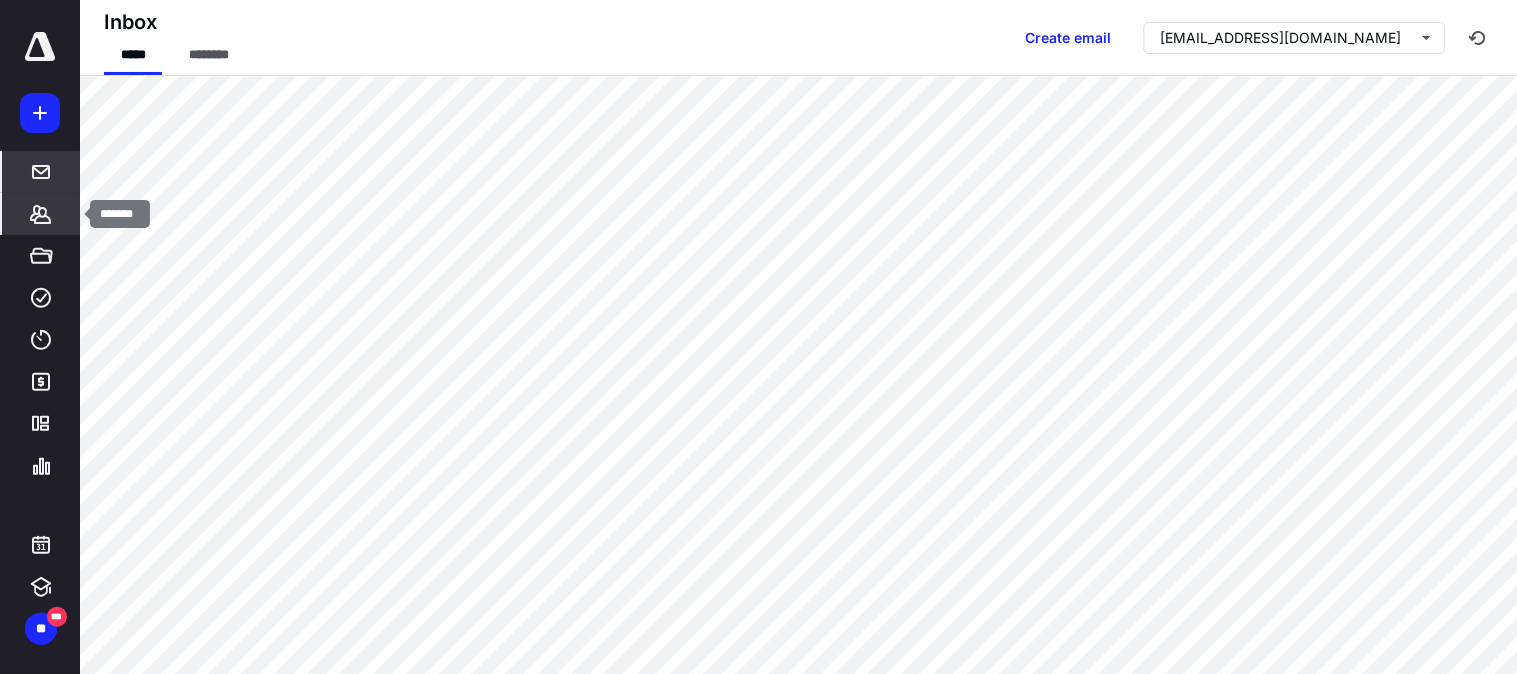 click 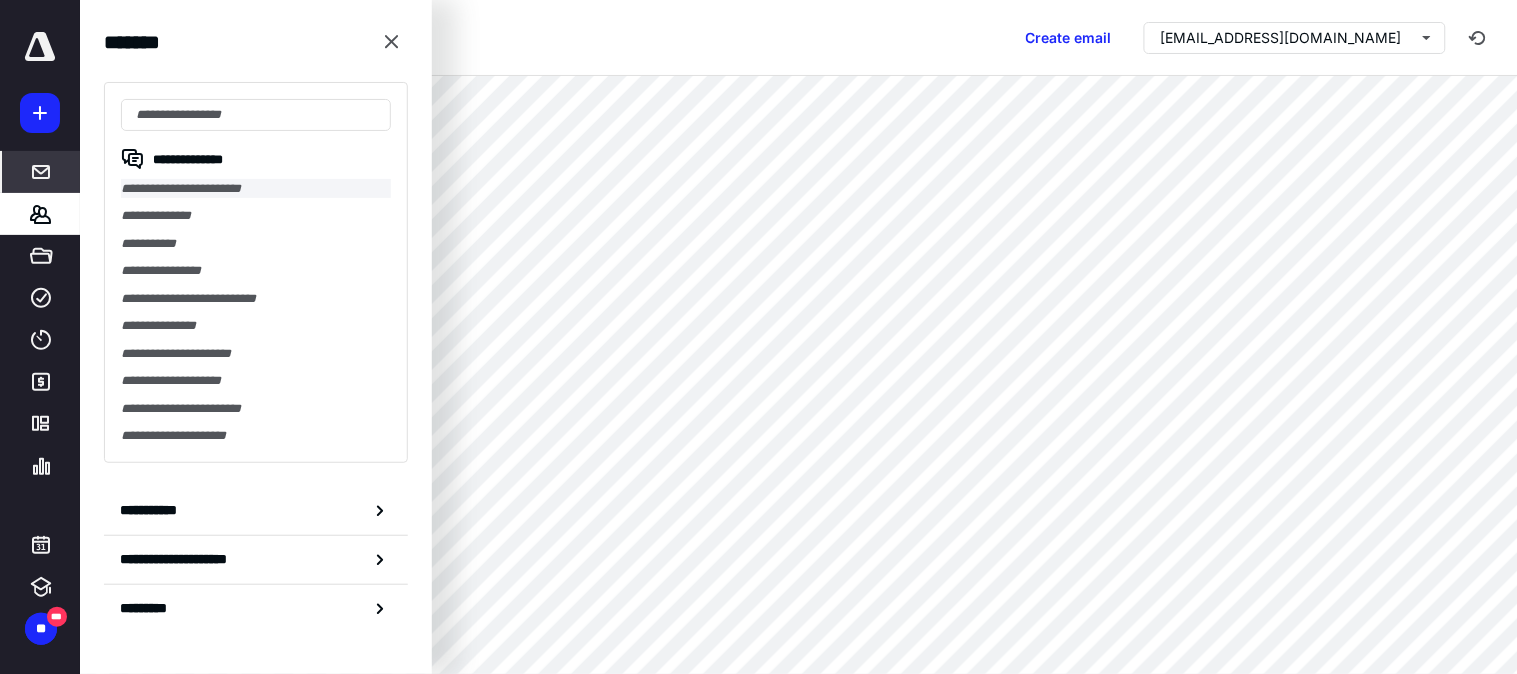 click on "**********" at bounding box center (256, 188) 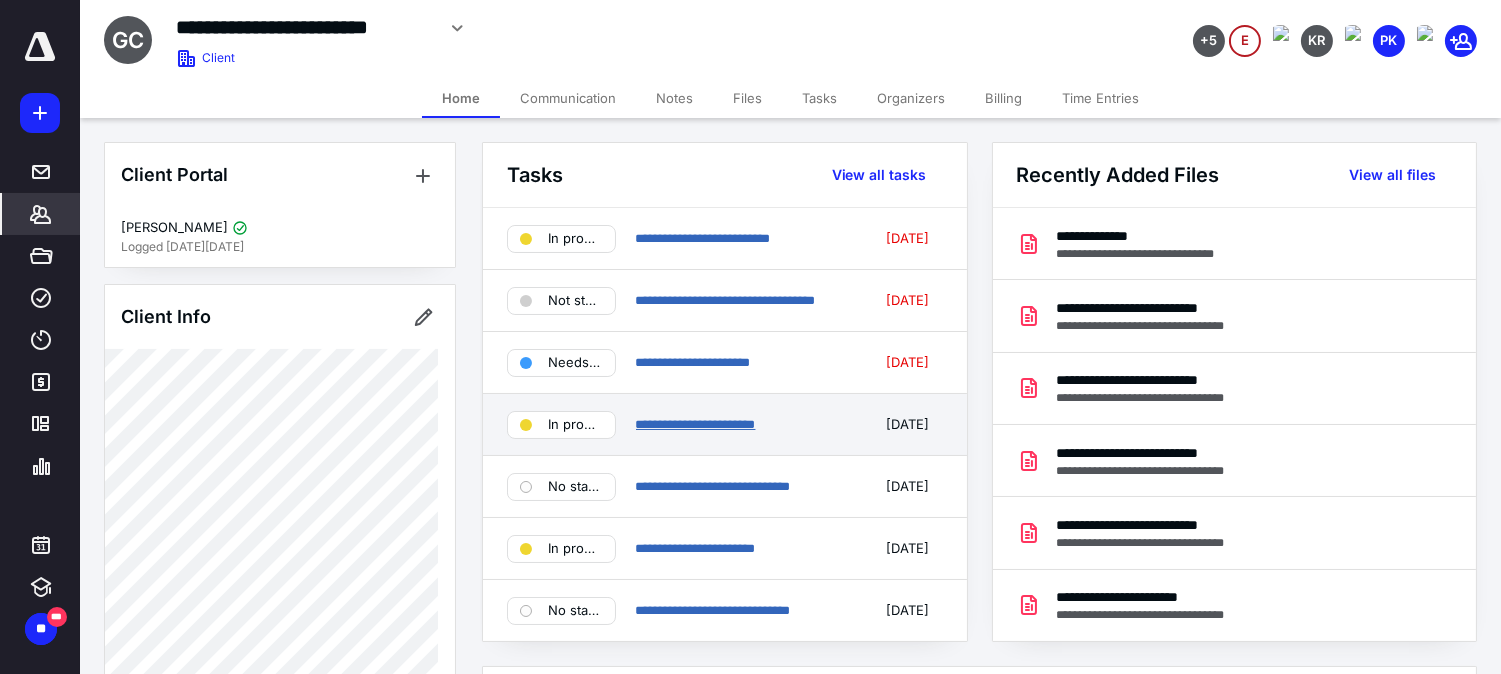 click on "**********" at bounding box center (696, 424) 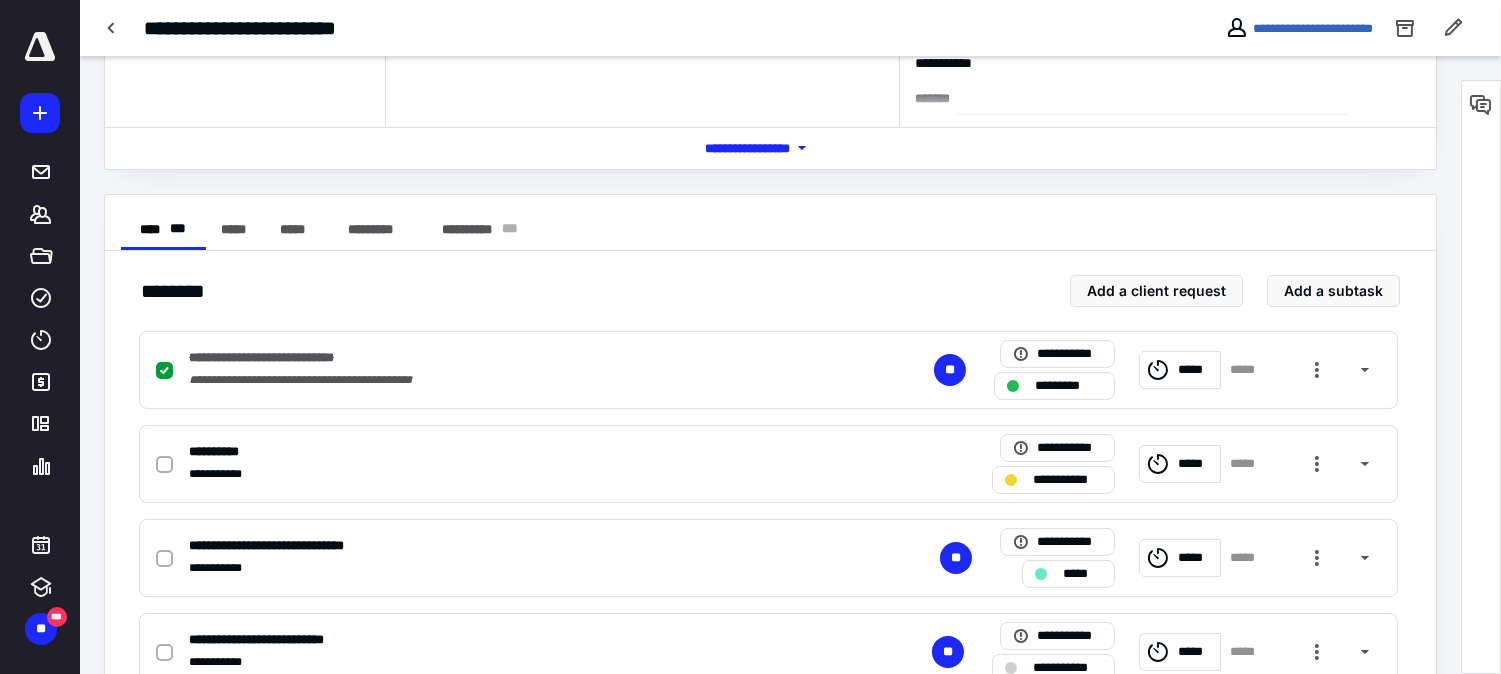 scroll, scrollTop: 578, scrollLeft: 0, axis: vertical 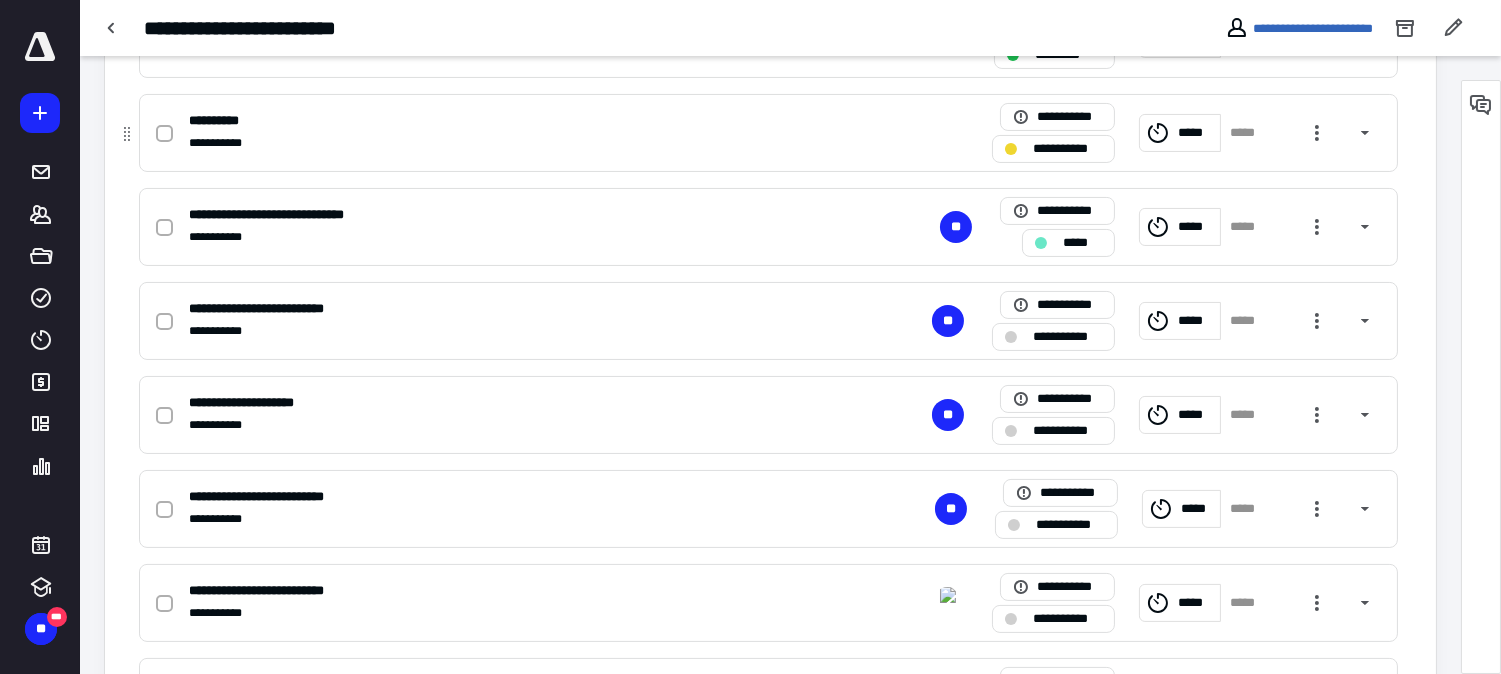 click on "**********" at bounding box center [506, 143] 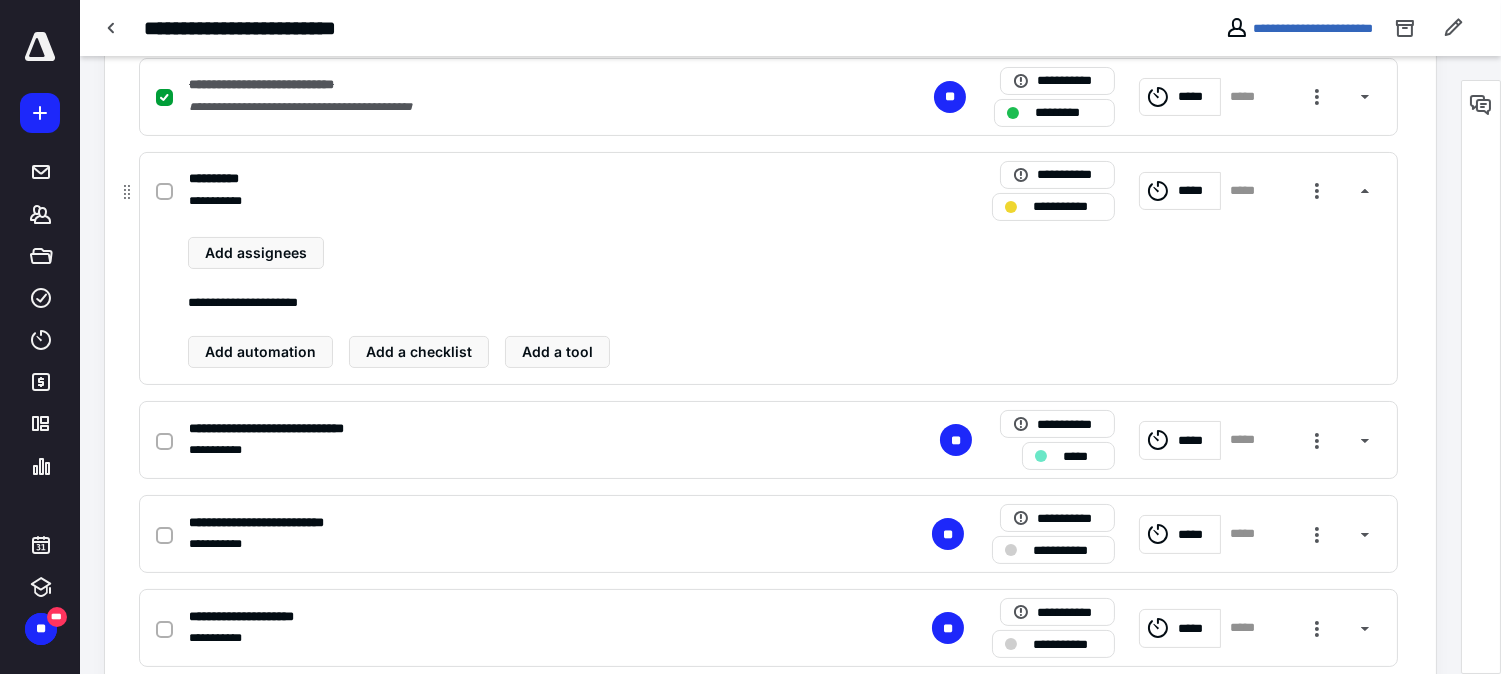scroll, scrollTop: 467, scrollLeft: 0, axis: vertical 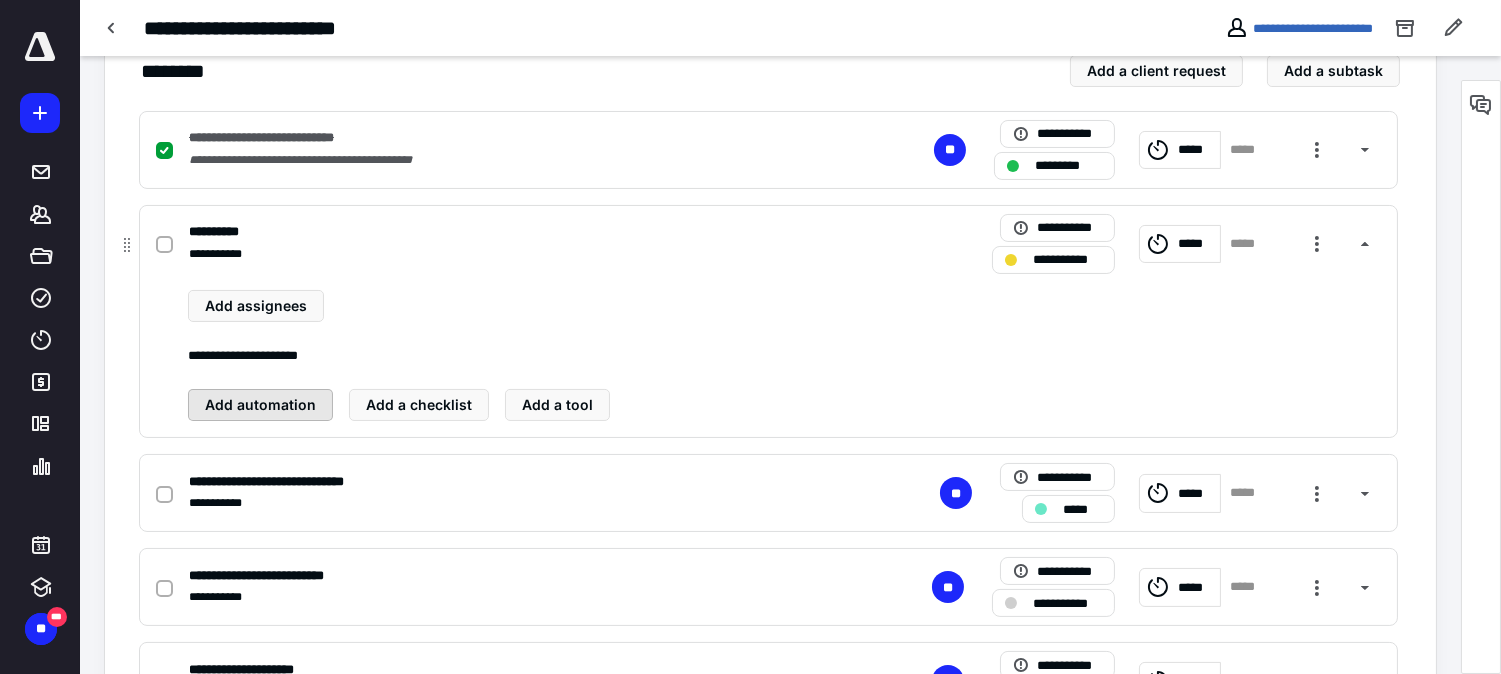 click on "Add automation" at bounding box center (260, 405) 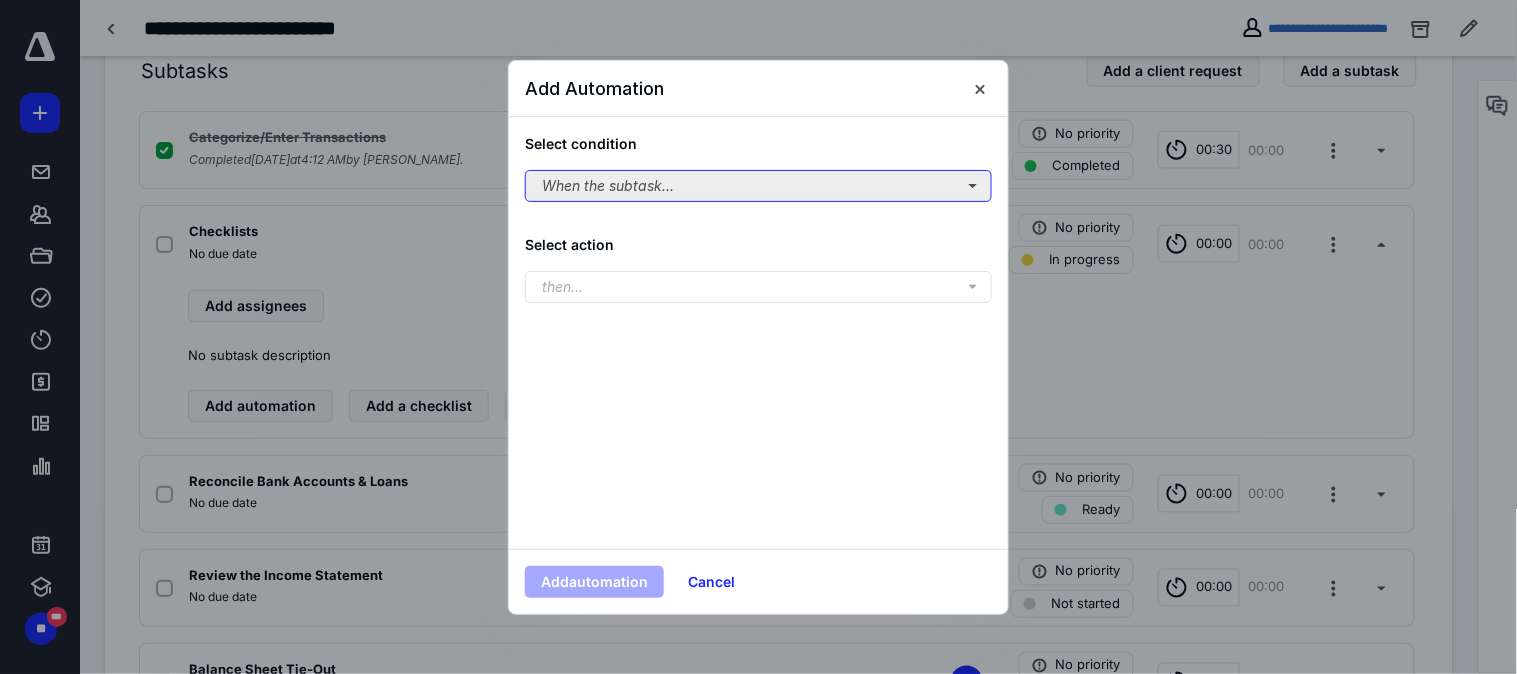 click on "When the subtask..." at bounding box center (758, 186) 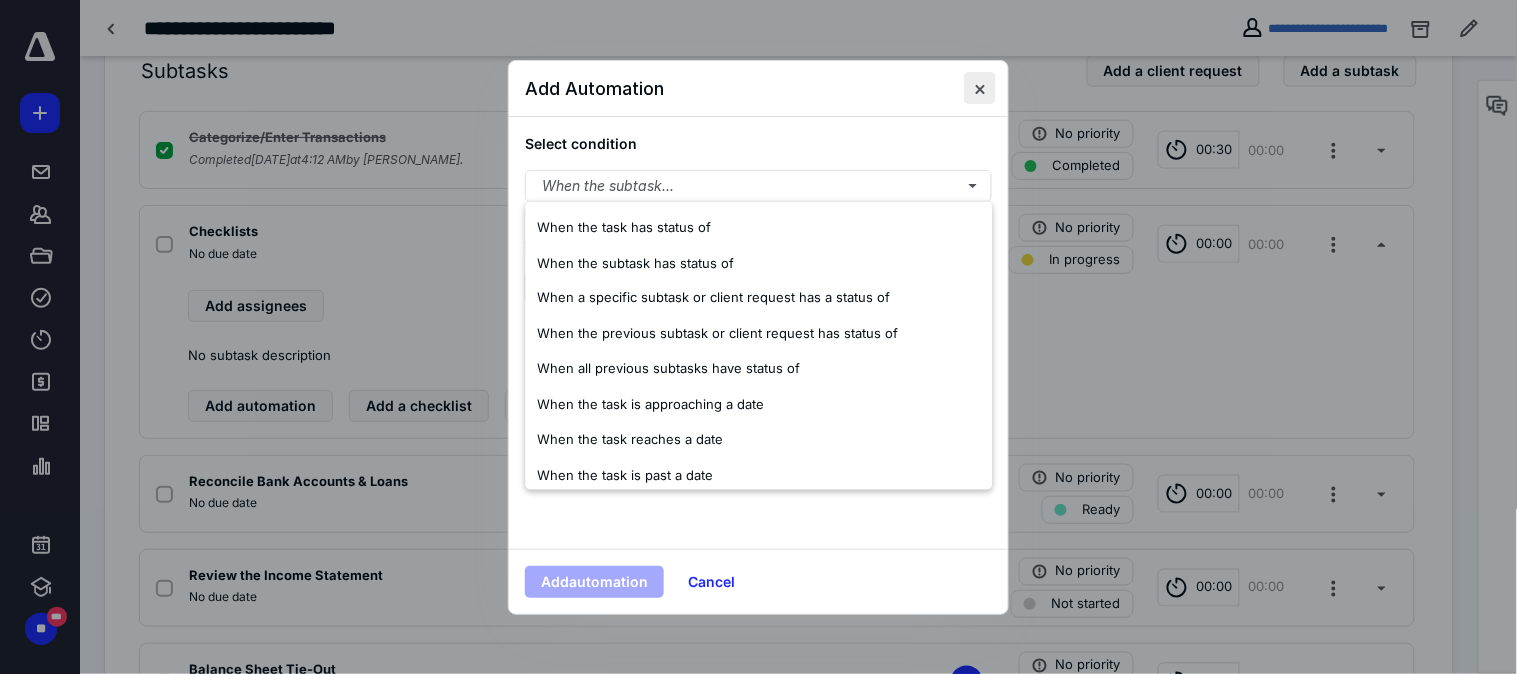 click at bounding box center [980, 88] 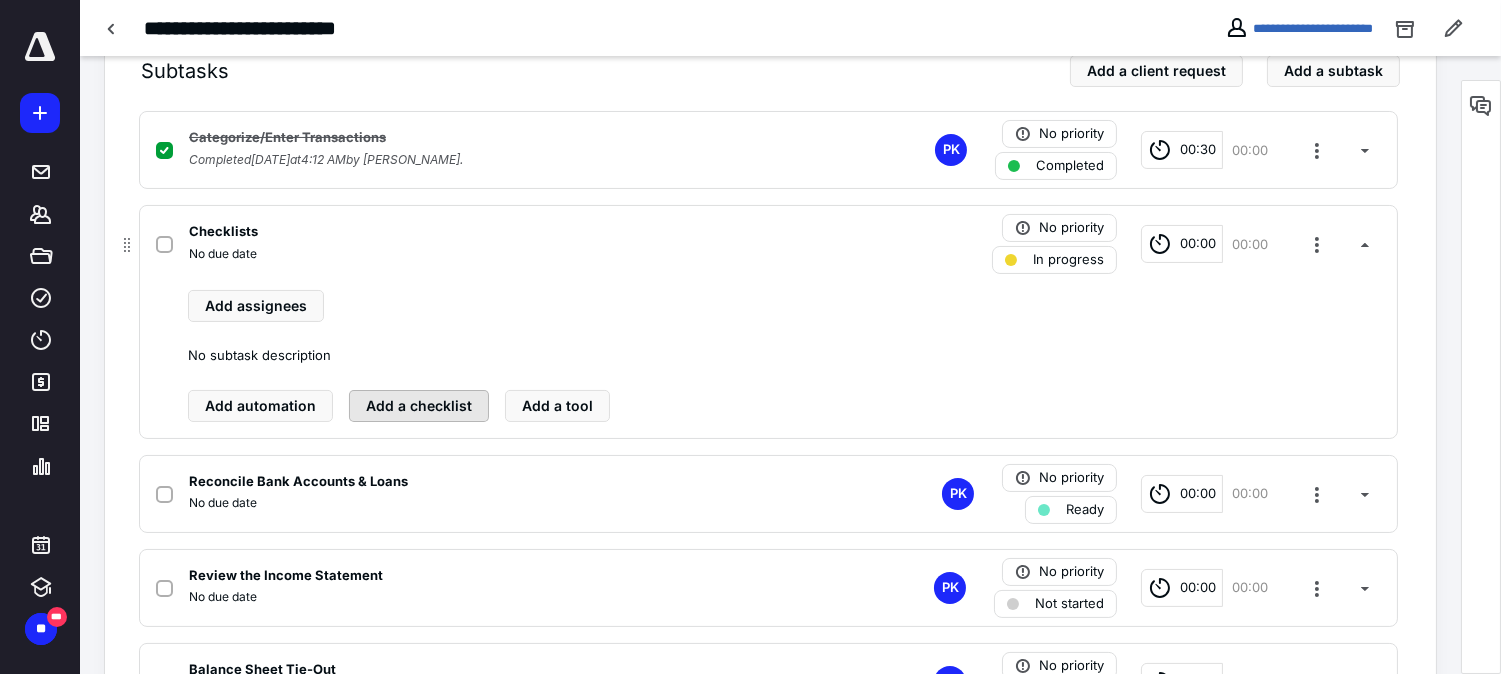 click on "Add a checklist" at bounding box center (419, 406) 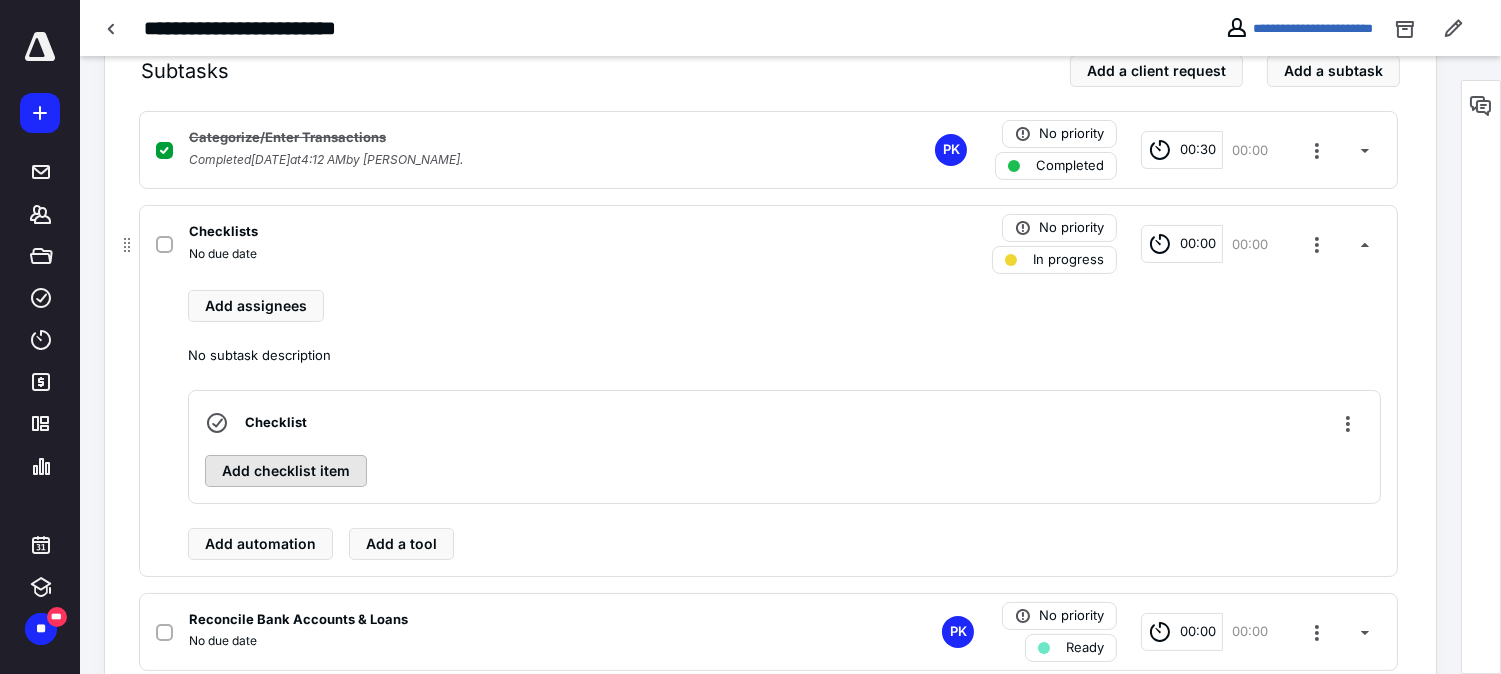 click on "Add checklist item" at bounding box center (286, 471) 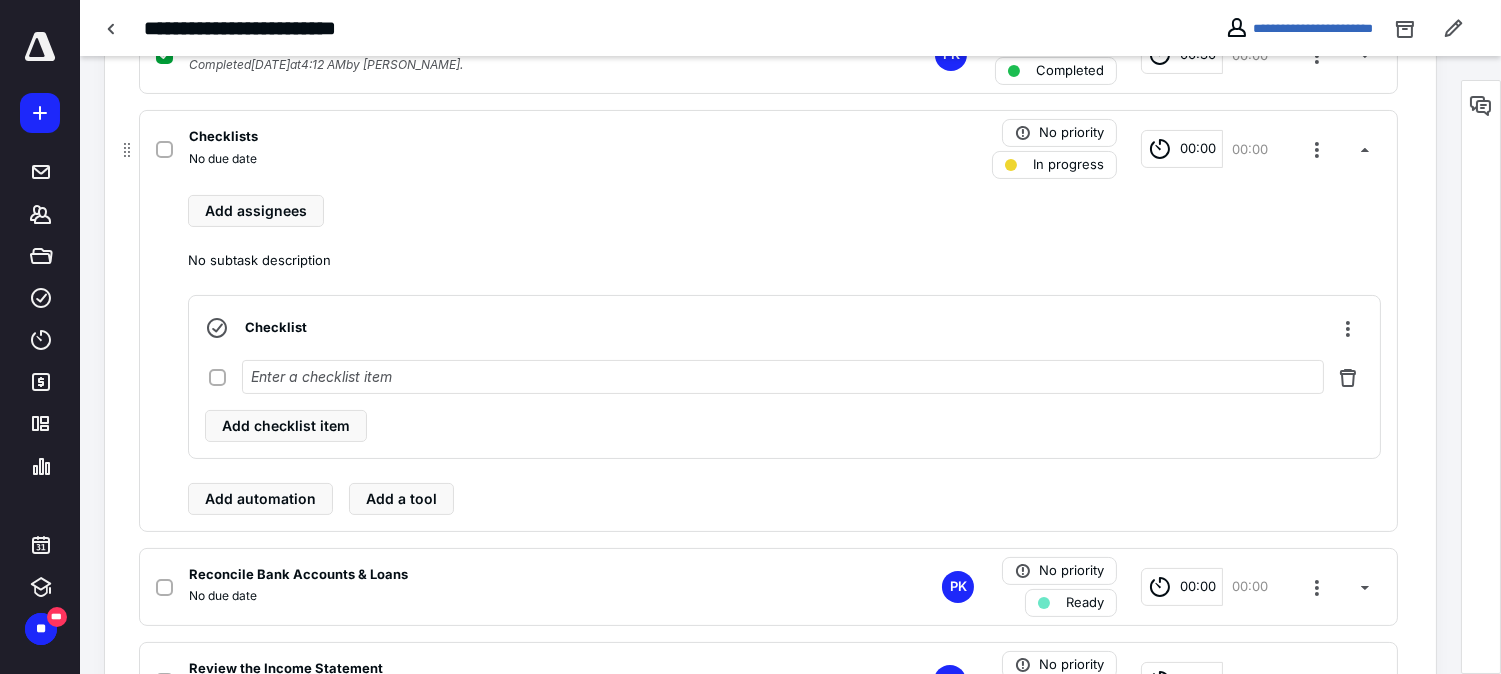 scroll, scrollTop: 690, scrollLeft: 0, axis: vertical 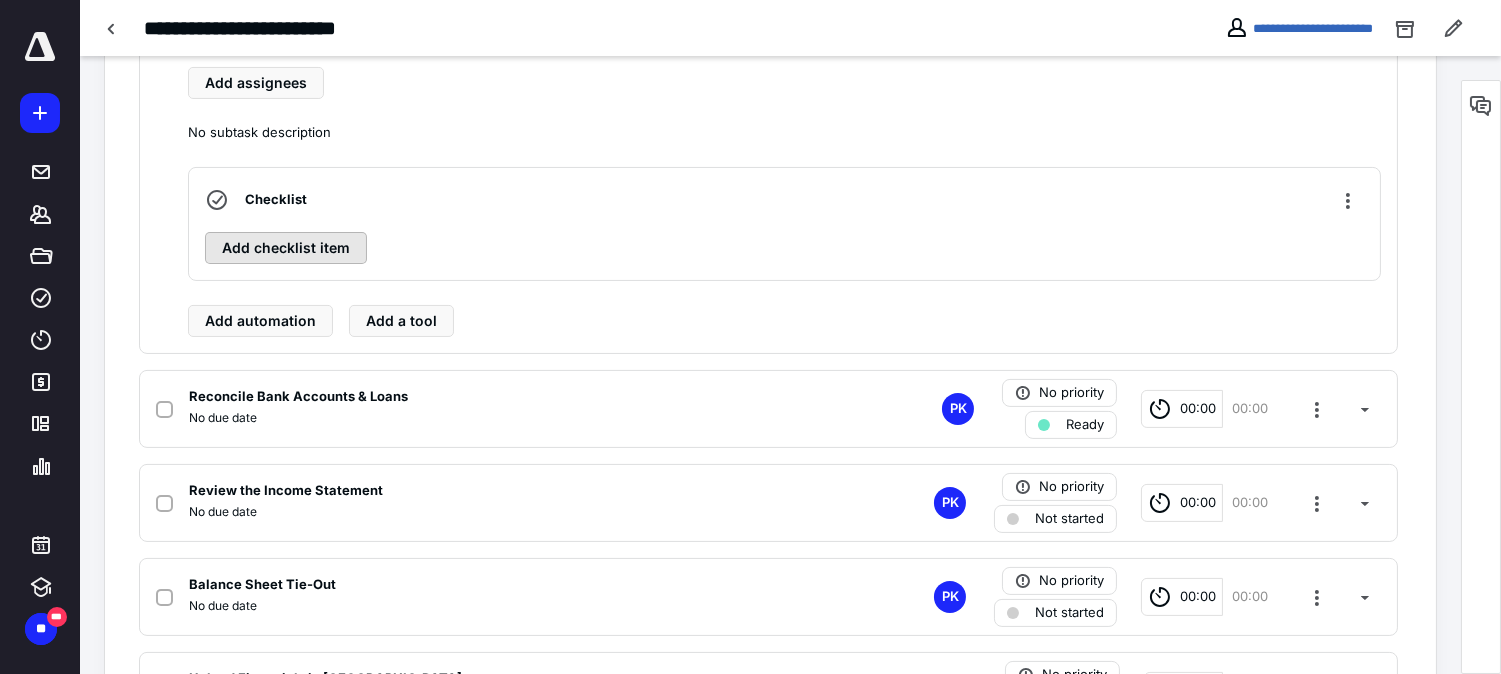 click on "Add checklist item" at bounding box center (286, 248) 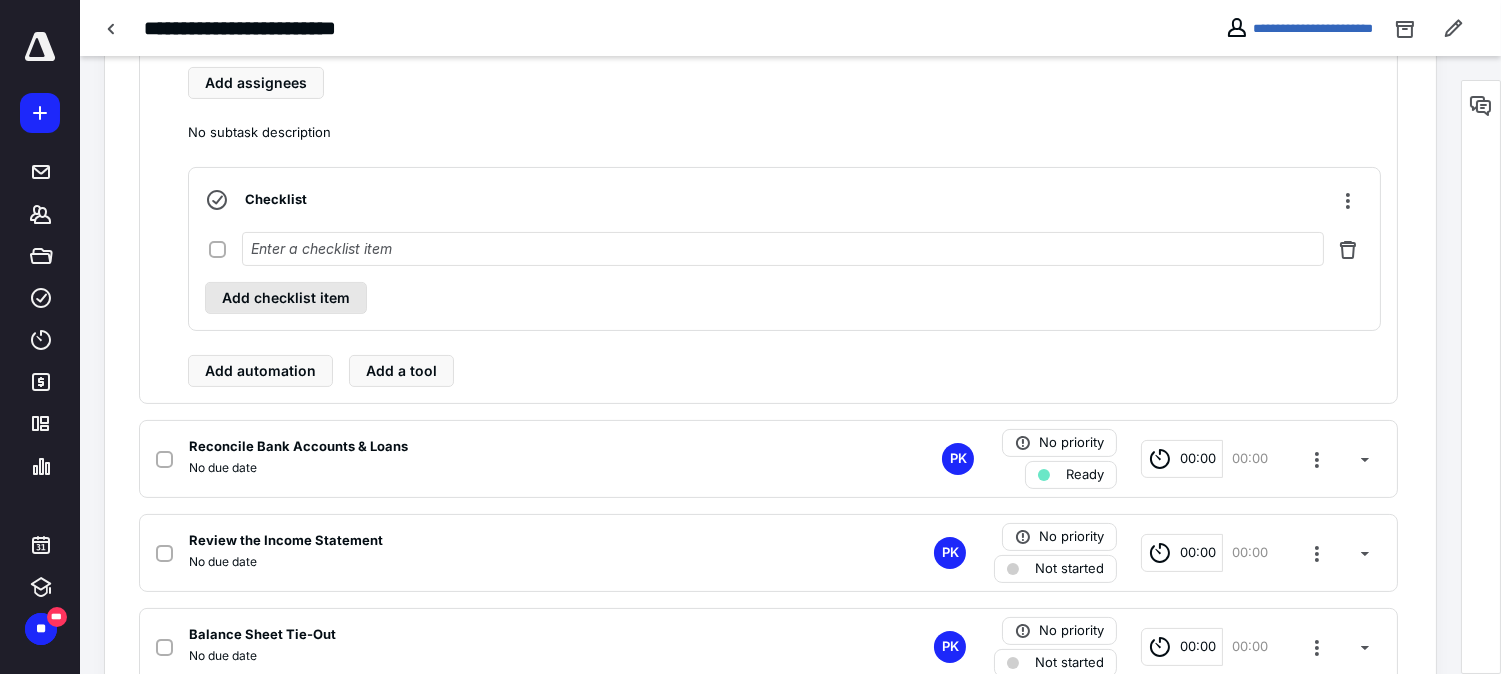 click at bounding box center (783, 249) 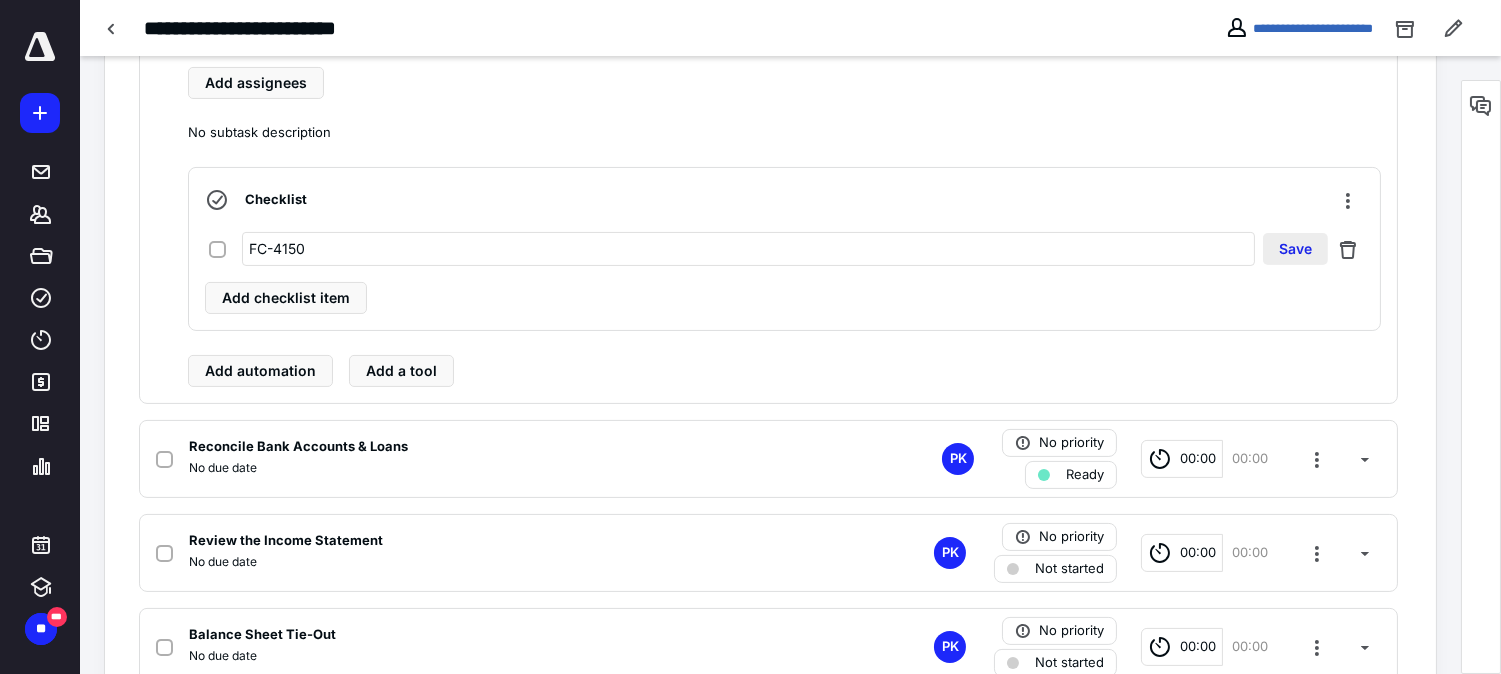 type on "FC-4150" 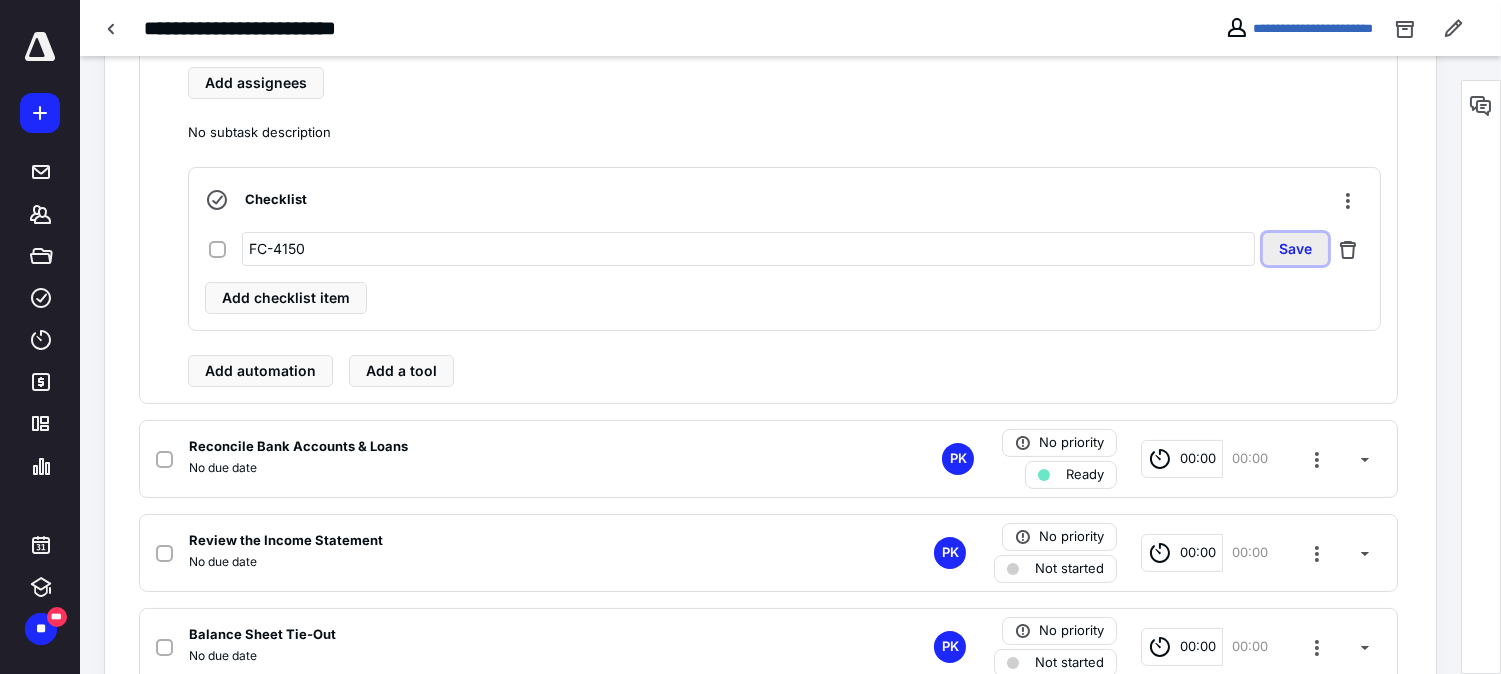 click on "Save" at bounding box center (1295, 249) 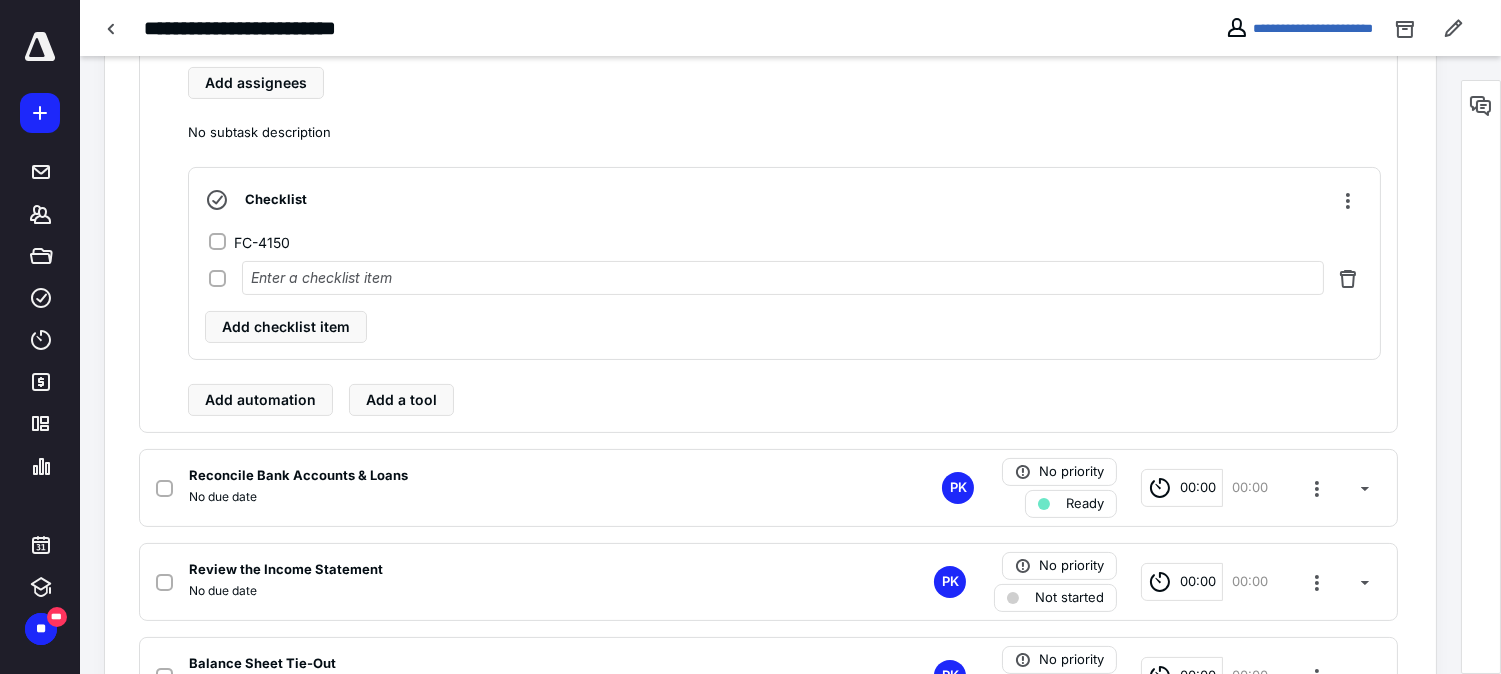 click at bounding box center [783, 278] 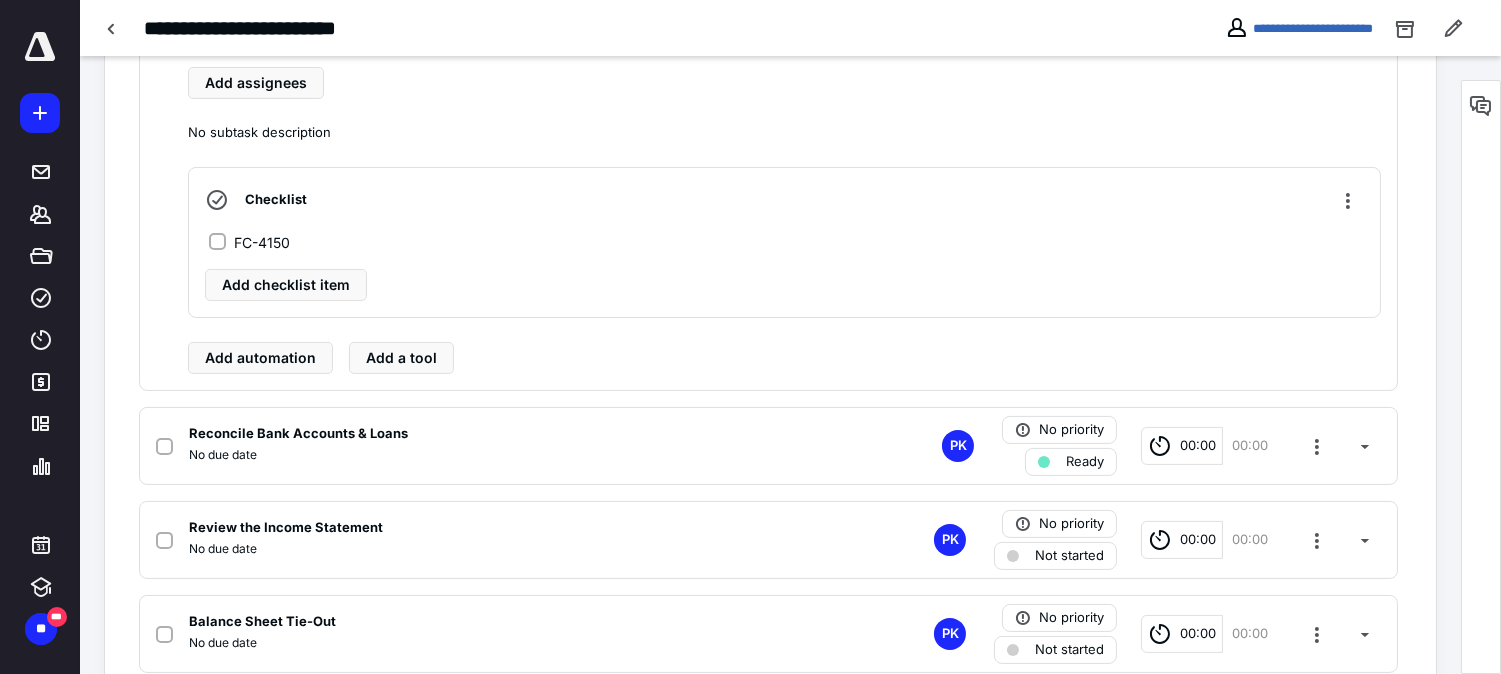 click on "FC-4150" at bounding box center [786, 242] 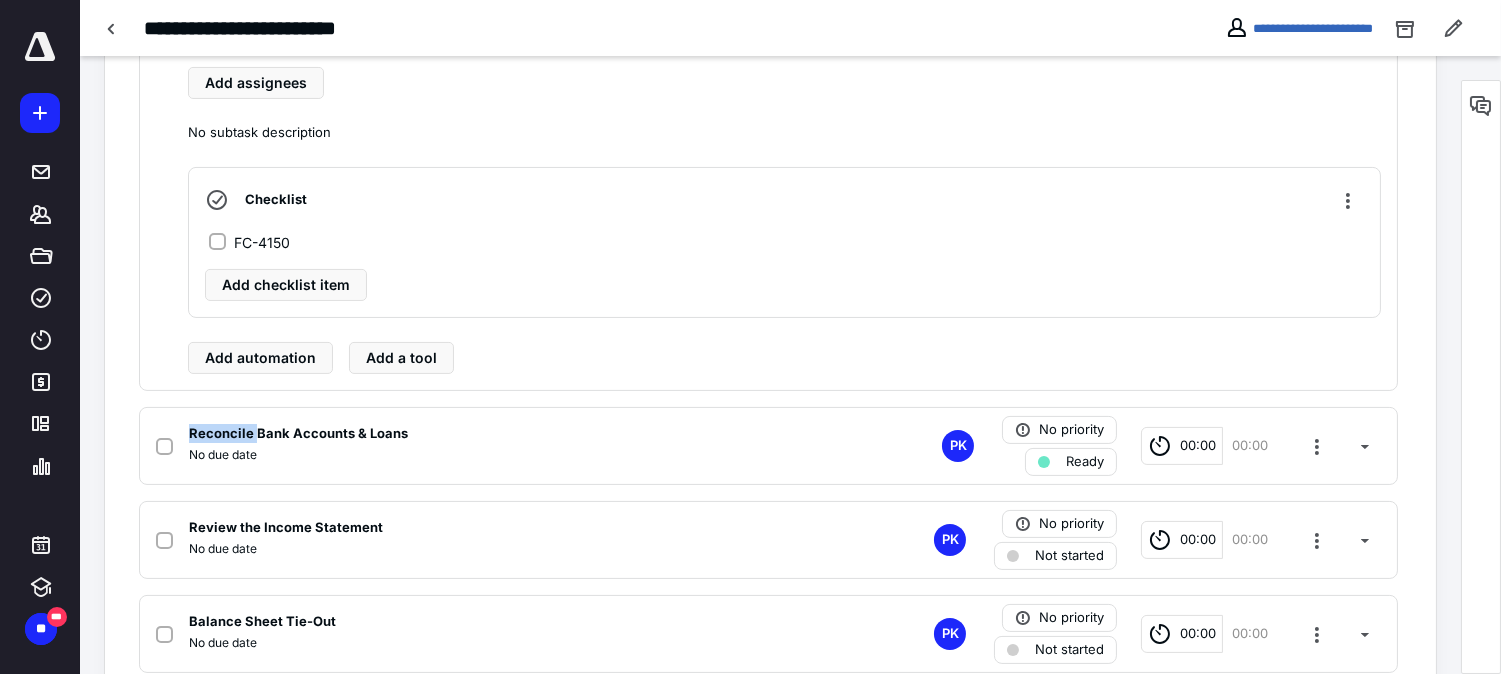 click on "FC-4150" at bounding box center [786, 242] 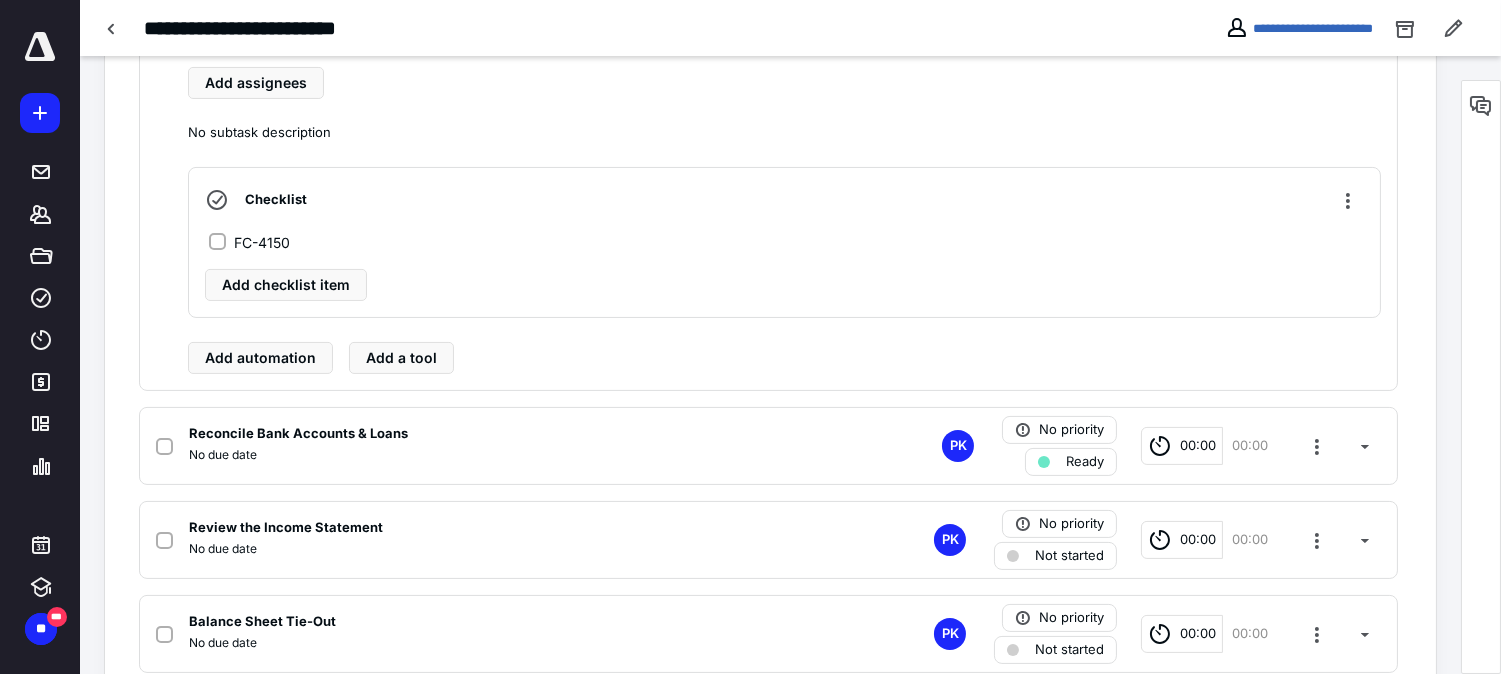 click on "Checklist FC-4150 Add checklist item" at bounding box center [784, 242] 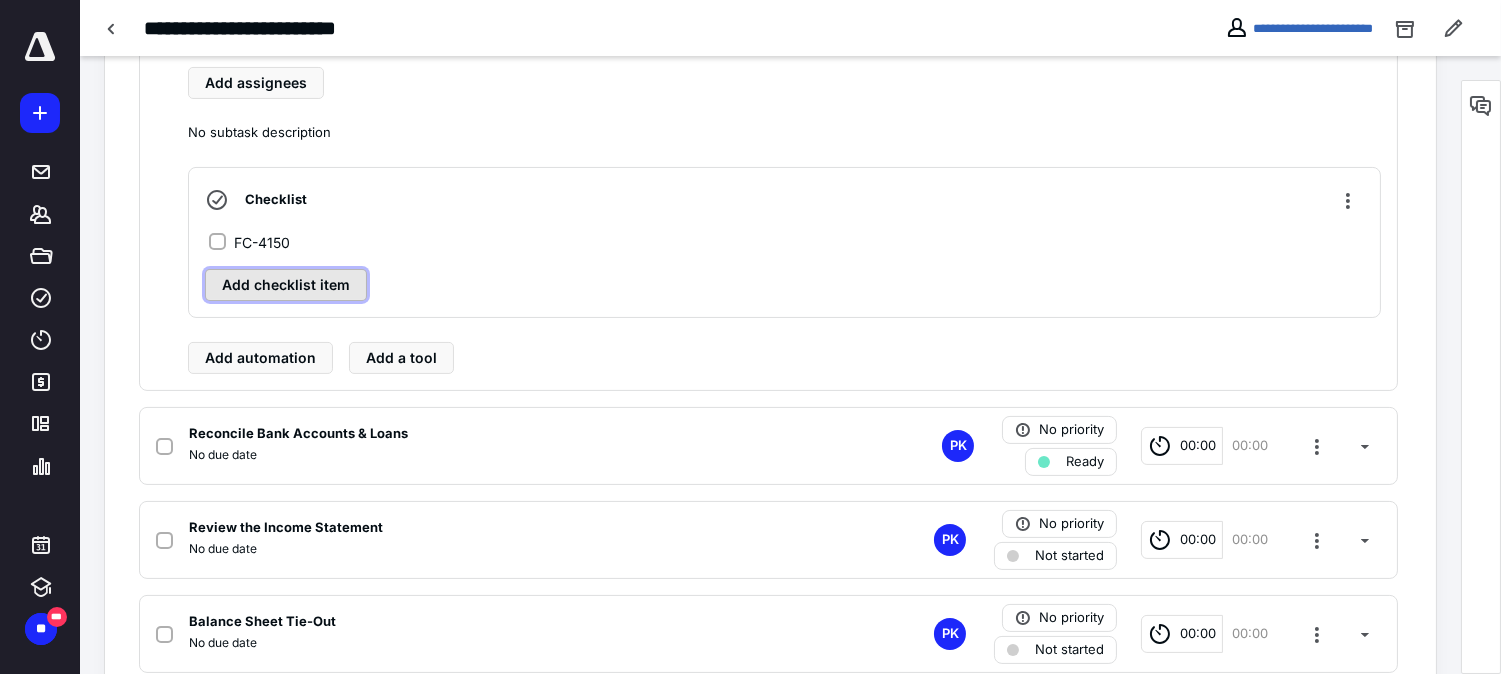 click on "Add checklist item" at bounding box center (286, 285) 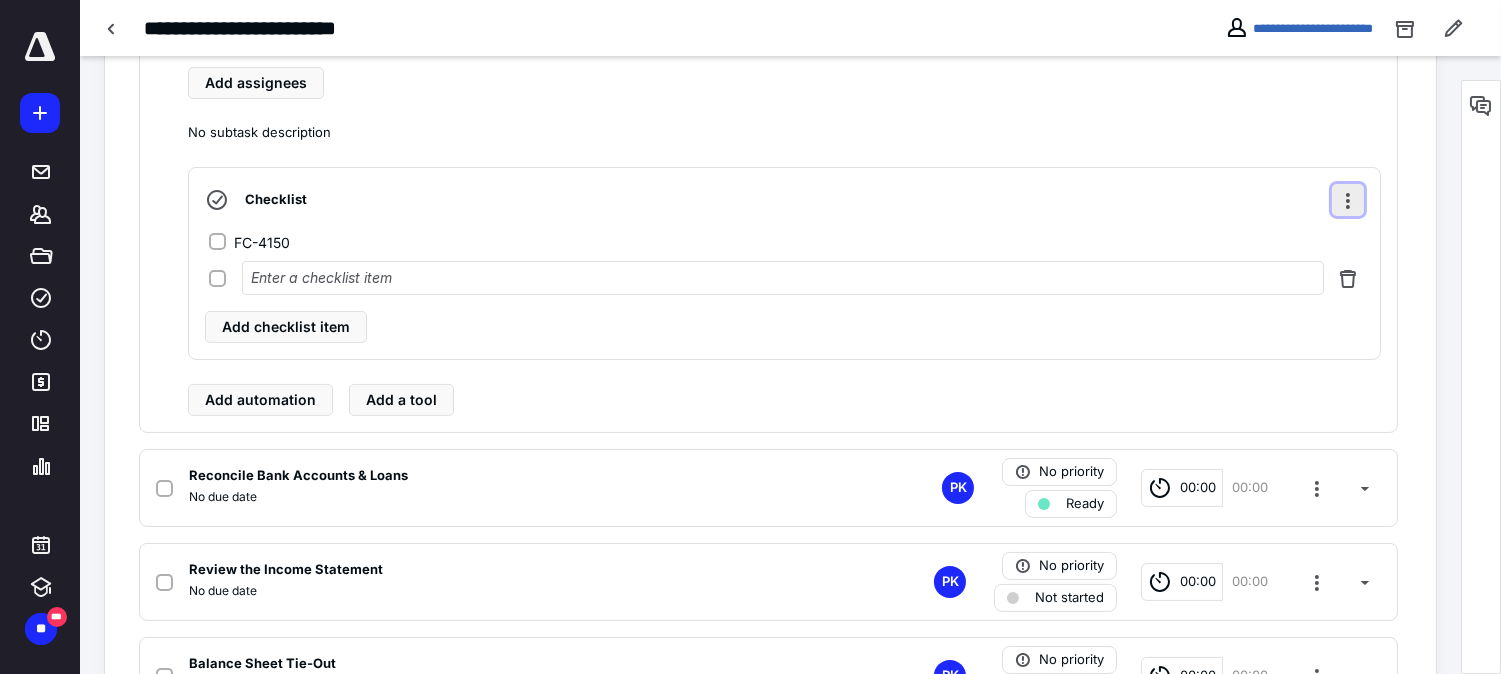 click at bounding box center [1348, 200] 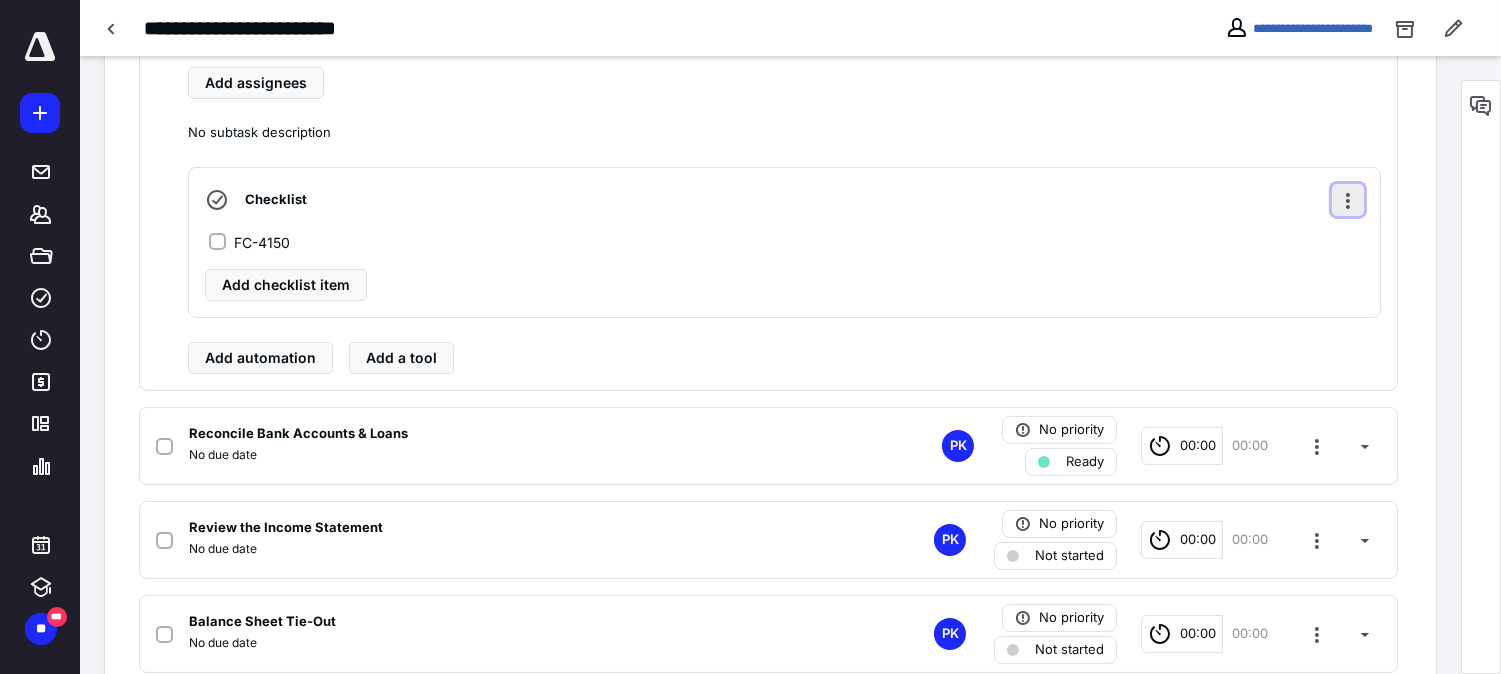 click at bounding box center (1348, 200) 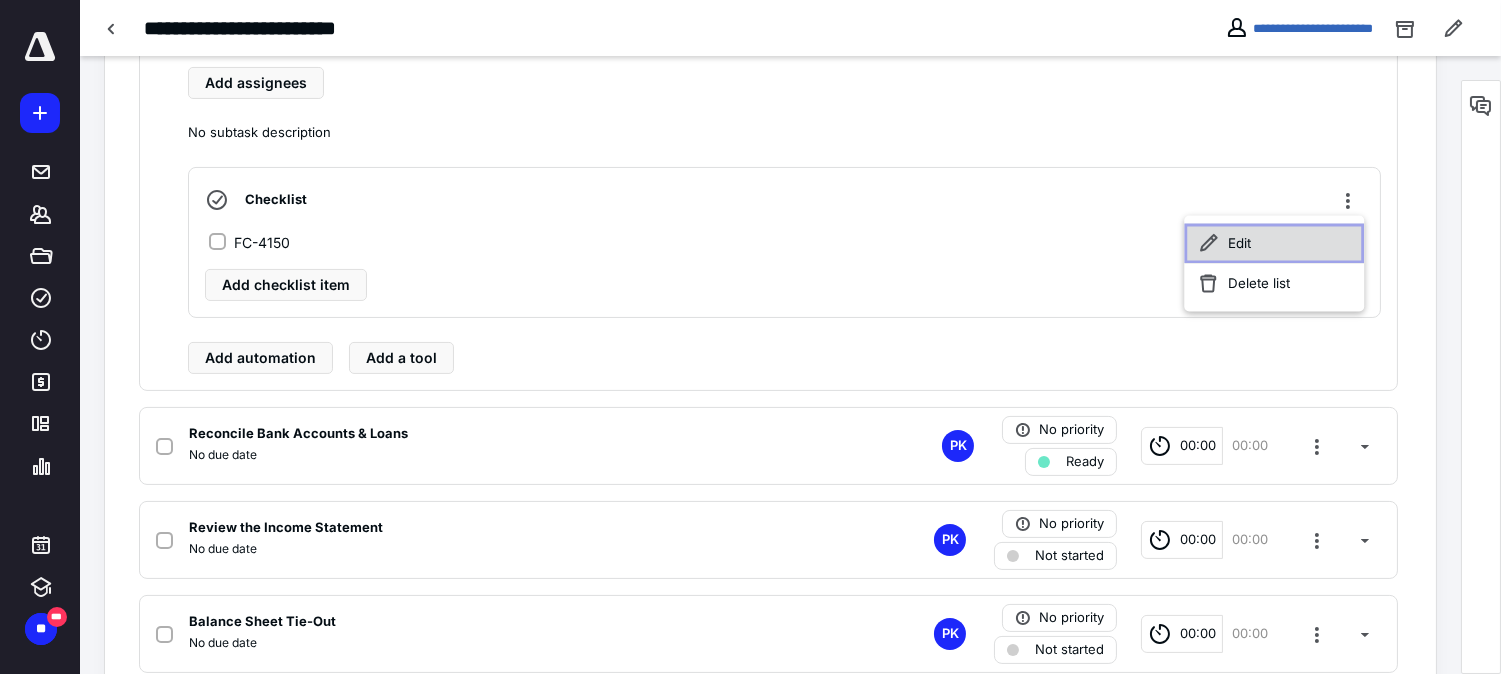 click on "Edit" at bounding box center (1274, 244) 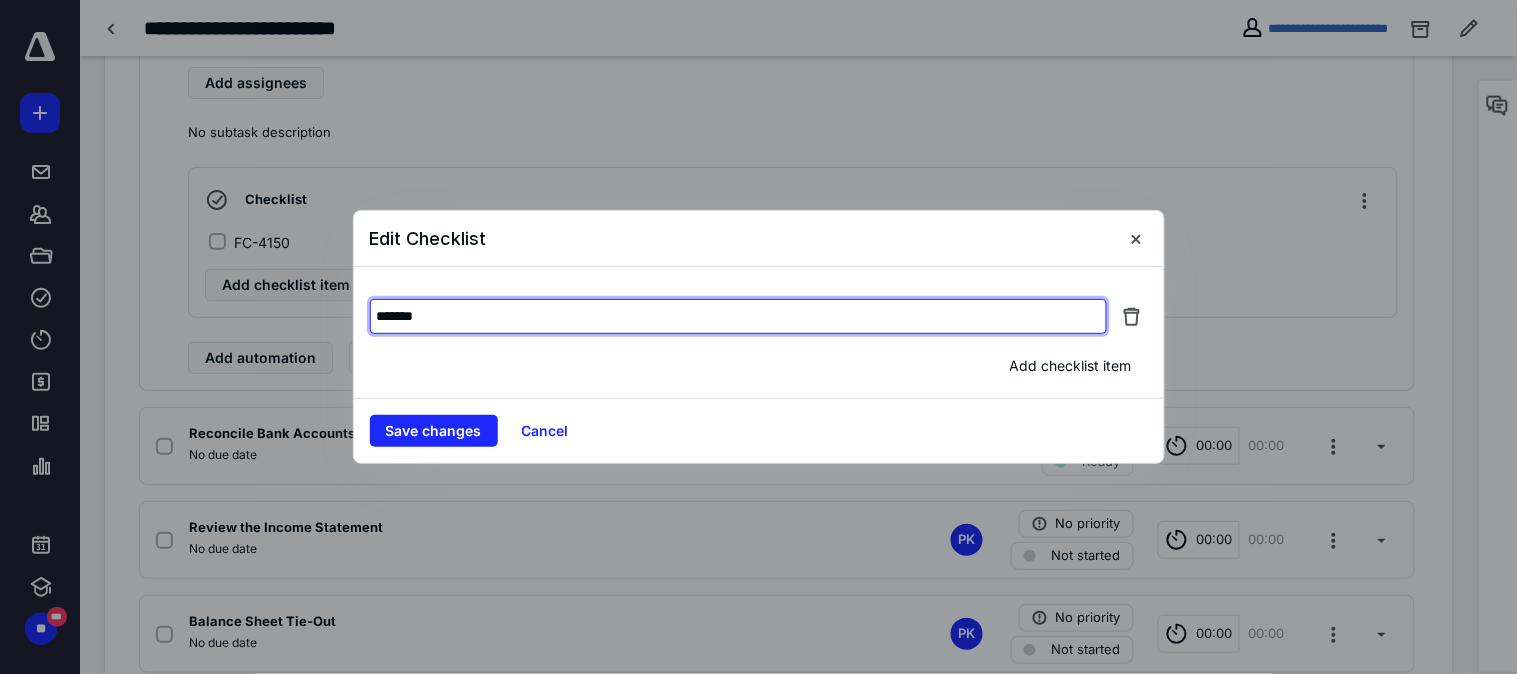 drag, startPoint x: 447, startPoint y: 316, endPoint x: 354, endPoint y: 315, distance: 93.00538 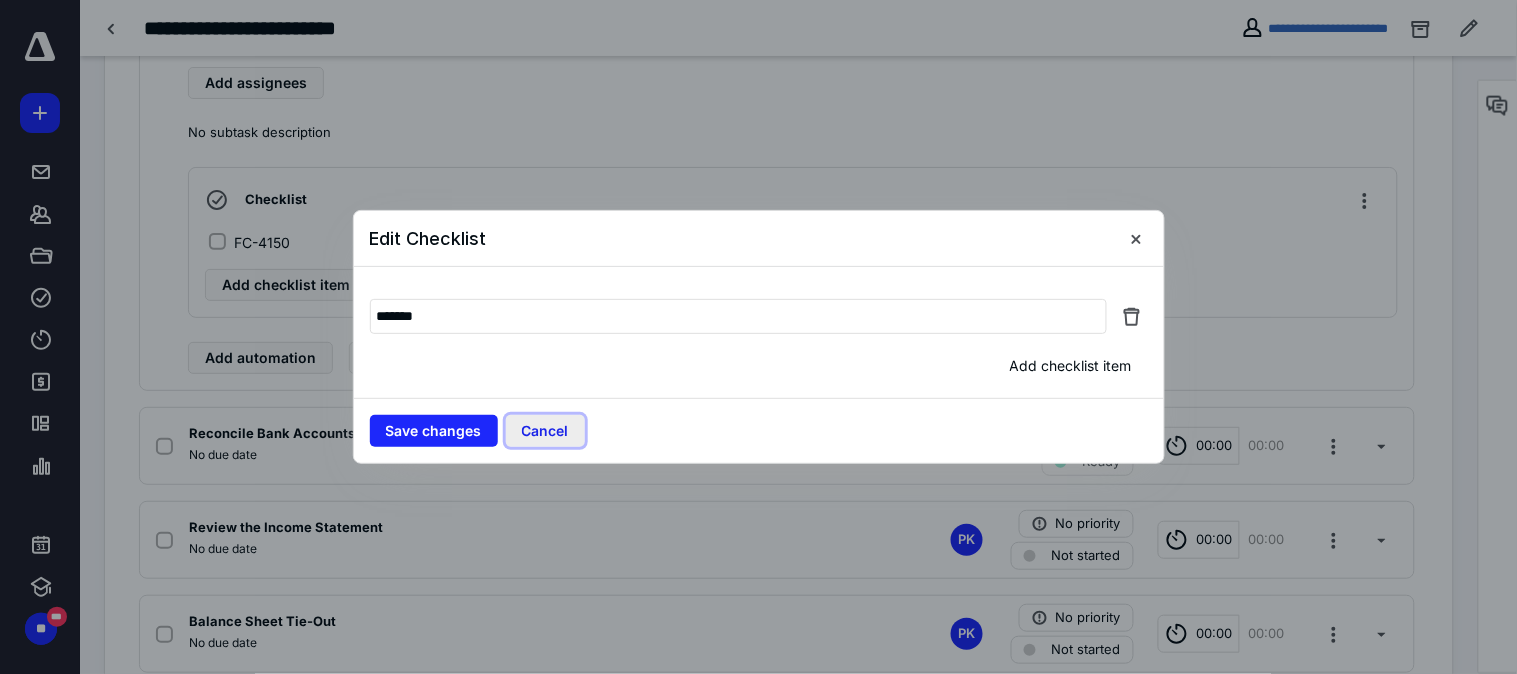 click on "Cancel" at bounding box center [545, 431] 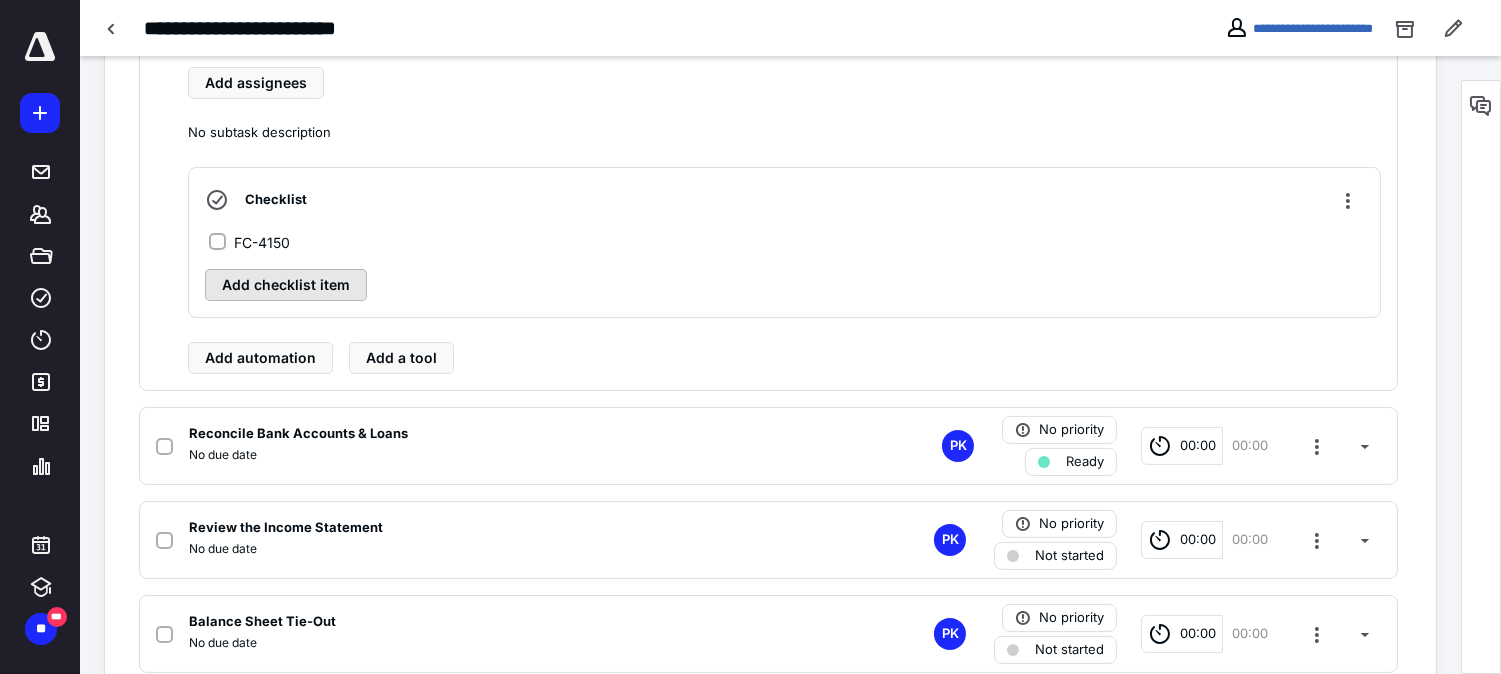 click on "Add checklist item" at bounding box center [286, 285] 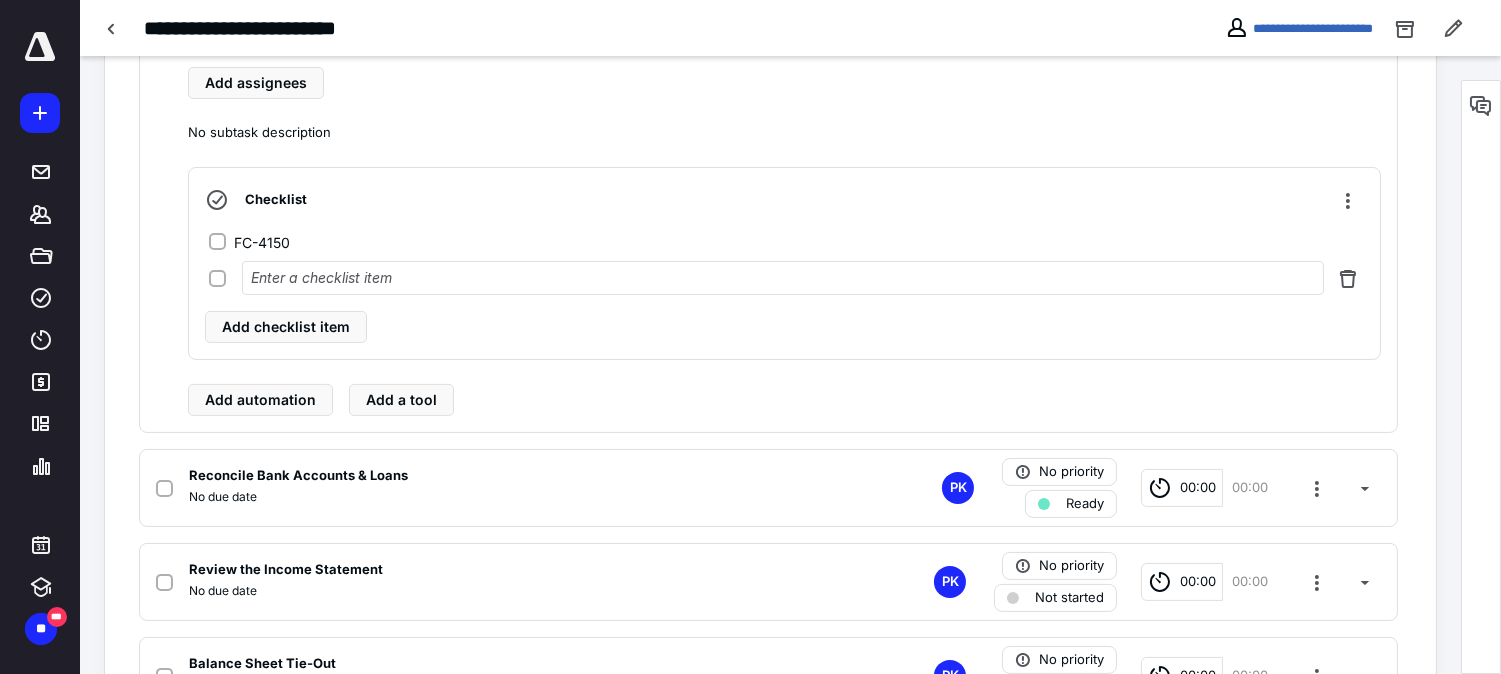 click at bounding box center (783, 278) 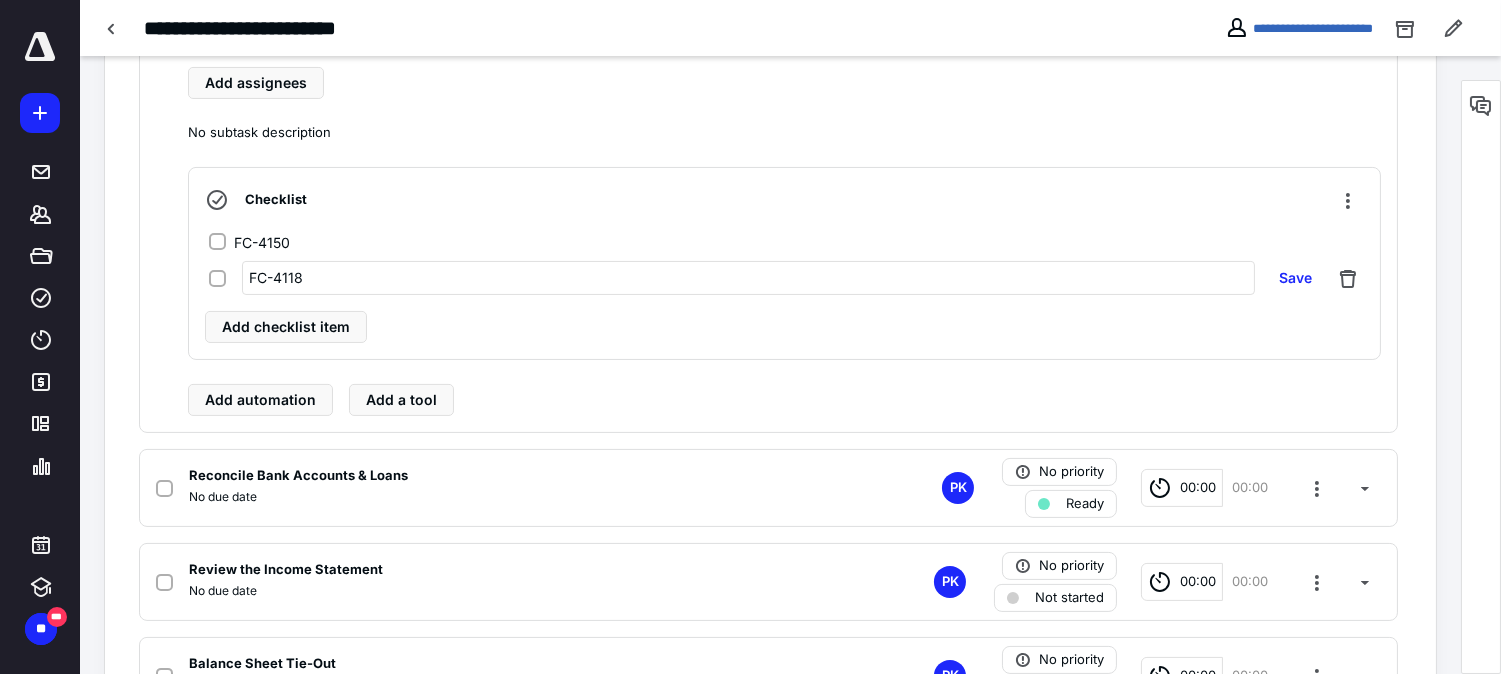 type on "FC-4118" 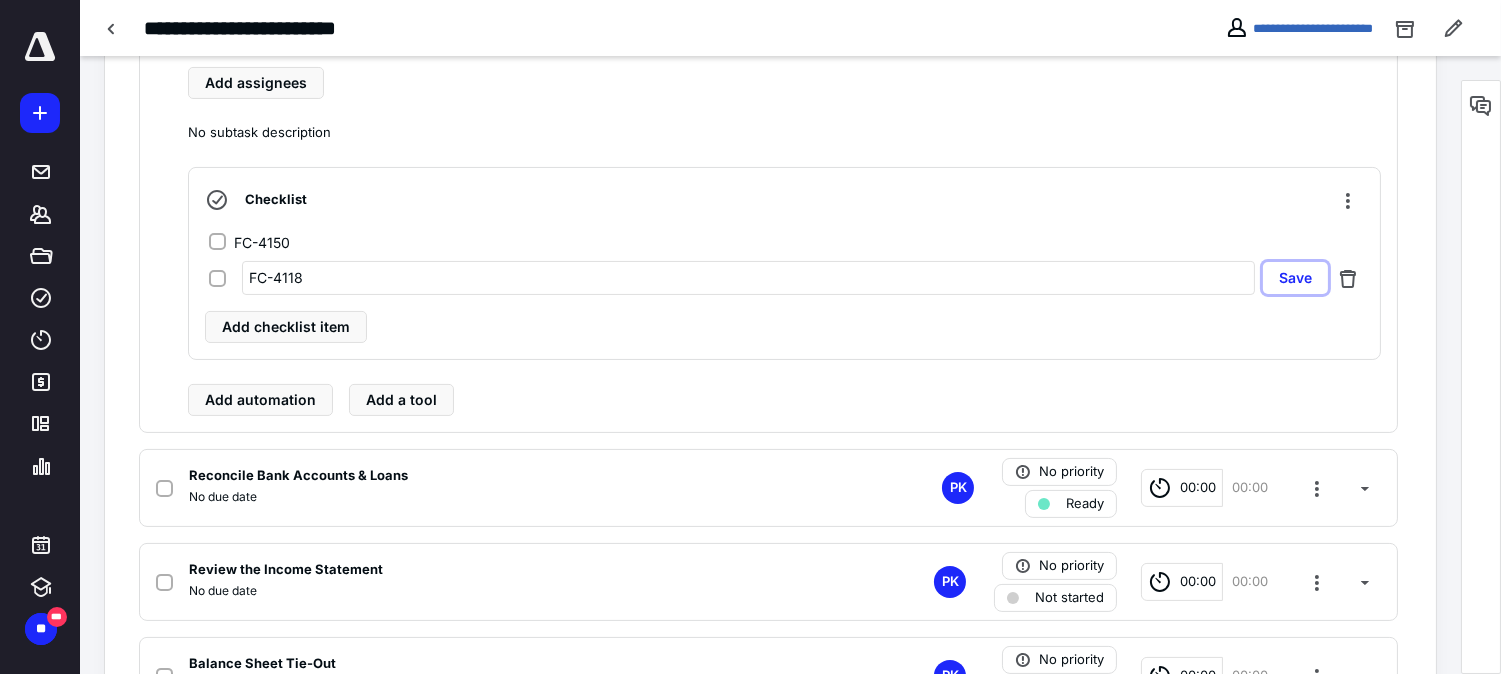 type 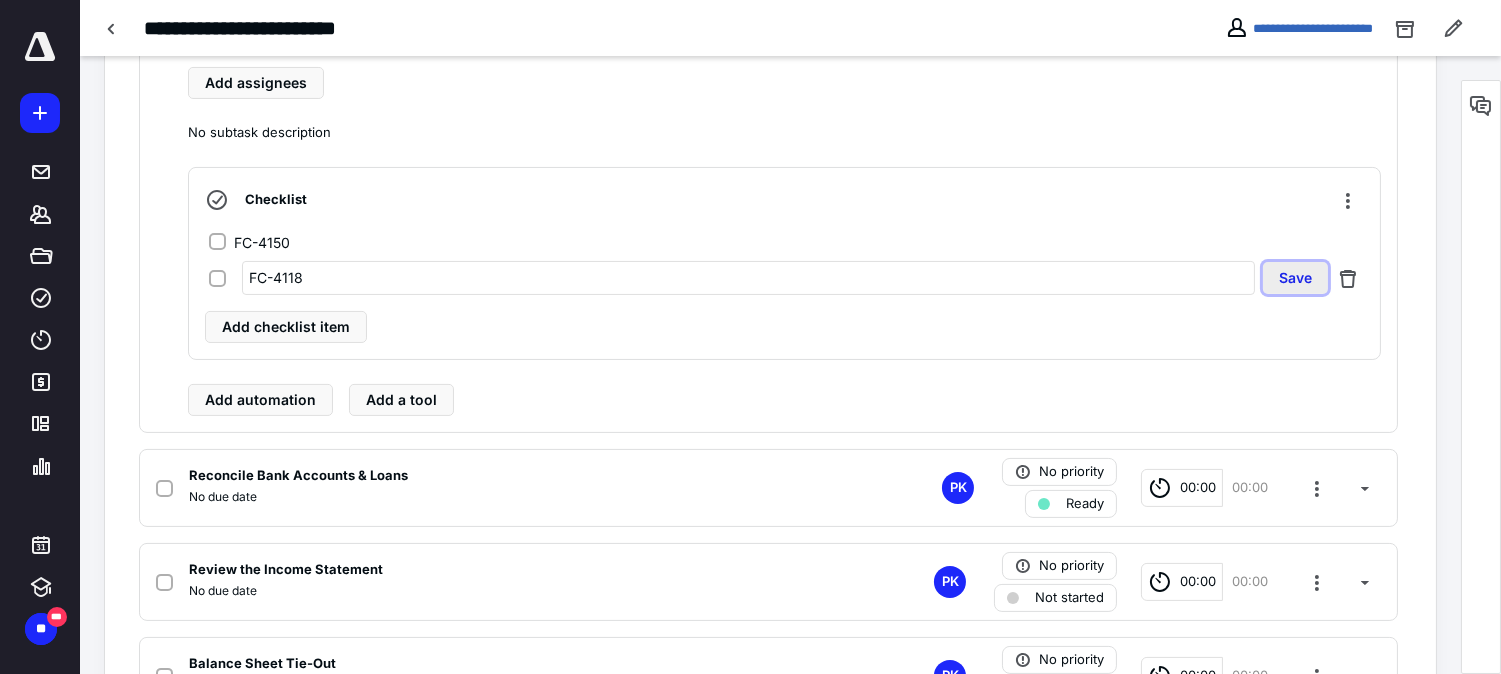 click on "Save" at bounding box center [1295, 278] 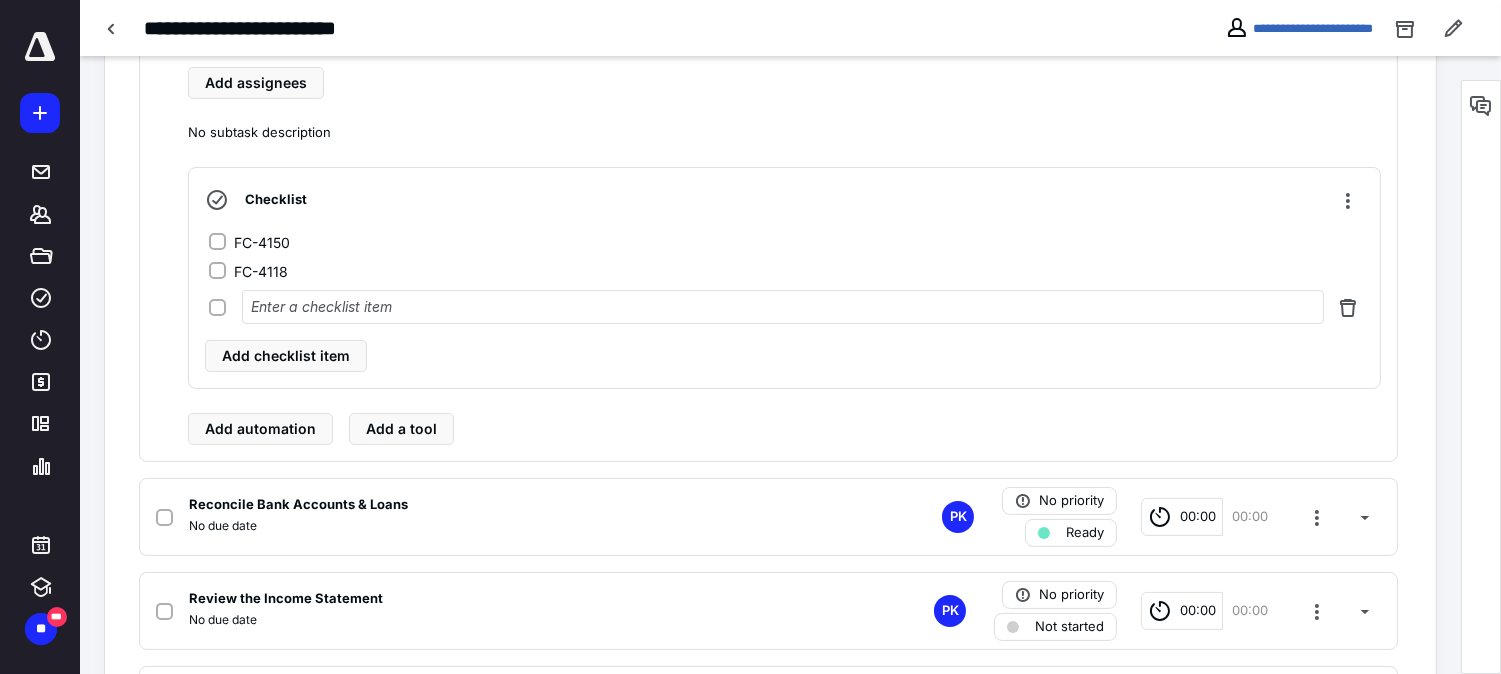 click at bounding box center [783, 307] 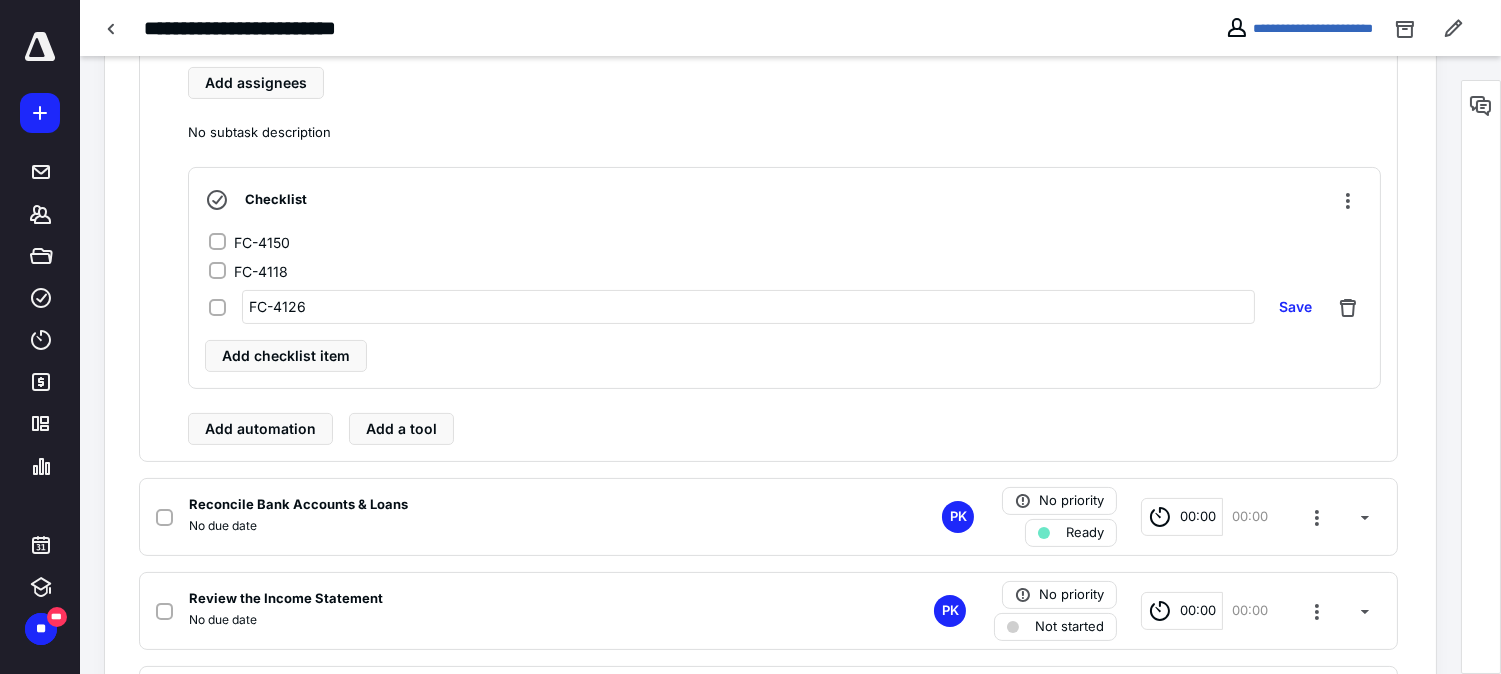click on "FC-4126 Save" at bounding box center [786, 307] 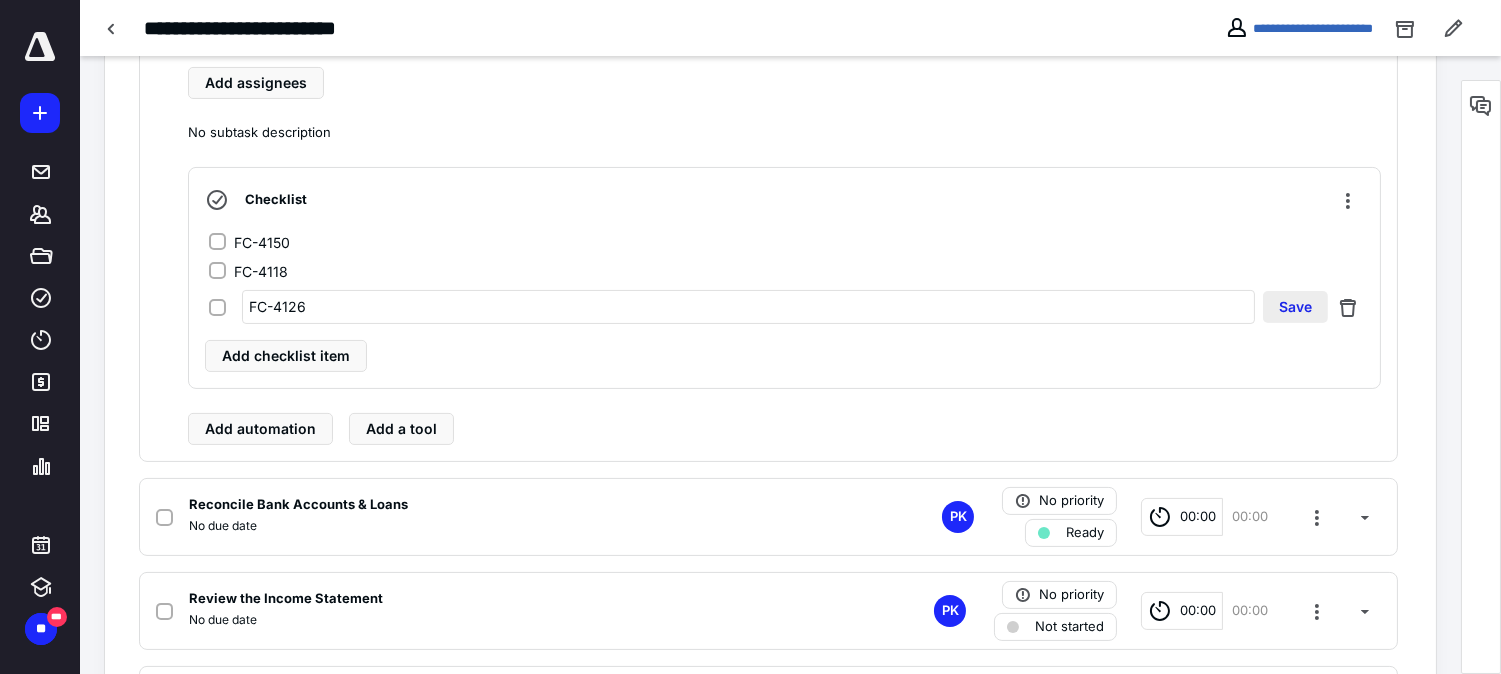 type on "FC-4126" 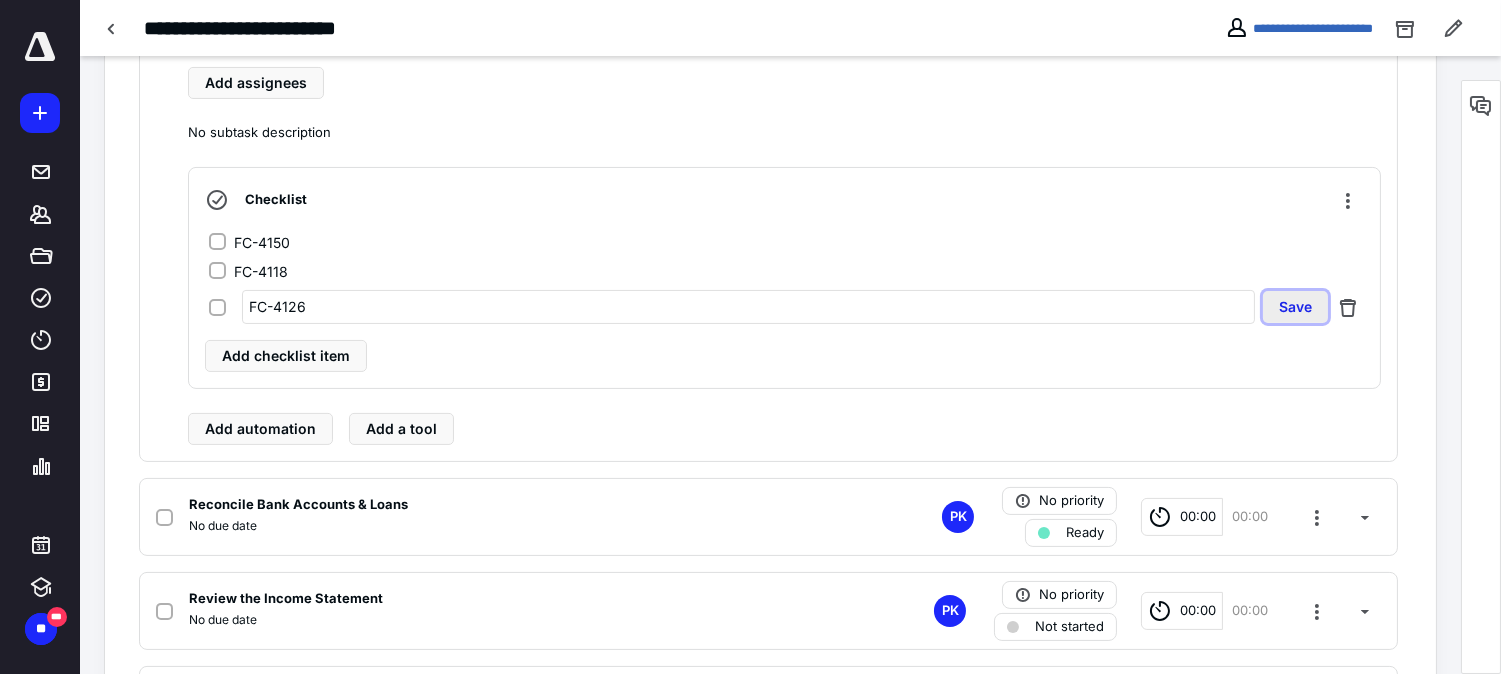 click on "Save" at bounding box center (1295, 307) 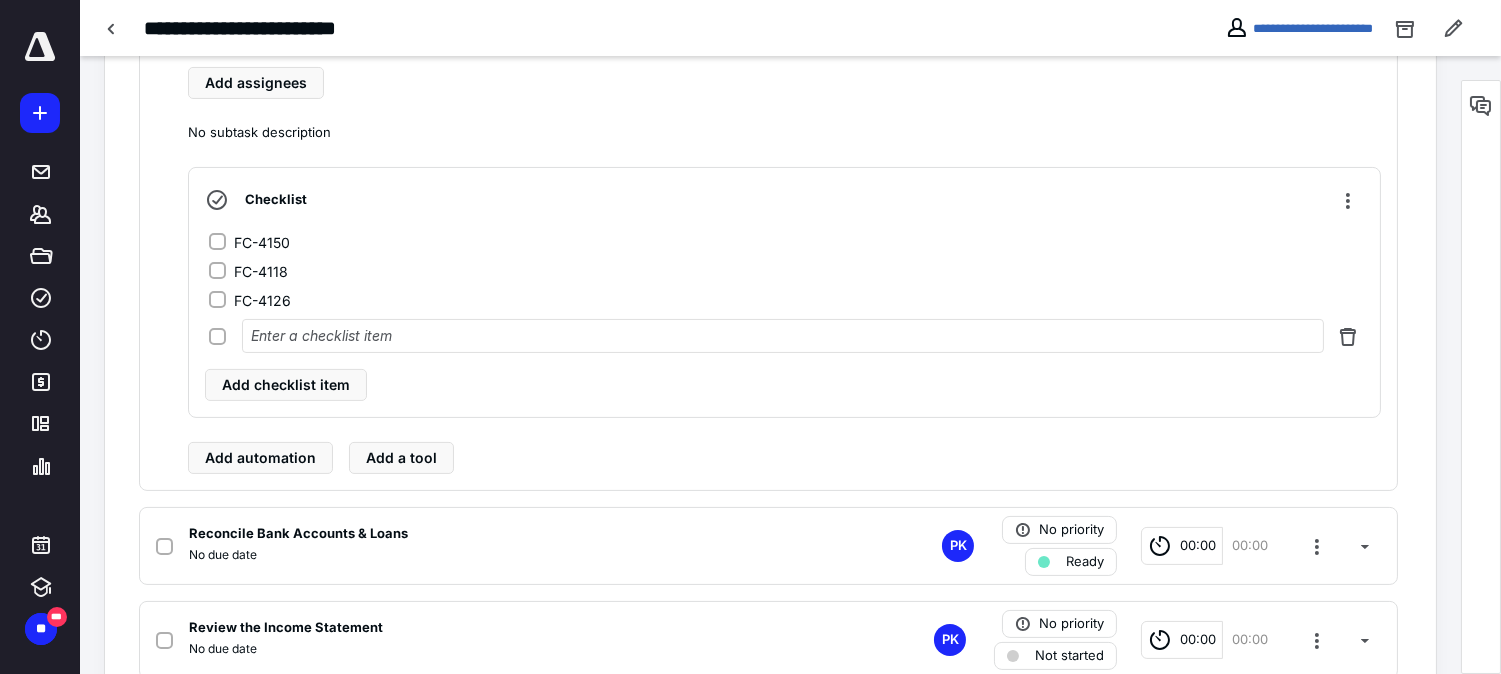 click at bounding box center [783, 336] 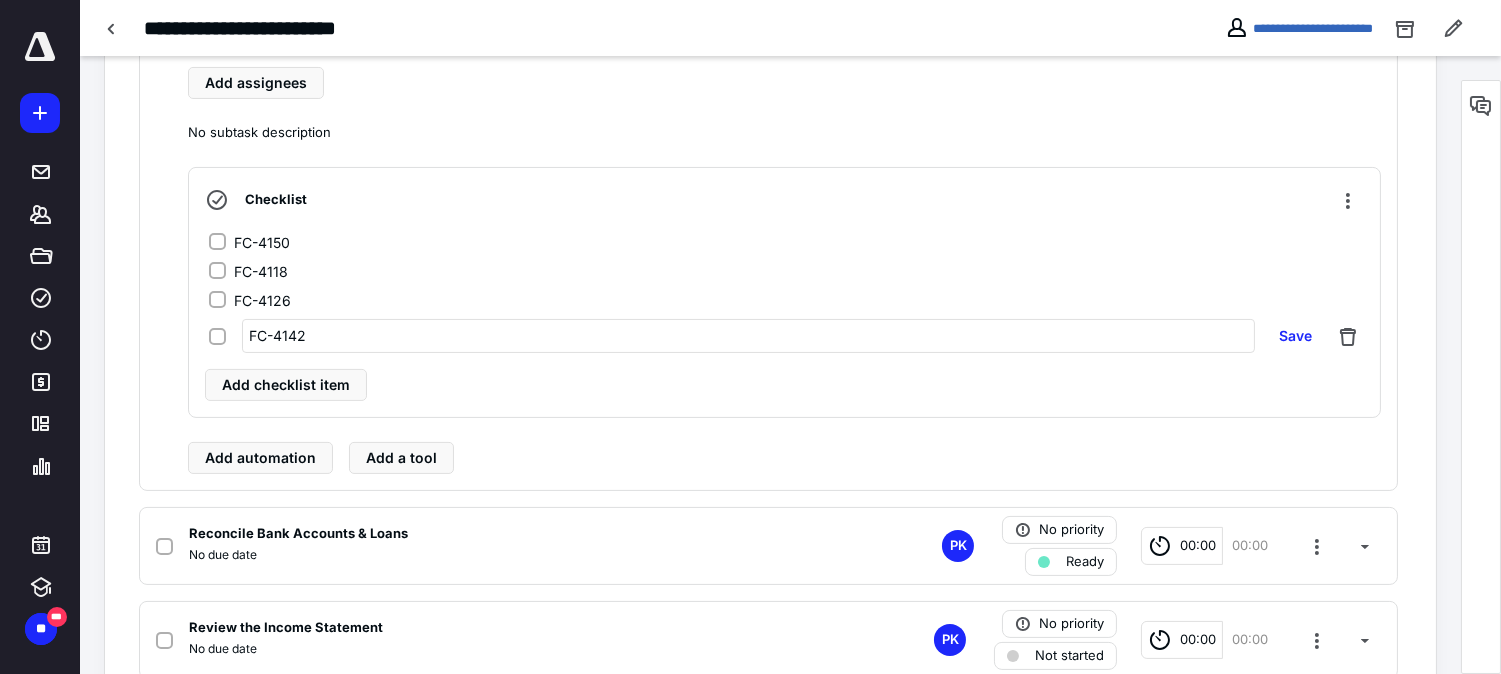 type on "FC-4142" 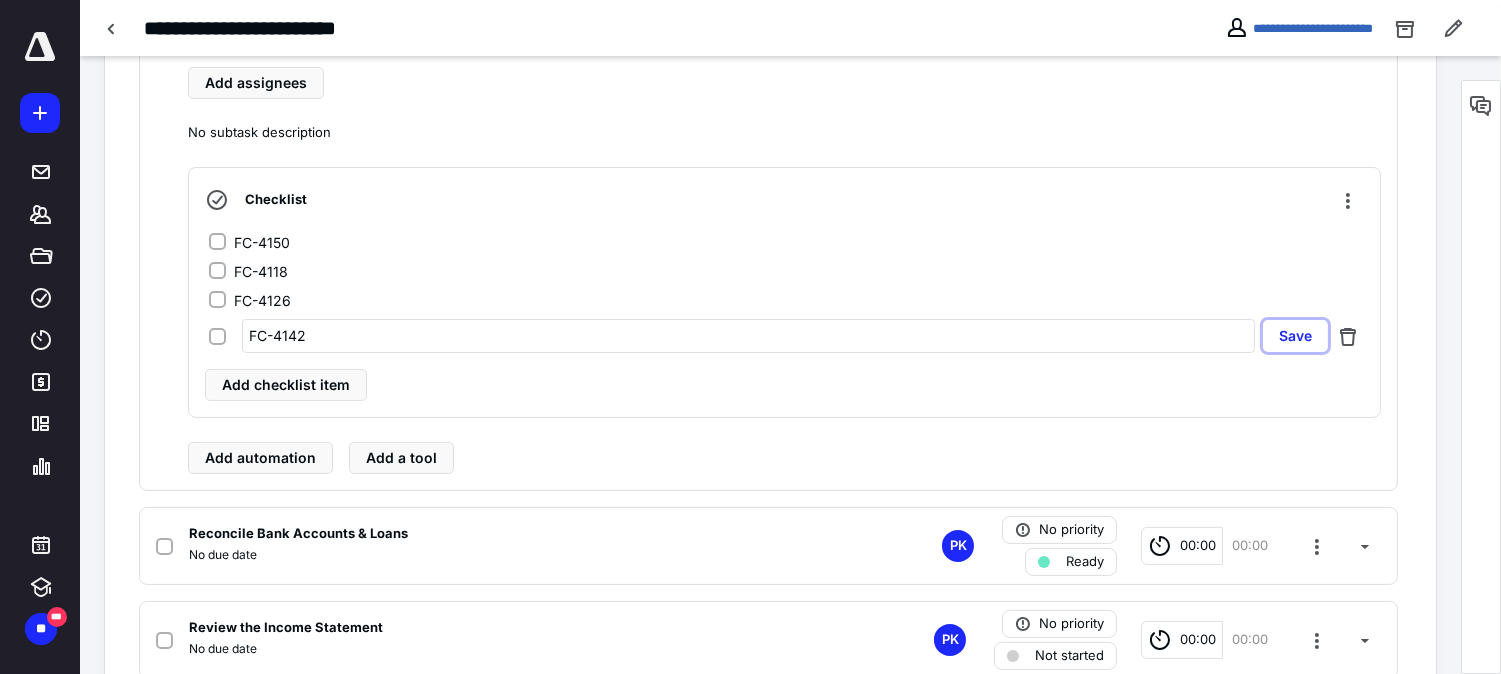type 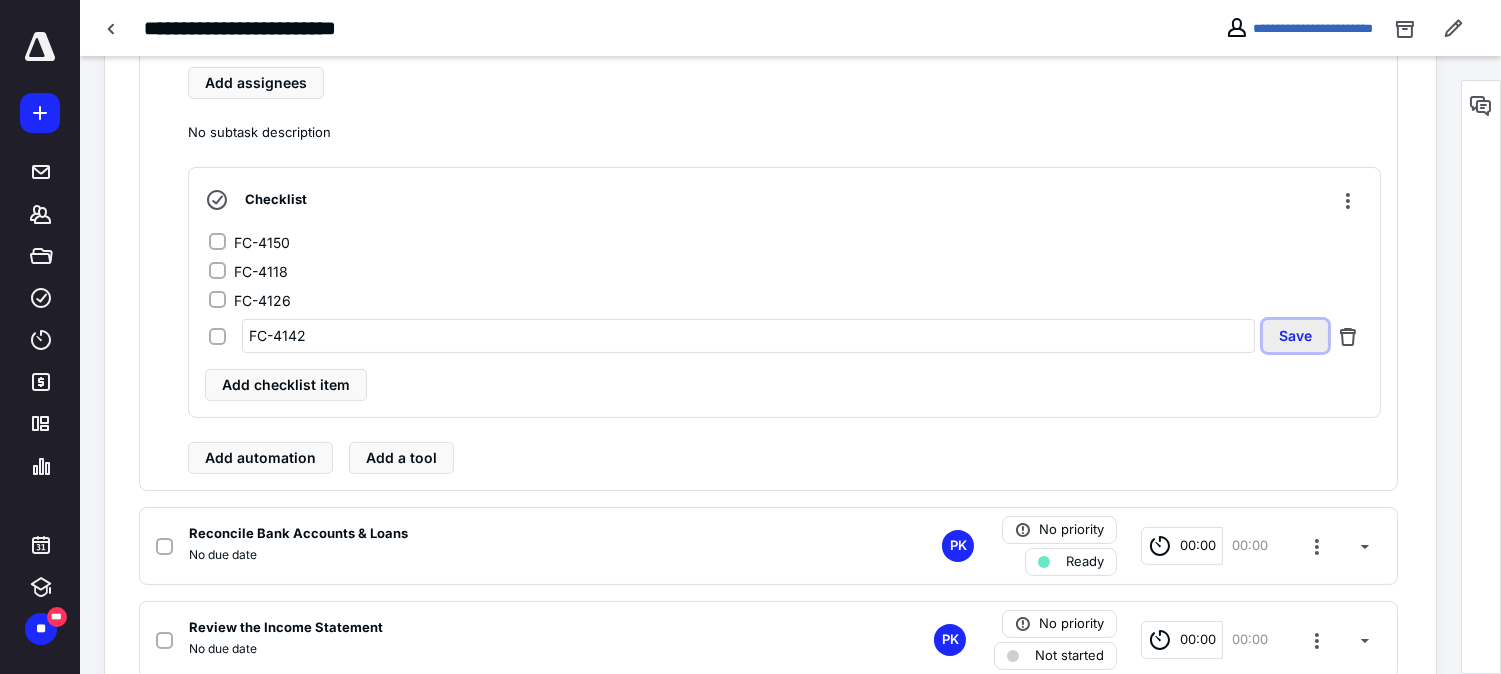 click on "Save" at bounding box center (1295, 336) 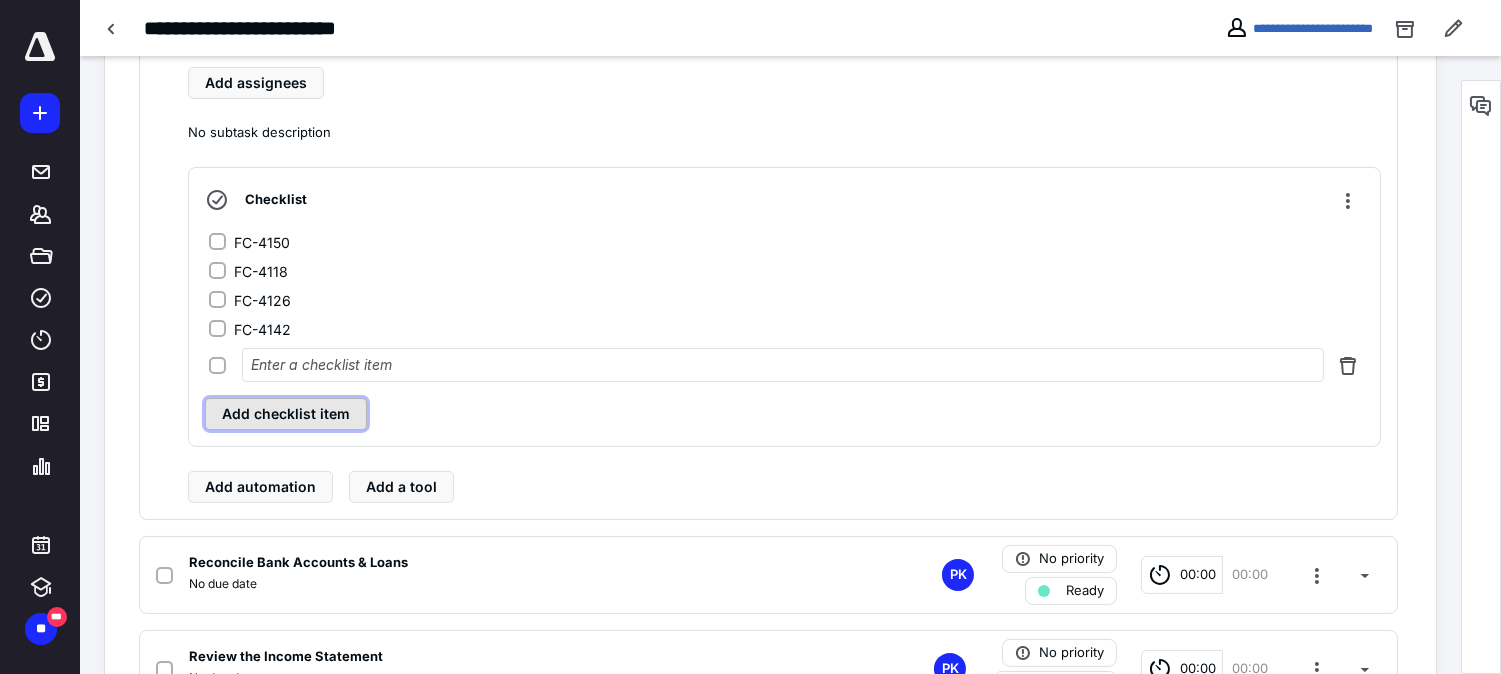 click on "Checklist FC-4150 FC-4118 FC-4126 FC-4142 Add checklist item Add automation Add a tool" at bounding box center [784, 335] 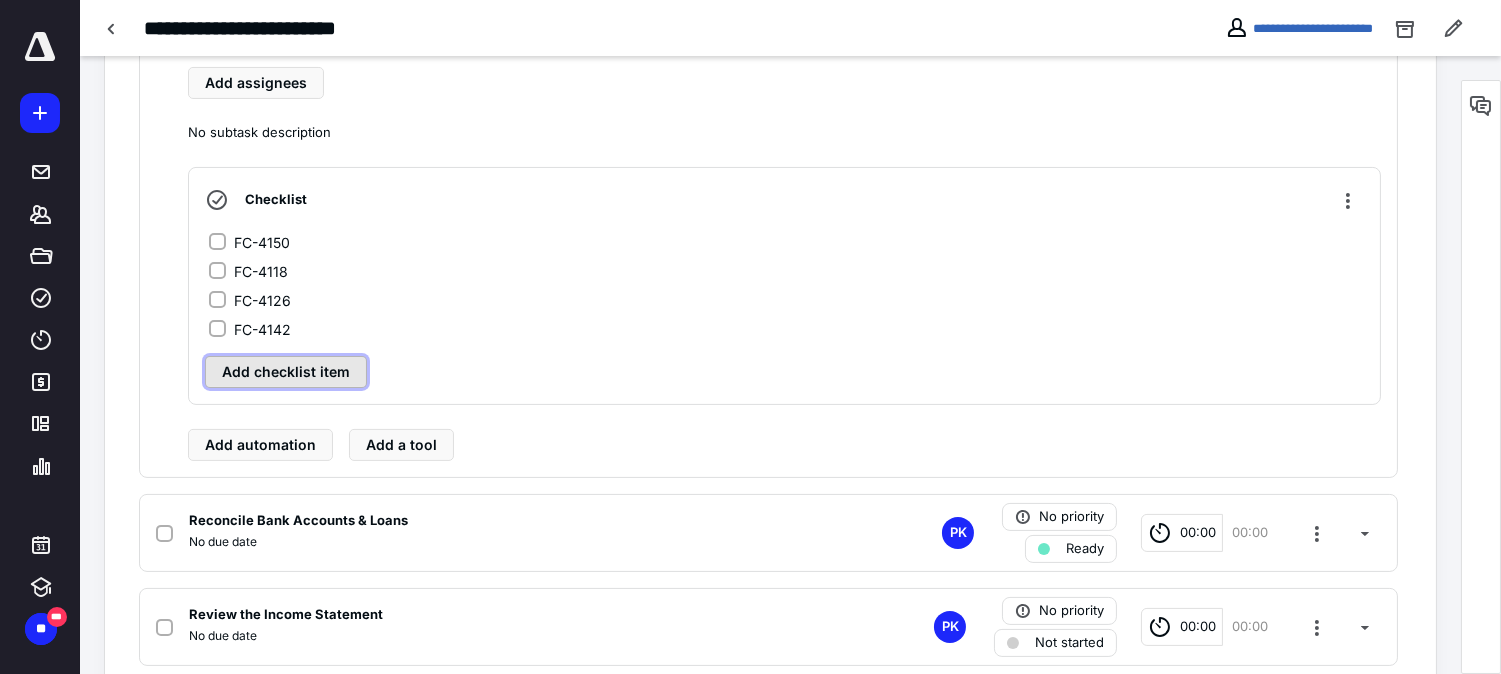click on "Add checklist item" at bounding box center (286, 372) 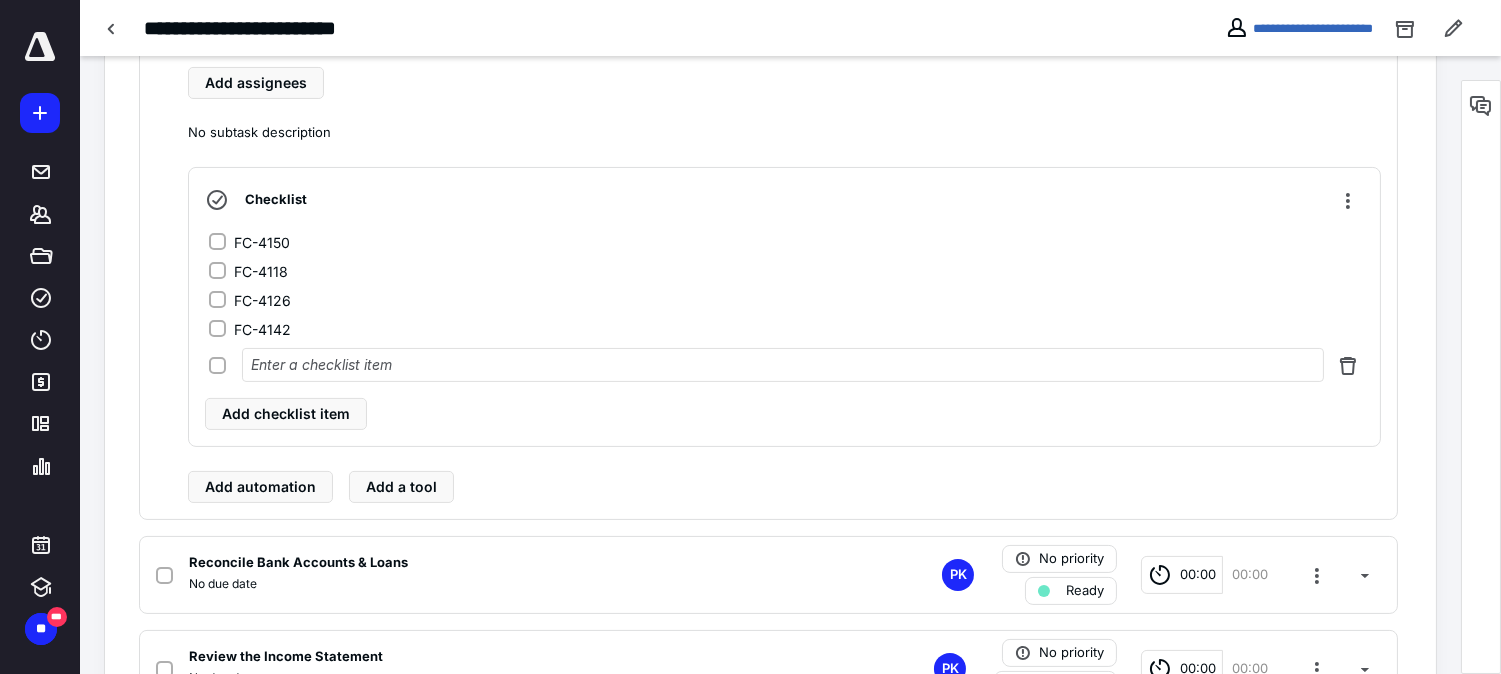 click at bounding box center (783, 365) 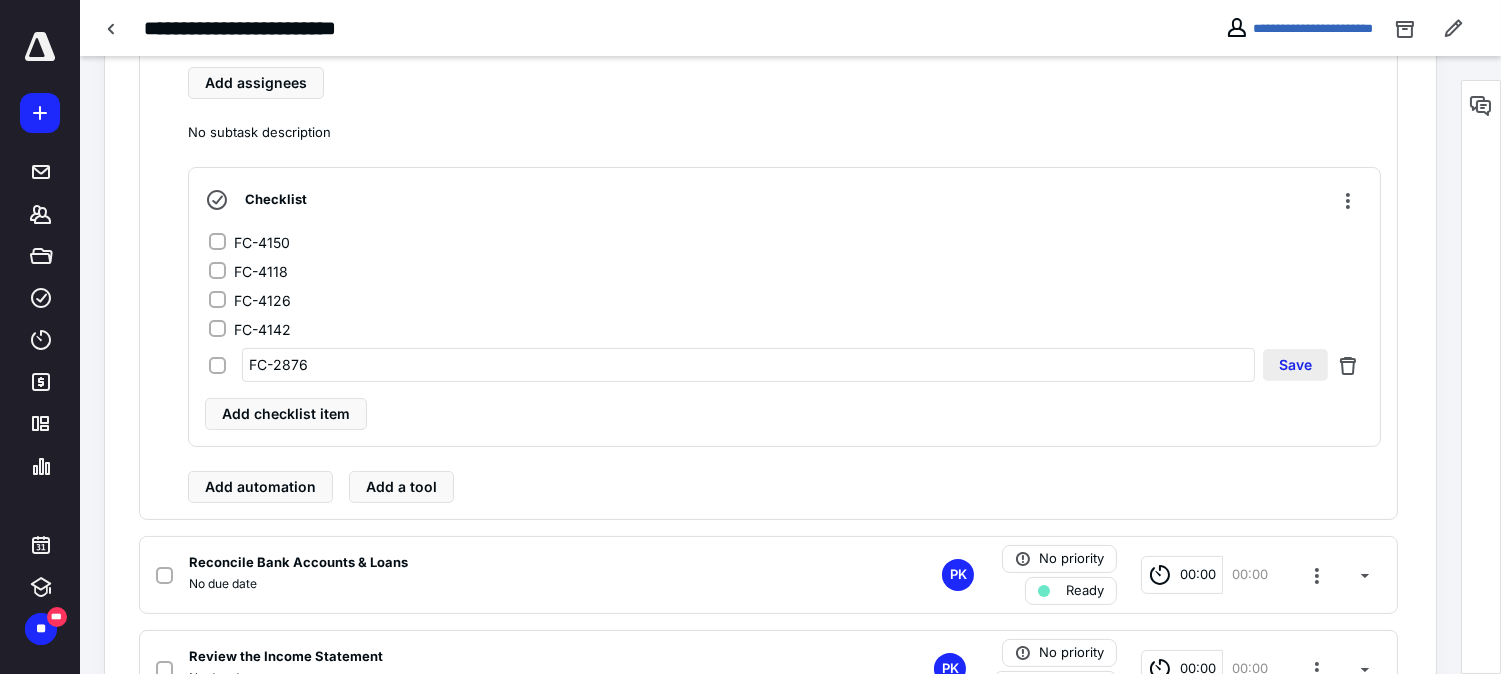 type on "FC-2876" 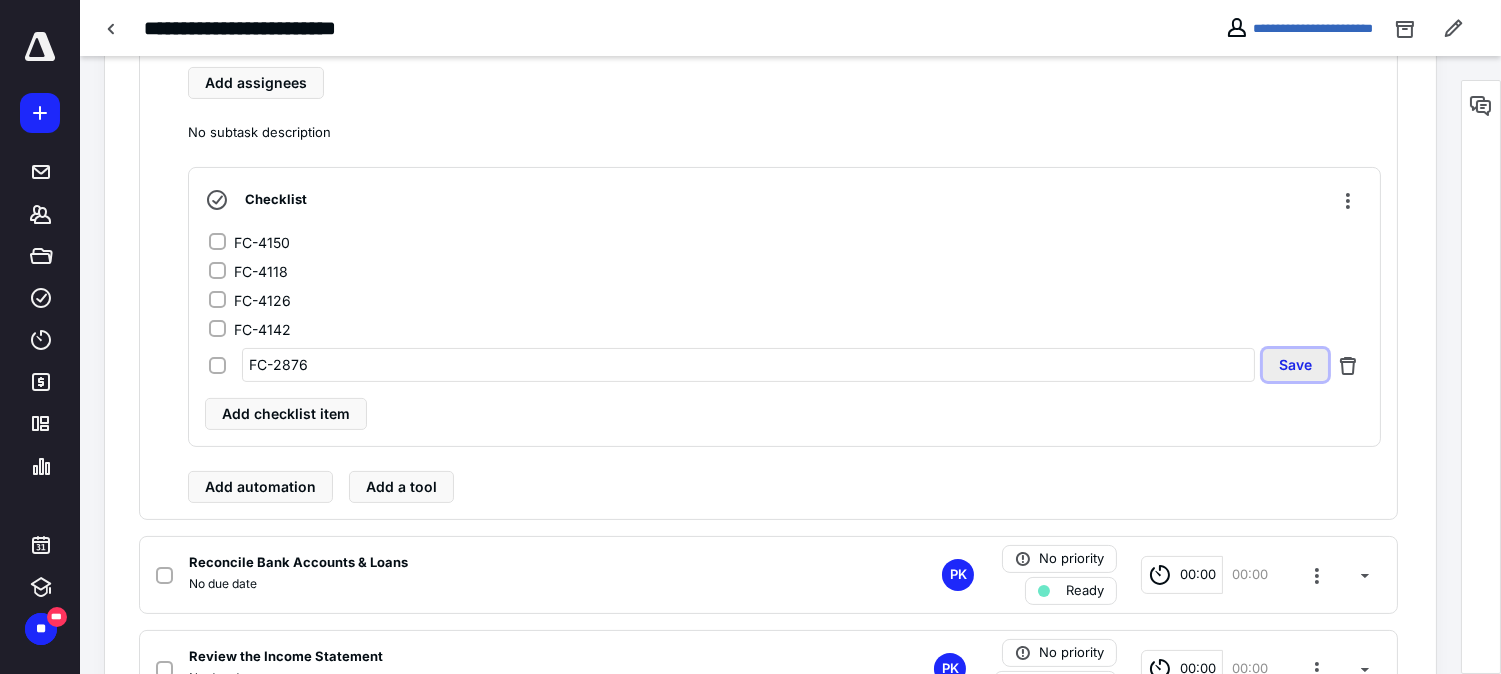 click on "Save" at bounding box center [1295, 365] 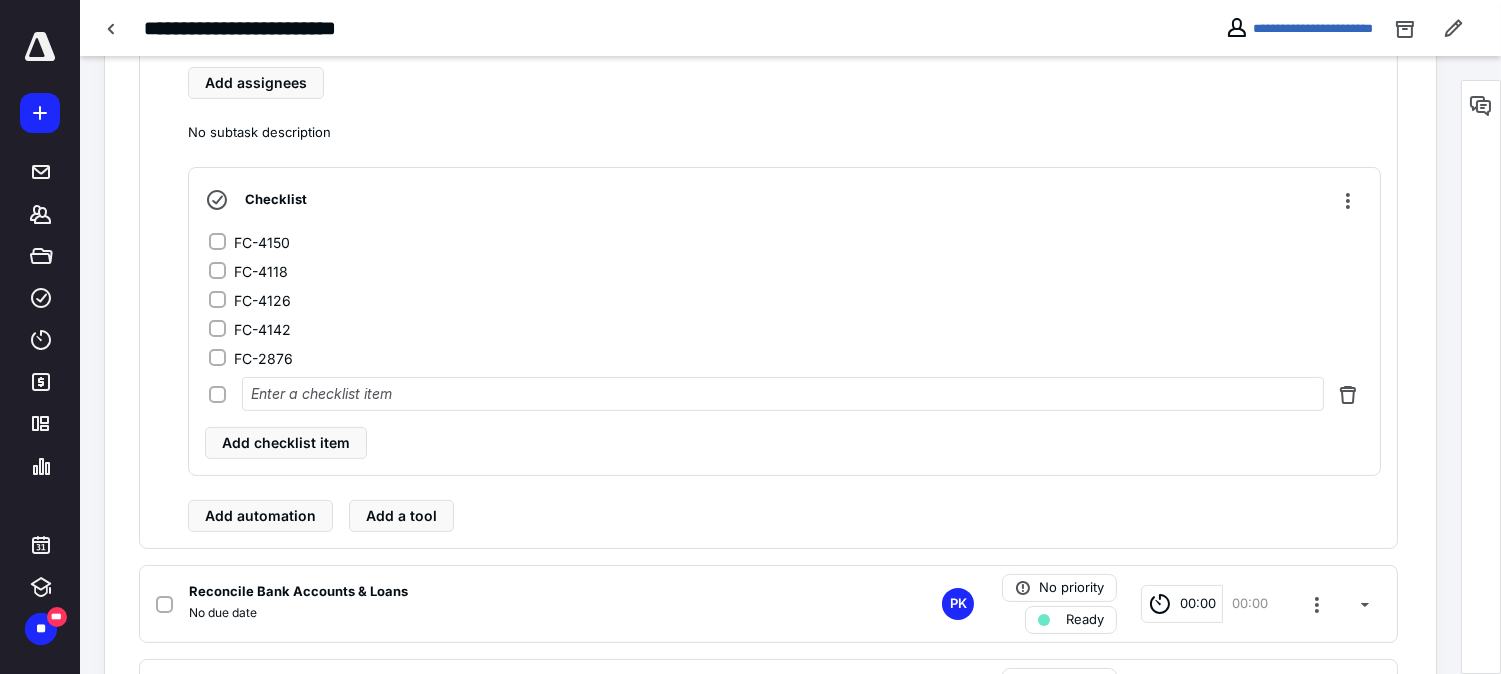 click at bounding box center (783, 394) 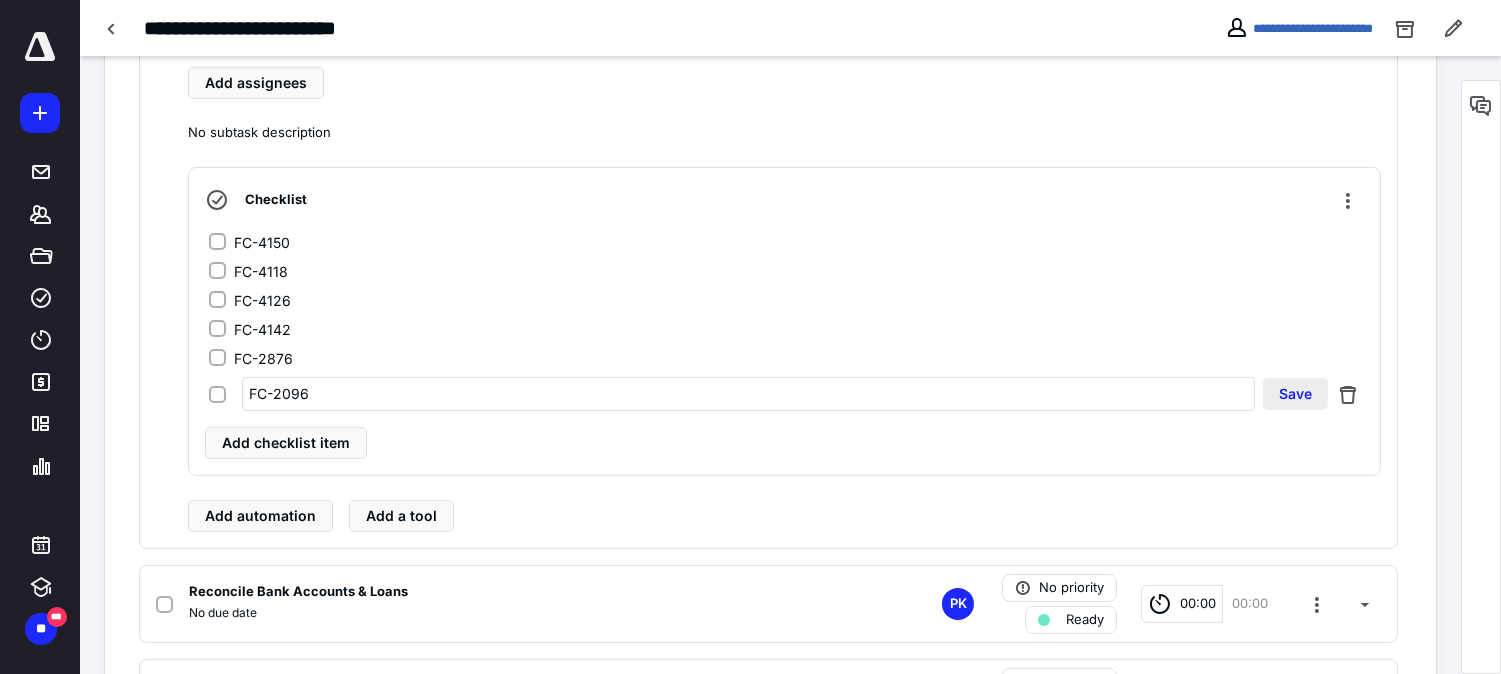 type on "FC-2096" 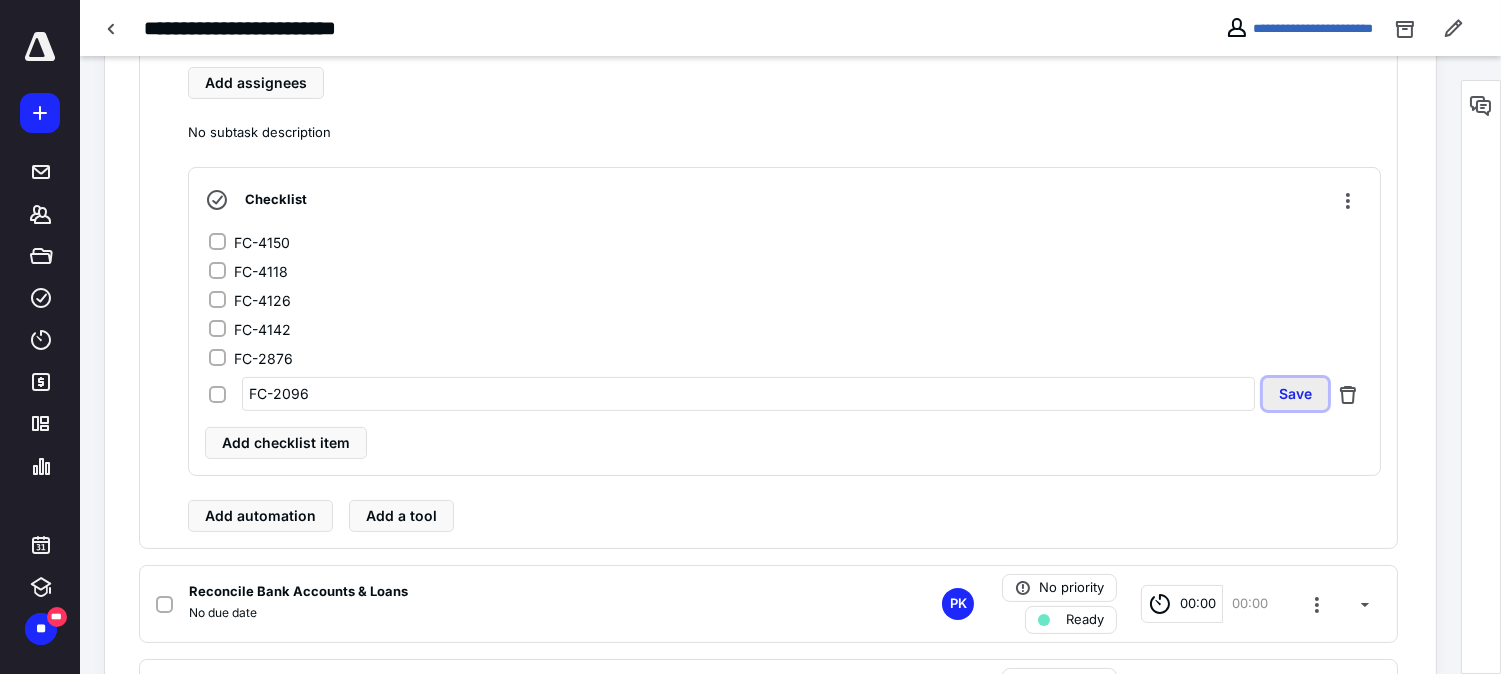 click on "Save" at bounding box center [1295, 394] 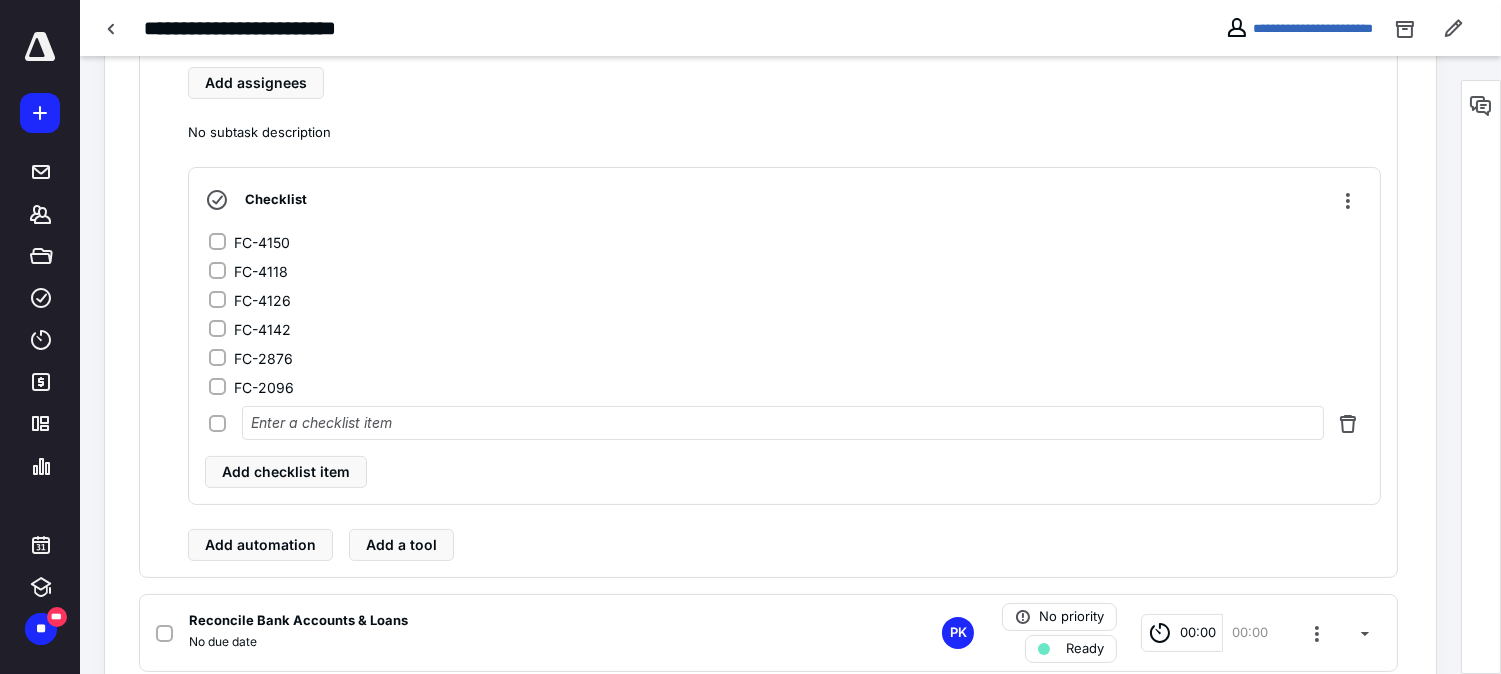 click at bounding box center [783, 423] 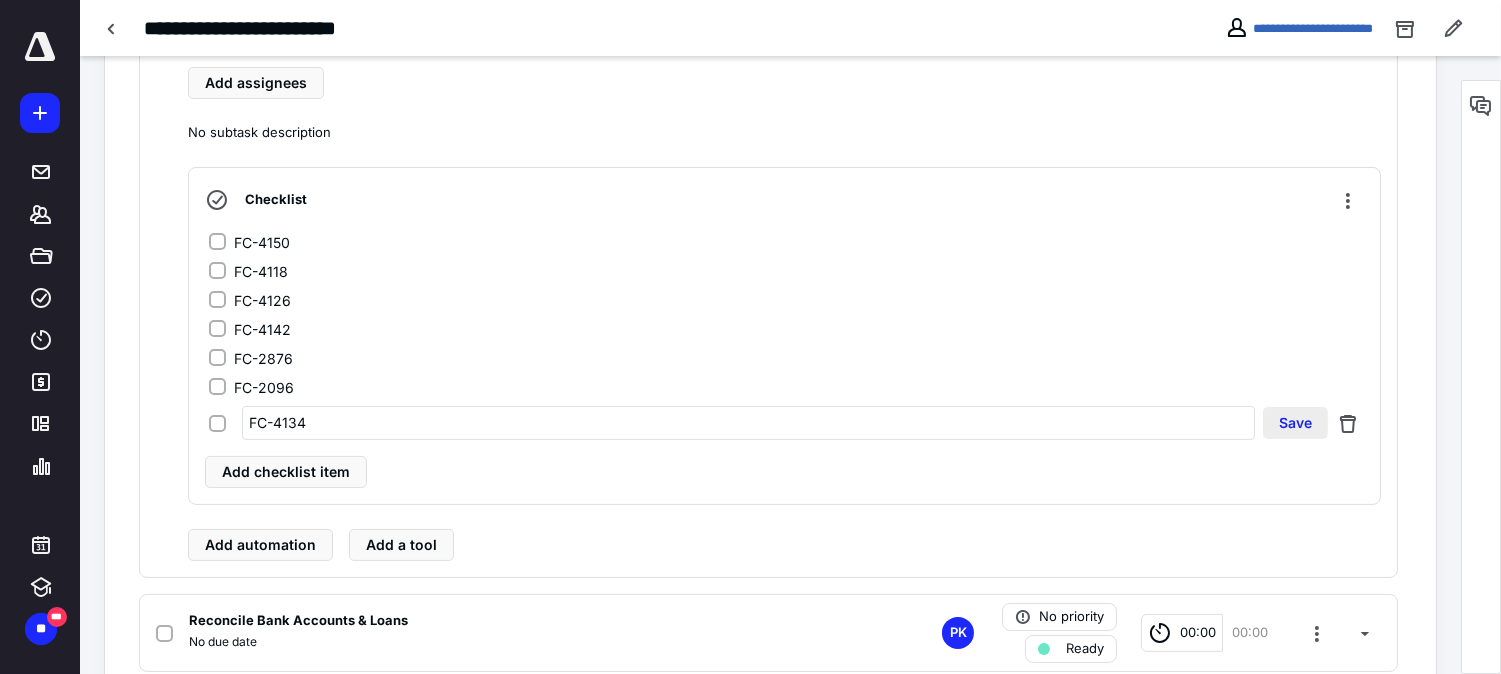 type on "FC-4134" 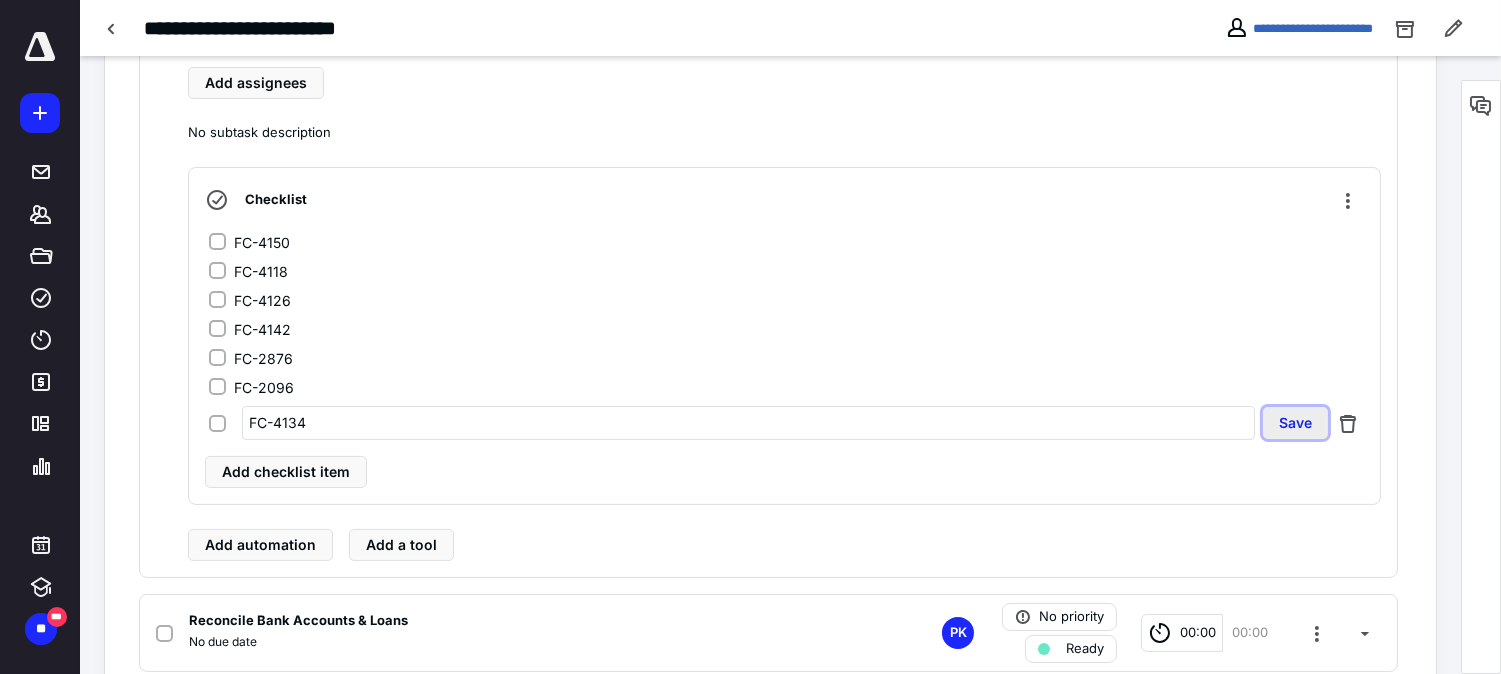 click on "Save" at bounding box center [1295, 423] 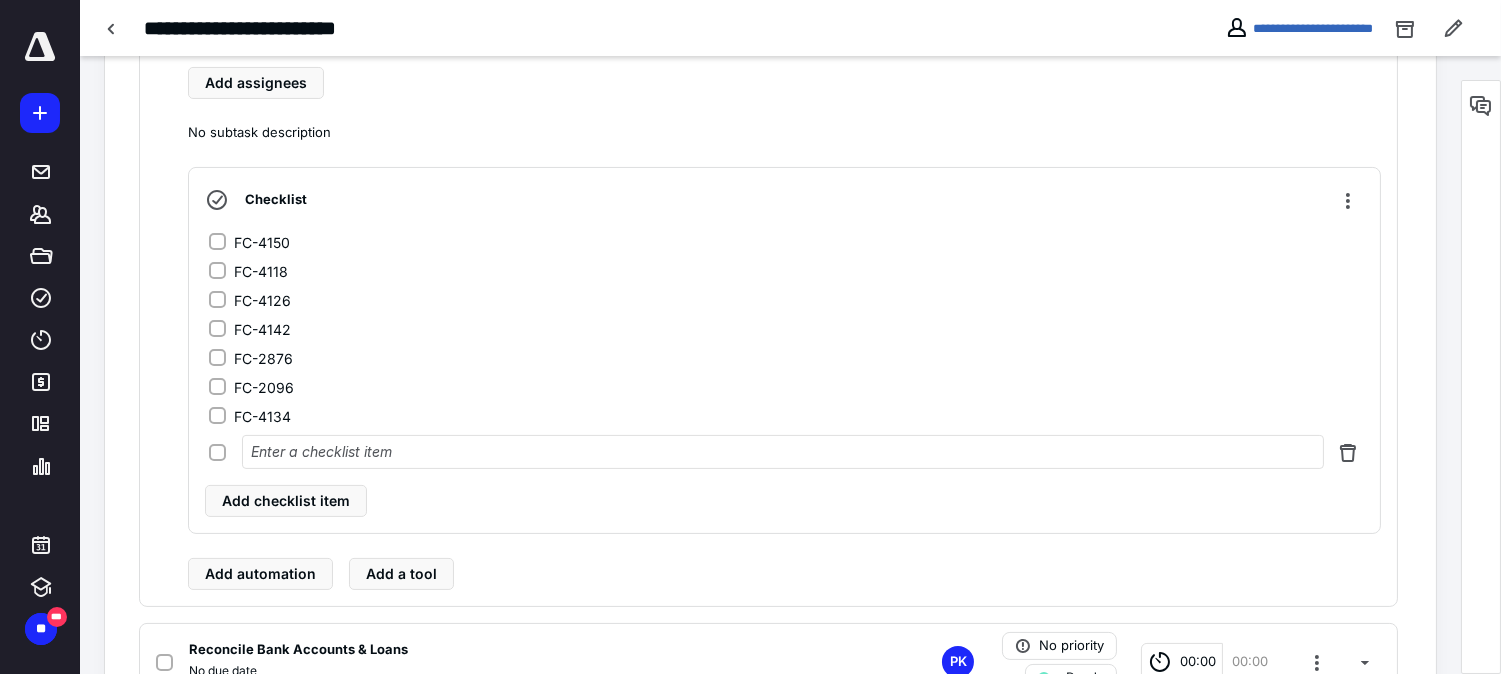 click at bounding box center (783, 452) 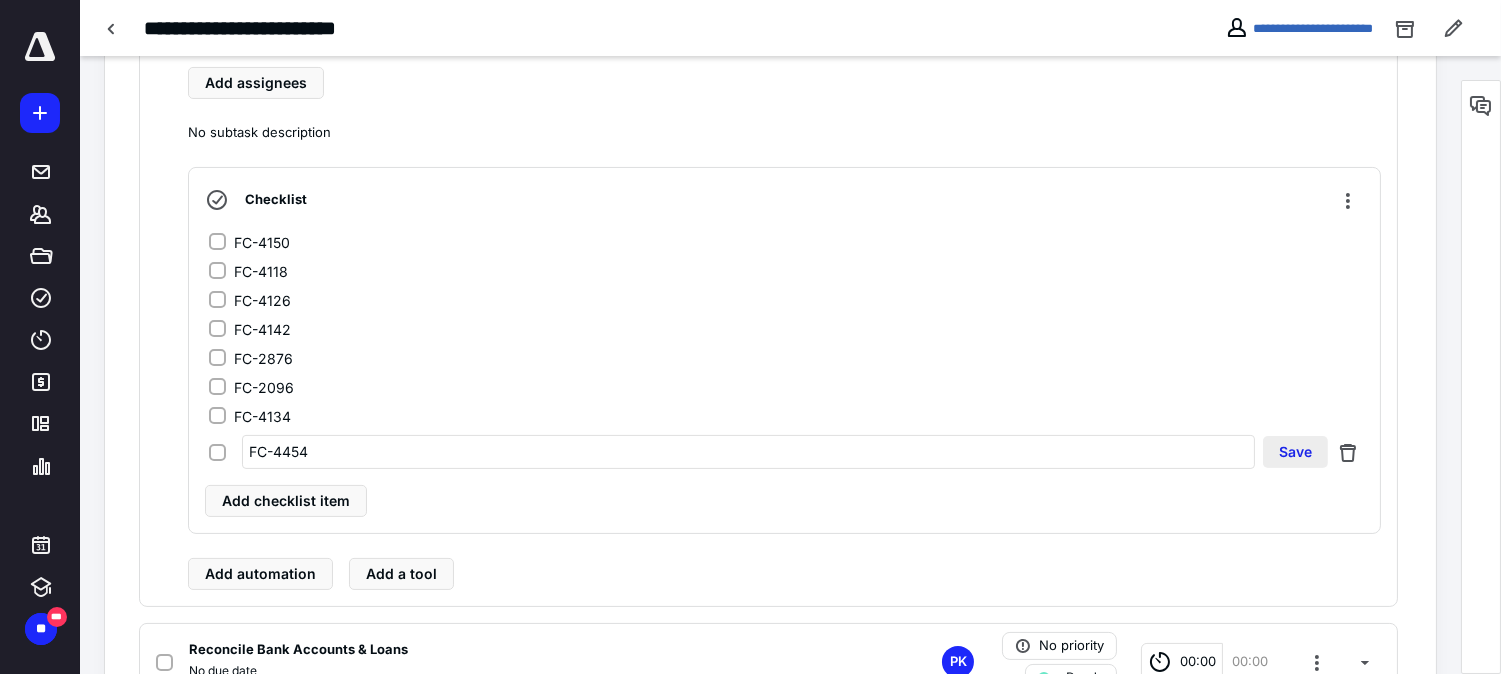 type on "FC-4454" 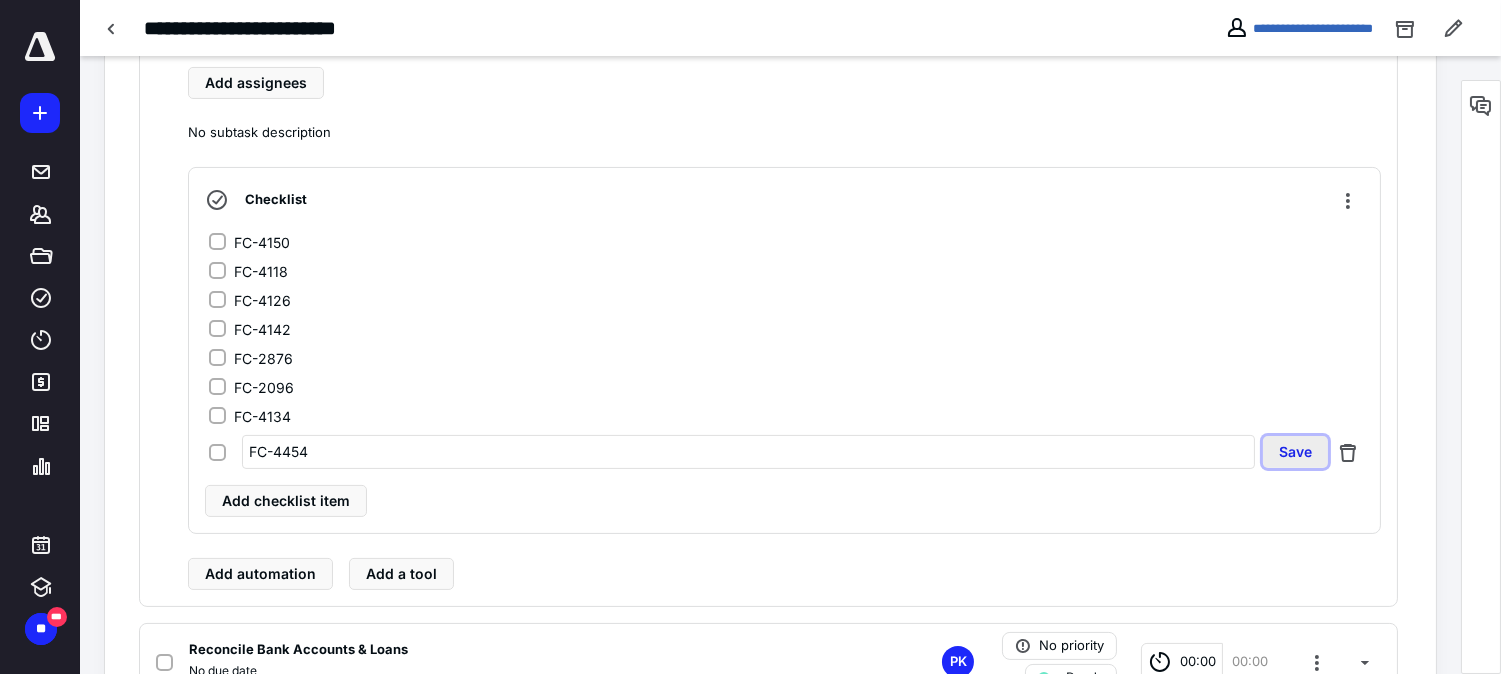 click on "Save" at bounding box center (1295, 452) 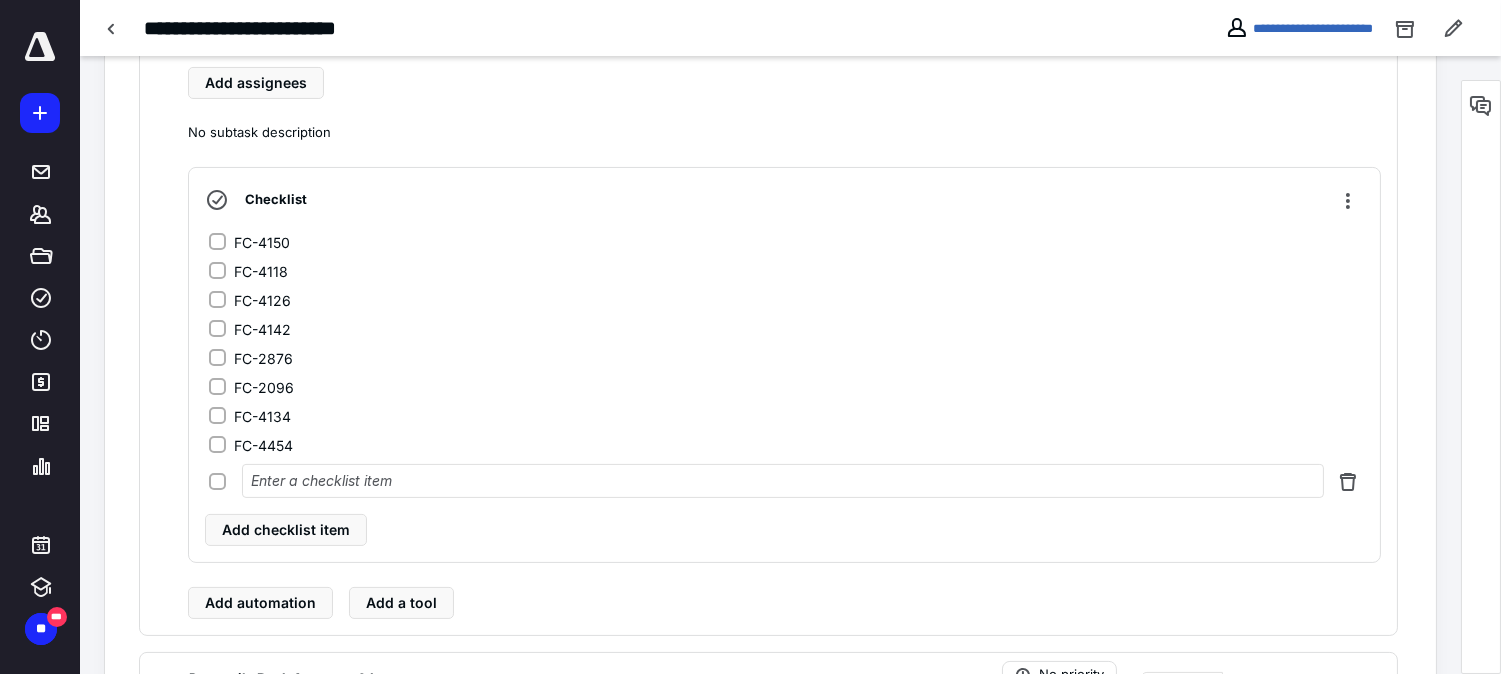 click at bounding box center (783, 481) 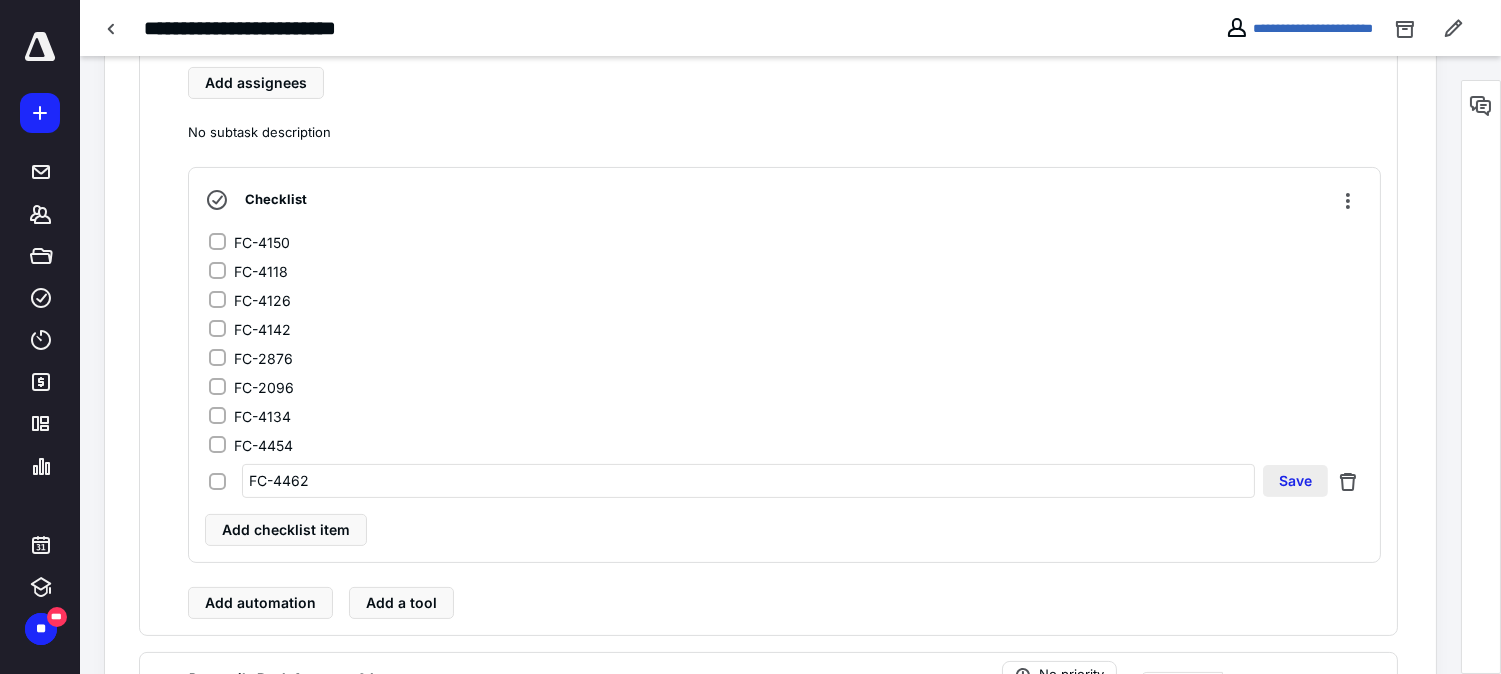 type on "FC-4462" 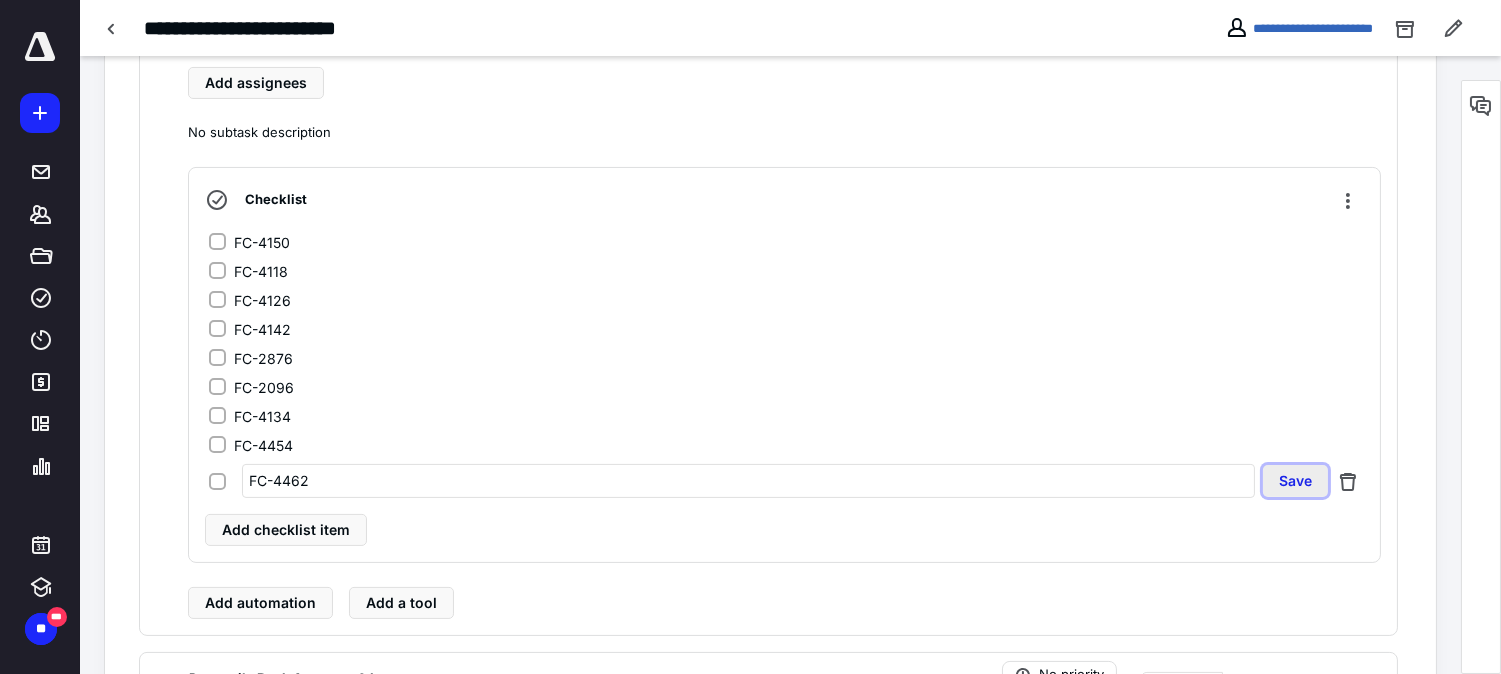 click on "Save" at bounding box center (1295, 481) 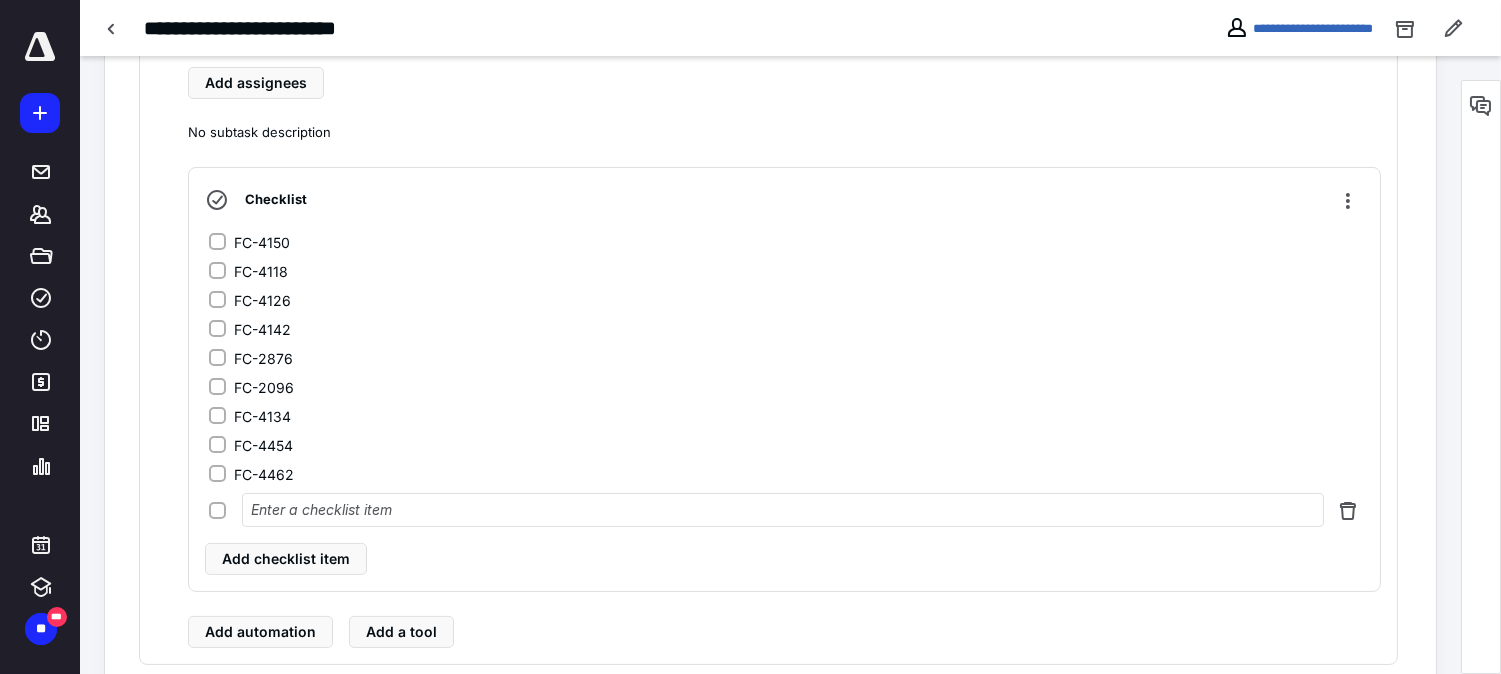 click at bounding box center (783, 510) 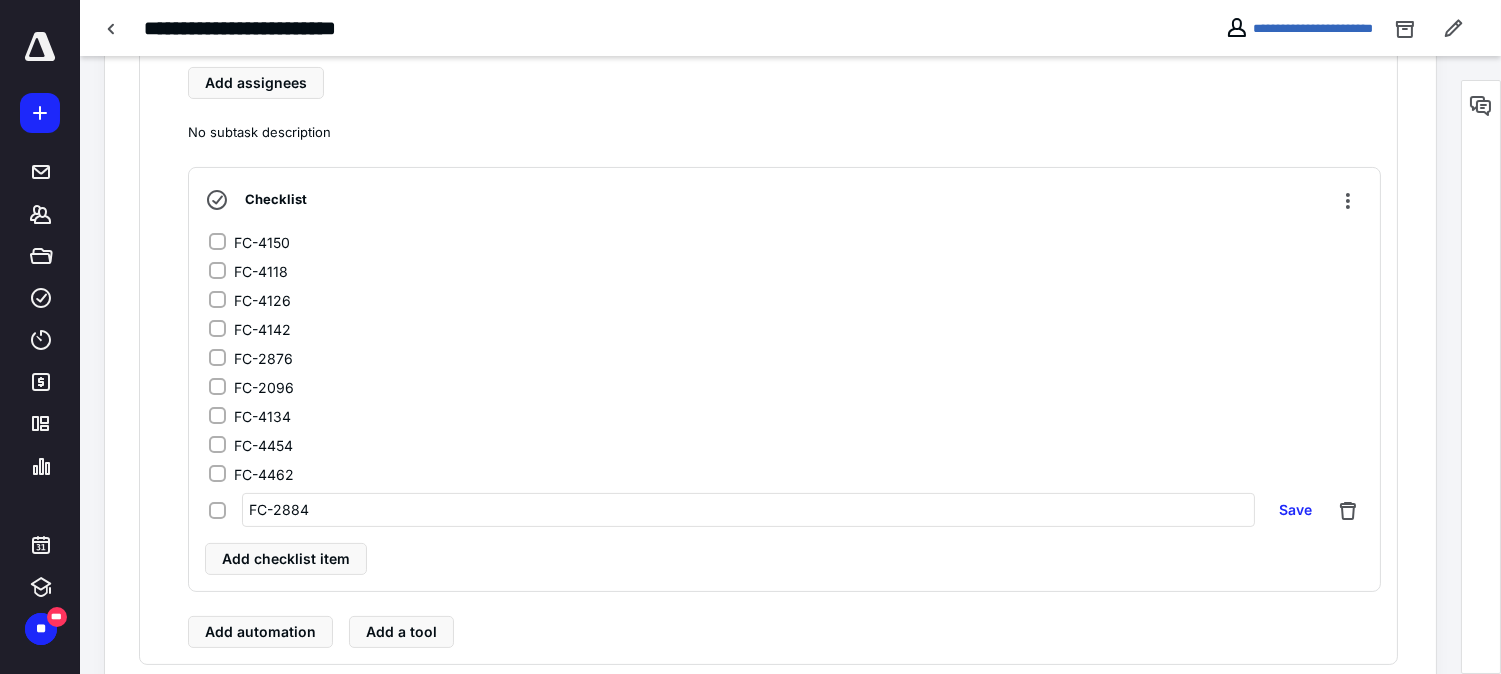 type on "FC-2884" 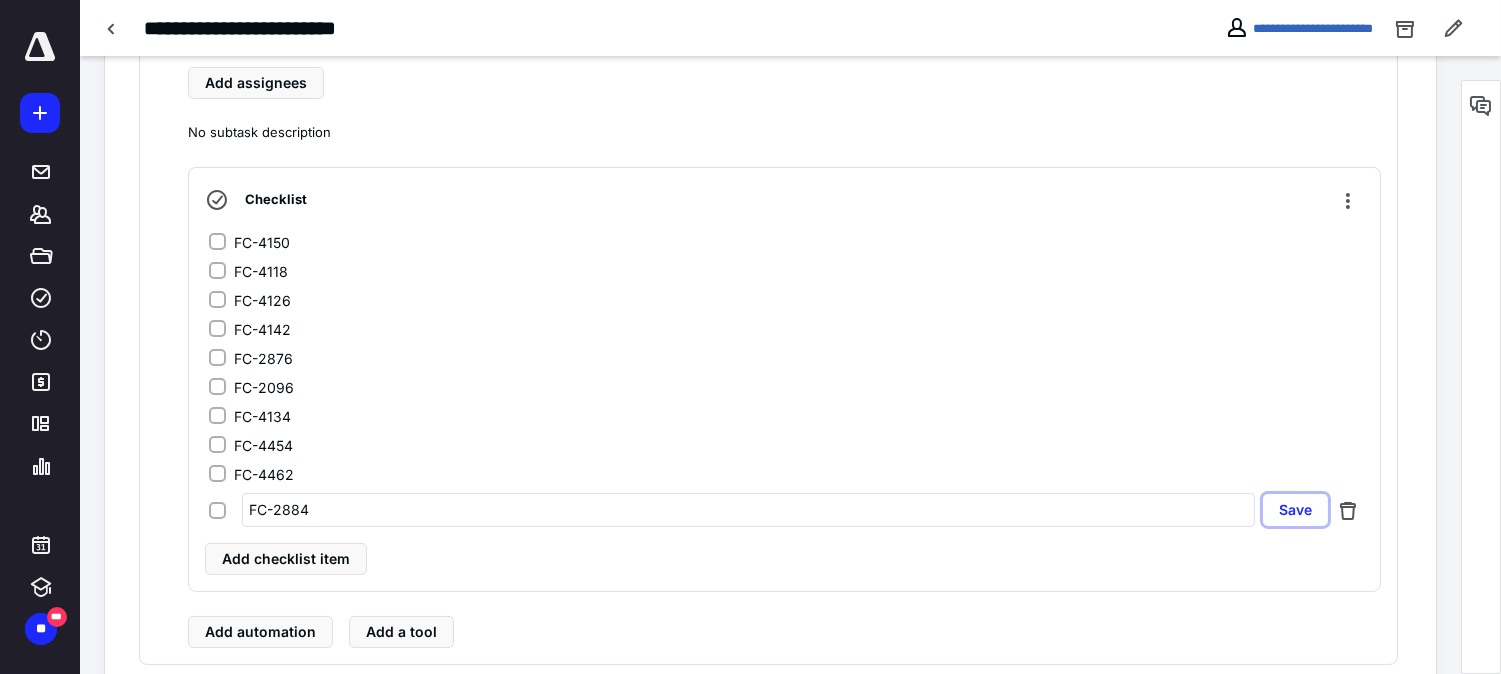 type 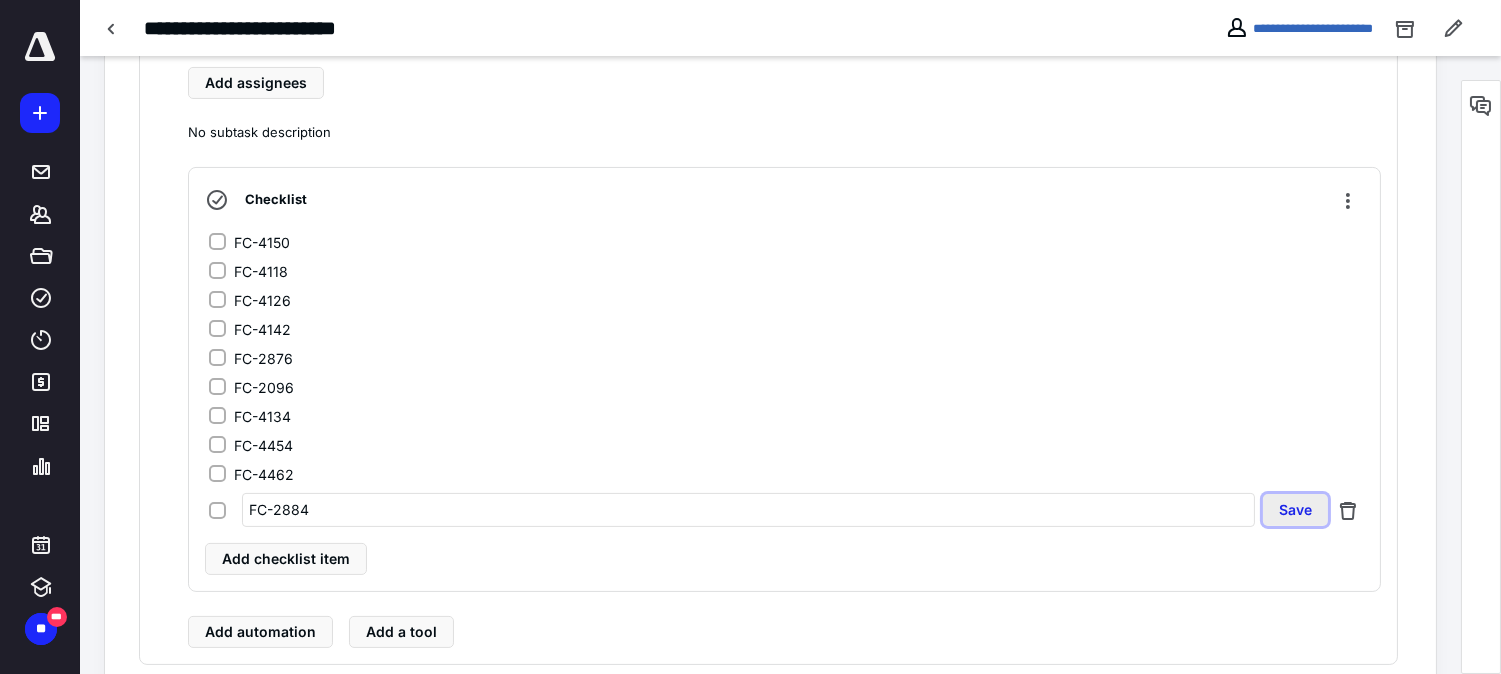 click on "Save" at bounding box center (1295, 510) 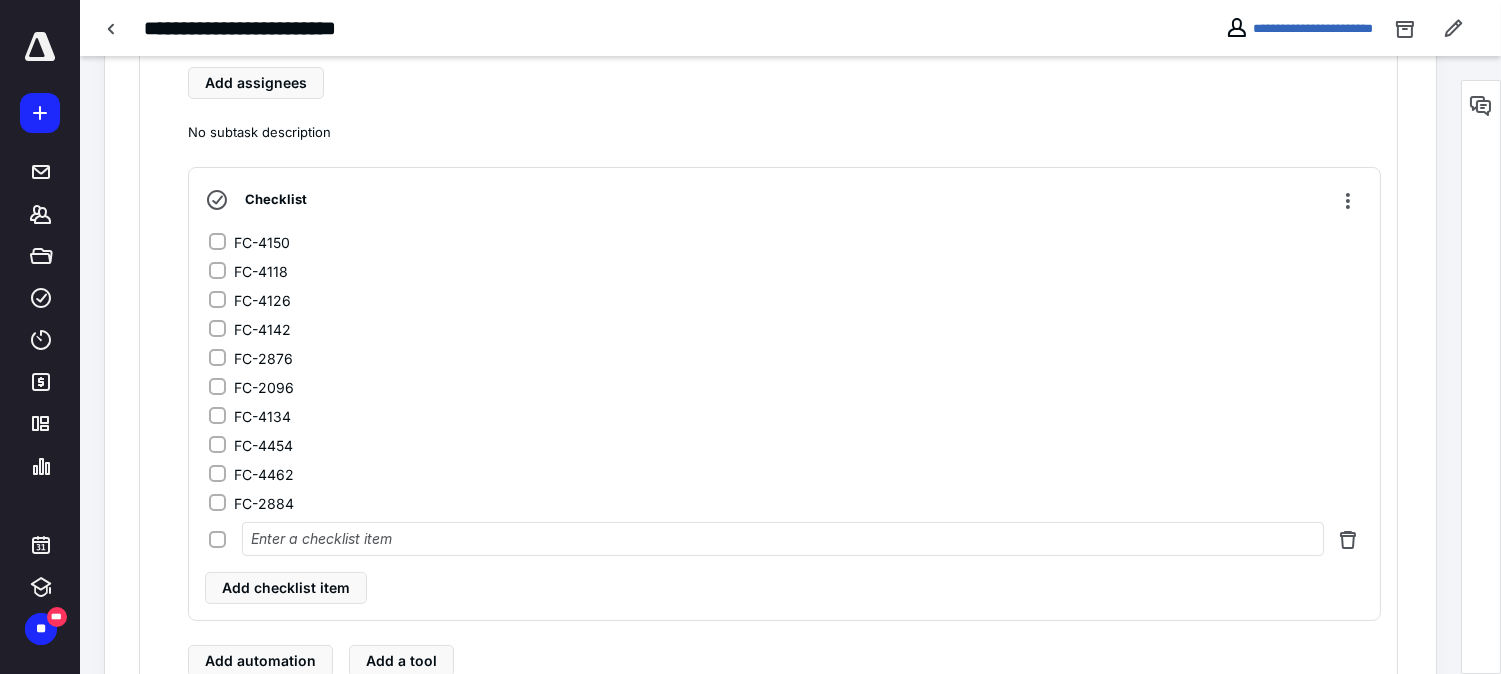 click at bounding box center [783, 539] 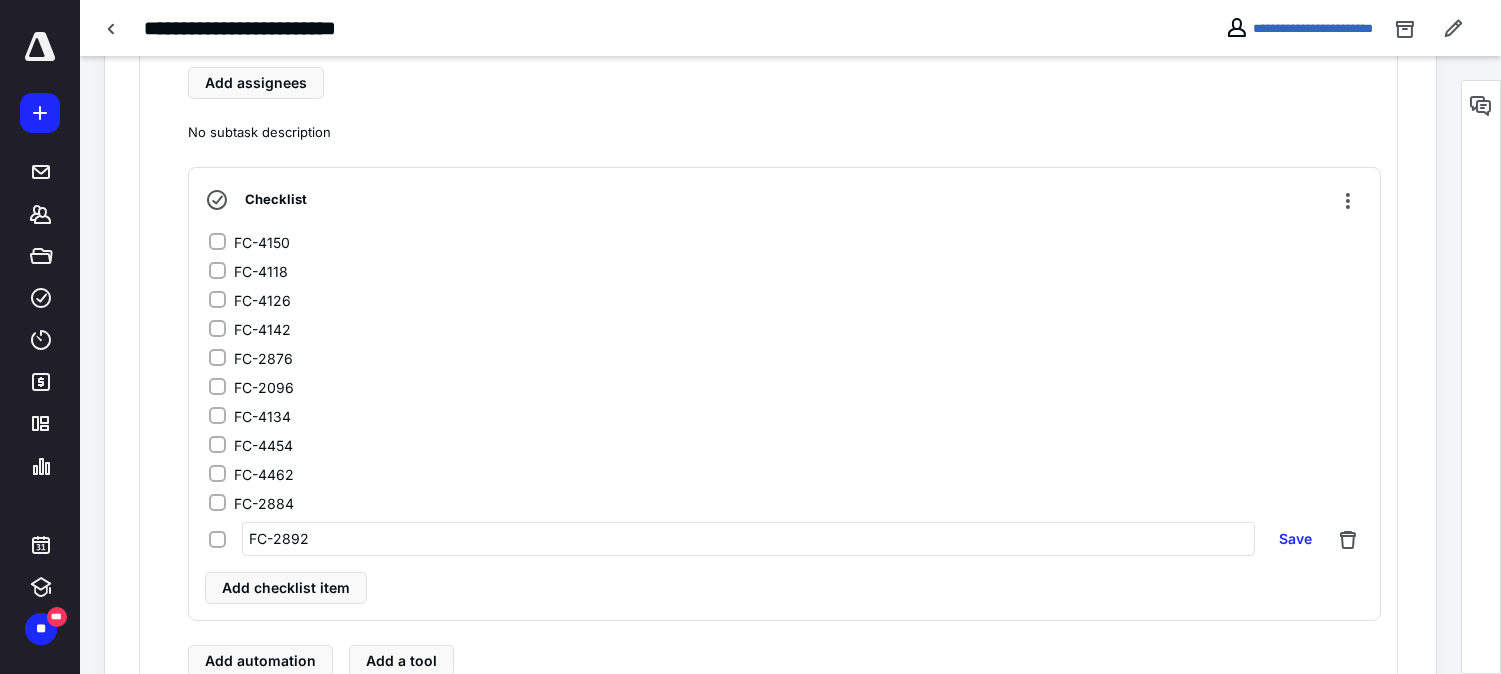 type on "FC-2892" 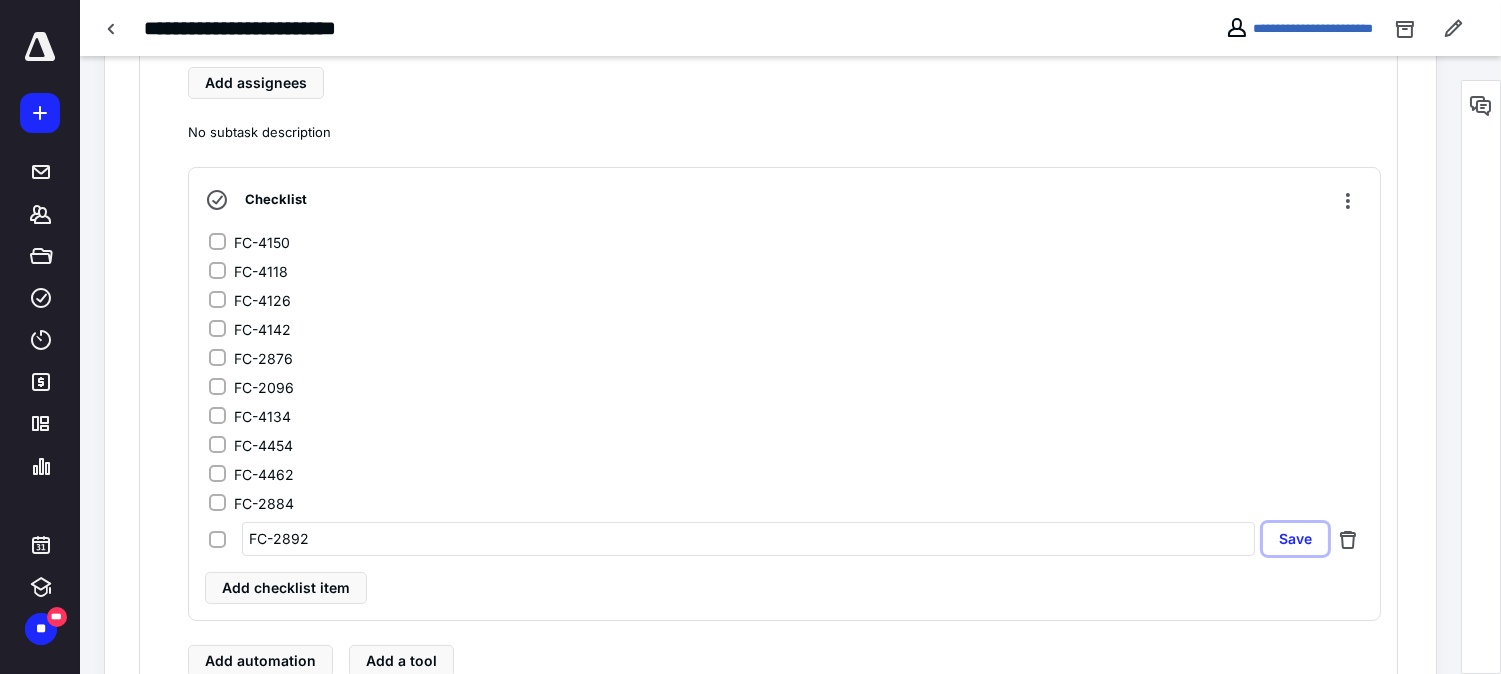type 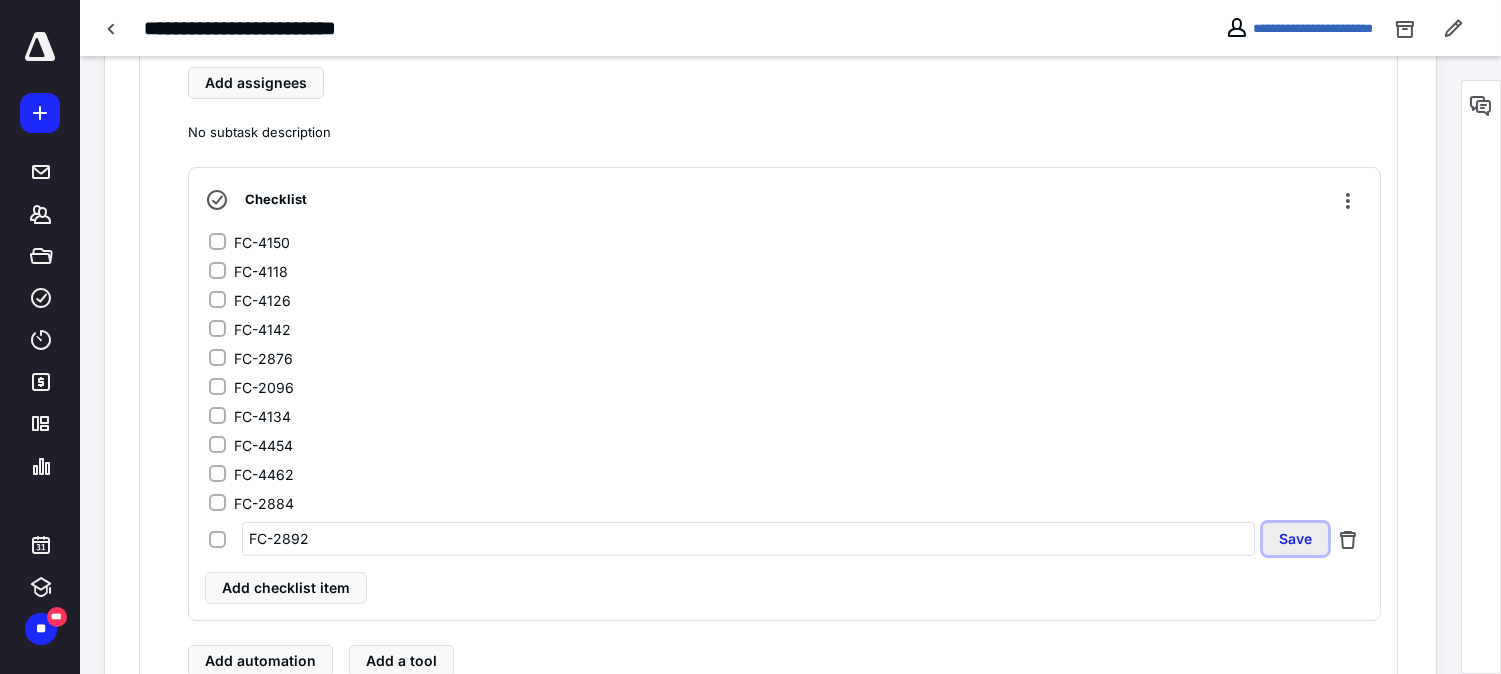 click on "Save" at bounding box center [1295, 539] 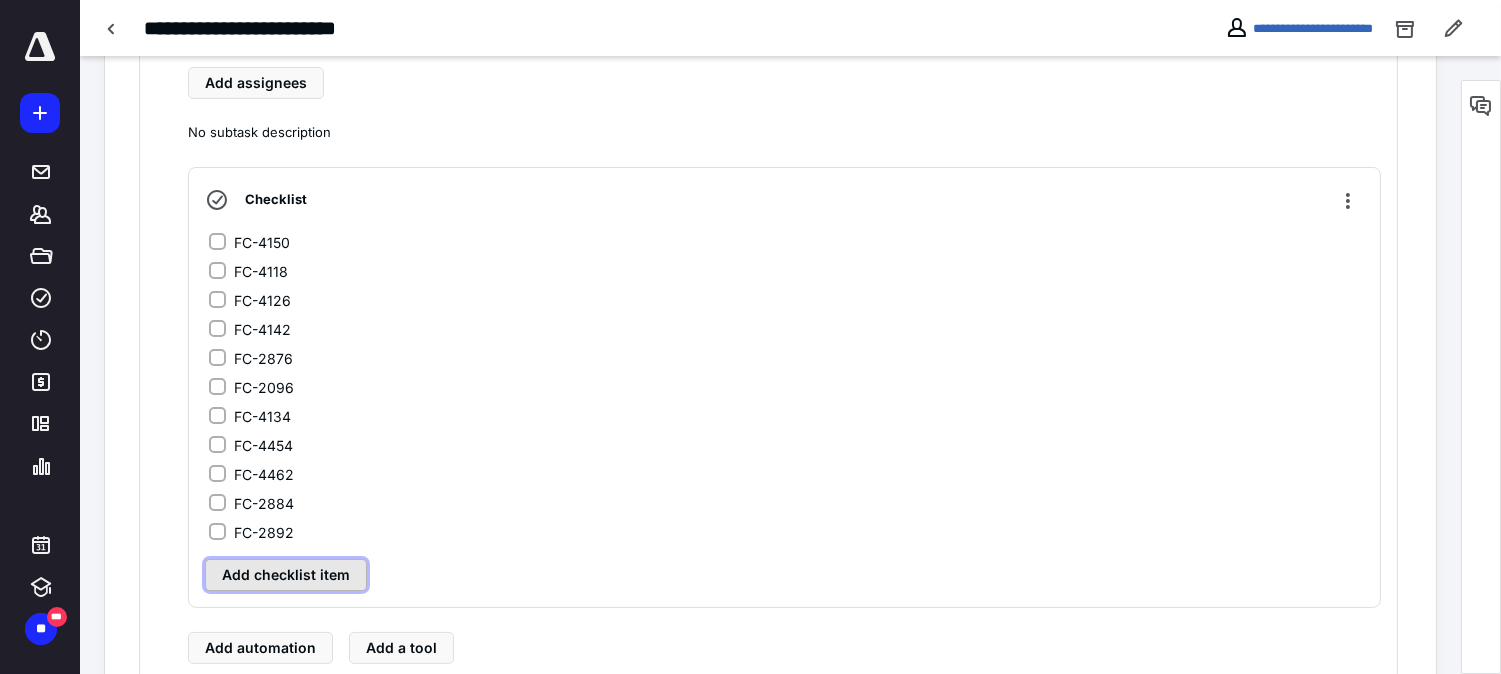 click on "Add checklist item" at bounding box center (286, 575) 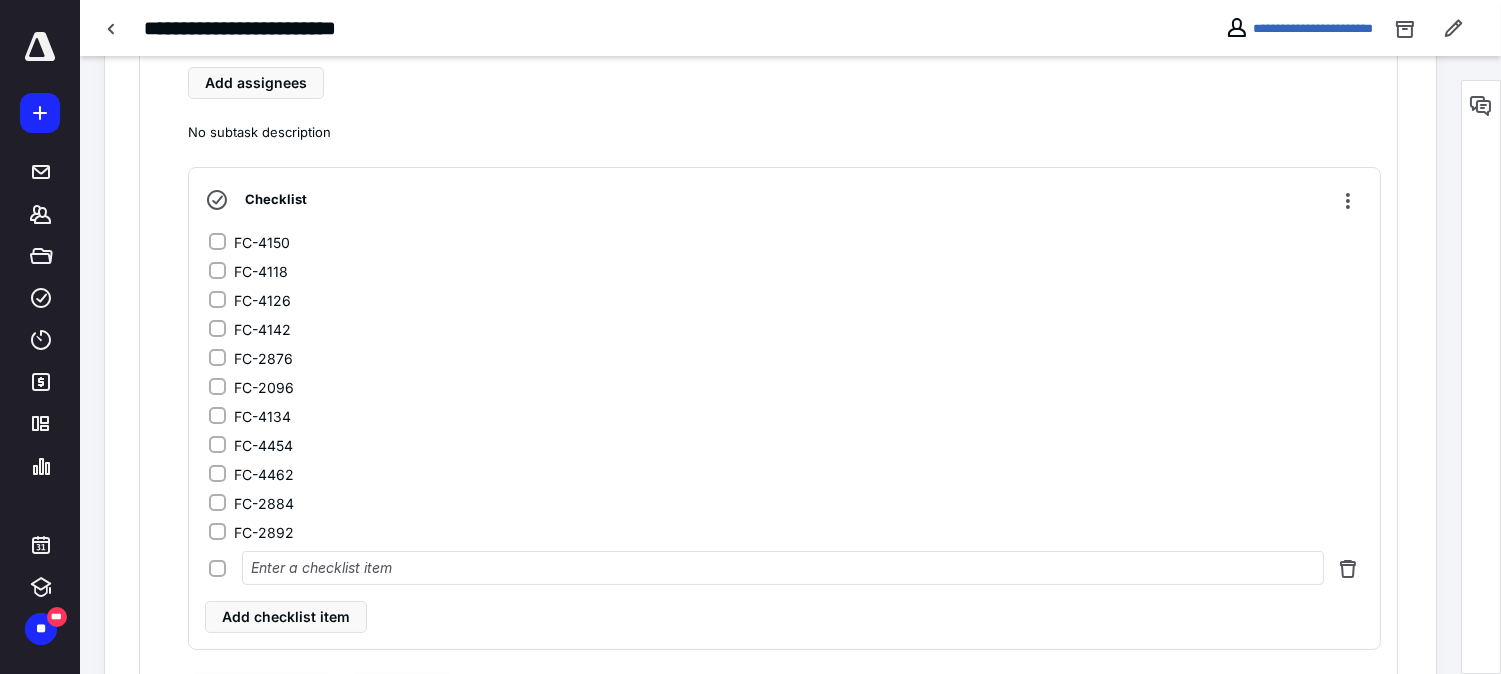 click at bounding box center (783, 568) 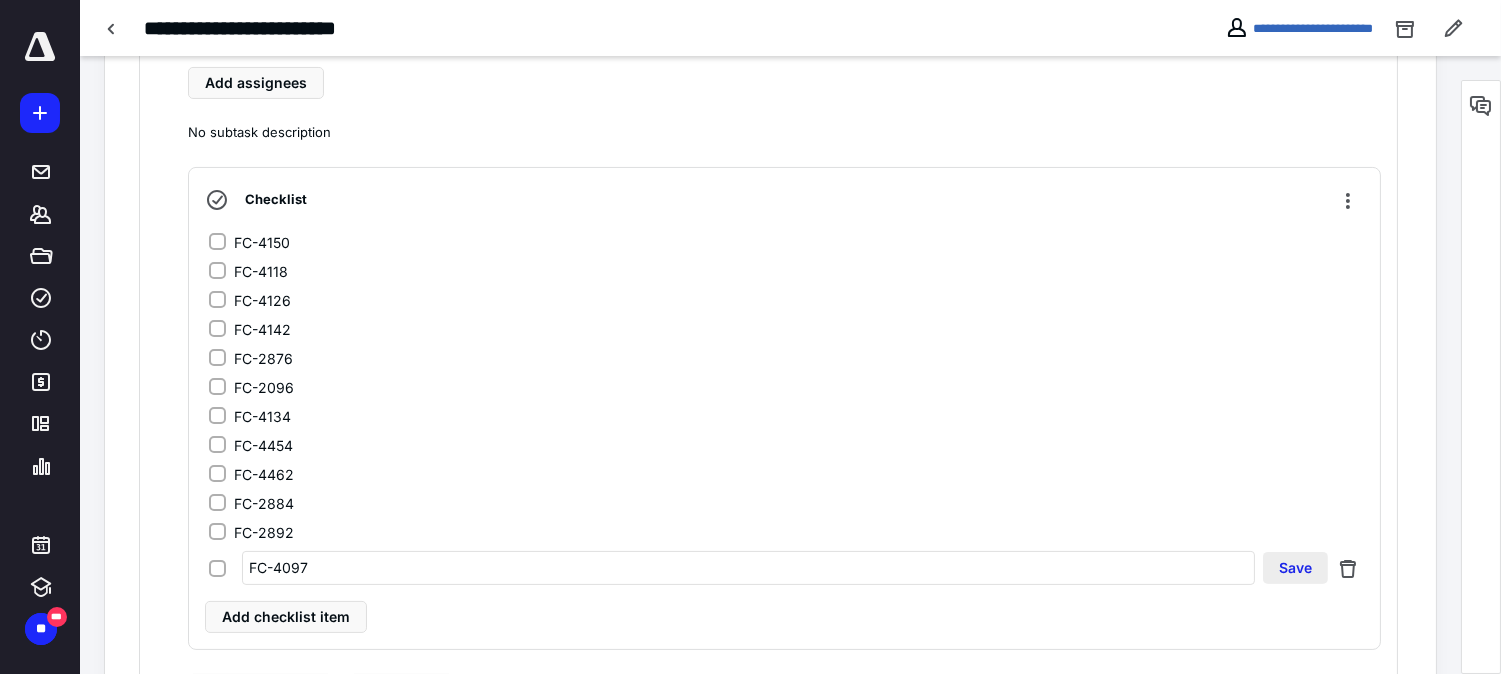 type on "FC-4097" 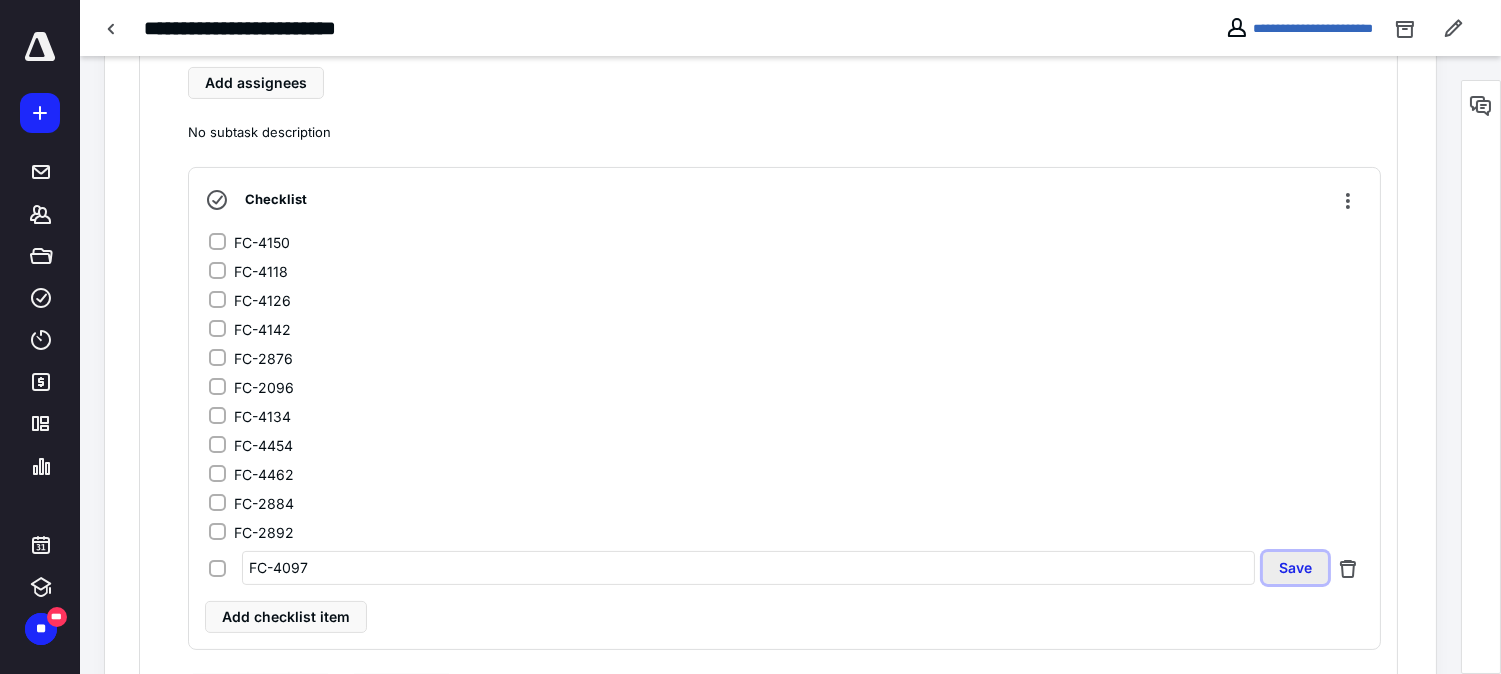 click on "Save" at bounding box center [1295, 568] 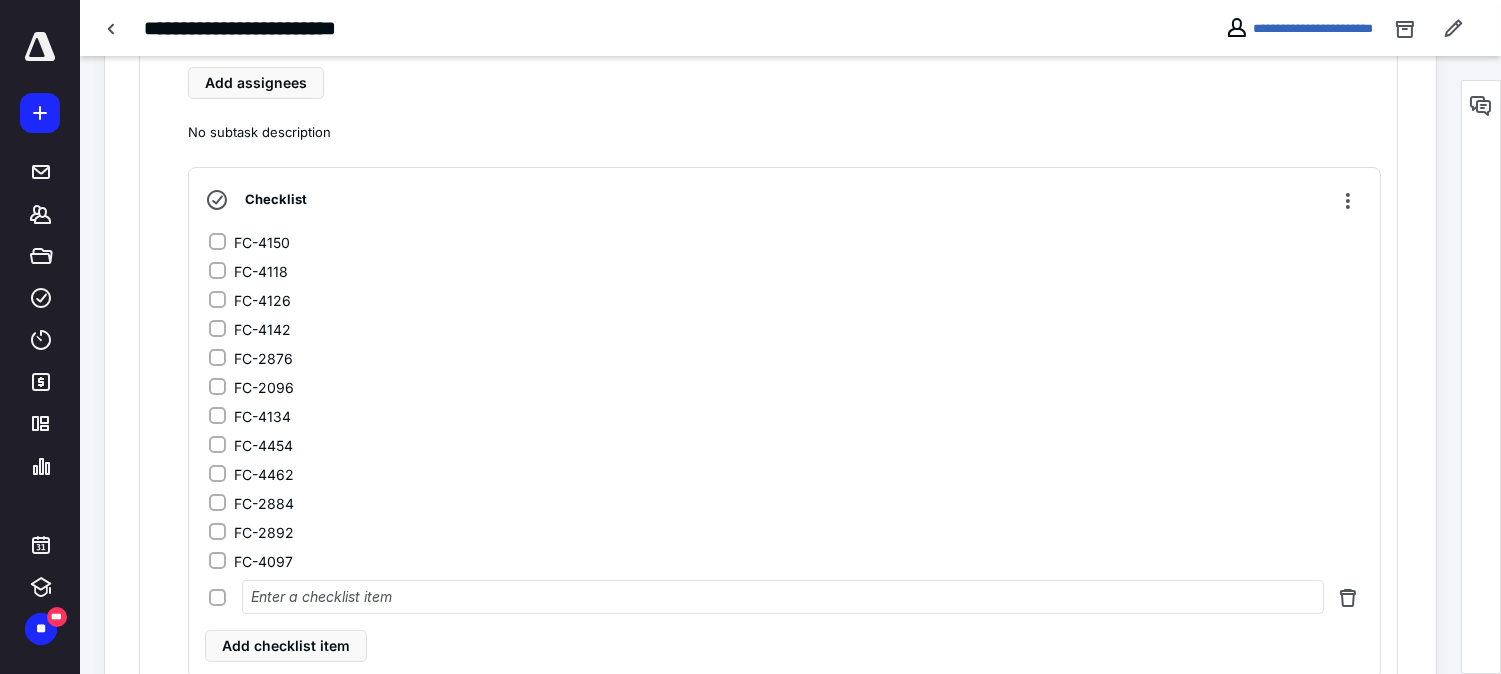 click at bounding box center [783, 597] 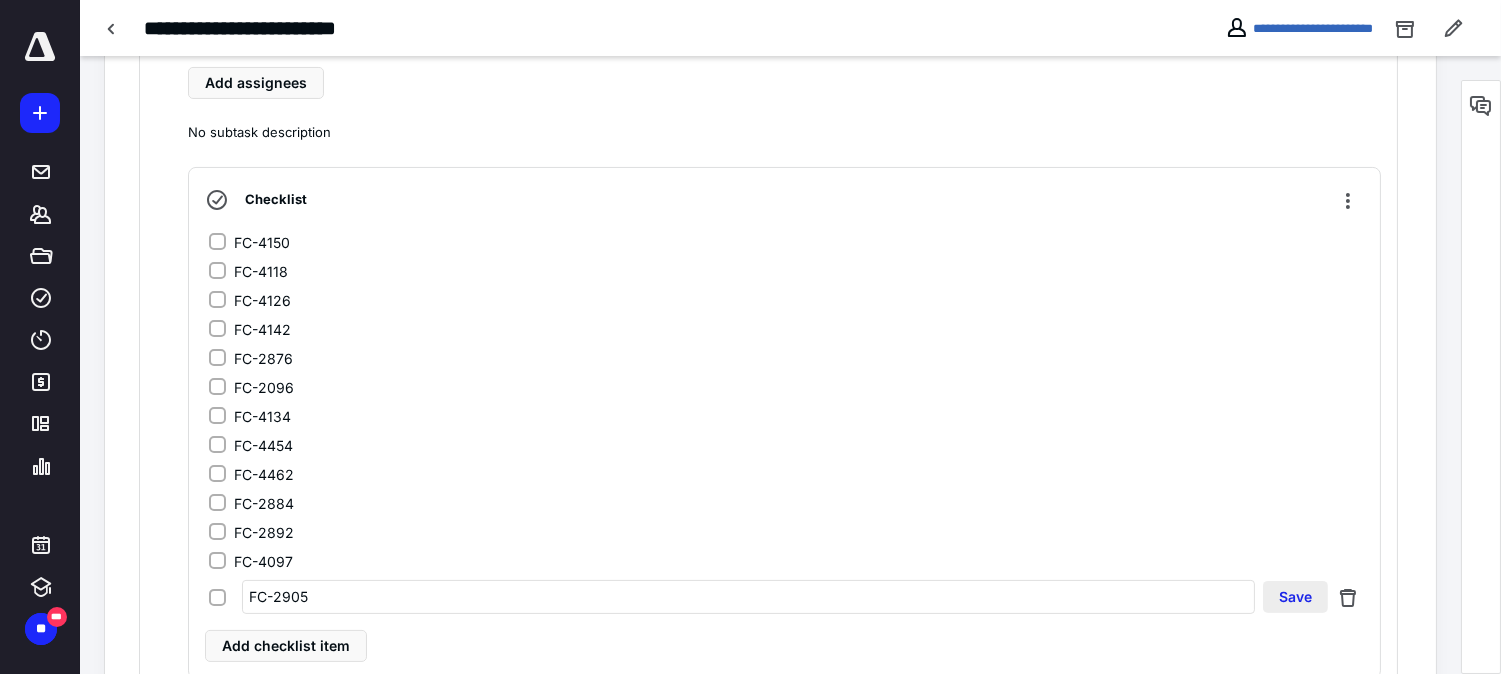 type on "FC-2905" 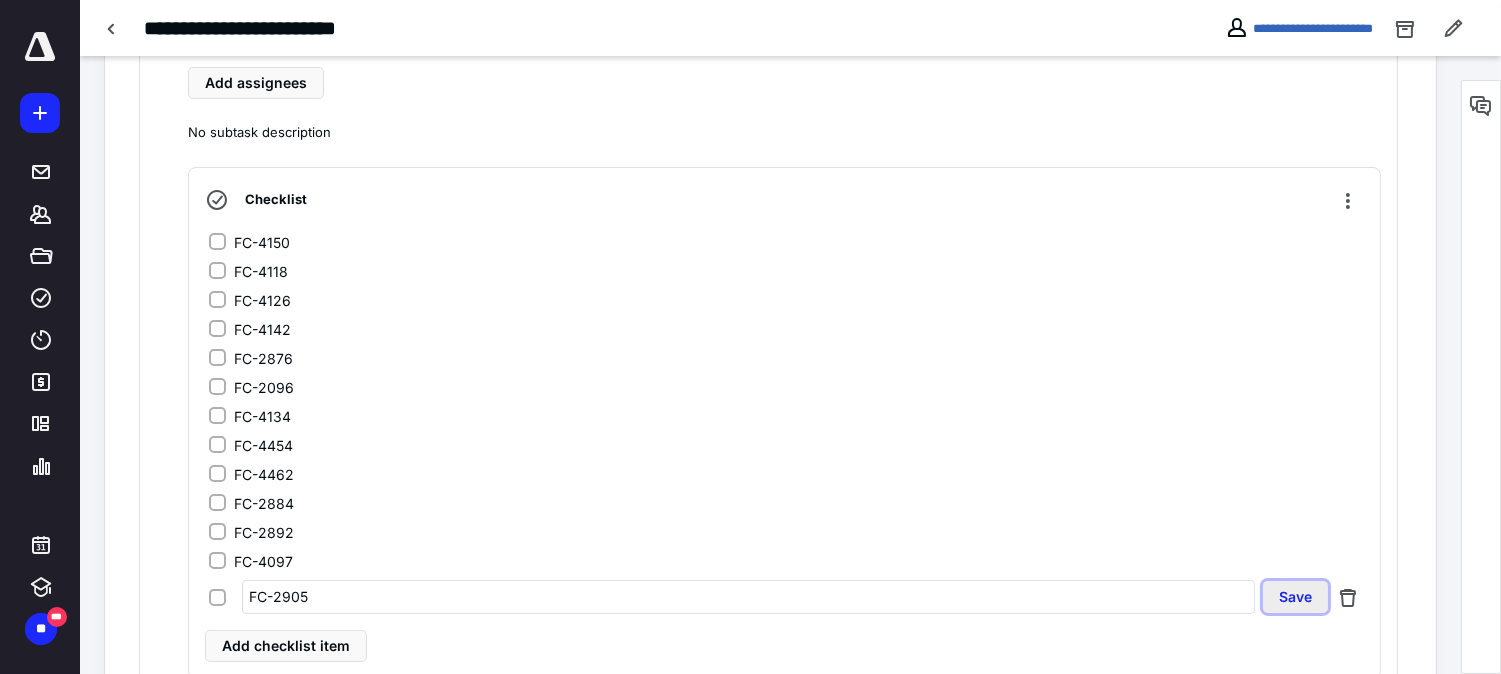 click on "Save" at bounding box center [1295, 597] 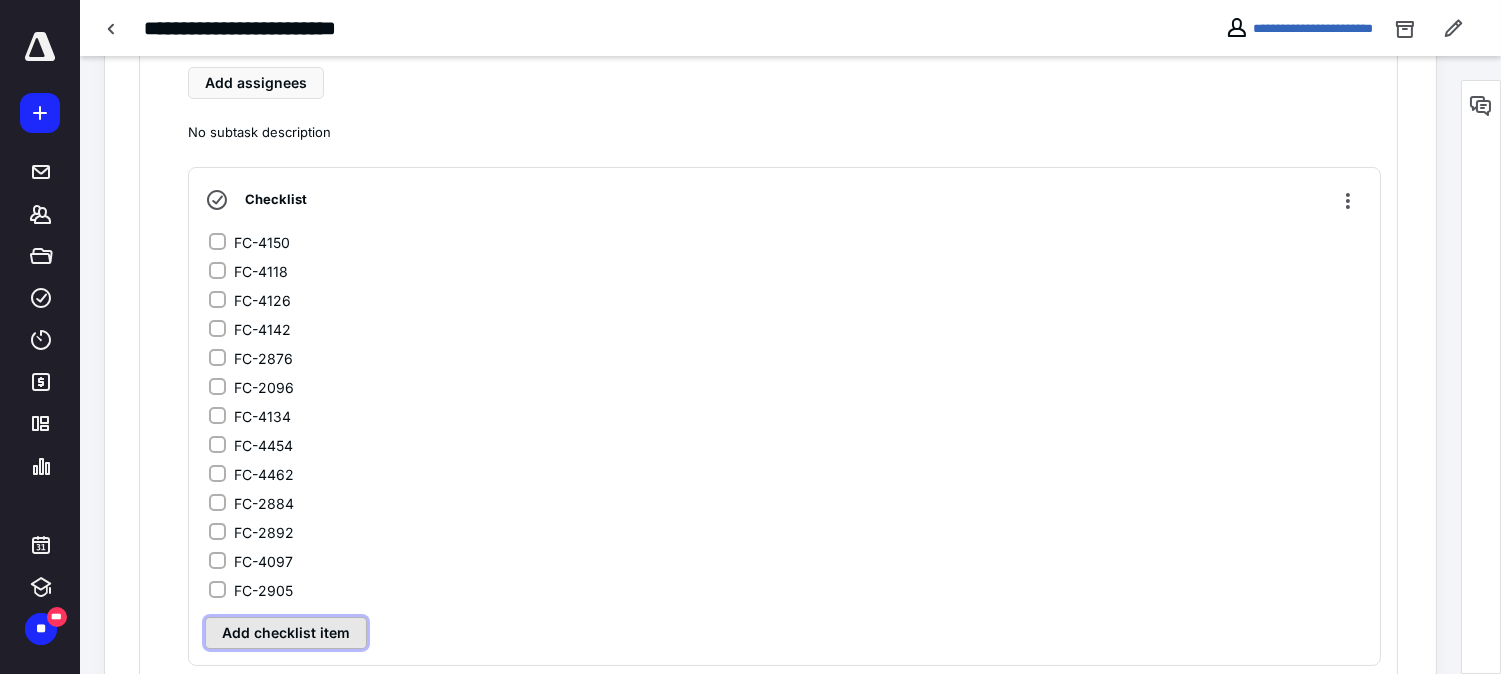 click on "Add checklist item" at bounding box center [286, 633] 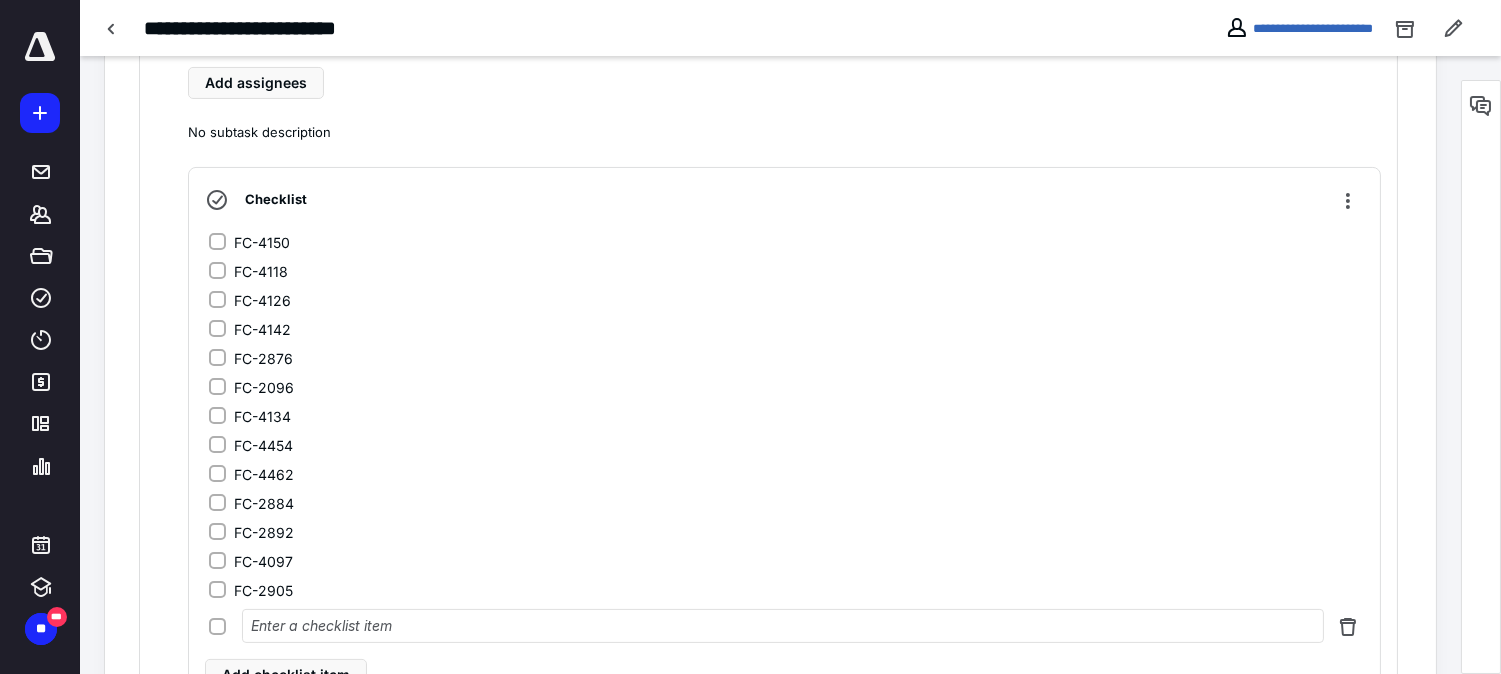 click at bounding box center [783, 626] 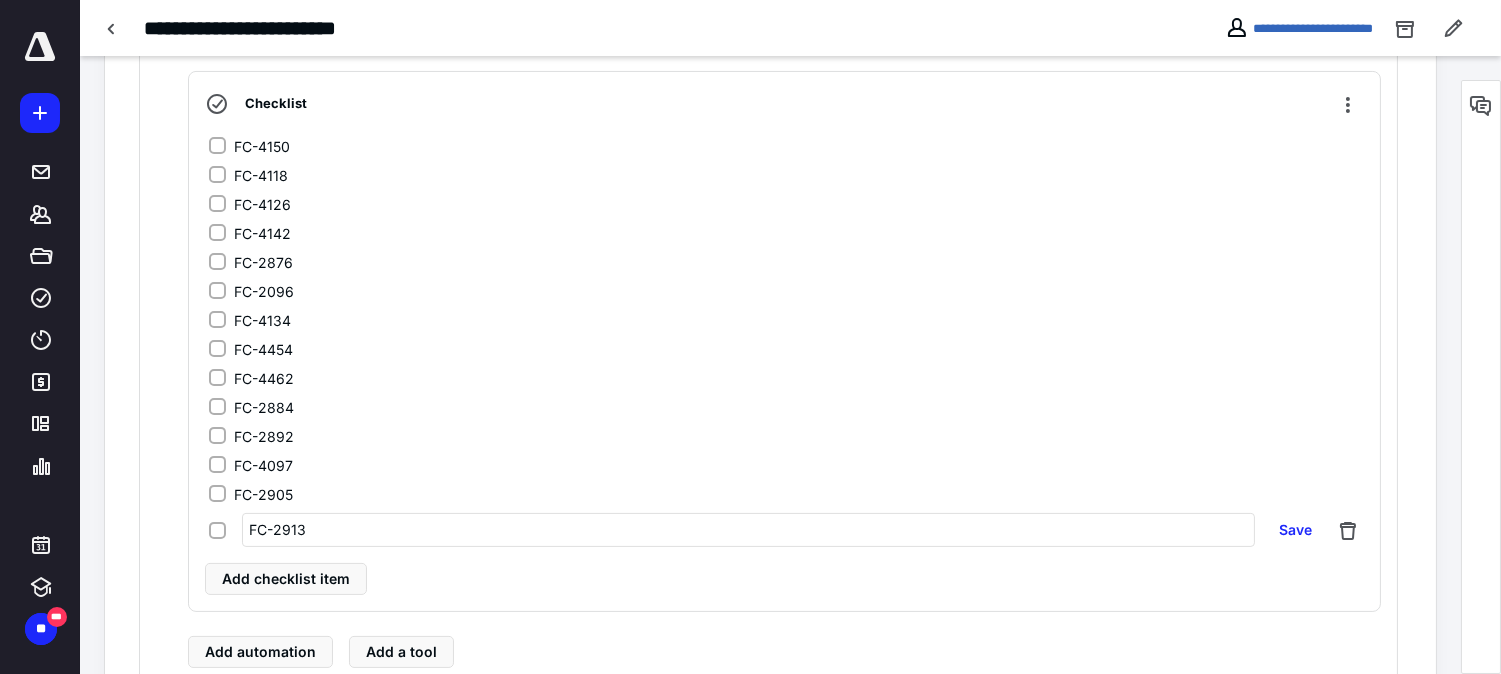 scroll, scrollTop: 912, scrollLeft: 0, axis: vertical 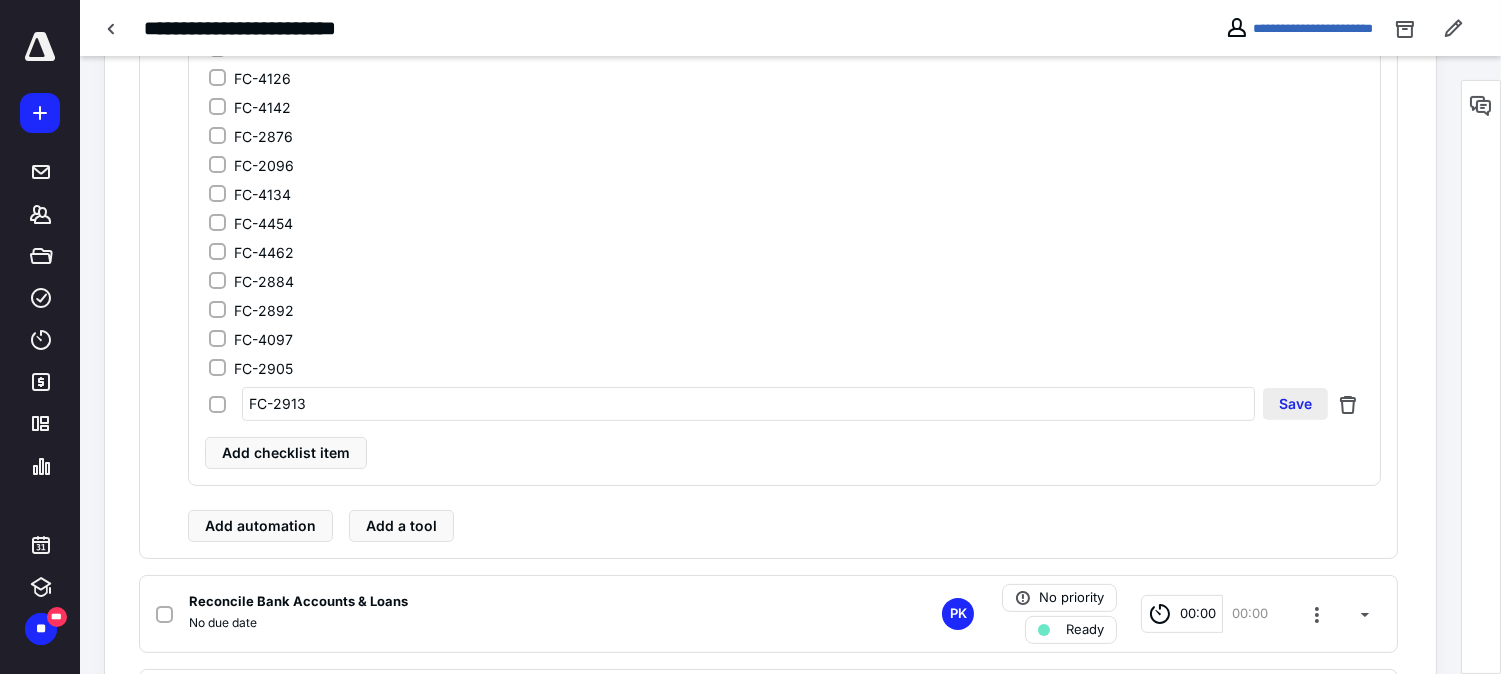 type on "FC-2913" 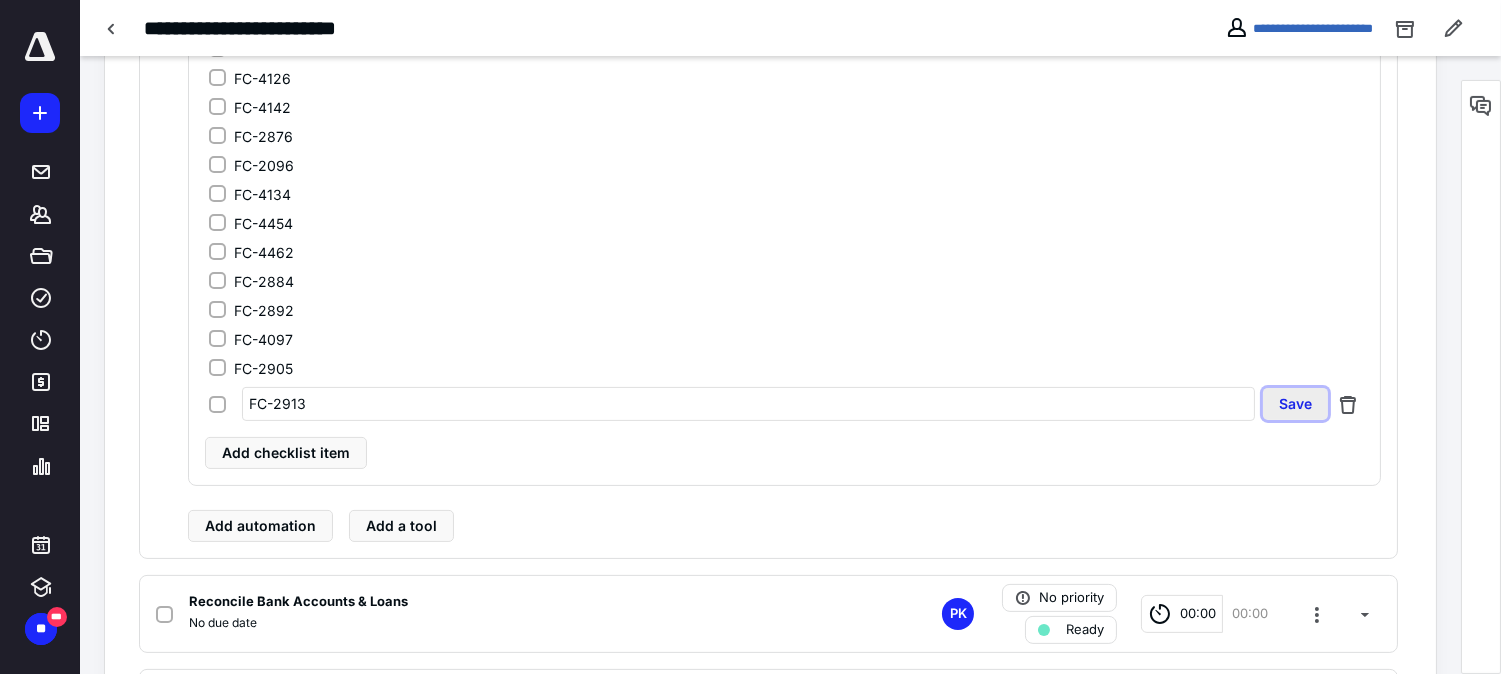 click on "Save" at bounding box center (1295, 404) 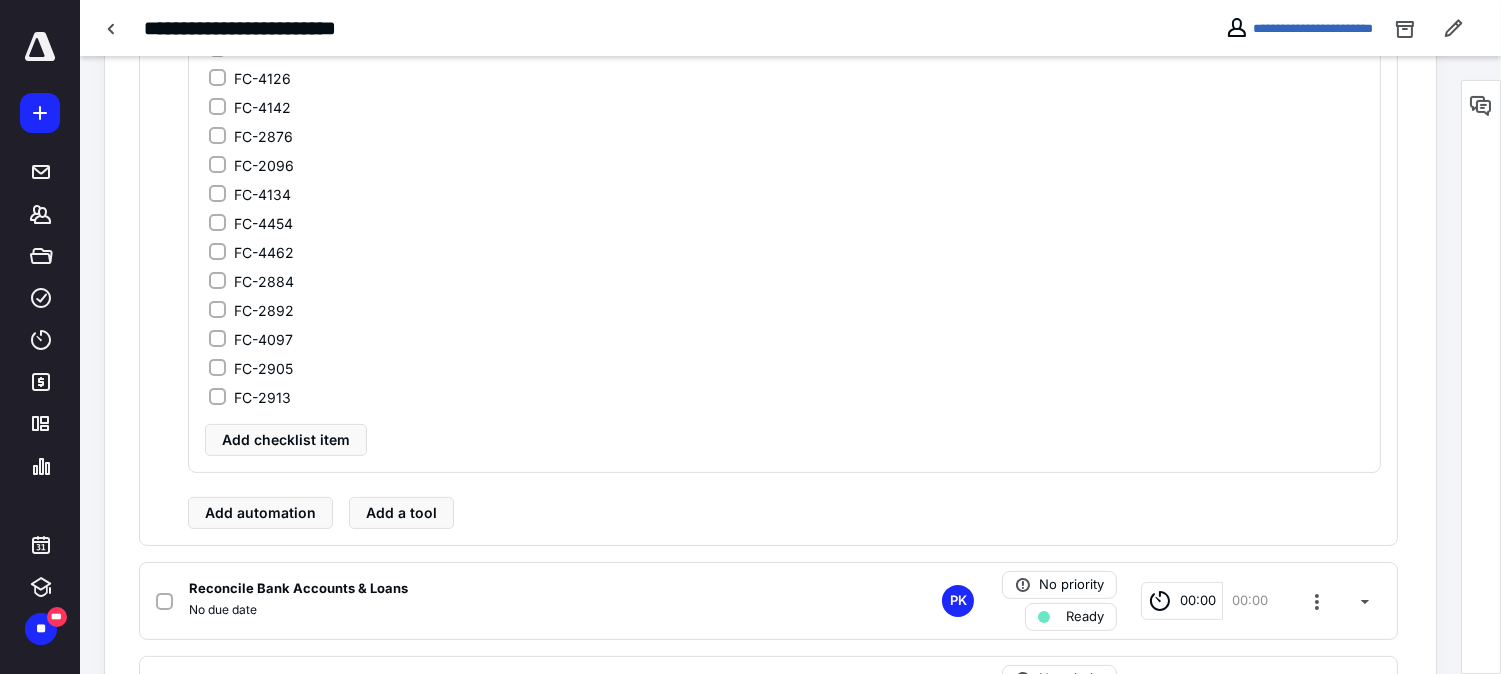 click on "FC-4150 FC-4118 FC-4126 FC-4142 FC-2876 FC-2096 FC-4134 FC-4454 FC-4462 FC-2884 FC-2892 FC-4097 FC-2905 FC-2913 Add checklist item" at bounding box center (784, 233) 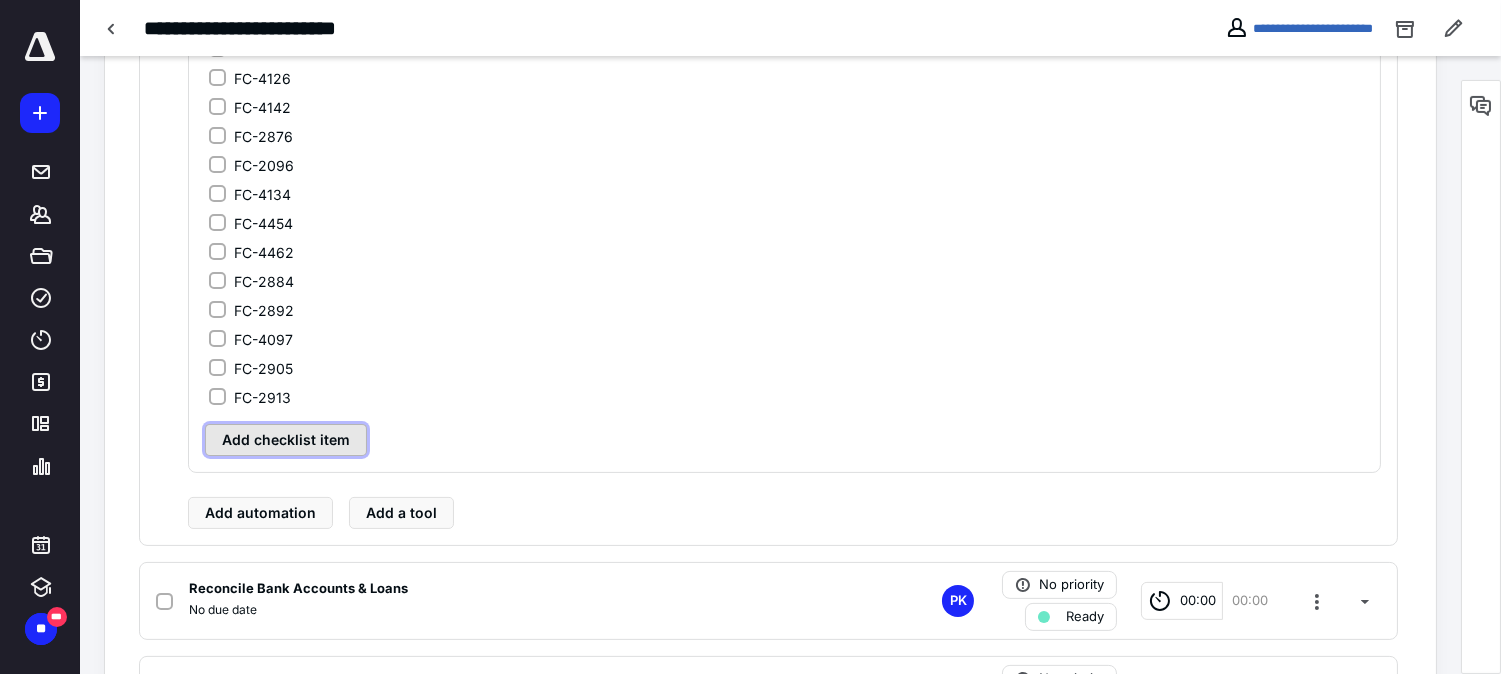 click on "Add checklist item" at bounding box center (286, 440) 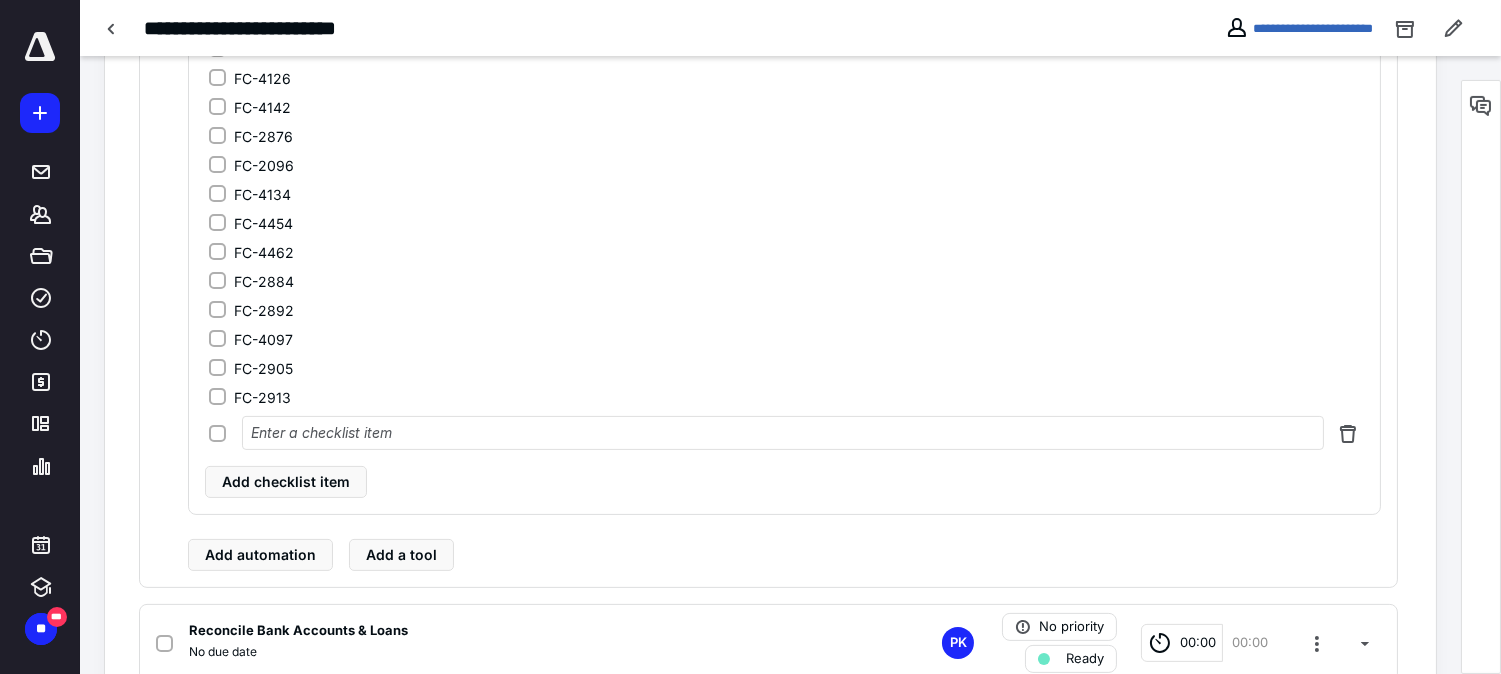 click at bounding box center [783, 433] 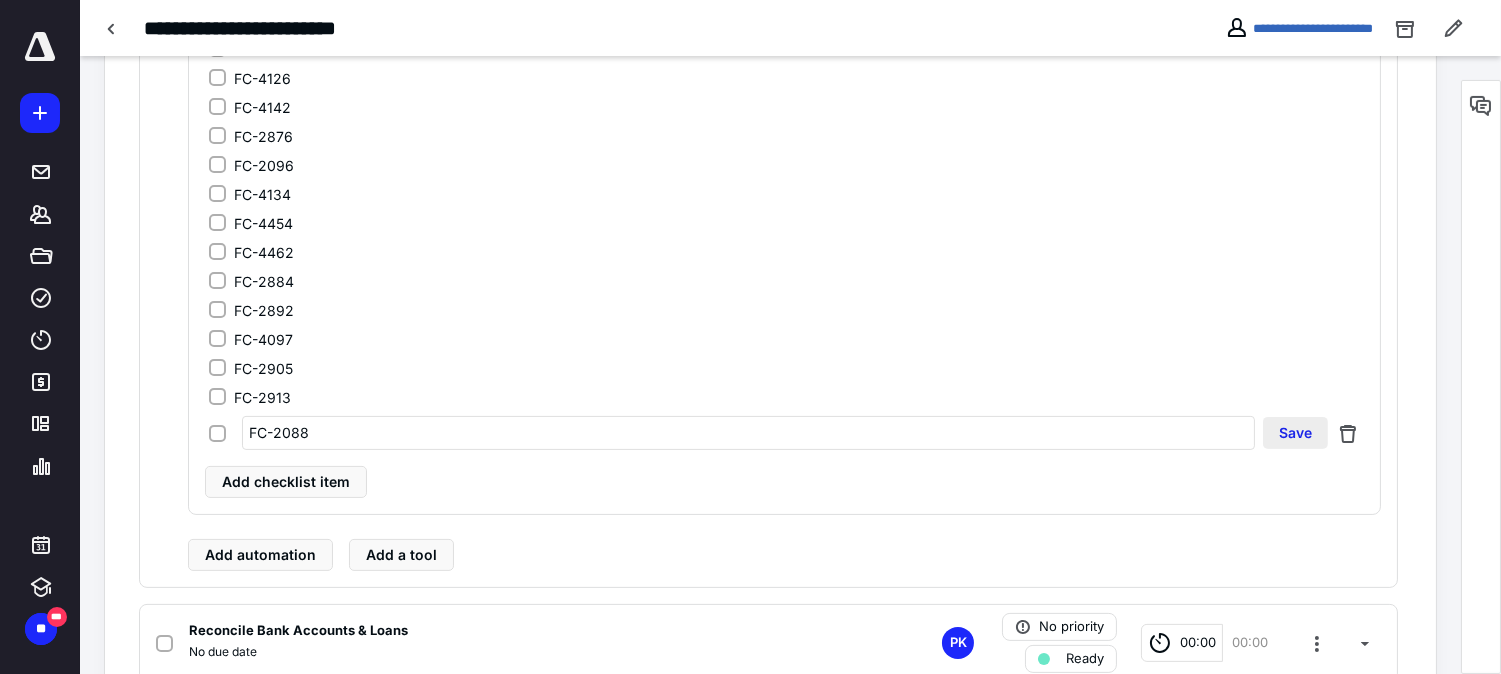 type on "FC-2088" 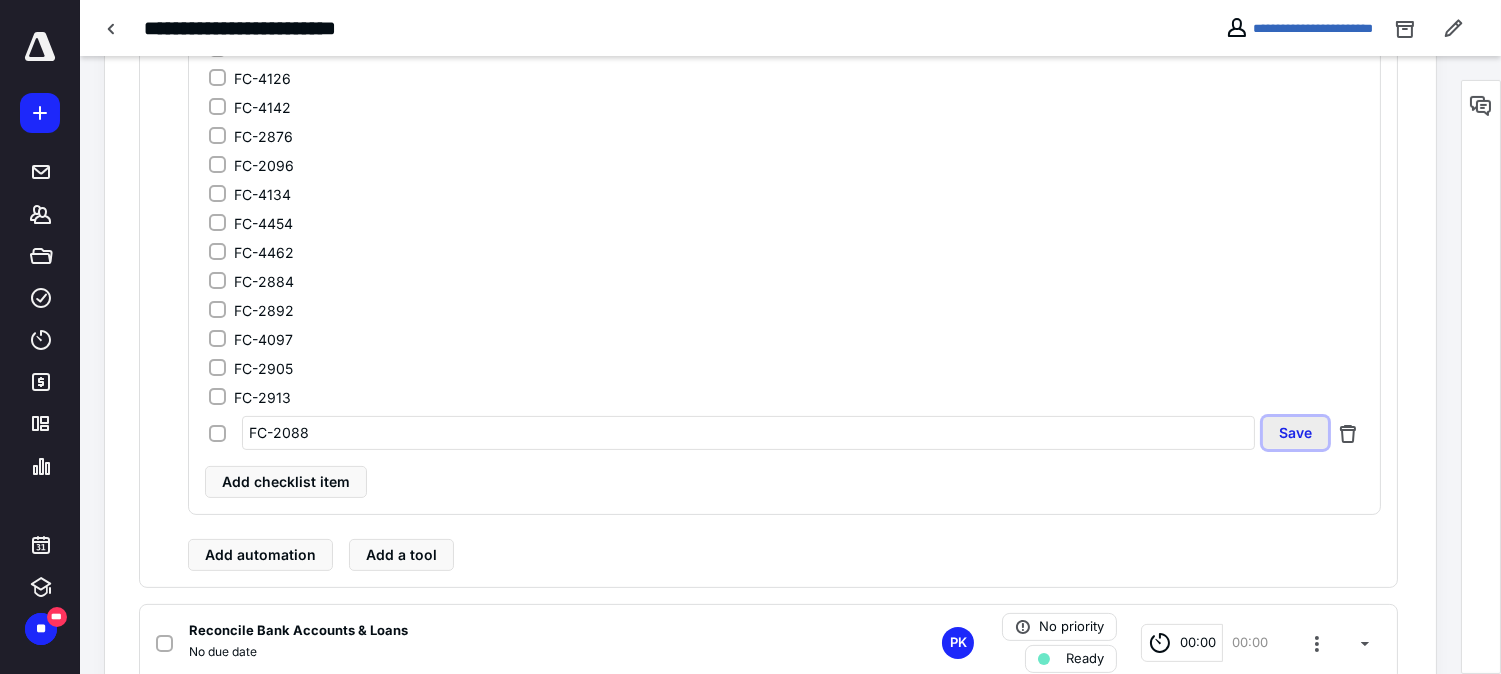 click on "Save" at bounding box center [1295, 433] 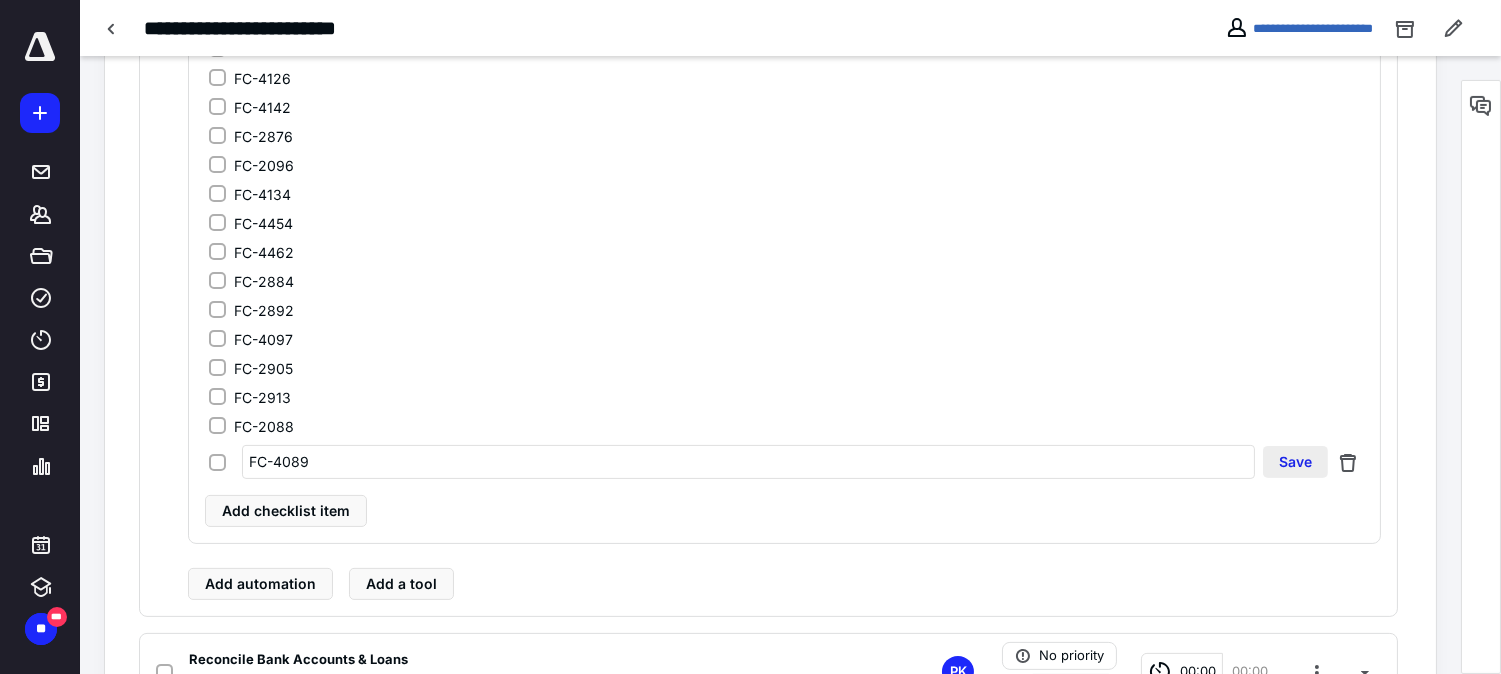 type on "FC-4089" 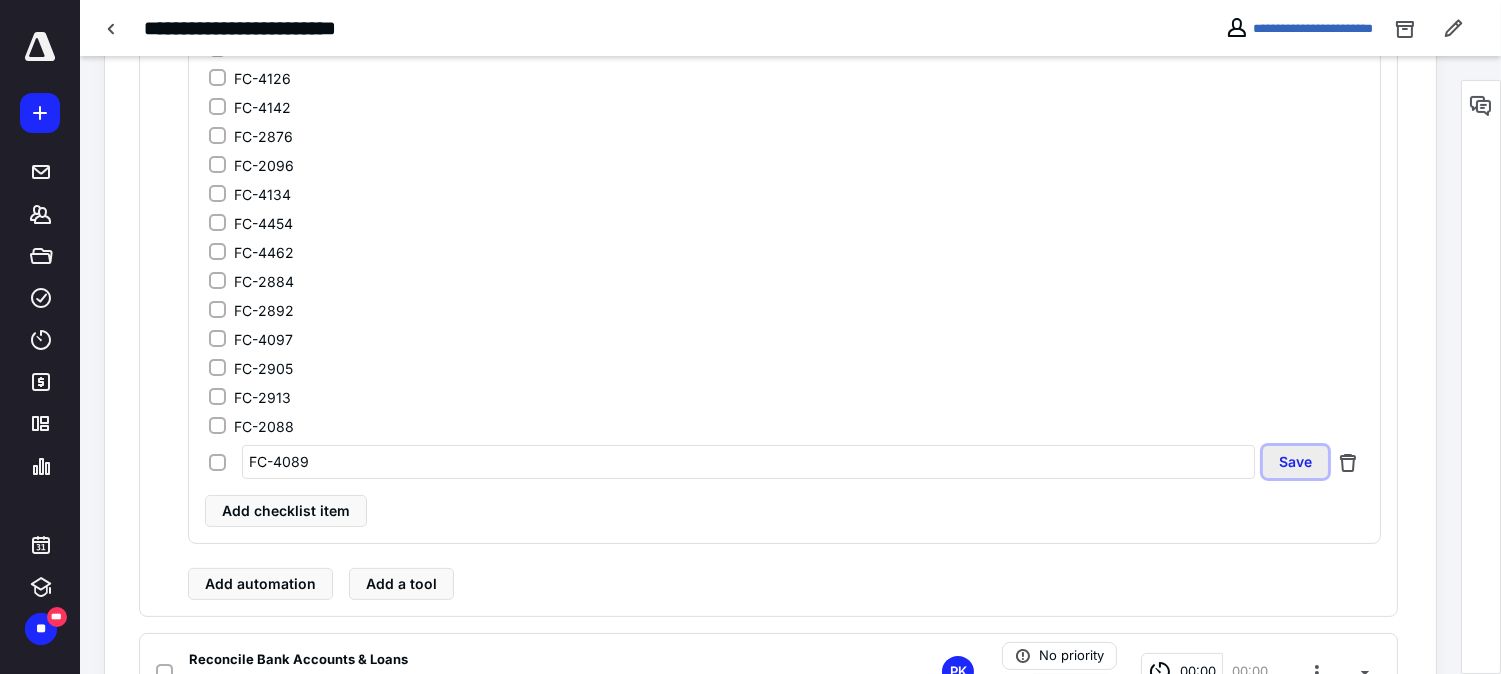 click on "Save" at bounding box center [1295, 462] 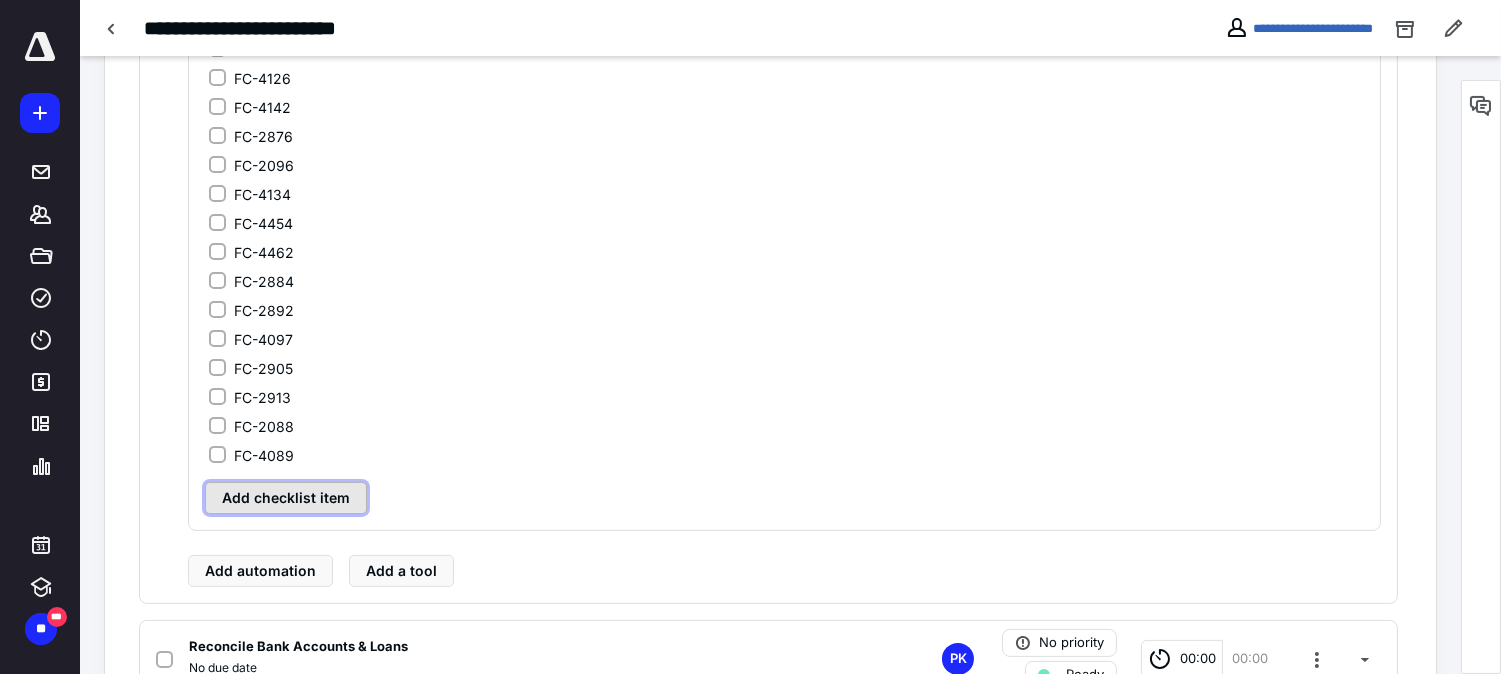 click on "Add checklist item" at bounding box center (286, 498) 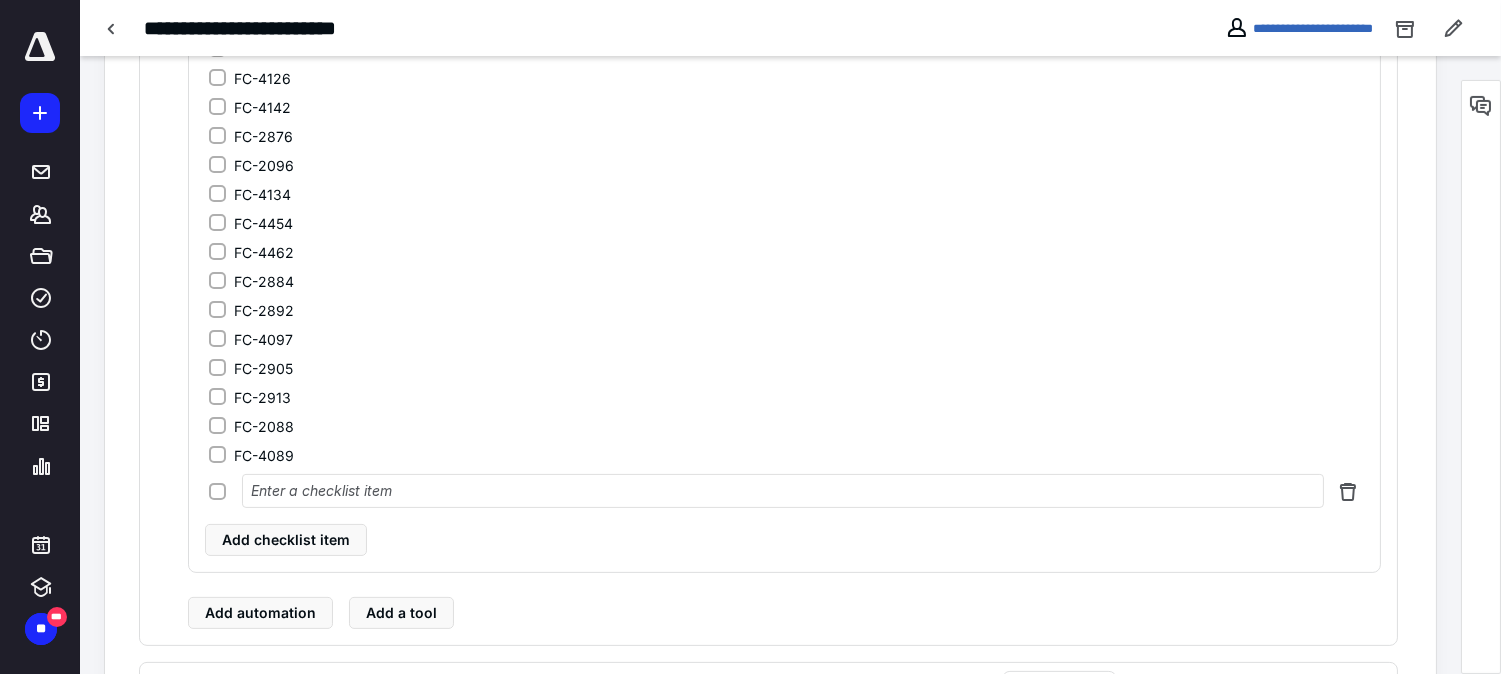 click at bounding box center (783, 491) 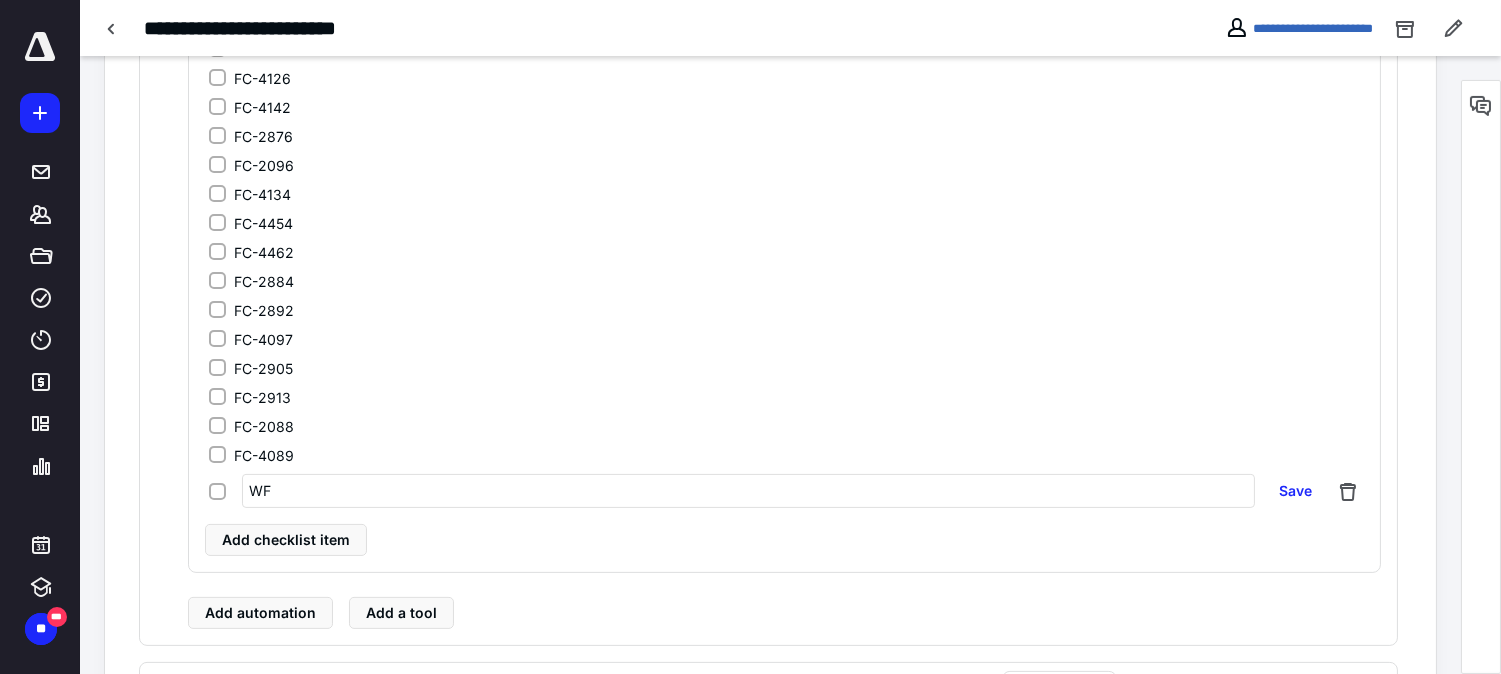 type on "WF-" 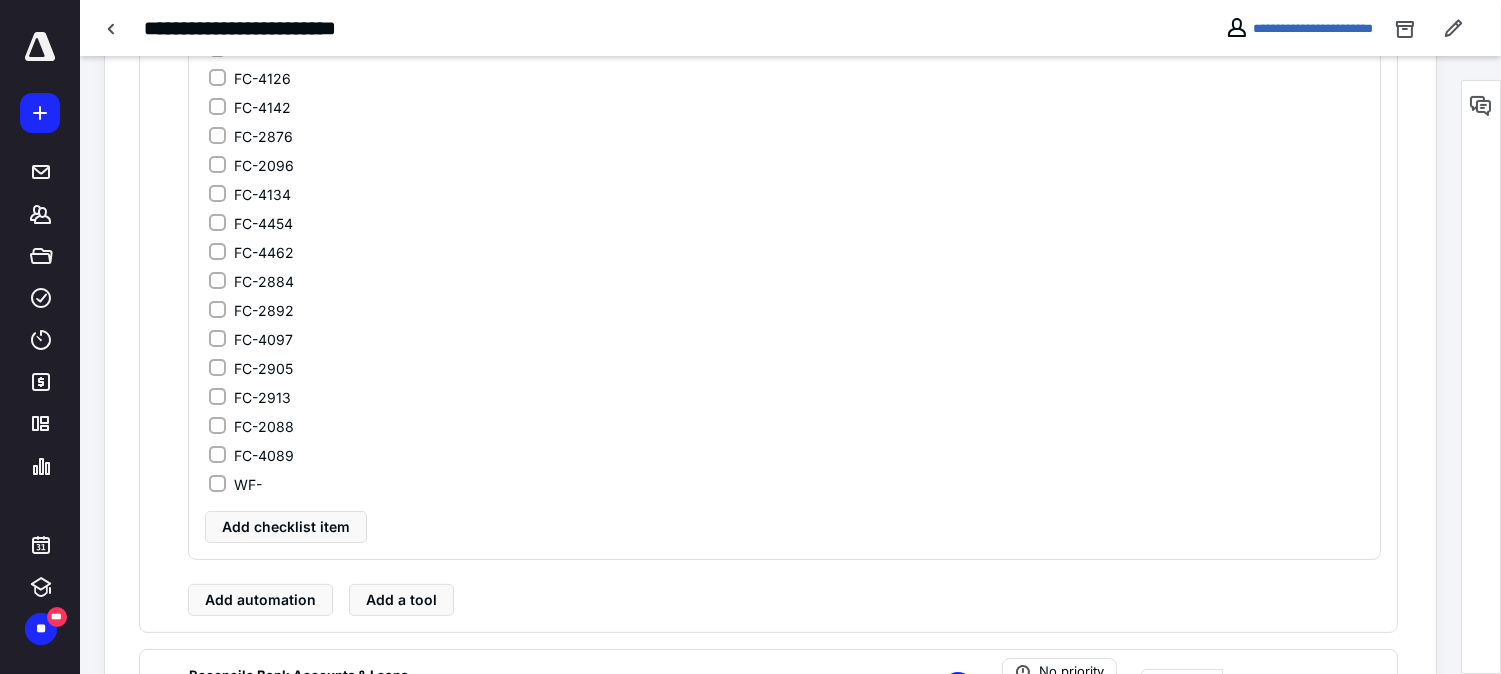 click on "FC-2905" at bounding box center (786, 368) 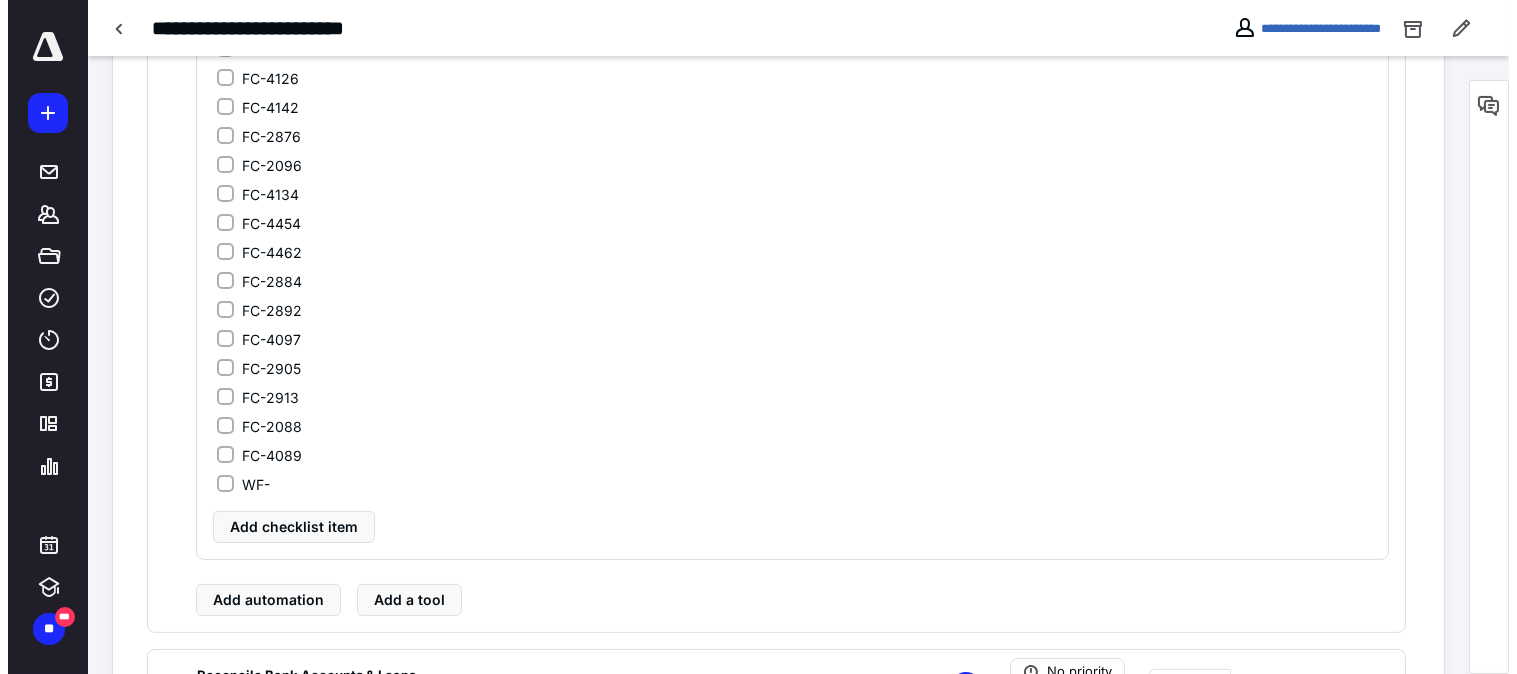 scroll, scrollTop: 467, scrollLeft: 0, axis: vertical 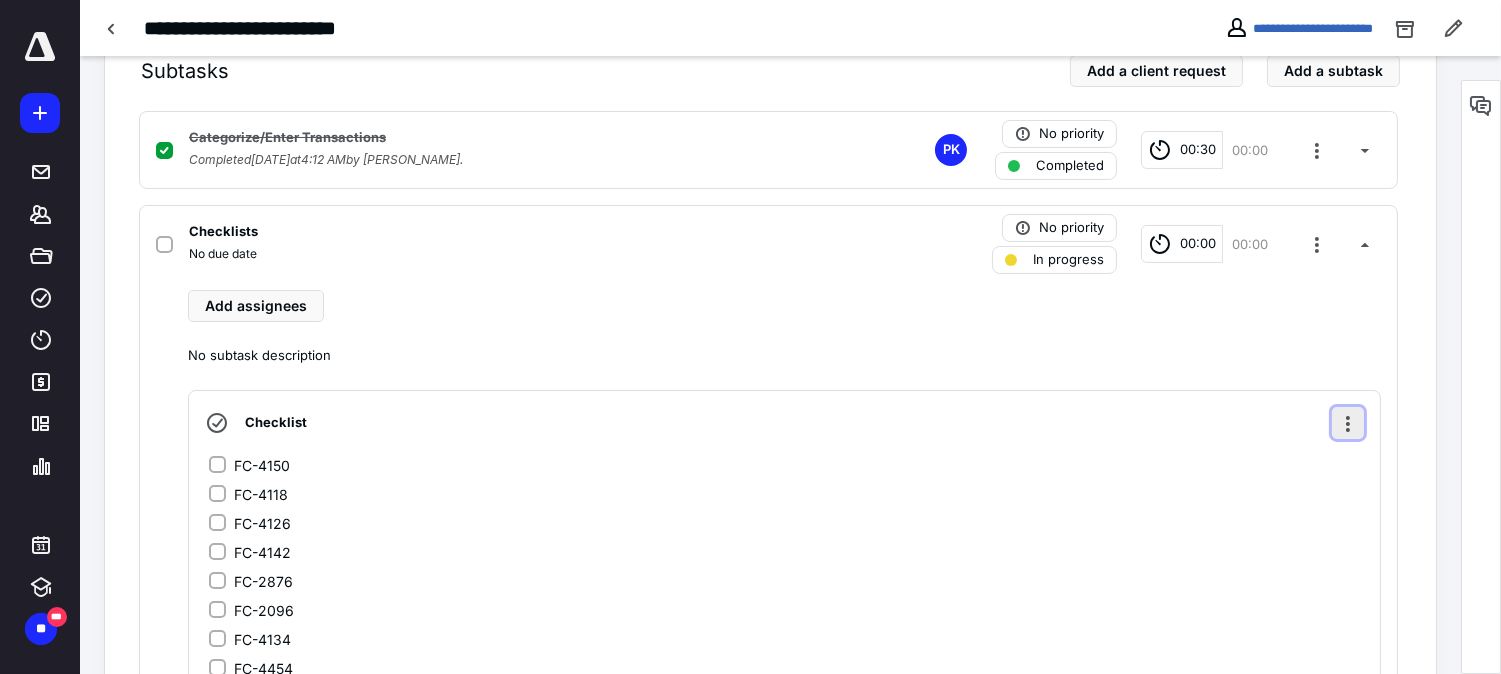 click at bounding box center (1348, 423) 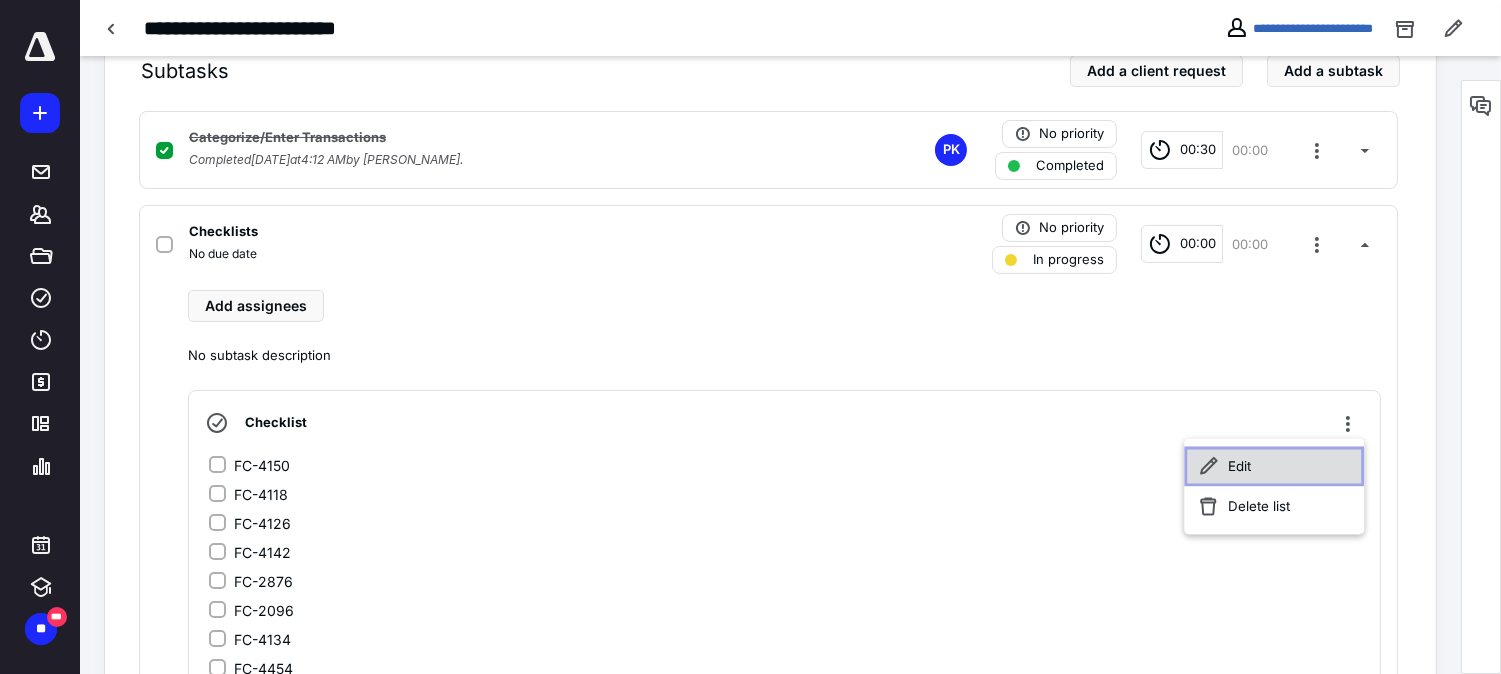click on "Edit" at bounding box center (1274, 467) 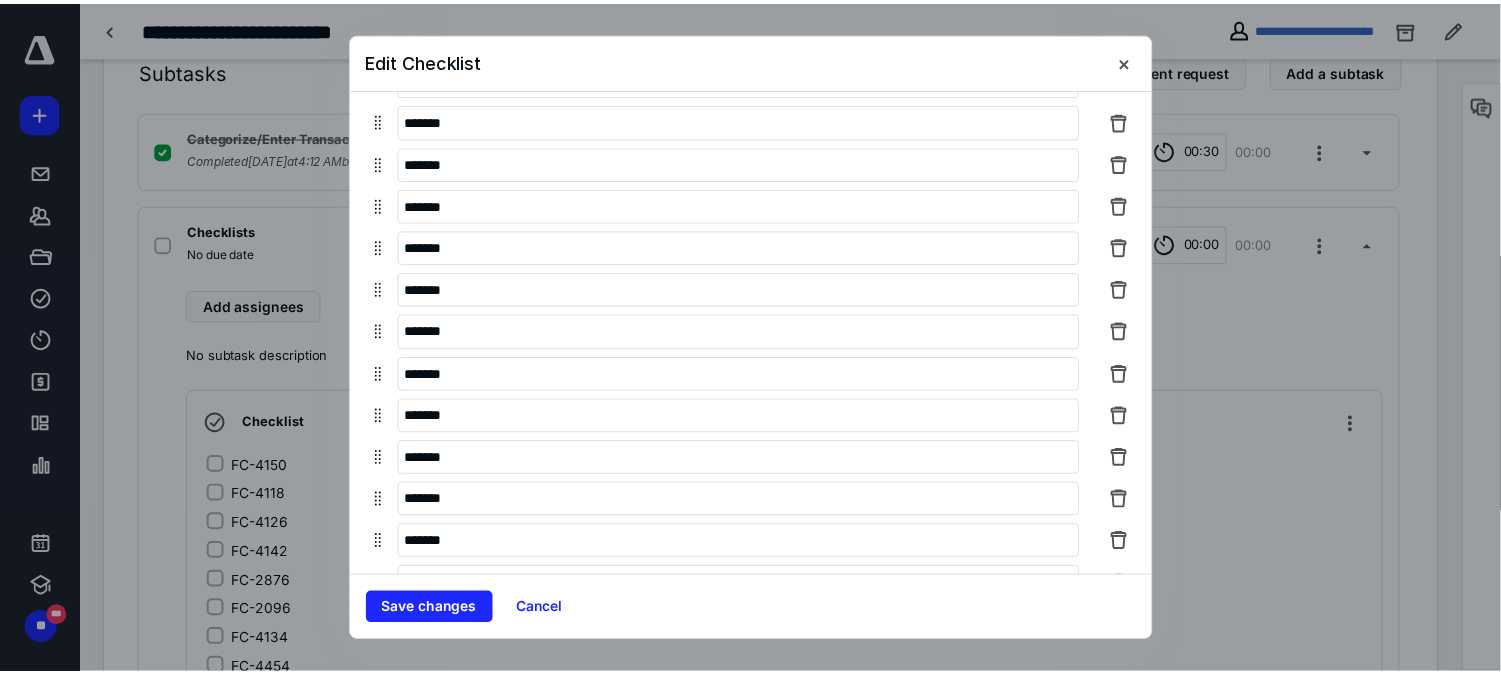 scroll, scrollTop: 317, scrollLeft: 0, axis: vertical 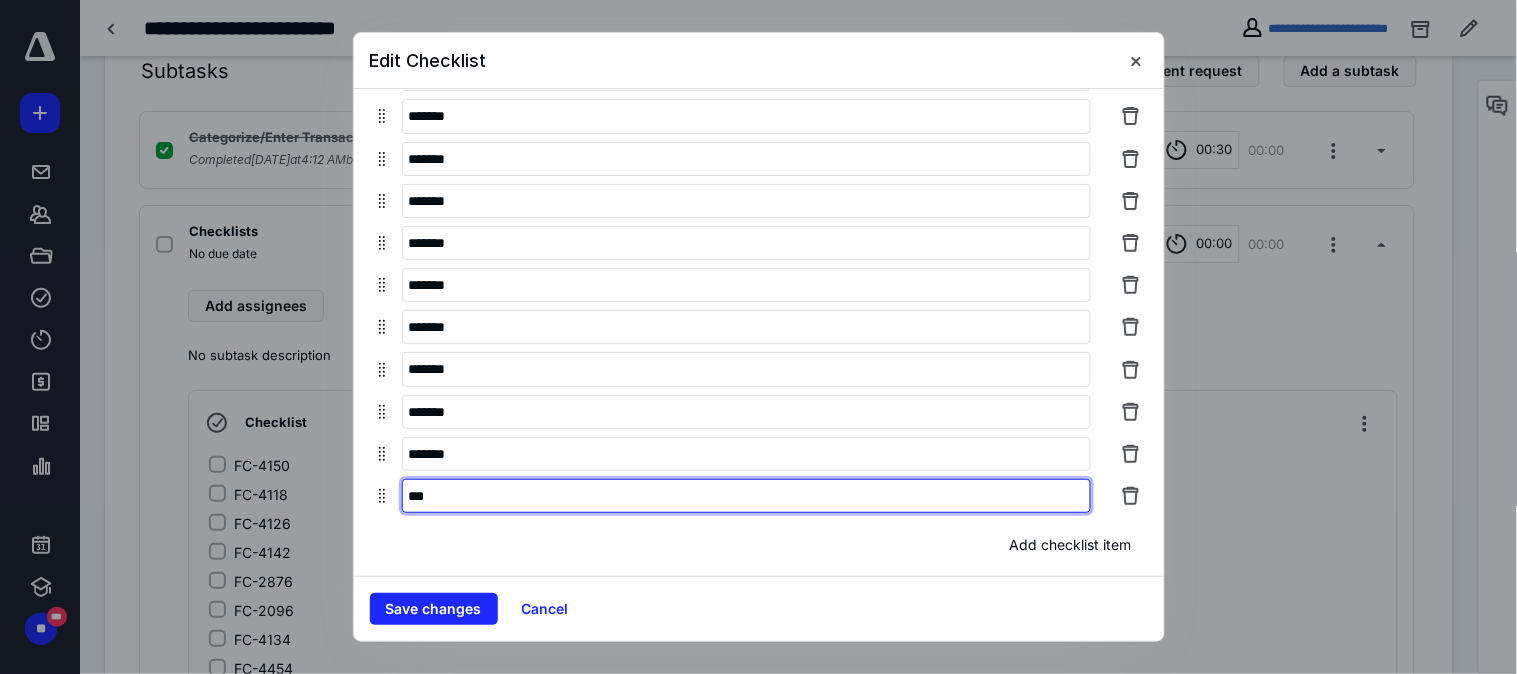 click on "***" at bounding box center (746, 496) 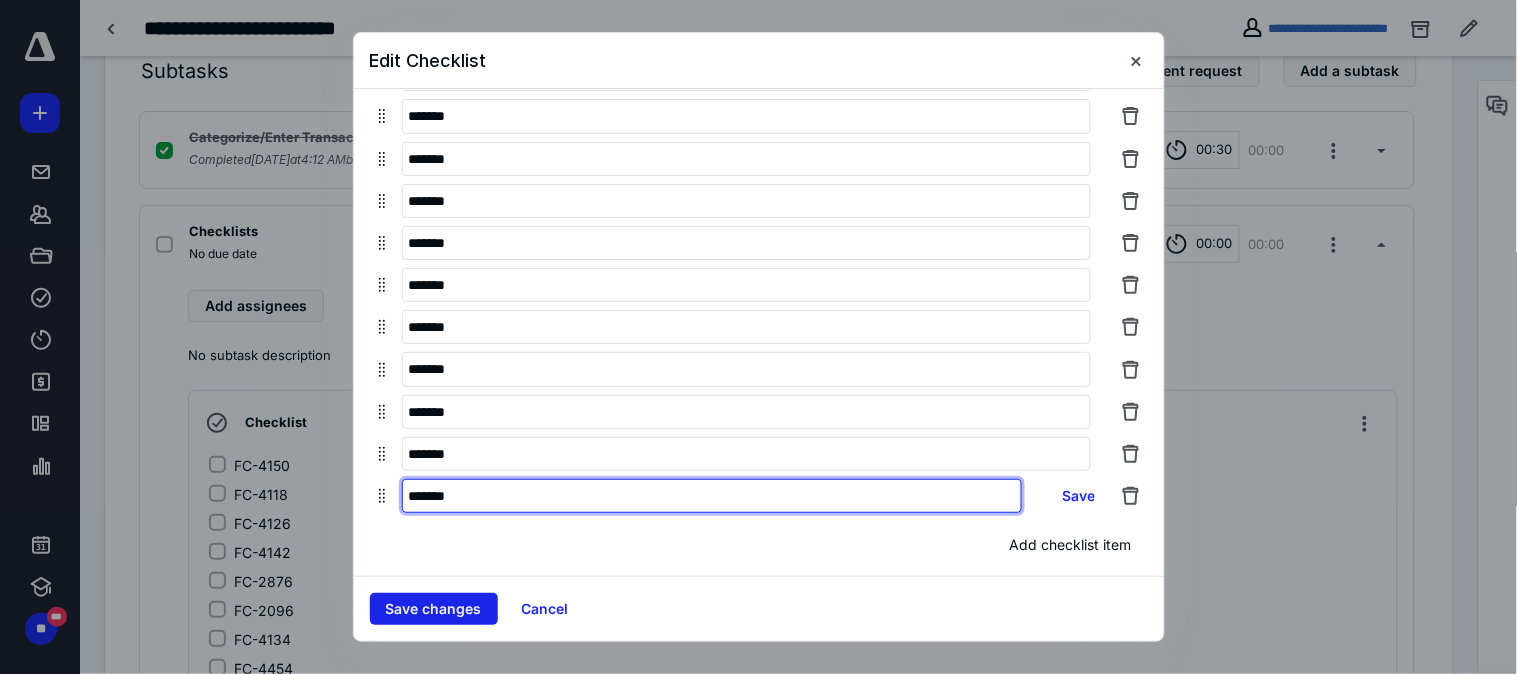 type on "*******" 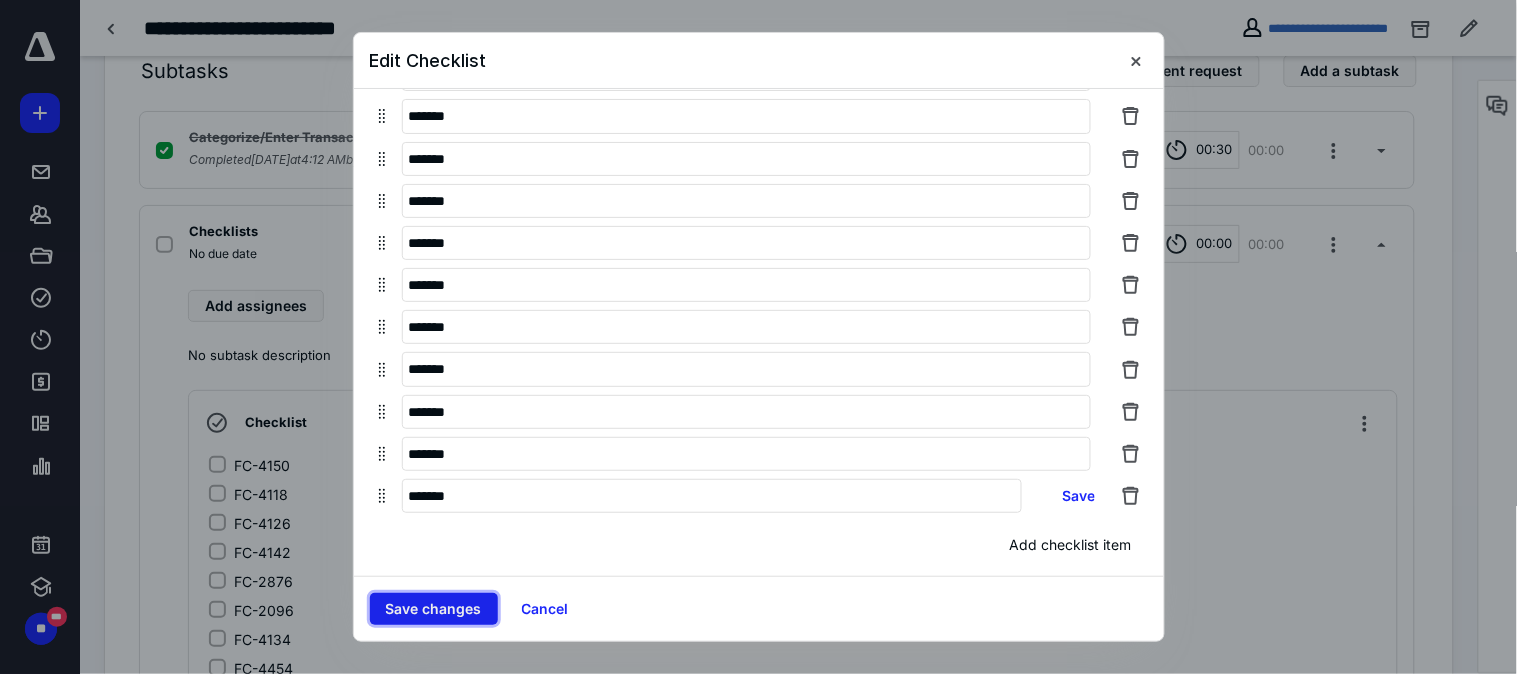 click on "Save changes" at bounding box center (434, 609) 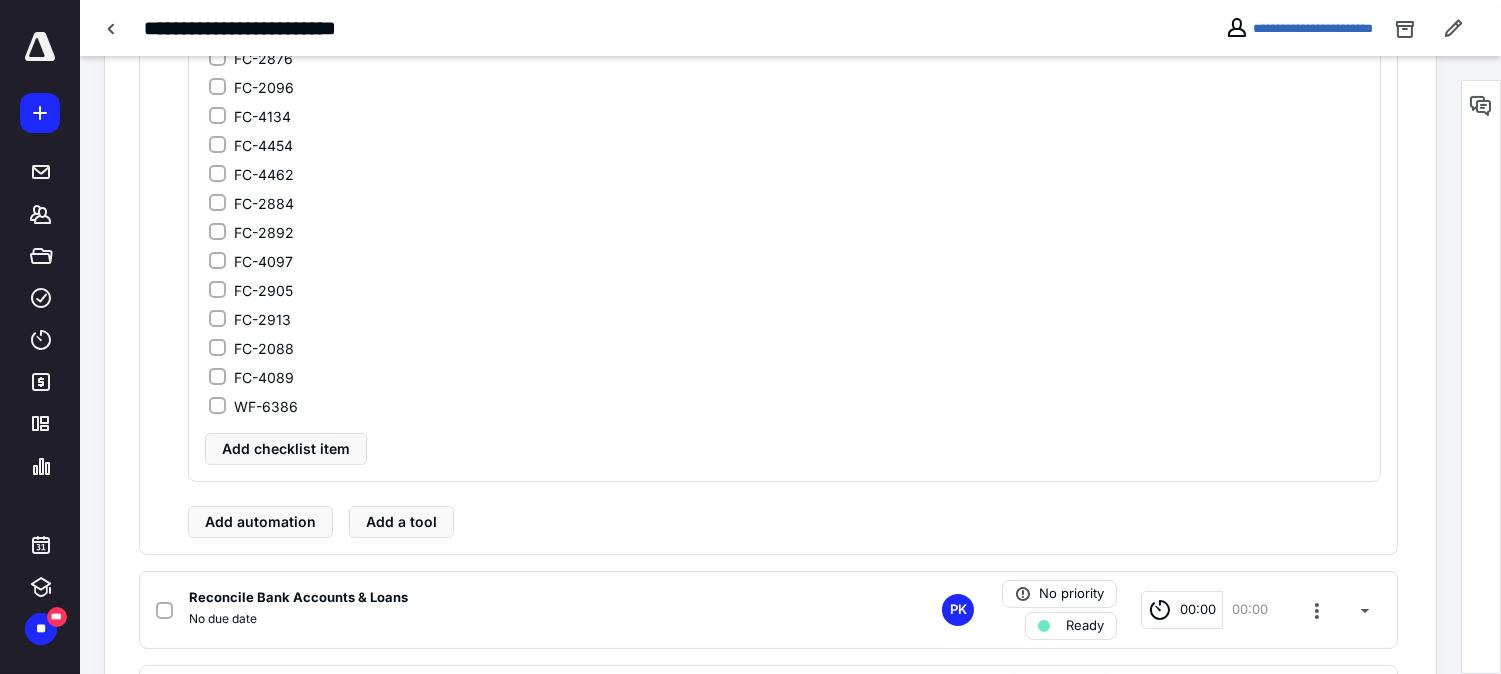 scroll, scrollTop: 1023, scrollLeft: 0, axis: vertical 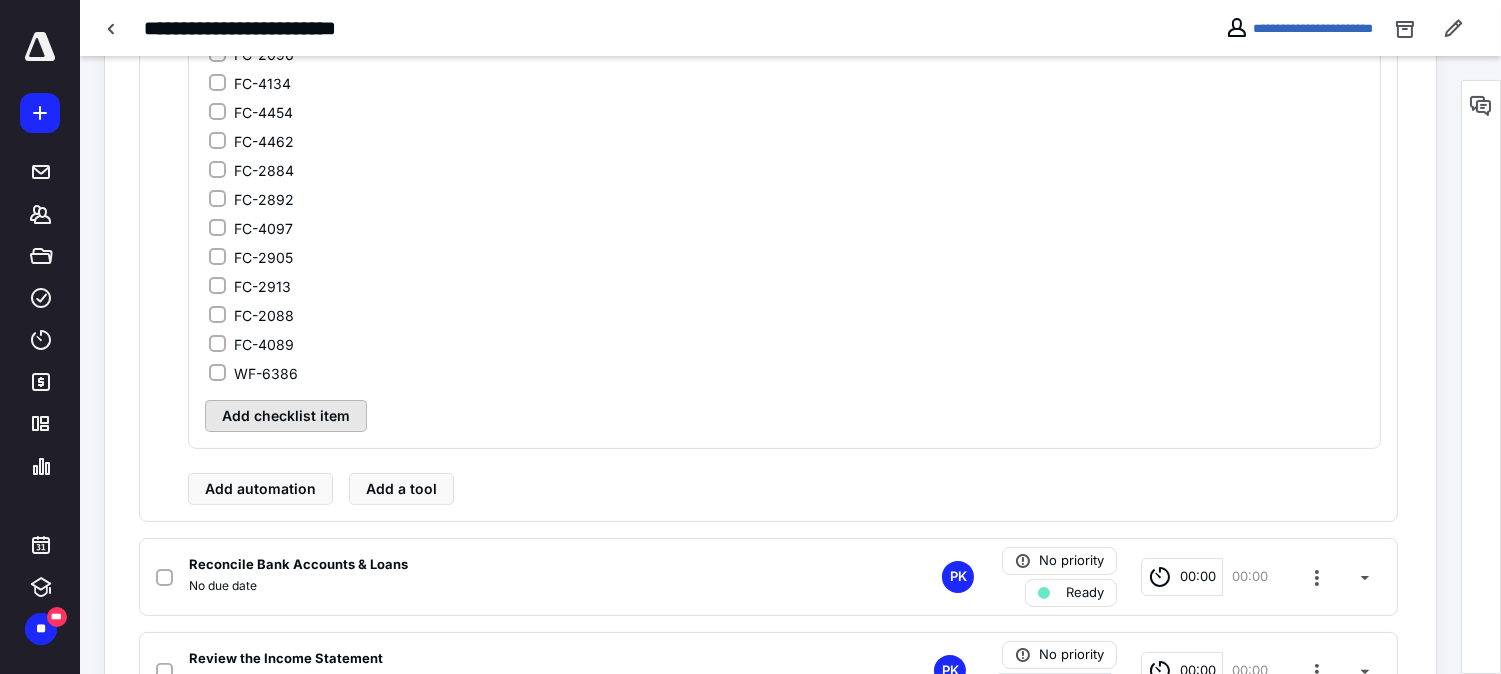 click on "Add checklist item" at bounding box center [286, 416] 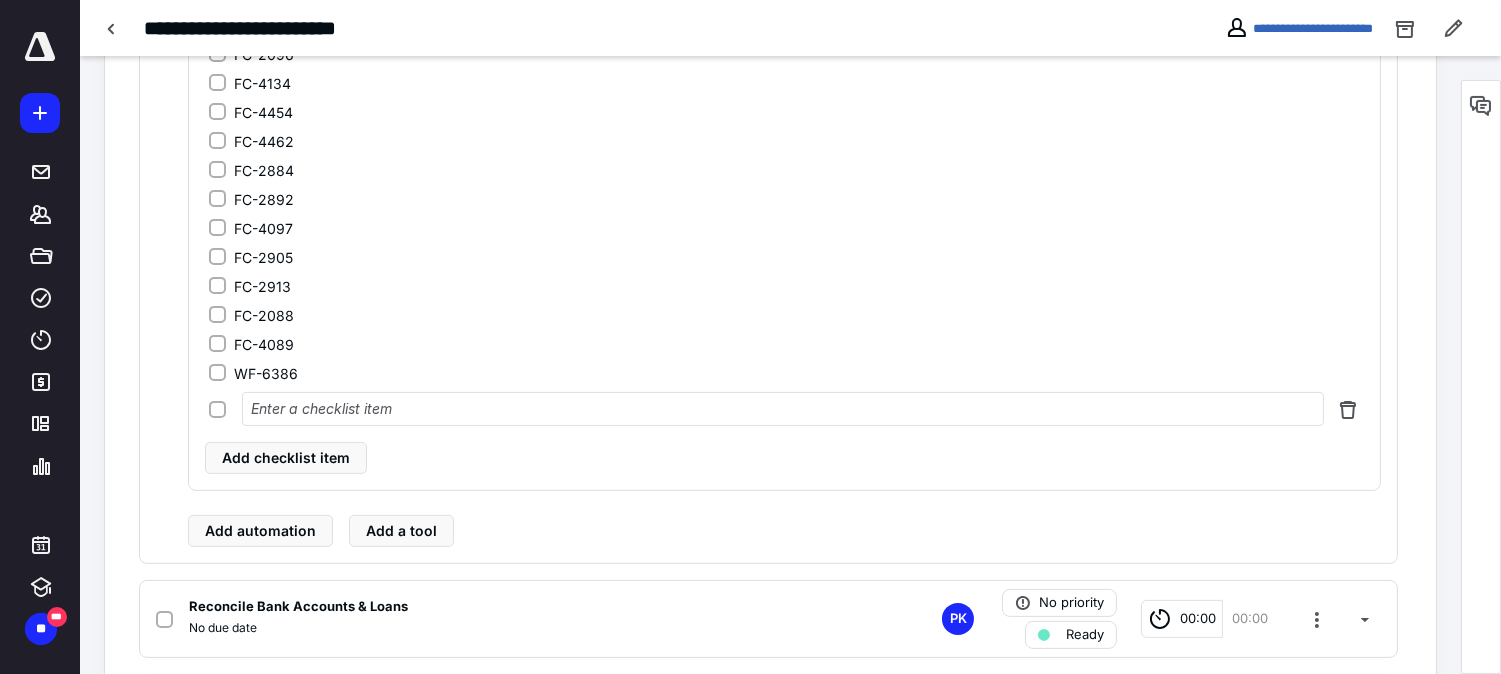 click at bounding box center [783, 409] 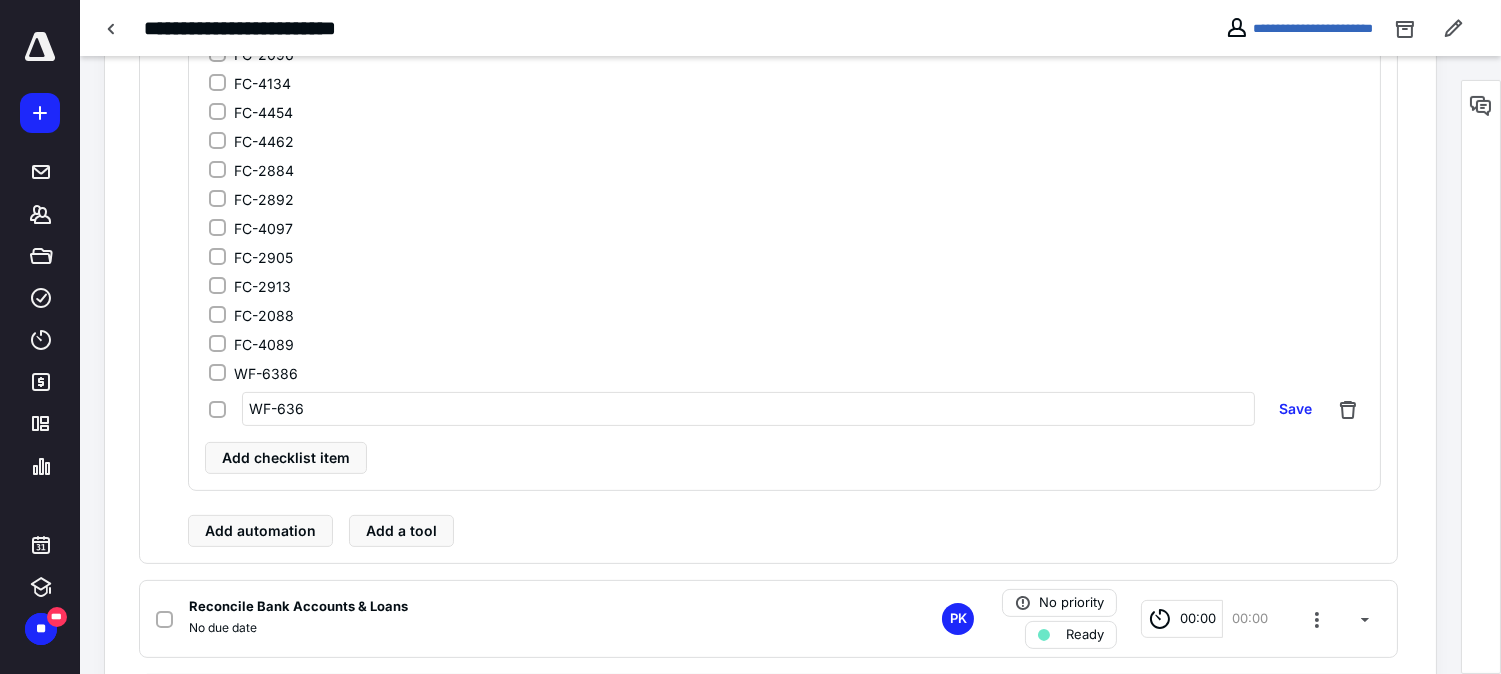 type on "WF-6360" 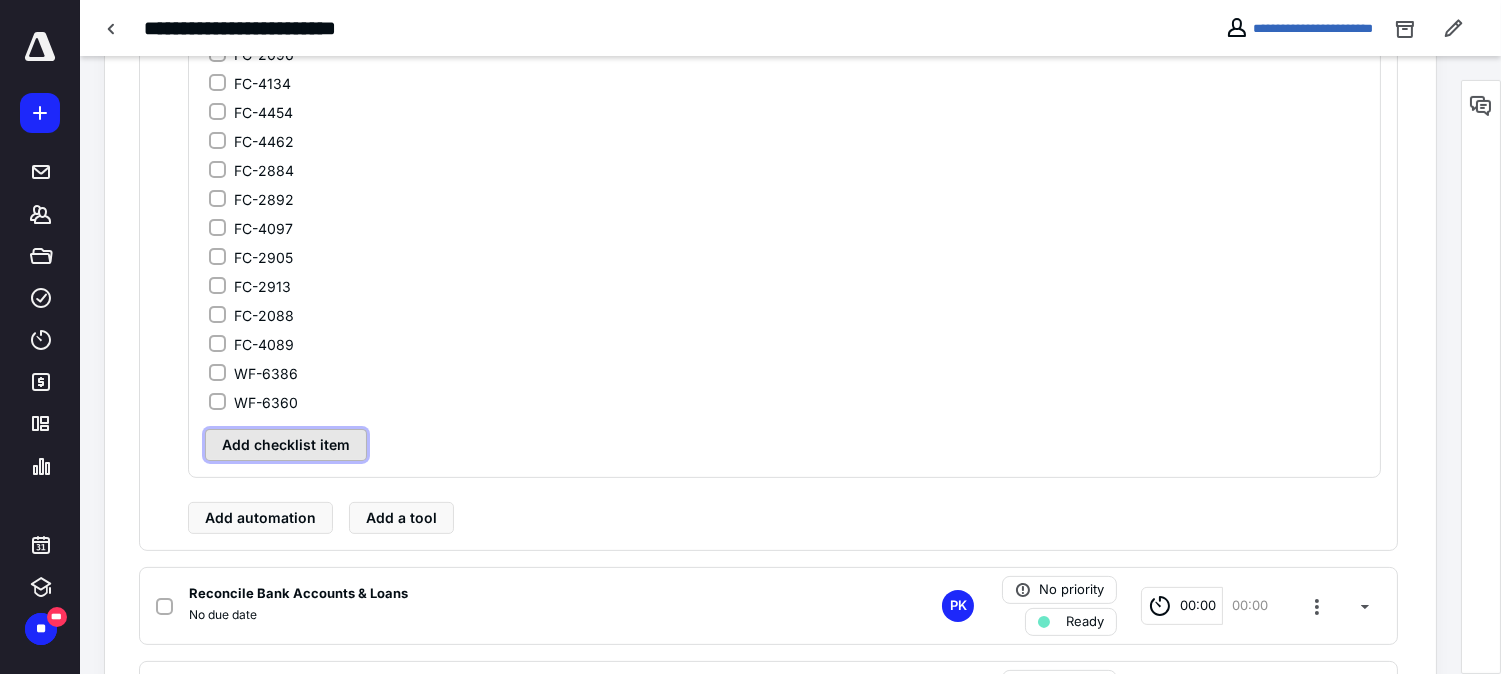 click on "Add checklist item" at bounding box center (286, 445) 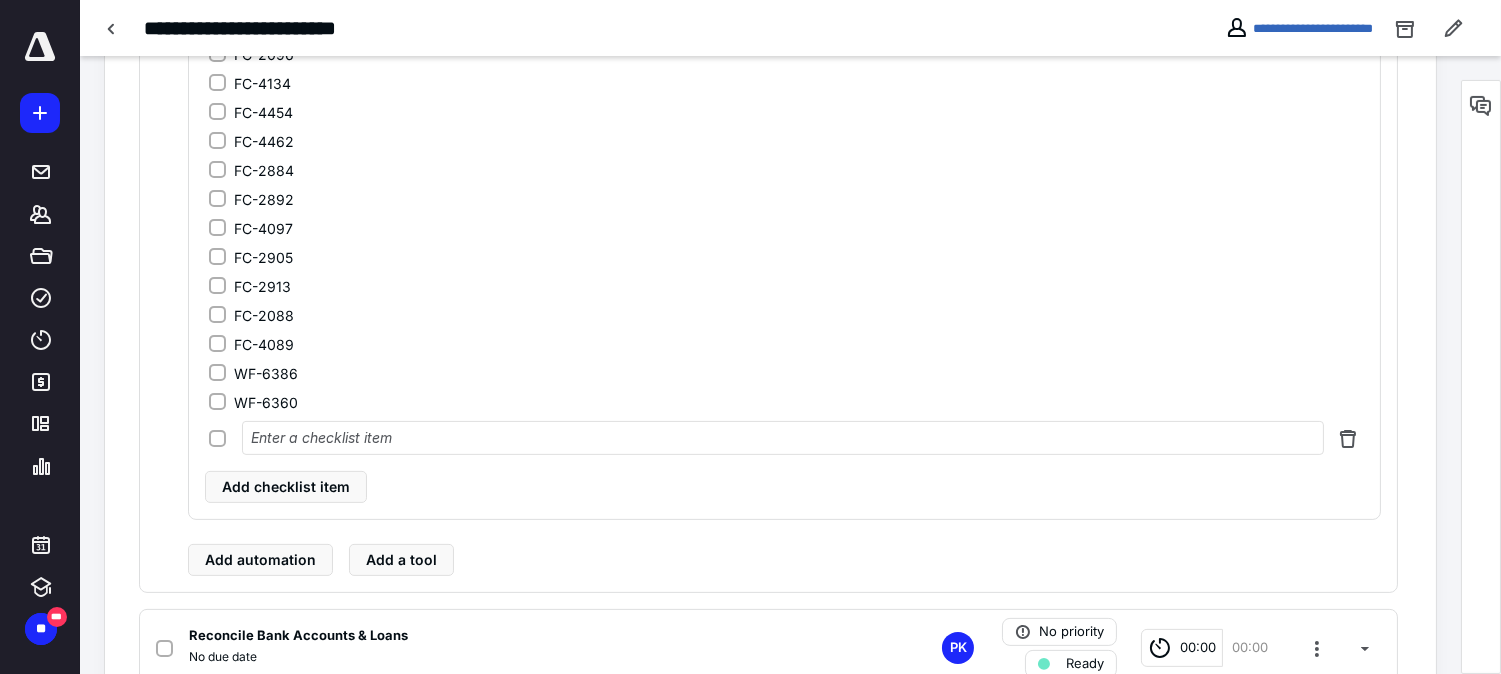 click at bounding box center [783, 438] 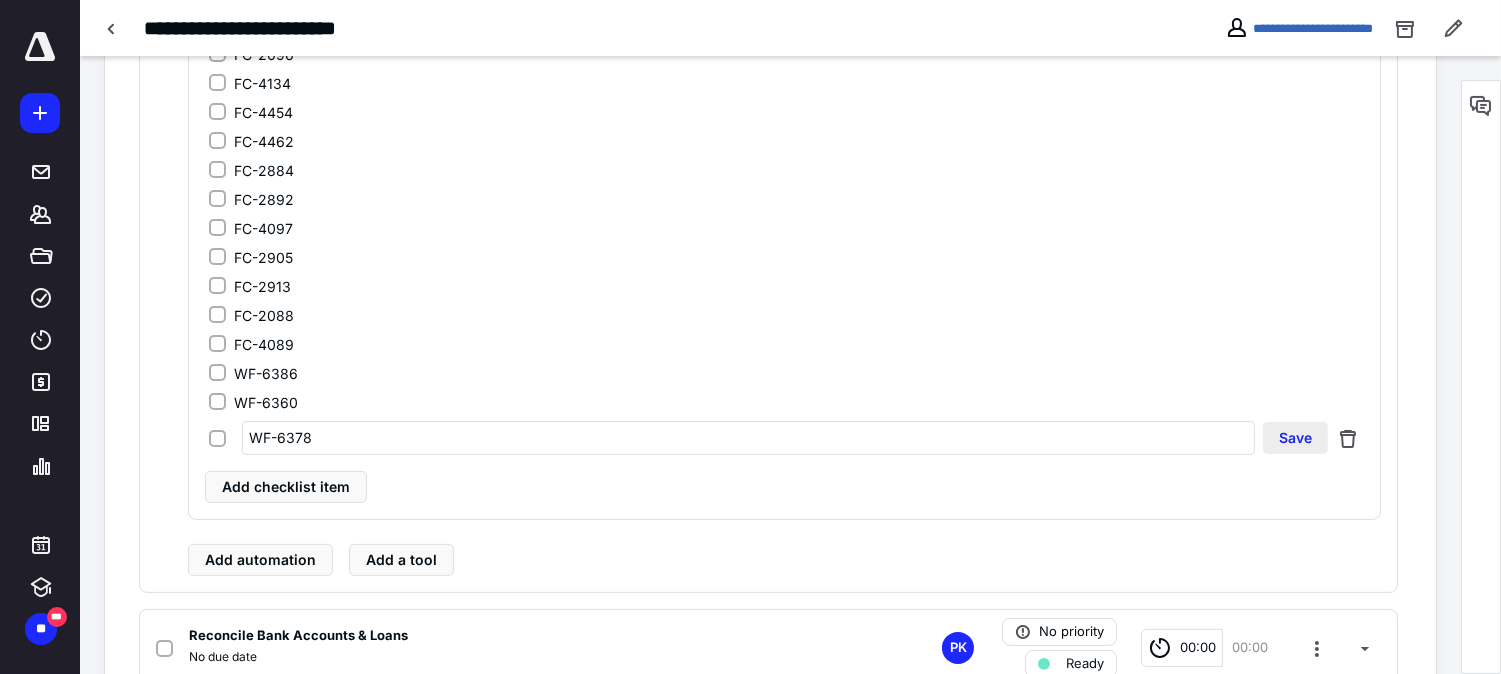 type on "WF-6378" 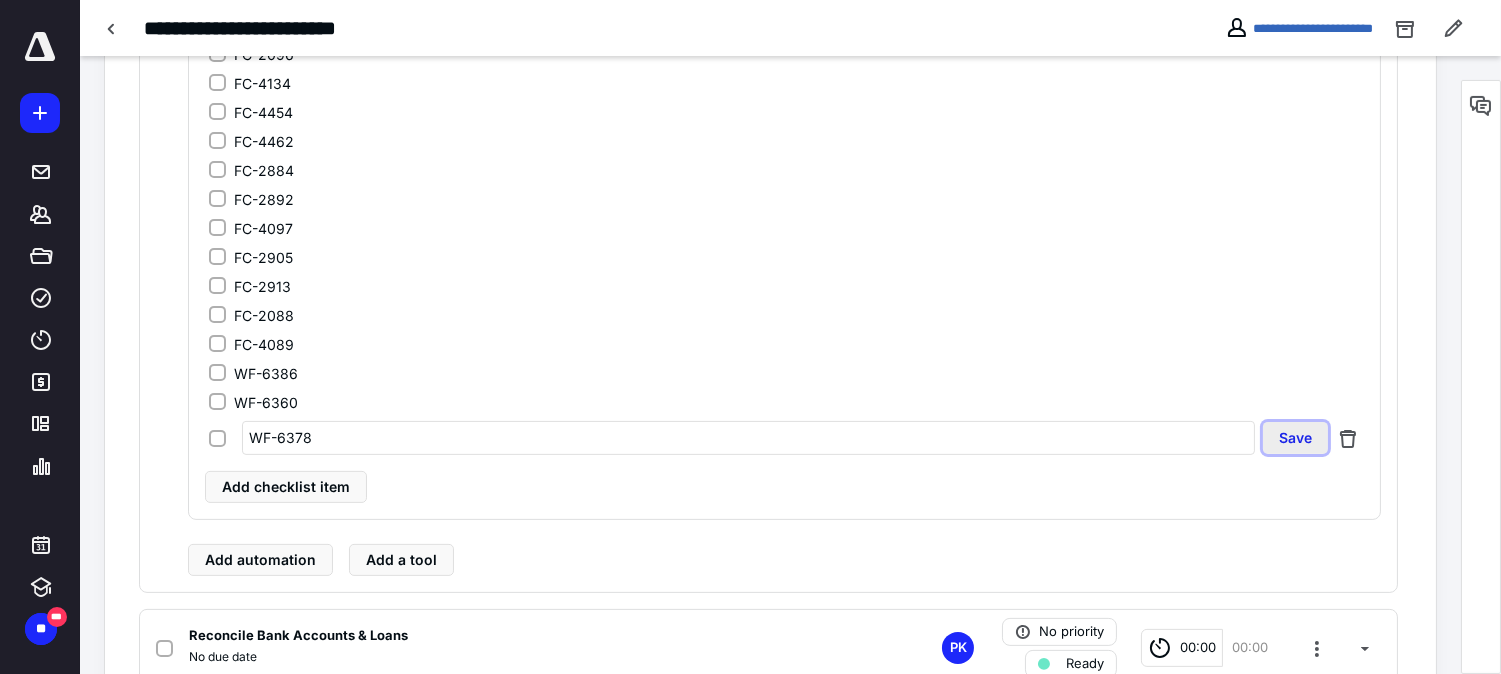 click on "Save" at bounding box center (1295, 438) 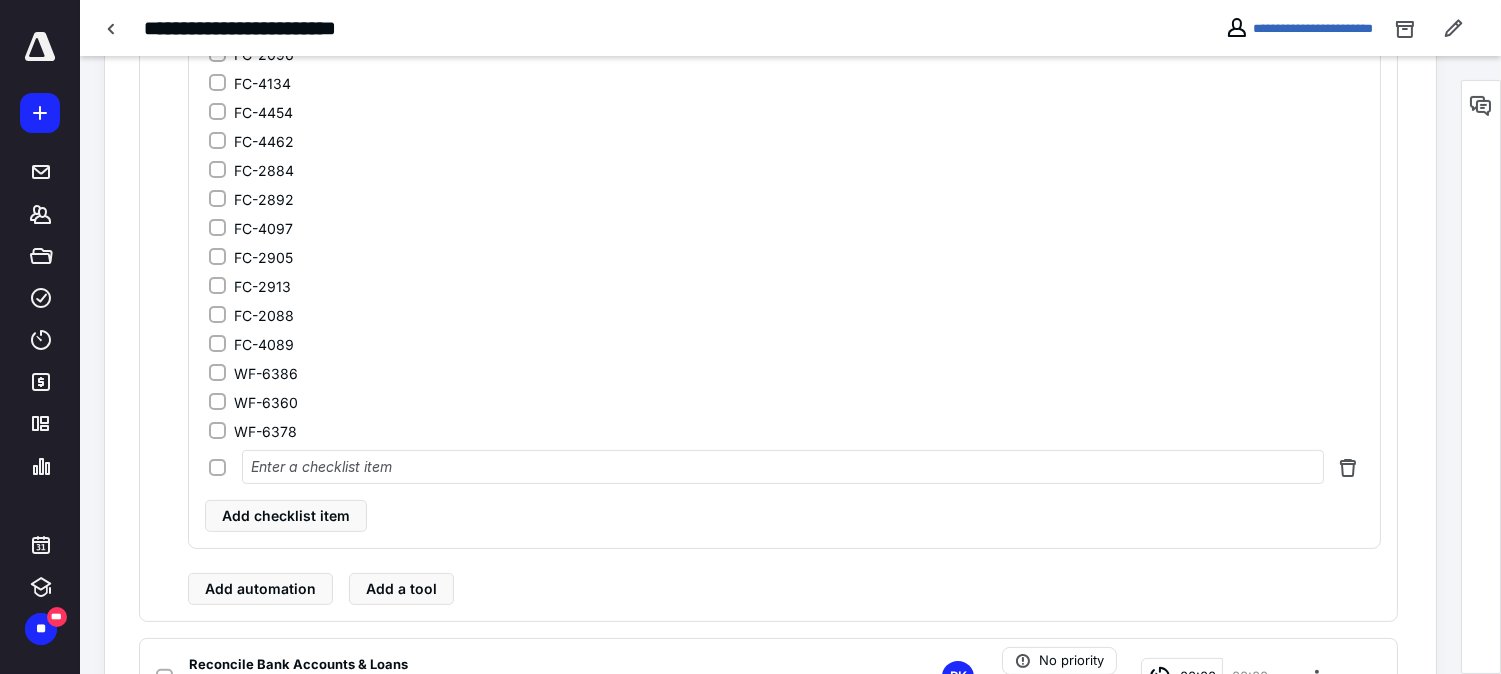 click at bounding box center (783, 467) 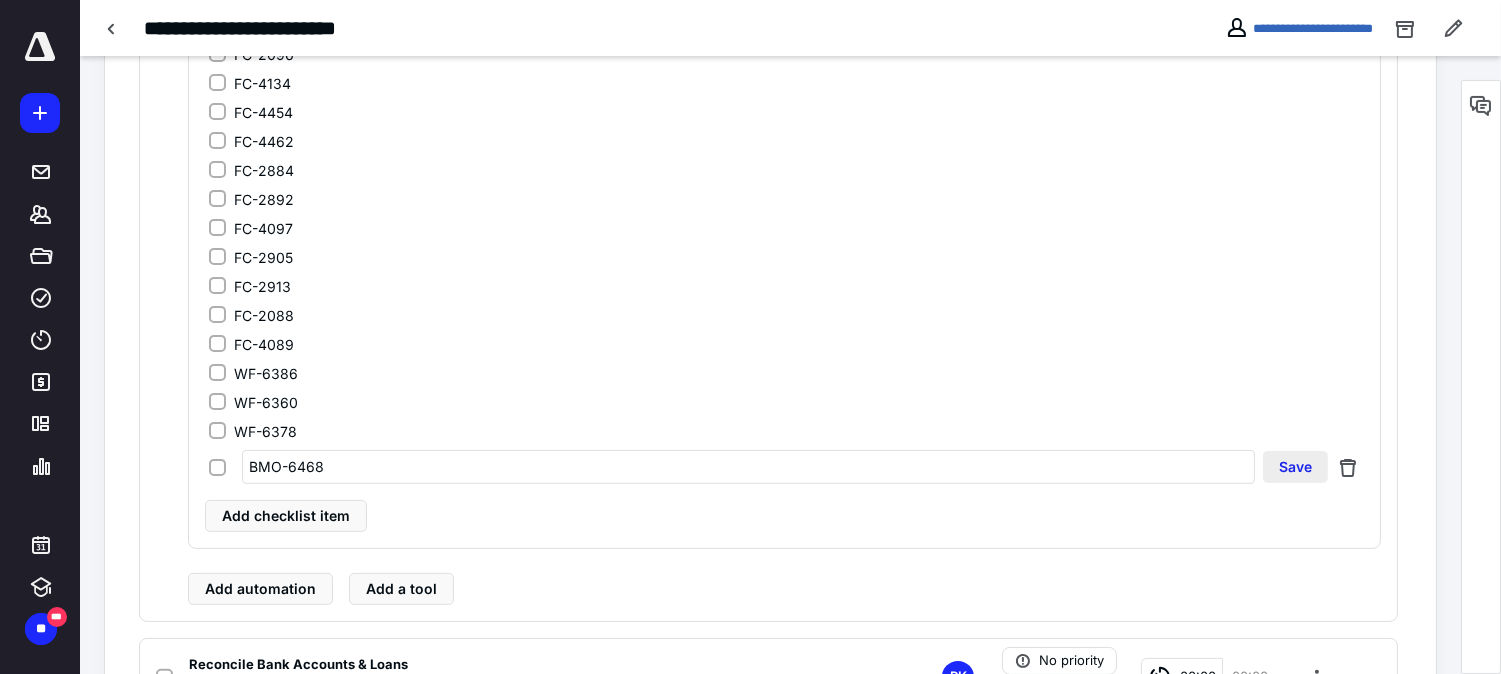 type on "BMO-6468" 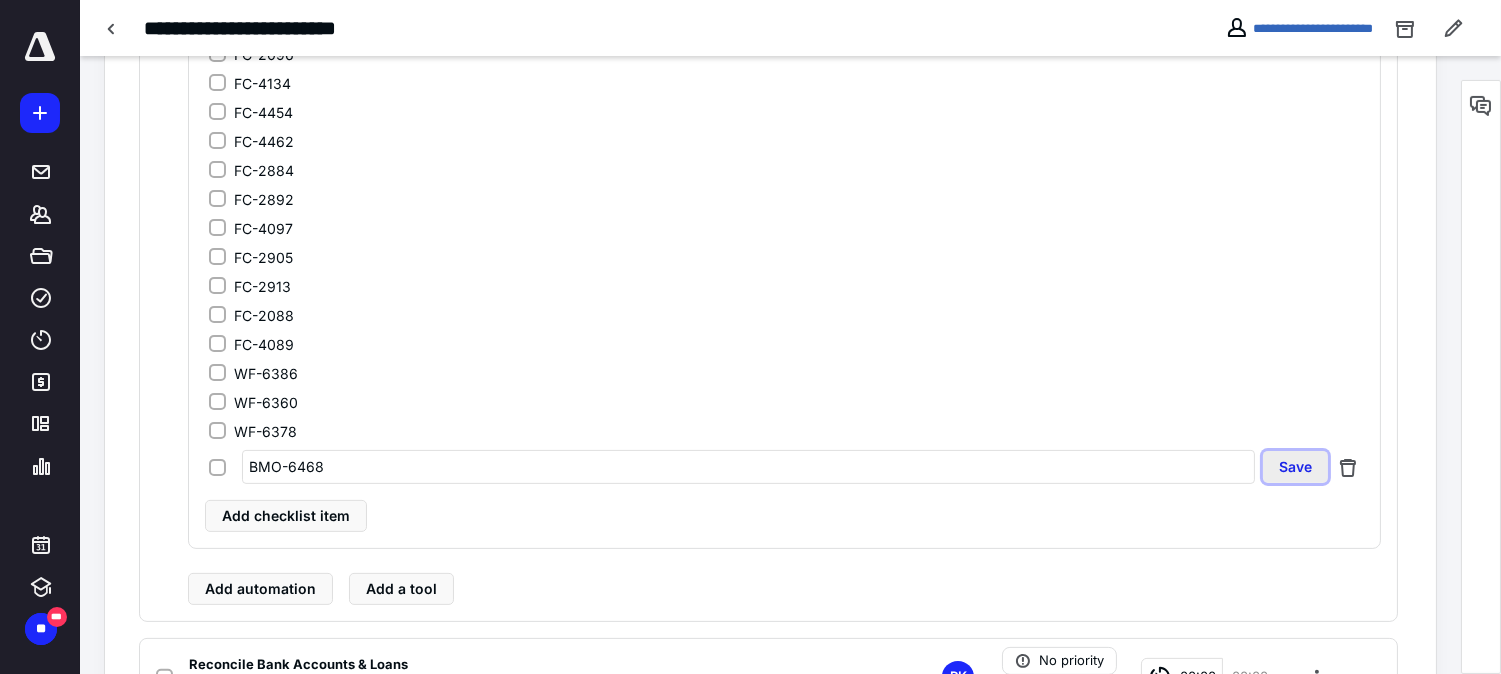 click on "Save" at bounding box center (1295, 467) 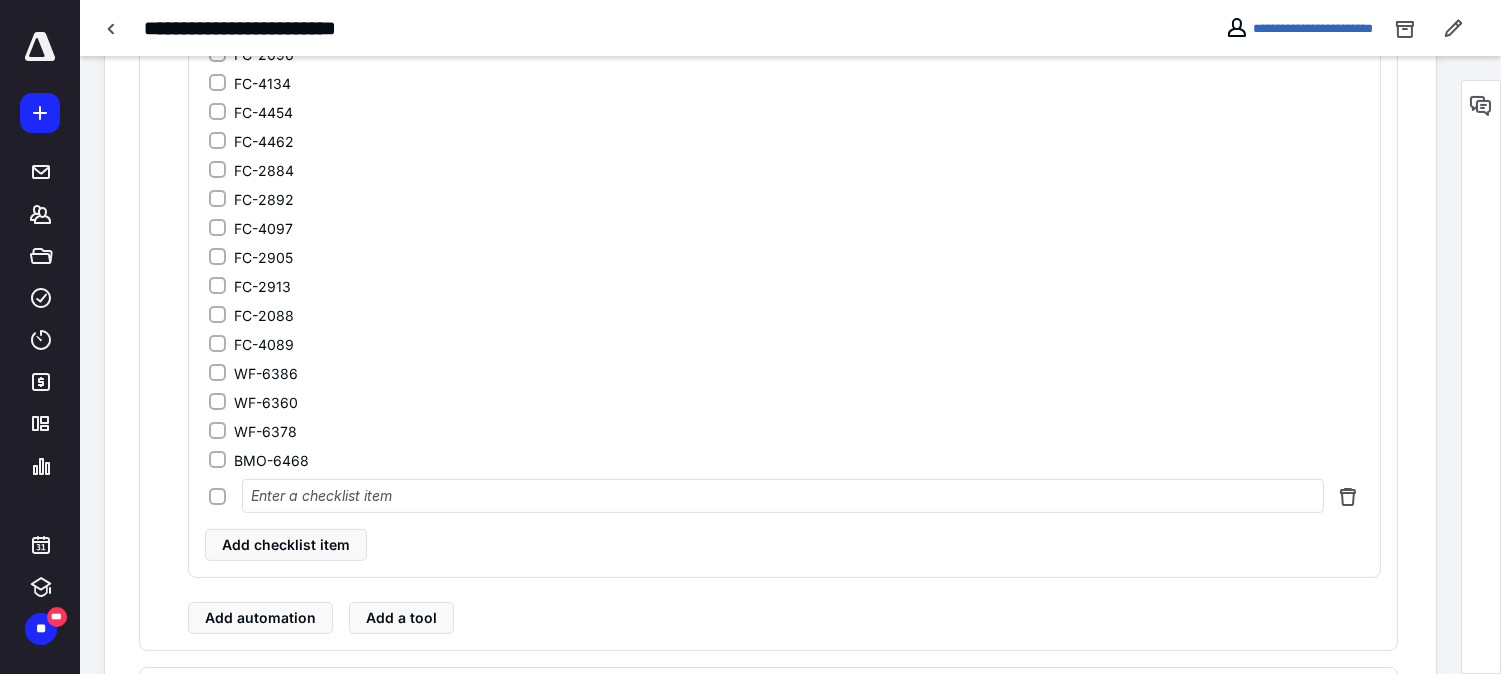 click at bounding box center [783, 496] 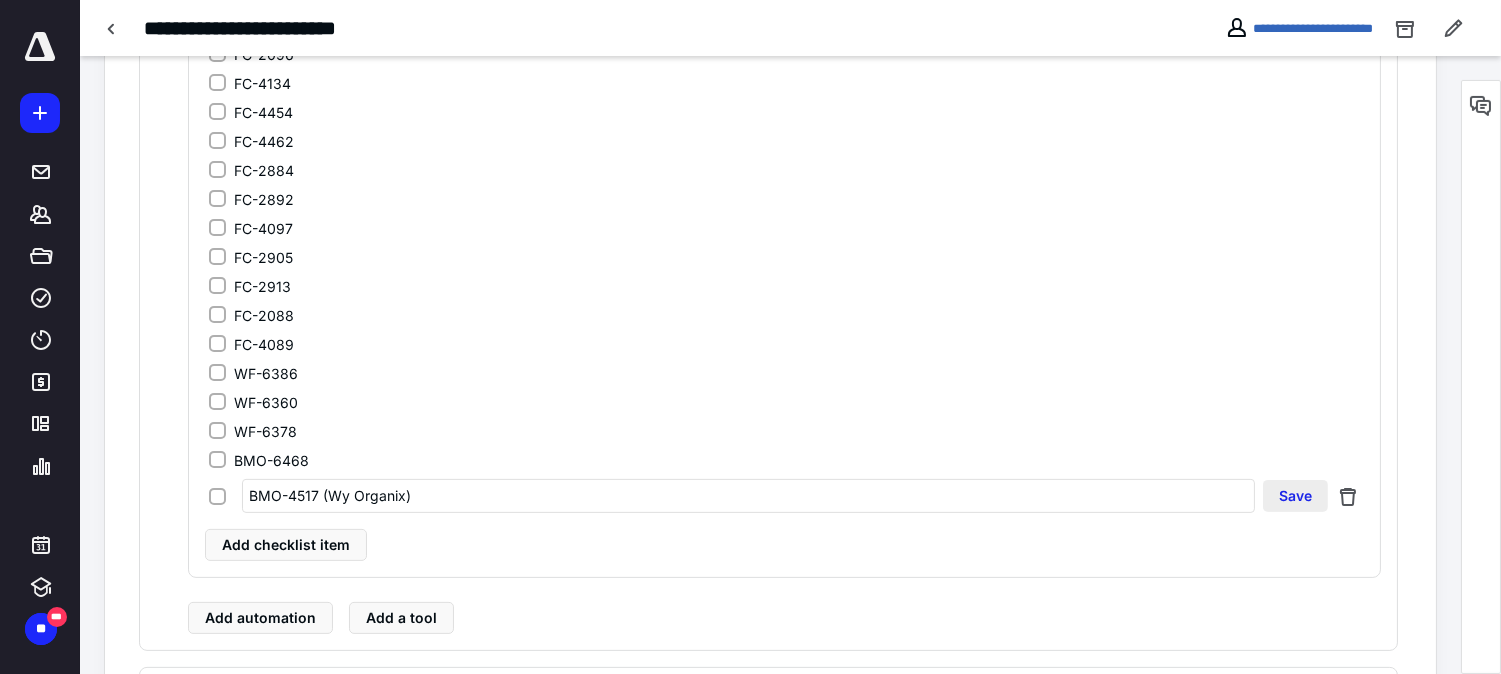 type on "BMO-4517 (Wy Organix)" 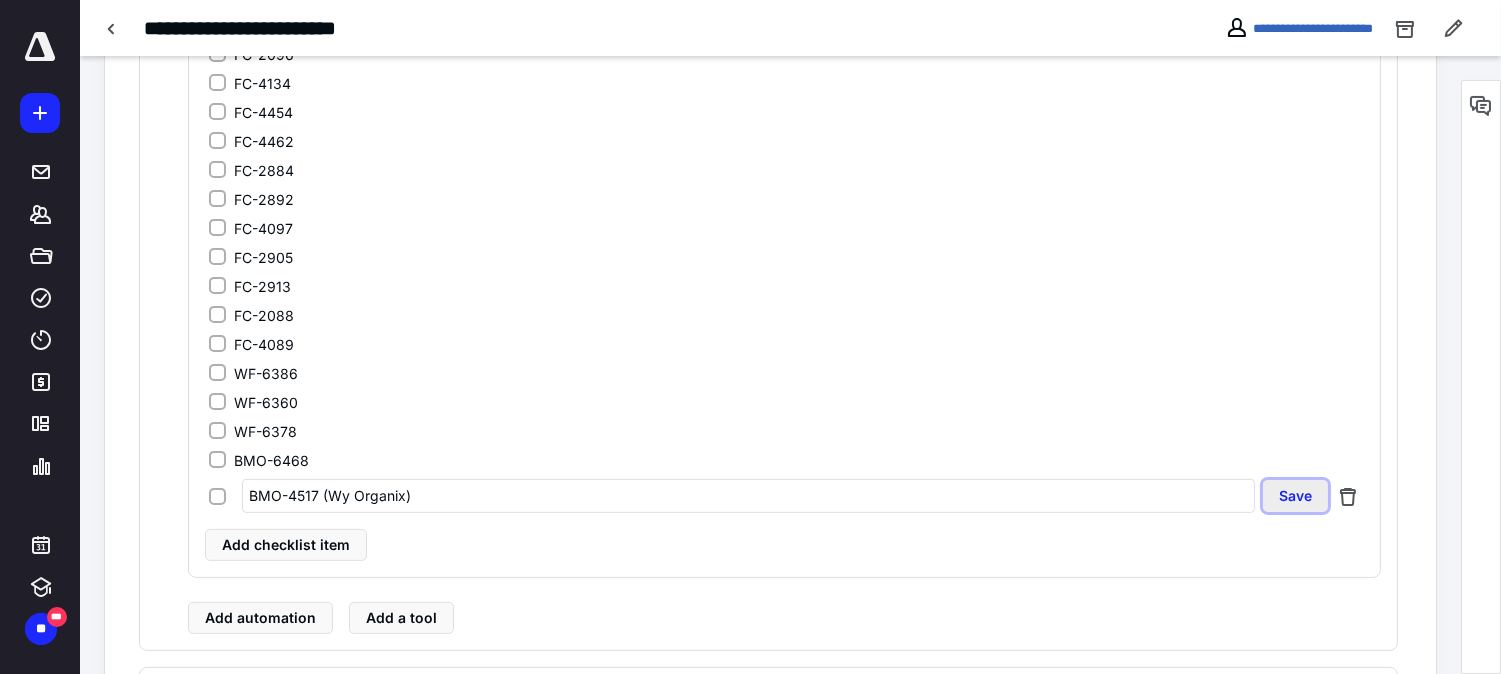 click on "Save" at bounding box center (1295, 496) 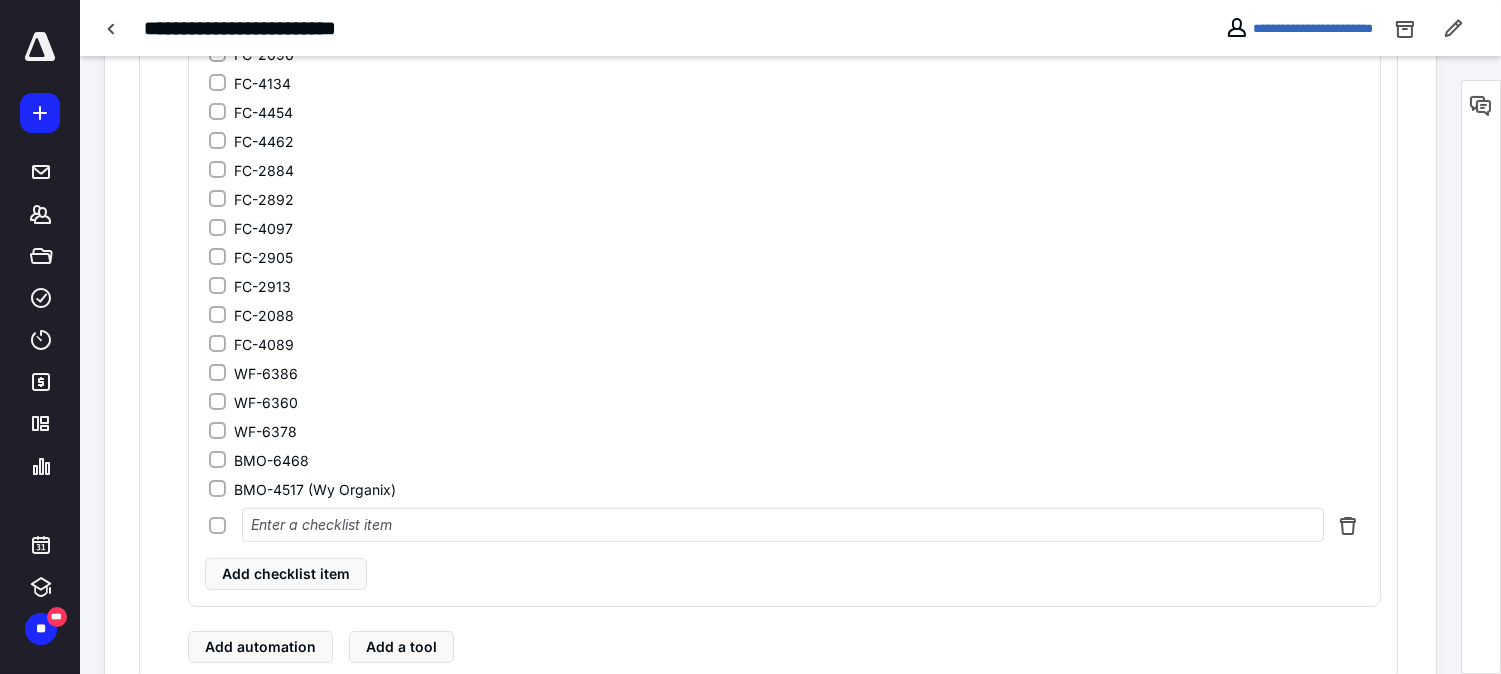 click on "BMO-6468" at bounding box center [786, 460] 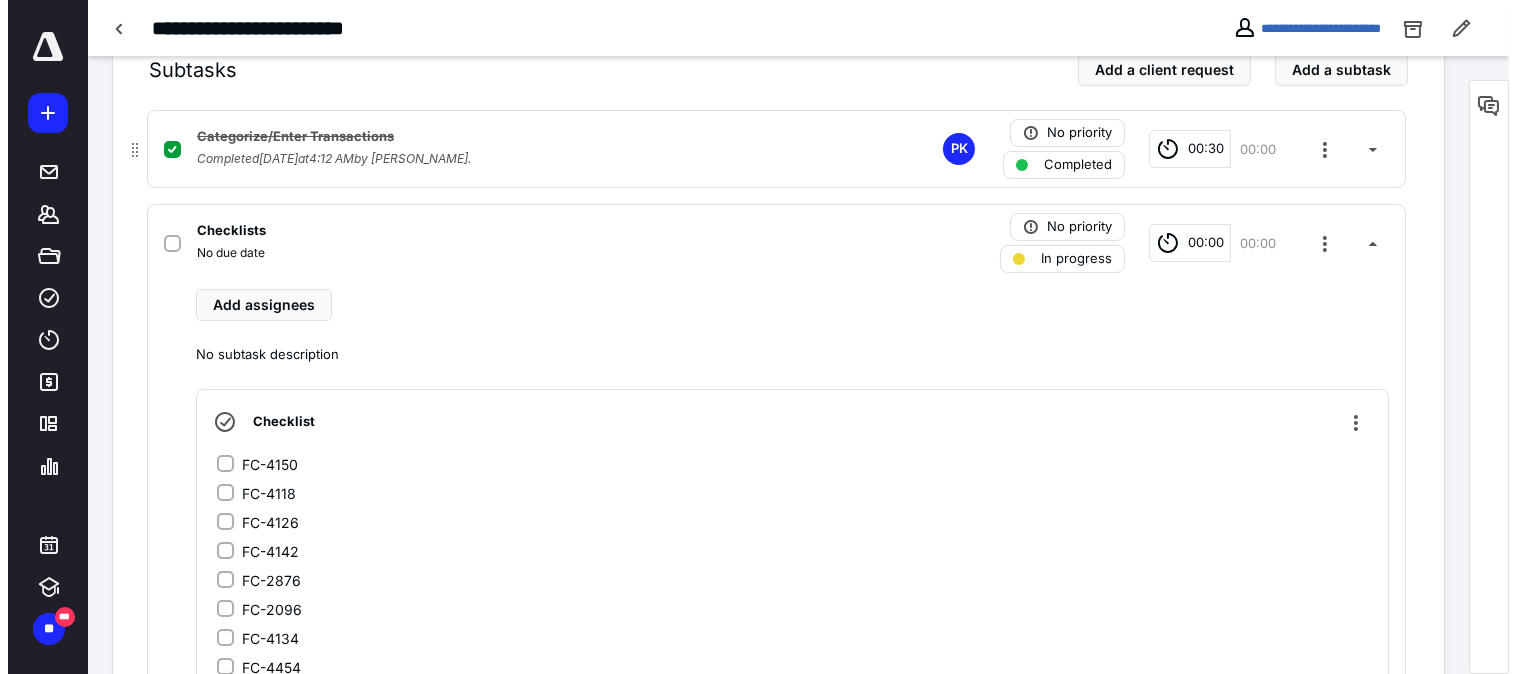 scroll, scrollTop: 467, scrollLeft: 0, axis: vertical 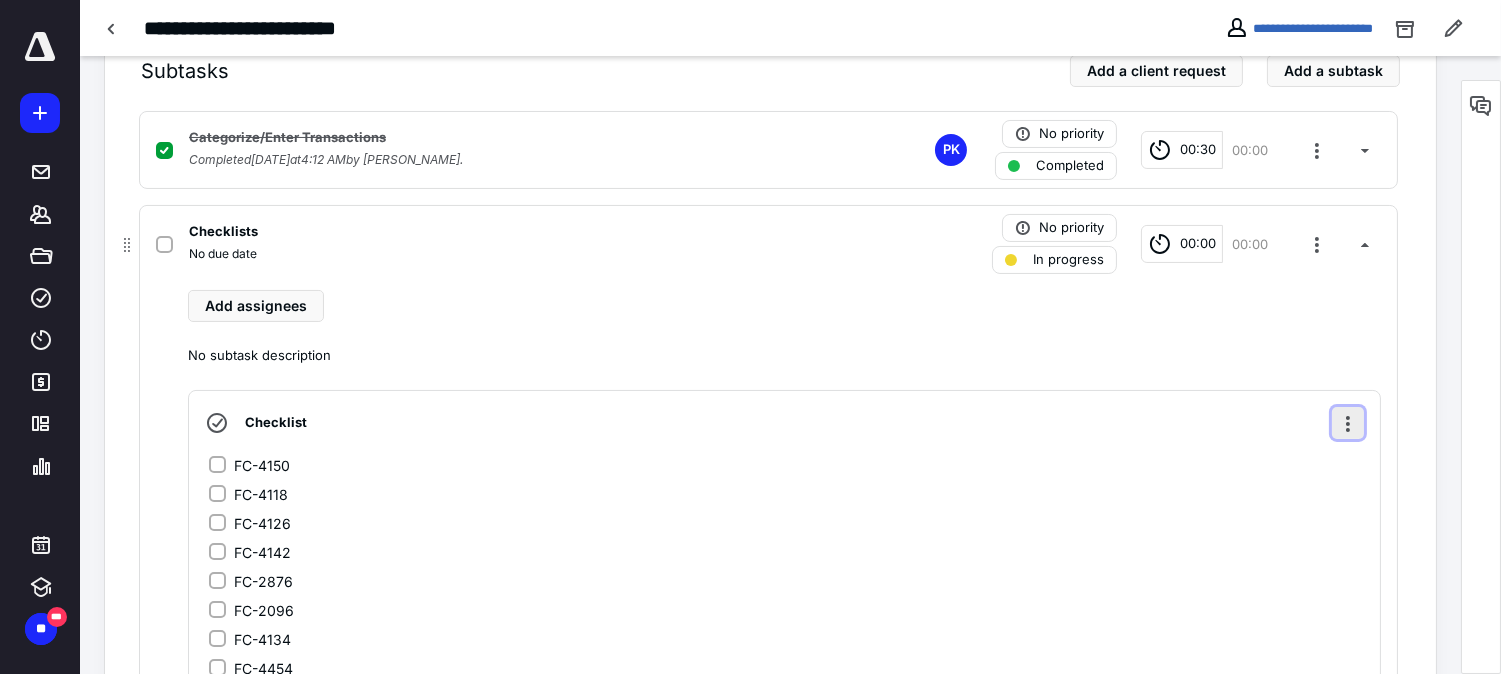 click at bounding box center (1348, 423) 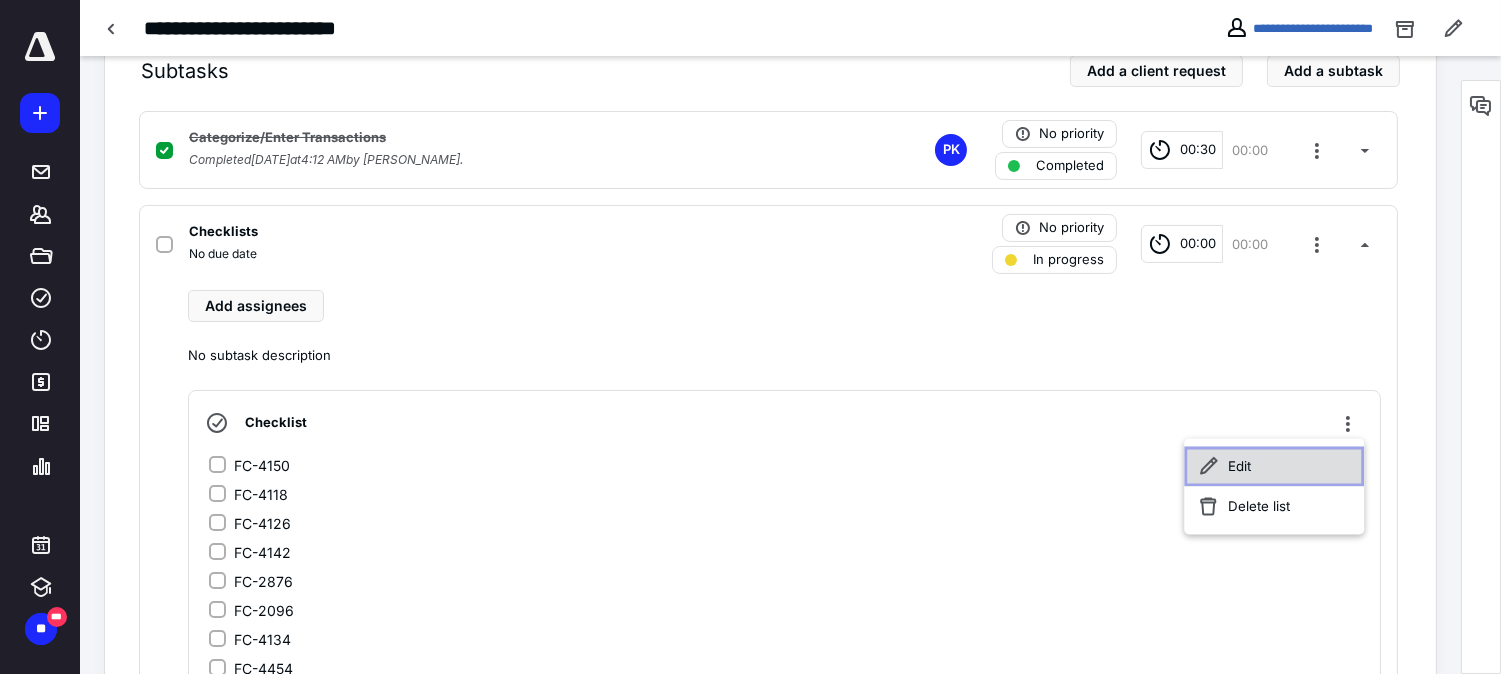 click on "Edit" at bounding box center [1274, 467] 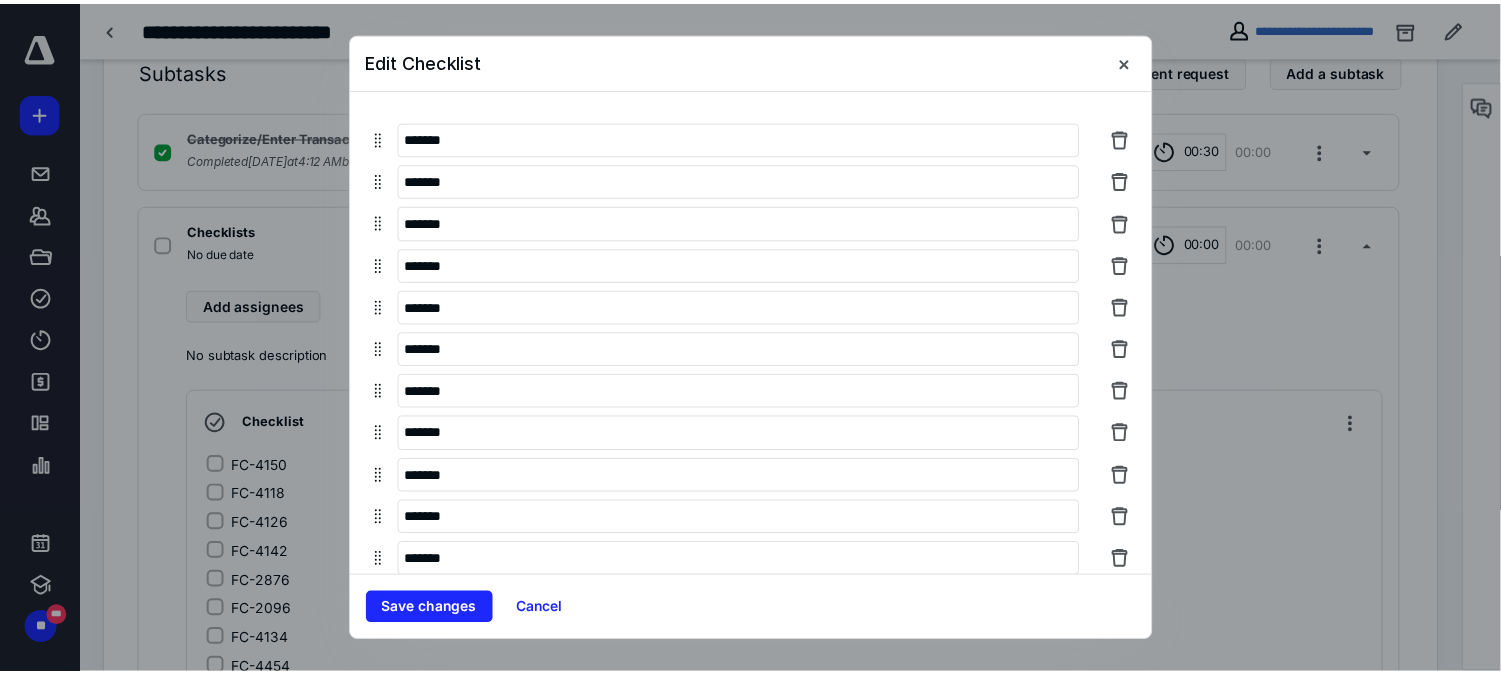 scroll, scrollTop: 486, scrollLeft: 0, axis: vertical 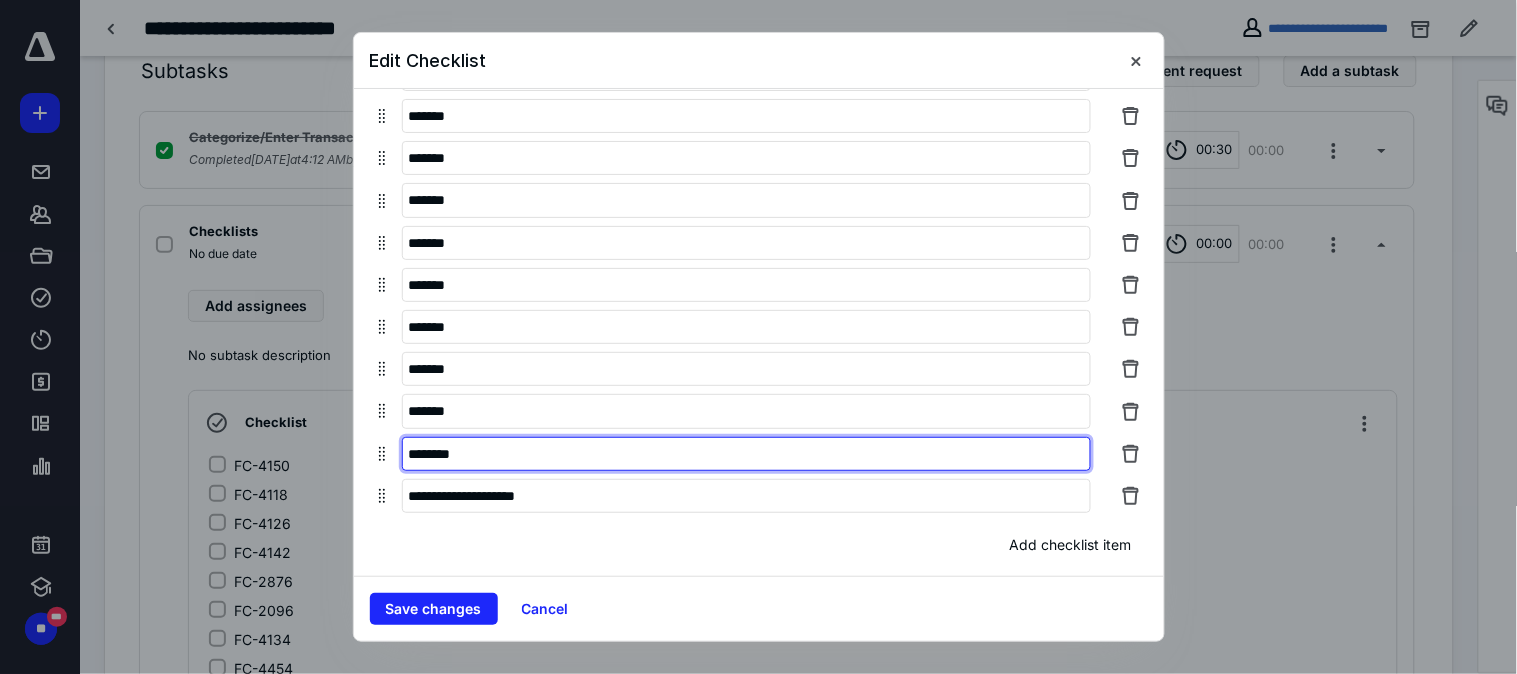 click on "********" at bounding box center [746, 454] 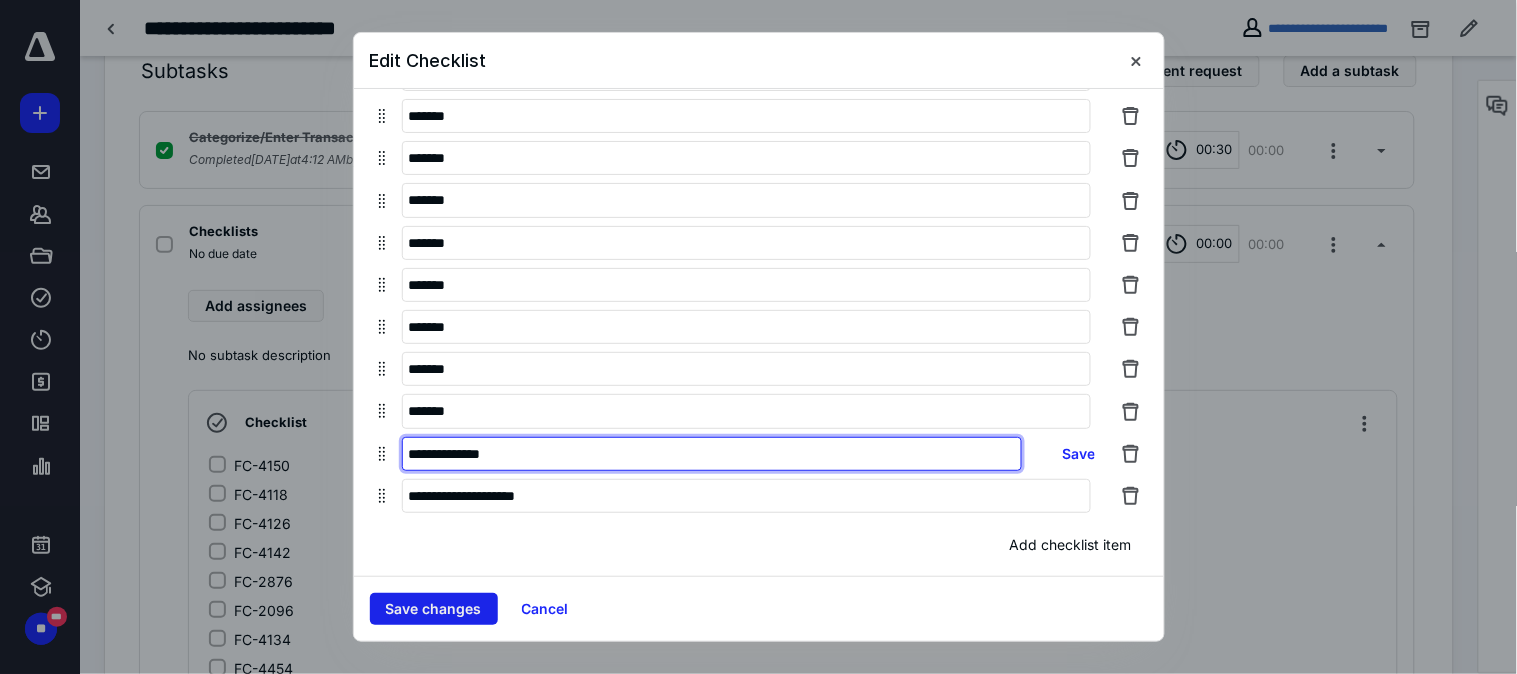 type on "**********" 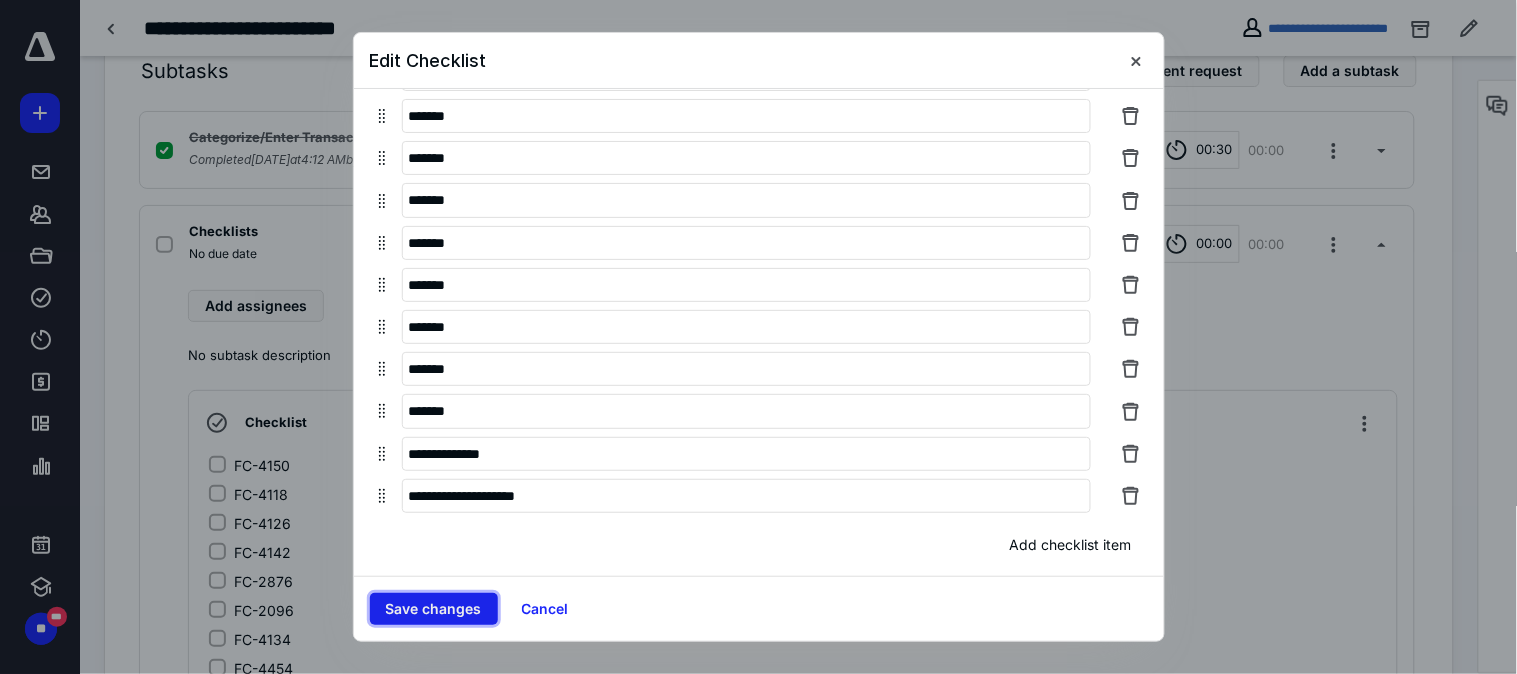 click on "Save changes" at bounding box center (434, 609) 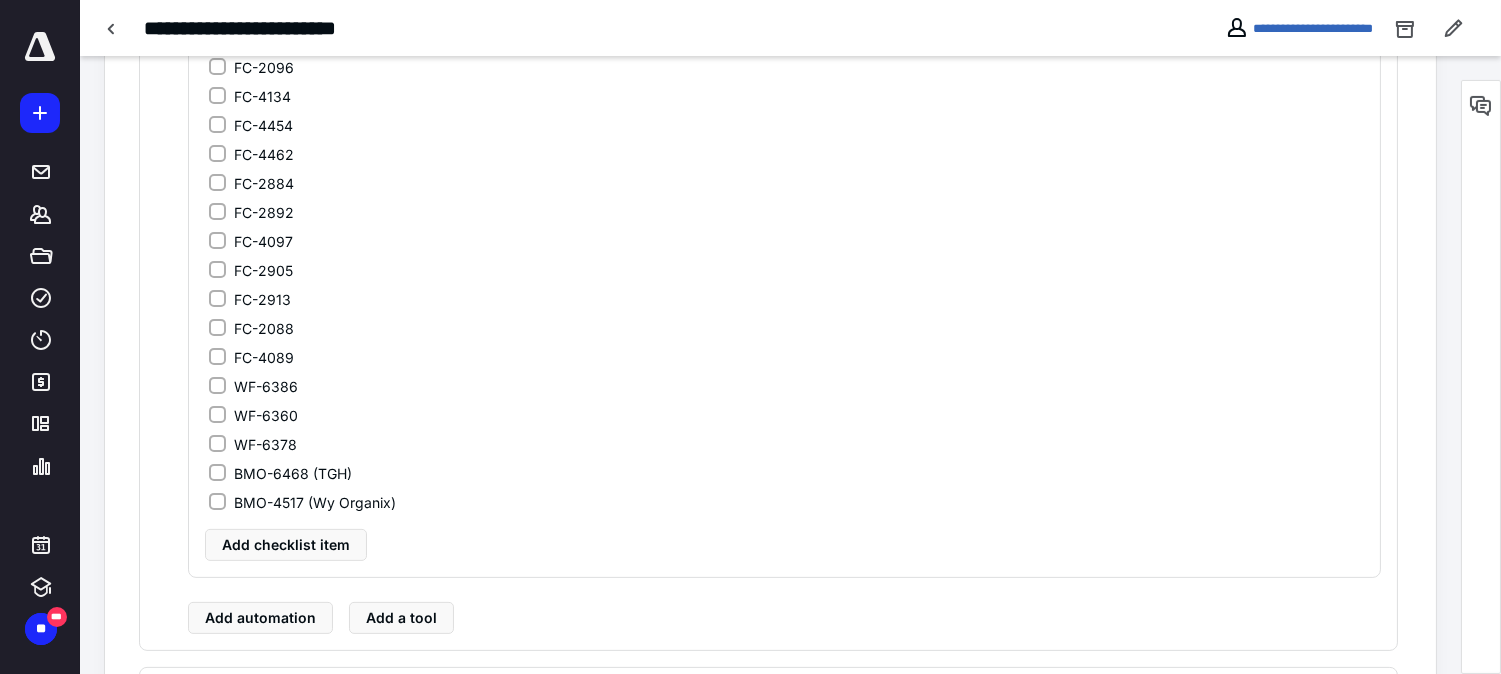 scroll, scrollTop: 1023, scrollLeft: 0, axis: vertical 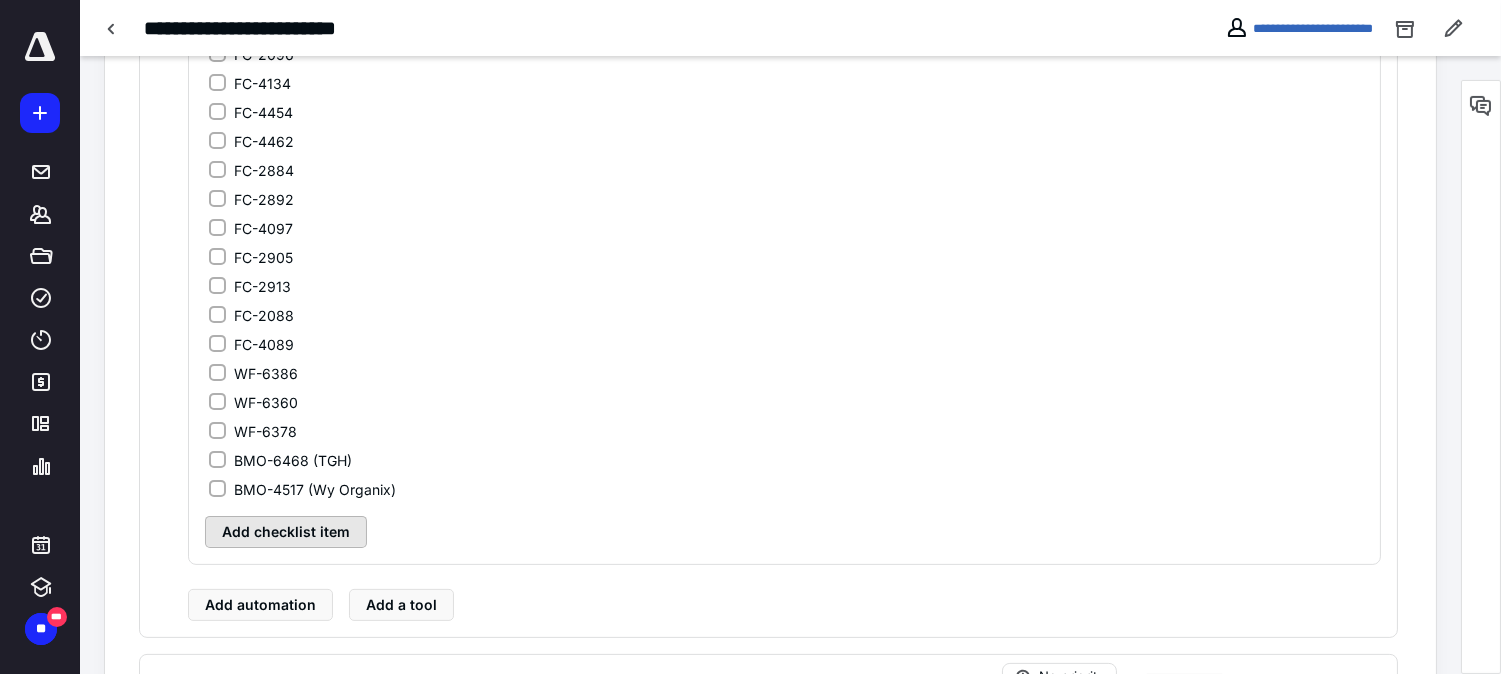 click on "Add checklist item" at bounding box center (286, 532) 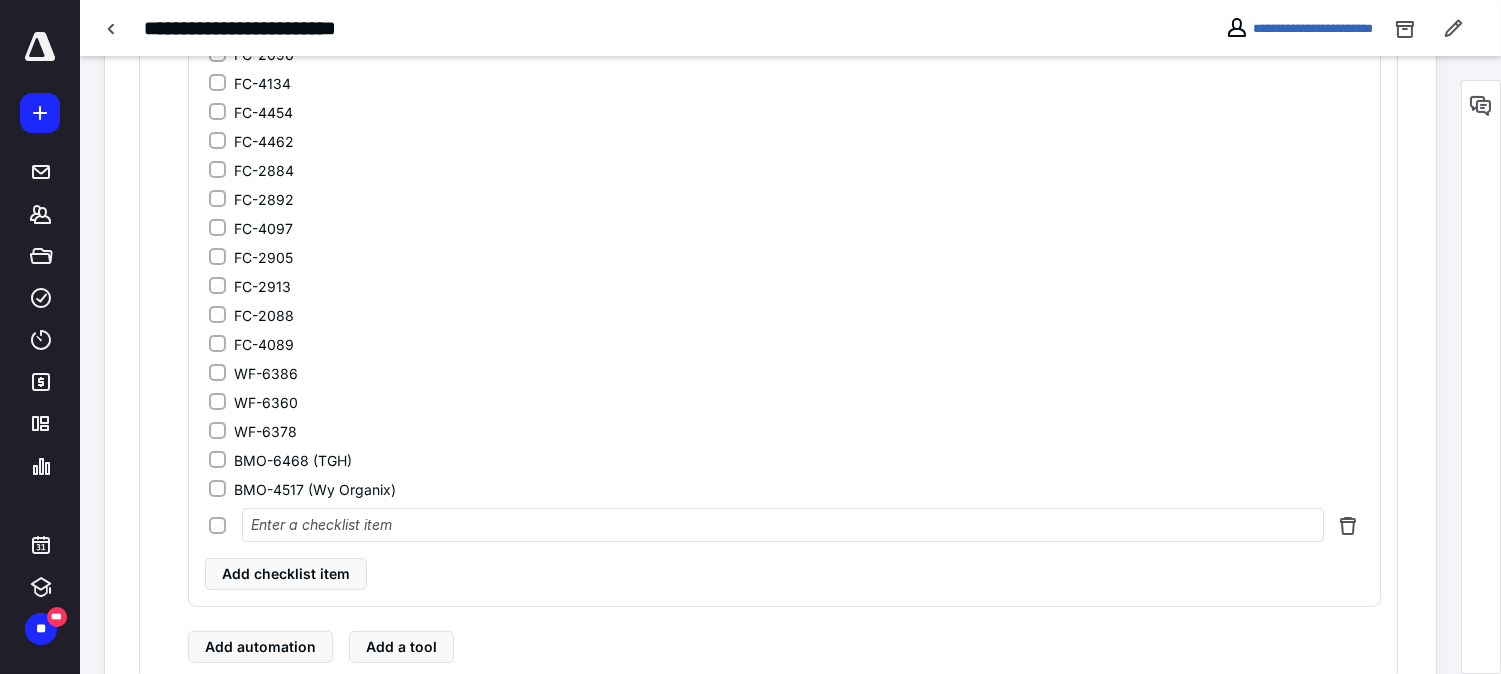 click at bounding box center (783, 525) 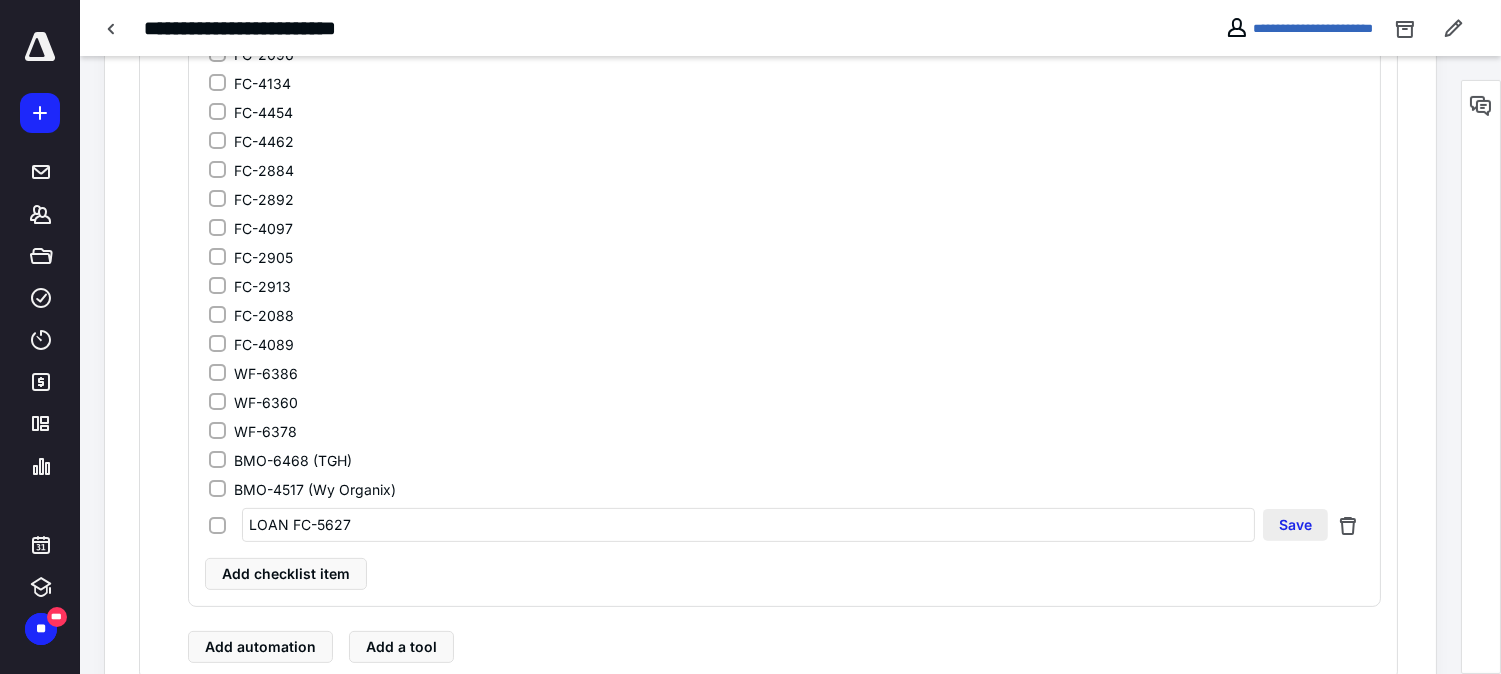 type on "LOAN FC-5627" 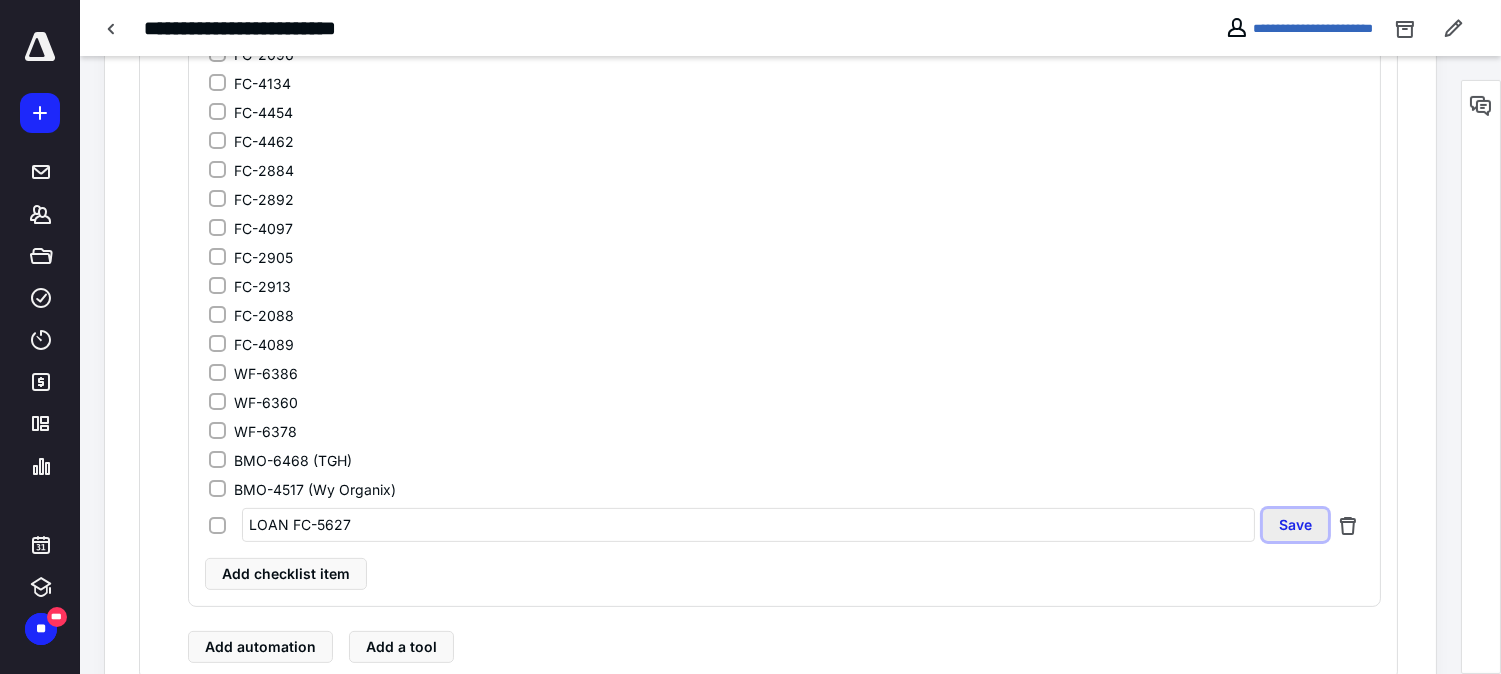 click on "Save" at bounding box center [1295, 525] 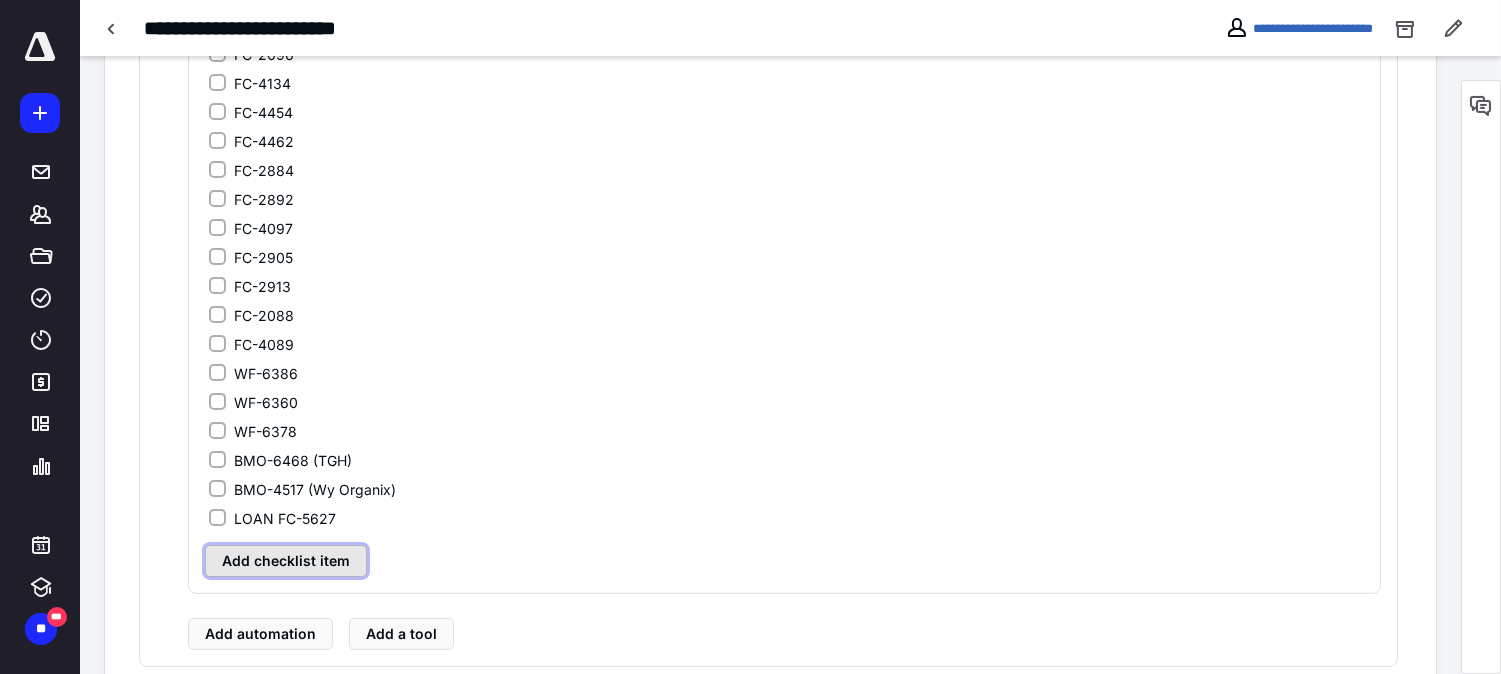 click on "Add checklist item" at bounding box center (286, 561) 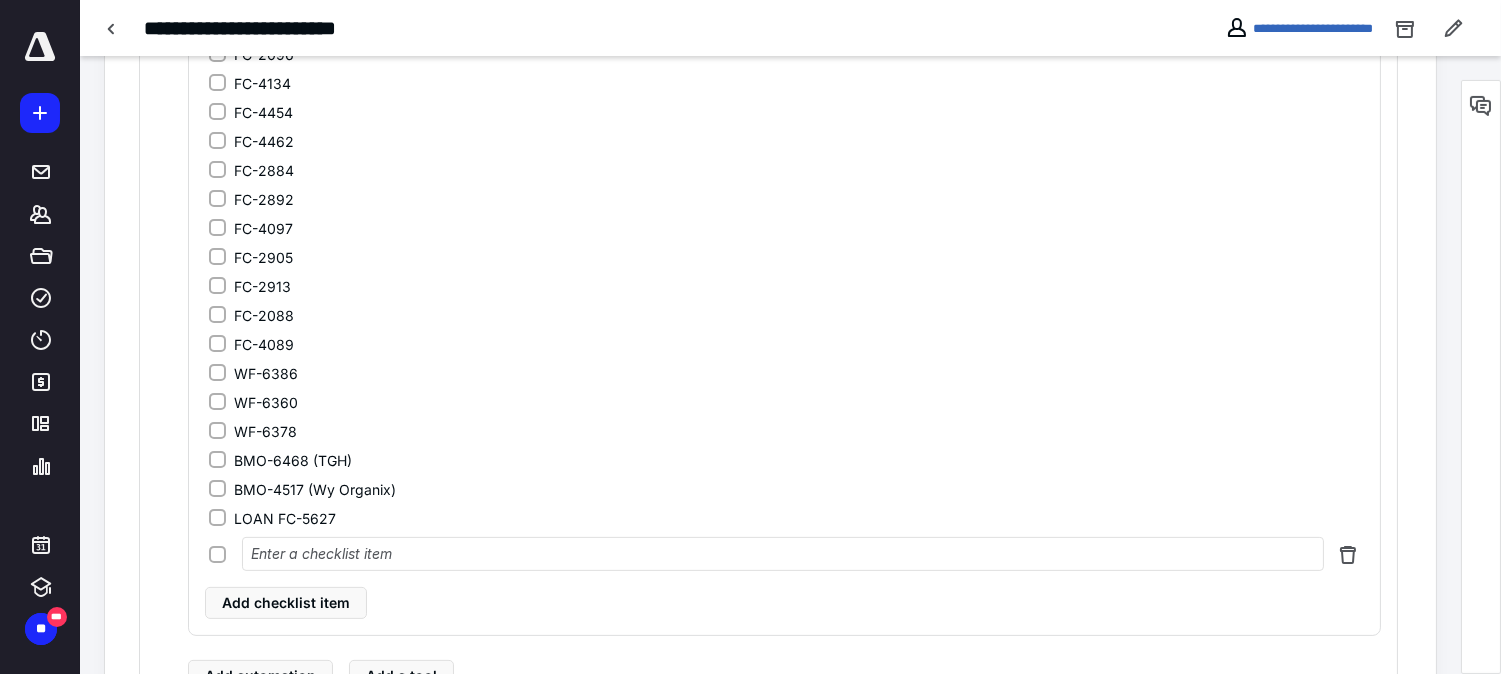 click at bounding box center [783, 554] 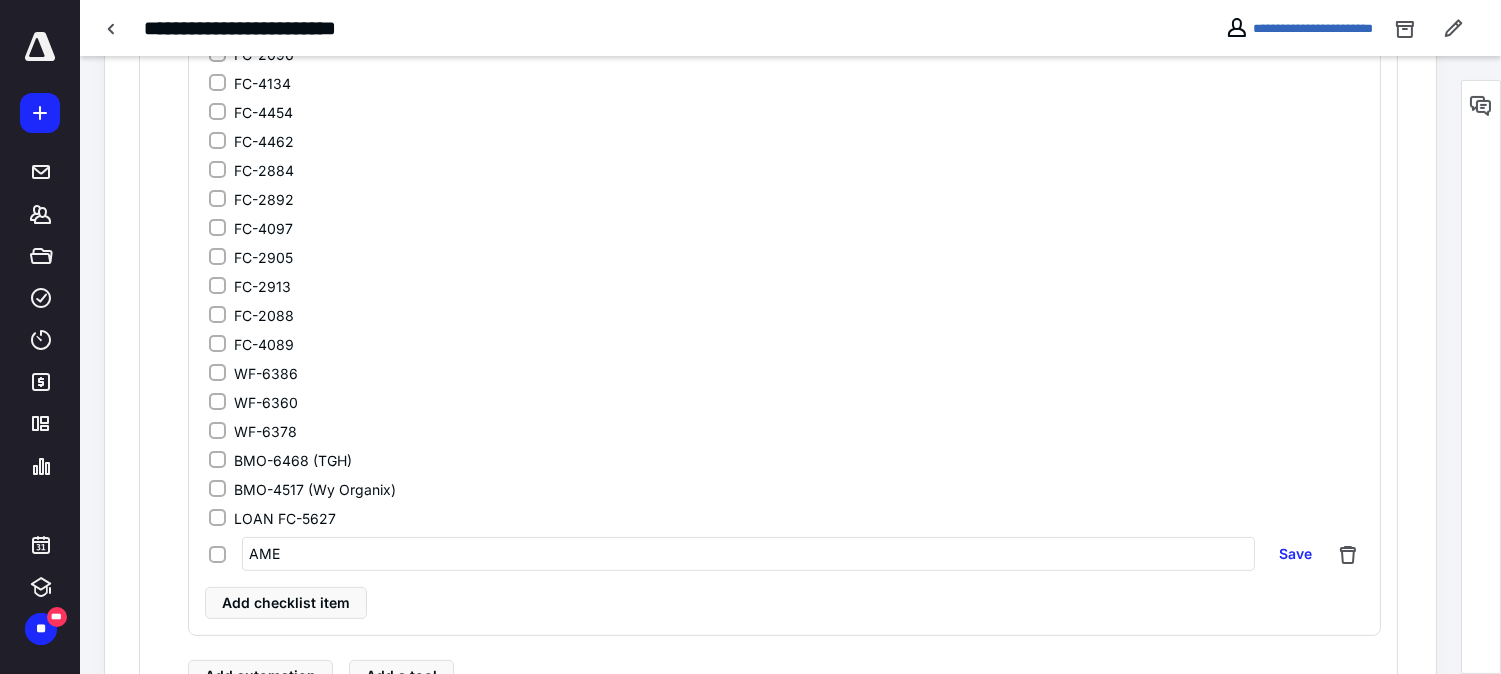 type on "AMEX" 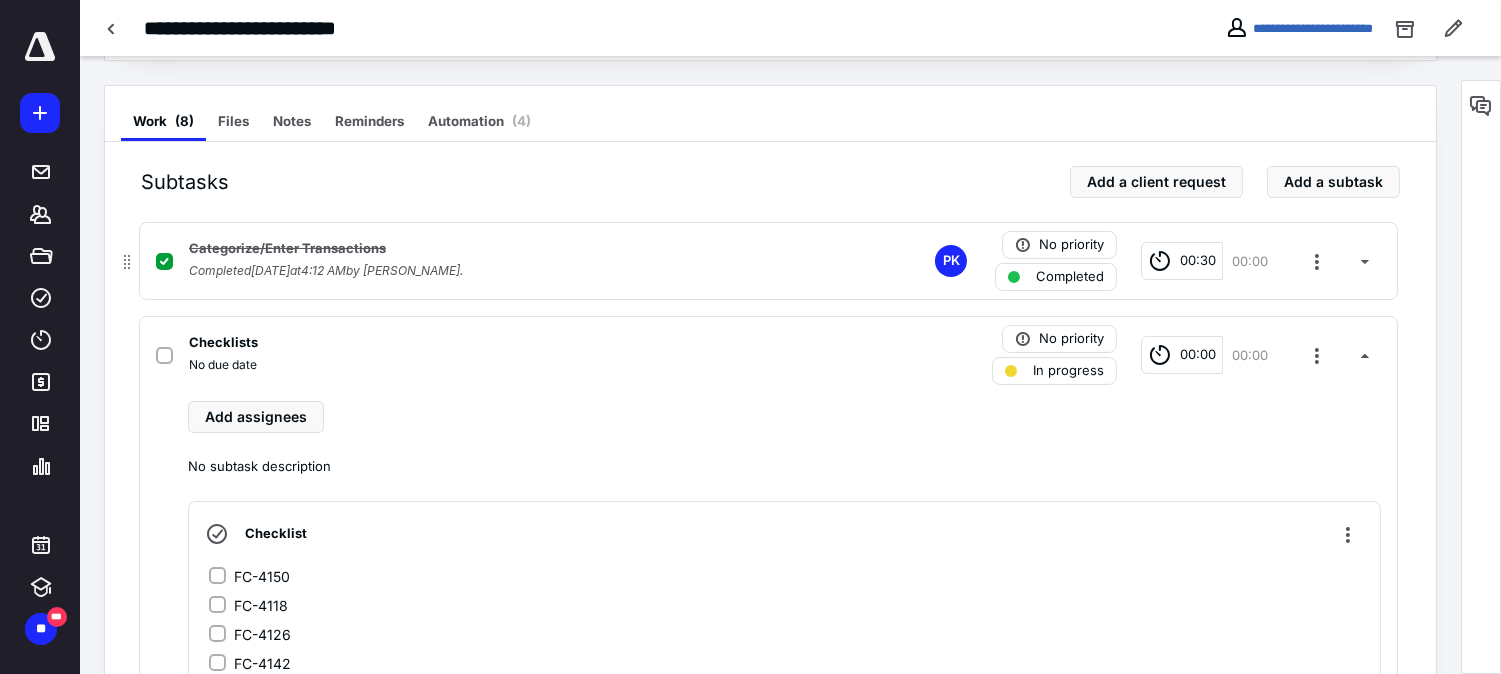scroll, scrollTop: 245, scrollLeft: 0, axis: vertical 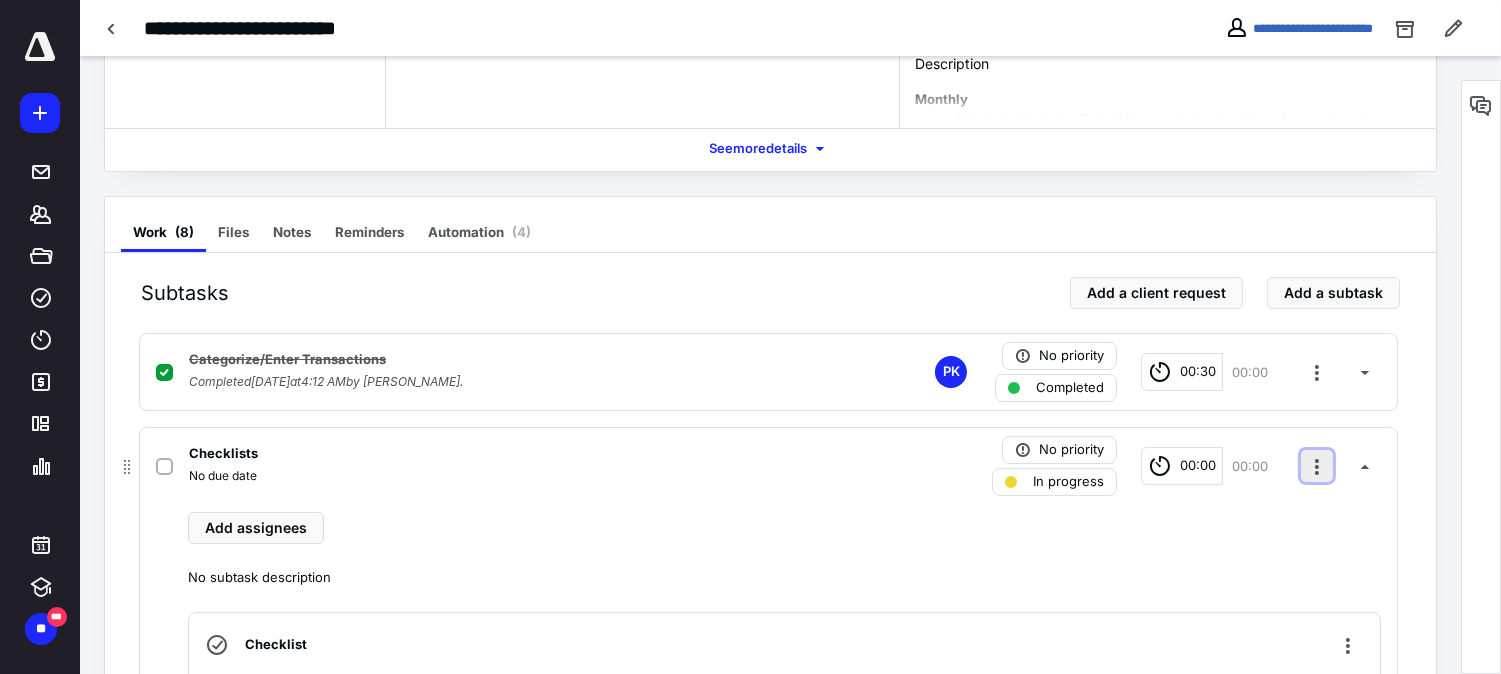 click at bounding box center (1317, 466) 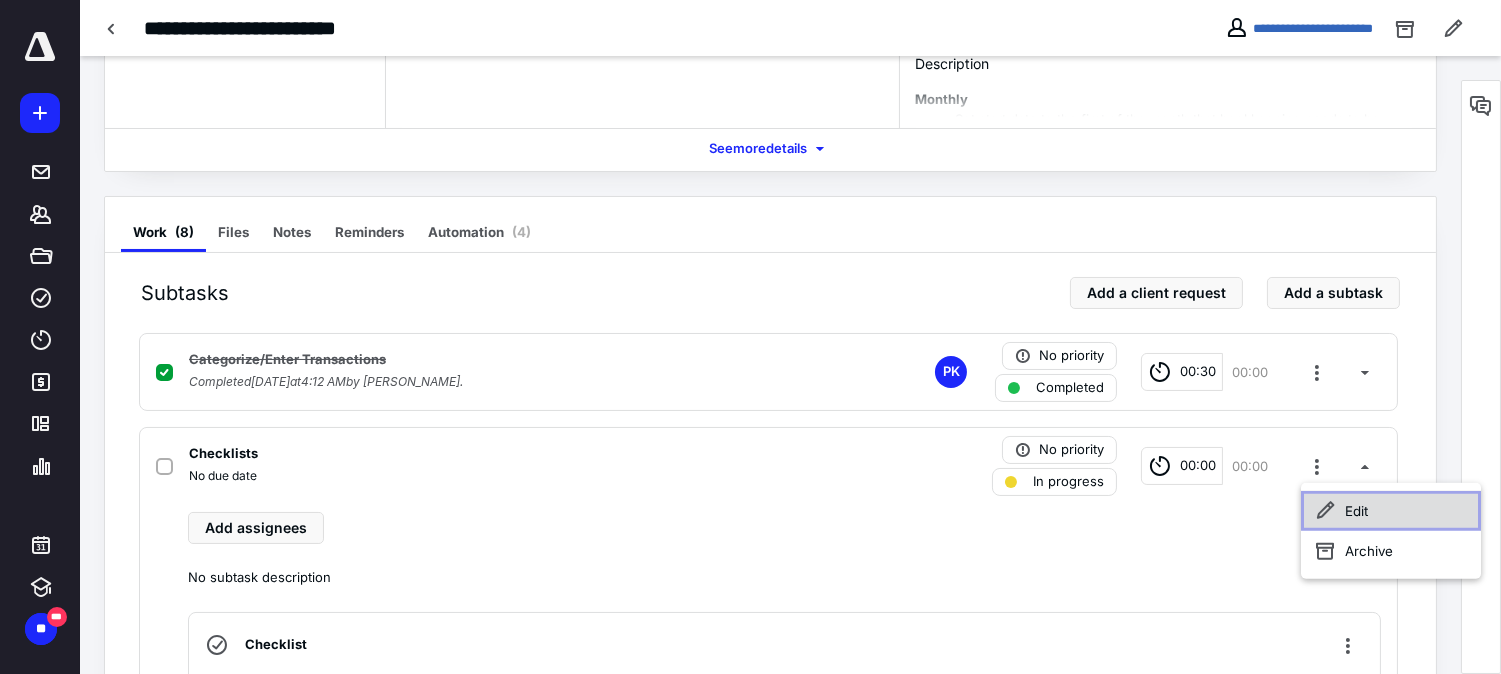 click on "Edit" at bounding box center [1391, 511] 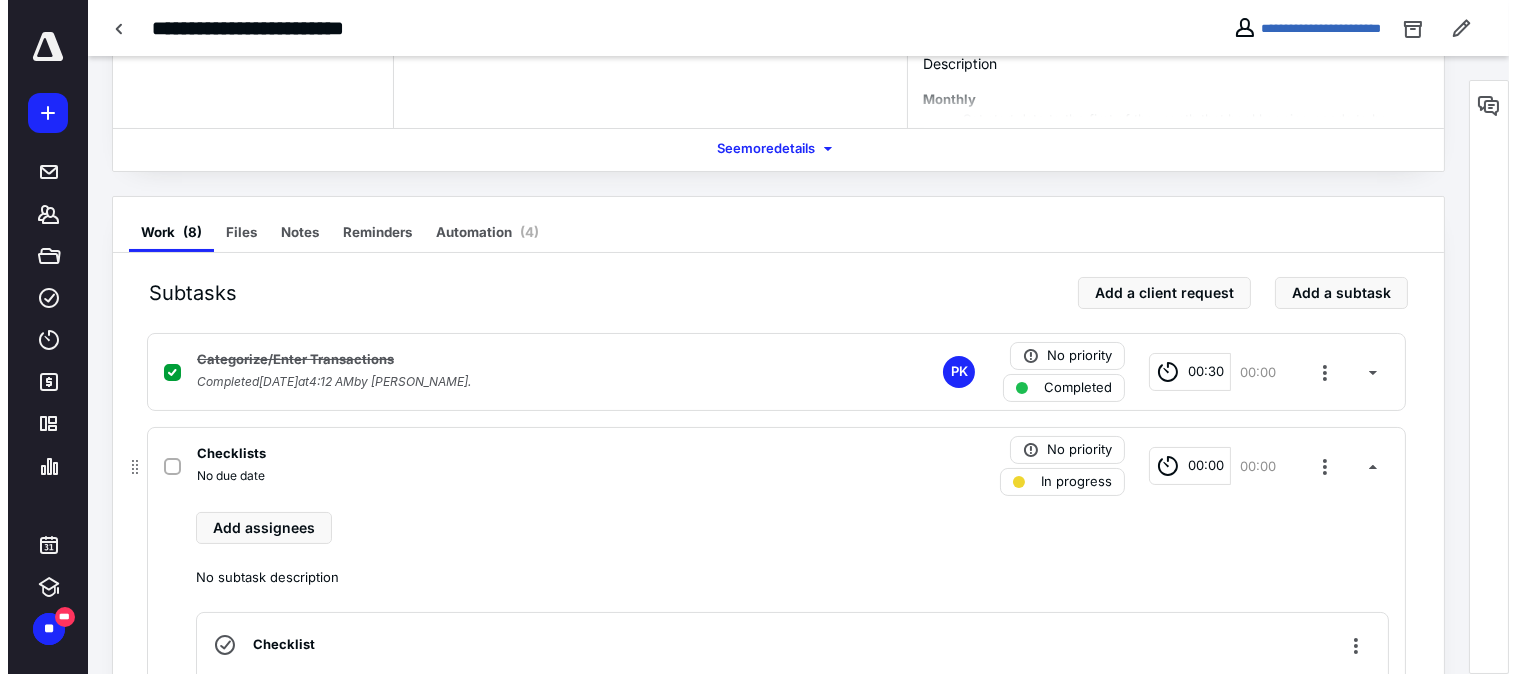 scroll, scrollTop: 467, scrollLeft: 0, axis: vertical 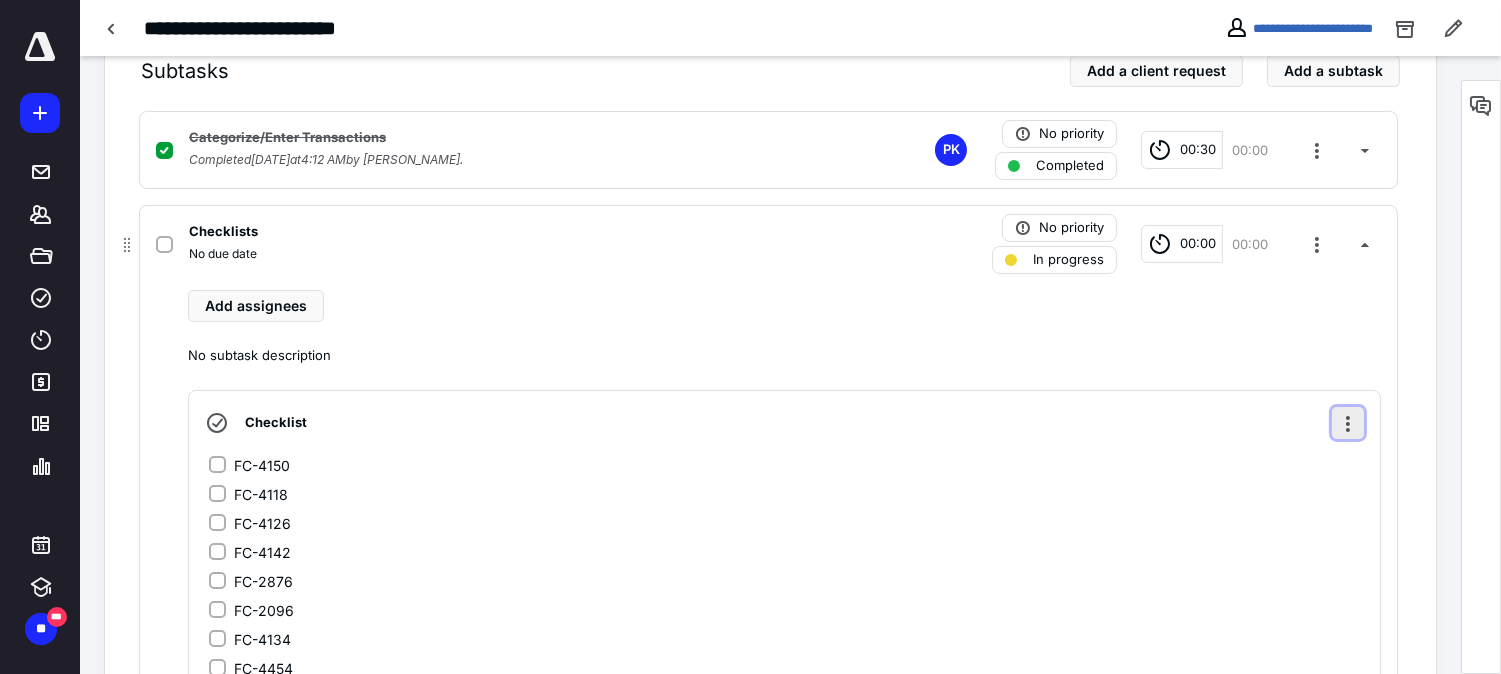 click at bounding box center [1348, 423] 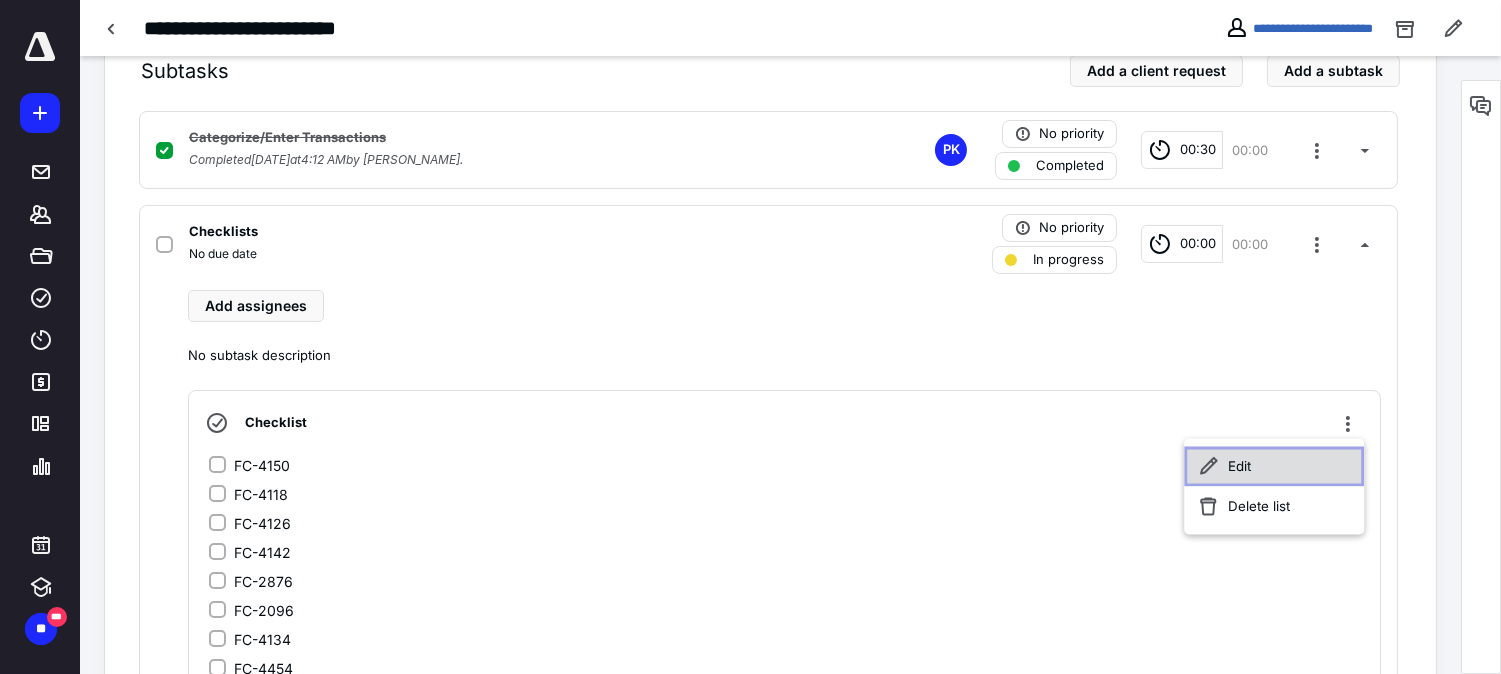 click on "Edit" at bounding box center (1274, 467) 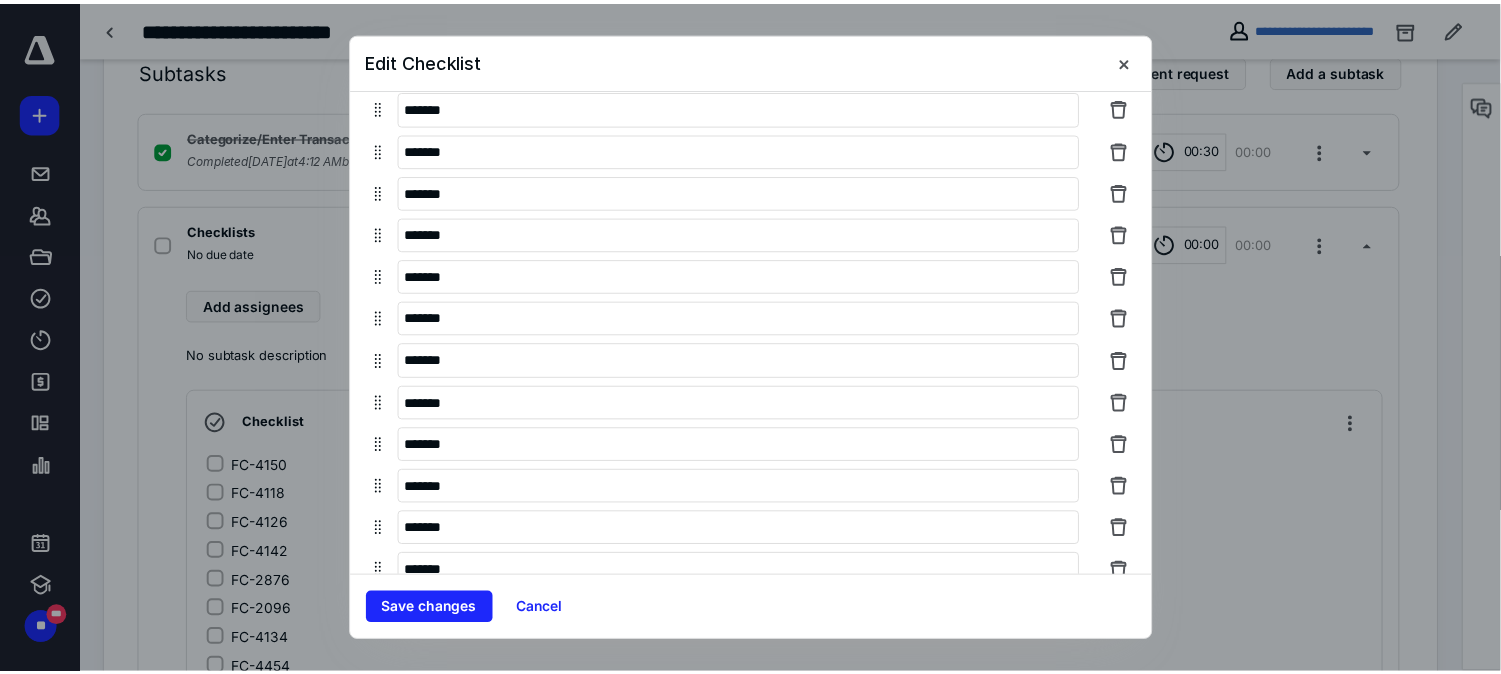 scroll, scrollTop: 571, scrollLeft: 0, axis: vertical 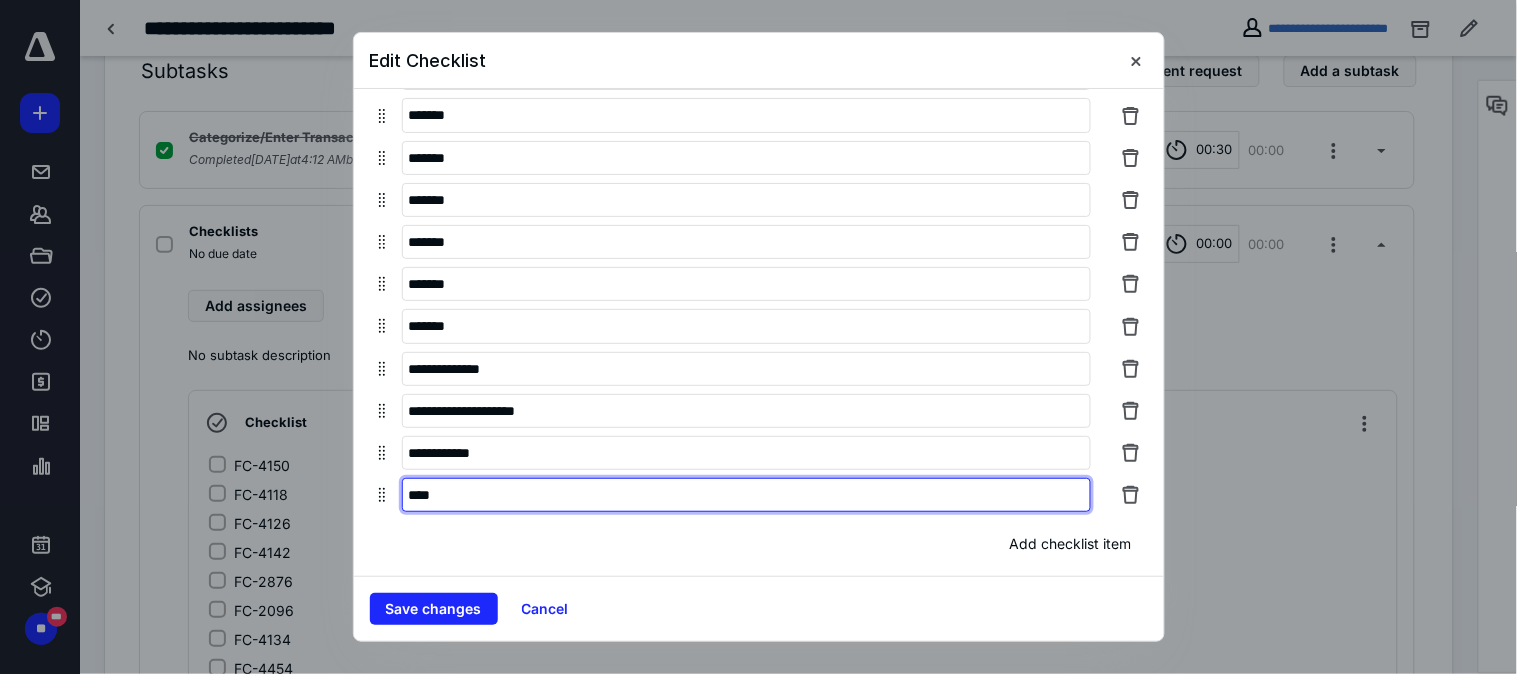 click on "****" at bounding box center [746, 495] 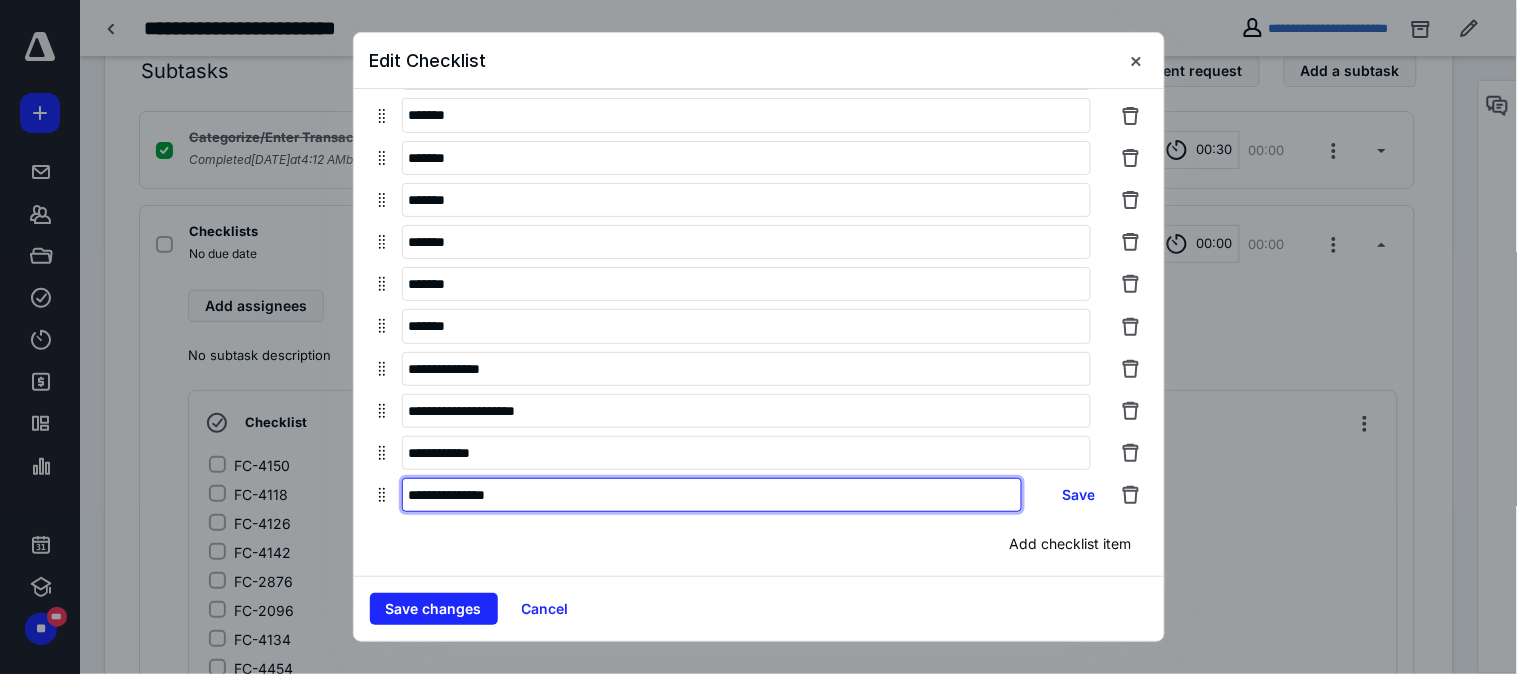 click on "**********" at bounding box center (712, 495) 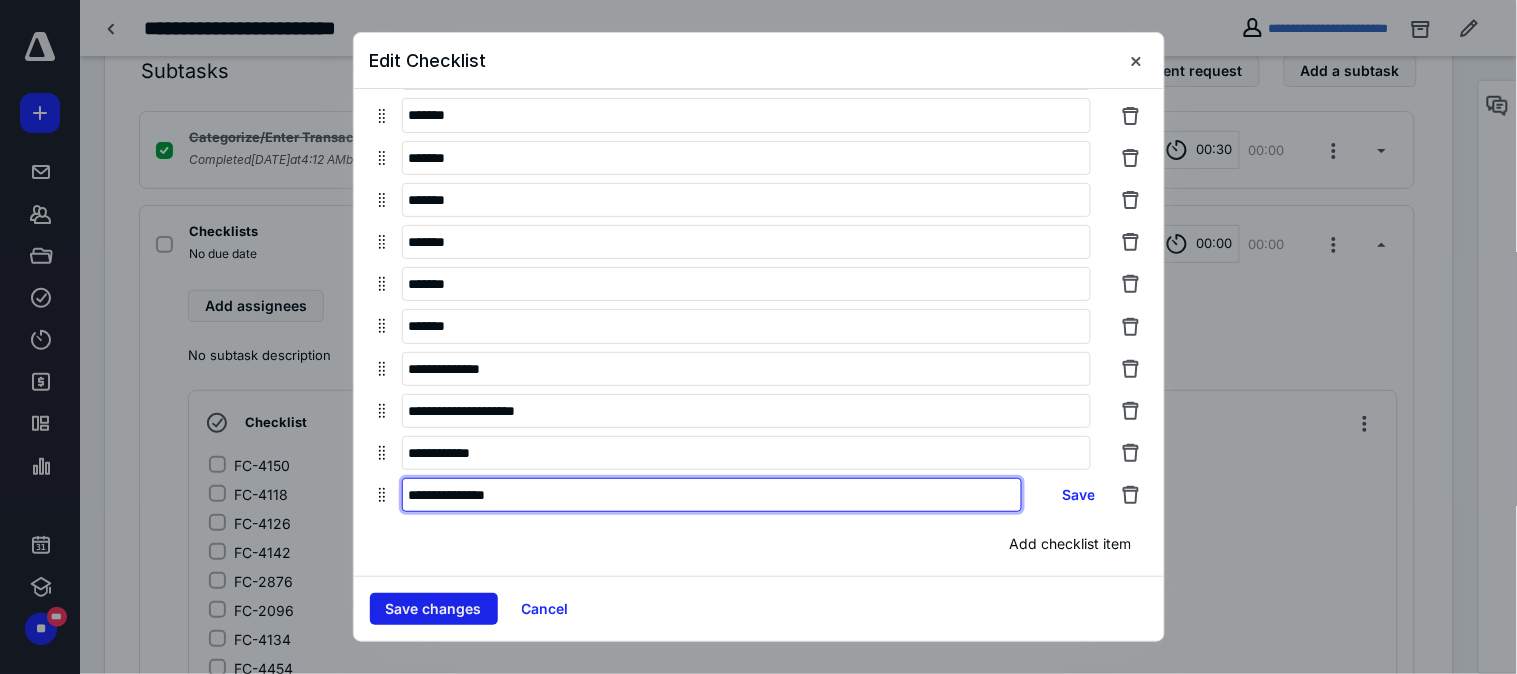 type on "**********" 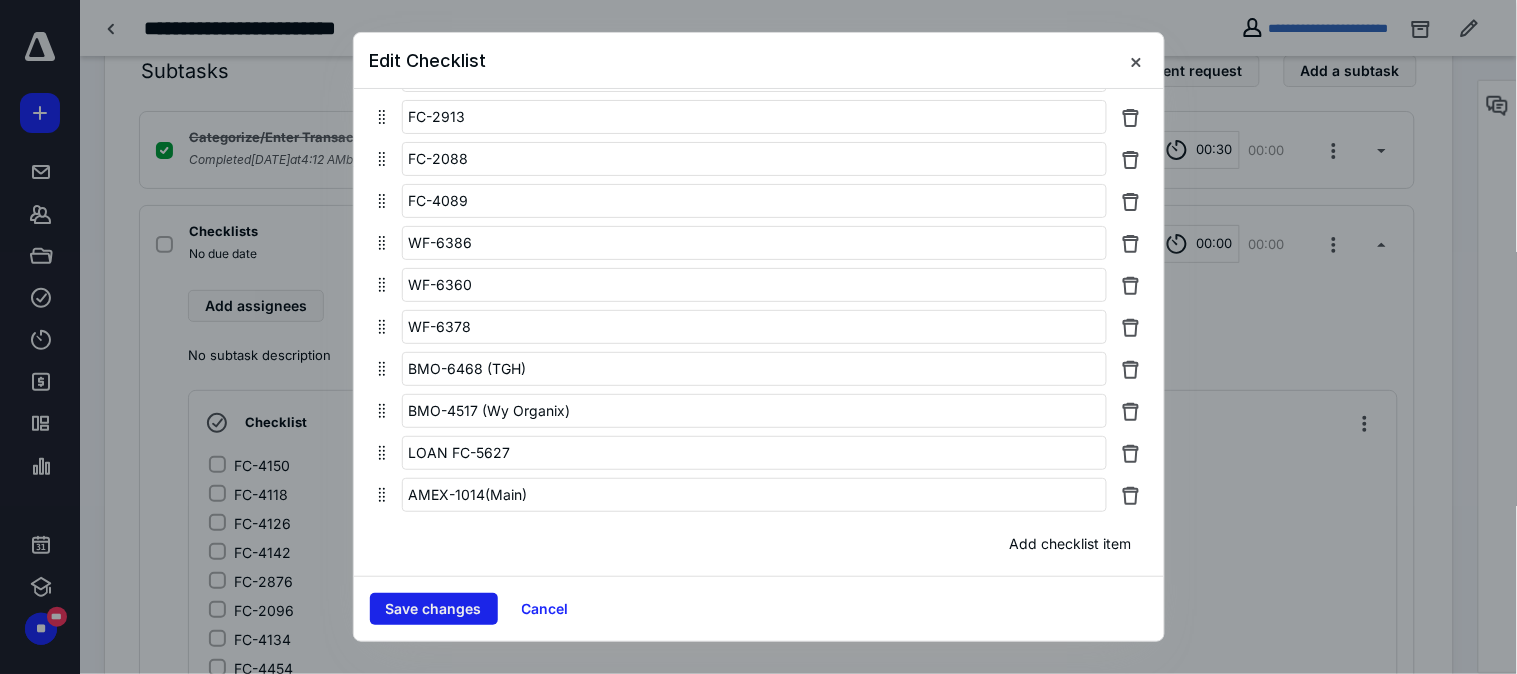 click on "Save changes" at bounding box center [434, 609] 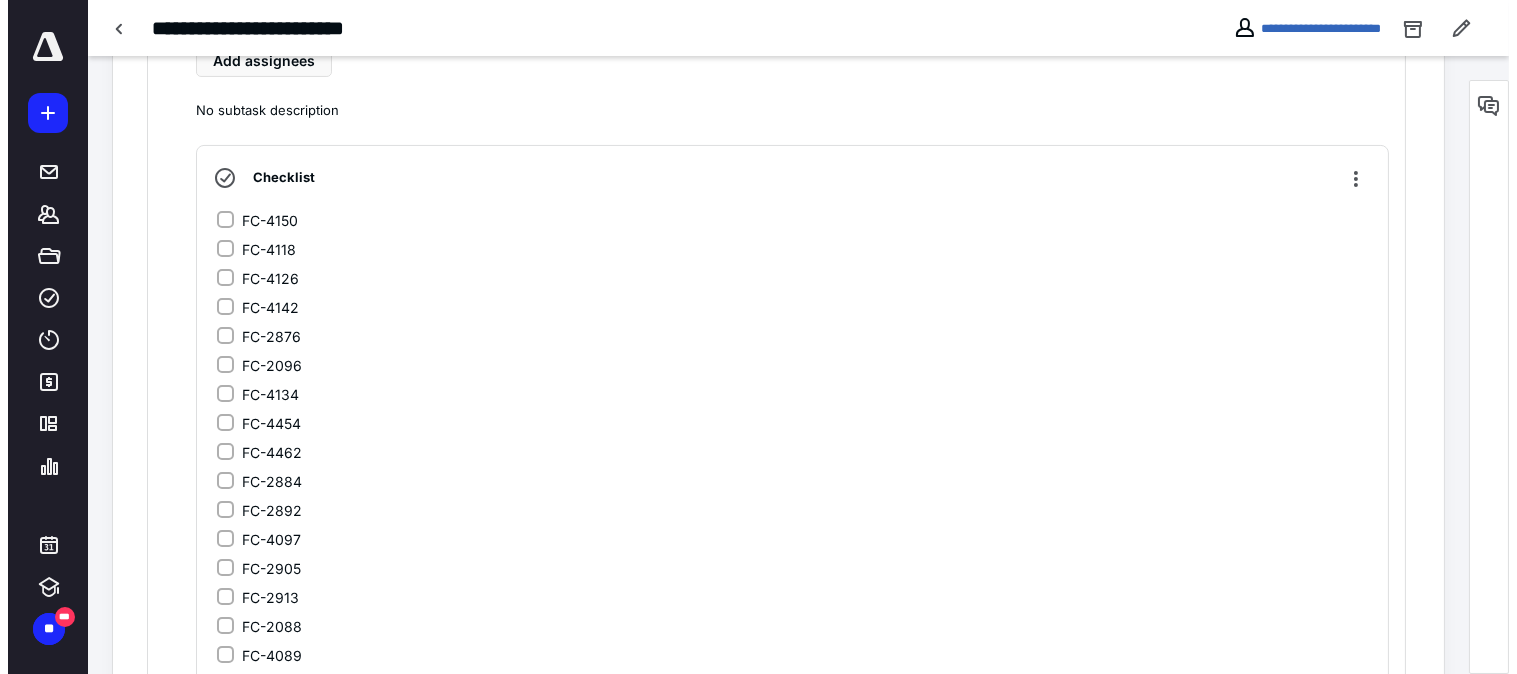 scroll, scrollTop: 467, scrollLeft: 0, axis: vertical 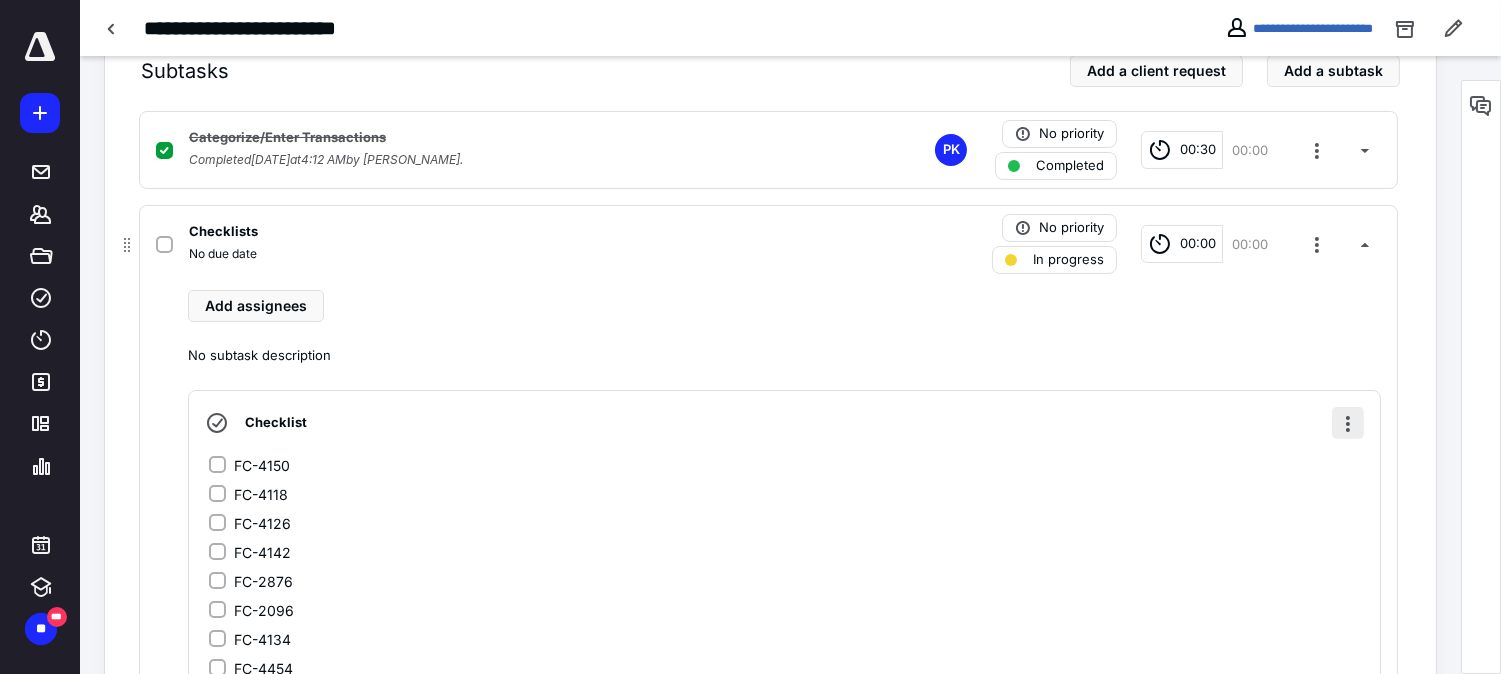 click at bounding box center [1348, 423] 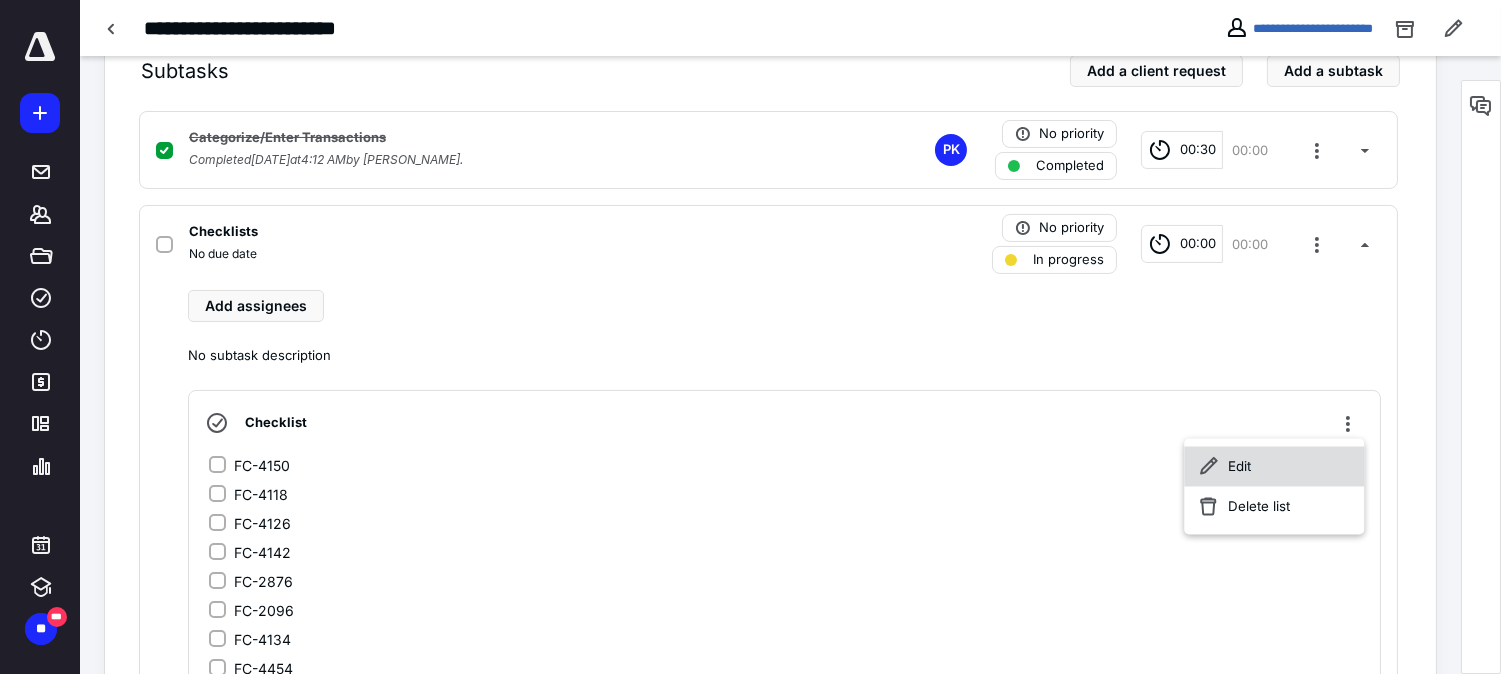 click on "Edit" at bounding box center [1274, 467] 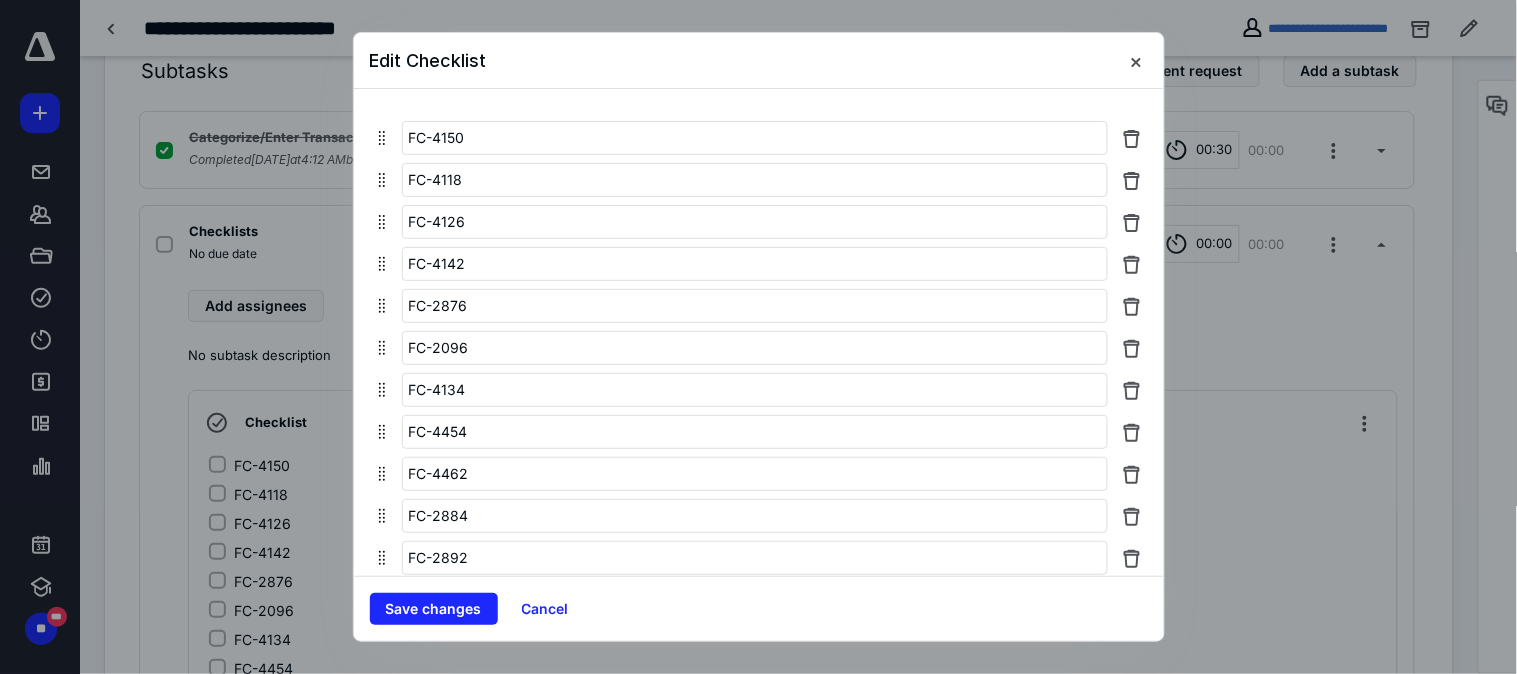 scroll, scrollTop: 555, scrollLeft: 0, axis: vertical 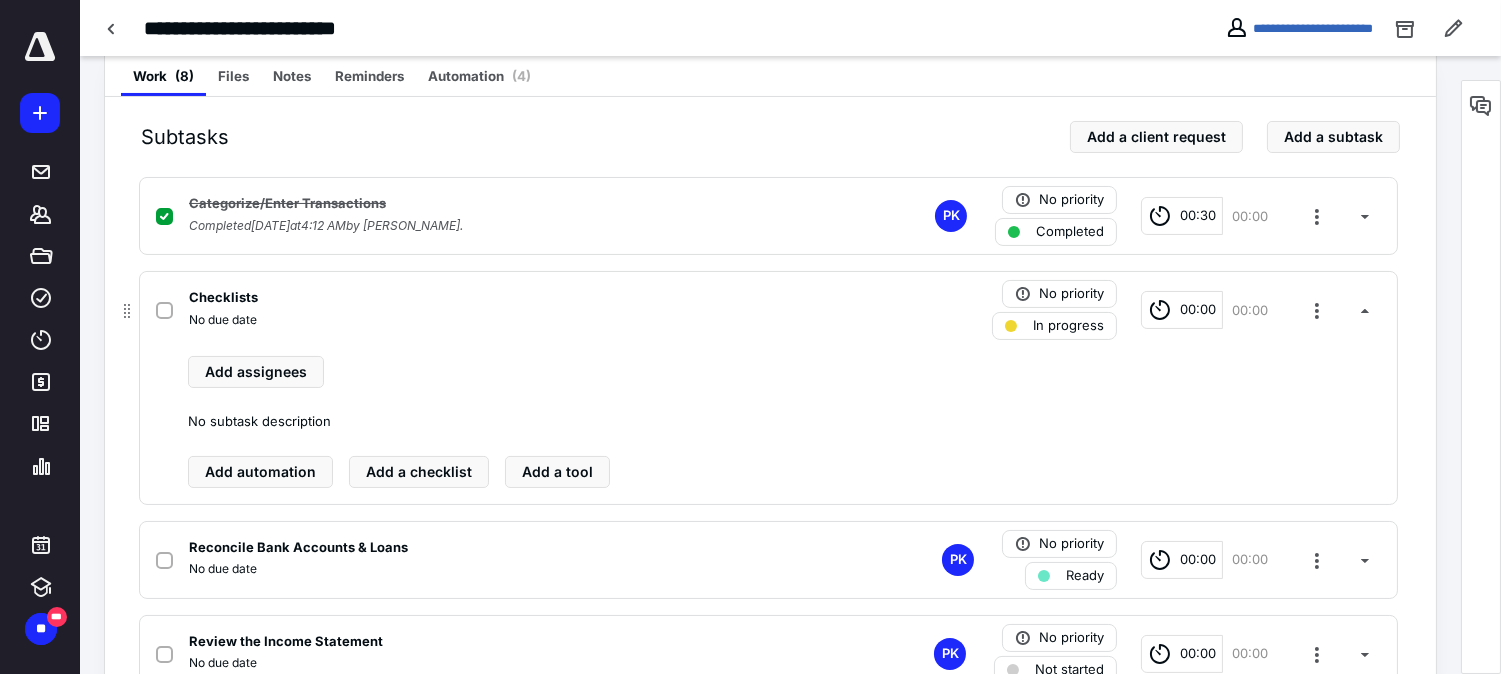 click on "Checklists" at bounding box center (506, 298) 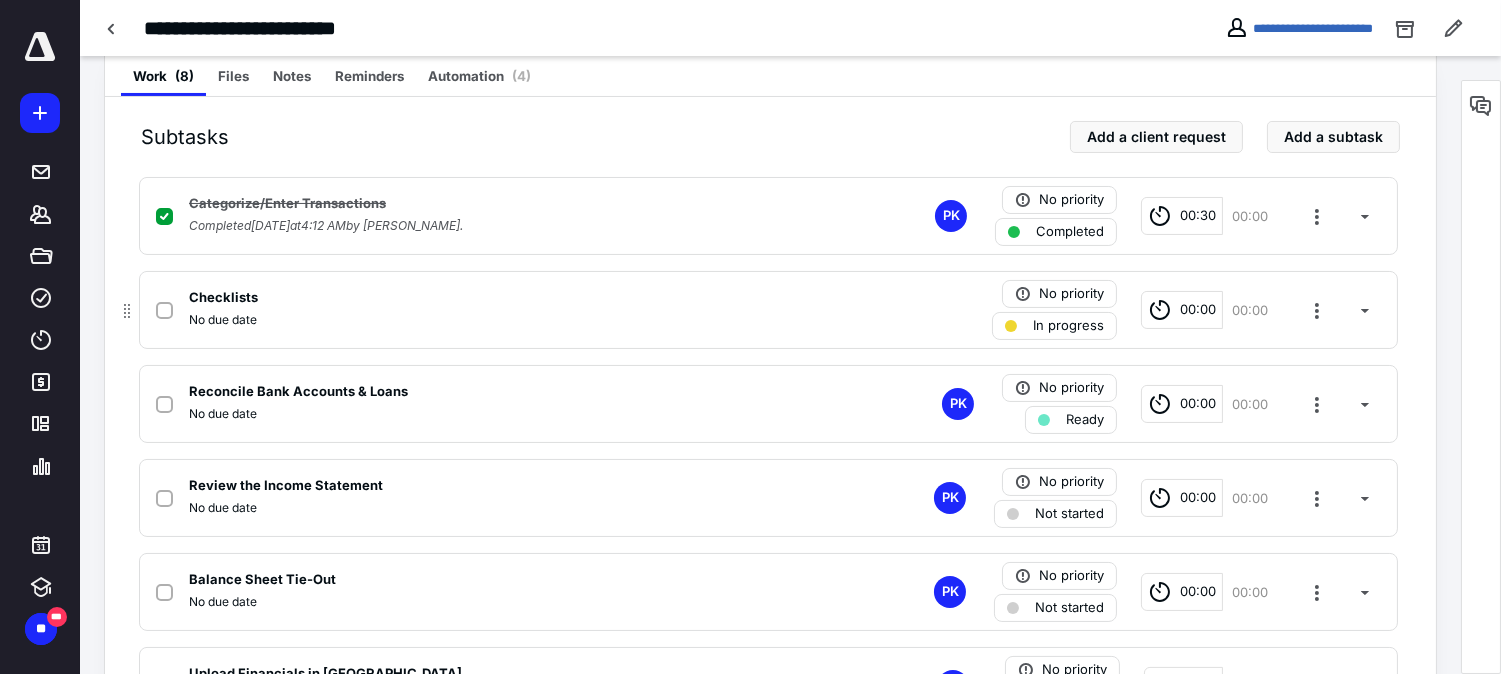 click on "Checklists" at bounding box center [506, 298] 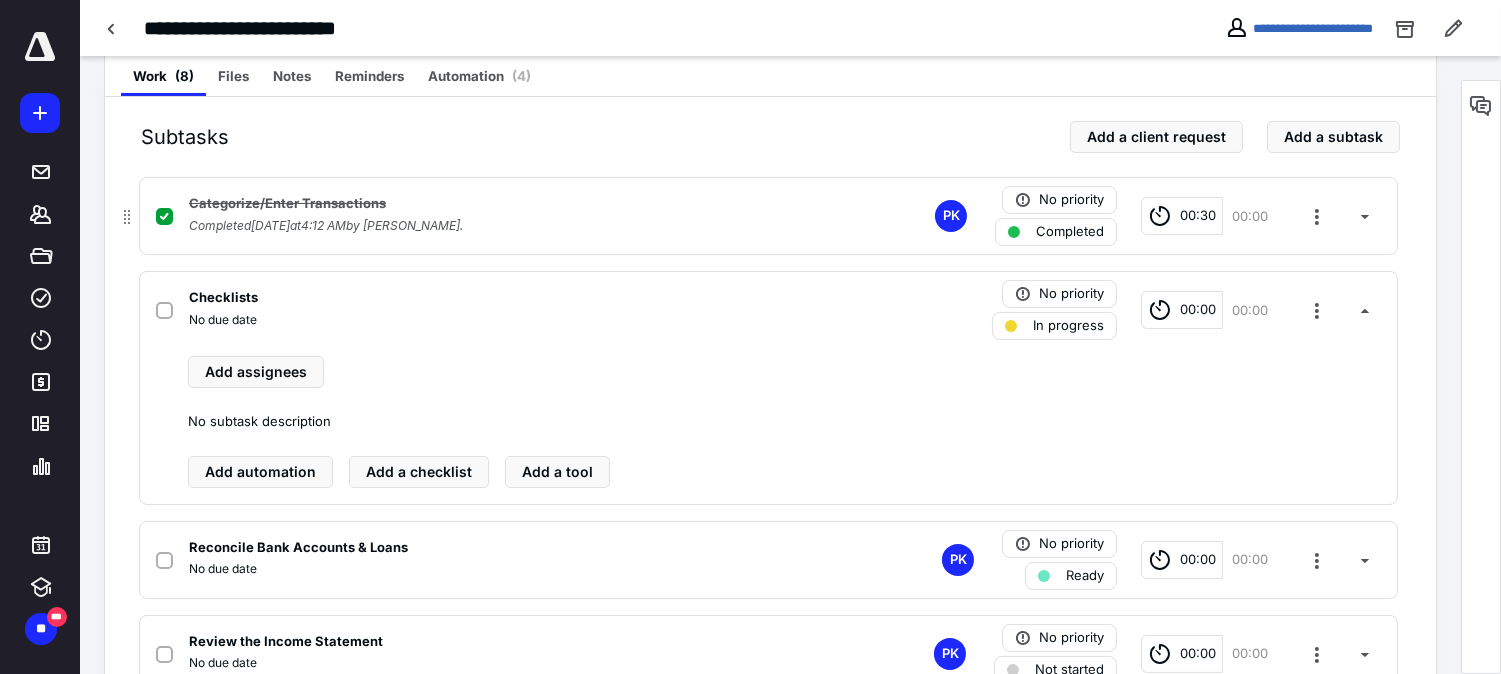 click on "Completed  [DATE]  4:12 AM  by [PERSON_NAME]." at bounding box center (326, 226) 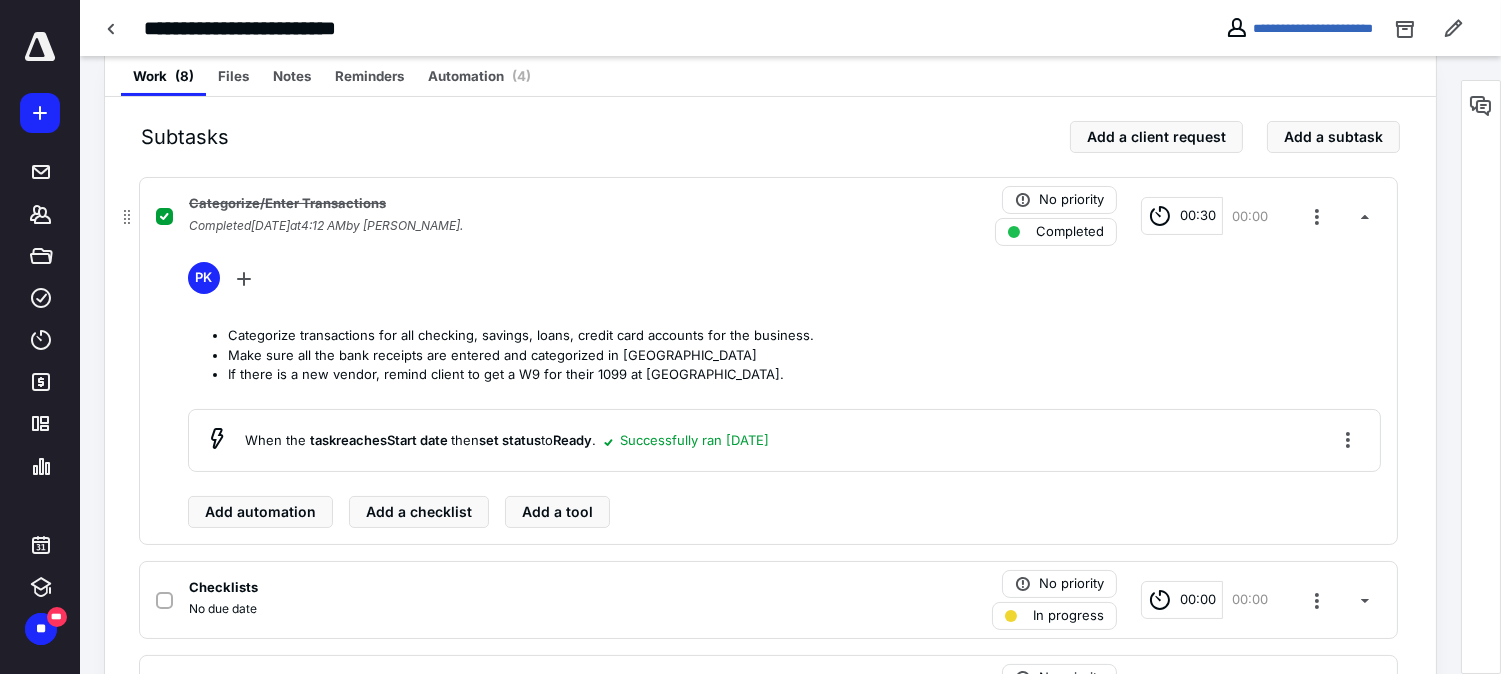 click on "Completed  [DATE]  4:12 AM  by [PERSON_NAME]." at bounding box center (326, 226) 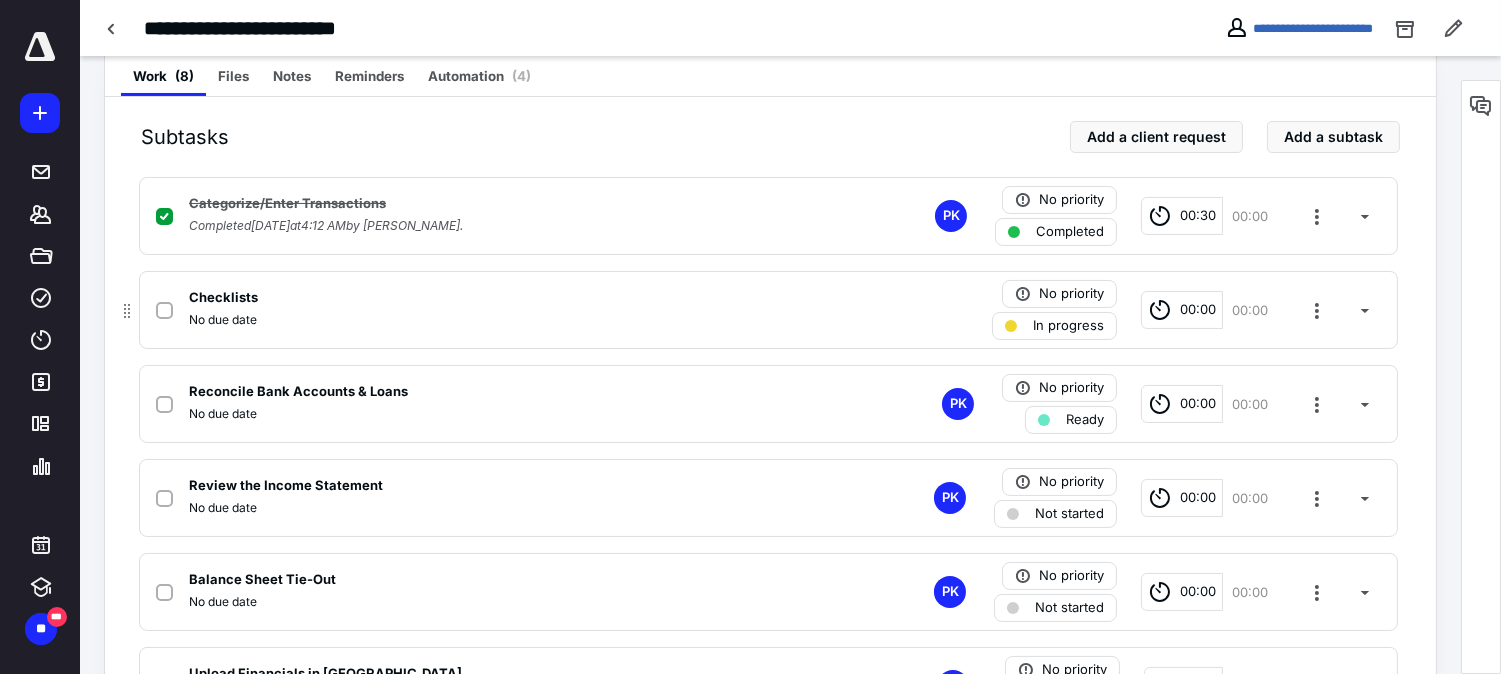 click on "Checklists" at bounding box center [506, 298] 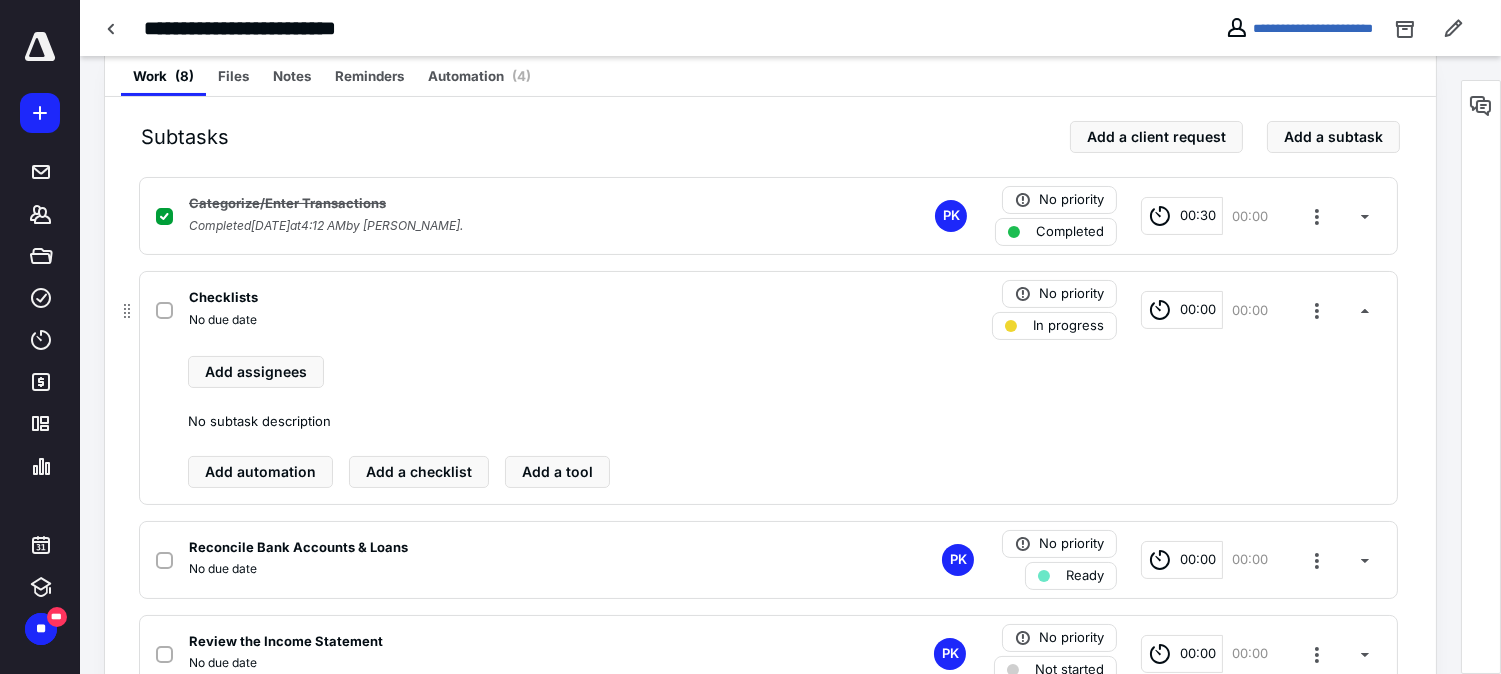 click on "No subtask description" at bounding box center [784, 422] 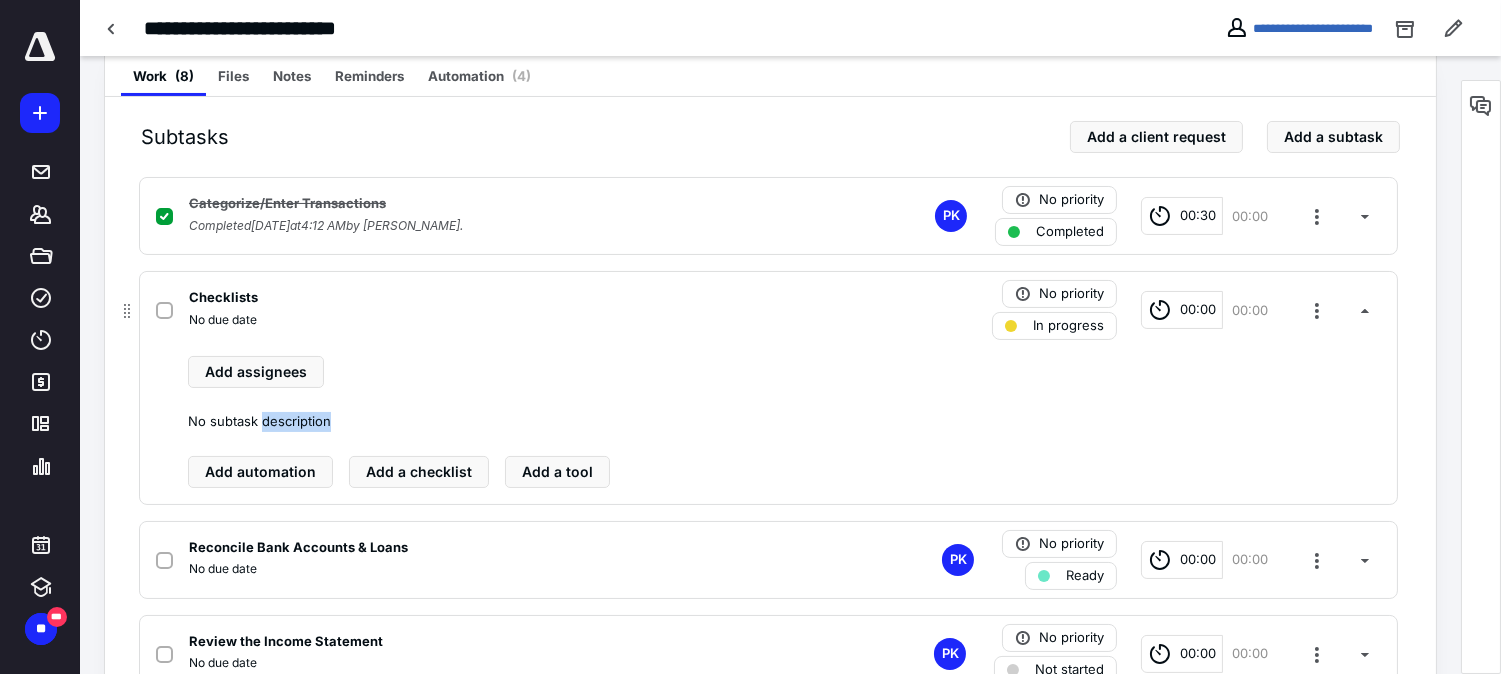 click on "No subtask description" at bounding box center [784, 422] 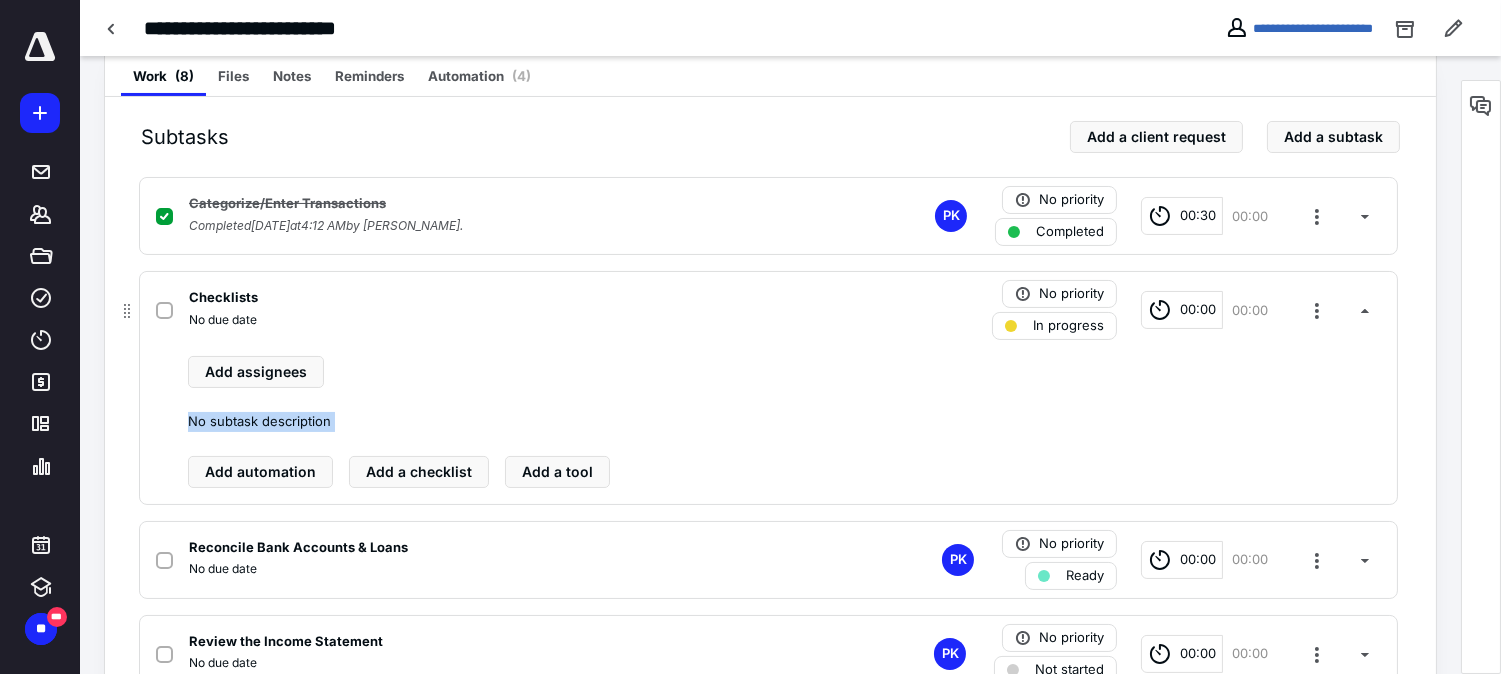 click on "No subtask description" at bounding box center [784, 422] 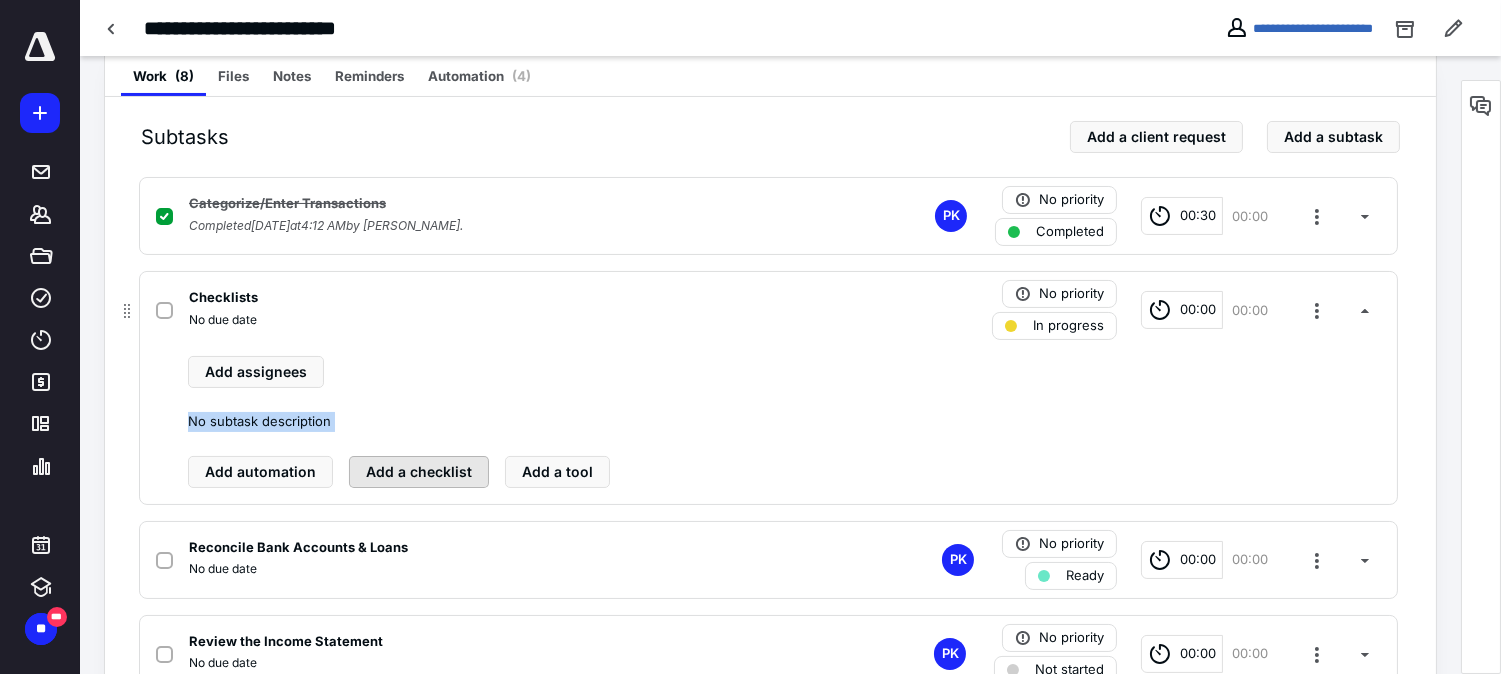 click on "Add a checklist" at bounding box center (419, 472) 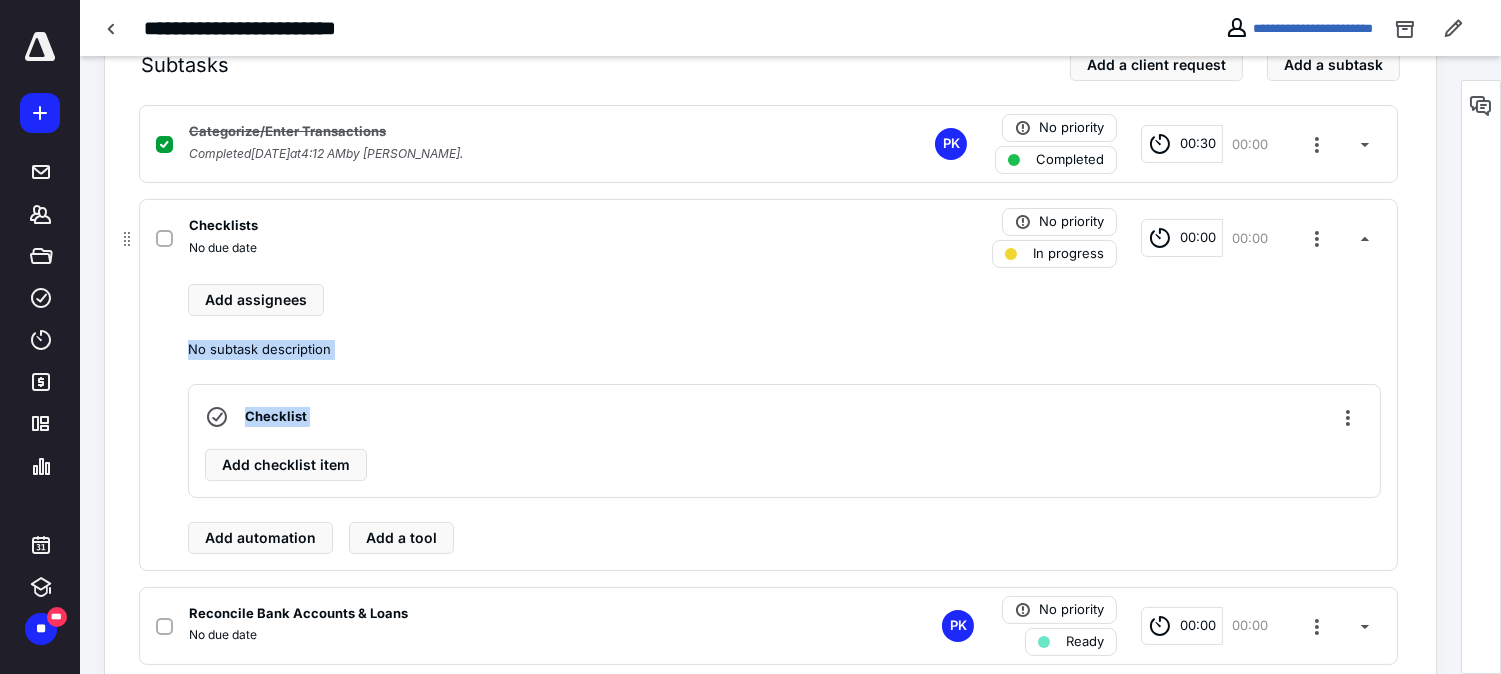 scroll, scrollTop: 512, scrollLeft: 0, axis: vertical 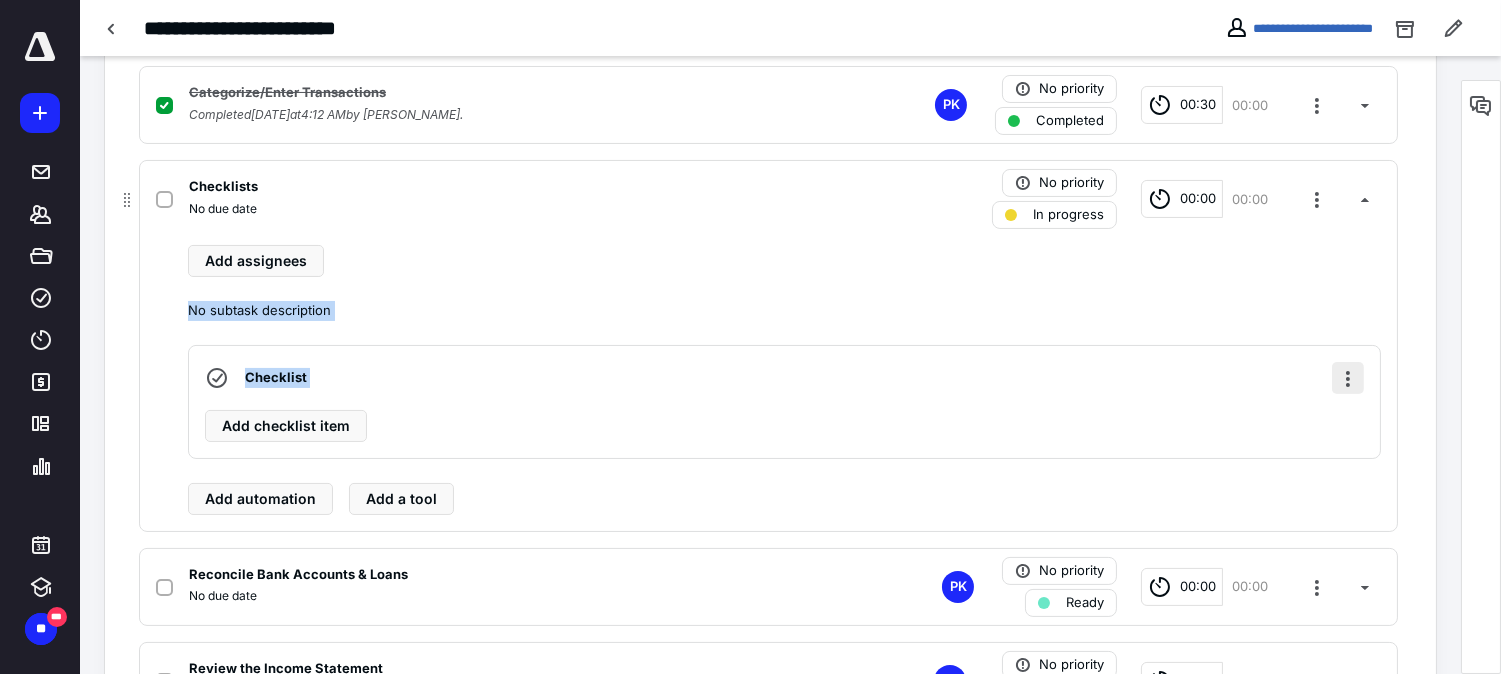 click at bounding box center [1348, 378] 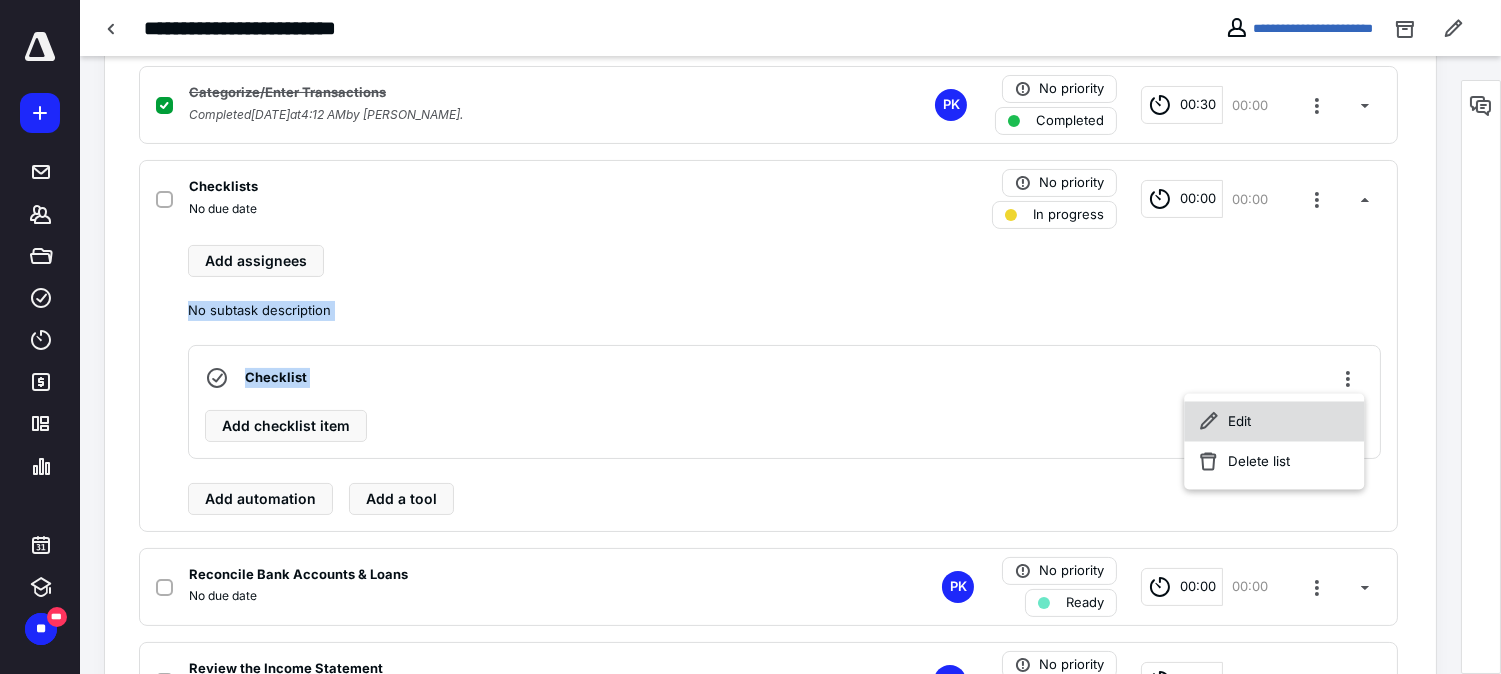 click on "Edit" at bounding box center [1274, 422] 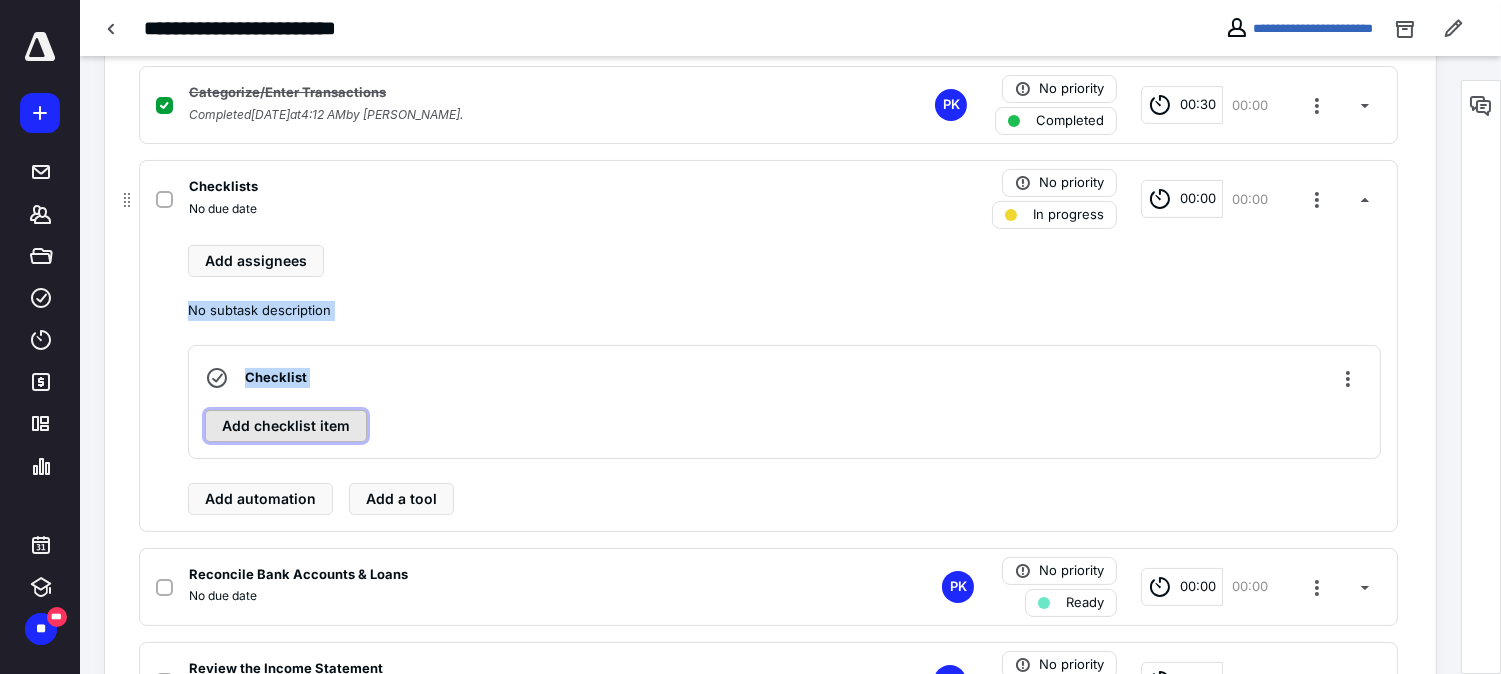 click on "Add checklist item" at bounding box center (286, 426) 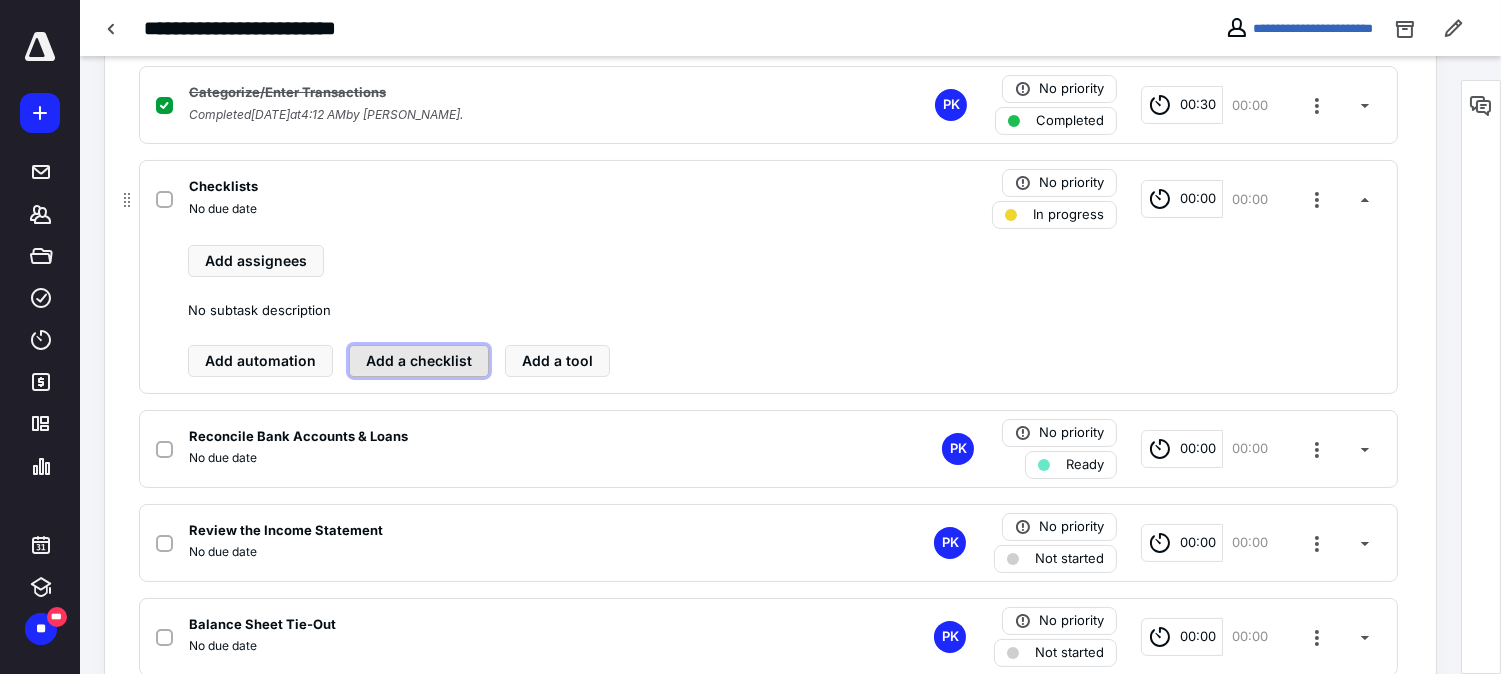 click on "Add a checklist" at bounding box center (419, 361) 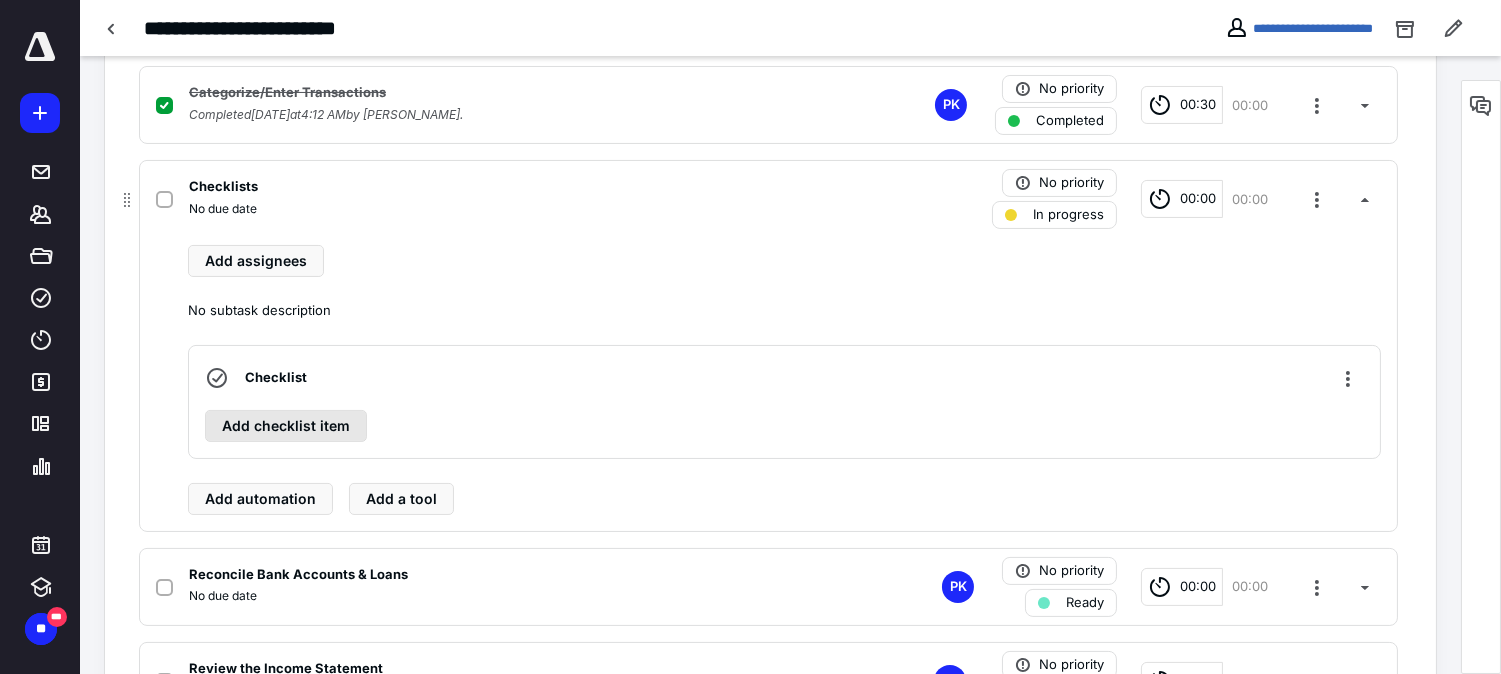 drag, startPoint x: 332, startPoint y: 401, endPoint x: 308, endPoint y: 433, distance: 40 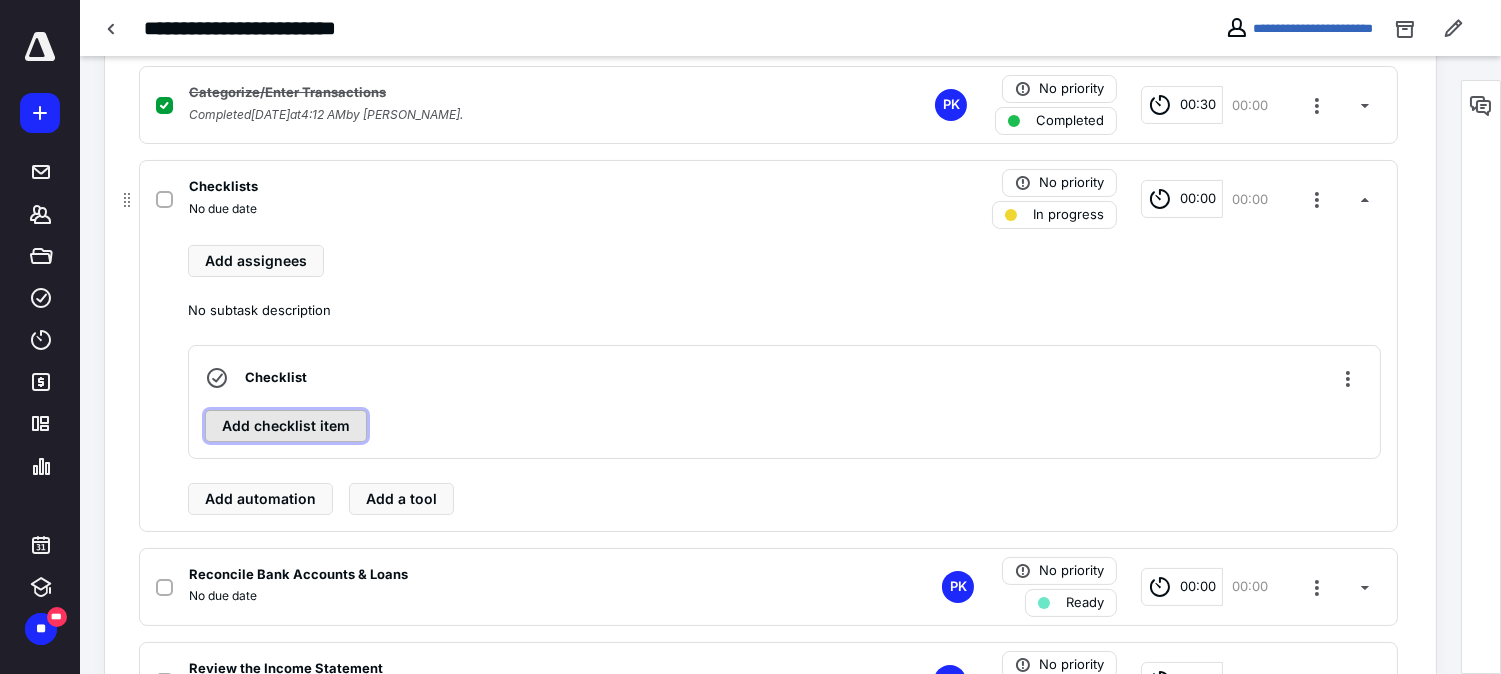 click on "Add checklist item" at bounding box center (286, 426) 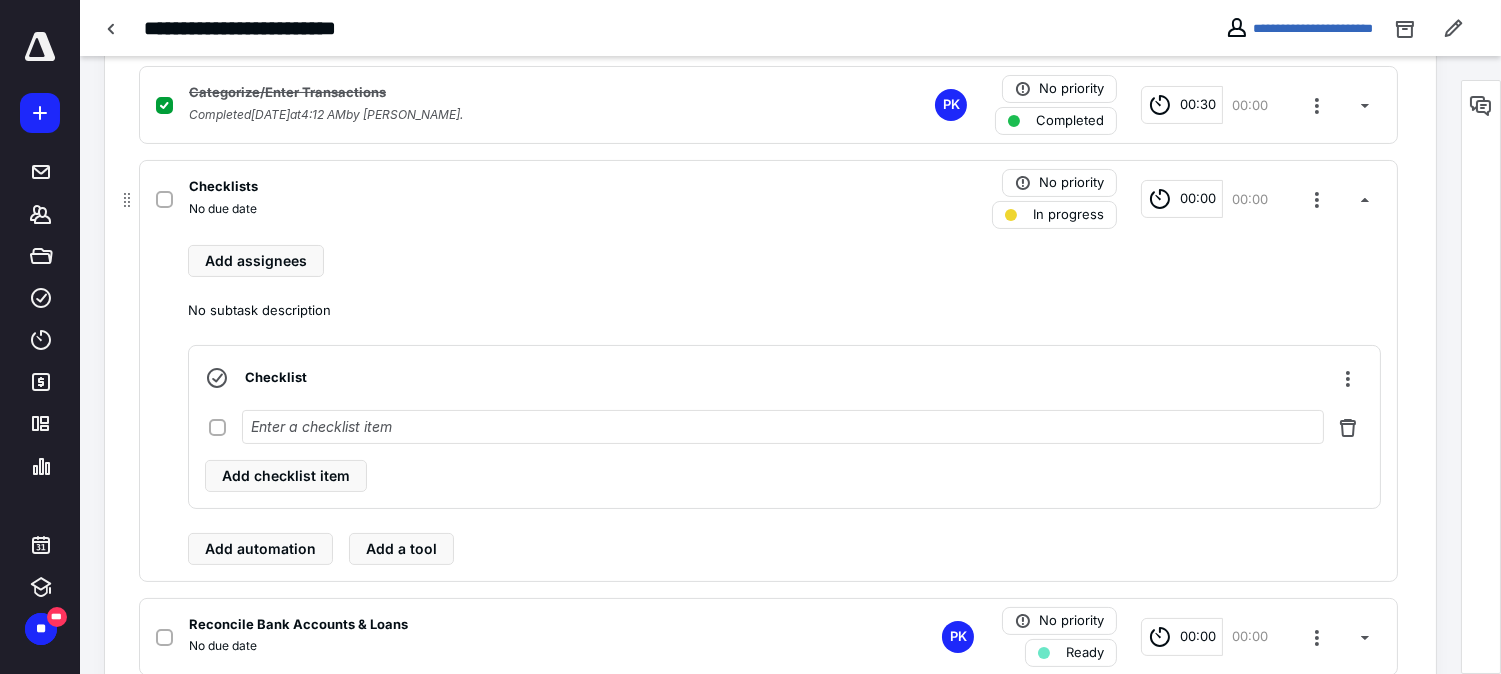 click at bounding box center [783, 427] 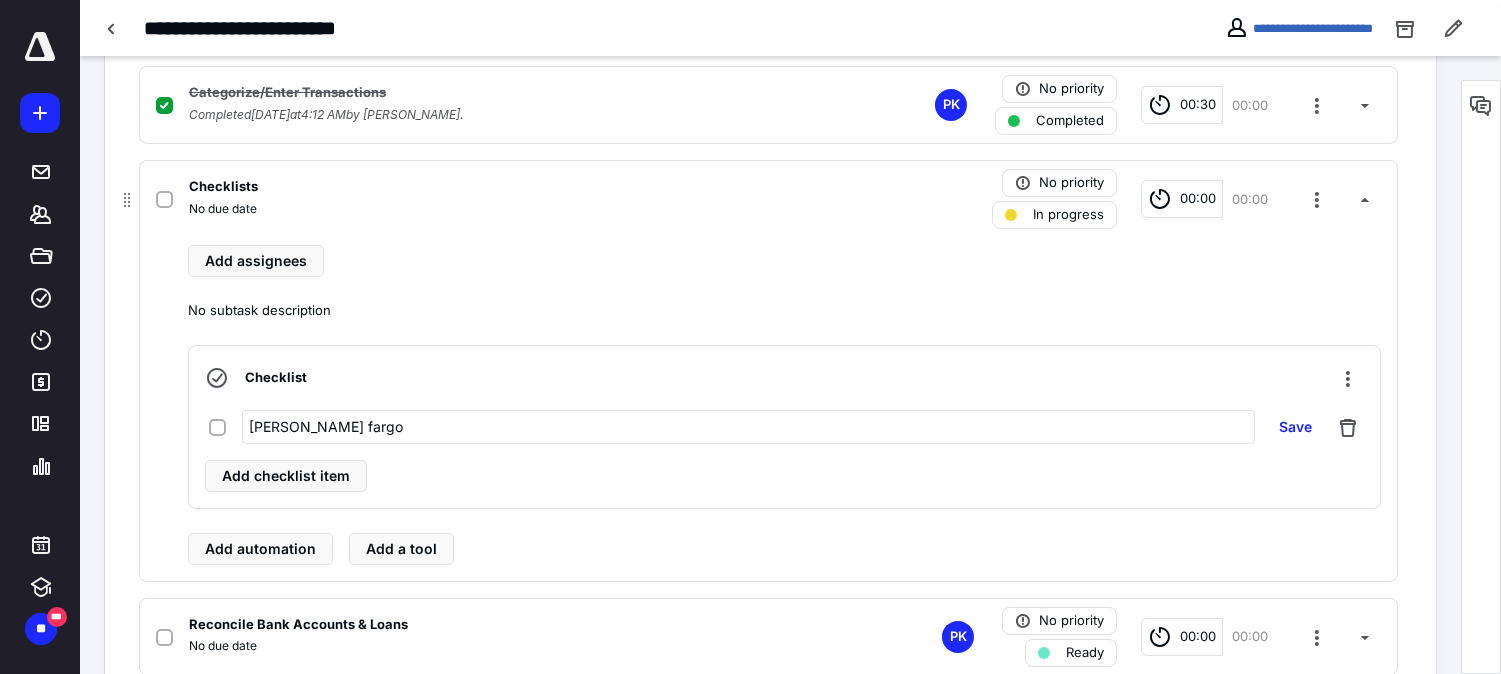 drag, startPoint x: 345, startPoint y: 426, endPoint x: 234, endPoint y: 418, distance: 111.28792 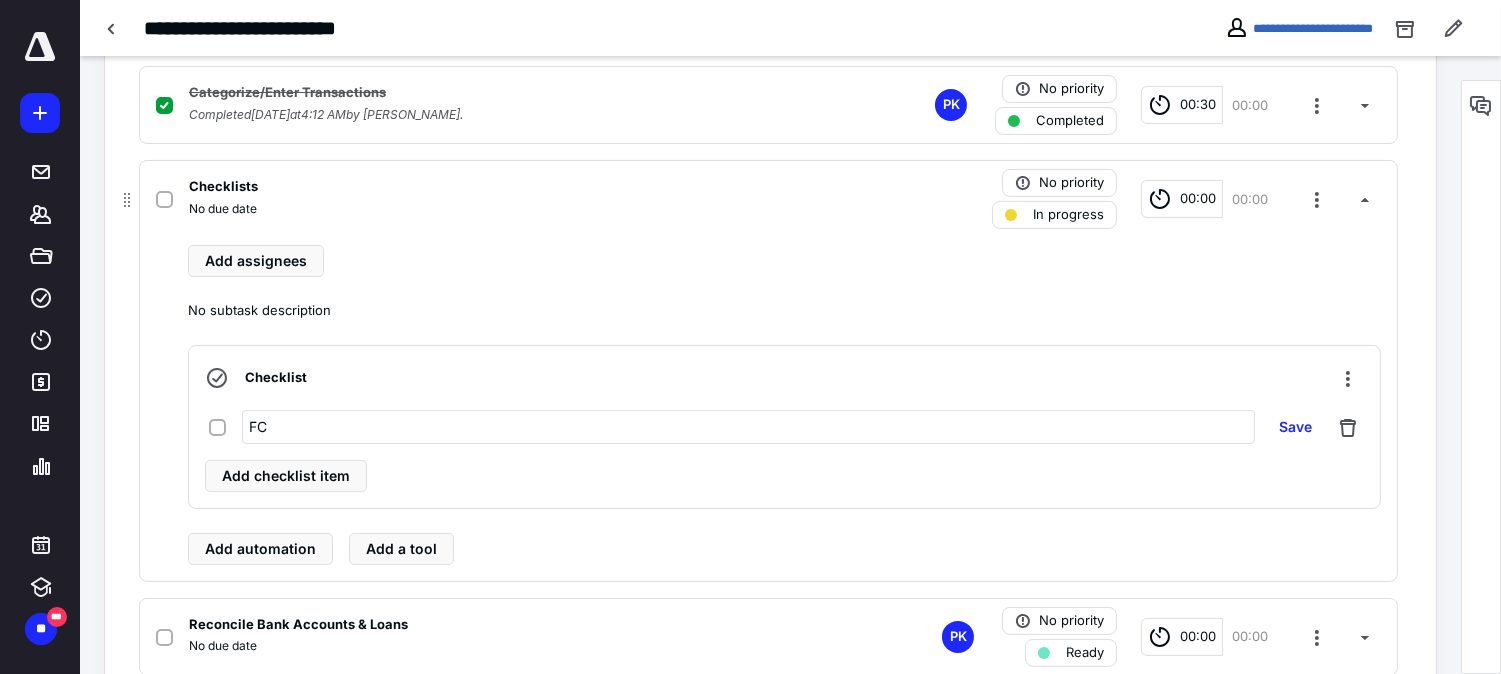 type on "FC-" 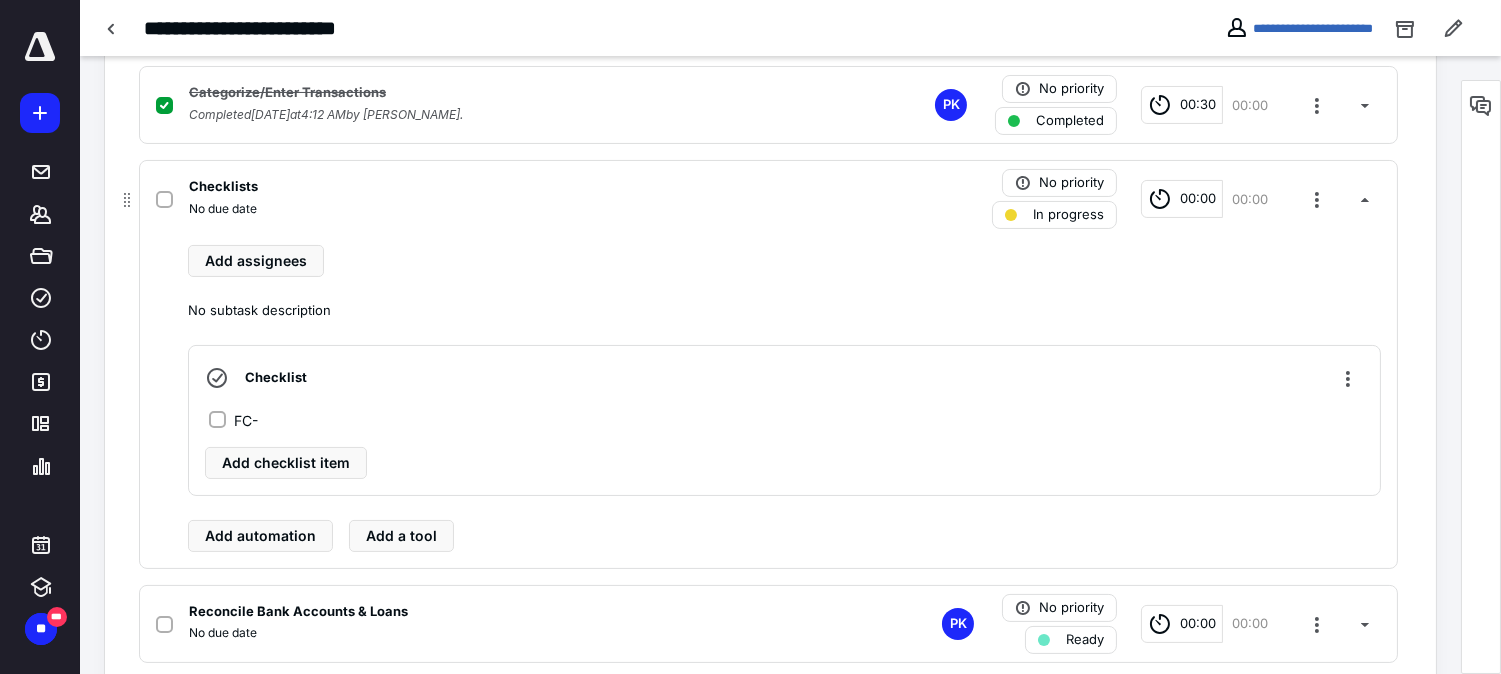 click on "Checklist FC- Add checklist item" at bounding box center [784, 420] 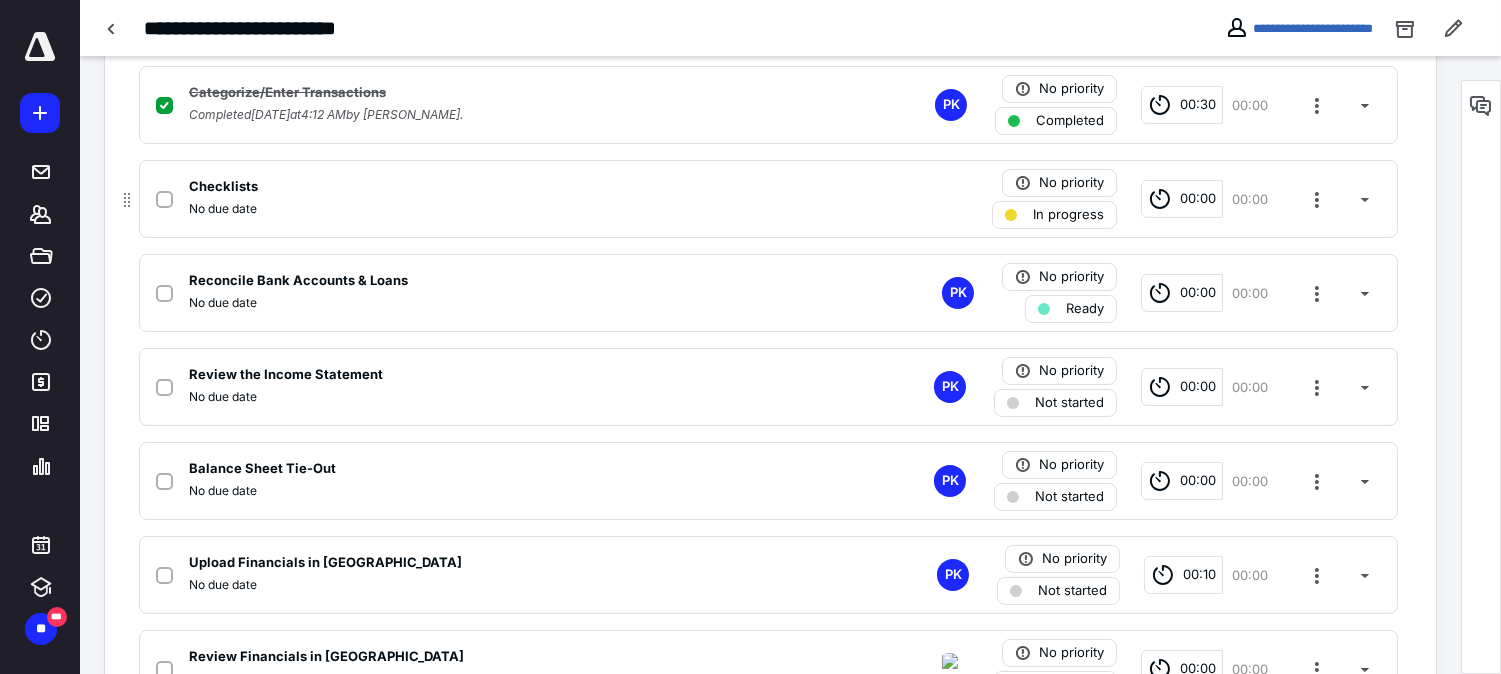 click on "No due date" at bounding box center [506, 209] 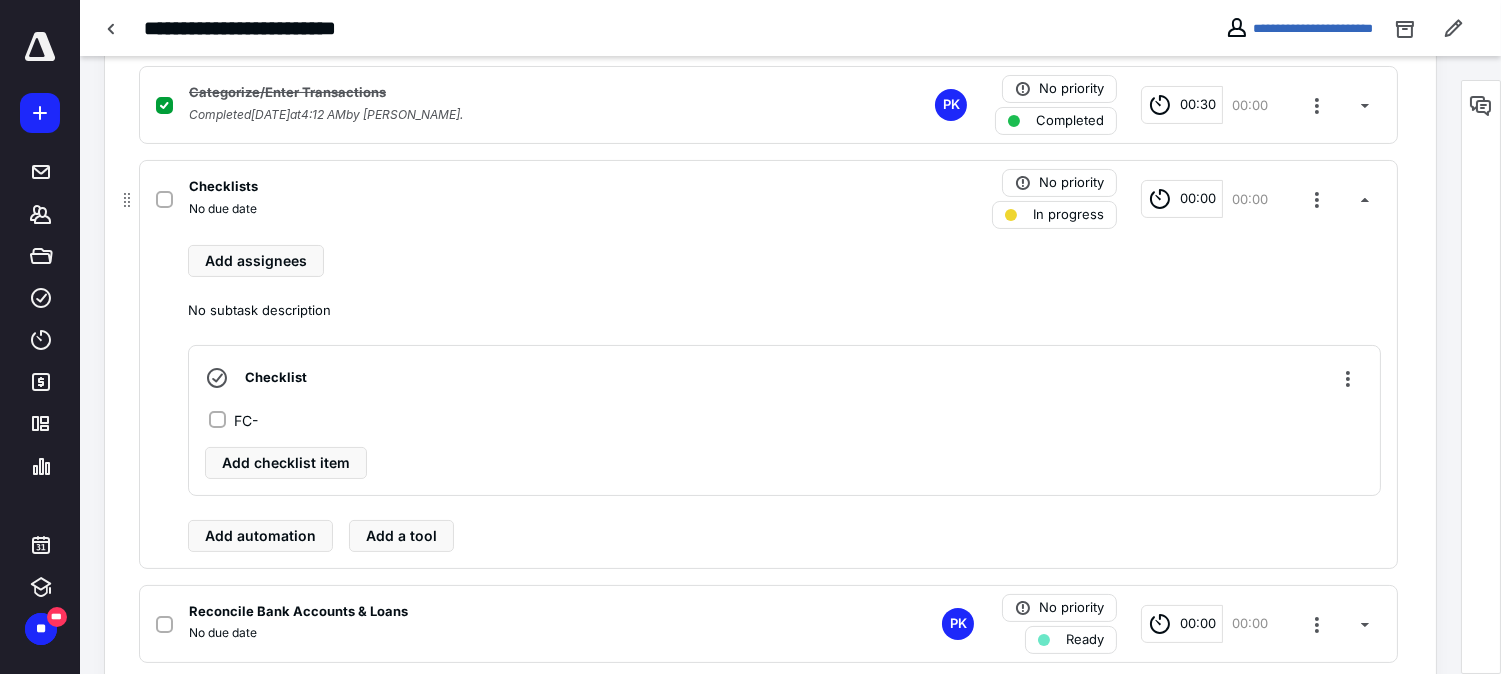 click on "Checklists" at bounding box center [506, 187] 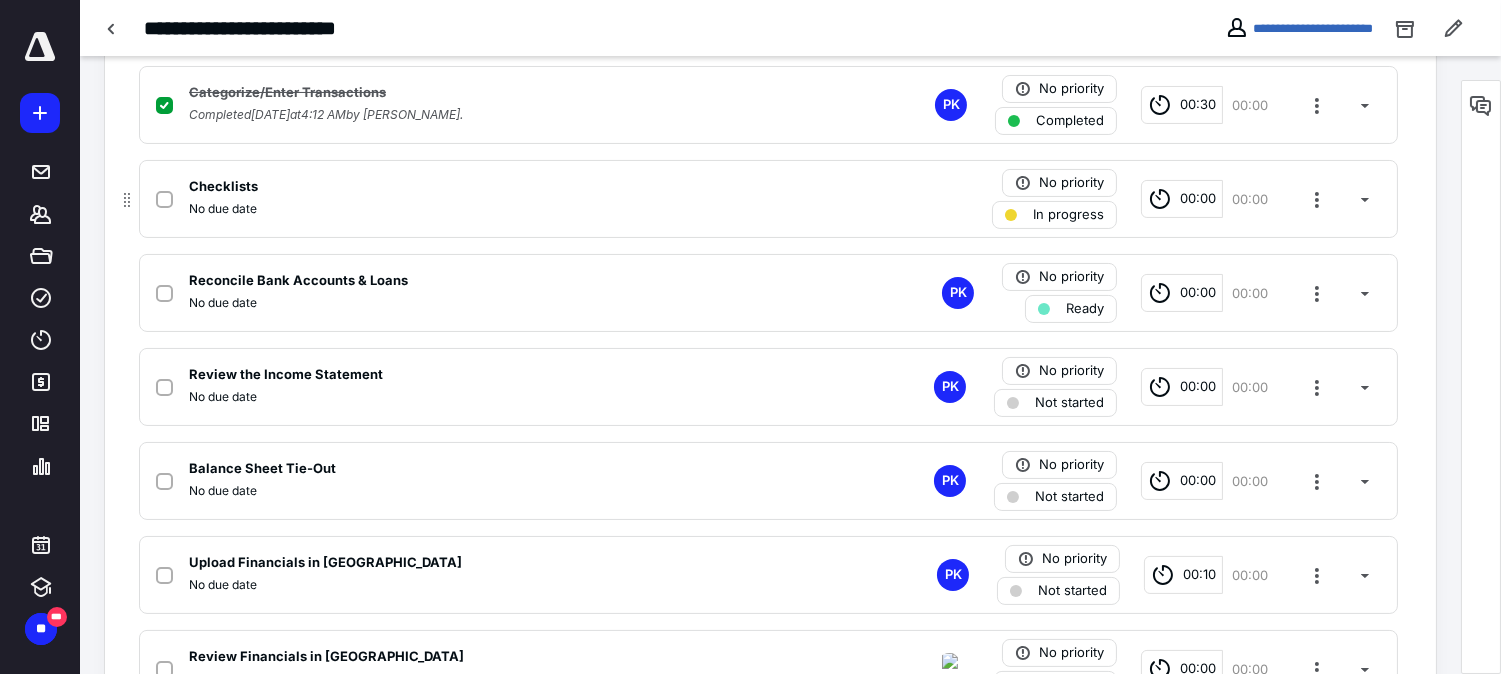 click on "Checklists" at bounding box center [506, 187] 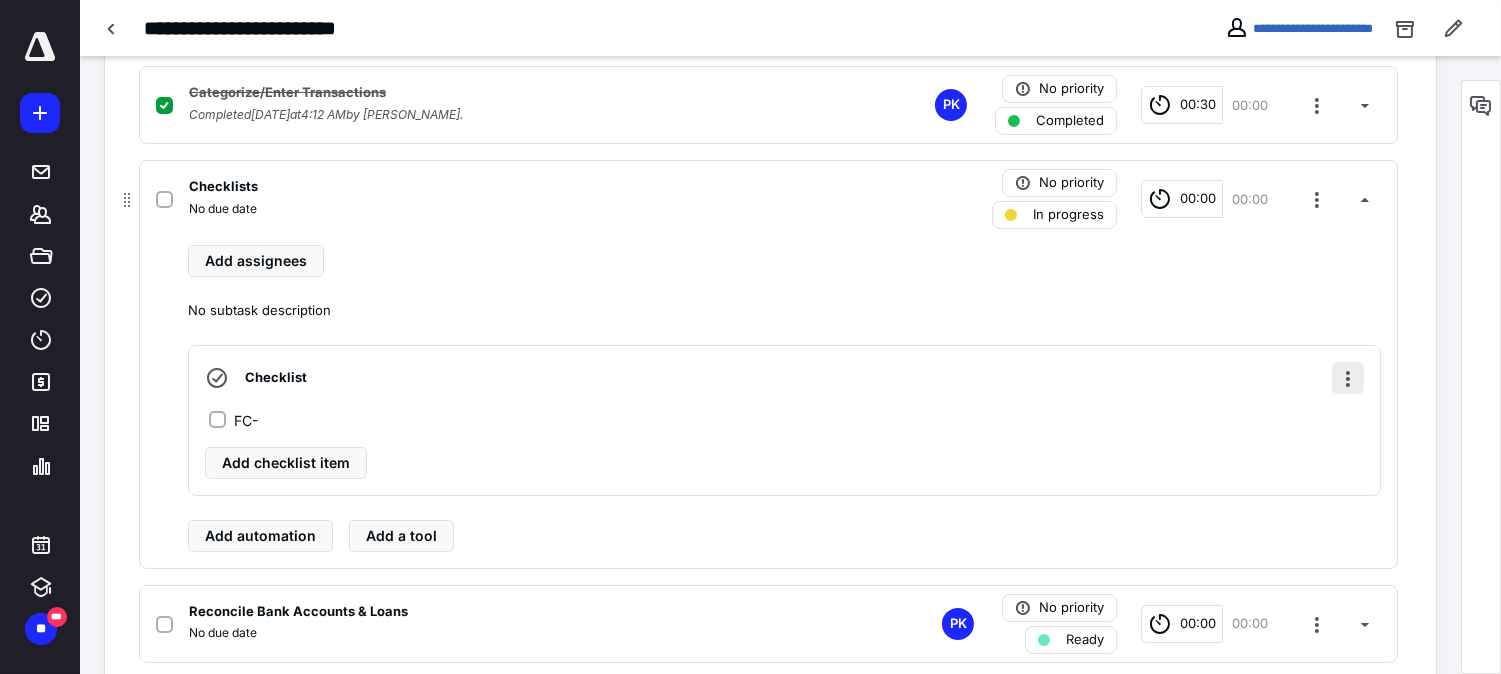 click at bounding box center (1348, 378) 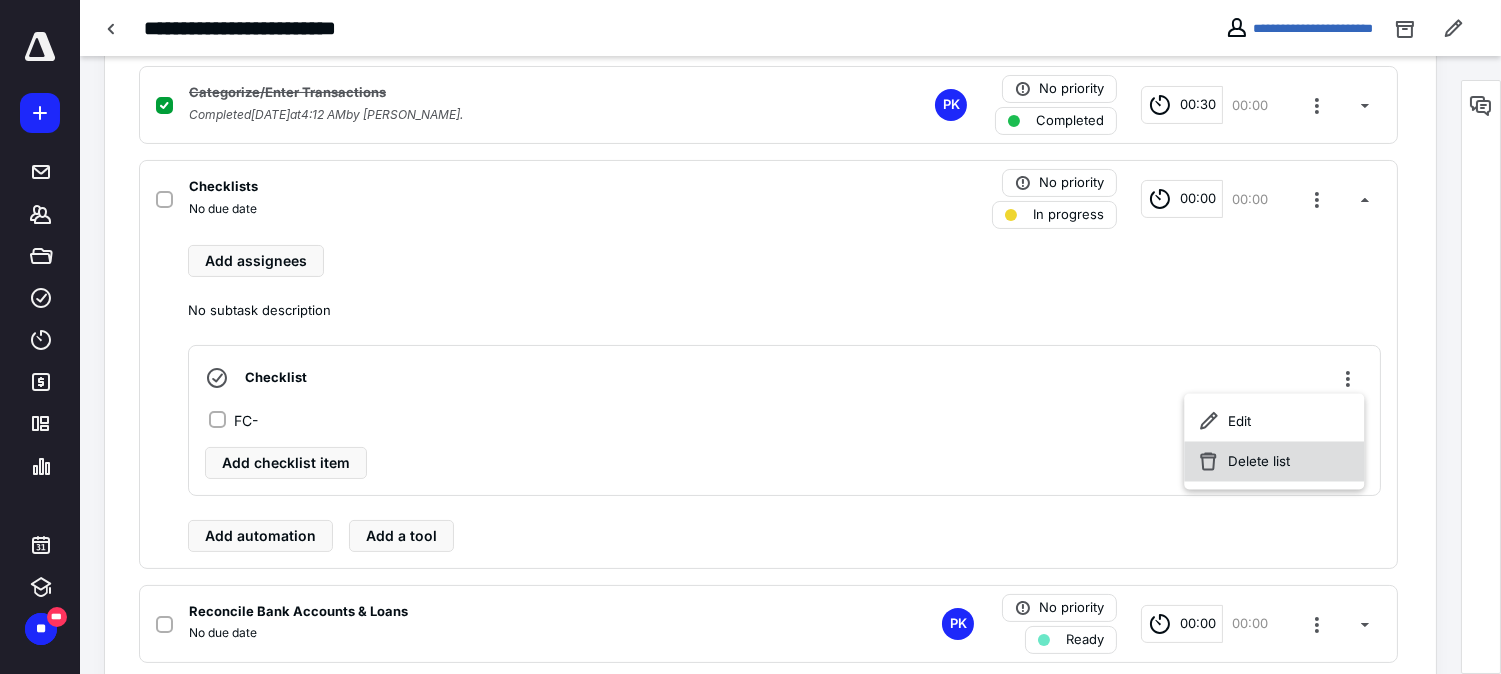click on "Delete list" at bounding box center (1274, 462) 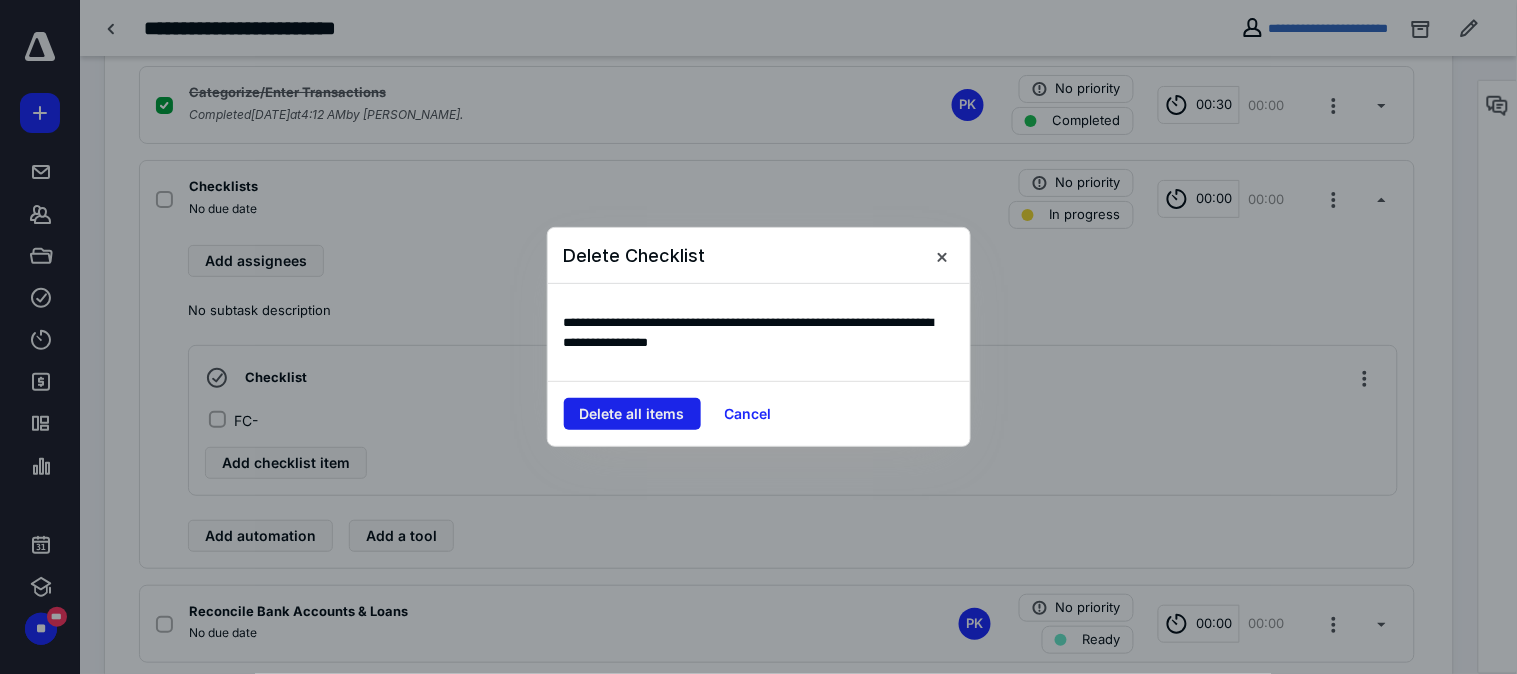 click on "Delete all items" at bounding box center [632, 414] 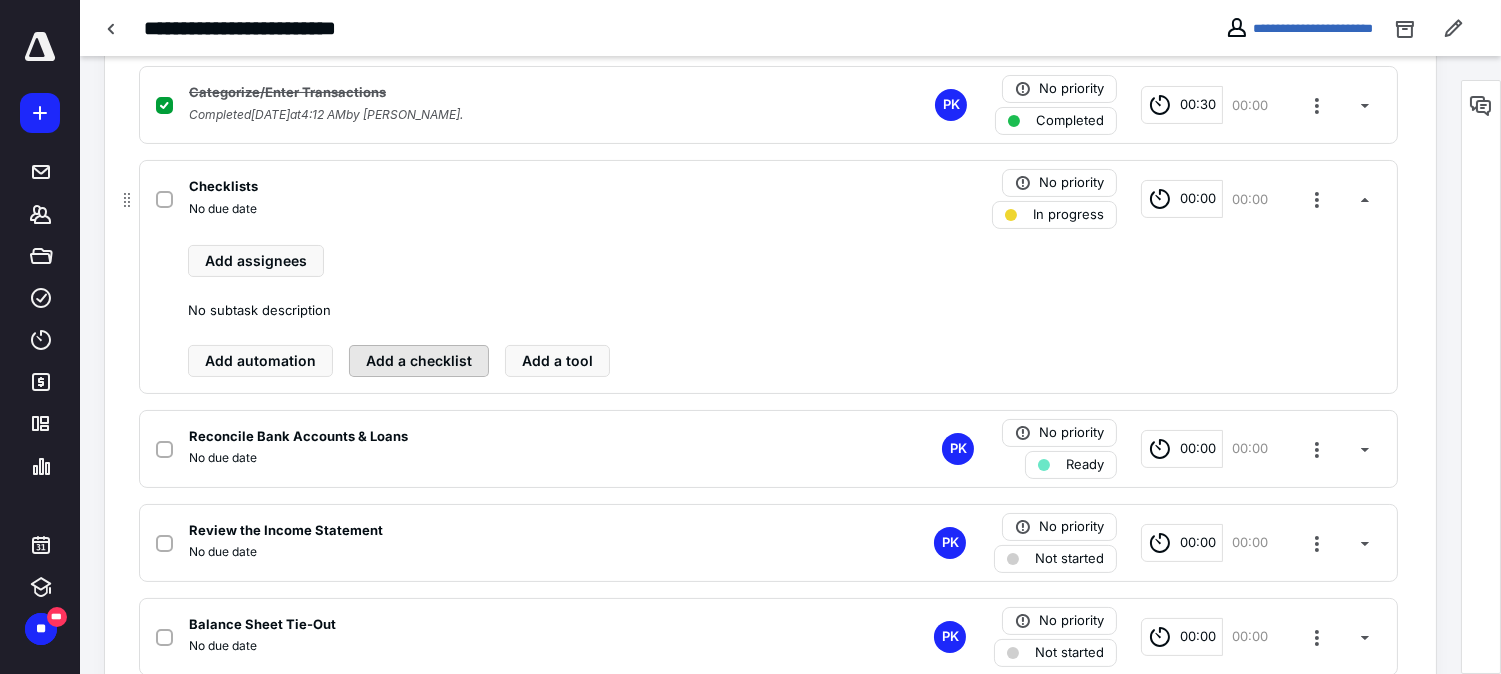 click on "Add a checklist" at bounding box center [419, 361] 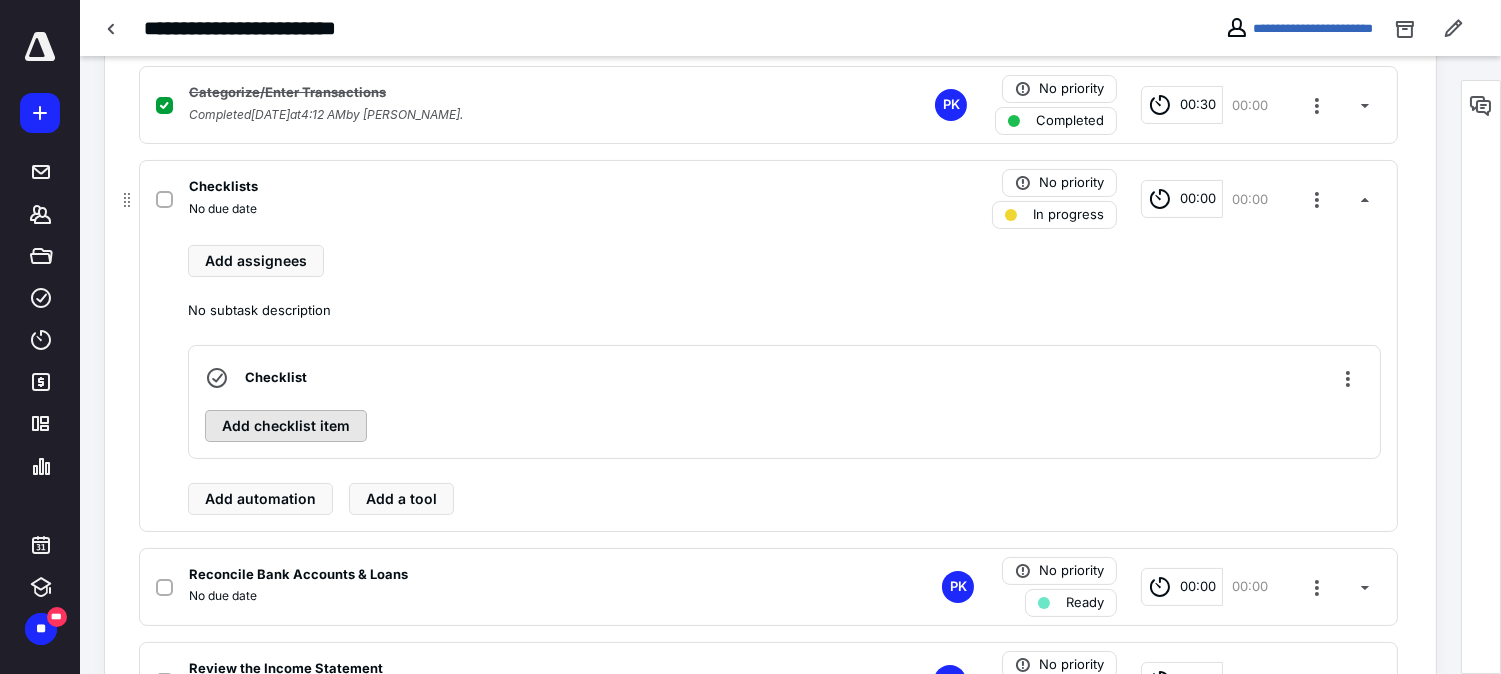 click on "Add checklist item" at bounding box center (286, 426) 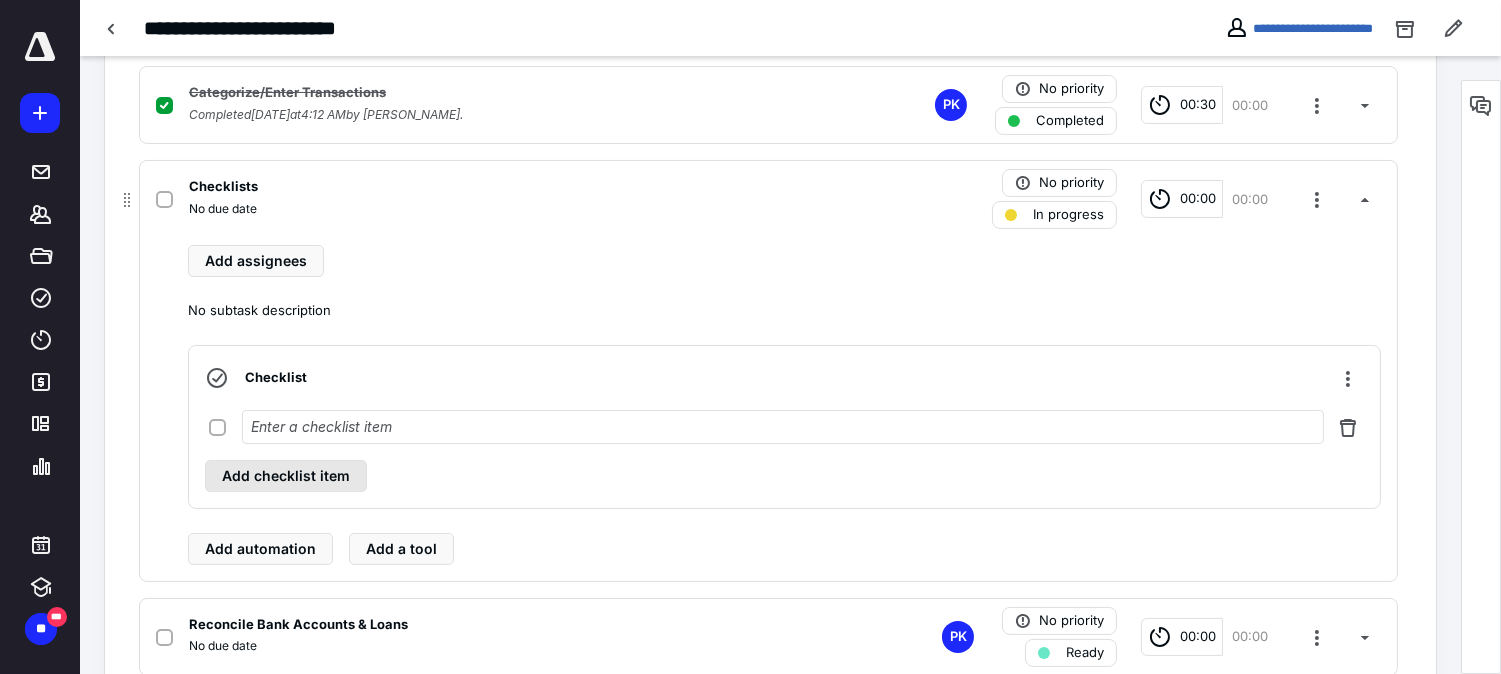 click at bounding box center (783, 427) 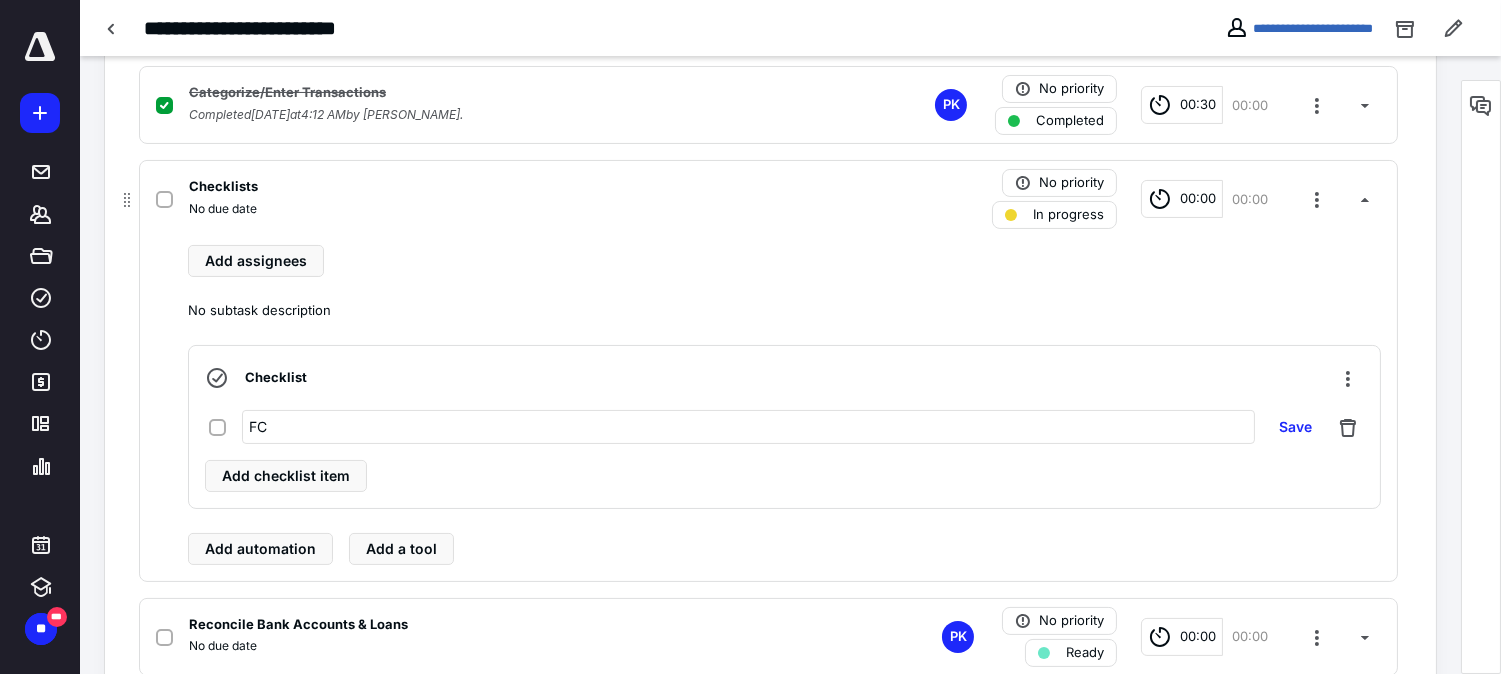 drag, startPoint x: 318, startPoint y: 428, endPoint x: 234, endPoint y: 435, distance: 84.29116 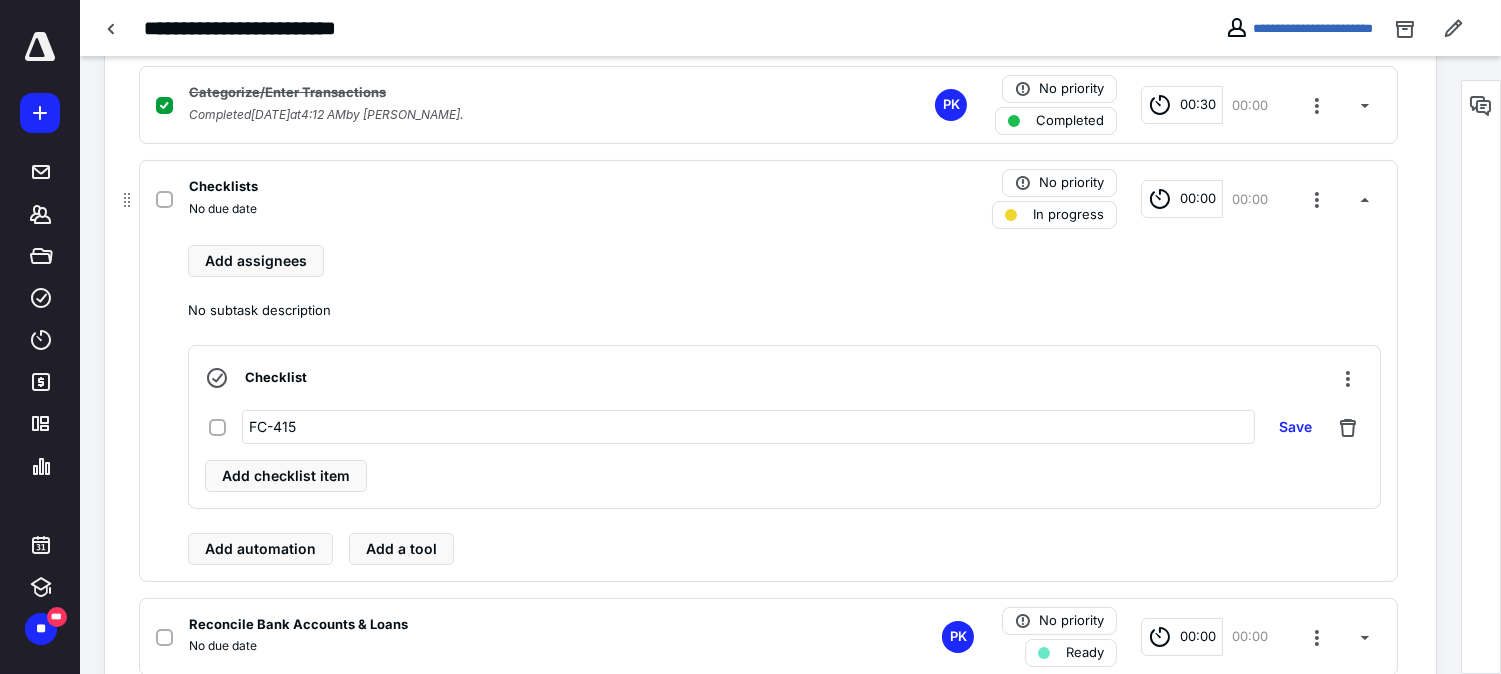 type on "FC-4150" 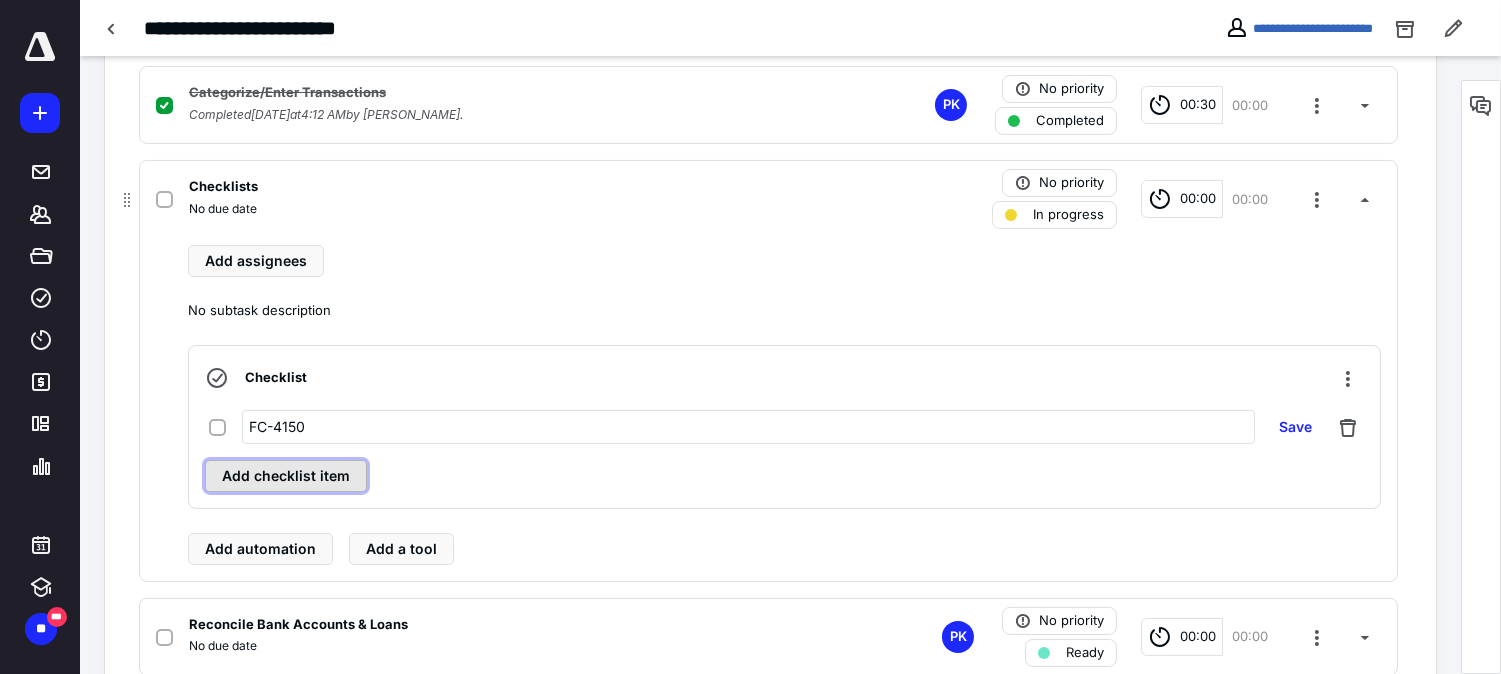click on "Checklist FC-4150 Save Add checklist item" at bounding box center (784, 427) 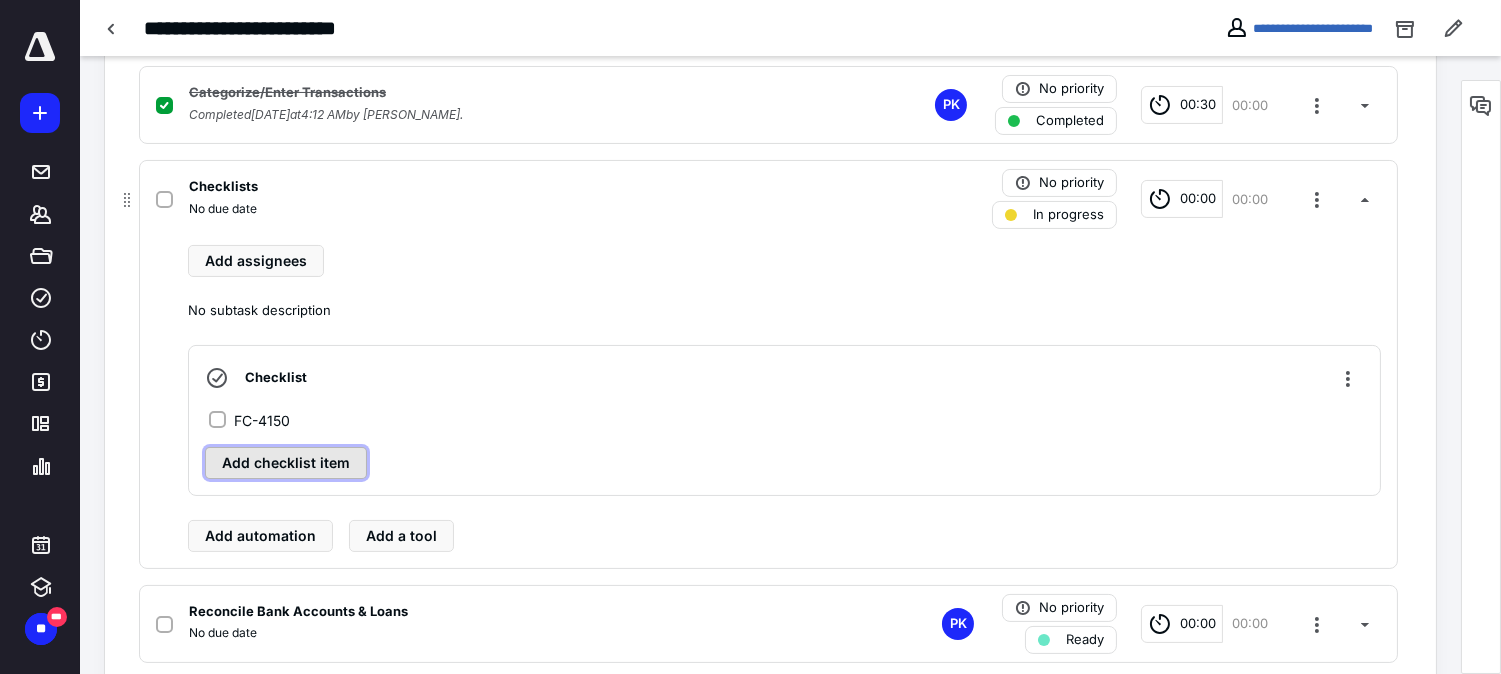 click on "Add checklist item" at bounding box center [286, 463] 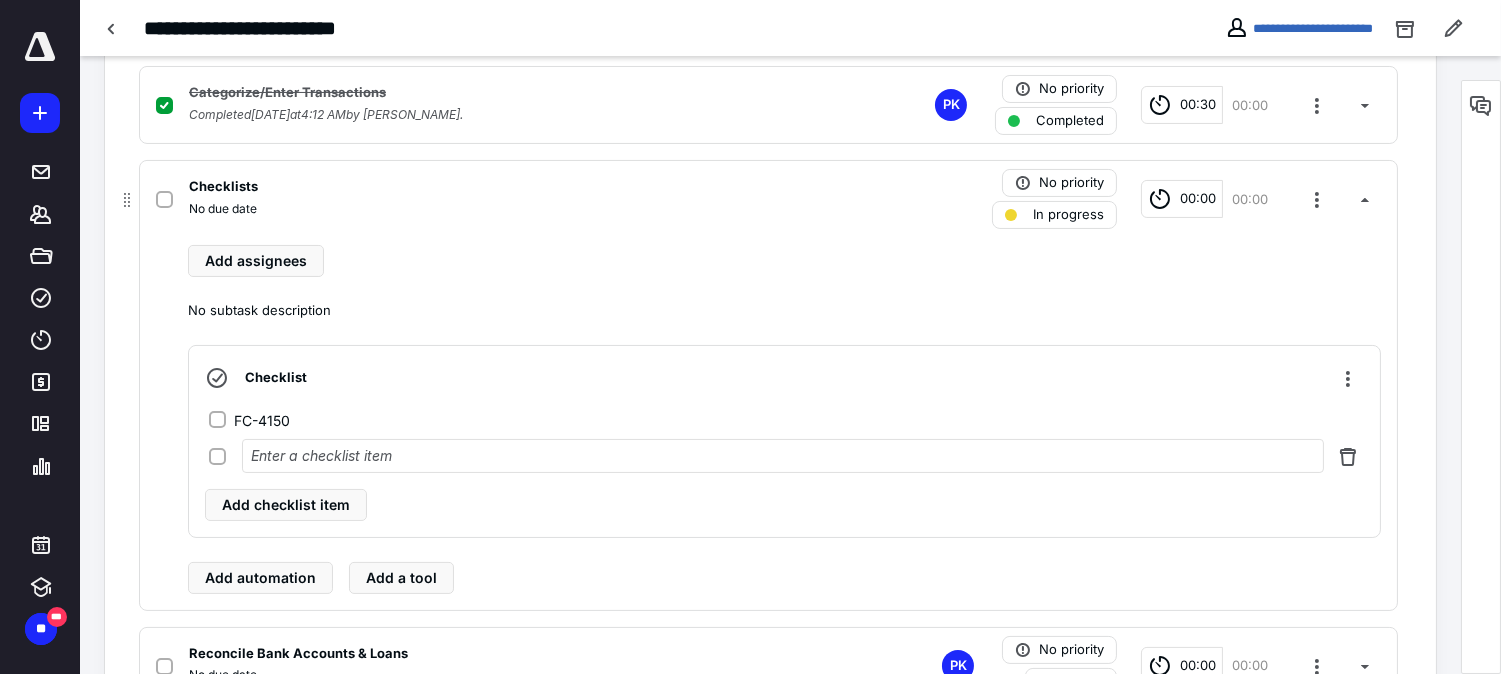 click at bounding box center [783, 456] 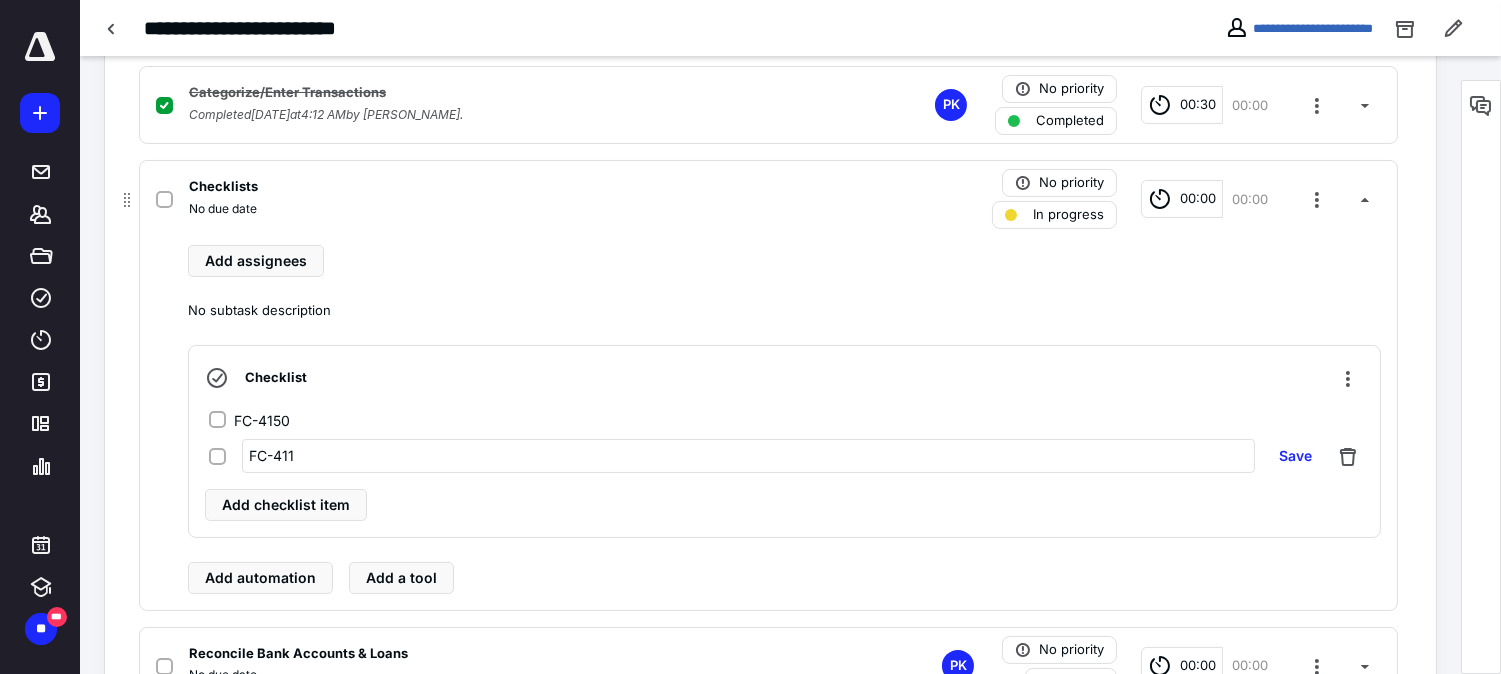 type on "FC-4118" 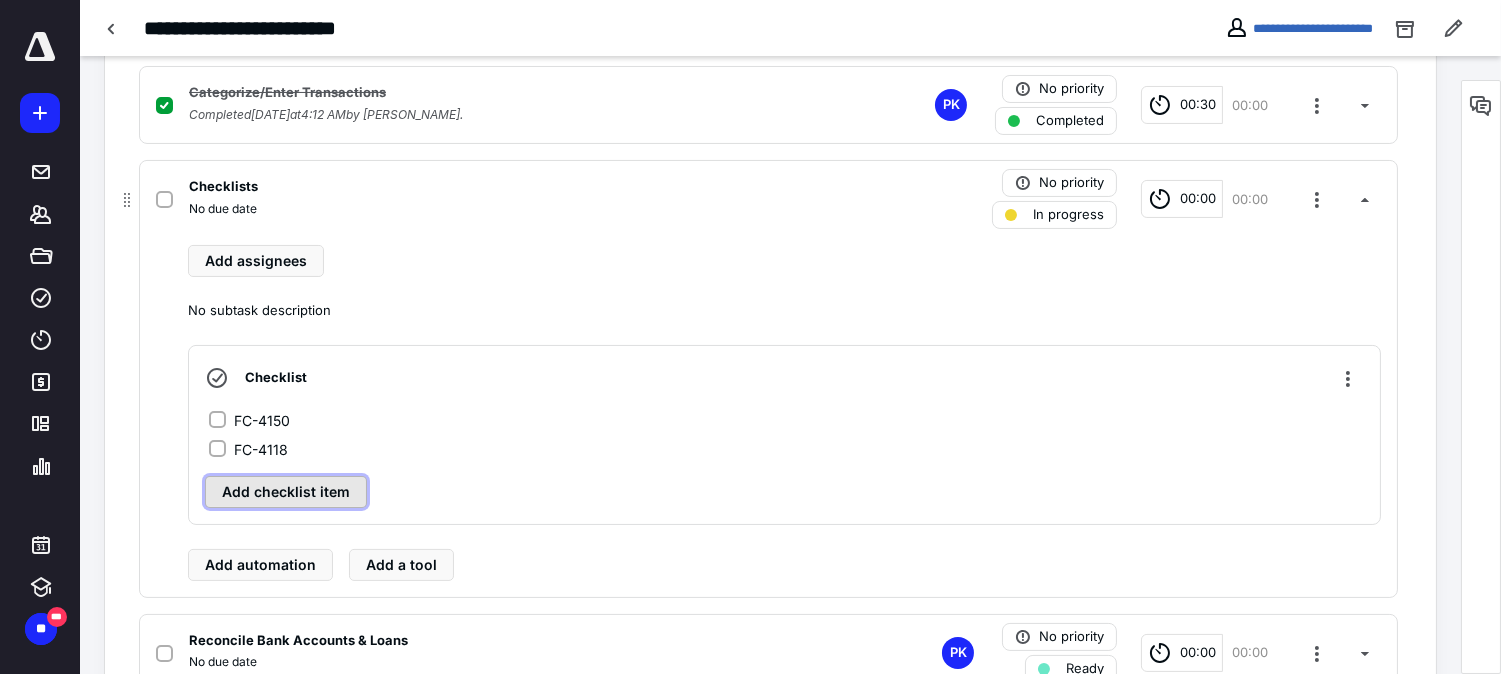 click on "Add checklist item" at bounding box center [286, 492] 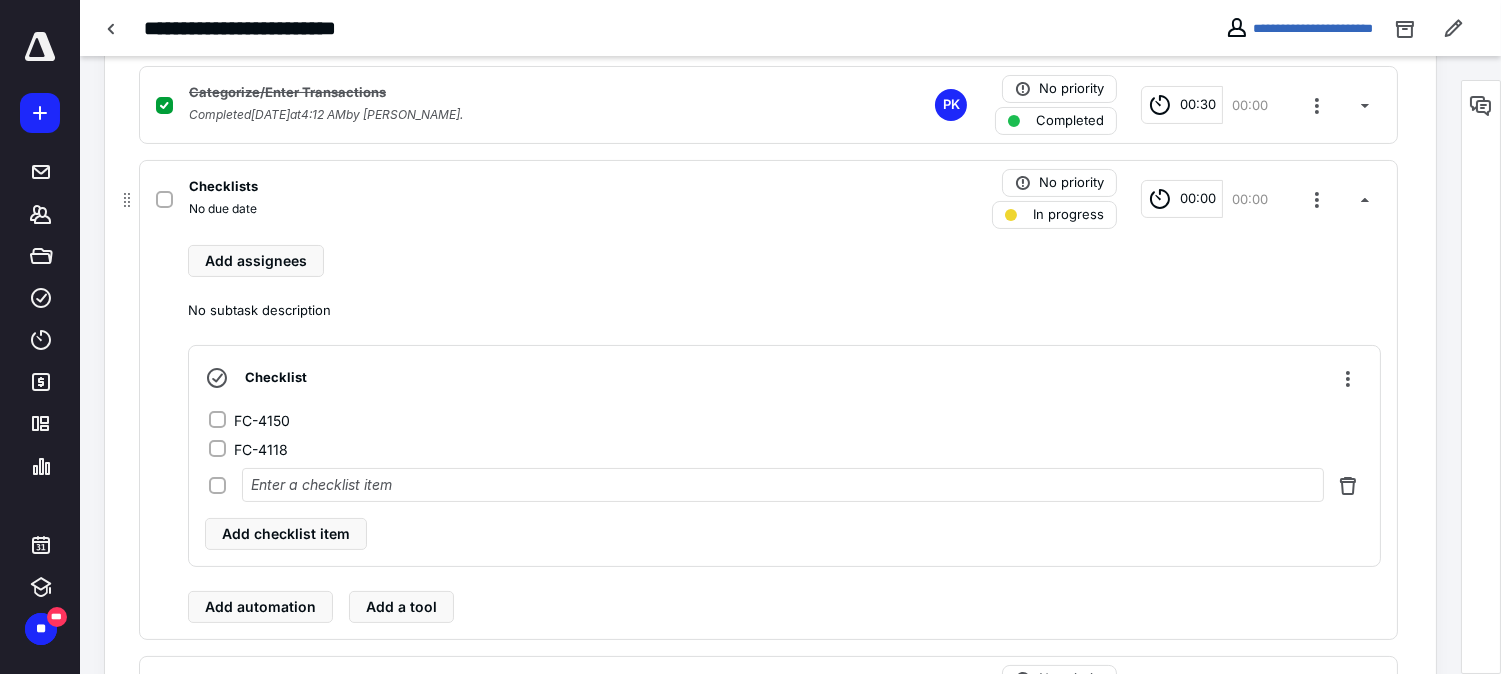 click at bounding box center (783, 485) 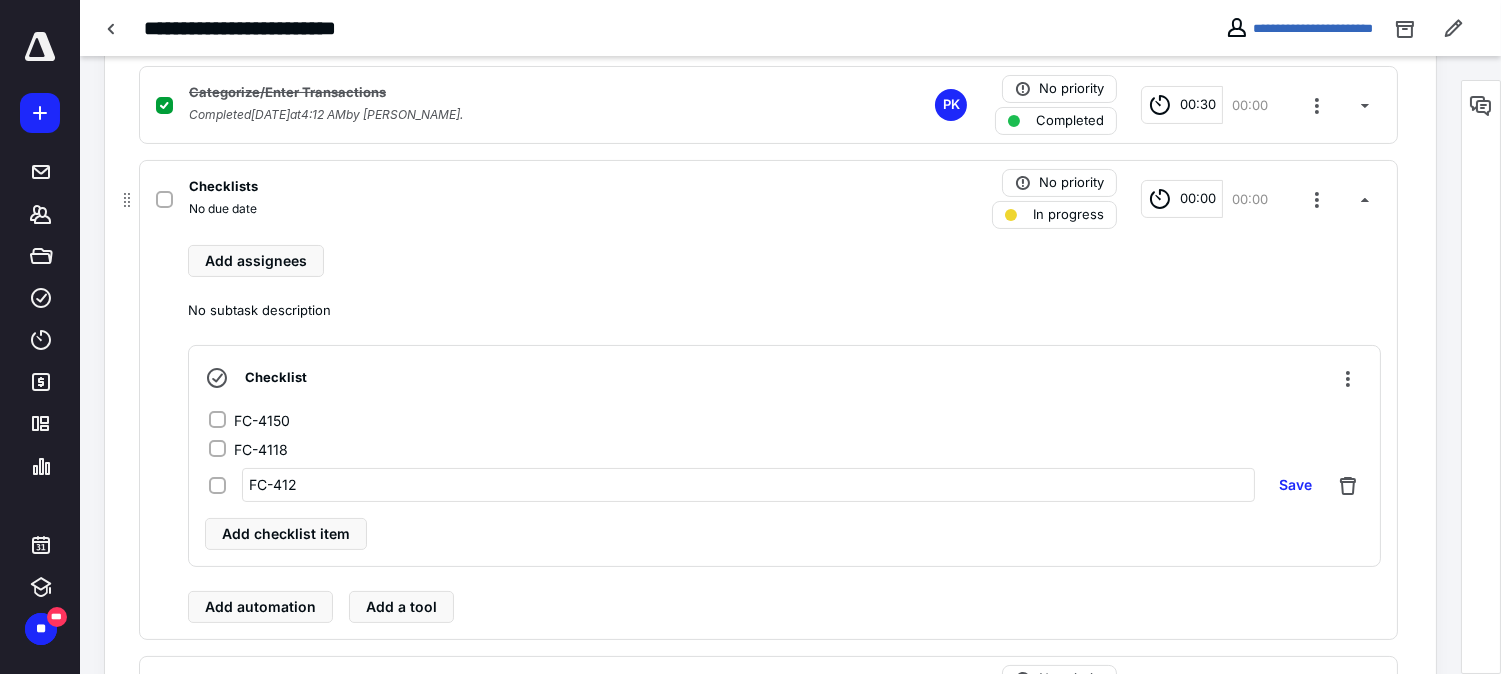 type on "FC-4126" 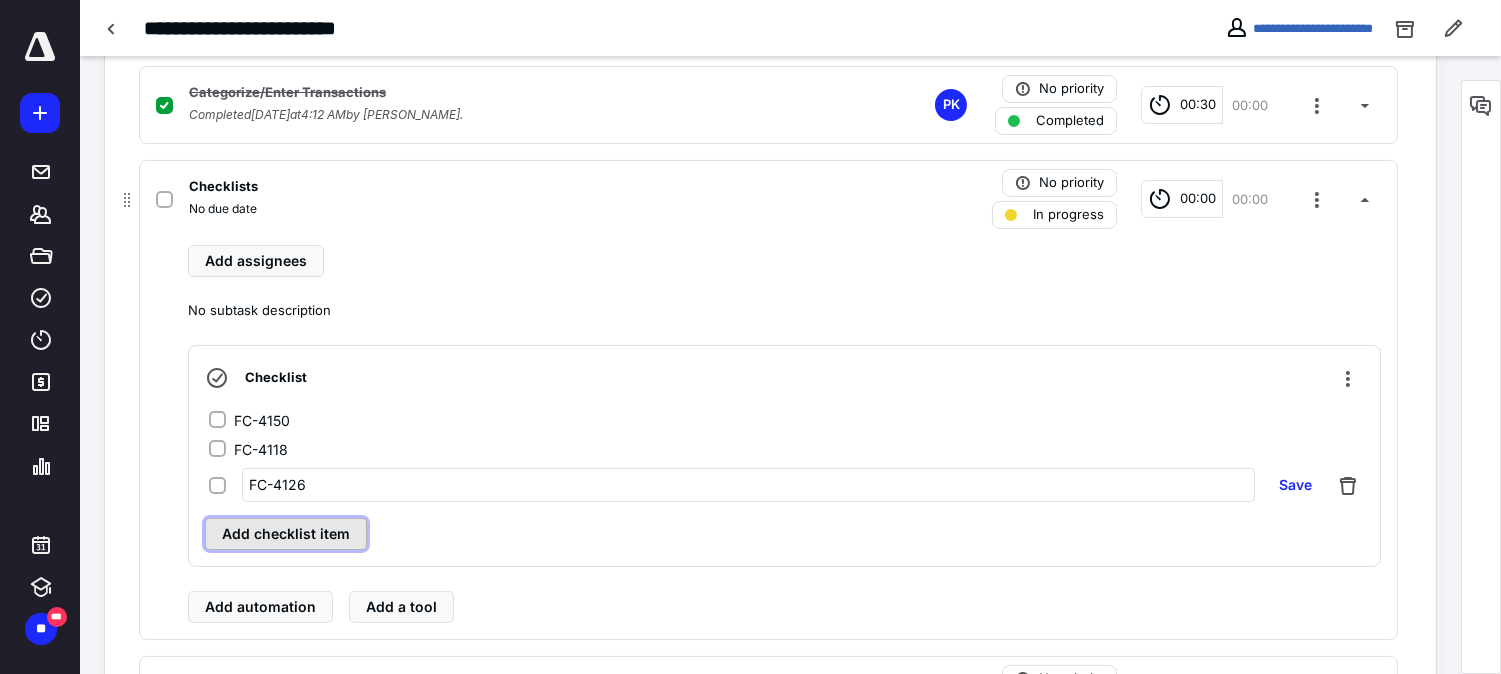 click on "Checklist FC-4150 FC-4118 FC-4126 Save Add checklist item" at bounding box center [784, 456] 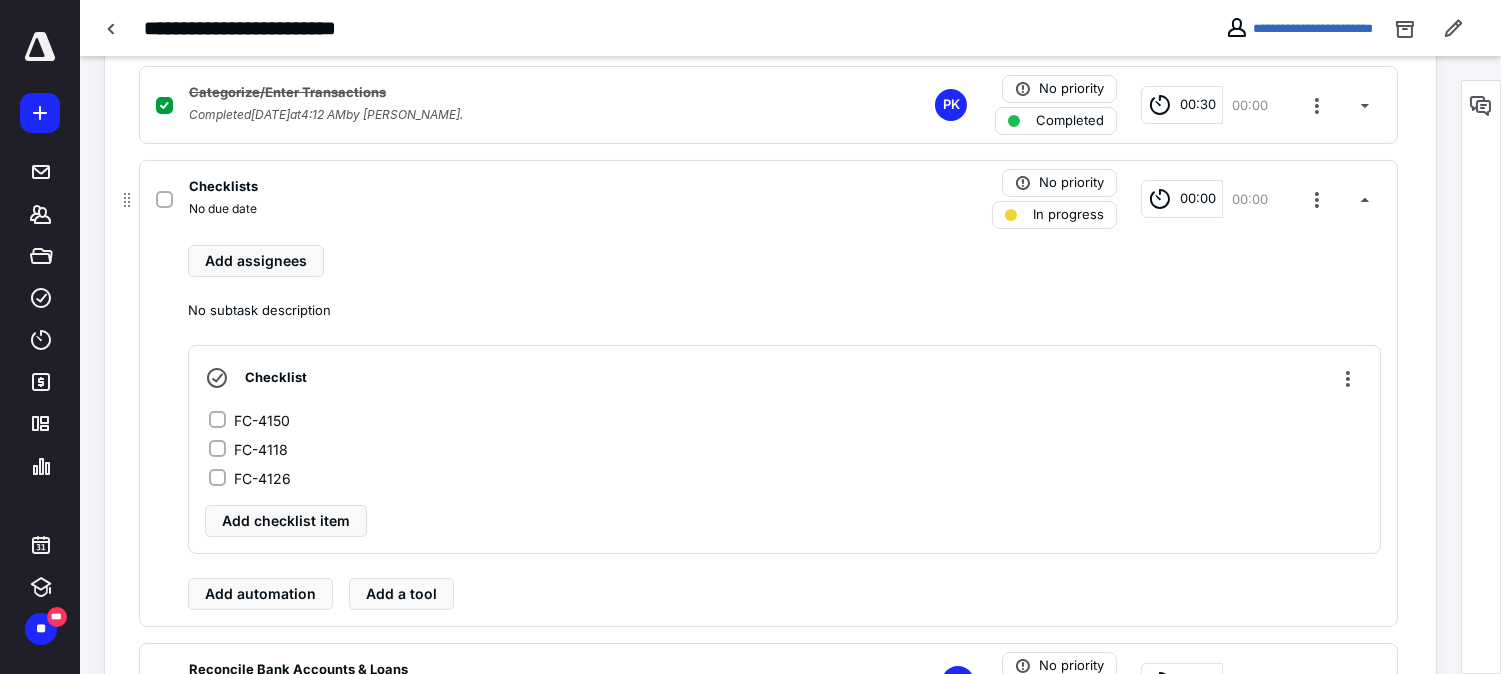 click on "FC-4150 FC-4118 FC-4126 Add checklist item" at bounding box center (784, 473) 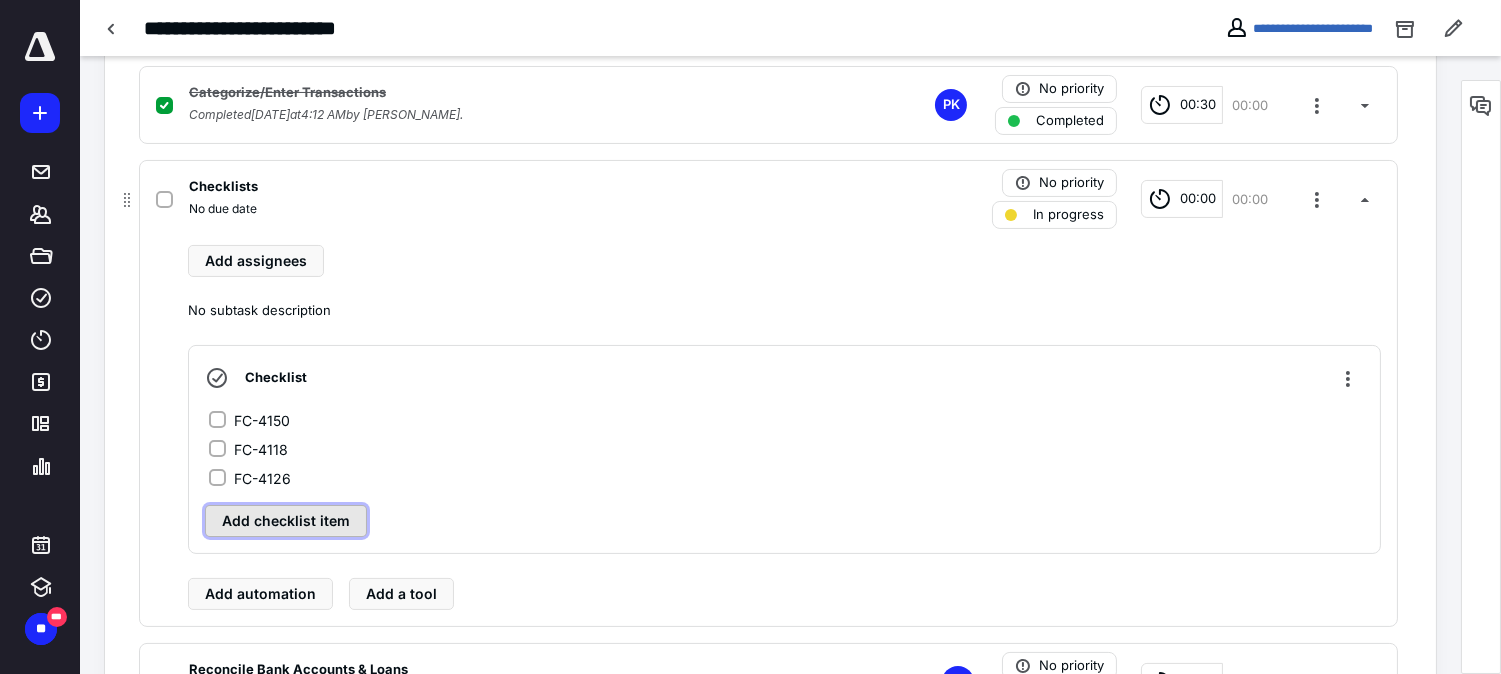 click on "Add checklist item" at bounding box center (286, 521) 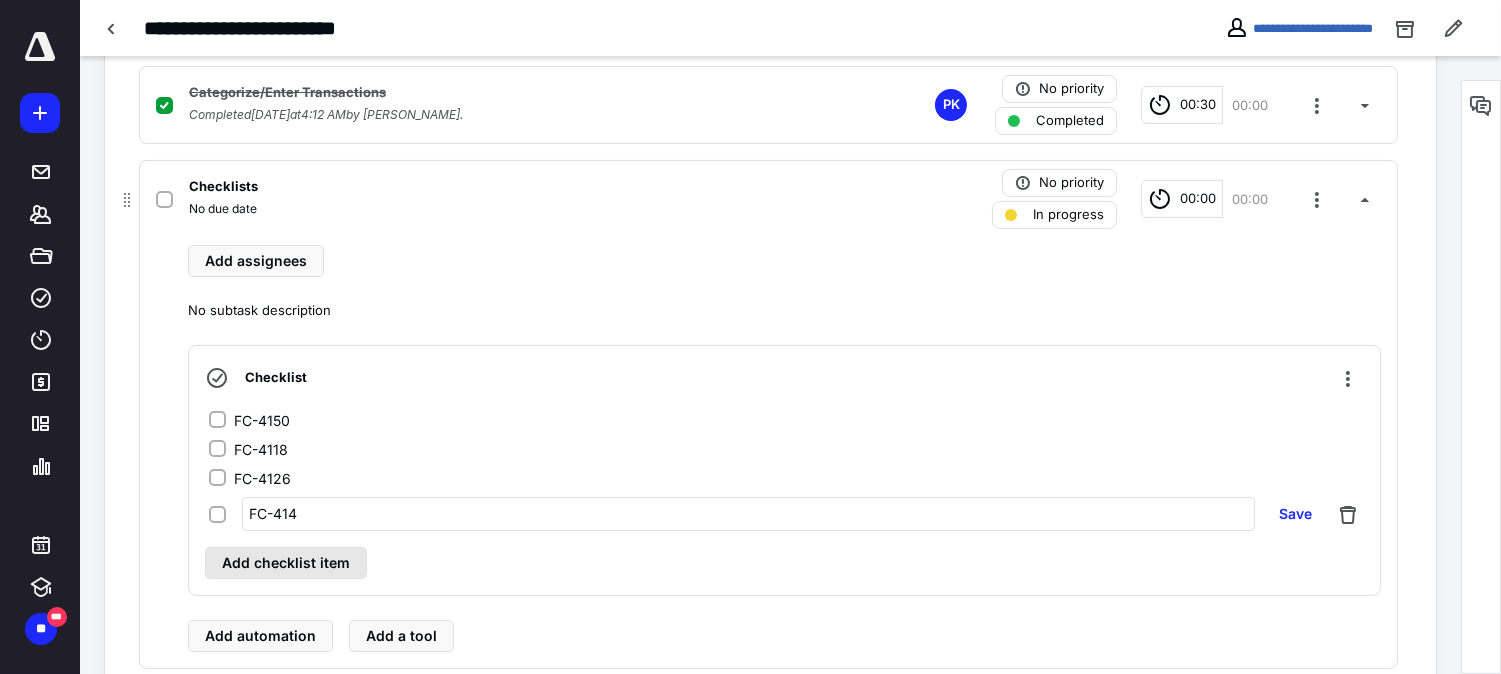 type on "FC-4142" 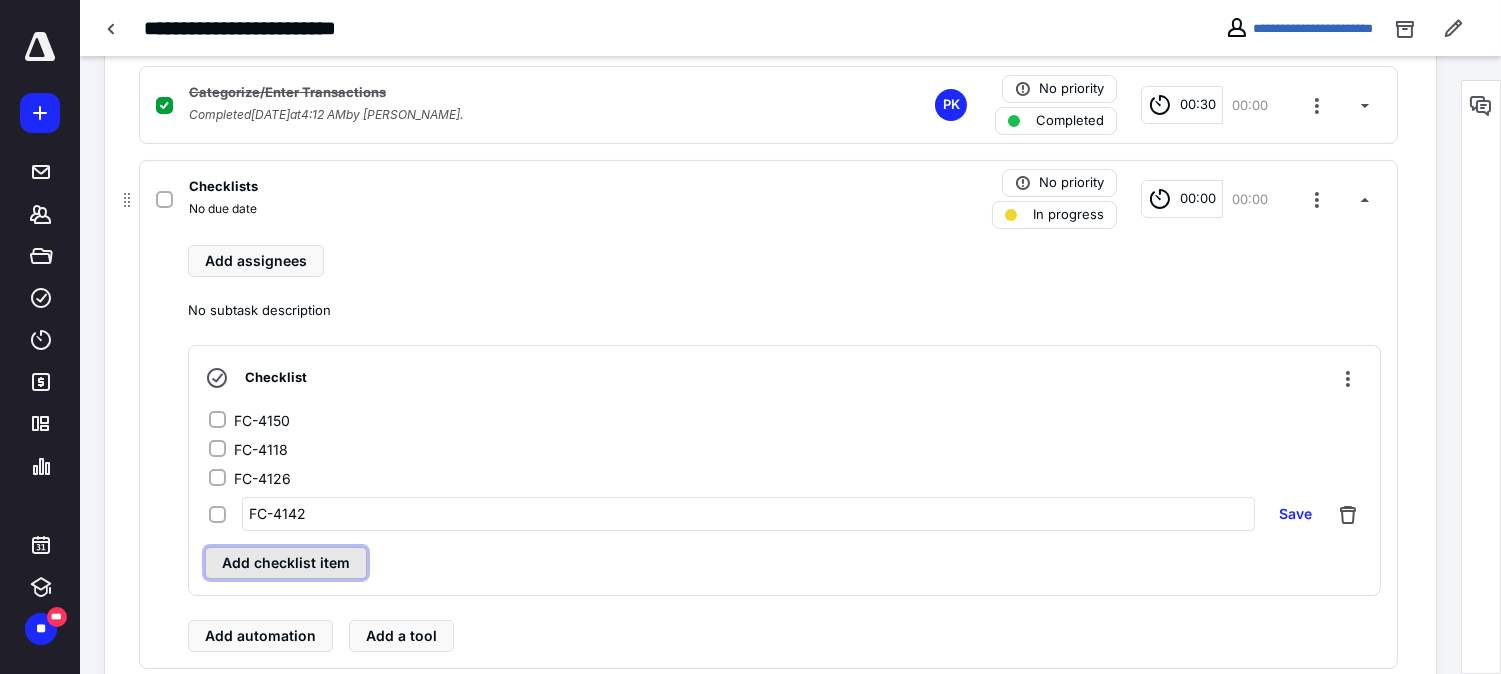 click on "Add checklist item" at bounding box center [286, 563] 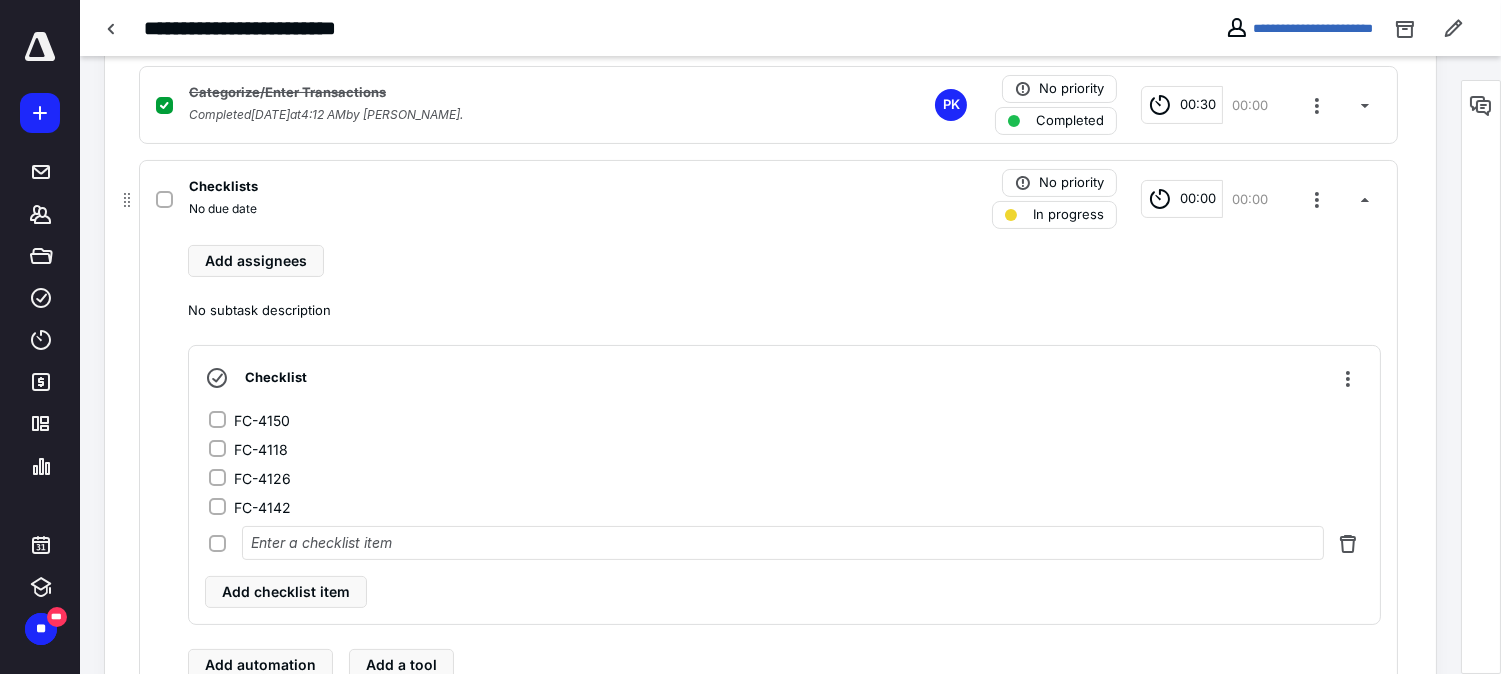 click at bounding box center [783, 543] 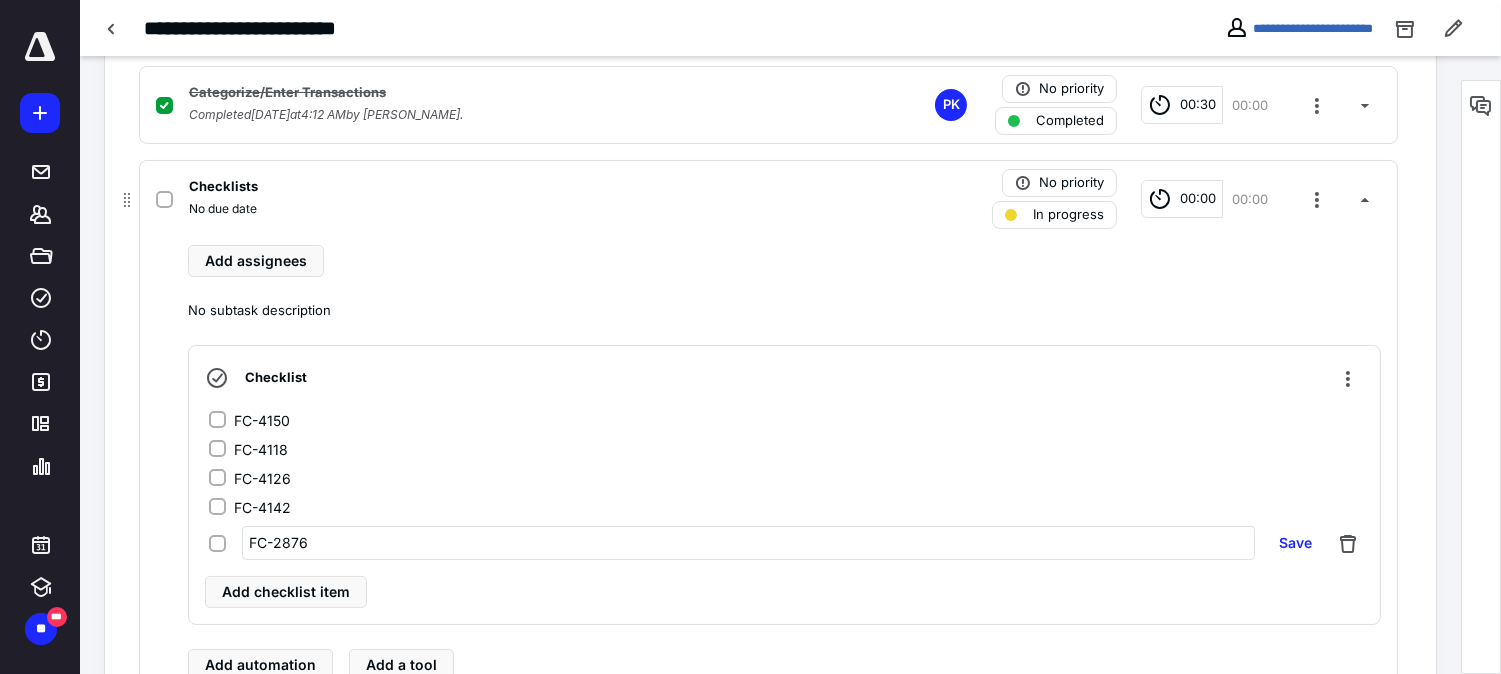 type on "FC-2876" 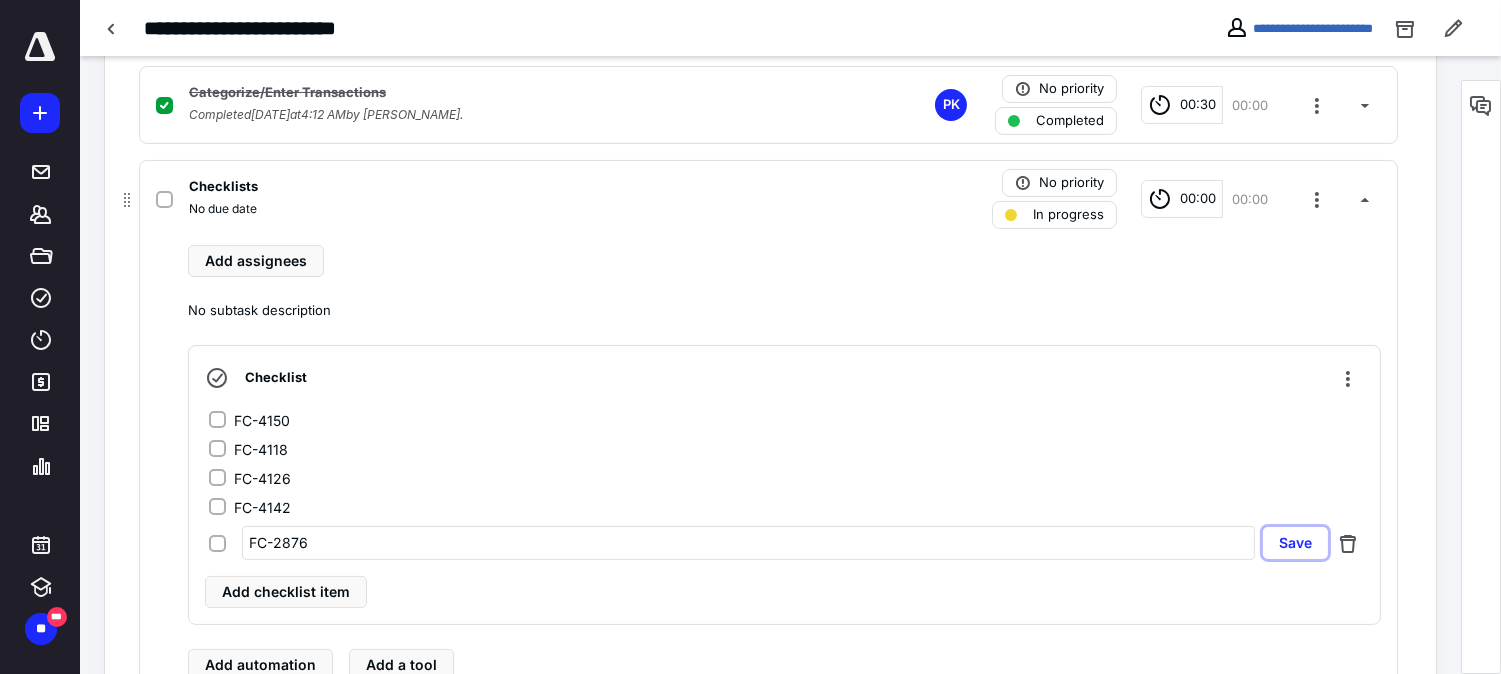 type 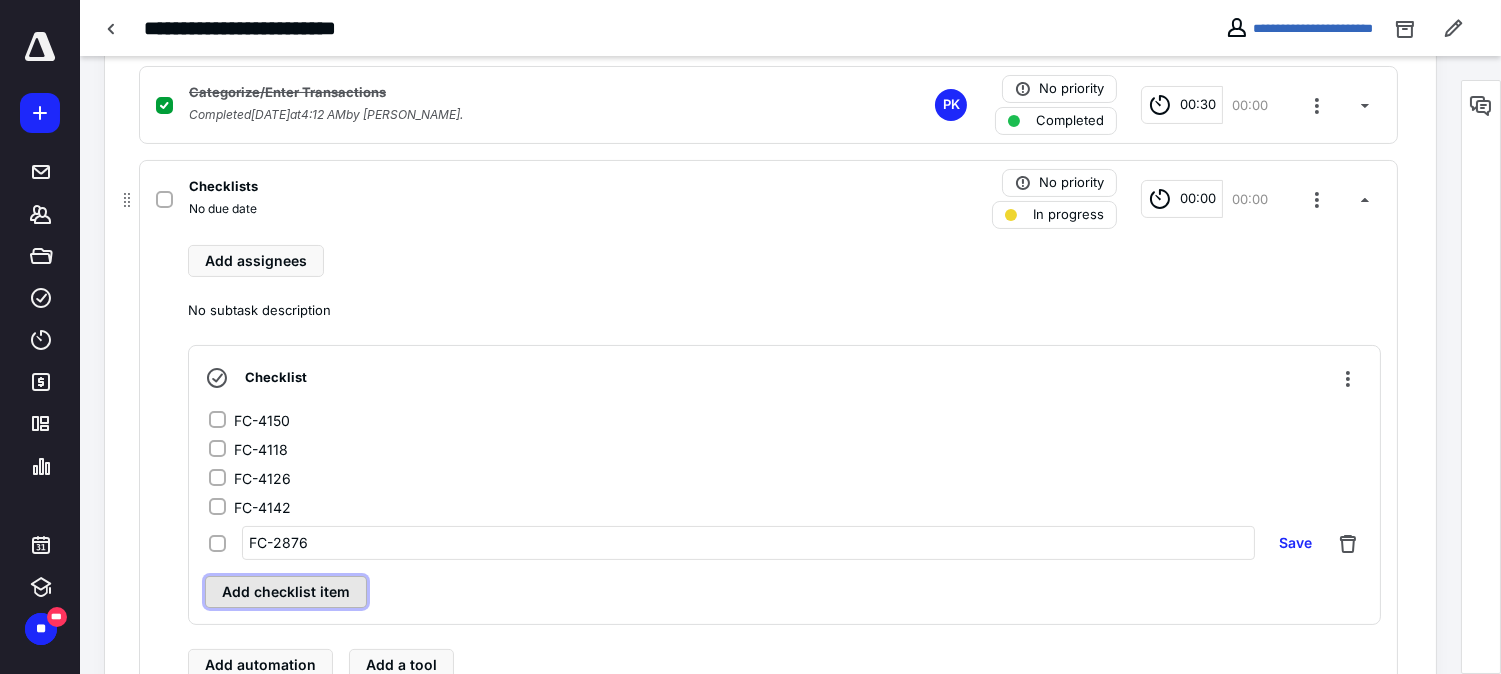 click on "Add checklist item" at bounding box center [286, 592] 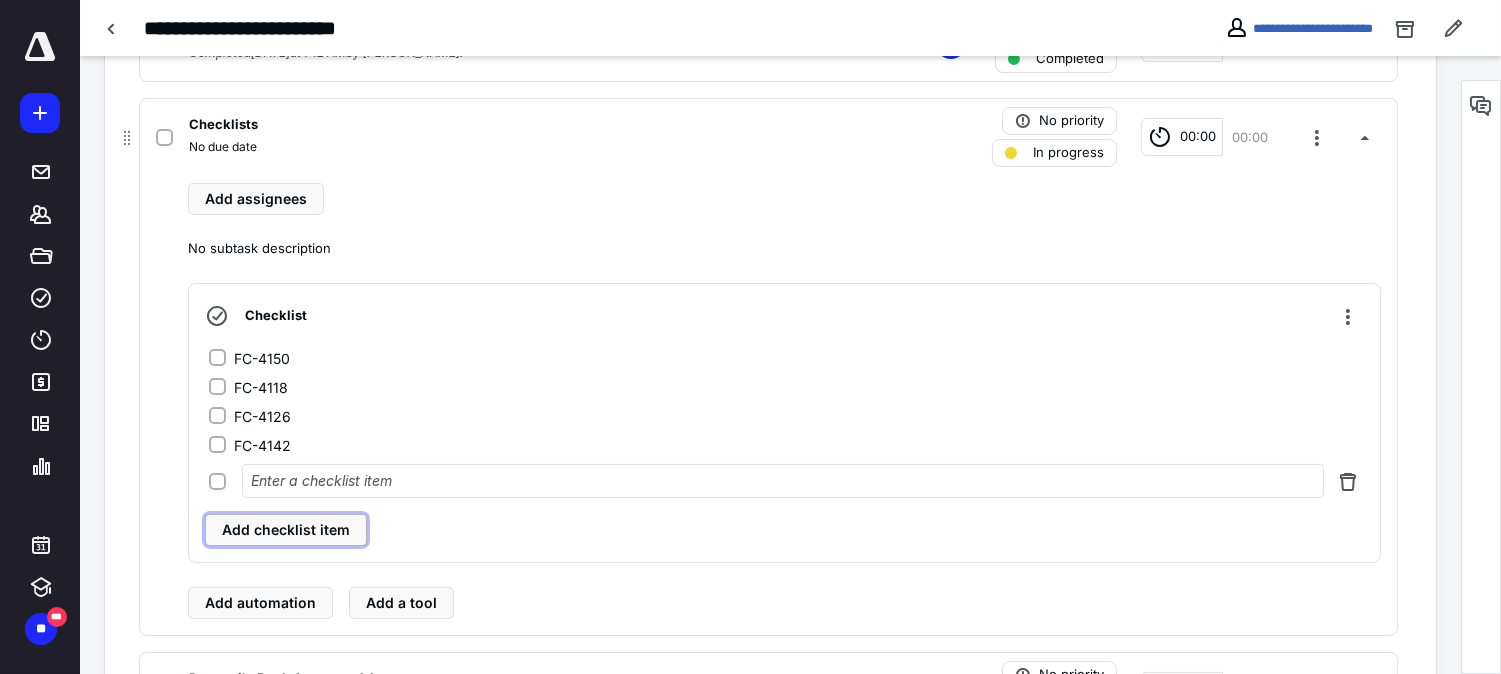 scroll, scrollTop: 734, scrollLeft: 0, axis: vertical 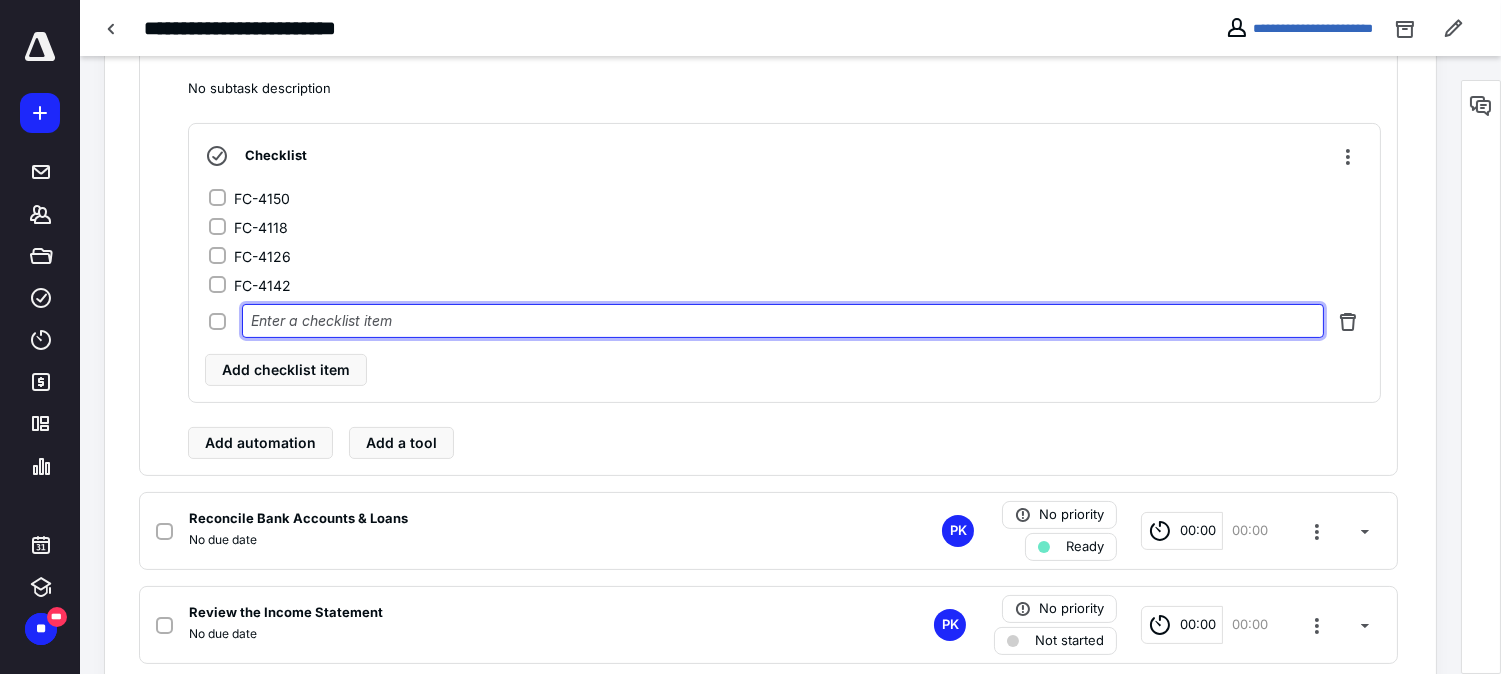 click at bounding box center (783, 321) 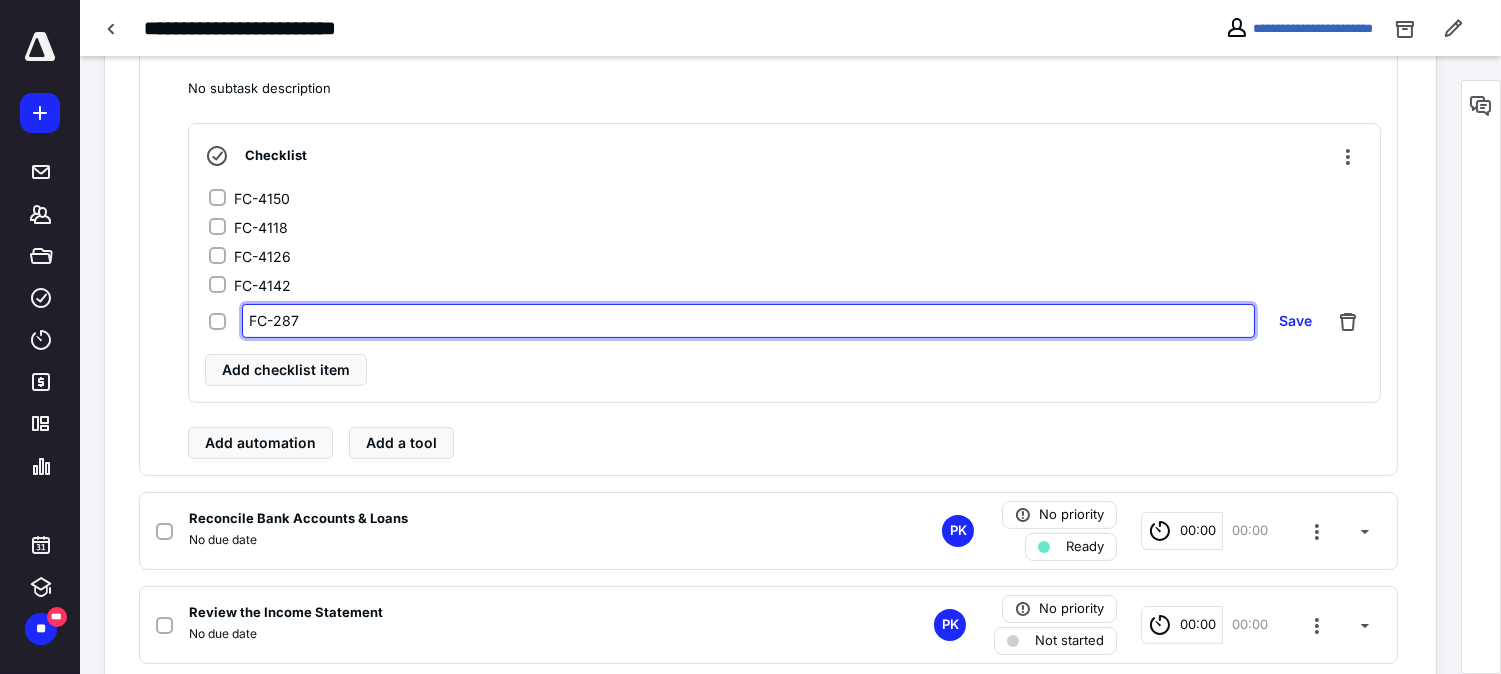 type on "FC-2876" 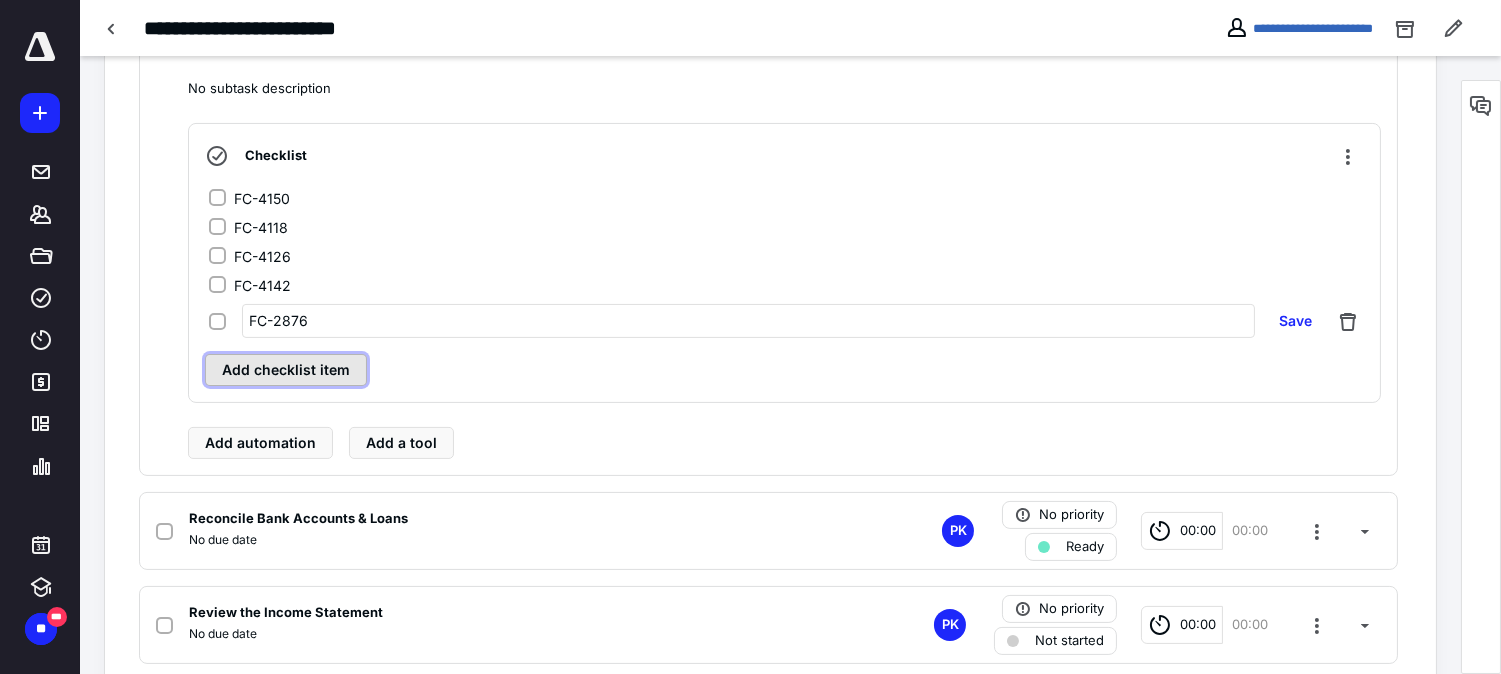 click on "Checklist FC-4150 FC-4118 FC-4126 FC-4142 FC-2876 Save Add checklist item" at bounding box center (784, 263) 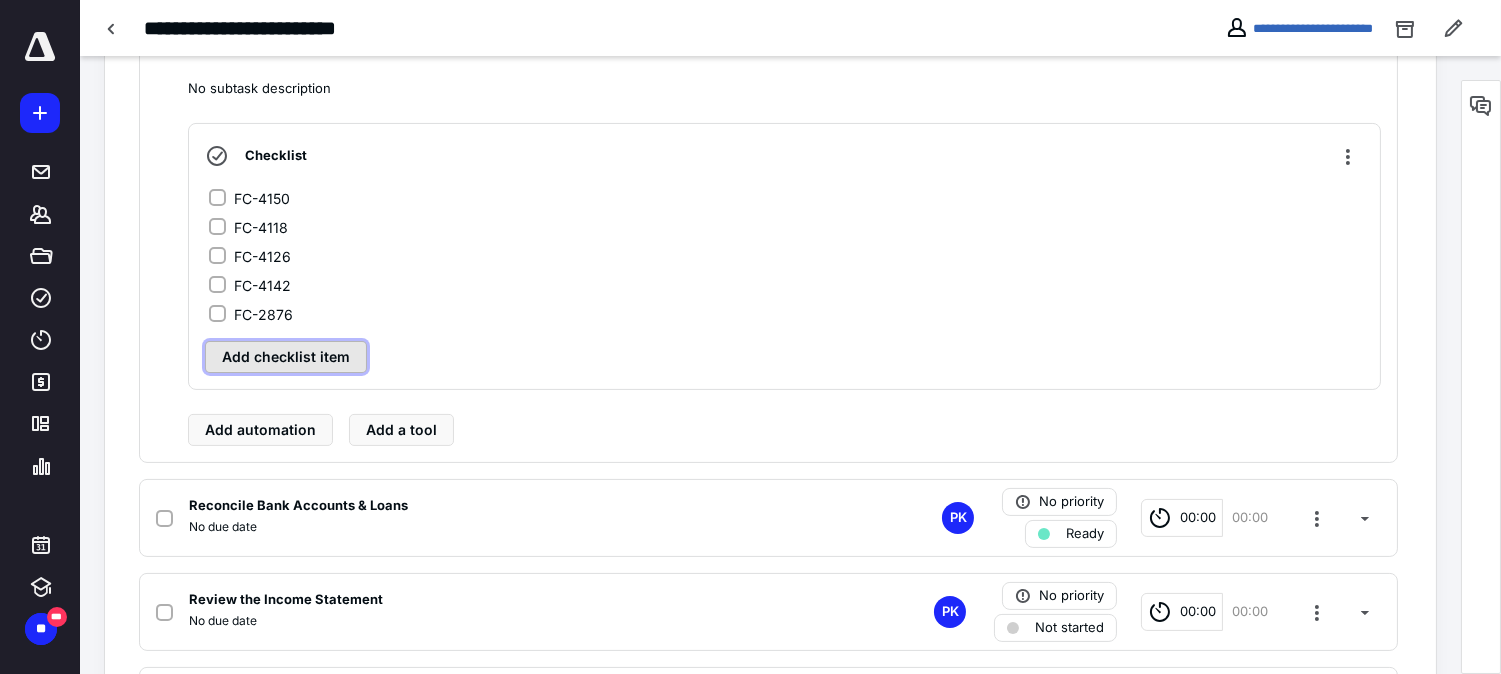 click on "Add checklist item" at bounding box center [286, 357] 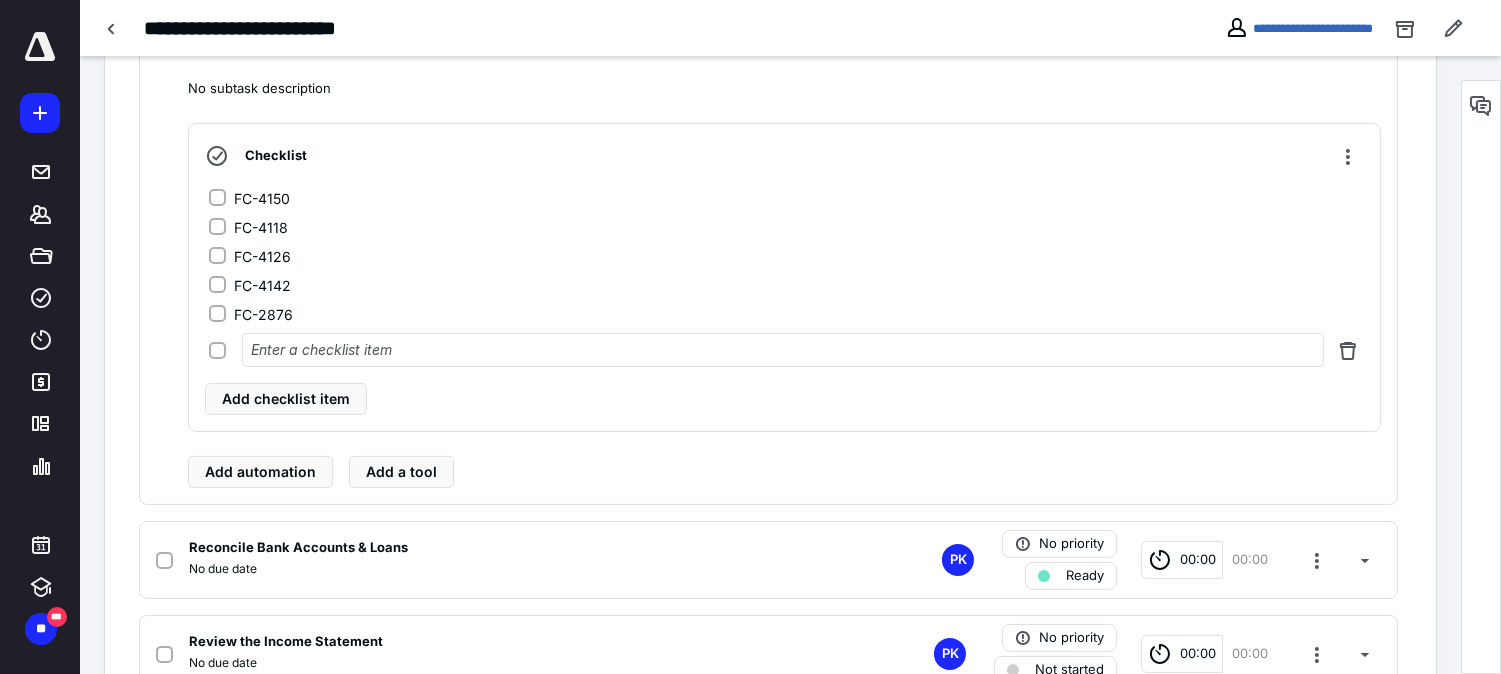 click at bounding box center (783, 350) 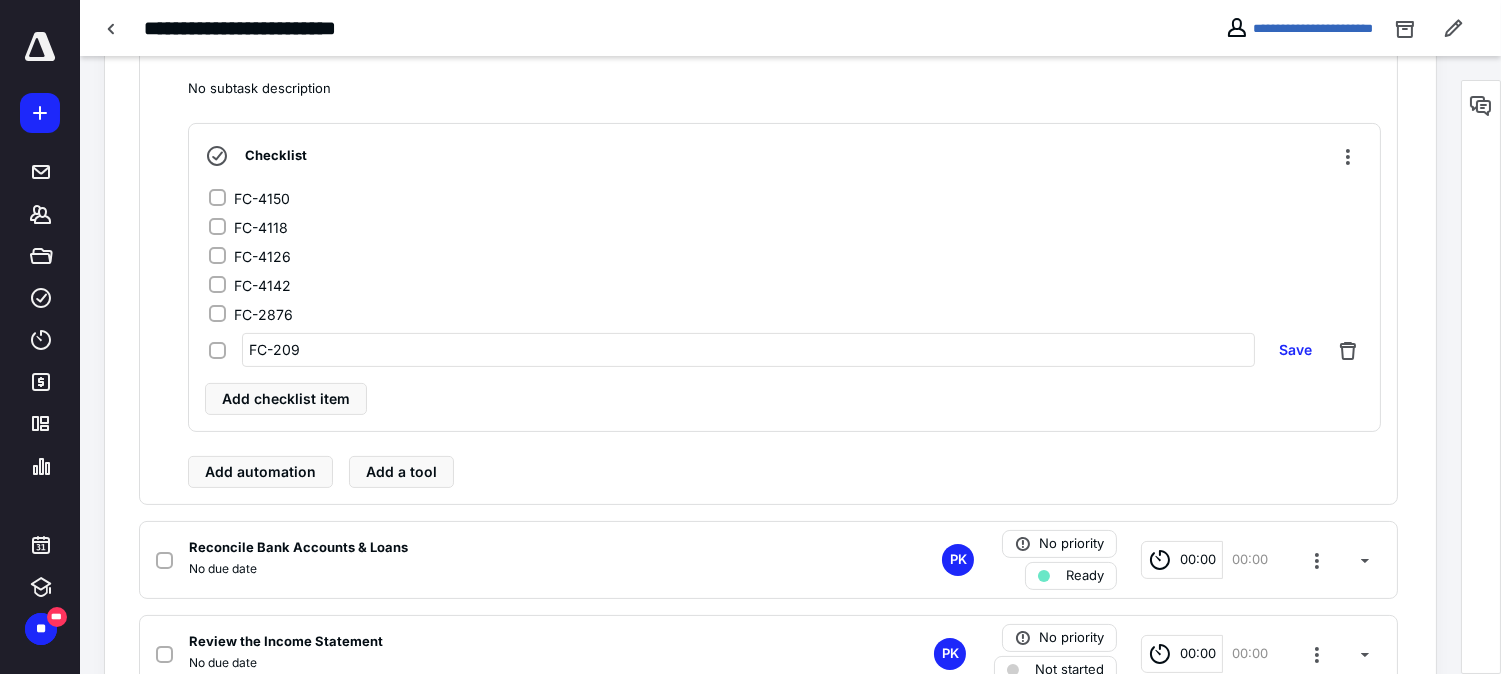 type on "FC-2096" 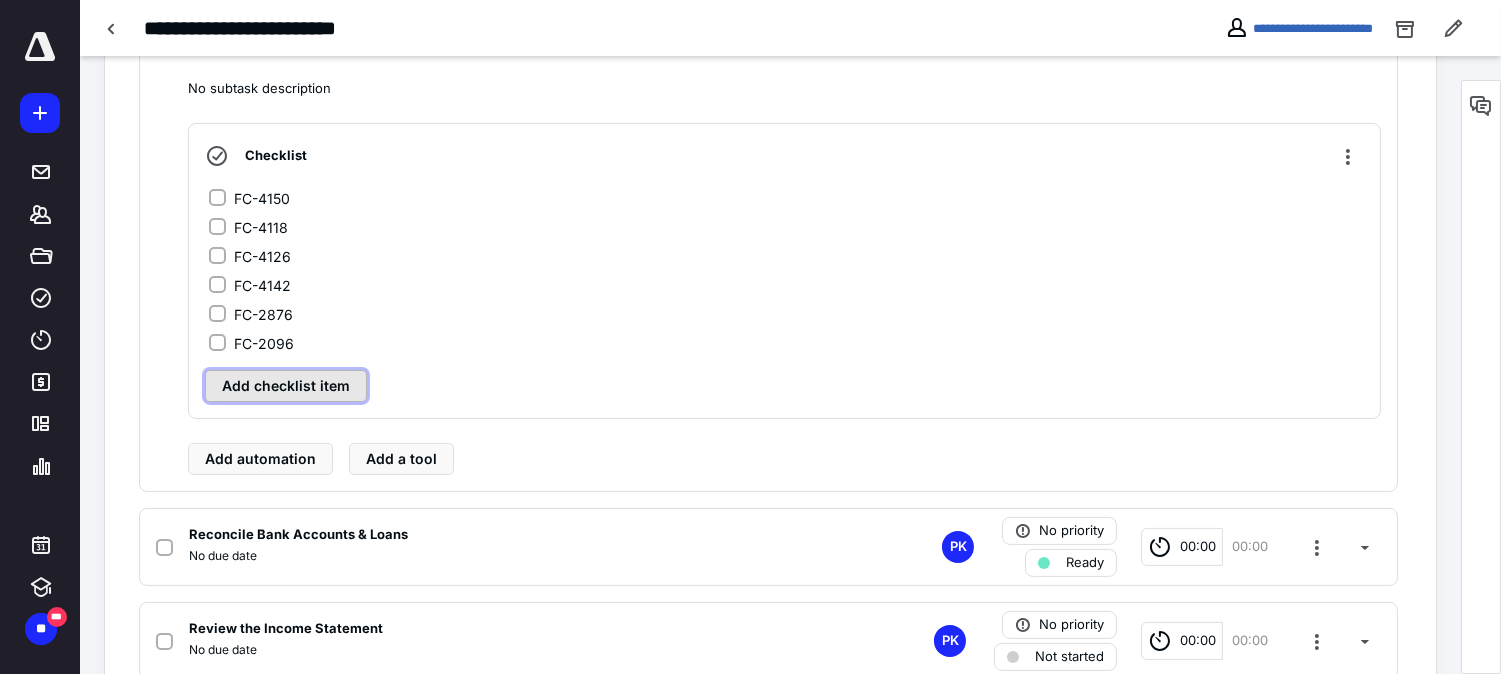 click on "Add checklist item" at bounding box center [286, 386] 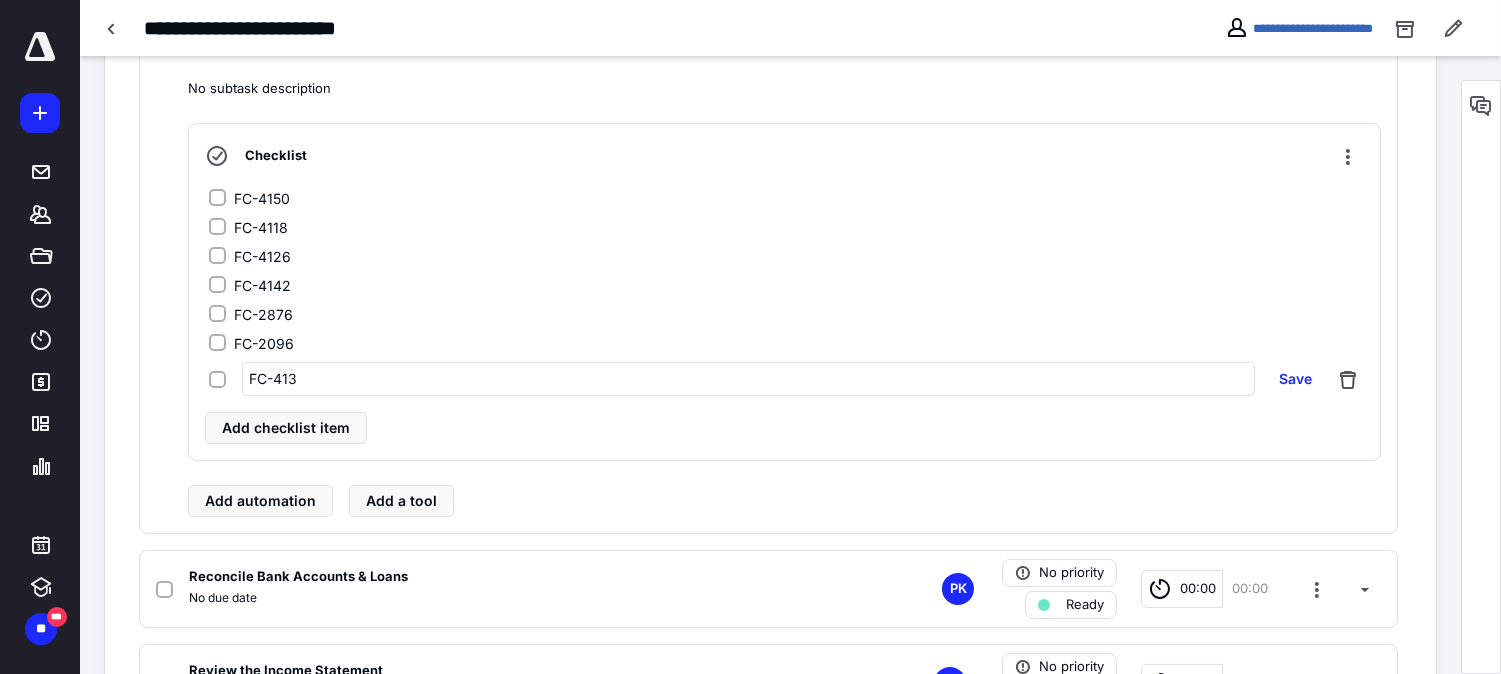 type on "FC-4134" 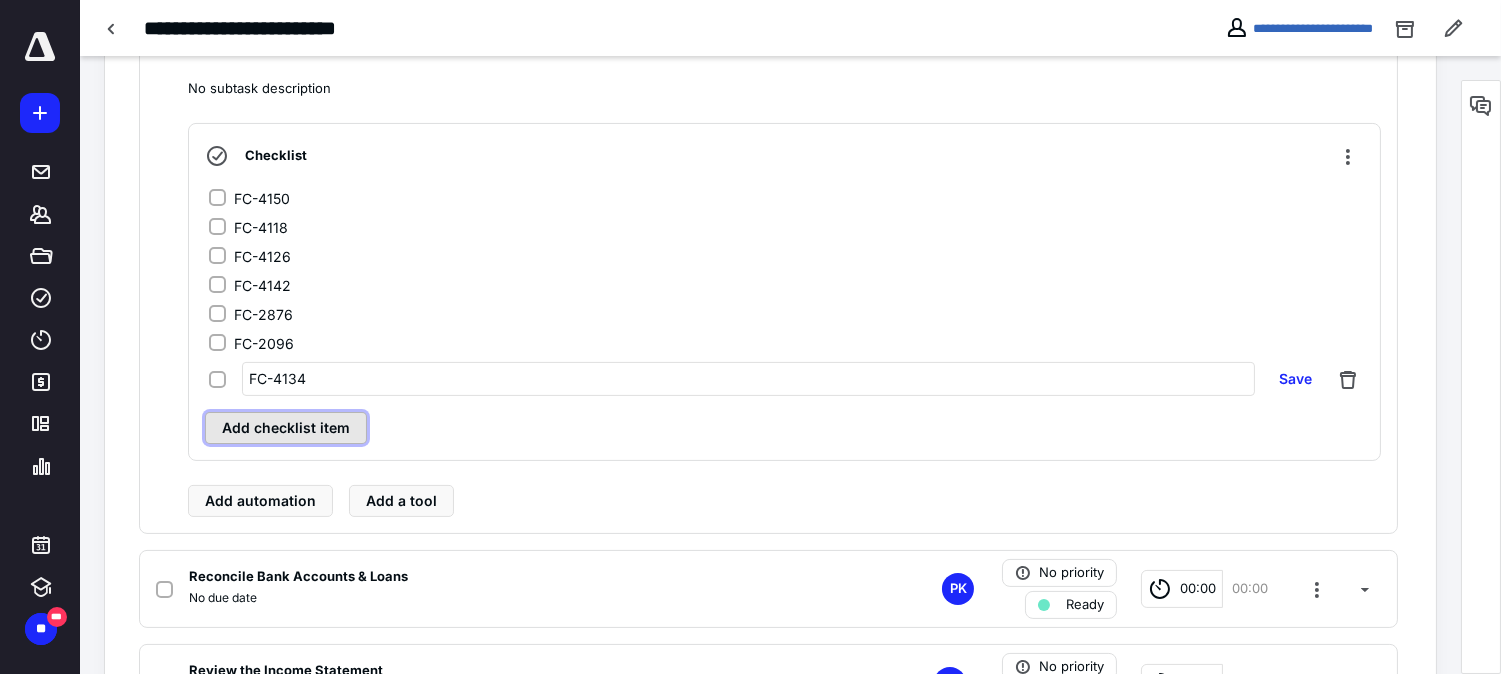 click on "Add checklist item" at bounding box center (286, 428) 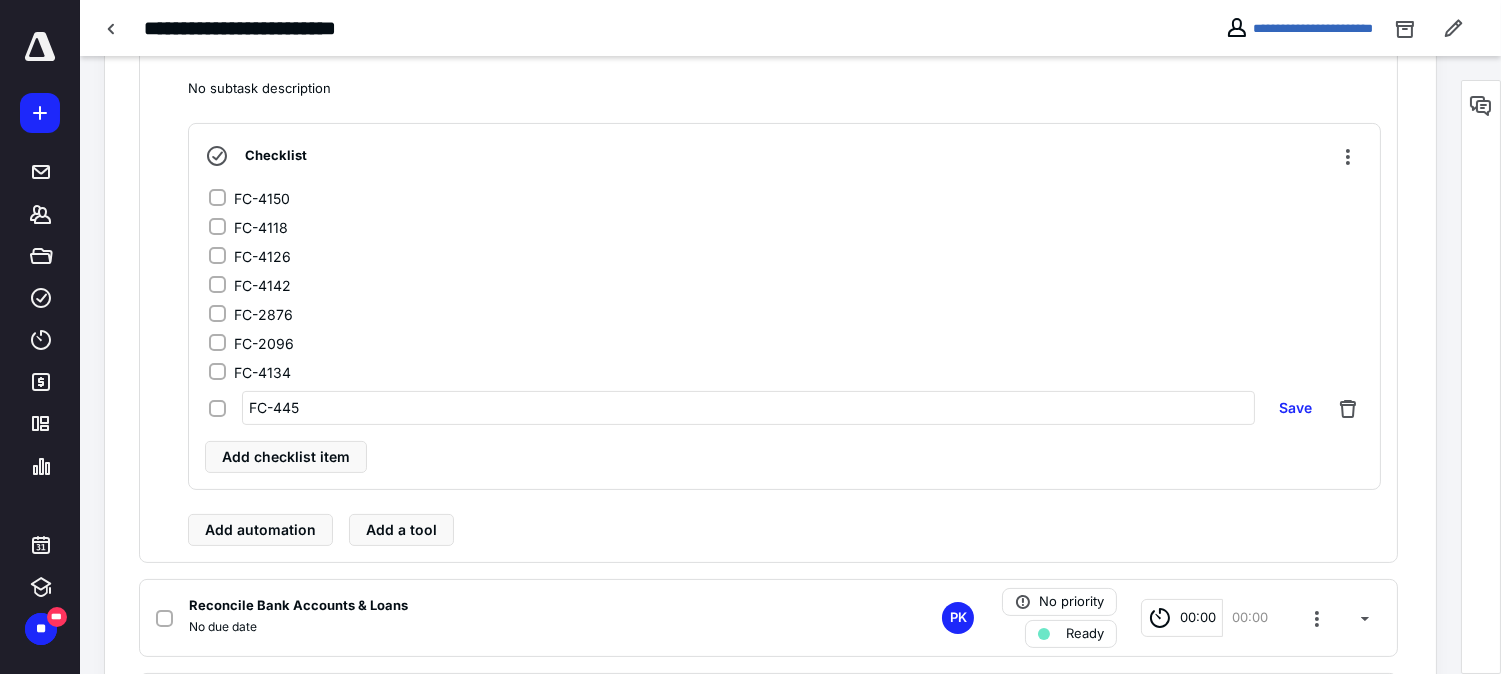type on "FC-4454" 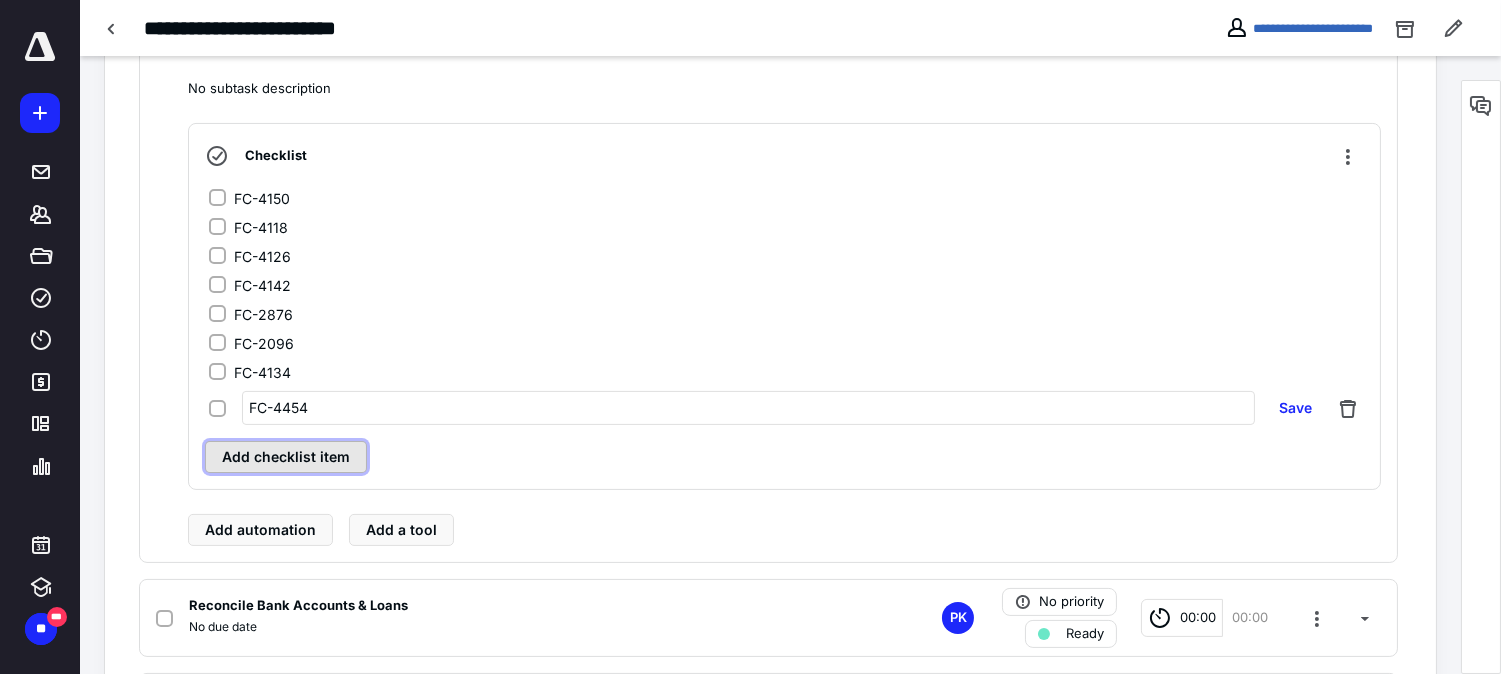click on "Add checklist item" at bounding box center (286, 457) 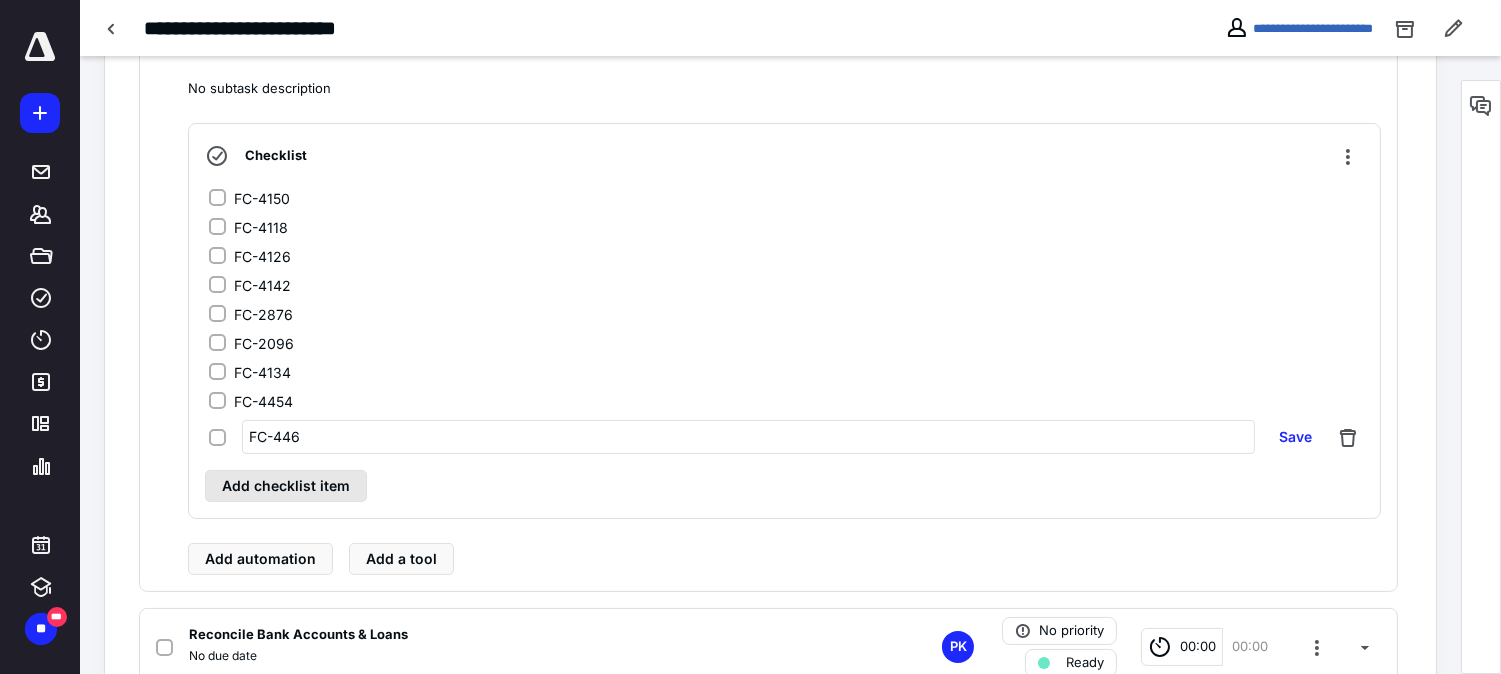 type on "FC-4462" 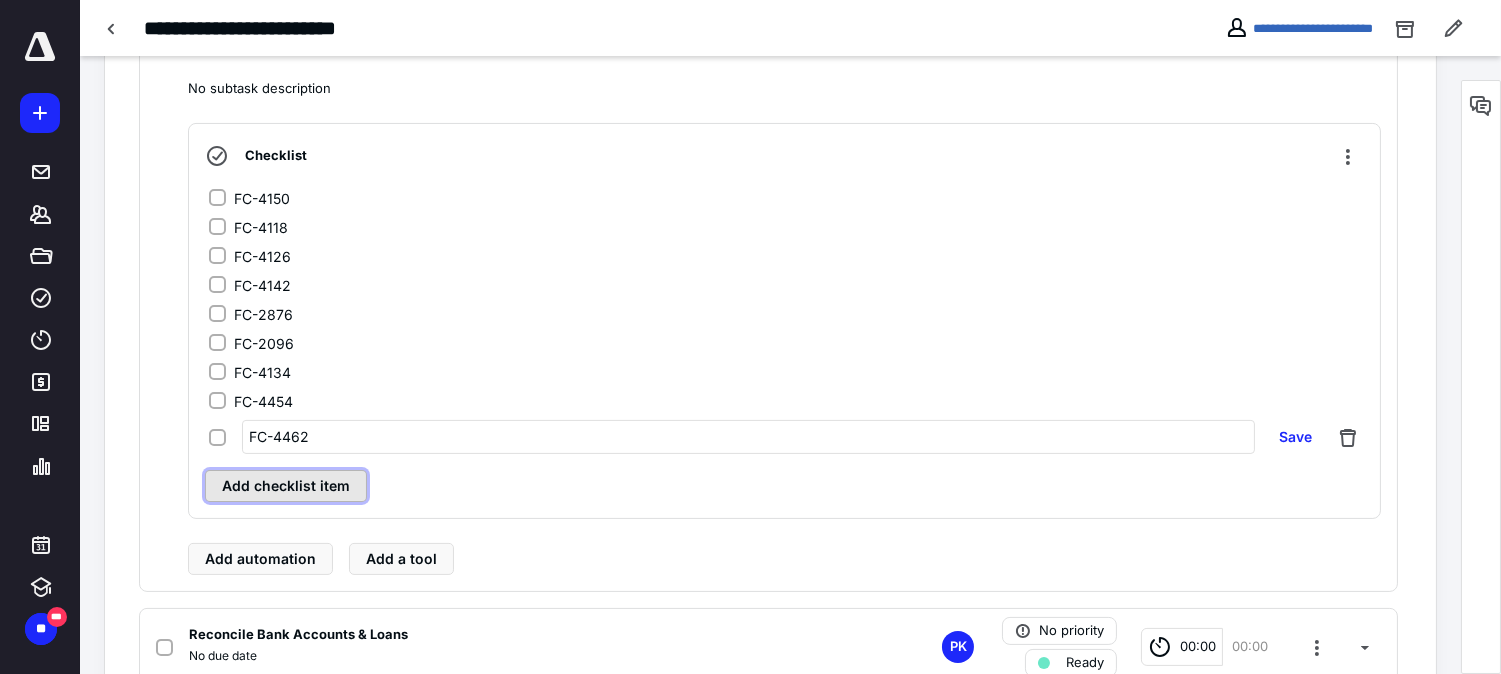 click on "Checklist FC-4150 FC-4118 FC-4126 FC-4142 FC-2876 FC-2096 FC-4134 FC-4454 FC-4462 Save Add checklist item" at bounding box center (784, 321) 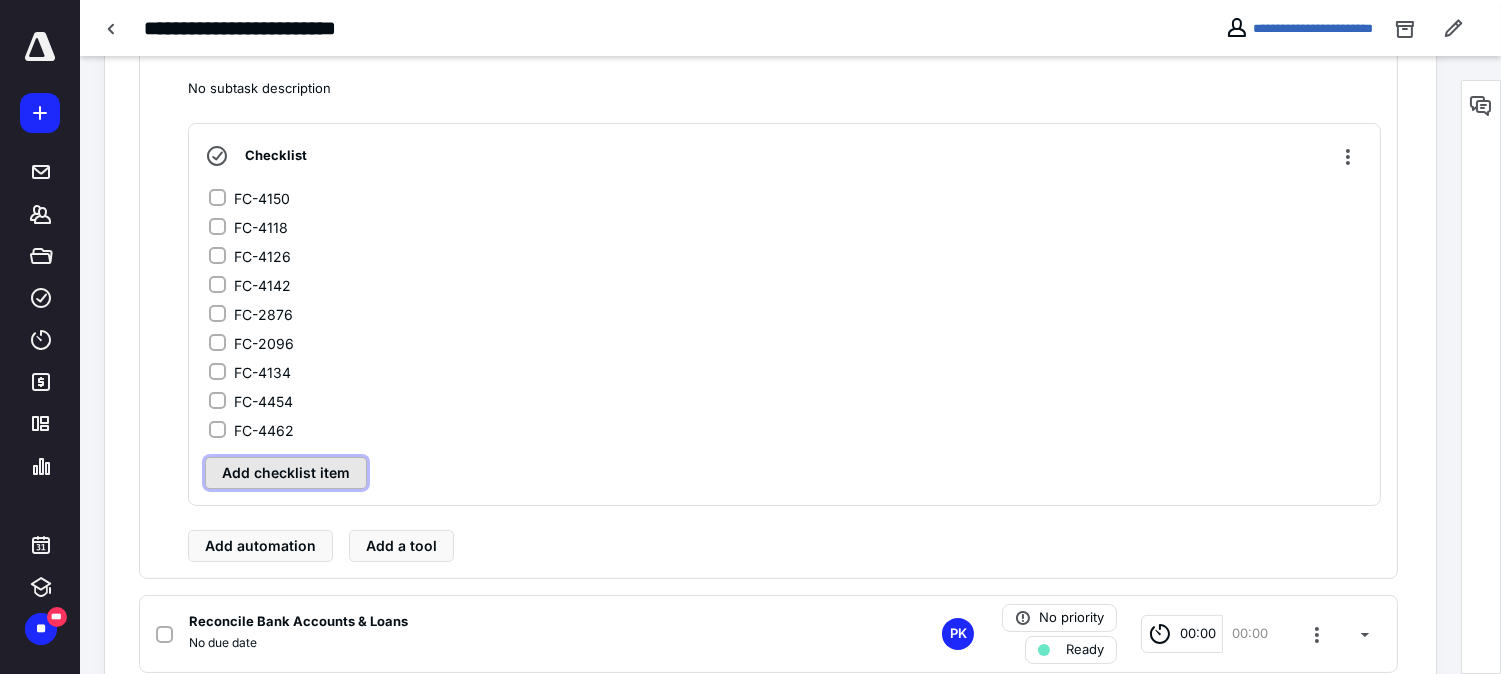 click on "Add checklist item" at bounding box center (286, 473) 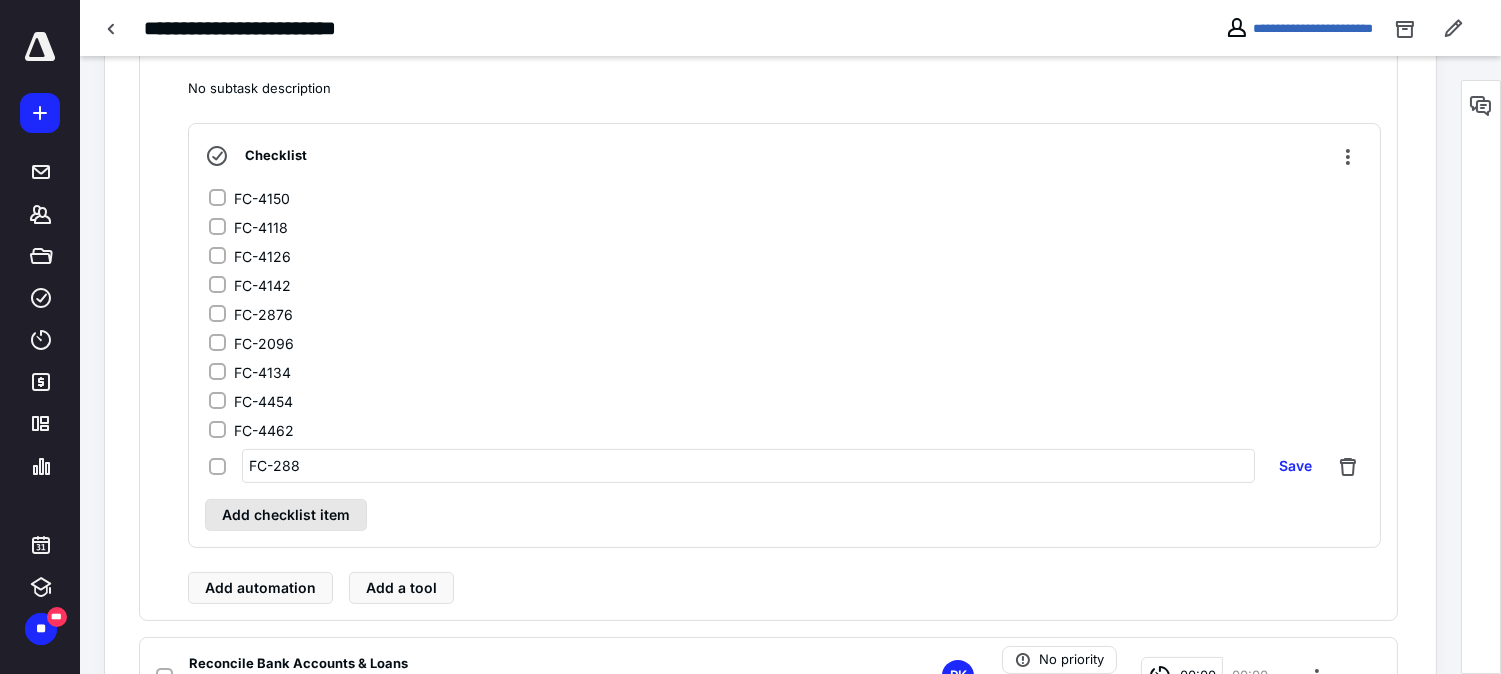 type on "FC-2884" 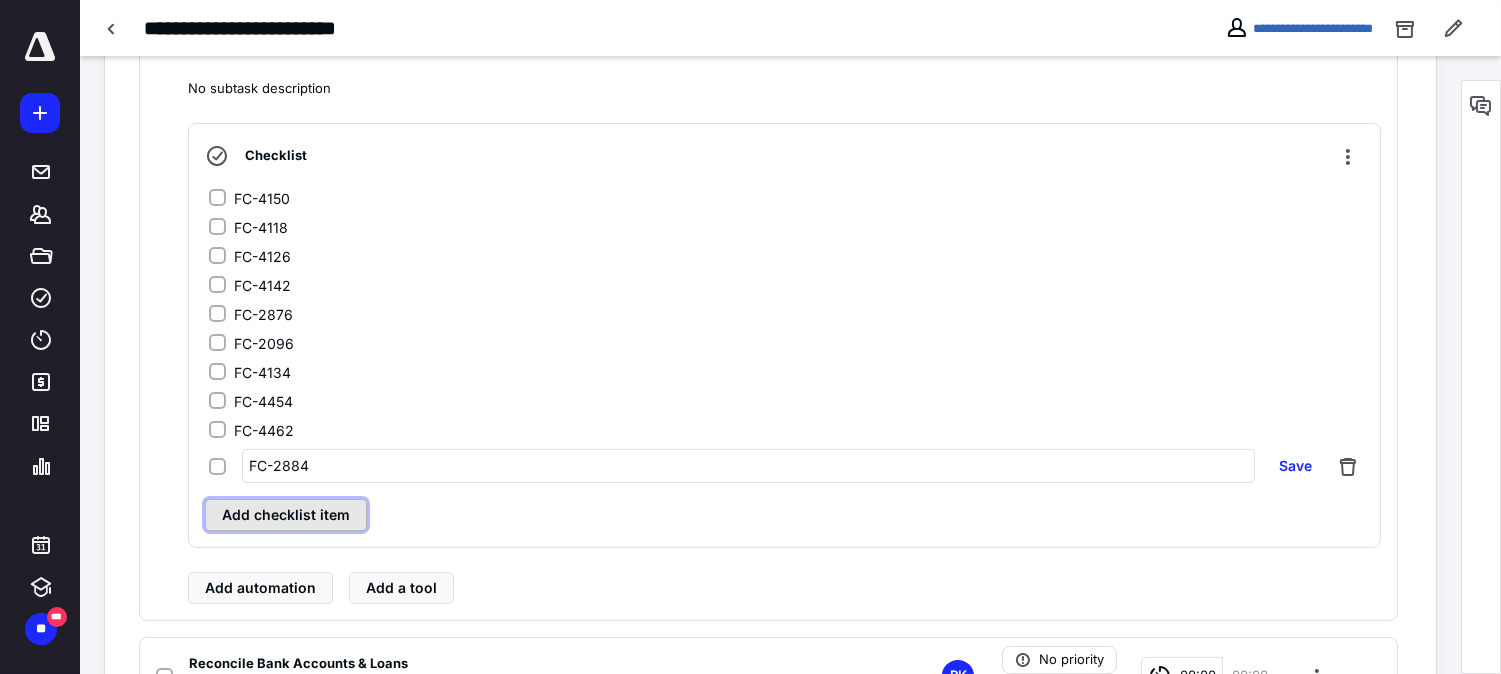 click on "Add checklist item" at bounding box center (286, 515) 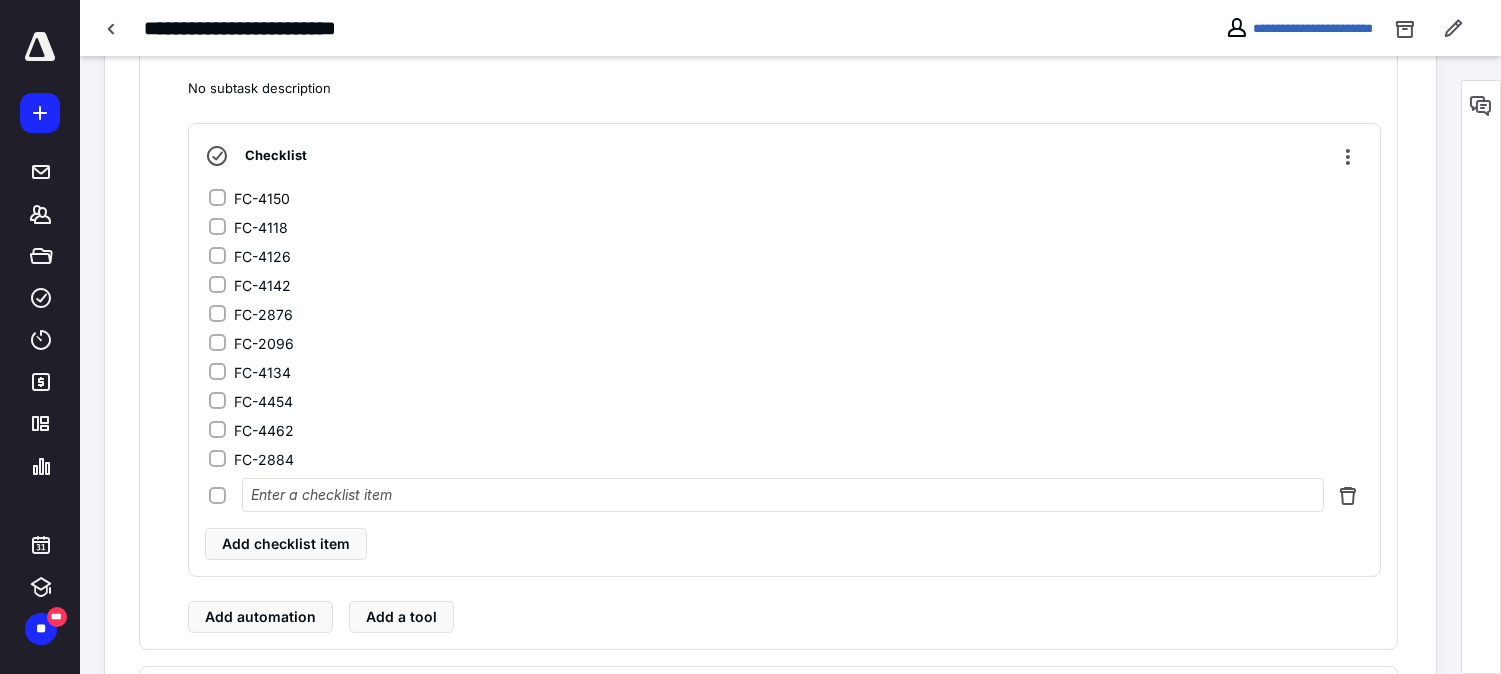 click at bounding box center [783, 495] 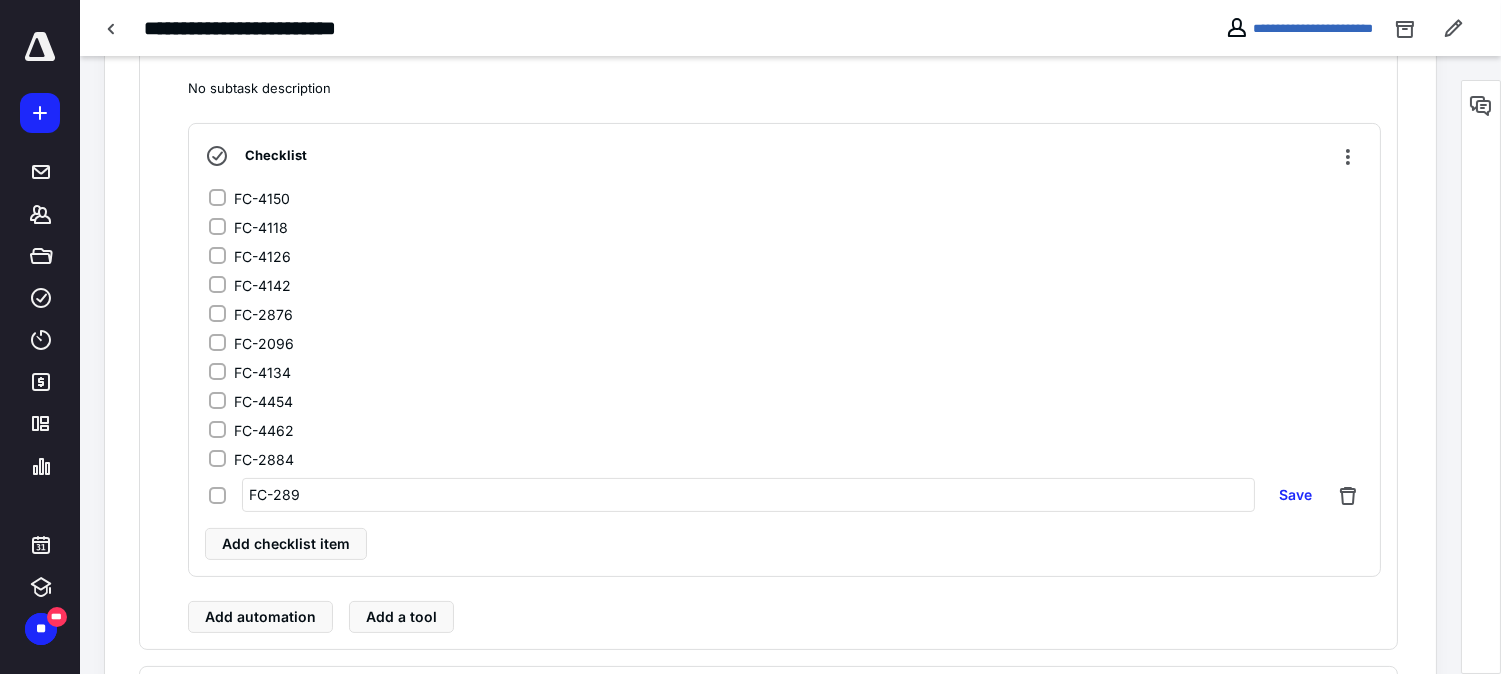 type on "FC-2892" 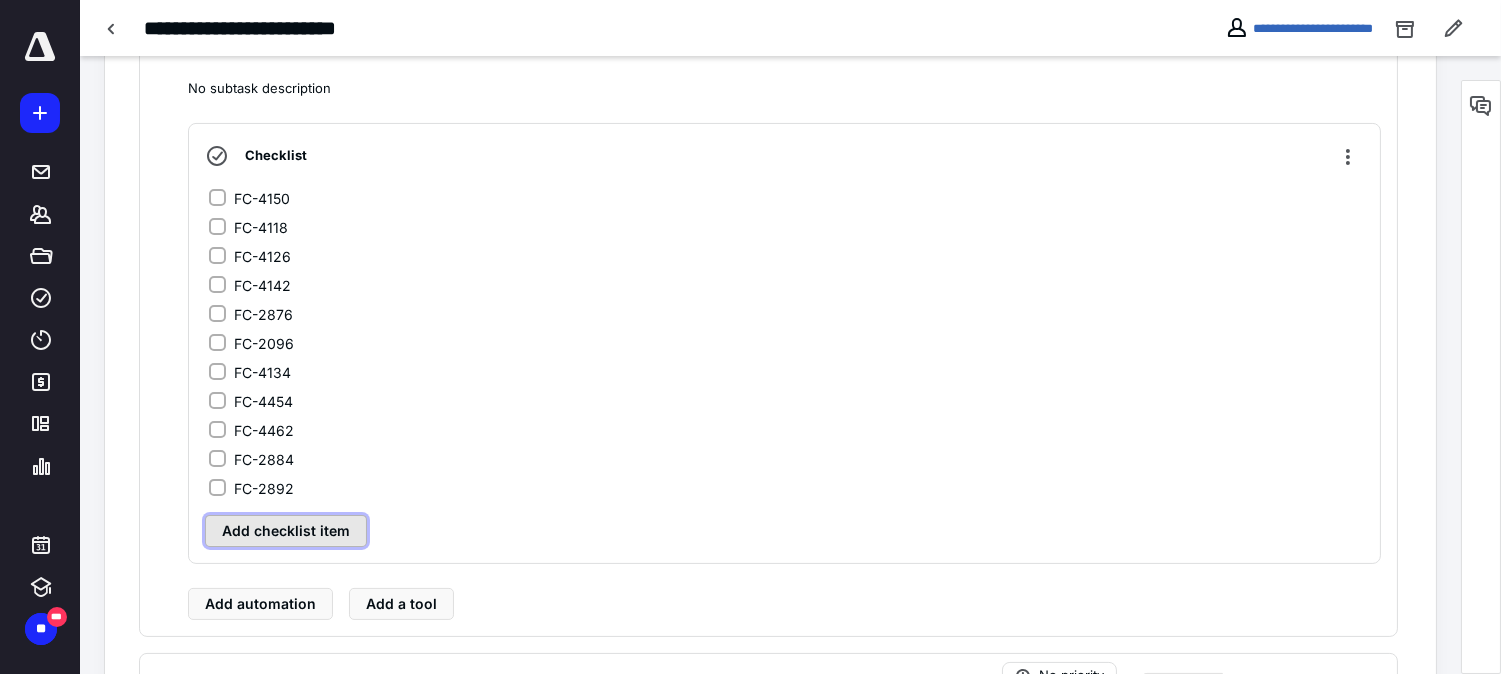 click on "Add checklist item" at bounding box center [286, 531] 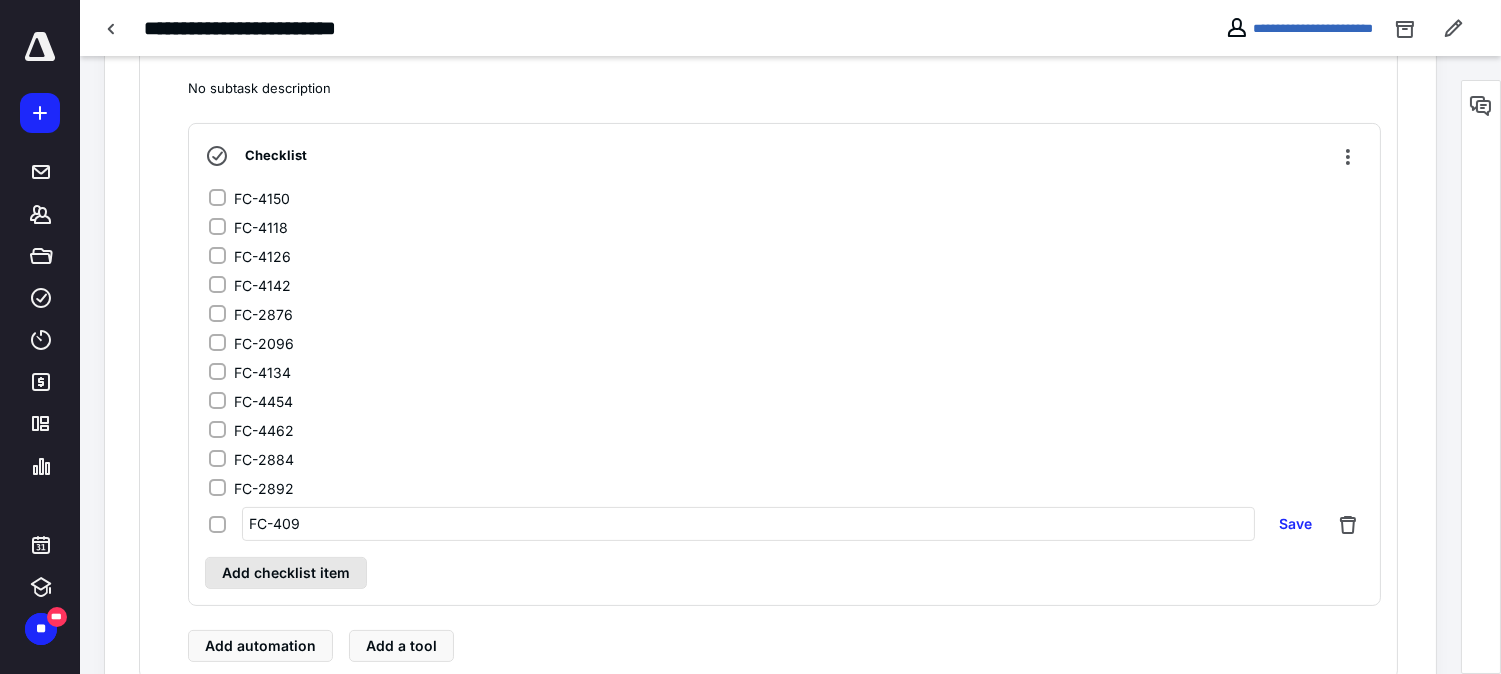 type on "FC-4097" 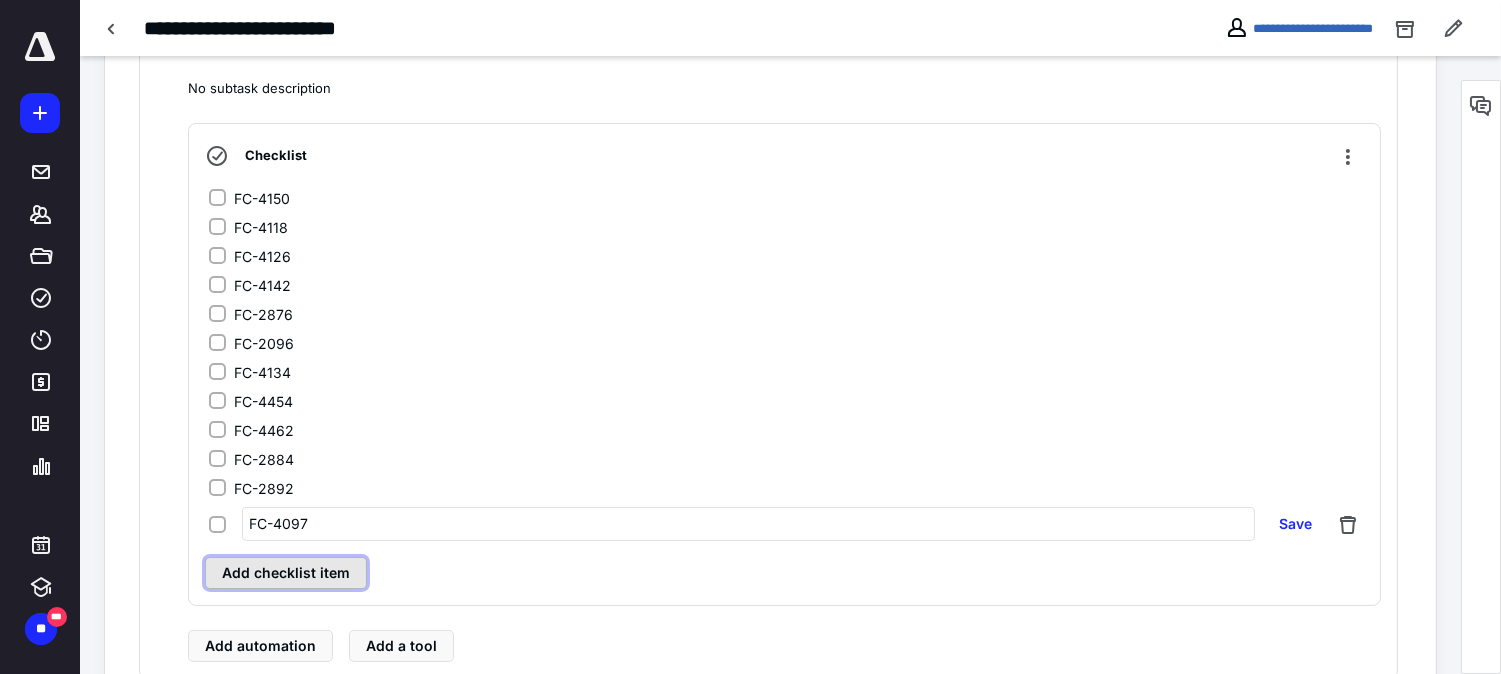 click on "Add checklist item" at bounding box center (286, 573) 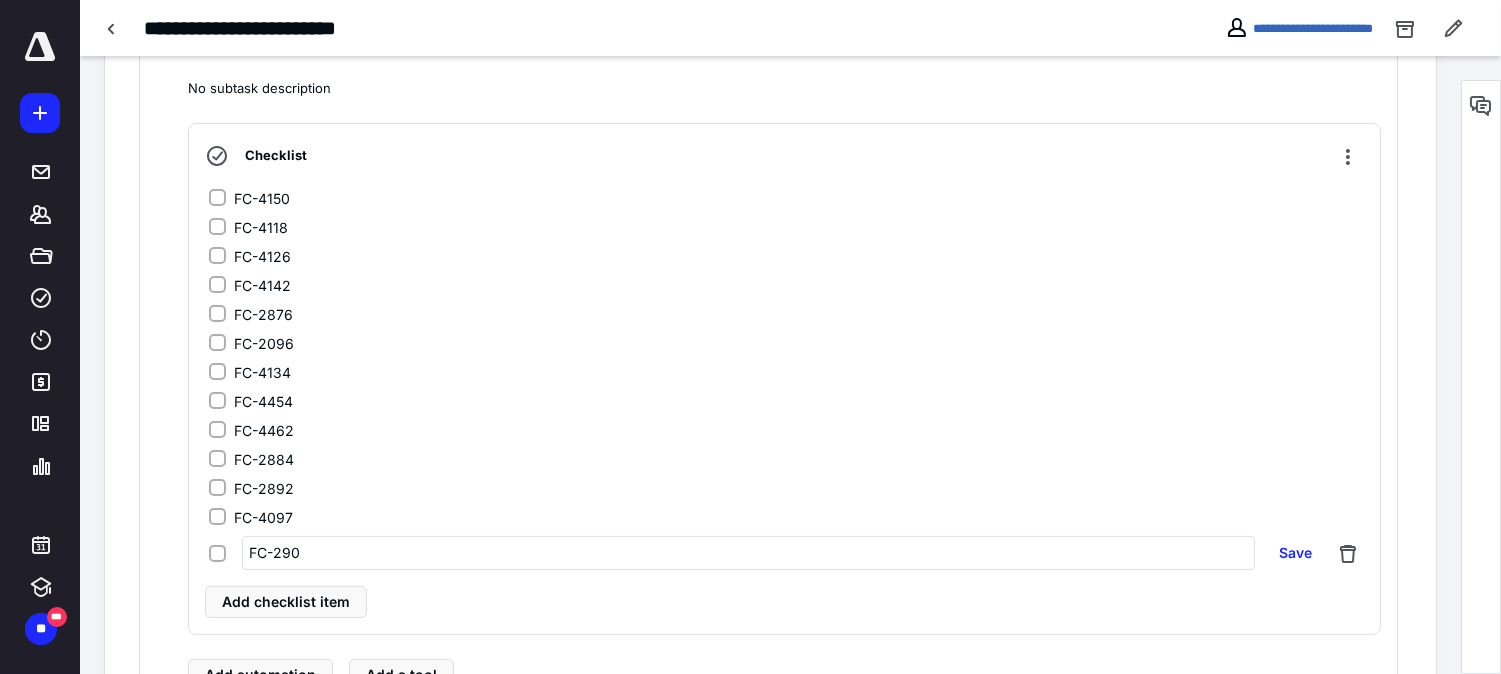 type on "FC-2905" 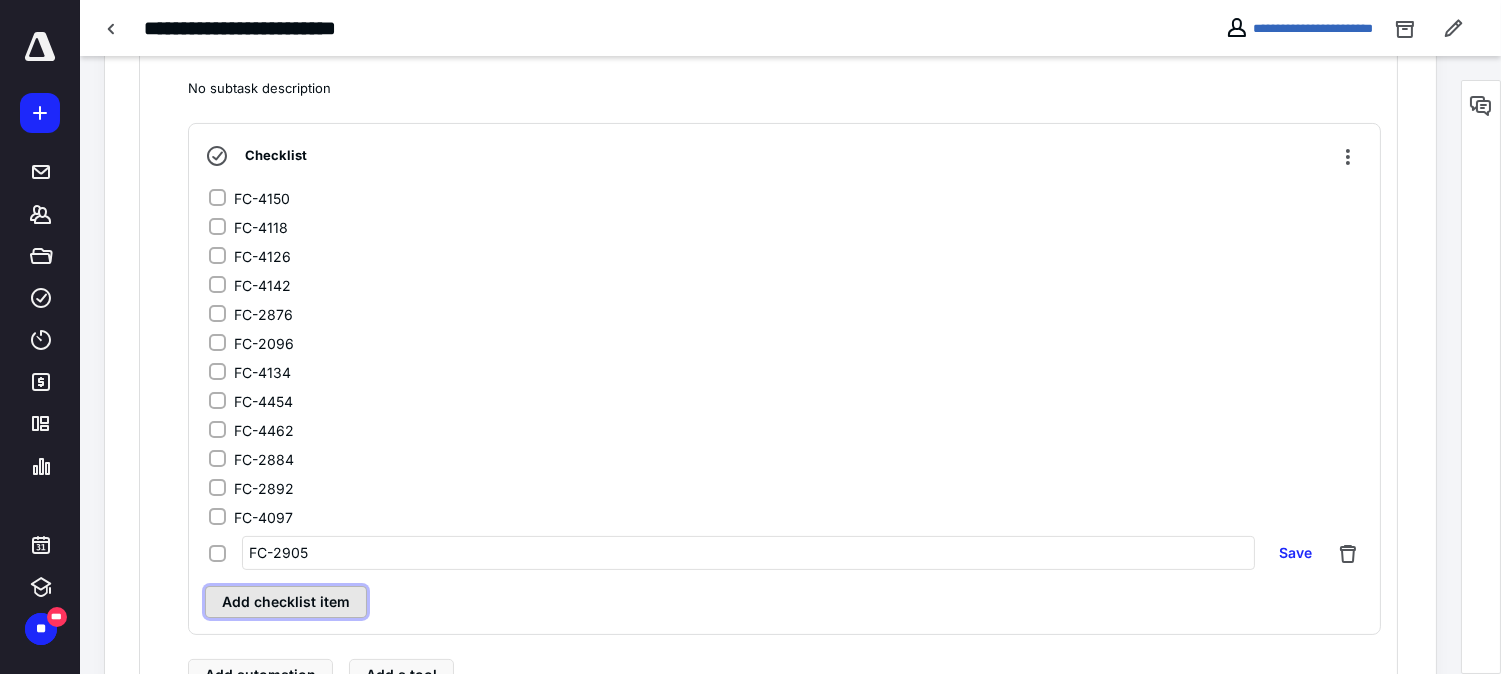 click on "Checklist FC-4150 FC-4118 FC-4126 FC-4142 FC-2876 FC-2096 FC-4134 FC-4454 FC-4462 FC-2884 FC-2892 FC-4097 FC-2905 Save Add checklist item" at bounding box center (784, 379) 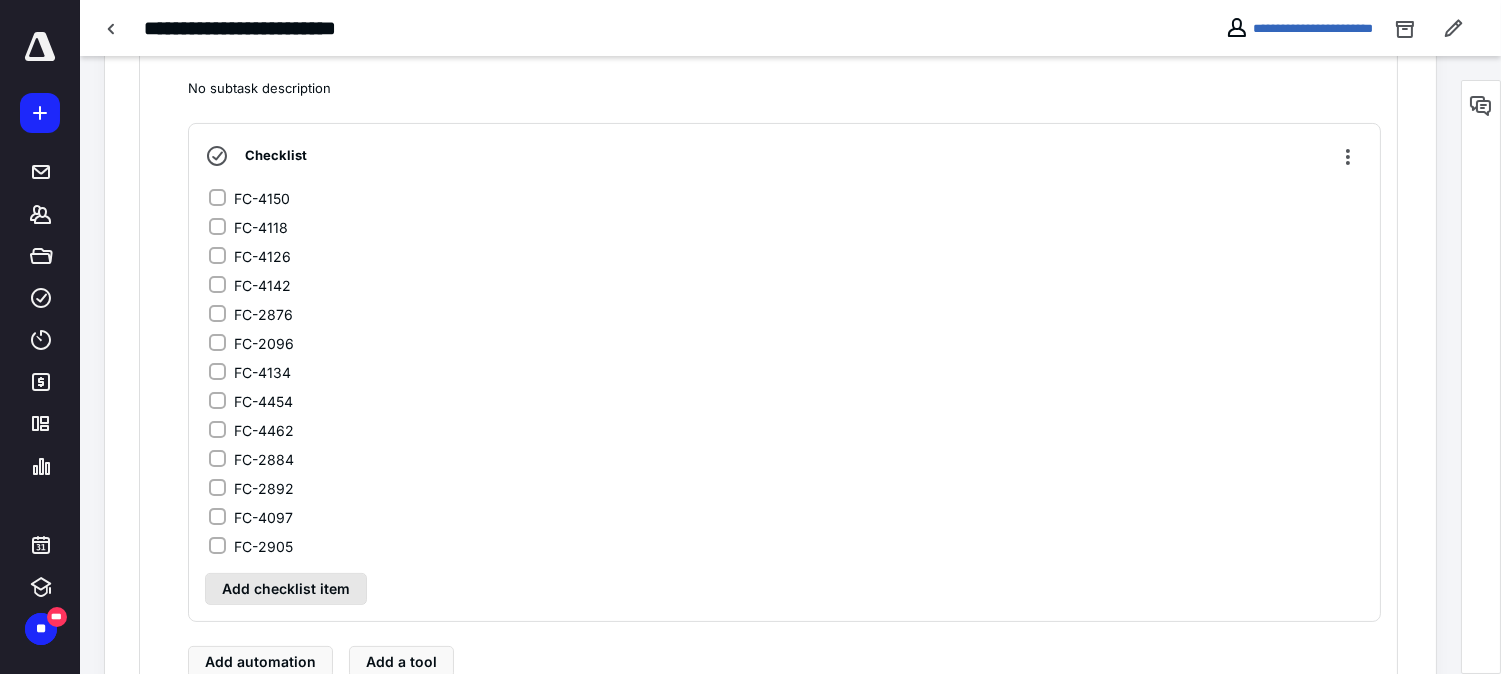 click on "FC-4150 FC-4118 FC-4126 FC-4142 FC-2876 FC-2096 FC-4134 FC-4454 FC-4462 FC-2884 FC-2892 FC-4097 FC-2905 Add checklist item" at bounding box center [784, 396] 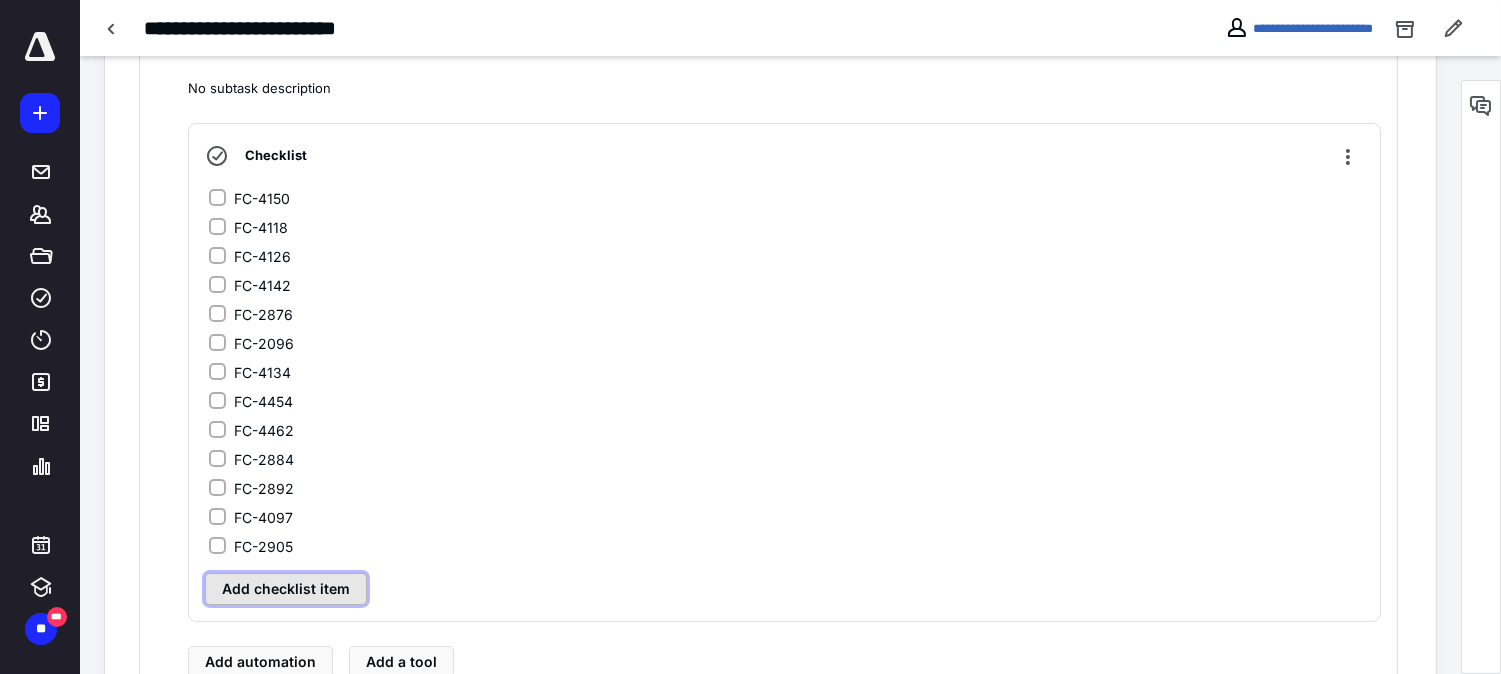 click on "Add checklist item" at bounding box center [286, 589] 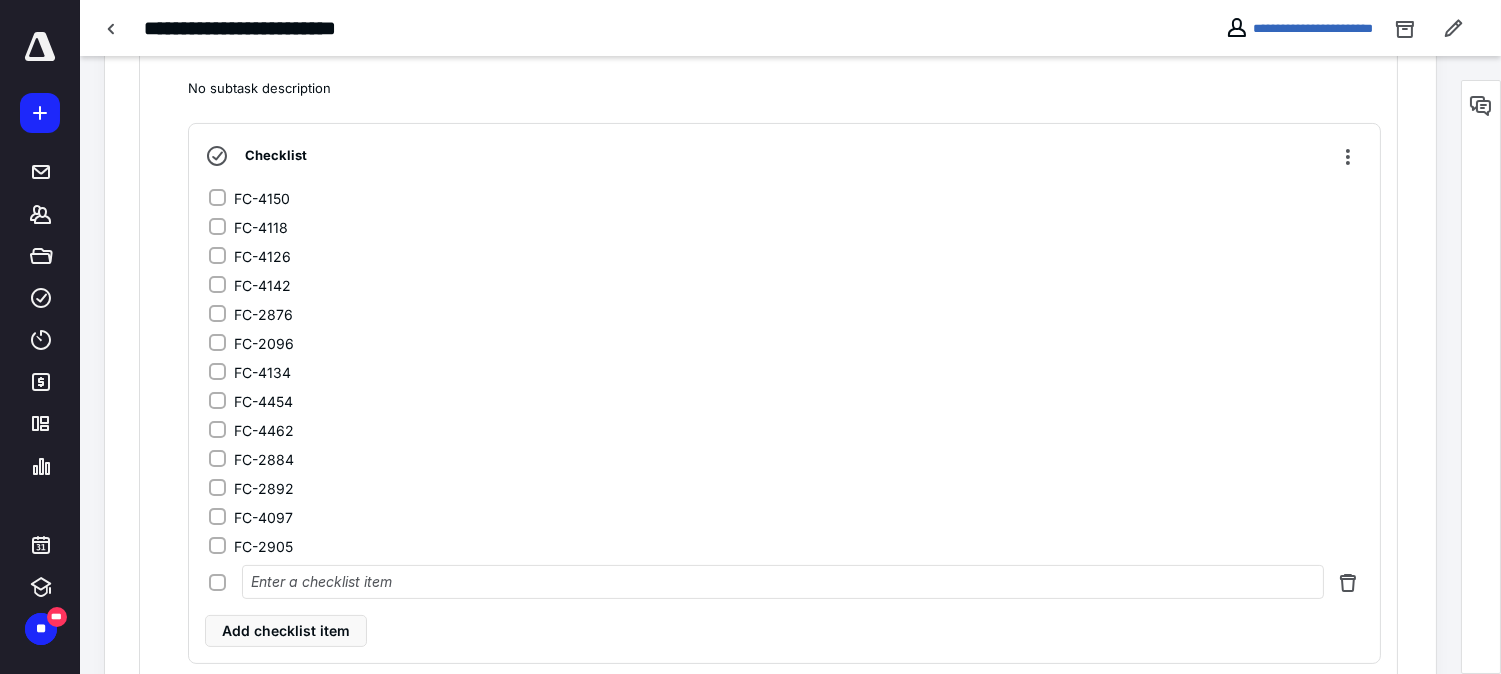 click at bounding box center (783, 582) 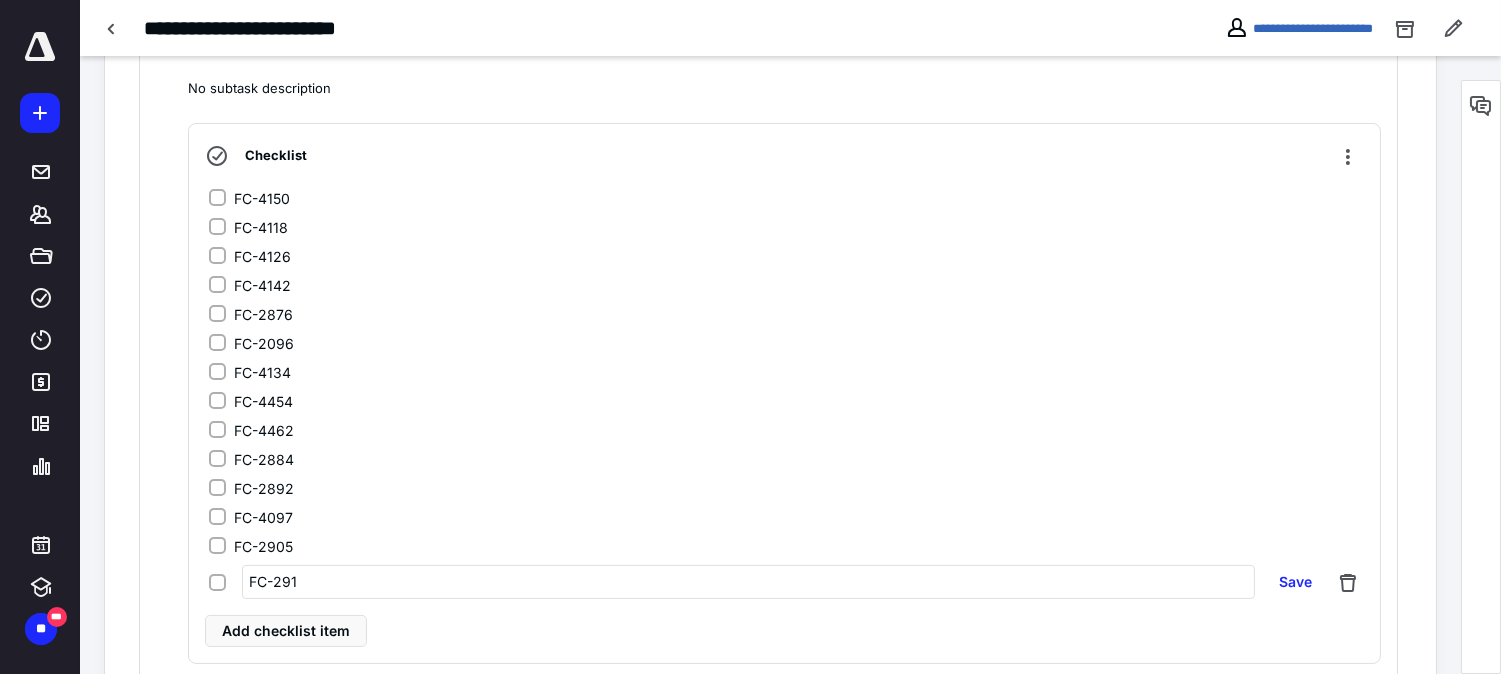 type on "FC-2913" 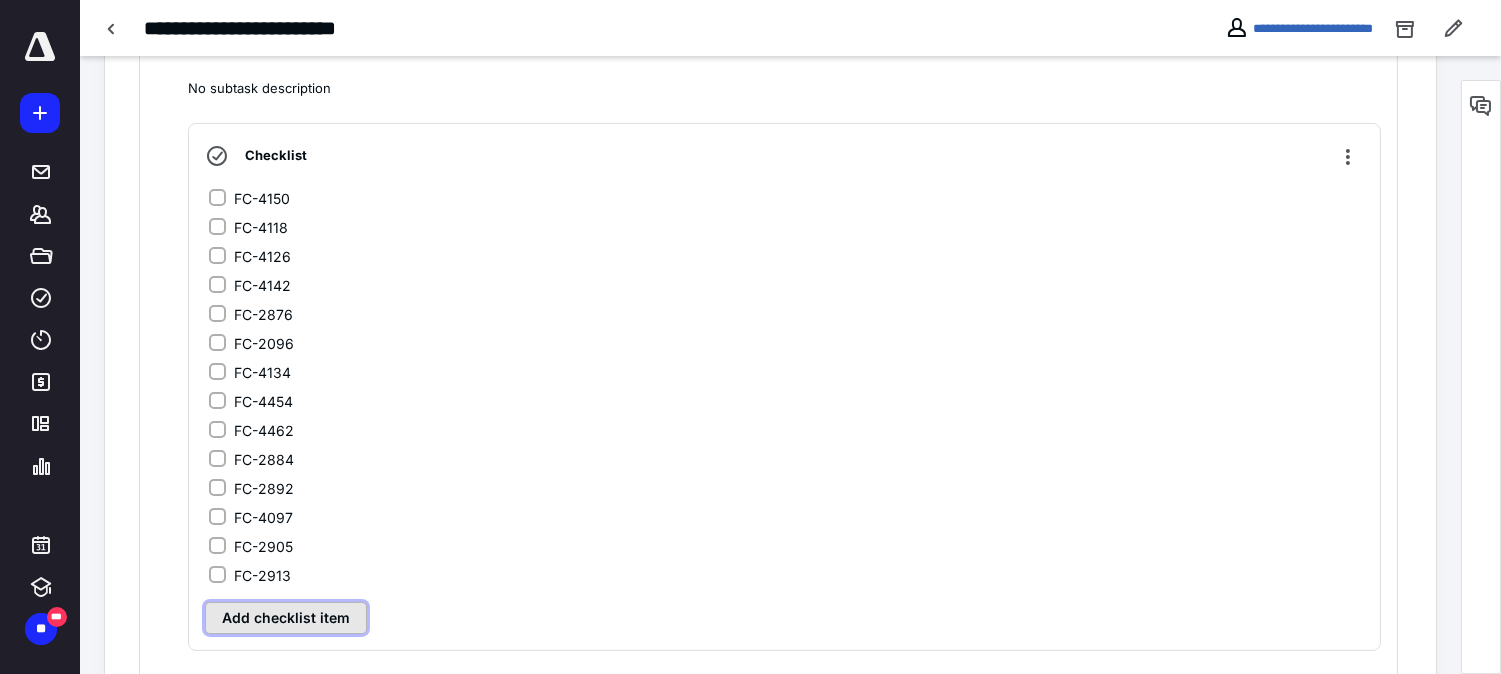 click on "Checklist FC-4150 FC-4118 FC-4126 FC-4142 FC-2876 FC-2096 FC-4134 FC-4454 FC-4462 FC-2884 FC-2892 FC-4097 FC-2905 FC-2913 Add checklist item" at bounding box center (784, 387) 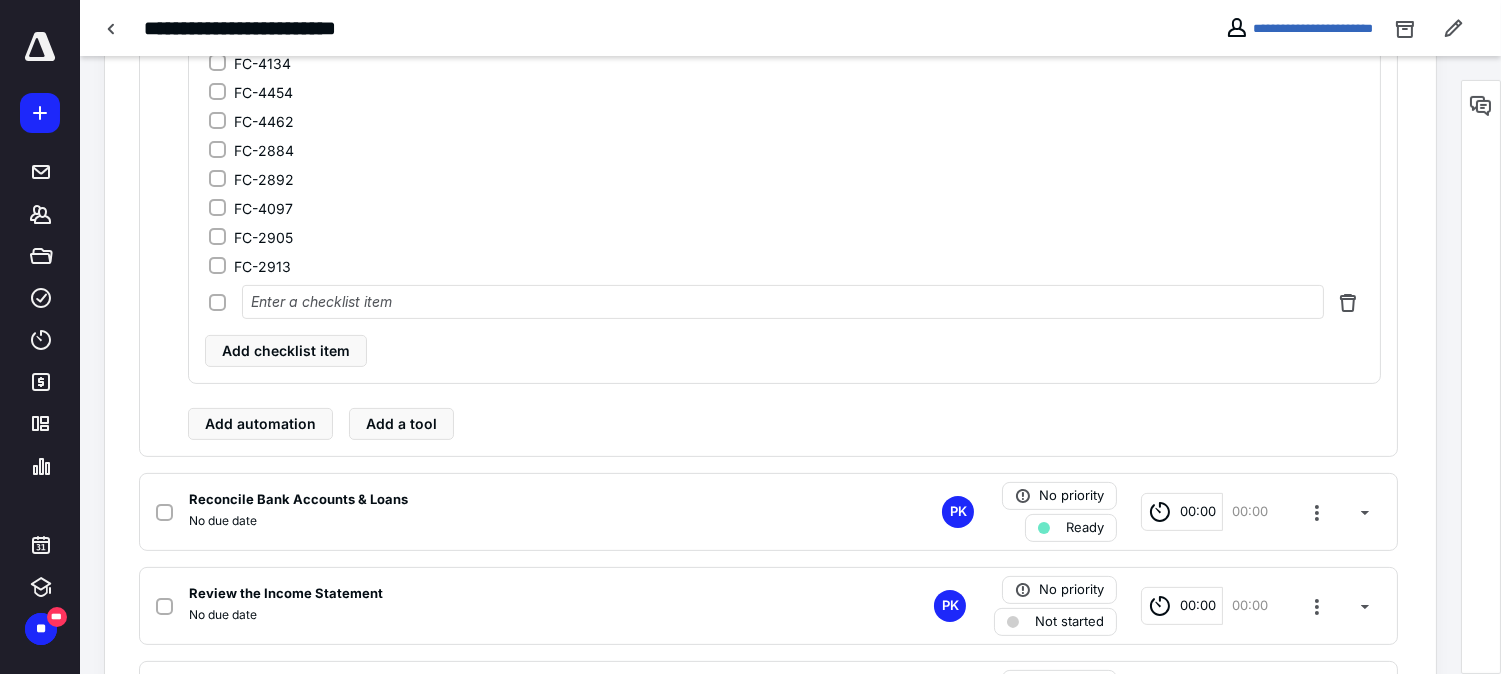 scroll, scrollTop: 1067, scrollLeft: 0, axis: vertical 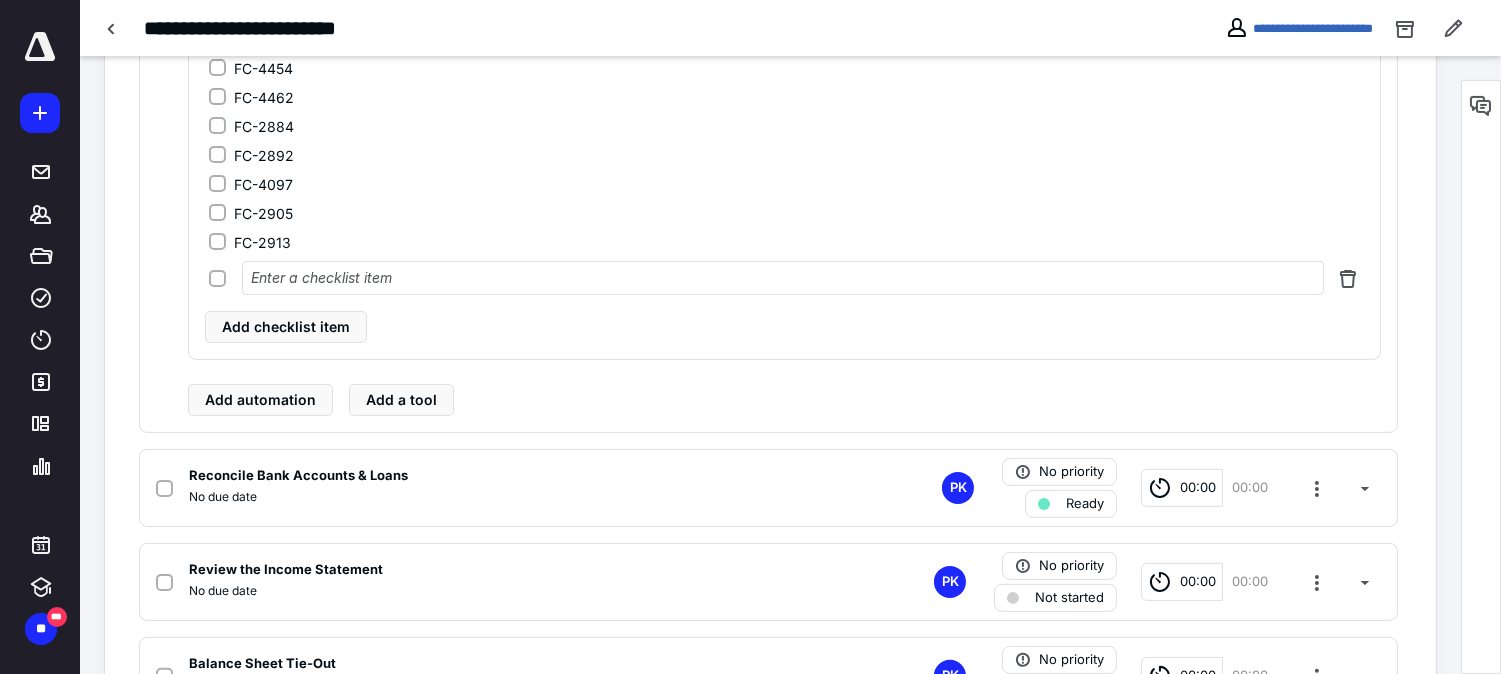 click at bounding box center [783, 278] 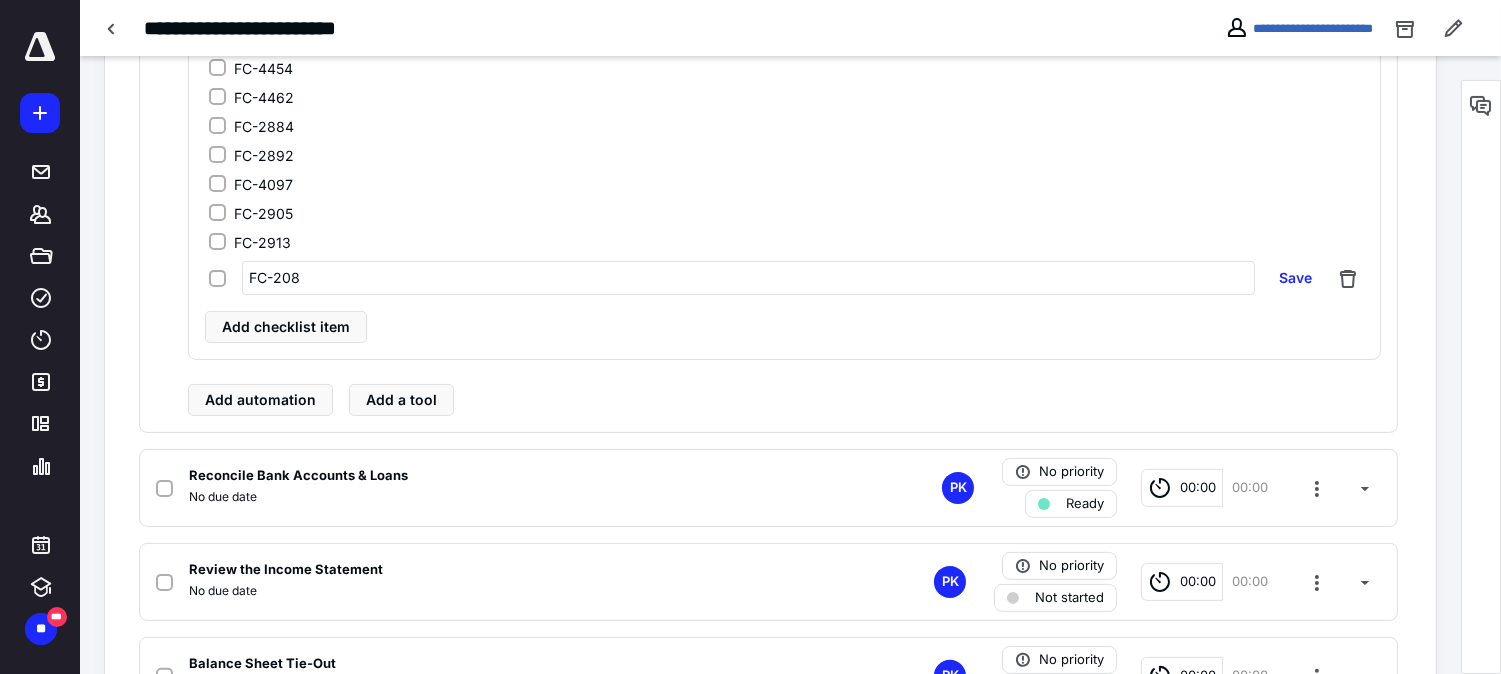 type on "FC-2088" 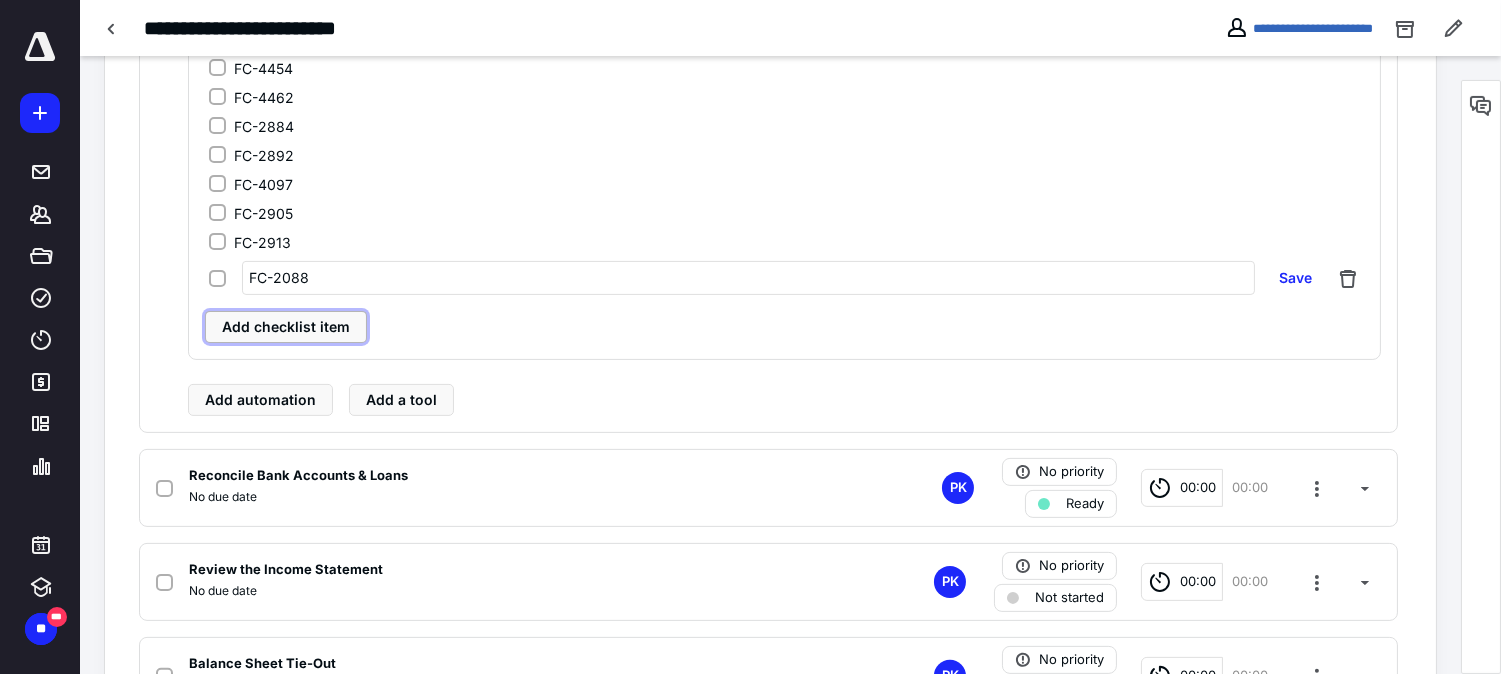 click on "Add checklist item" at bounding box center (286, 327) 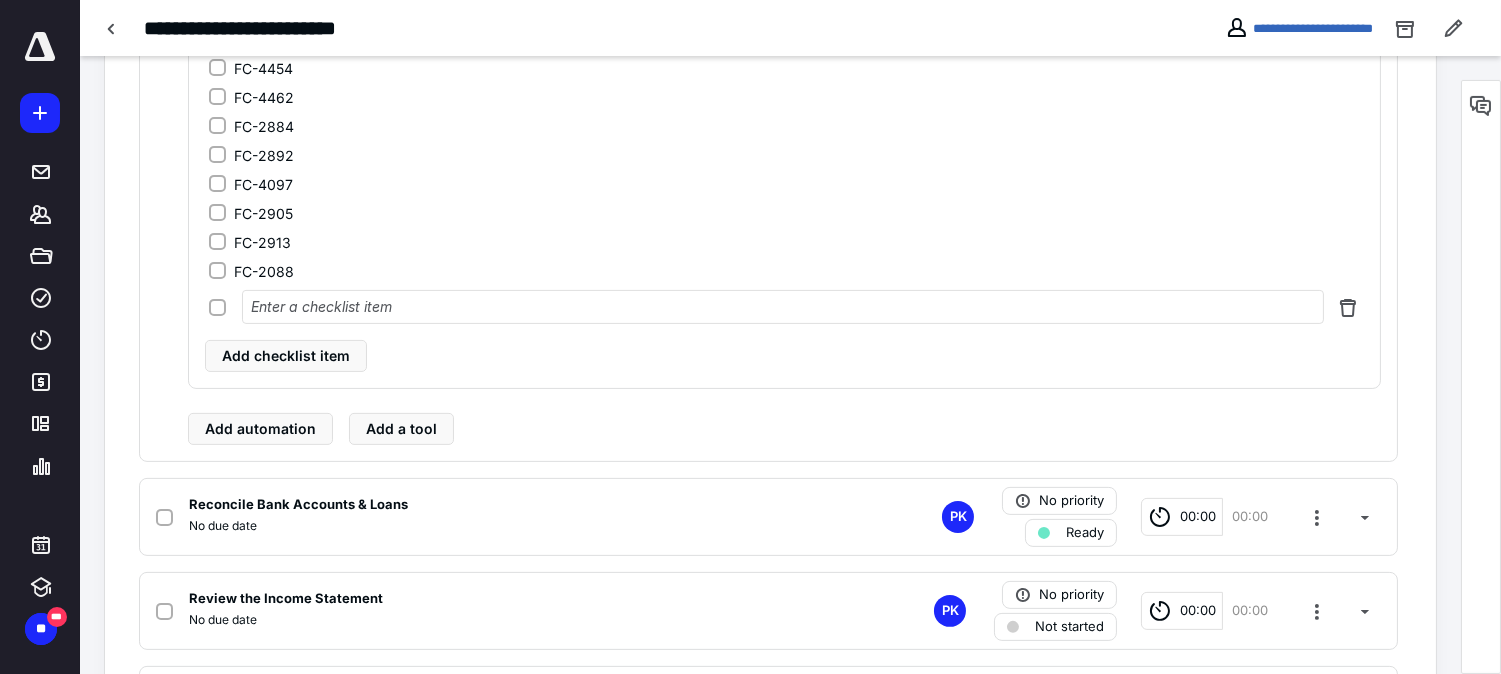 click at bounding box center (783, 307) 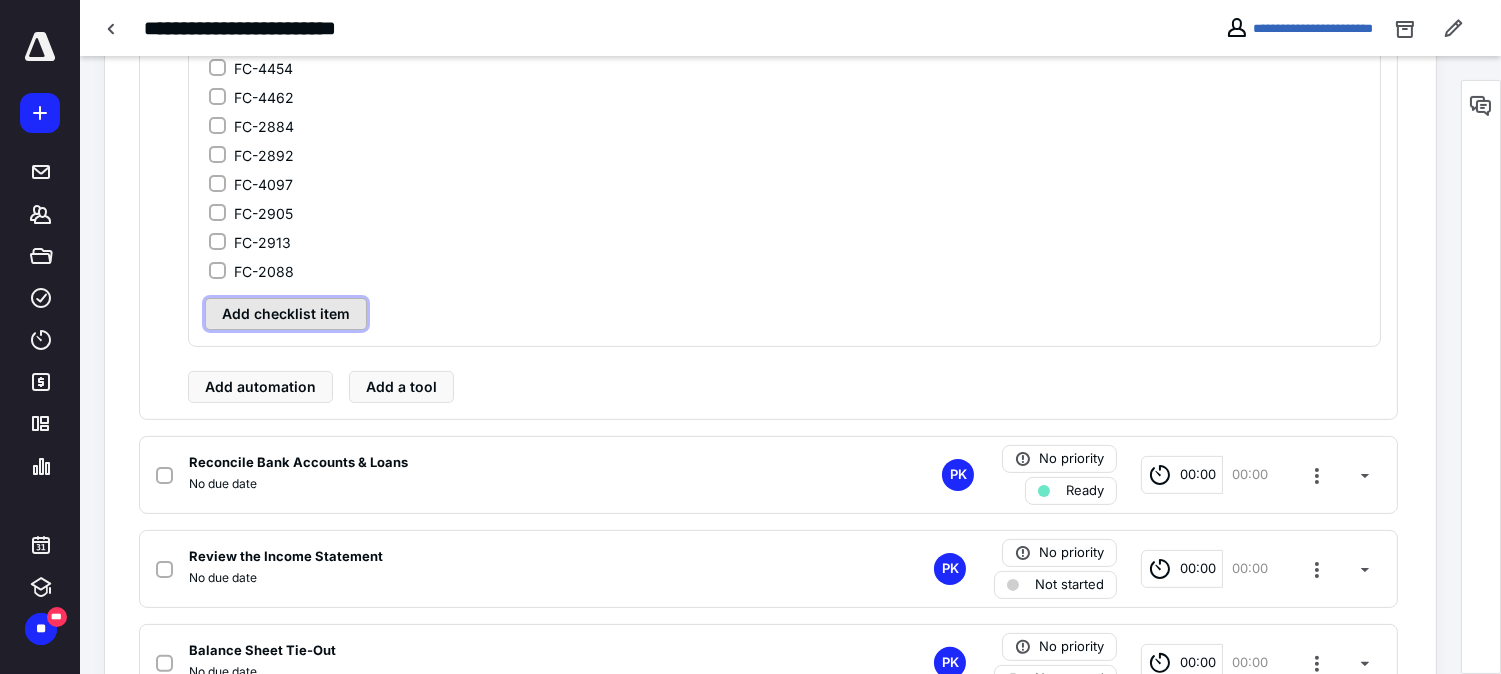 click on "Add checklist item" at bounding box center [286, 314] 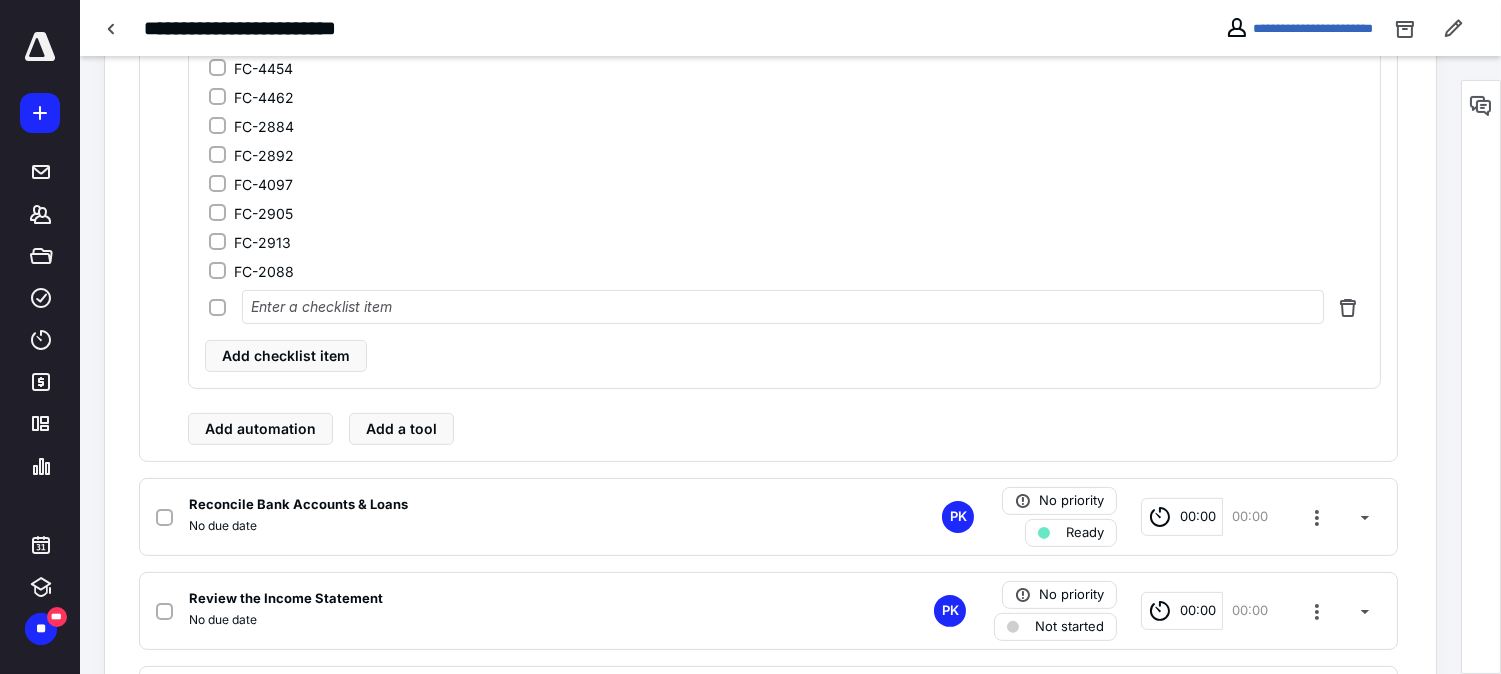 click at bounding box center (783, 307) 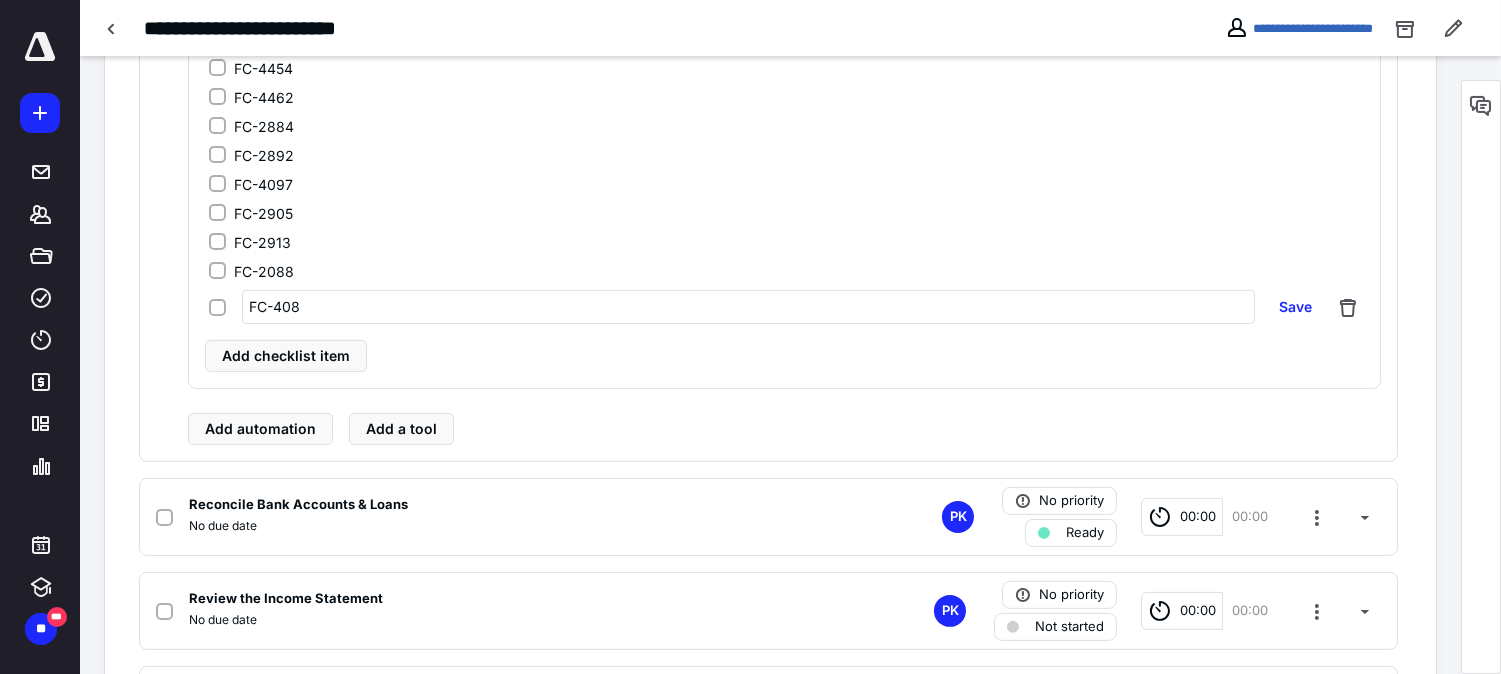 type on "FC-4089" 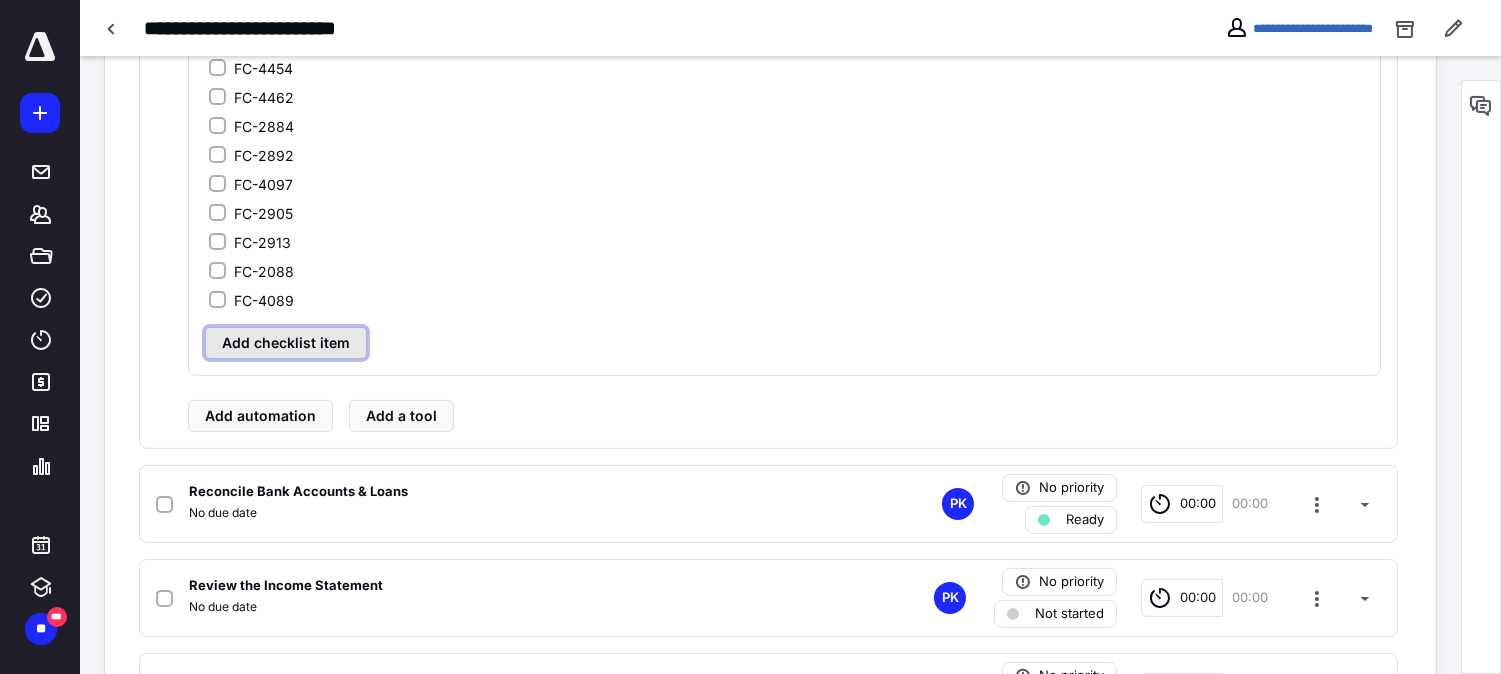 click on "Add checklist item" at bounding box center [286, 343] 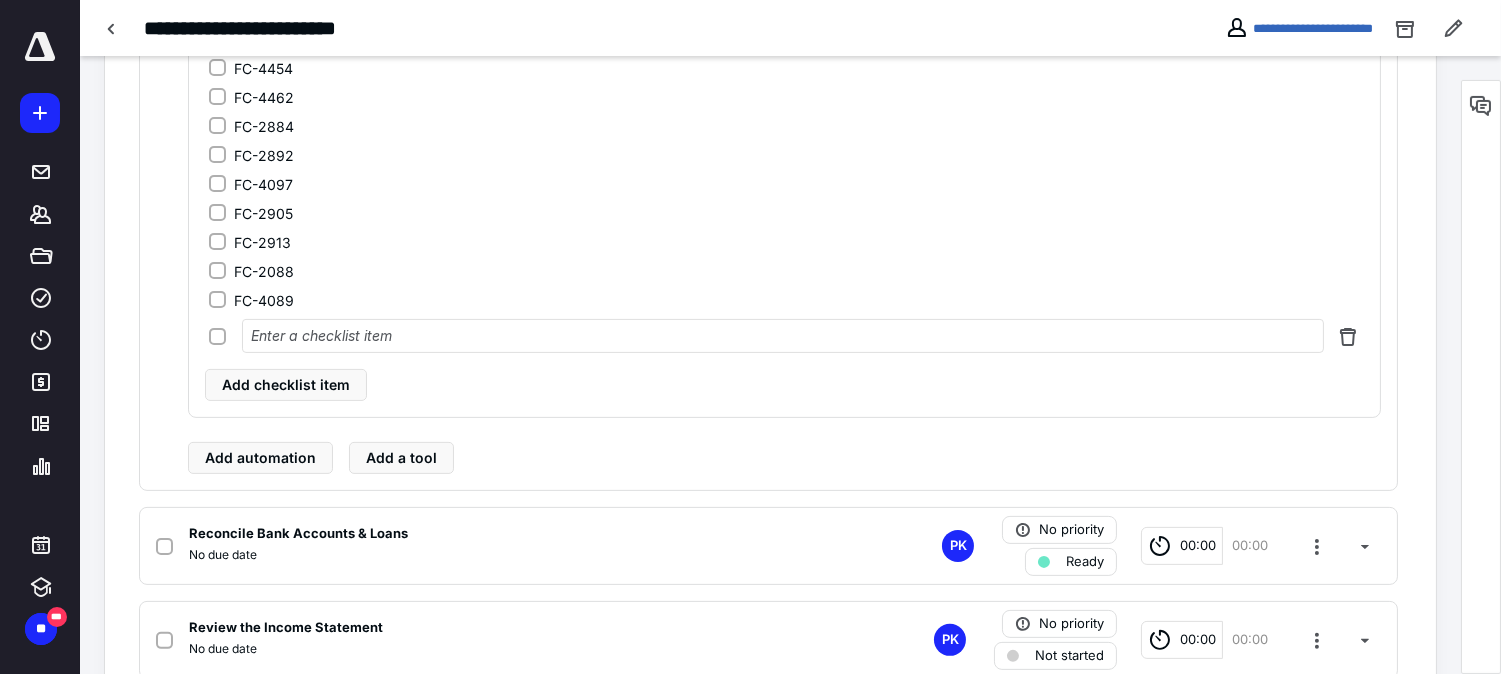 click at bounding box center [783, 336] 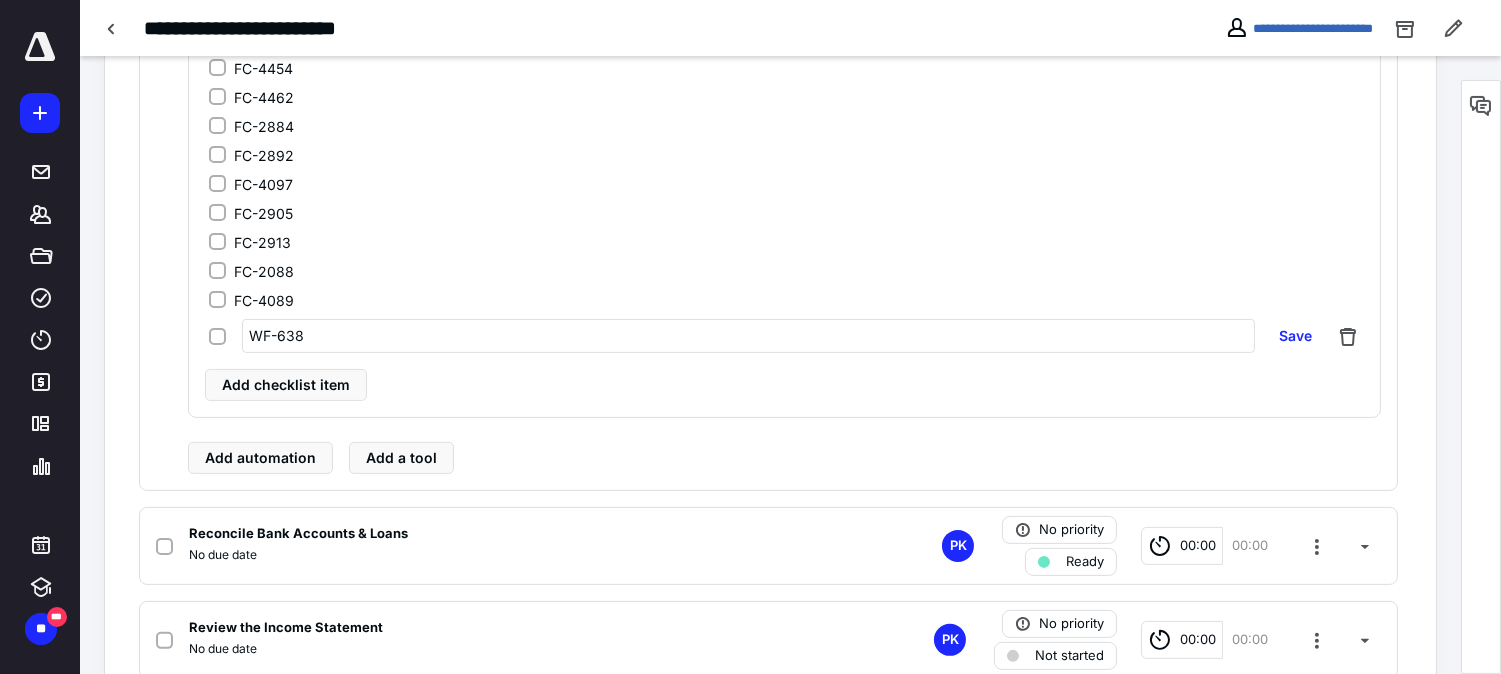 type on "WF-6386" 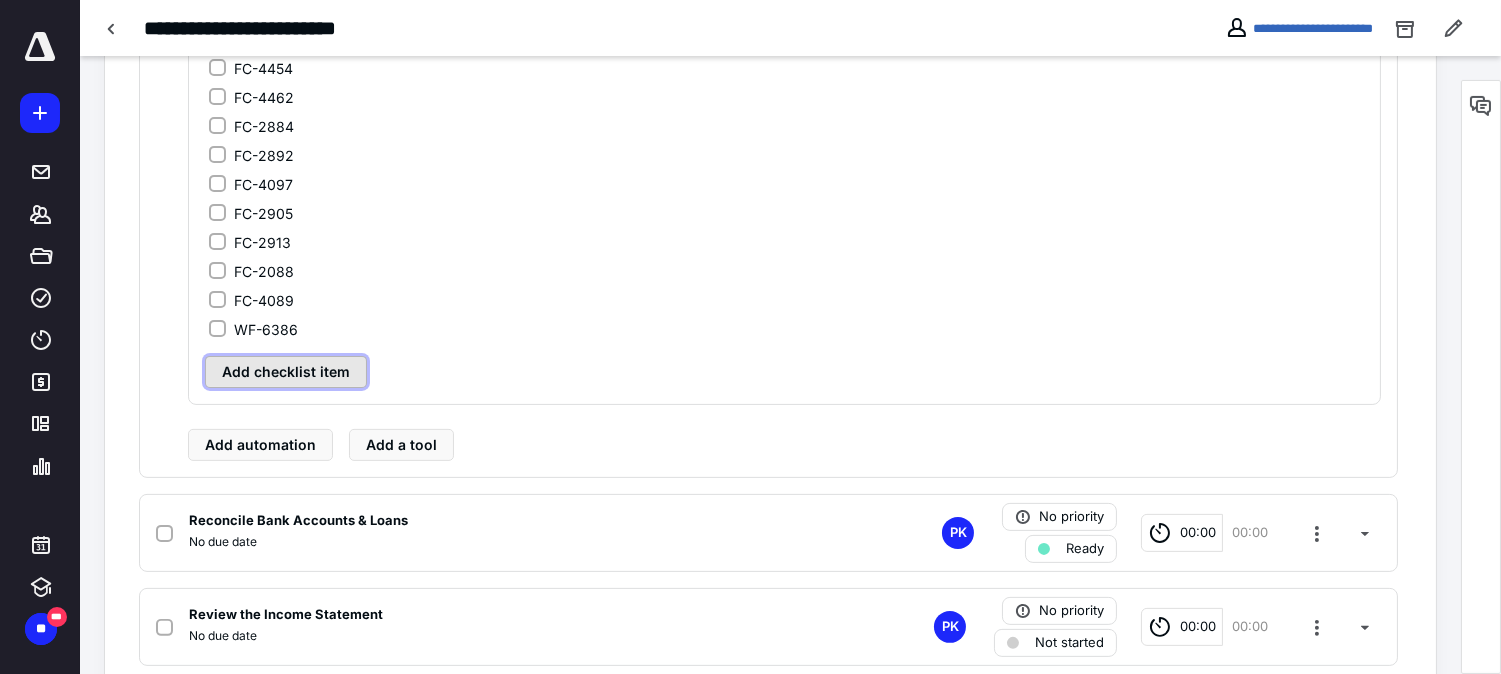 click on "Add checklist item" at bounding box center [286, 372] 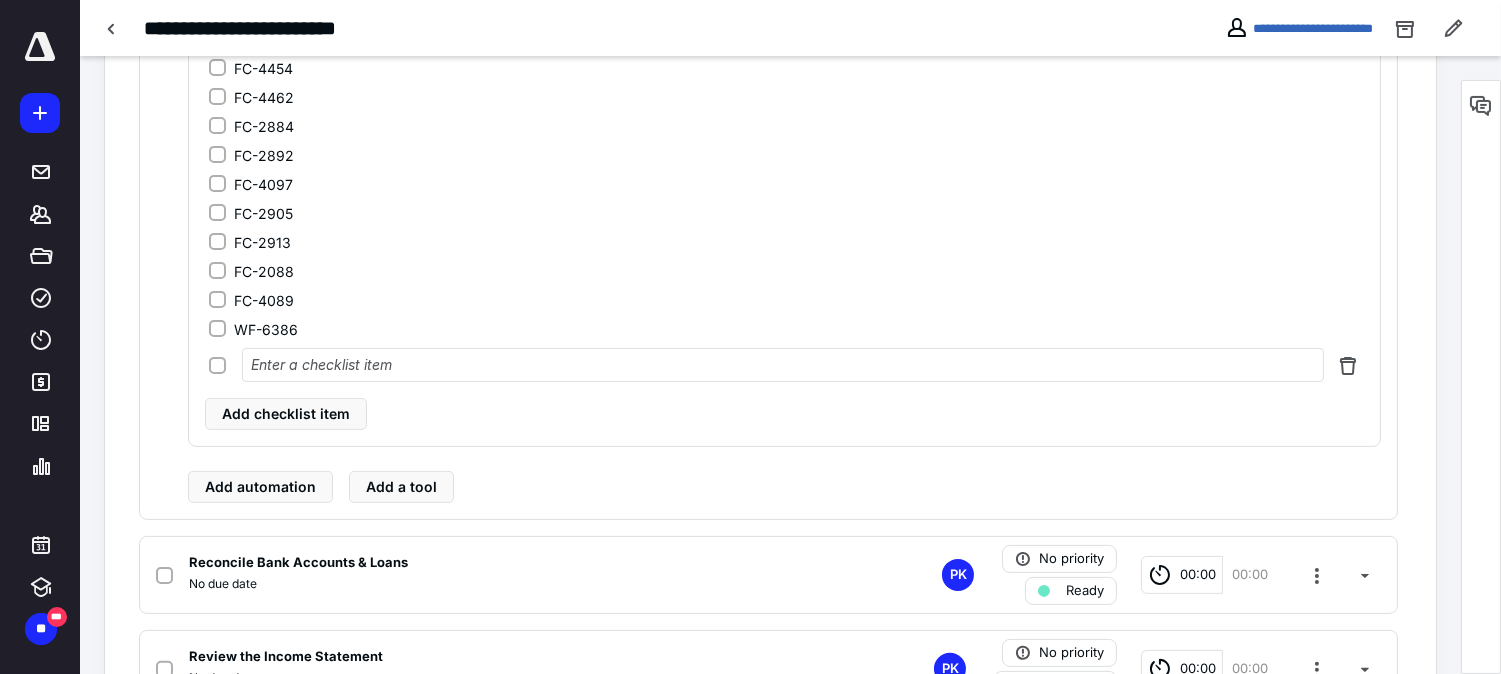 click at bounding box center [783, 365] 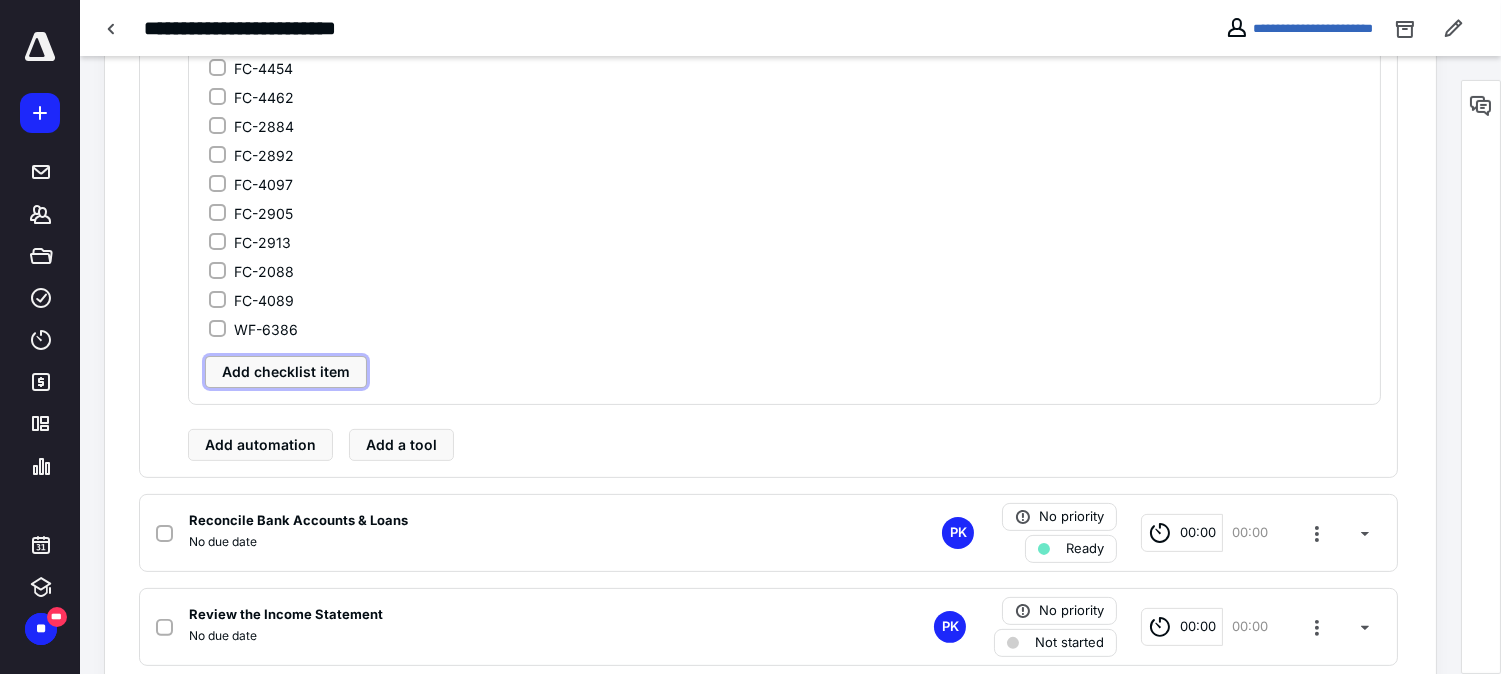 click on "Add checklist item" at bounding box center (286, 372) 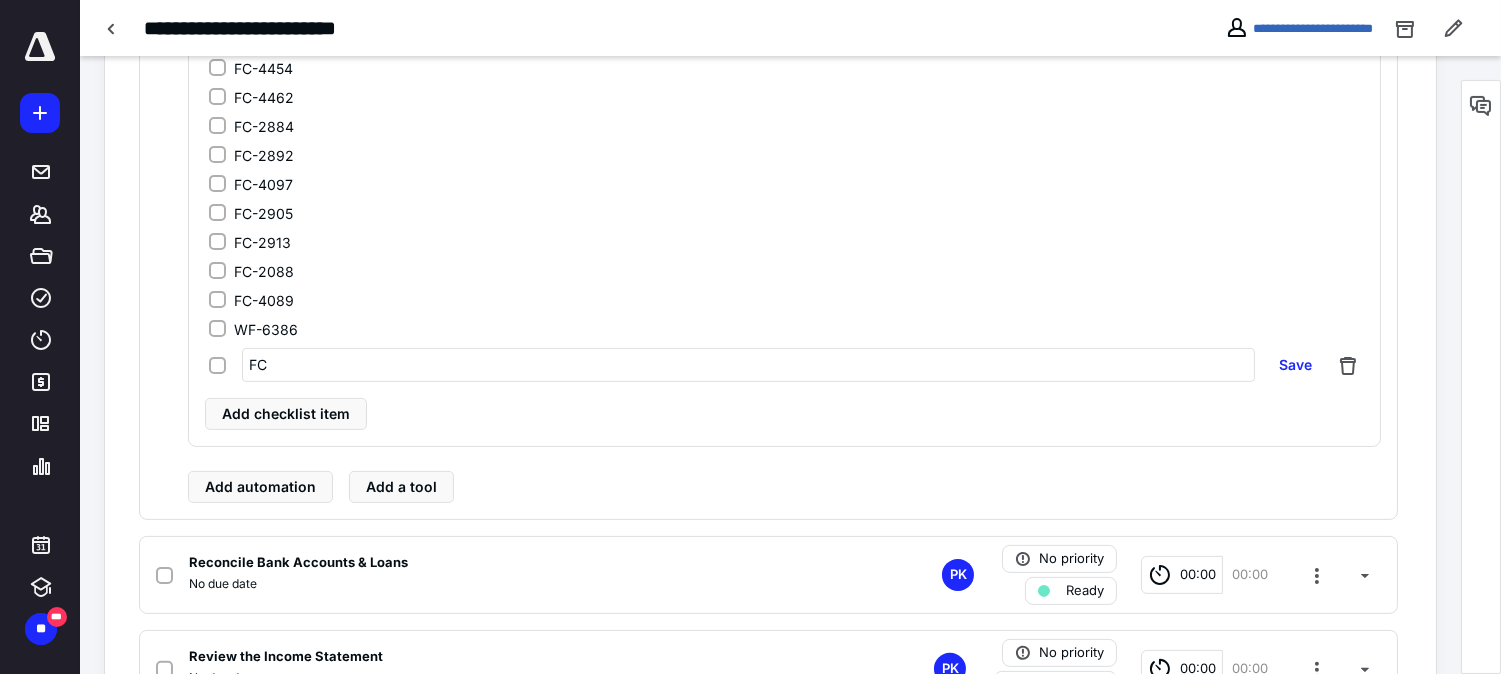 type on "F" 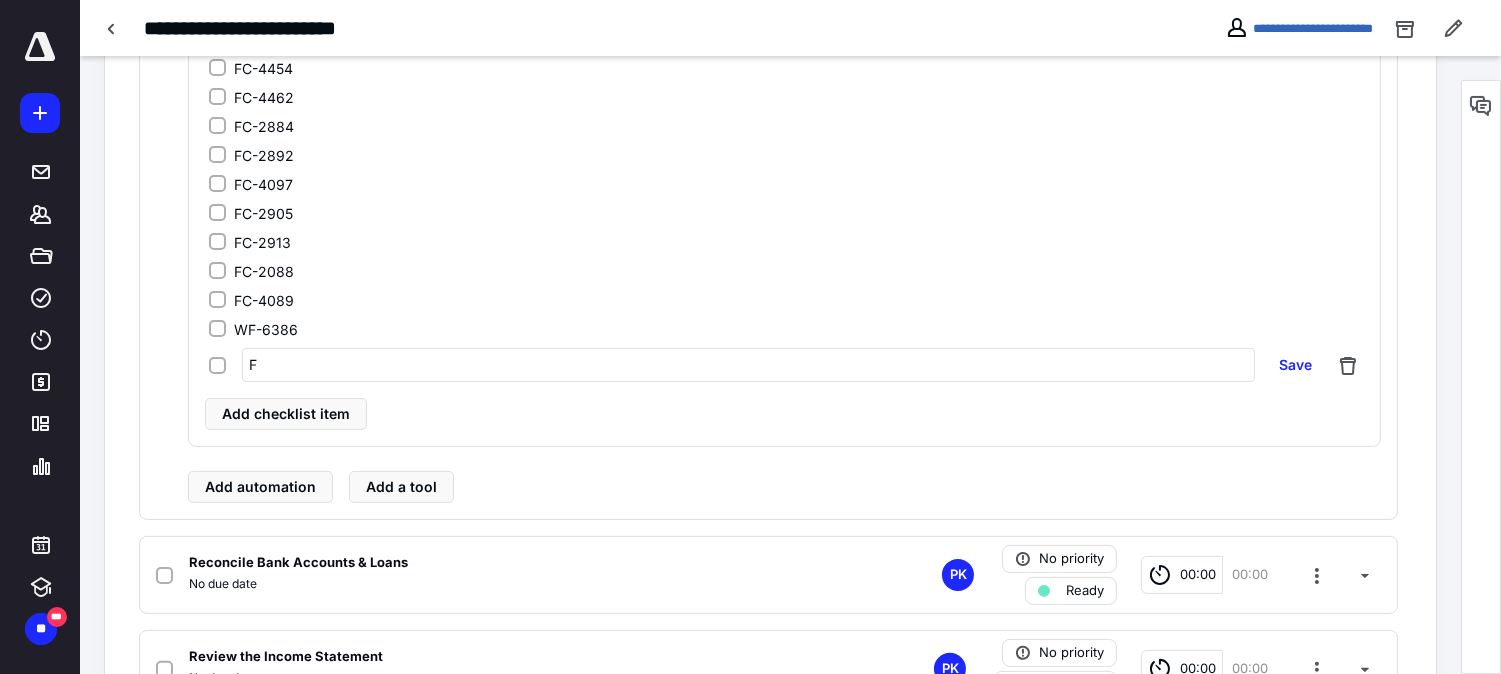 type 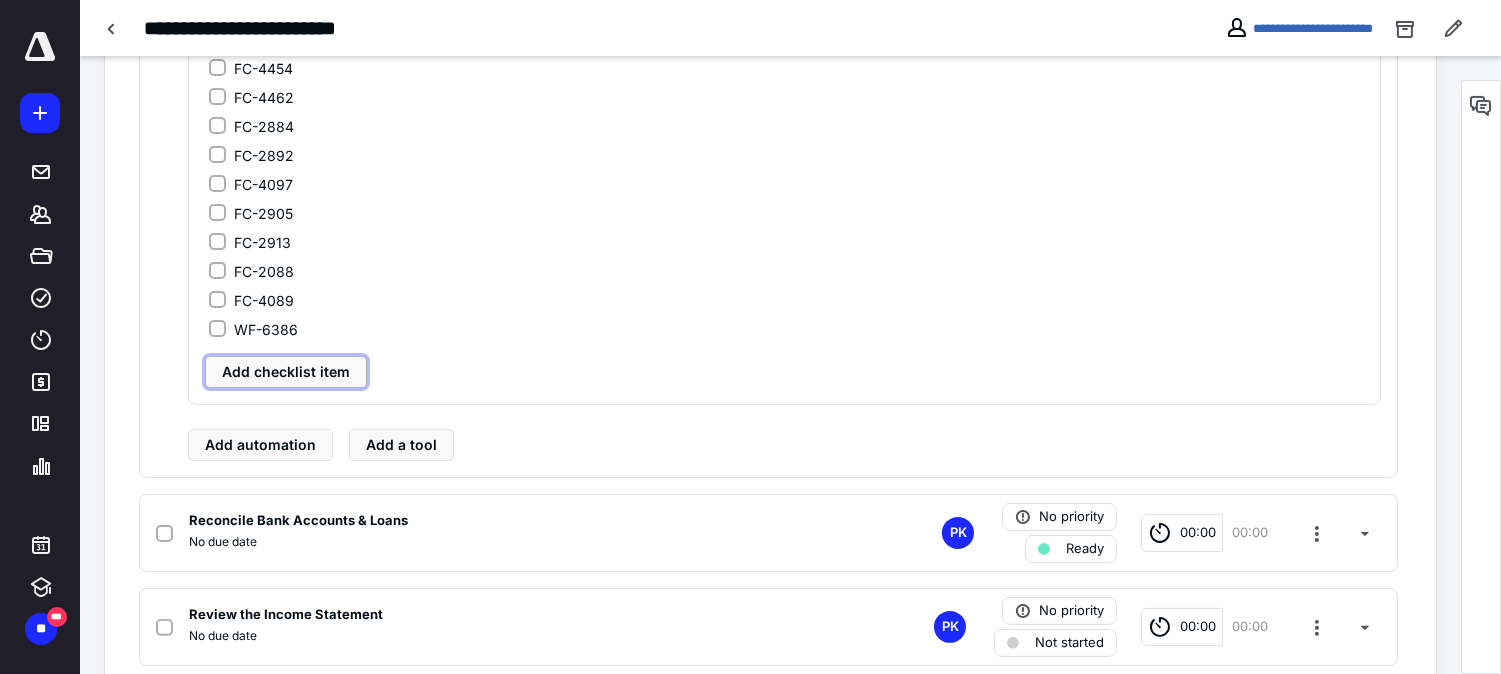 click on "Add checklist item" at bounding box center [286, 372] 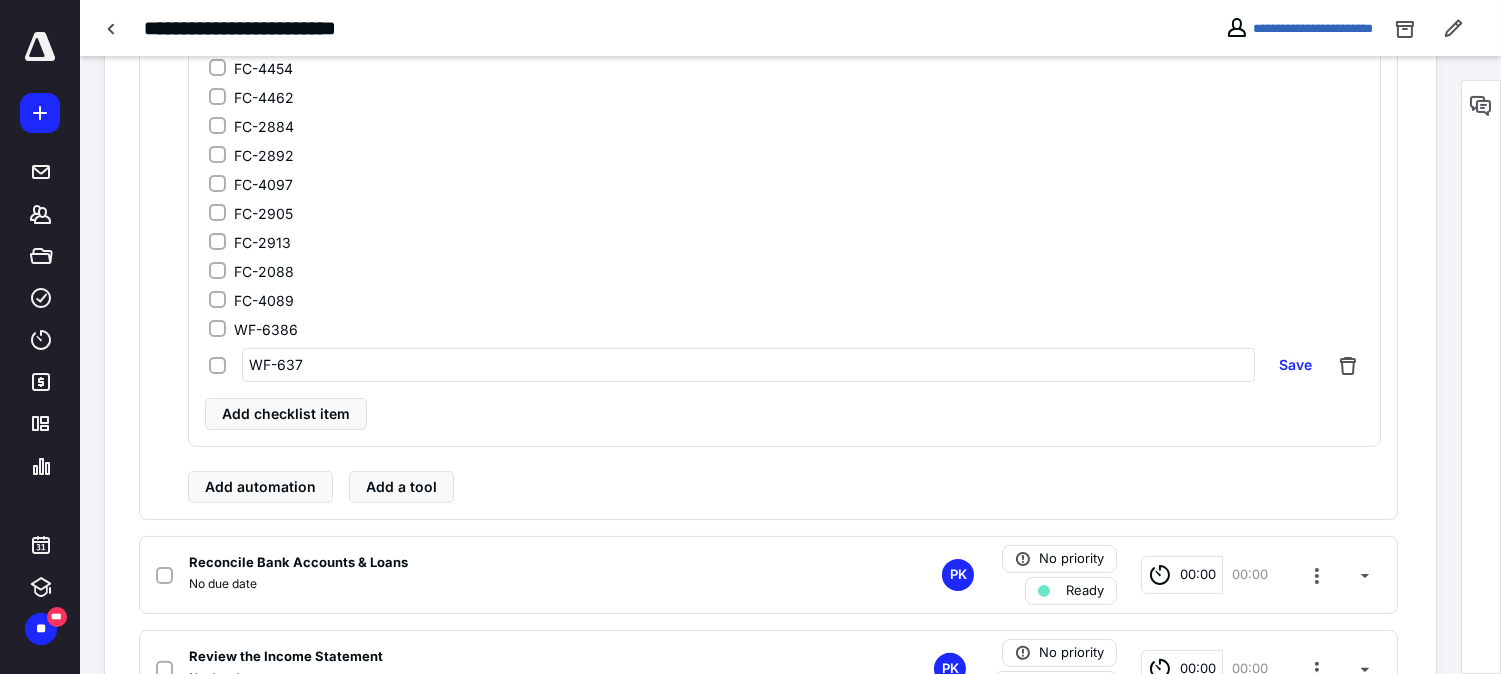 type on "WF-6378" 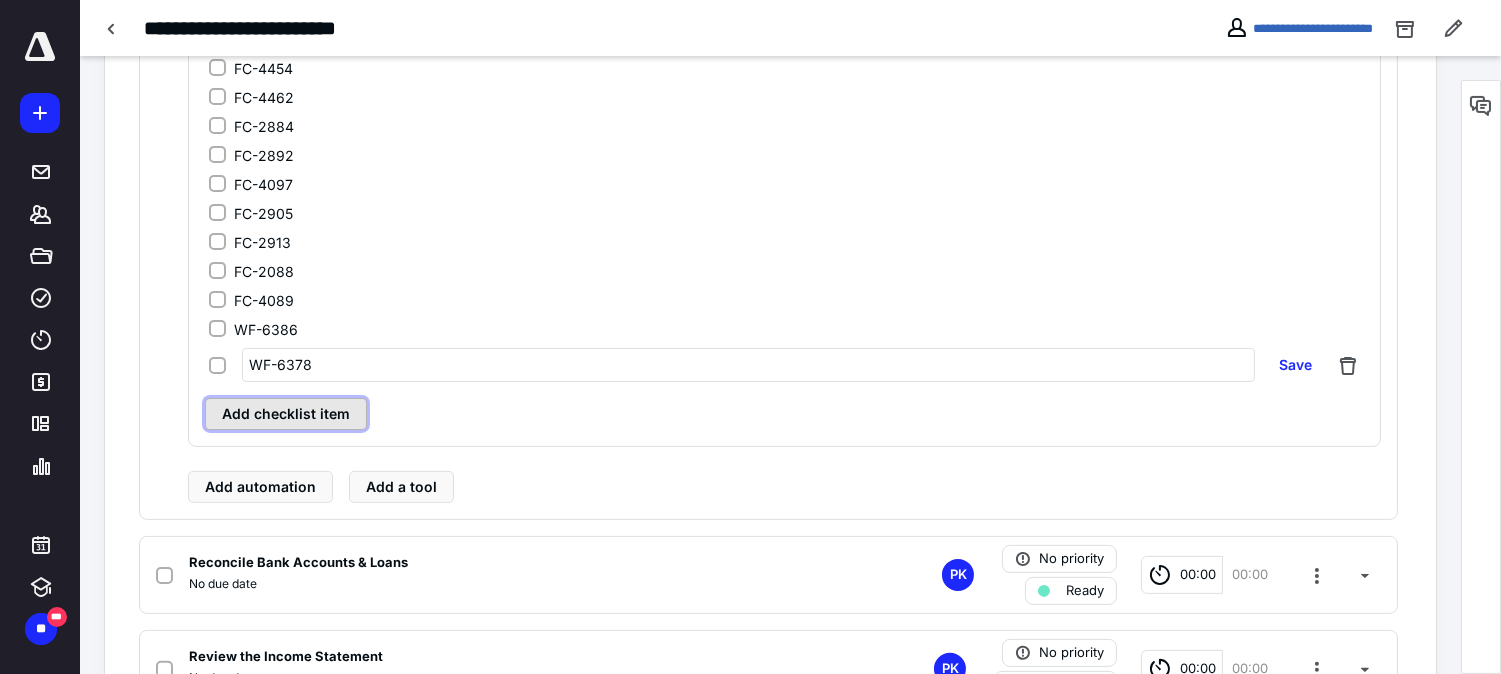 click on "Add checklist item" at bounding box center (286, 414) 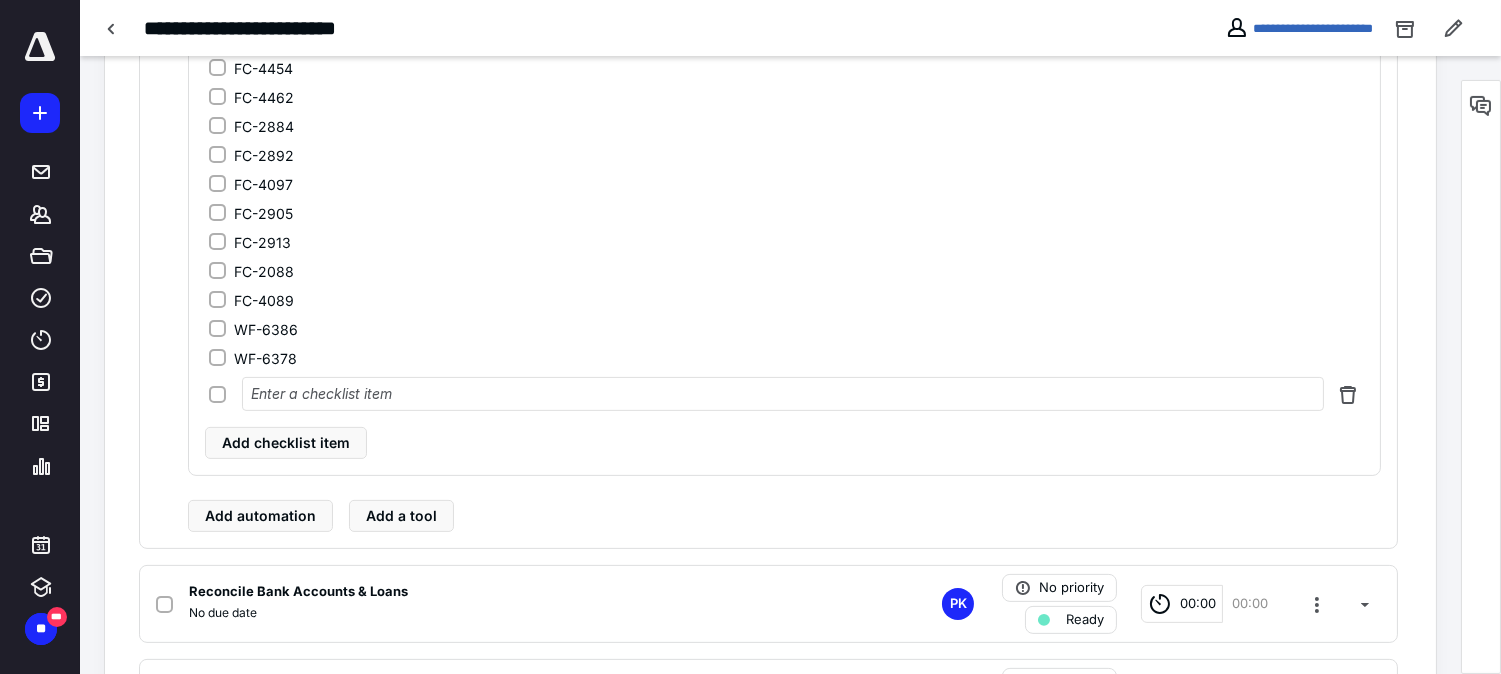 click at bounding box center [783, 394] 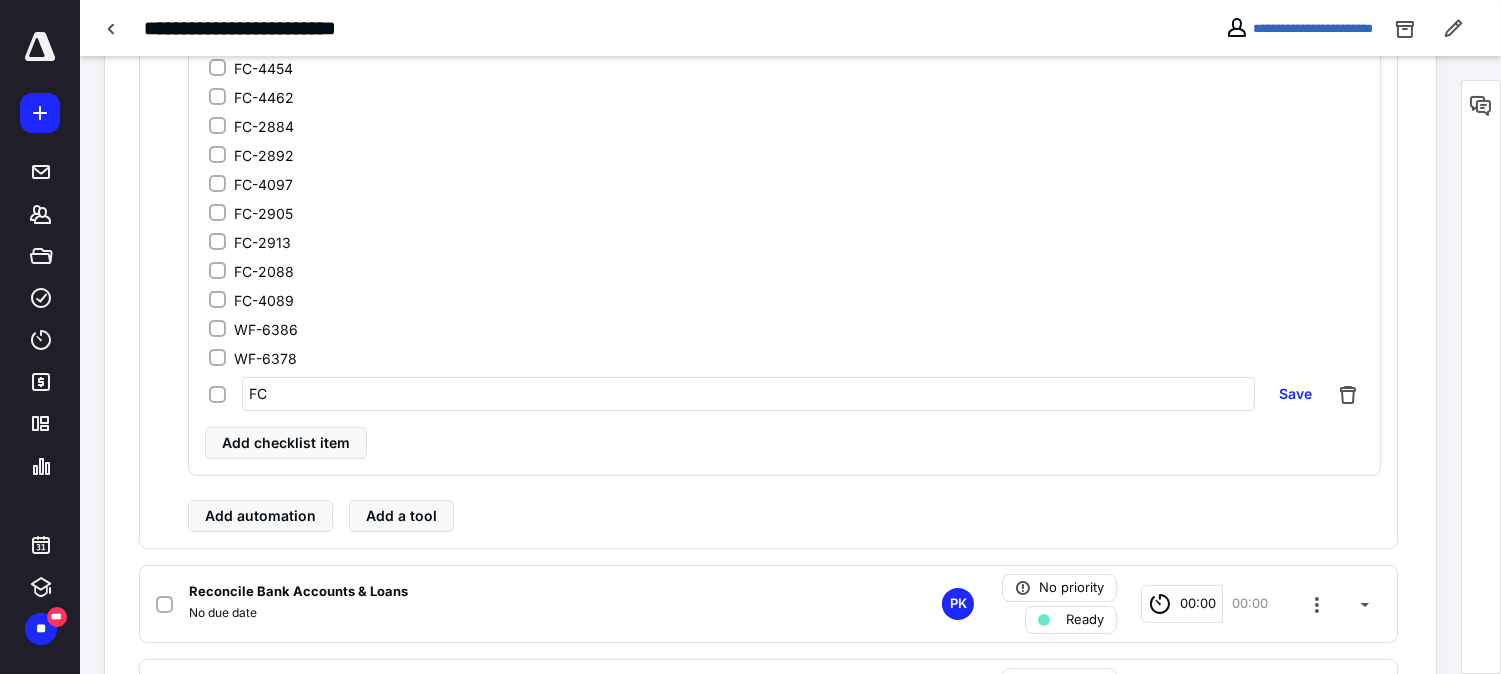 type on "F" 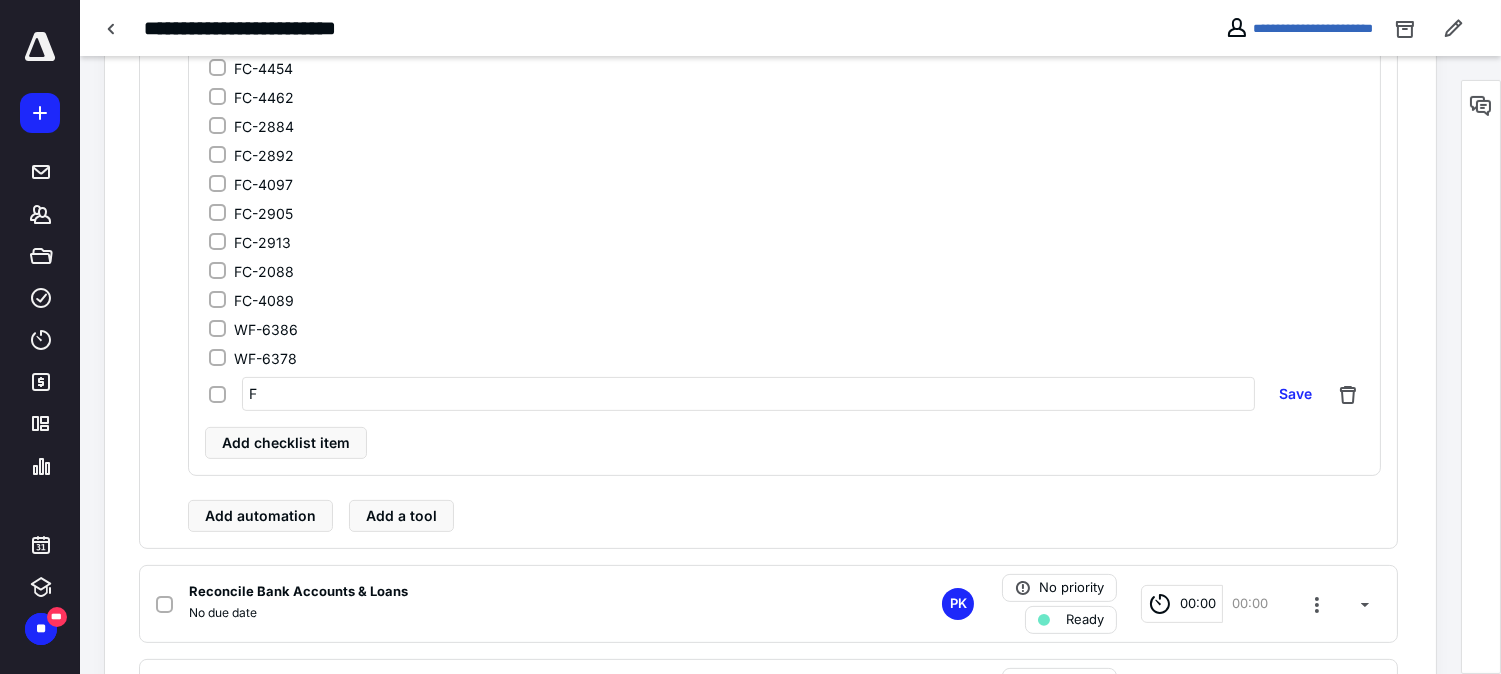 type 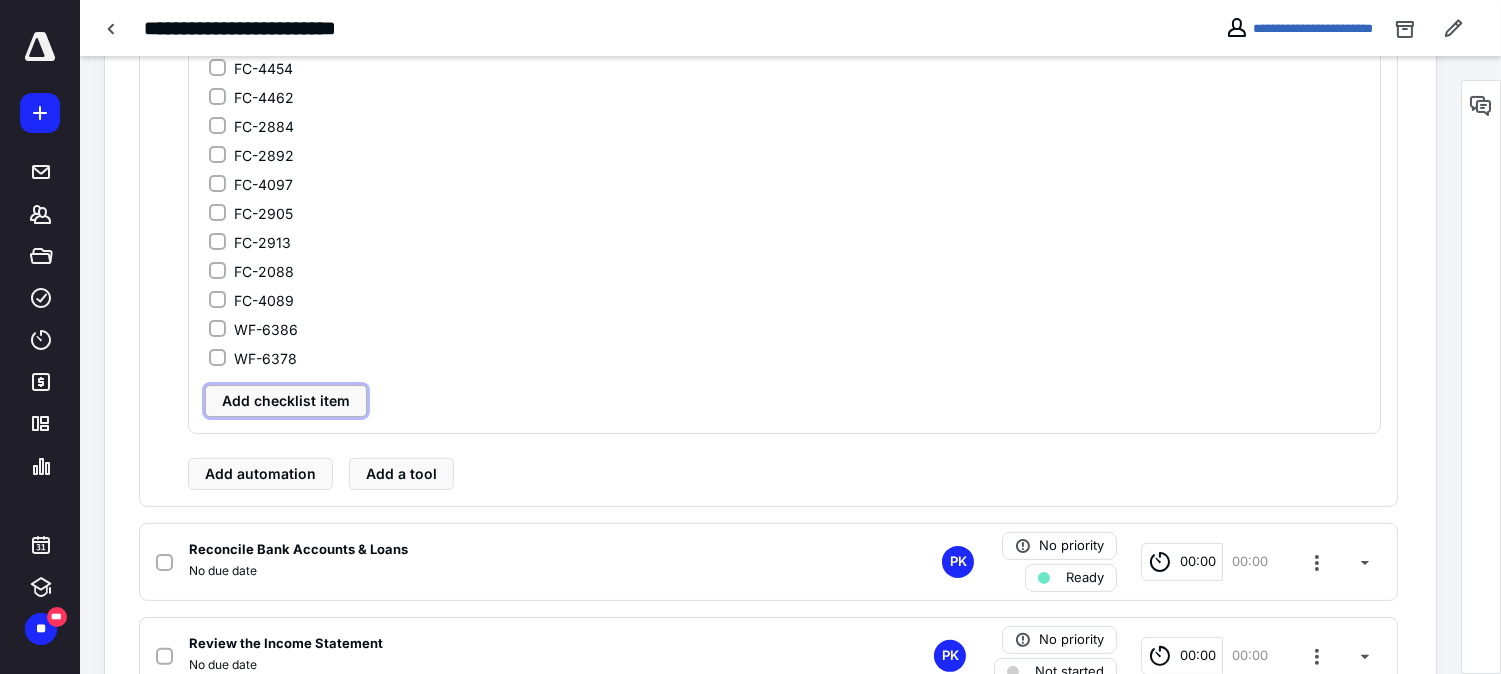 click on "Add checklist item" at bounding box center [286, 401] 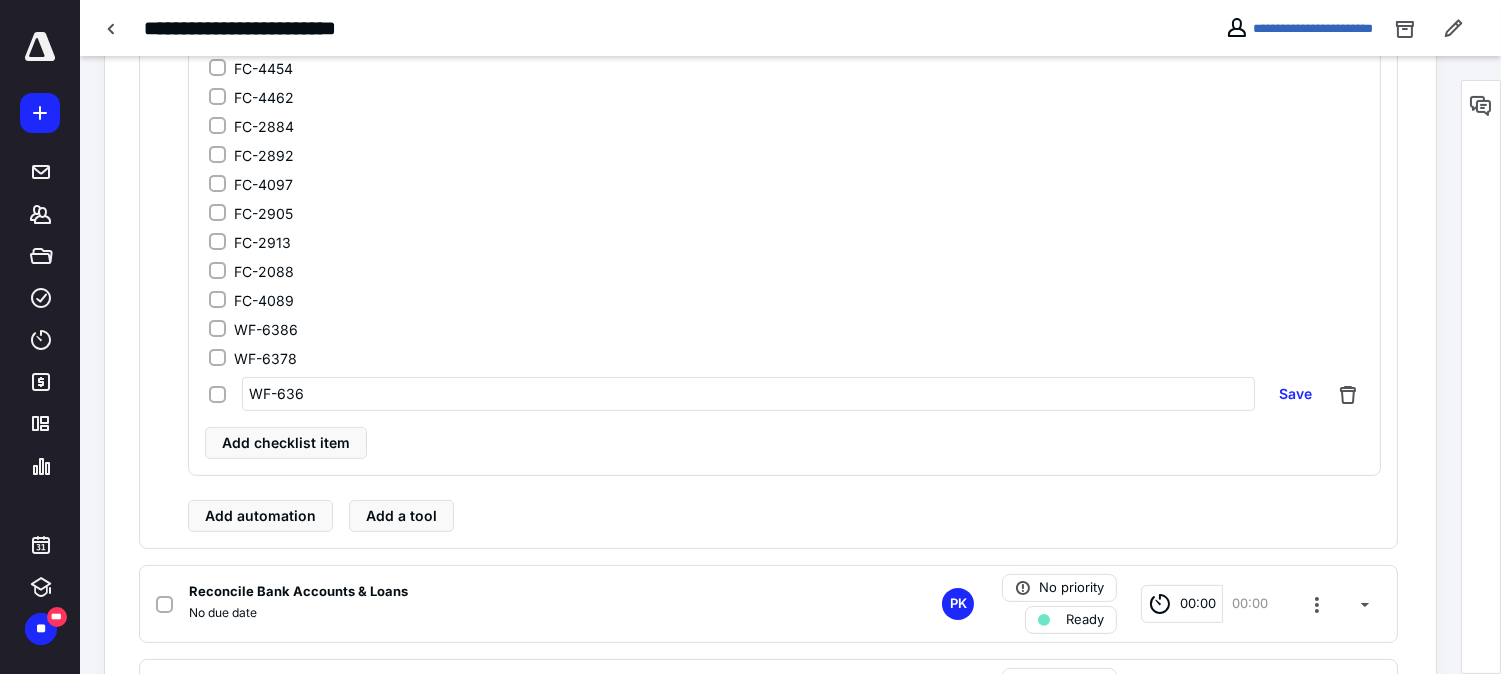 type on "WF-6360" 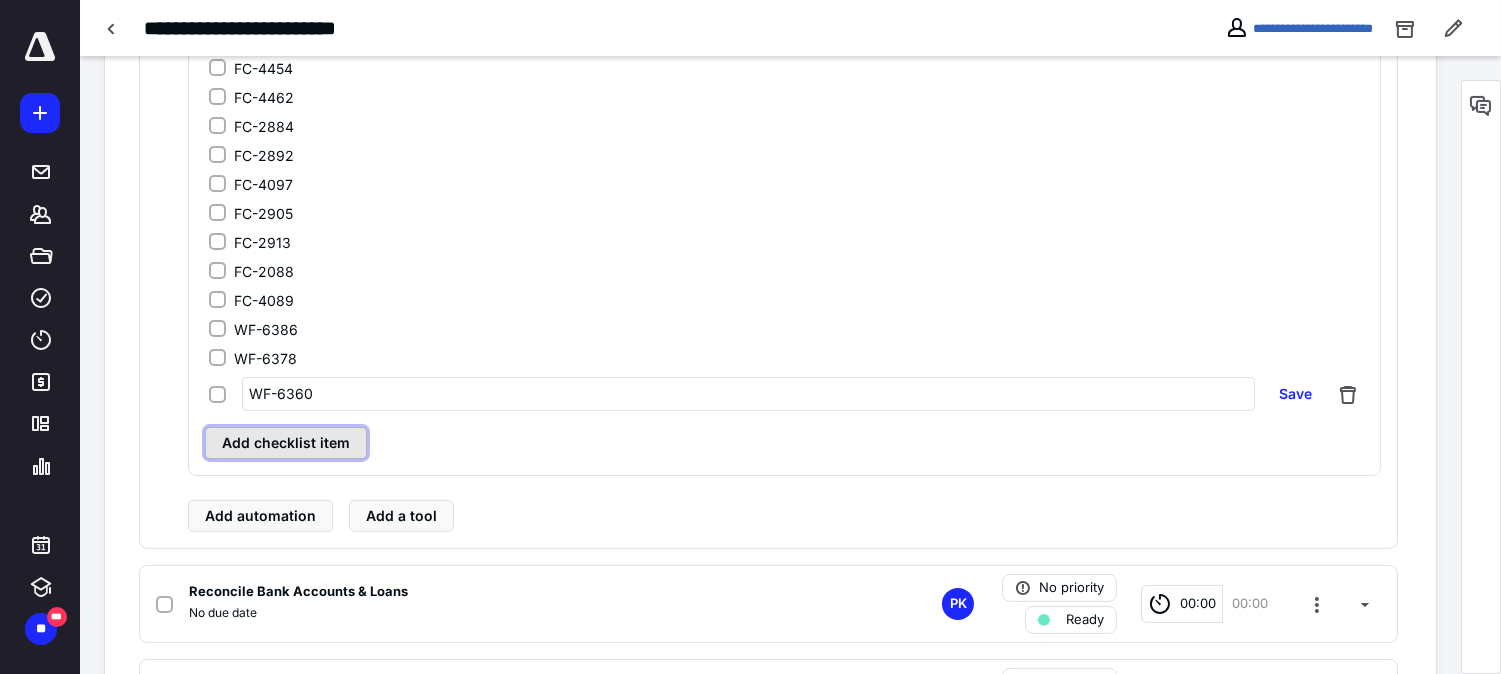 click on "Add checklist item" at bounding box center [286, 443] 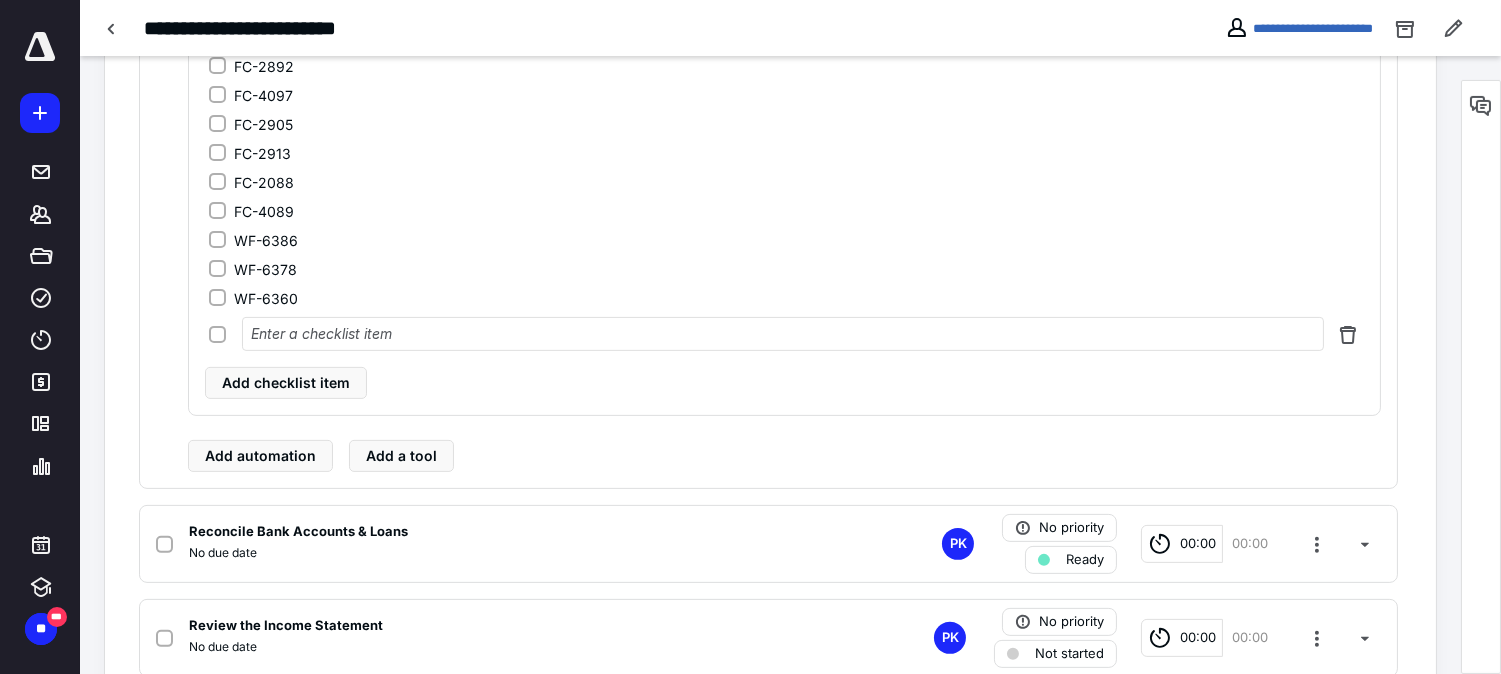 scroll, scrollTop: 1290, scrollLeft: 0, axis: vertical 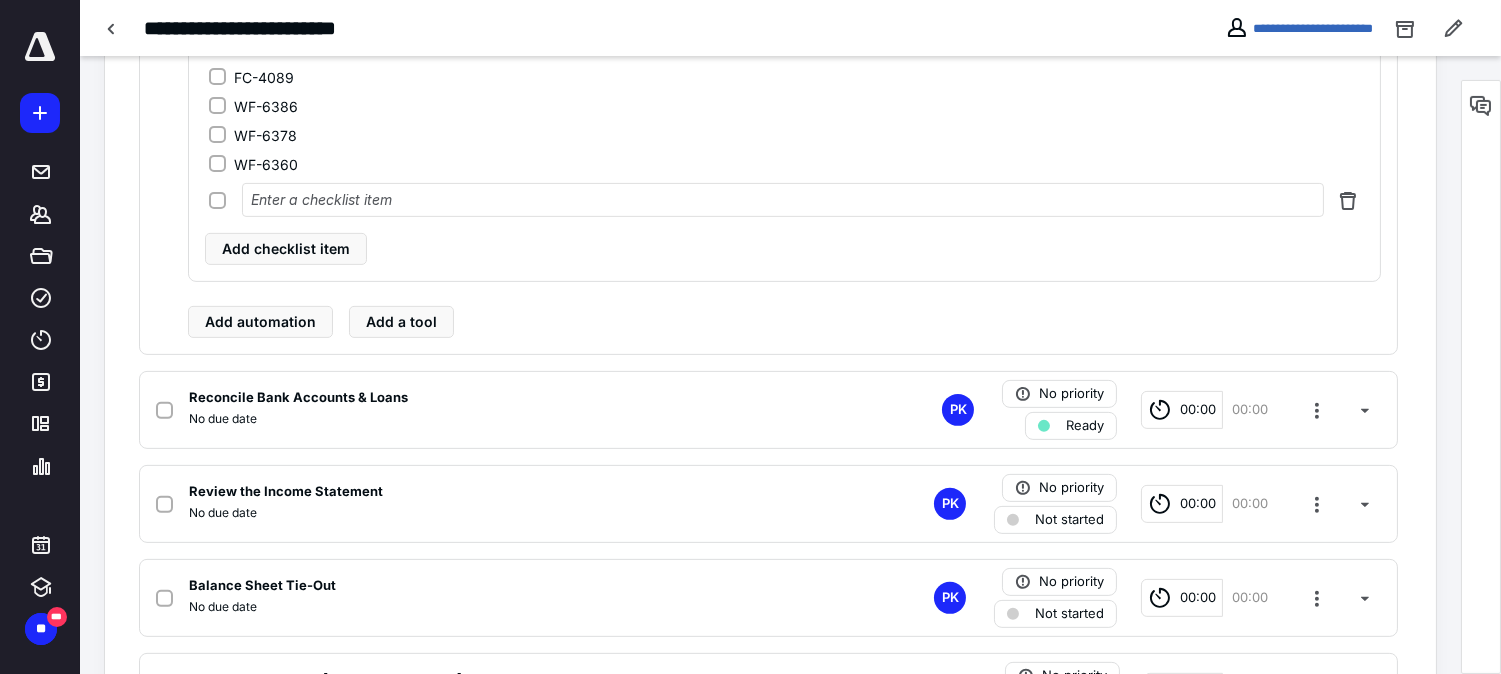 click at bounding box center [783, 200] 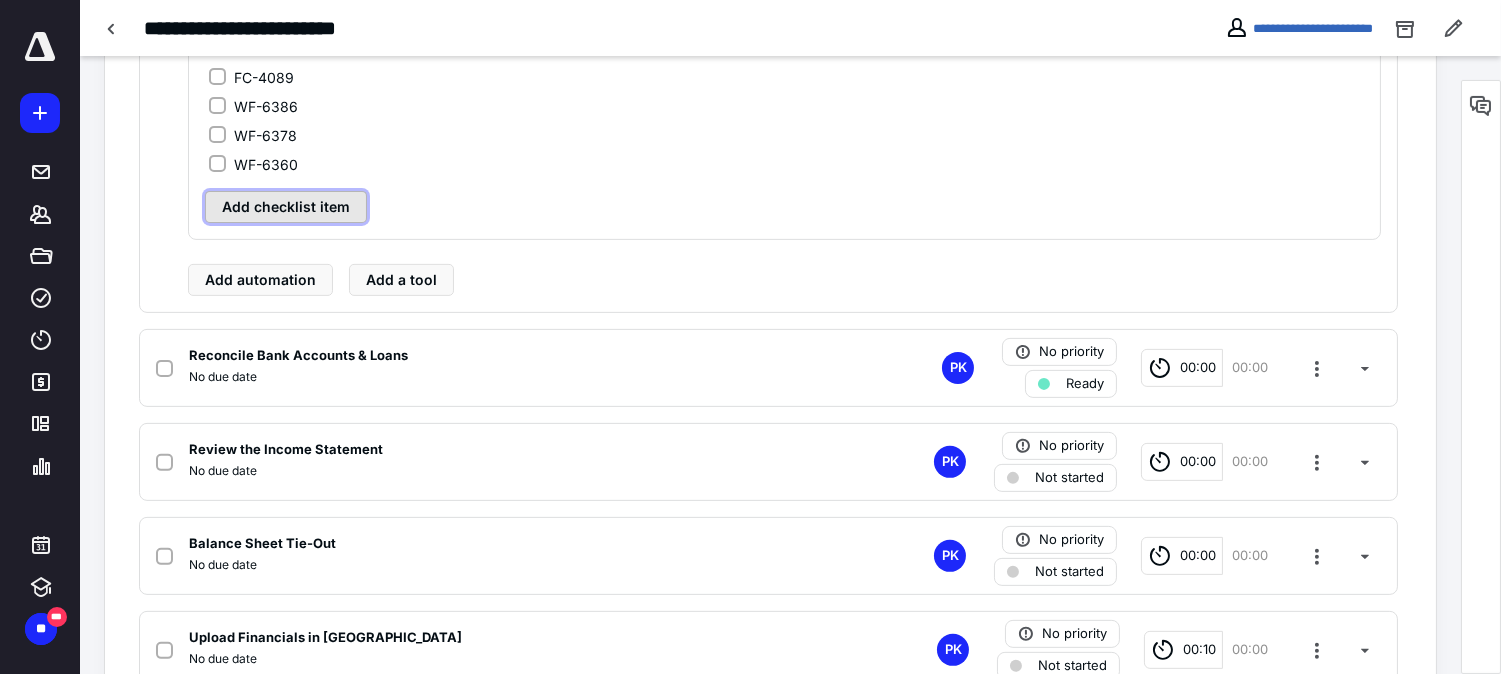 click on "Add checklist item" at bounding box center [286, 207] 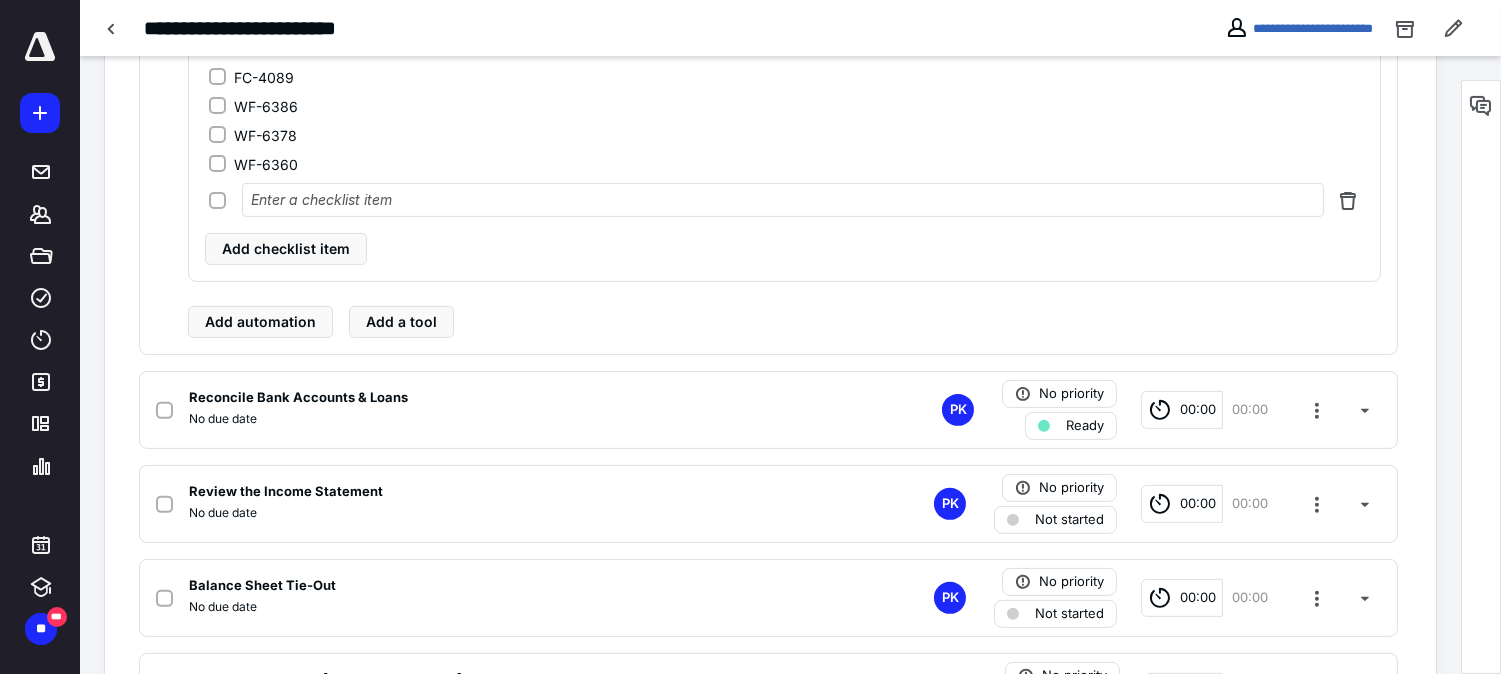 click at bounding box center (783, 200) 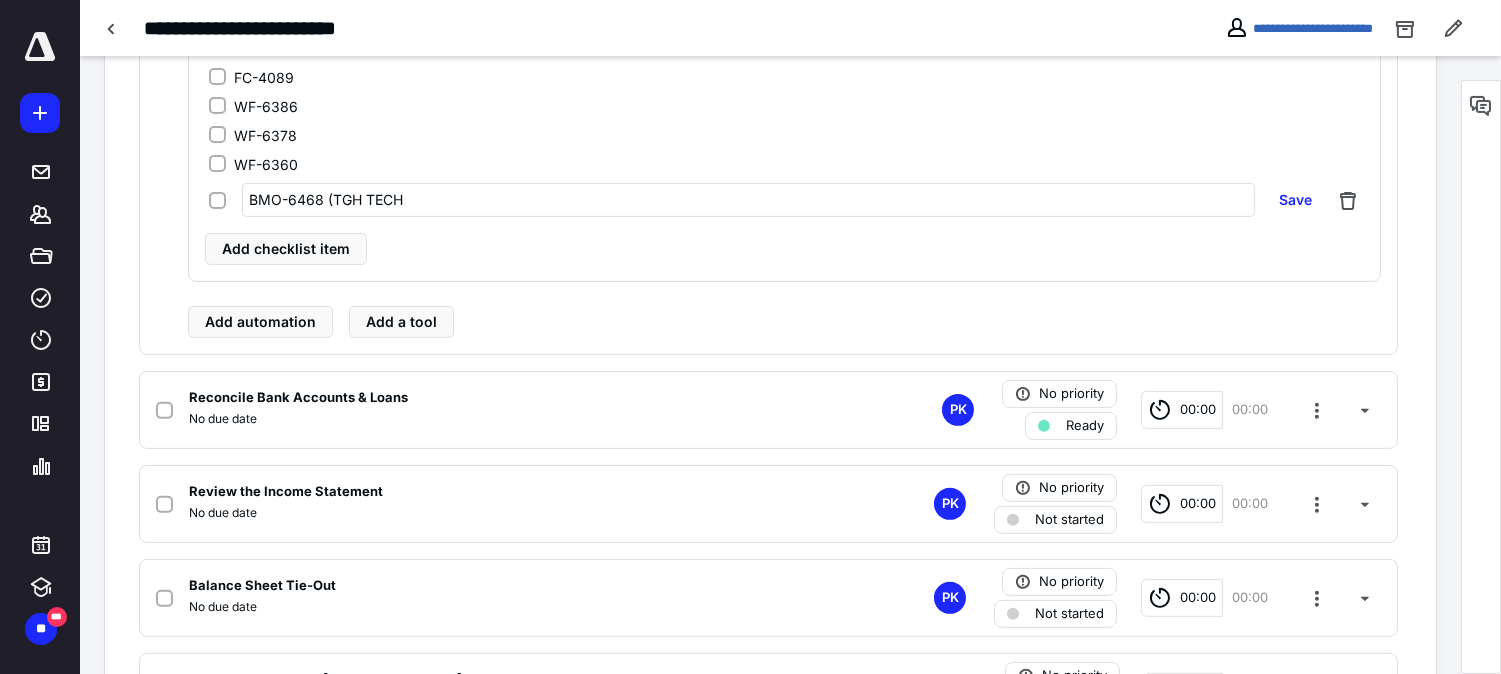 type on "BMO-6468 (TGH TECH)" 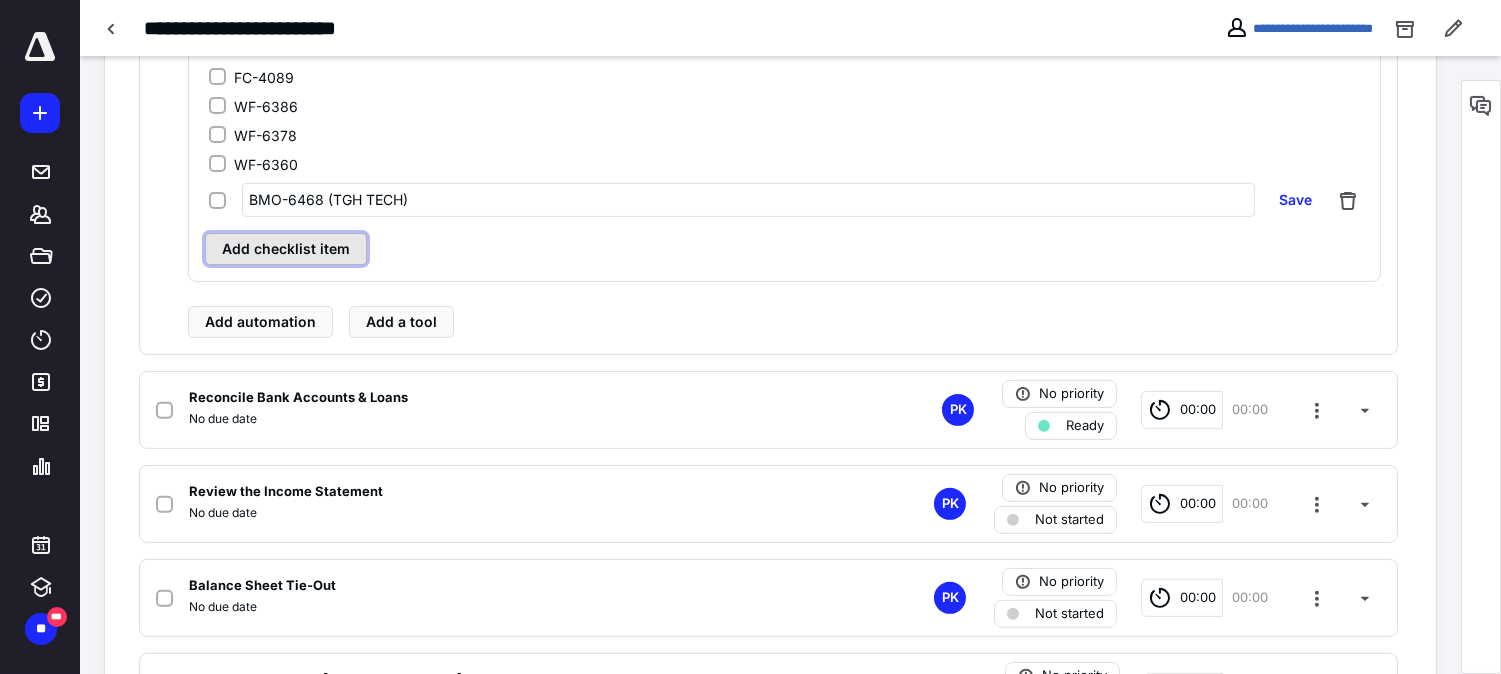 click on "Add checklist item" at bounding box center [286, 249] 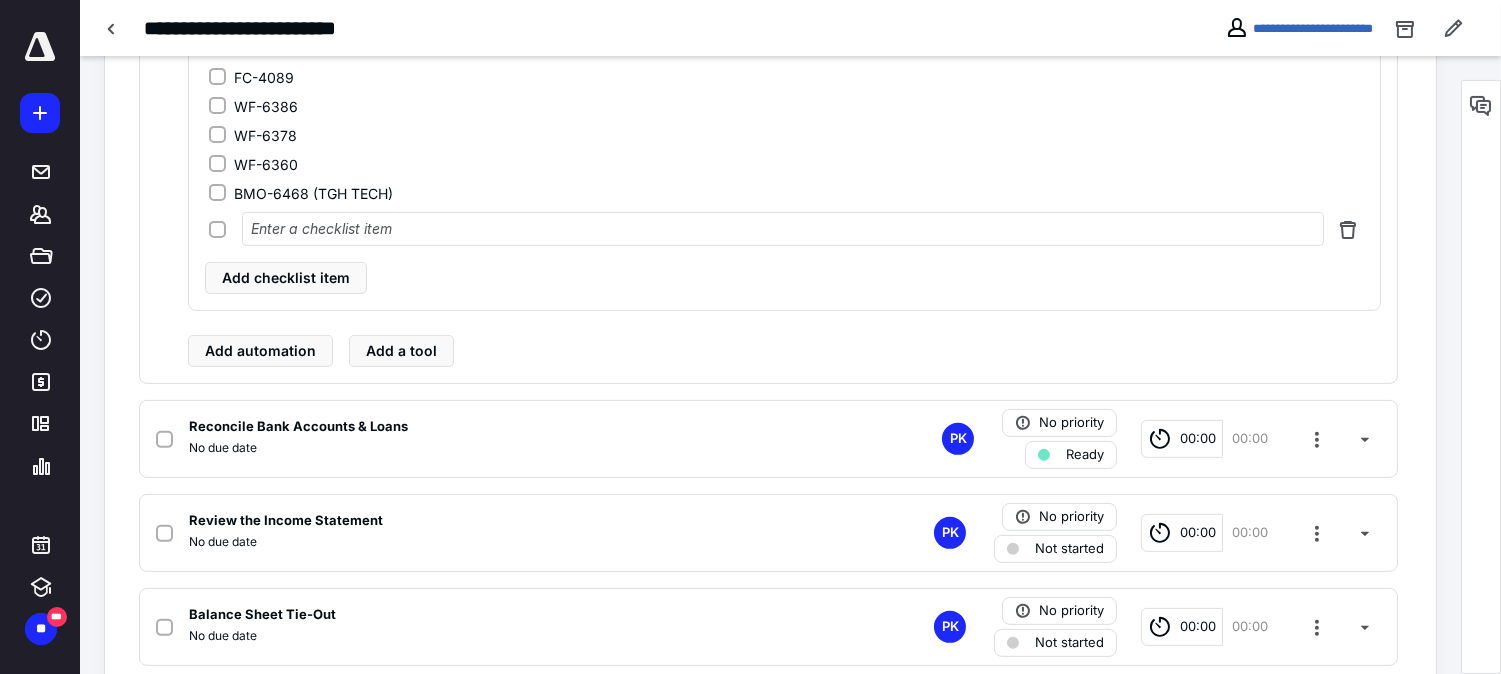 click at bounding box center [783, 229] 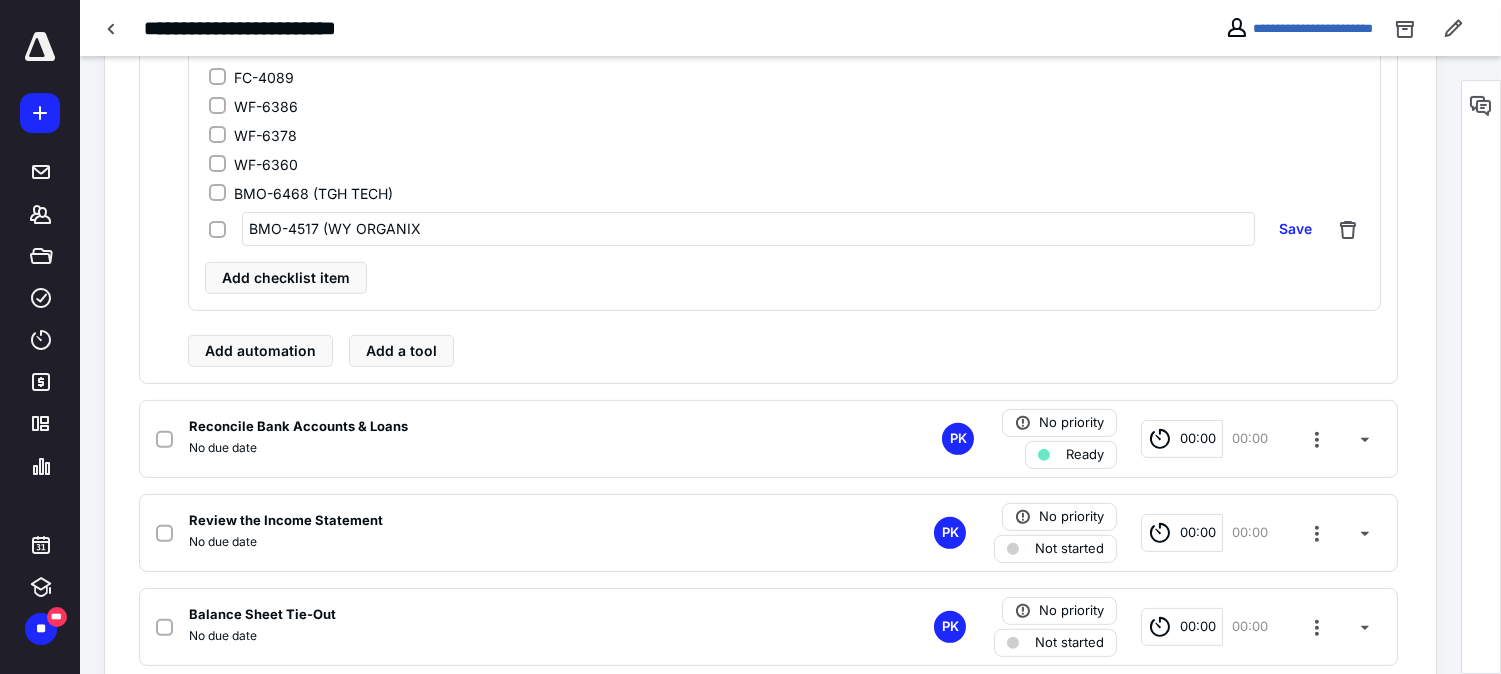 type on "BMO-4517 (WY ORGANIX)" 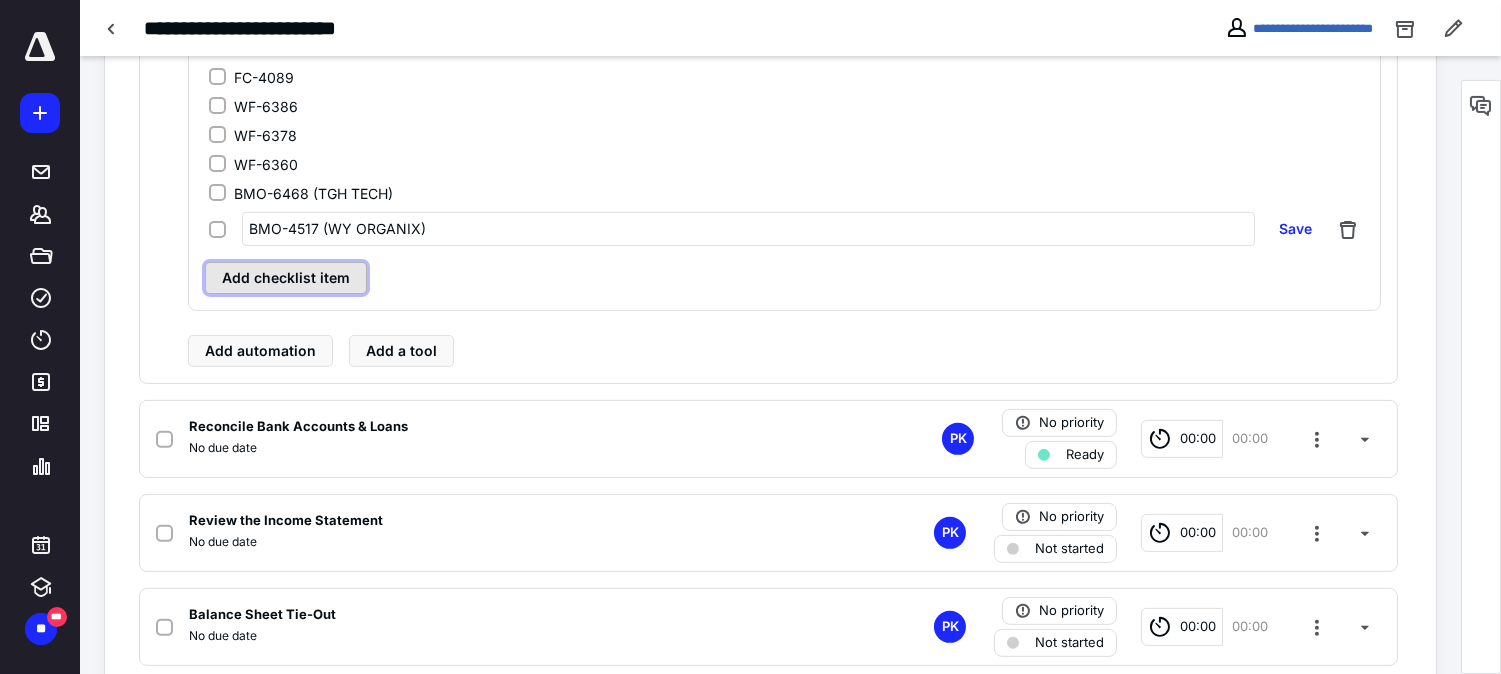 click on "Add checklist item" at bounding box center (286, 278) 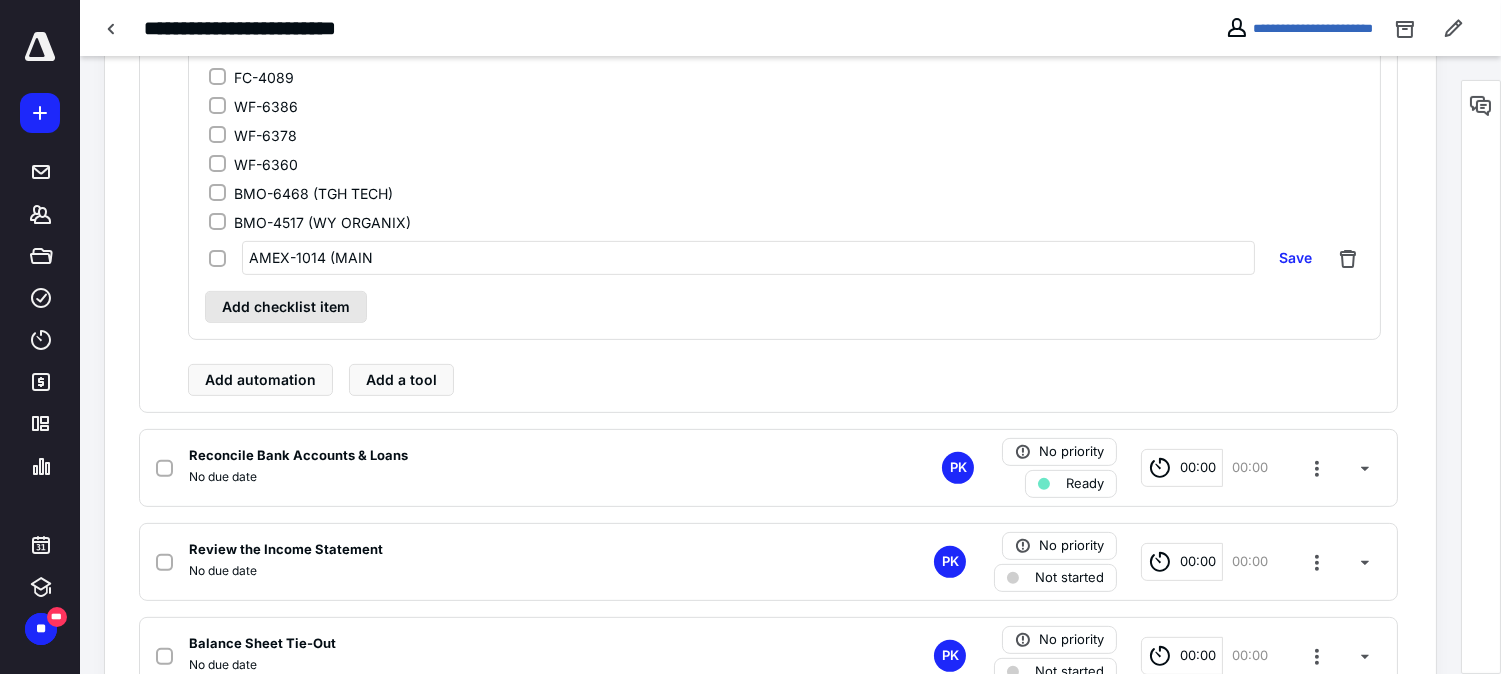 type on "AMEX-1014 (MAIN)" 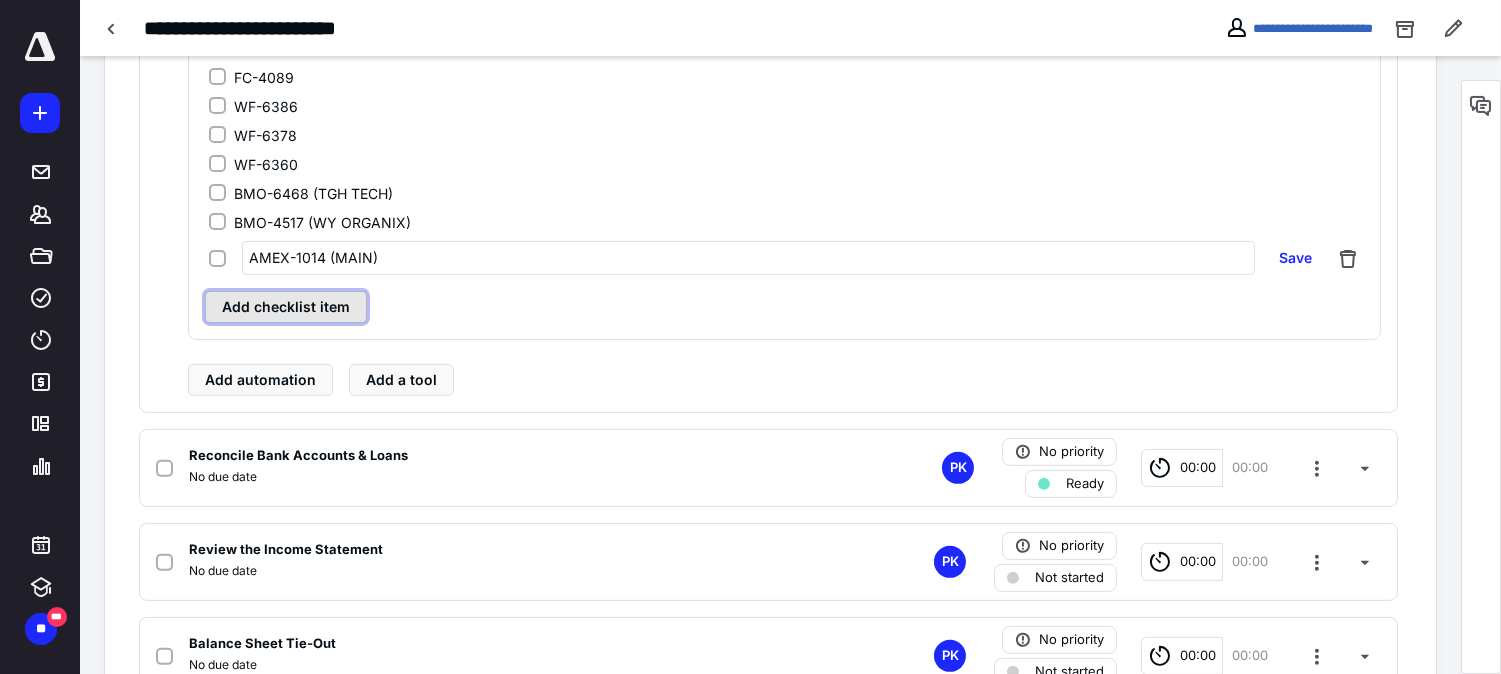 click on "Checklist FC-4150 FC-4118 FC-4126 FC-4142 FC-2876 FC-2096 FC-4134 FC-4454 FC-4462 FC-2884 FC-2892 FC-4097 FC-2905 FC-2913 FC-2088 FC-4089 WF-6386 WF-6378 WF-6360 BMO-6468 (TGH TECH) BMO-4517 (WY ORGANIX) AMEX-1014 (MAIN) Save Add checklist item" at bounding box center (784, -47) 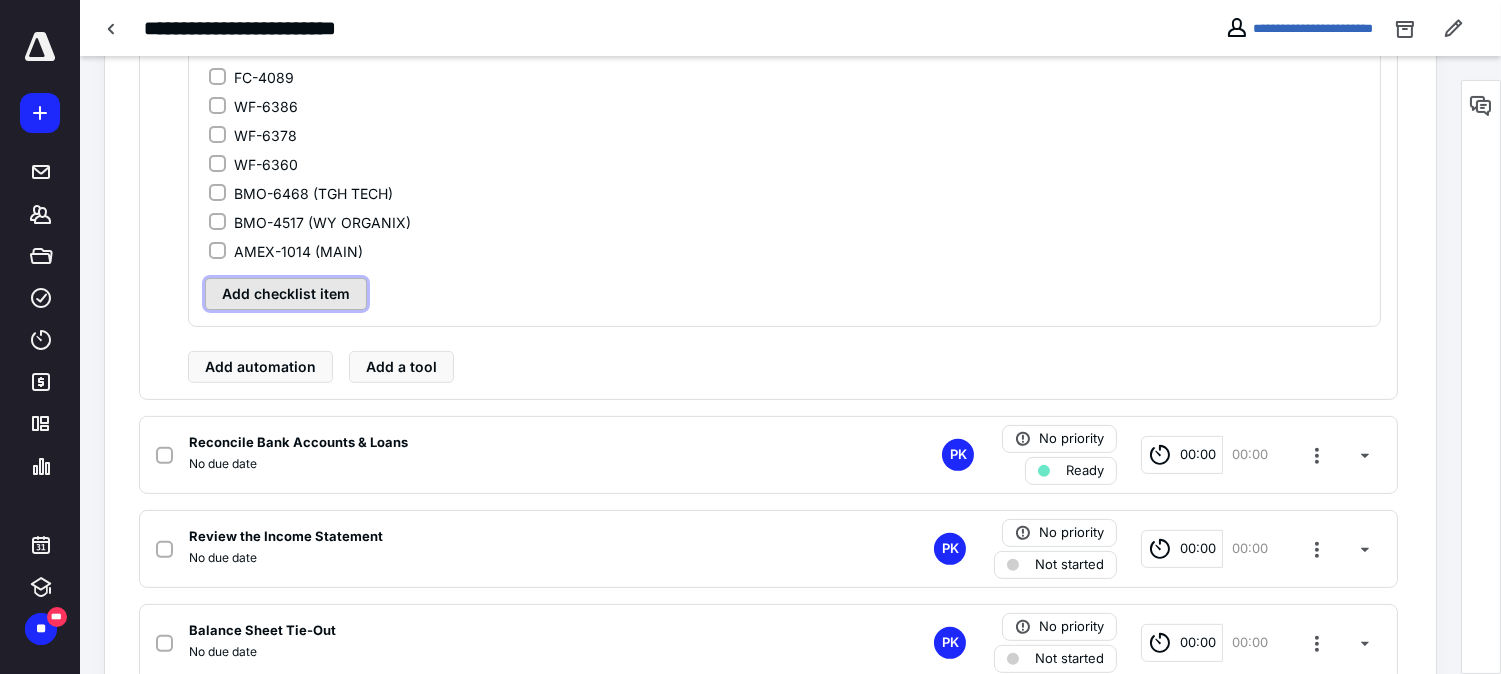 click on "Add checklist item" at bounding box center [286, 294] 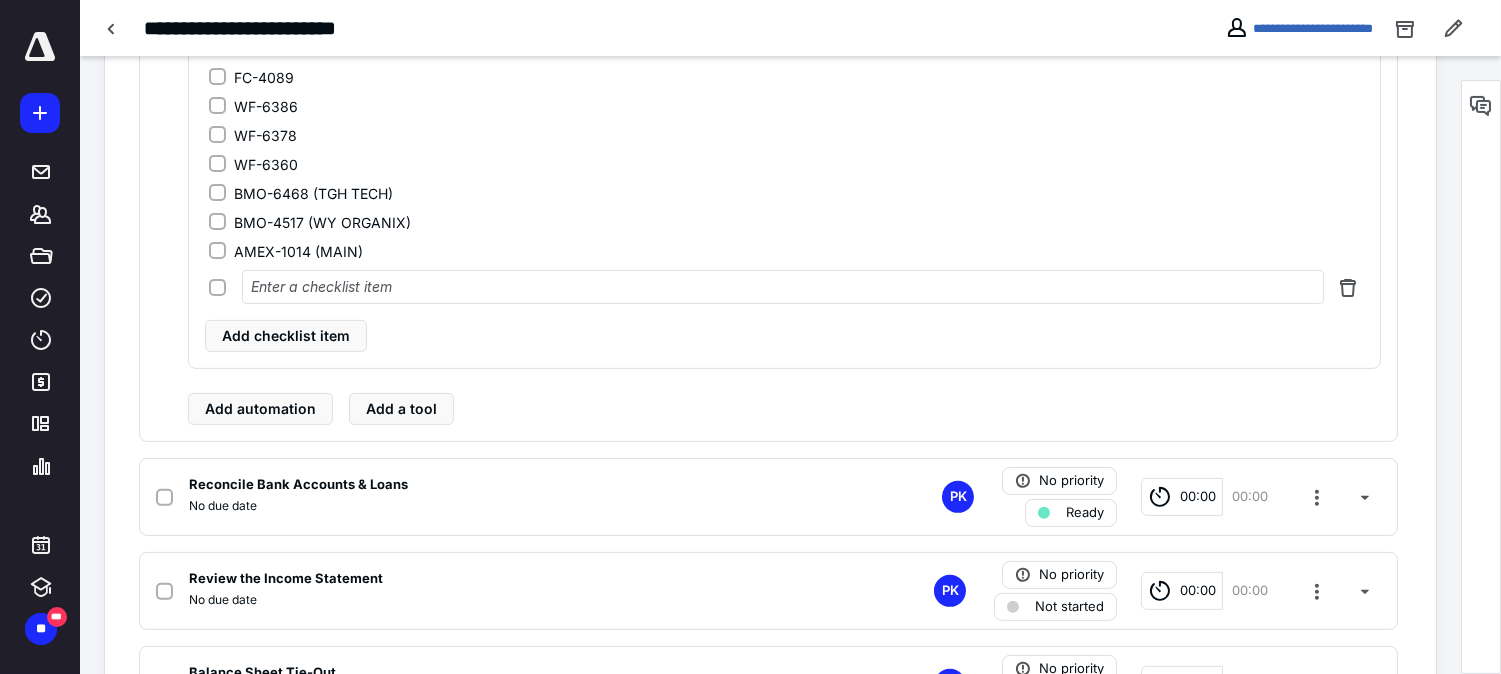 click at bounding box center (783, 287) 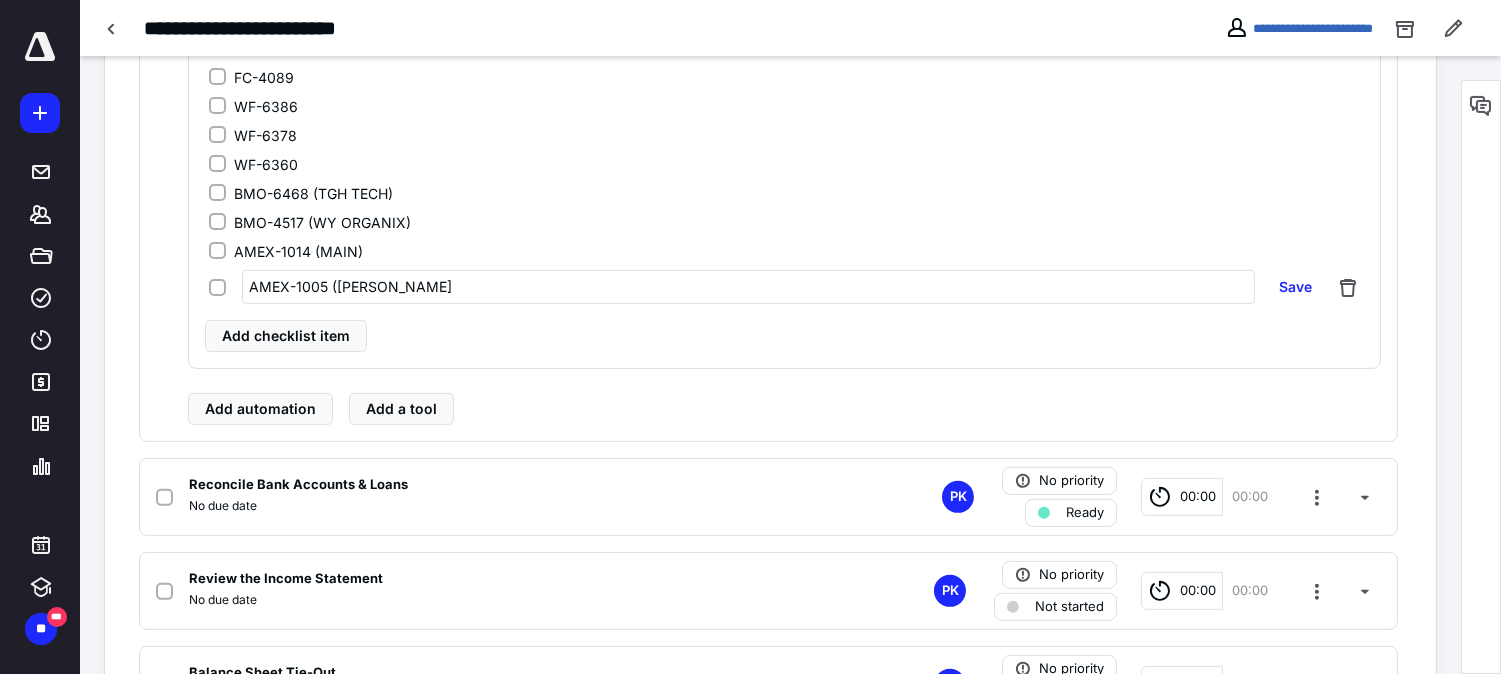 type on "AMEX-1005 ([PERSON_NAME])" 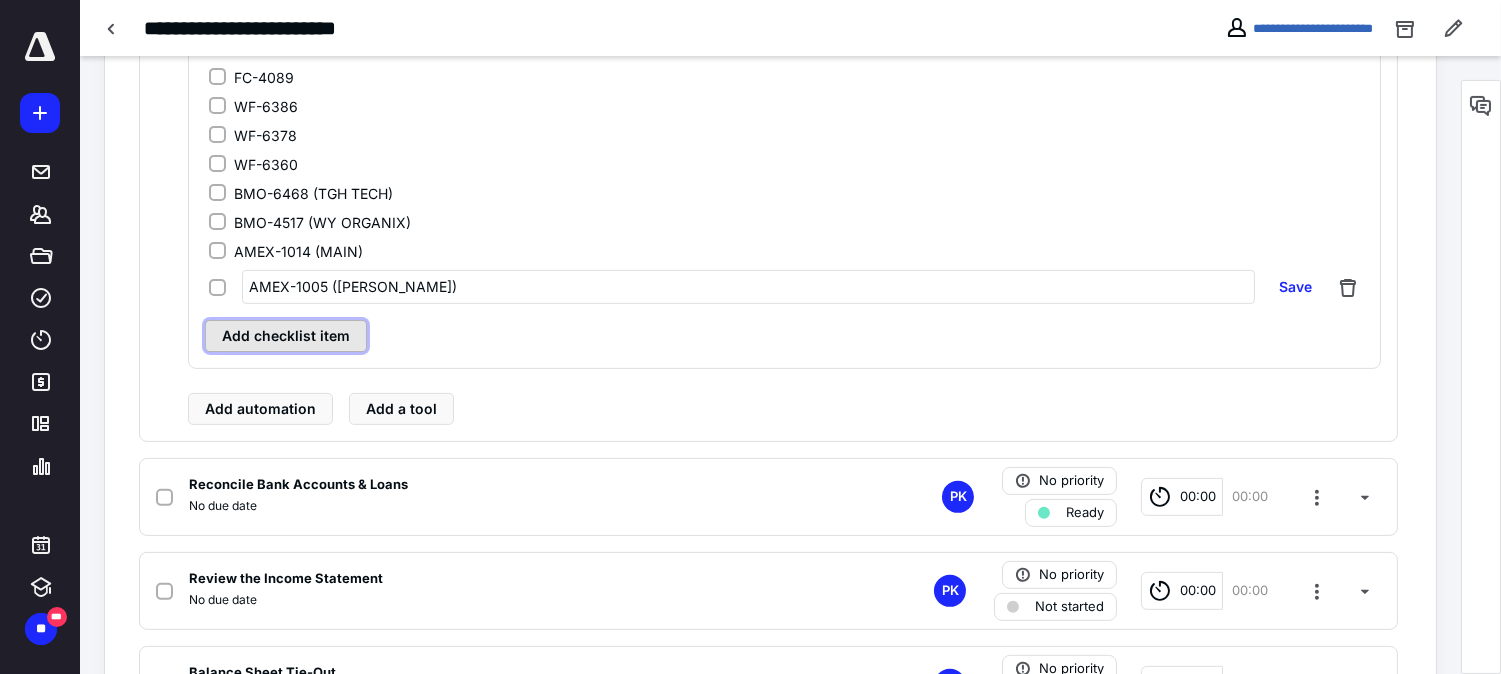 click on "Checklist FC-4150 FC-4118 FC-4126 FC-4142 FC-2876 FC-2096 FC-4134 FC-4454 FC-4462 FC-2884 FC-2892 FC-4097 FC-2905 FC-2913 FC-2088 FC-4089 WF-6386 WF-6378 WF-6360 BMO-6468 (TGH TECH) BMO-4517 (WY ORGANIX) AMEX-1014 (MAIN) AMEX-1005 ([PERSON_NAME]) Save Add checklist item" at bounding box center (784, -32) 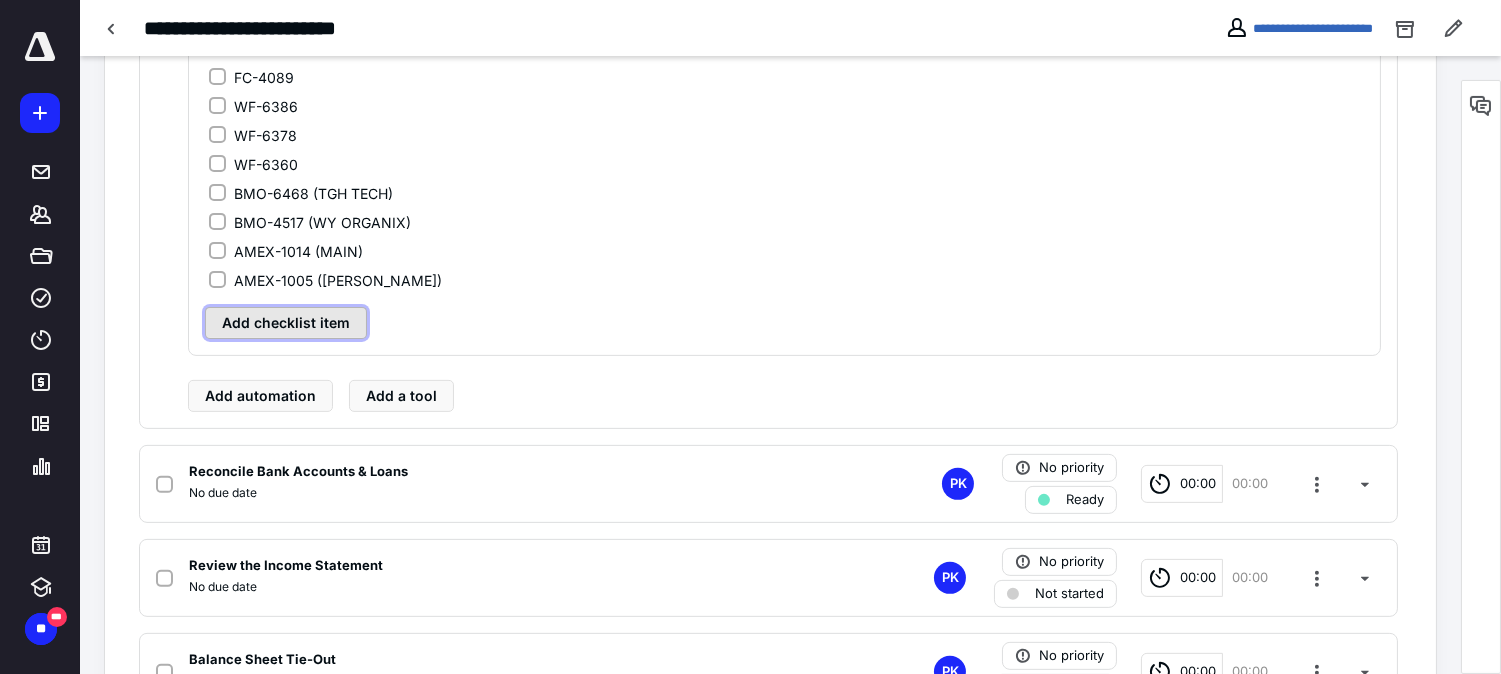 click on "Add checklist item" at bounding box center [286, 323] 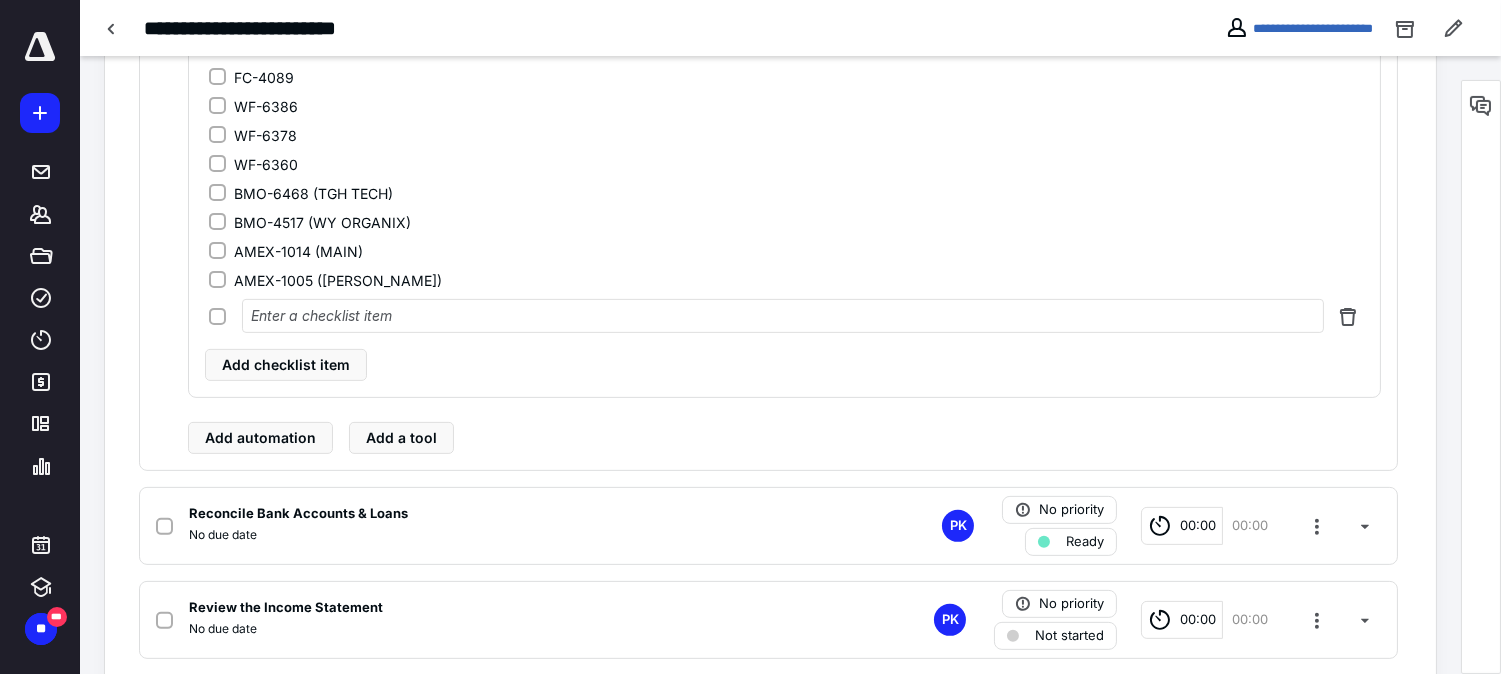 click at bounding box center [783, 316] 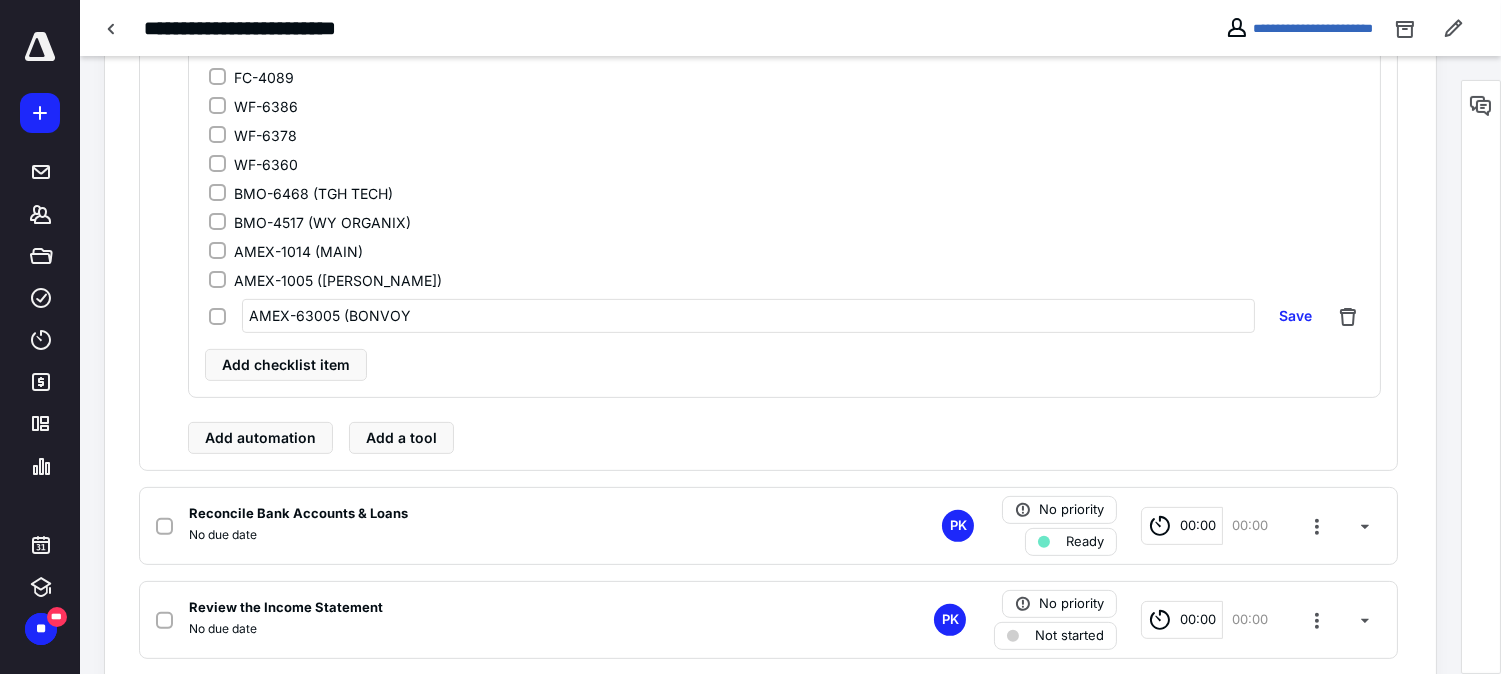 type on "AMEX-63005 (BONVOY)" 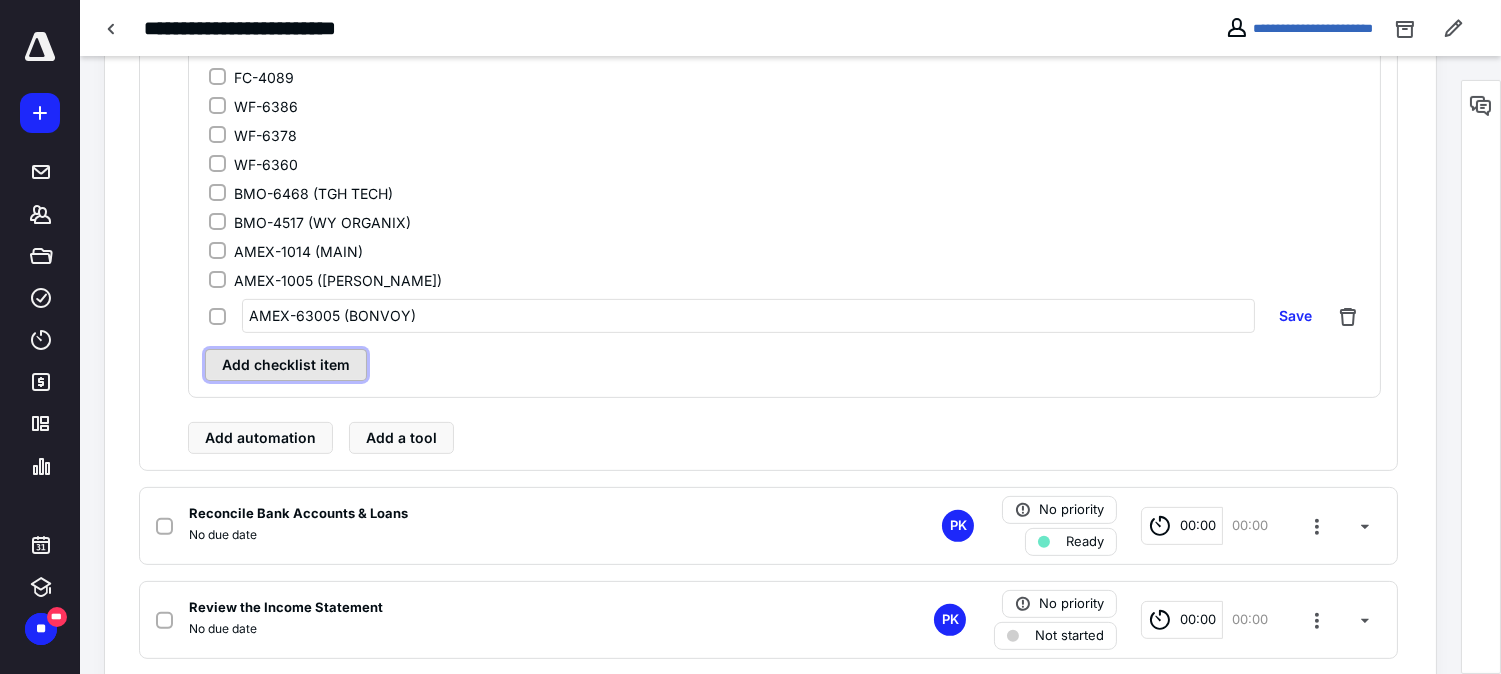 click on "Add checklist item" at bounding box center [286, 365] 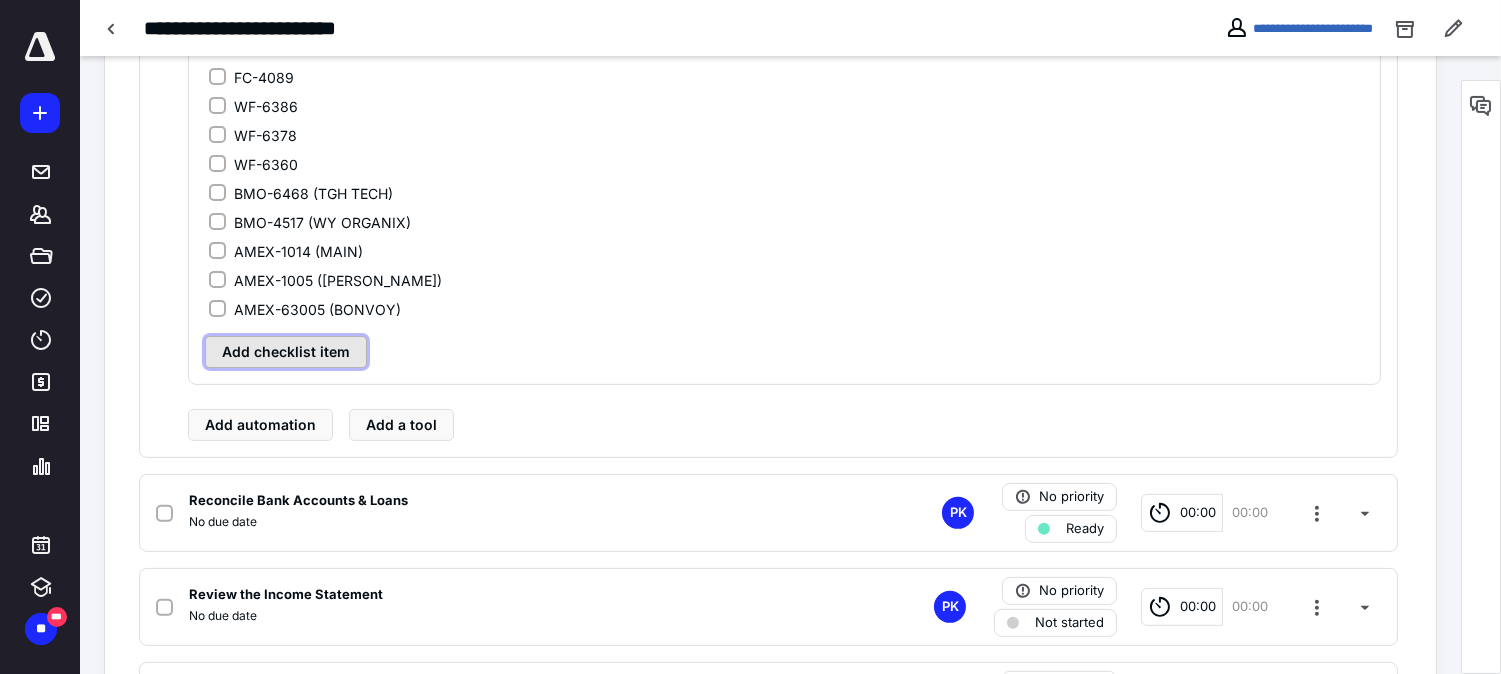 click on "Add checklist item" at bounding box center (286, 352) 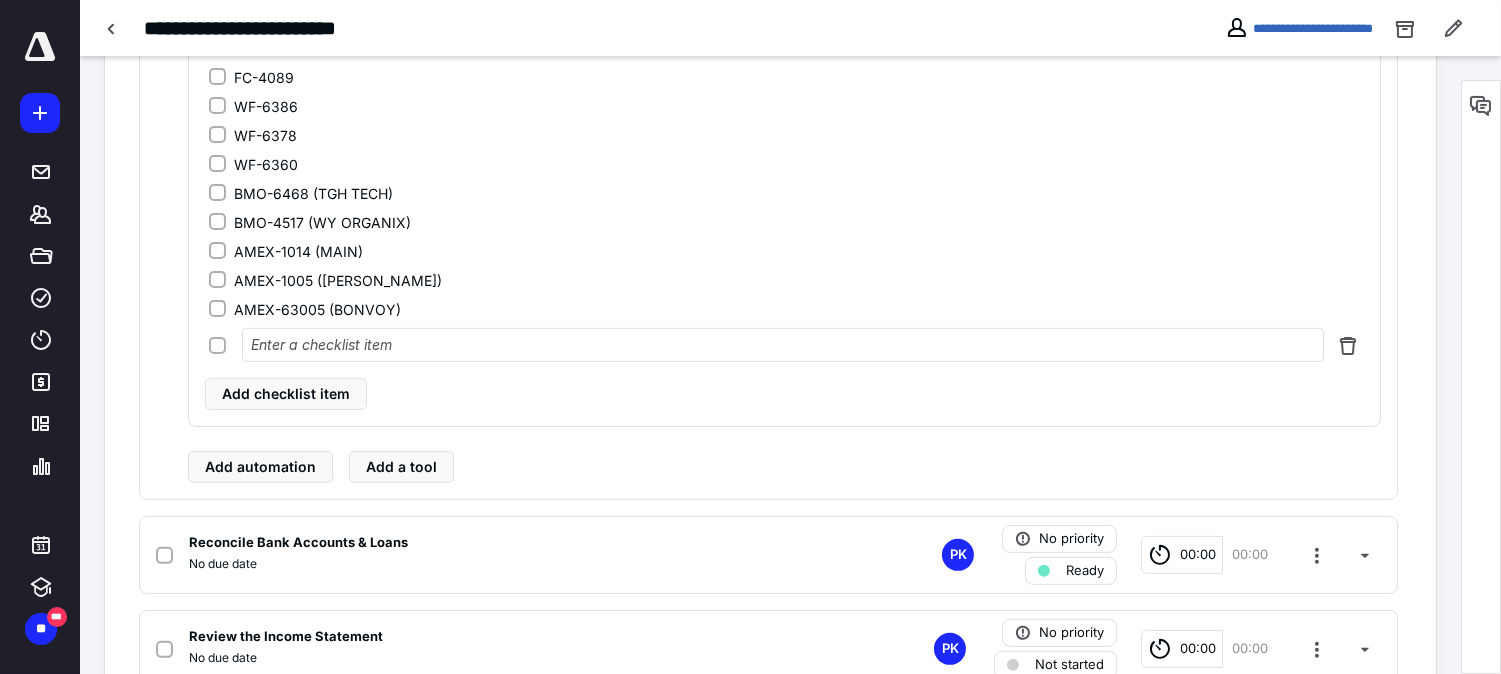 click at bounding box center (783, 345) 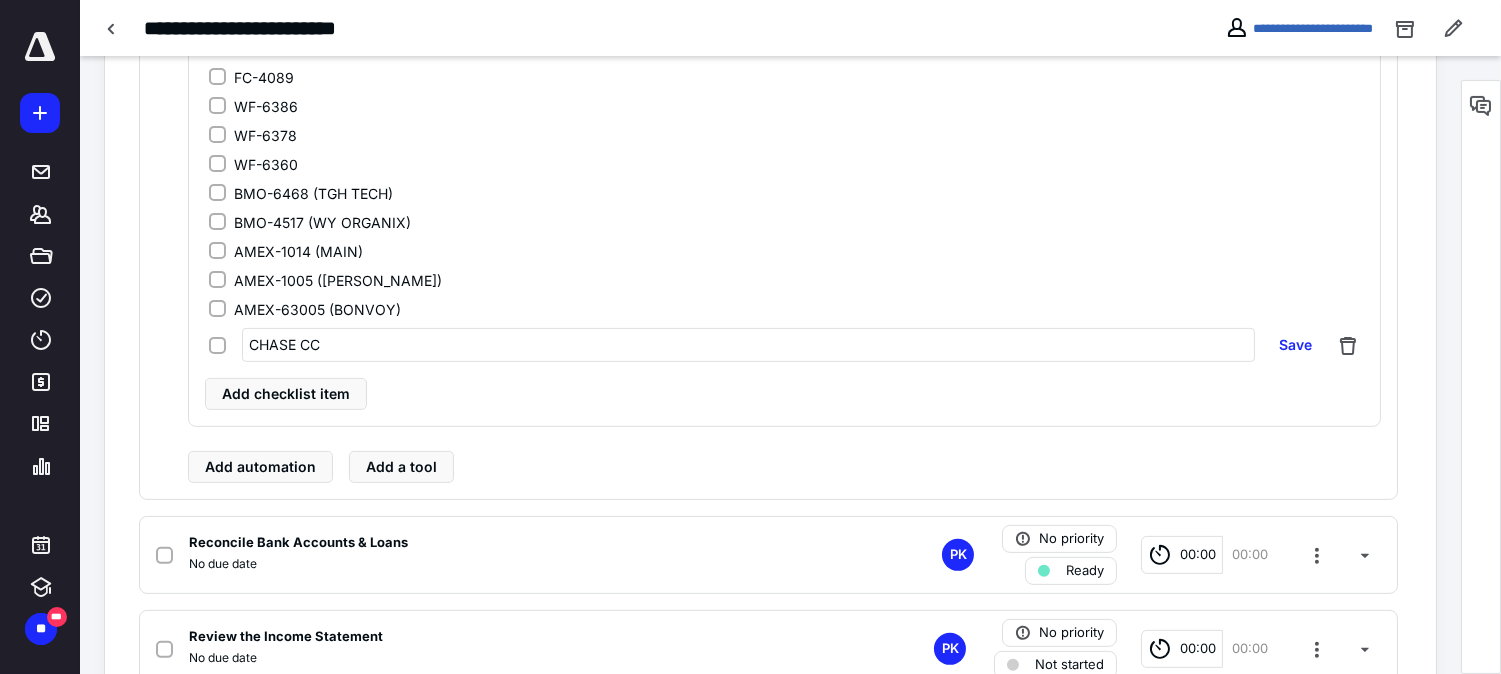 click on "CHASE CC" at bounding box center (748, 345) 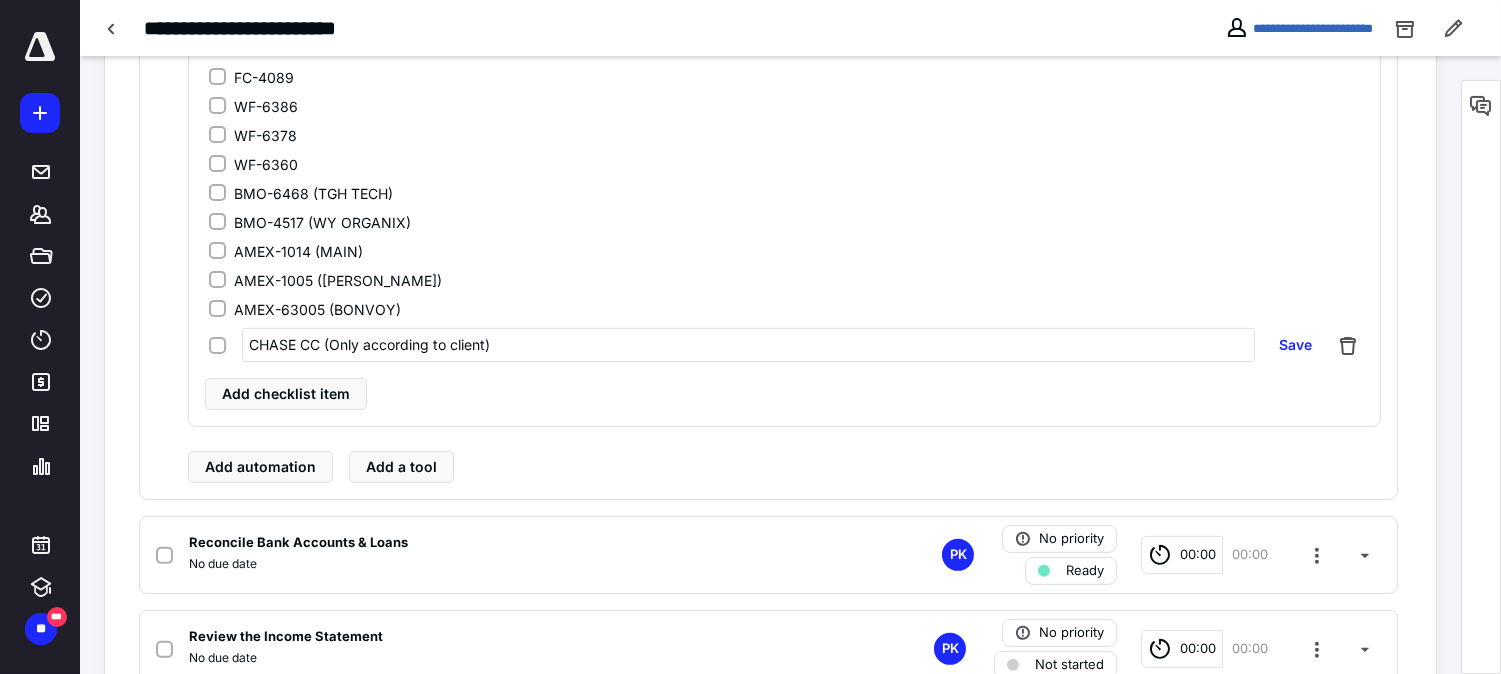 drag, startPoint x: 342, startPoint y: 342, endPoint x: 516, endPoint y: 344, distance: 174.01149 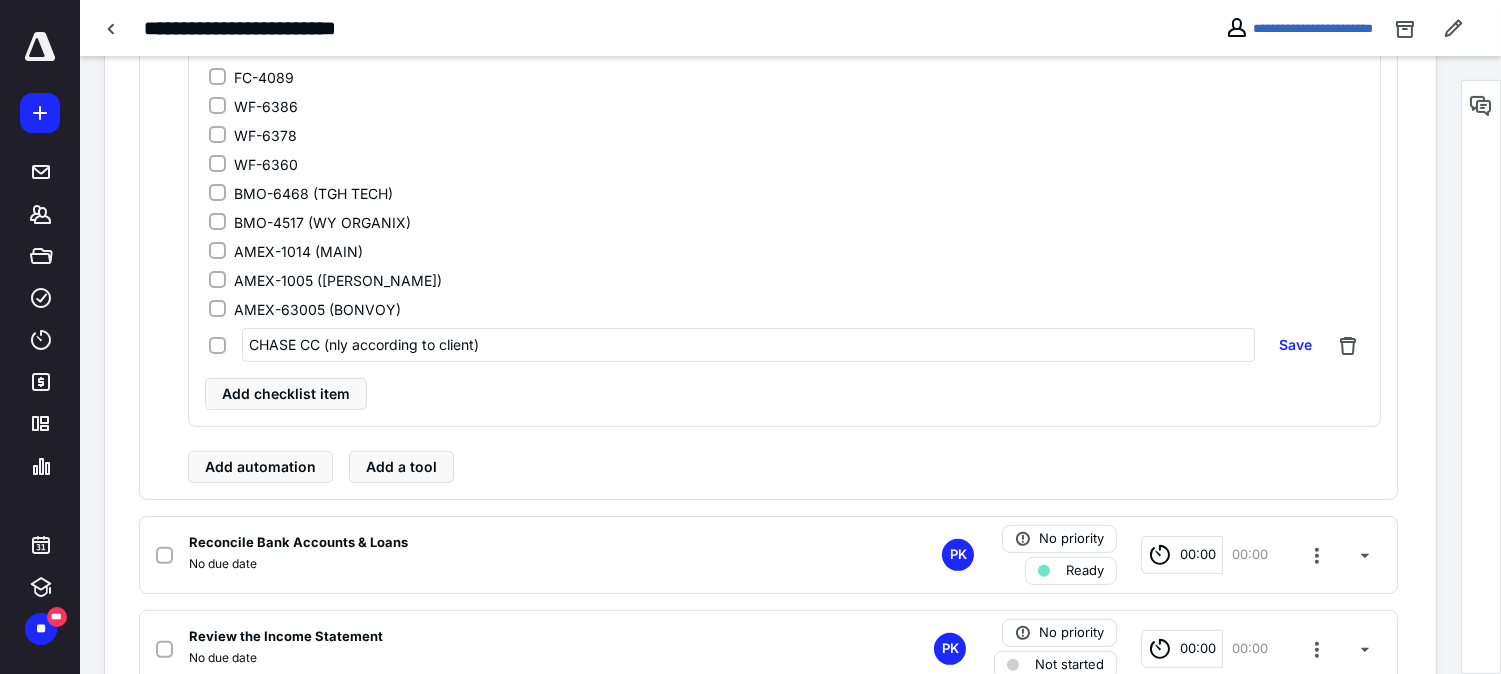 type on "CHASE CC (only according to client)" 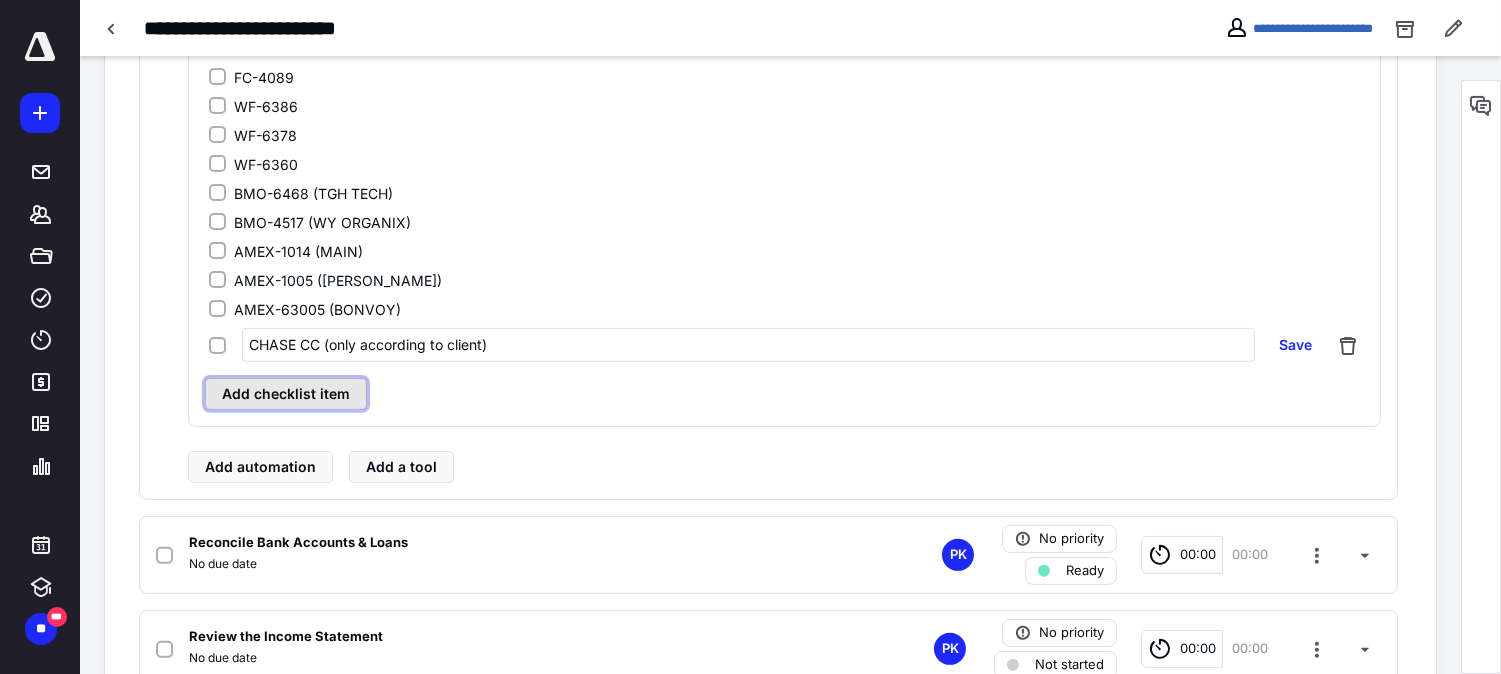 click on "Add checklist item" at bounding box center (286, 394) 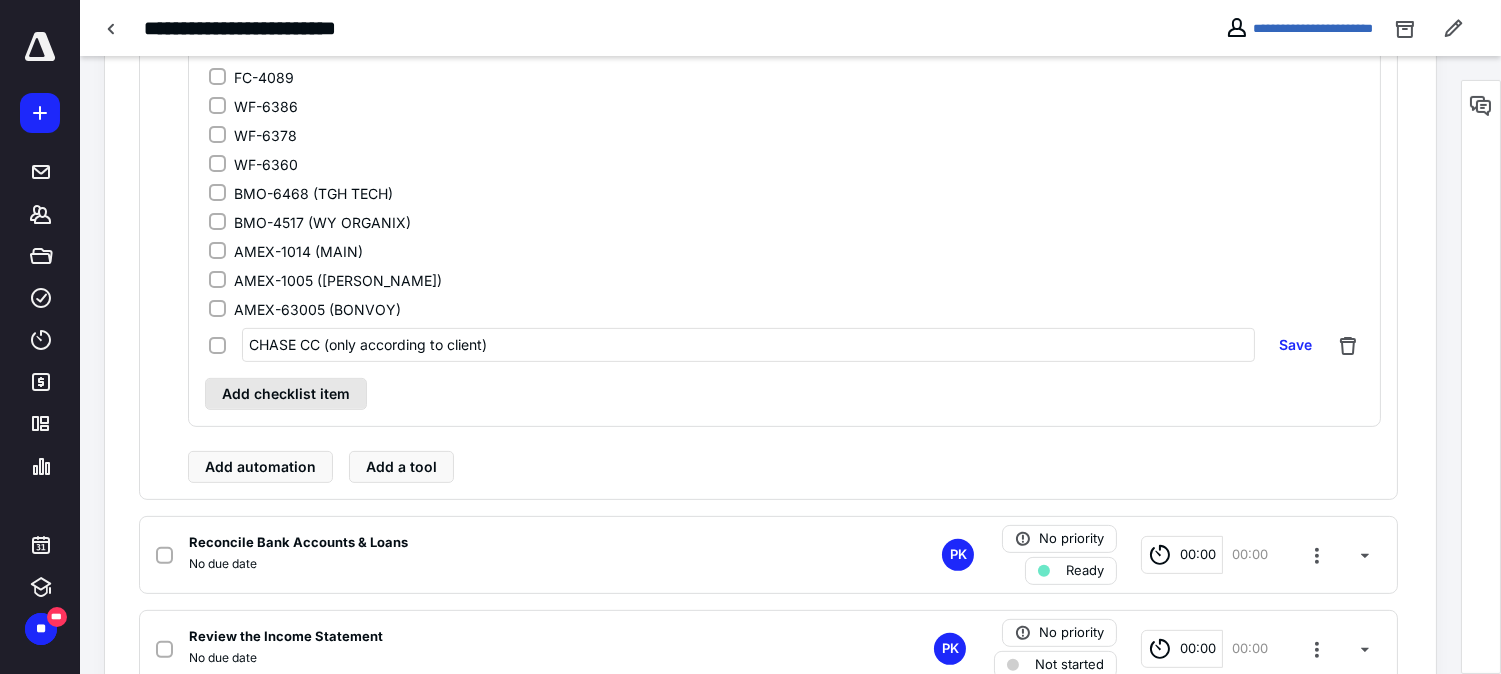 click on "FC-4150 FC-4118 FC-4126 FC-4142 FC-2876 FC-2096 FC-4134 FC-4454 FC-4462 FC-2884 FC-2892 FC-4097 FC-2905 FC-2913 FC-2088 FC-4089 WF-6386 WF-6378 WF-6360 BMO-6468 (TGH TECH) BMO-4517 (WY ORGANIX) AMEX-1014 (MAIN) AMEX-1005 ([PERSON_NAME]) AMEX-63005 (BONVOY) CHASE CC (only according to client) Save Add checklist item" at bounding box center [784, 21] 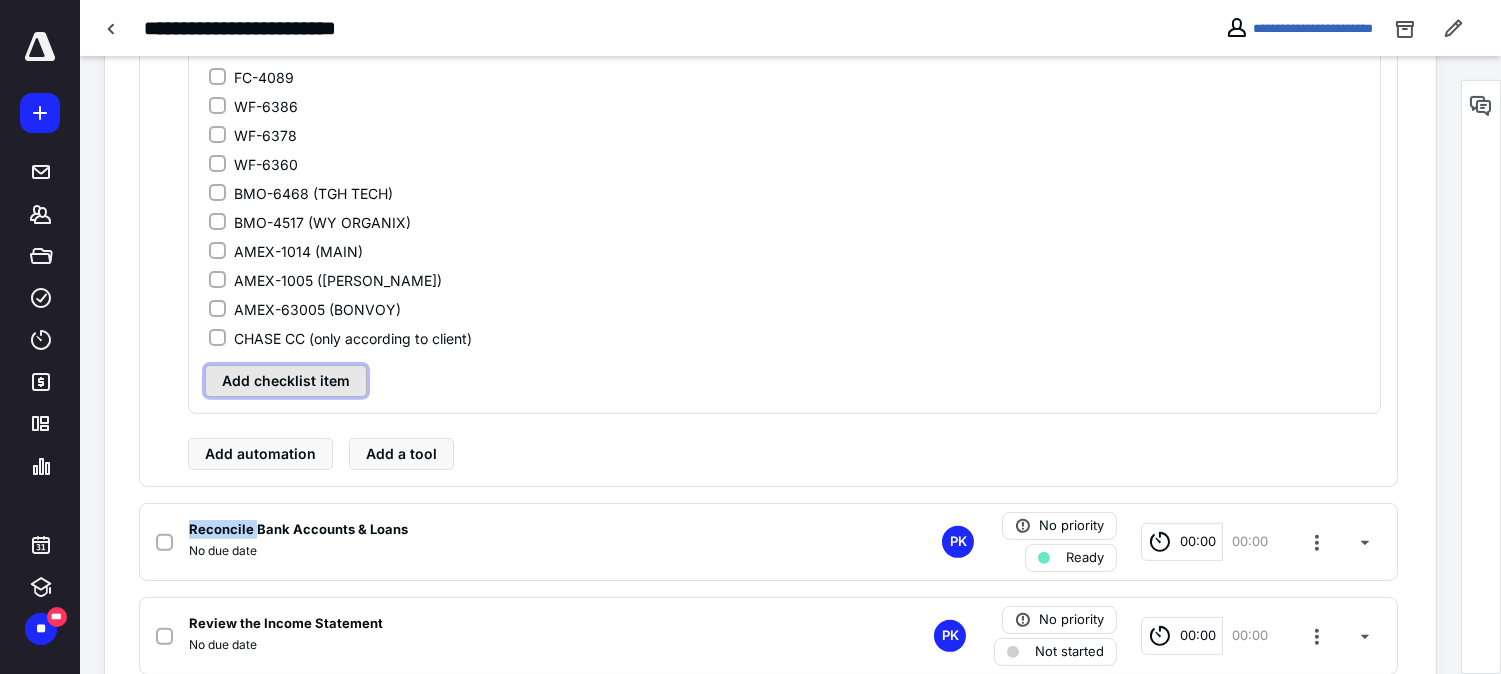 click on "Add checklist item" at bounding box center [286, 381] 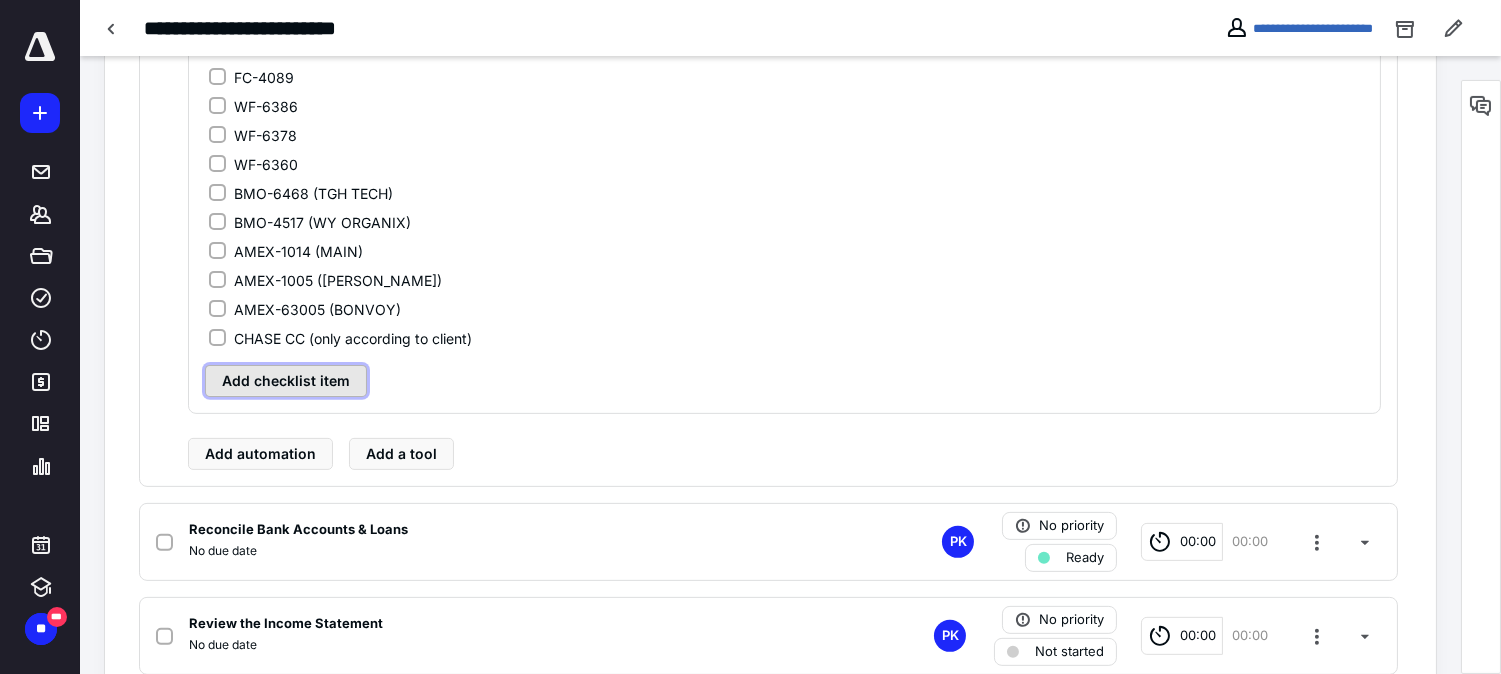 click on "Add checklist item" at bounding box center (286, 381) 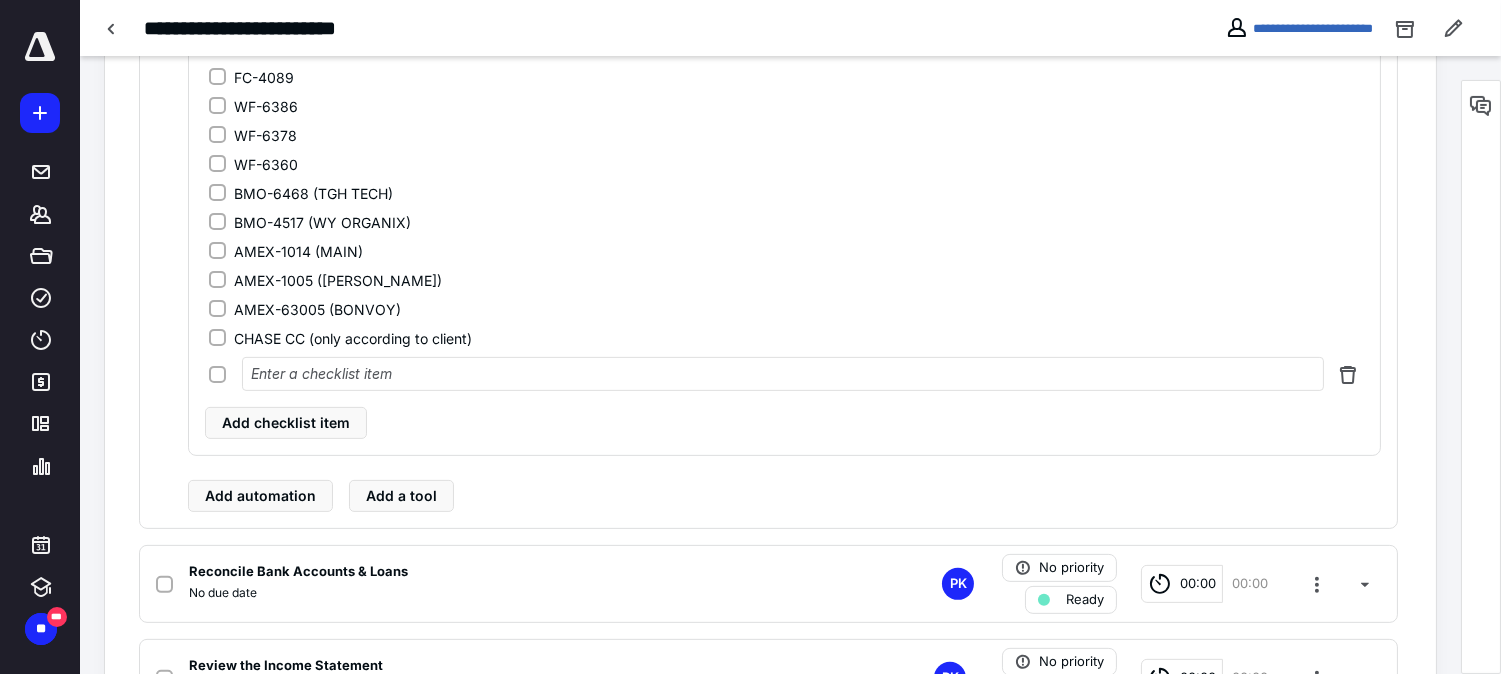 click at bounding box center [783, 374] 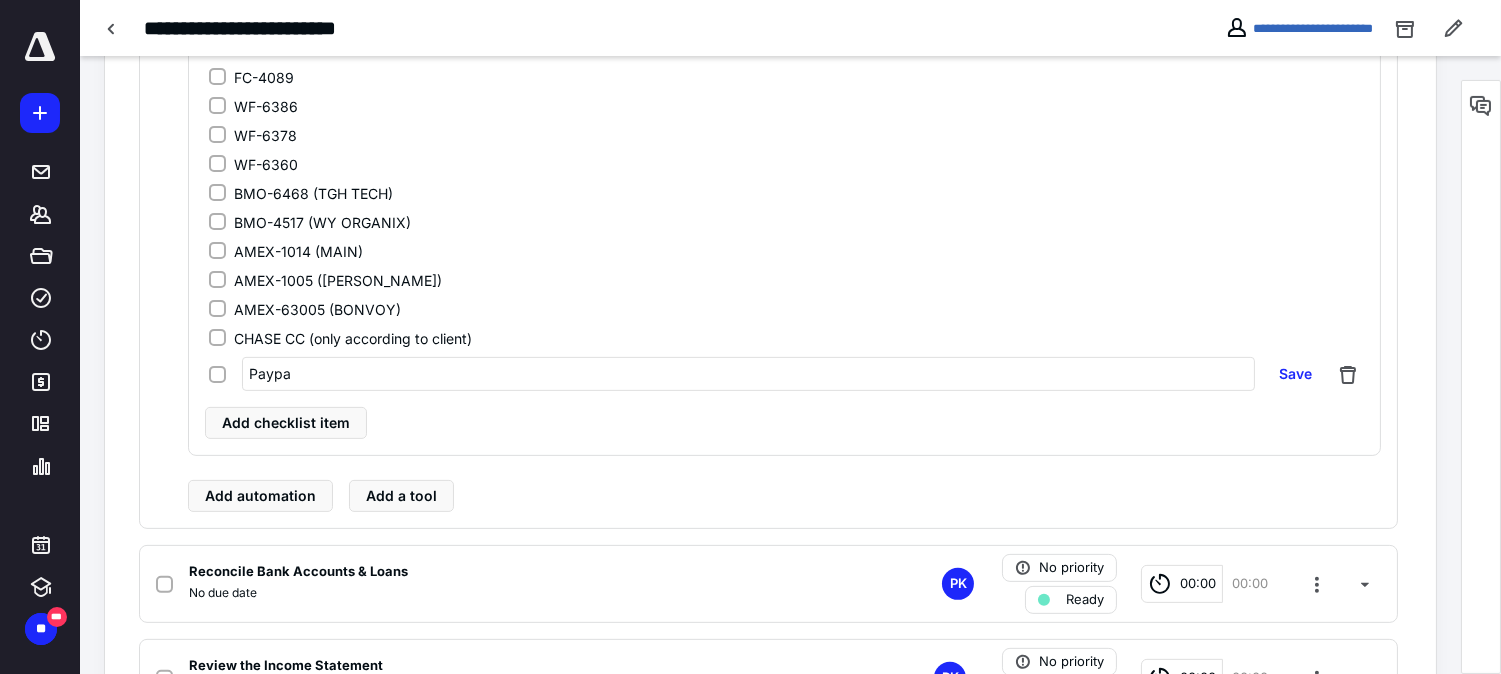 type on "Paypal" 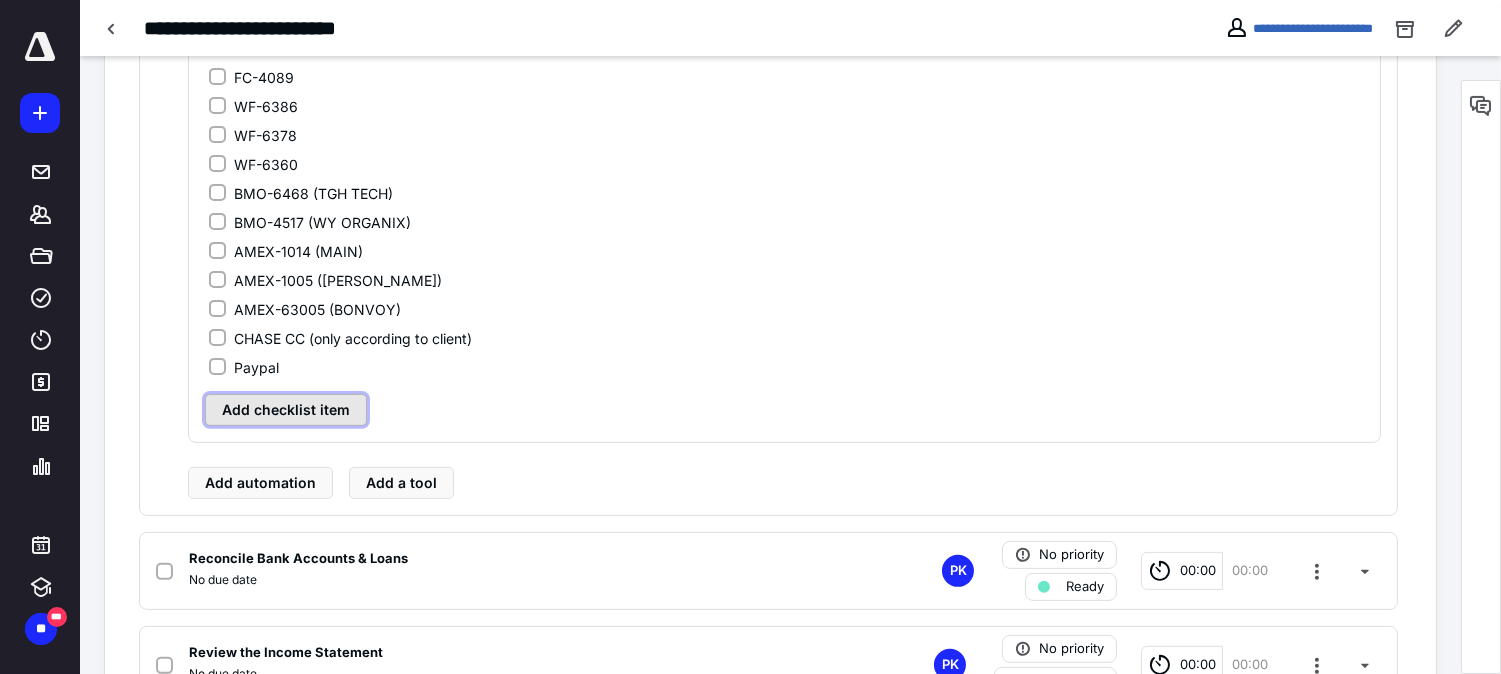 click on "Add checklist item" at bounding box center [286, 410] 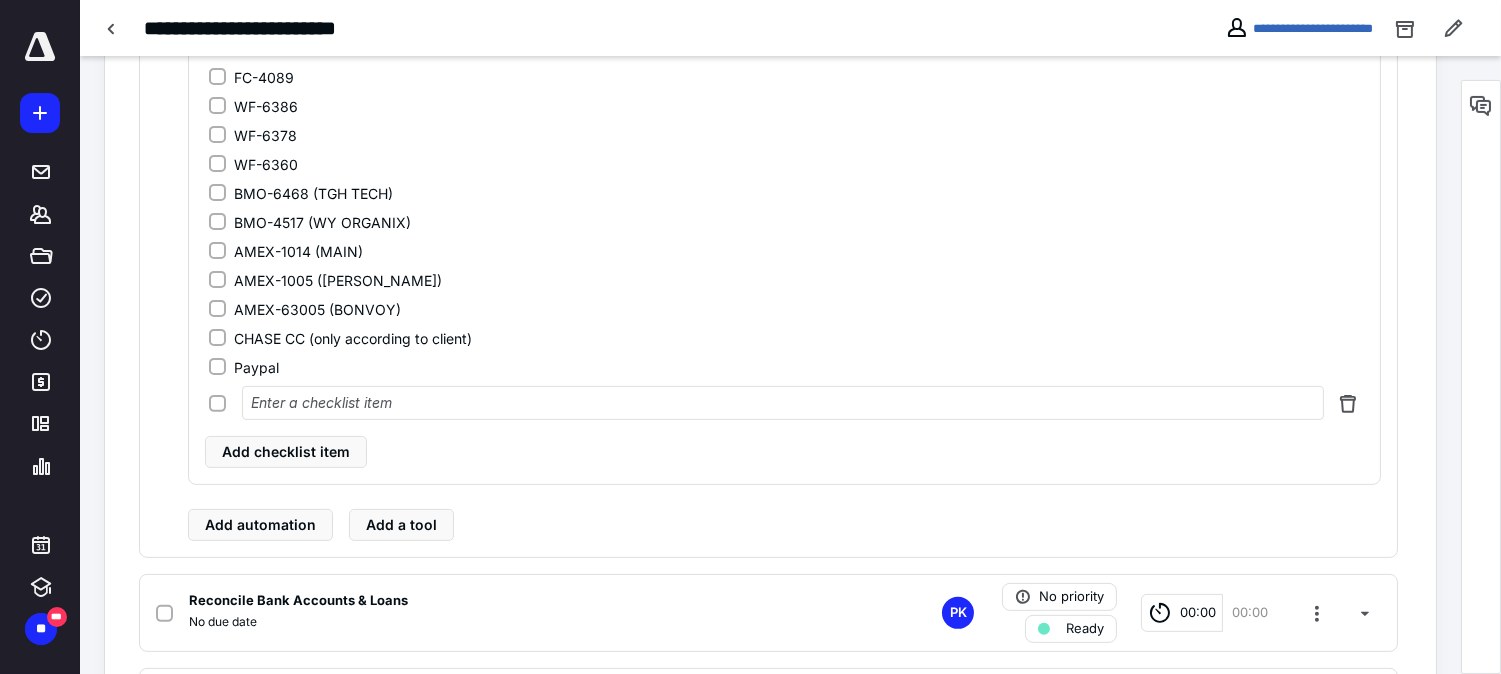 click at bounding box center (783, 403) 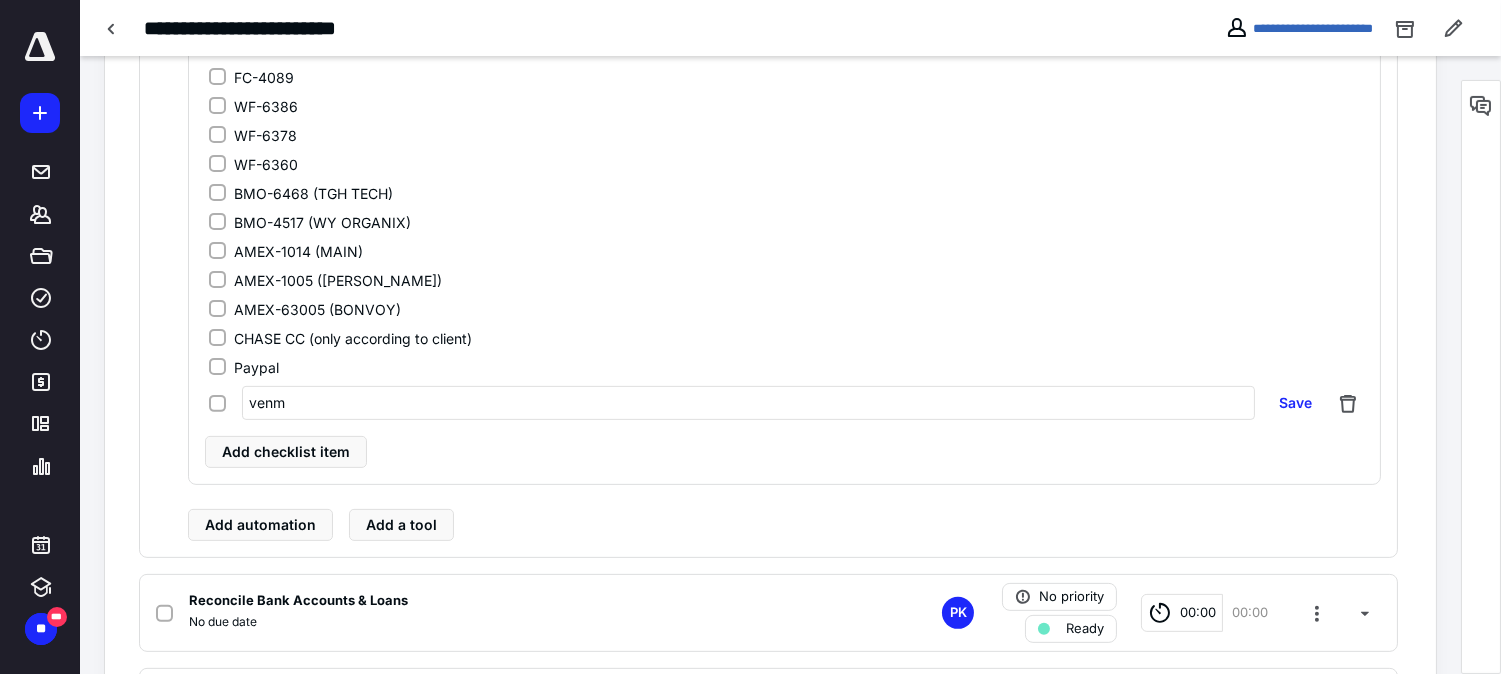 type on "venmo" 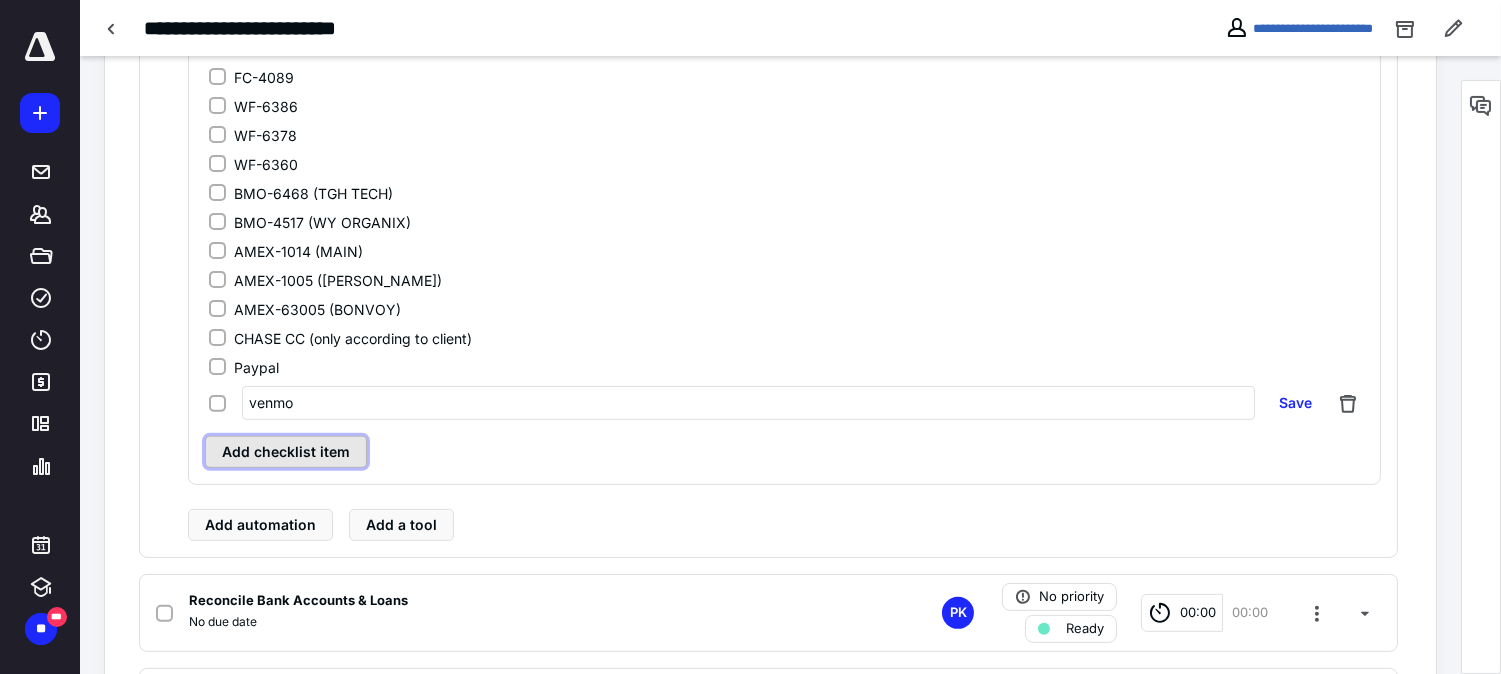 click on "Add checklist item" at bounding box center (286, 452) 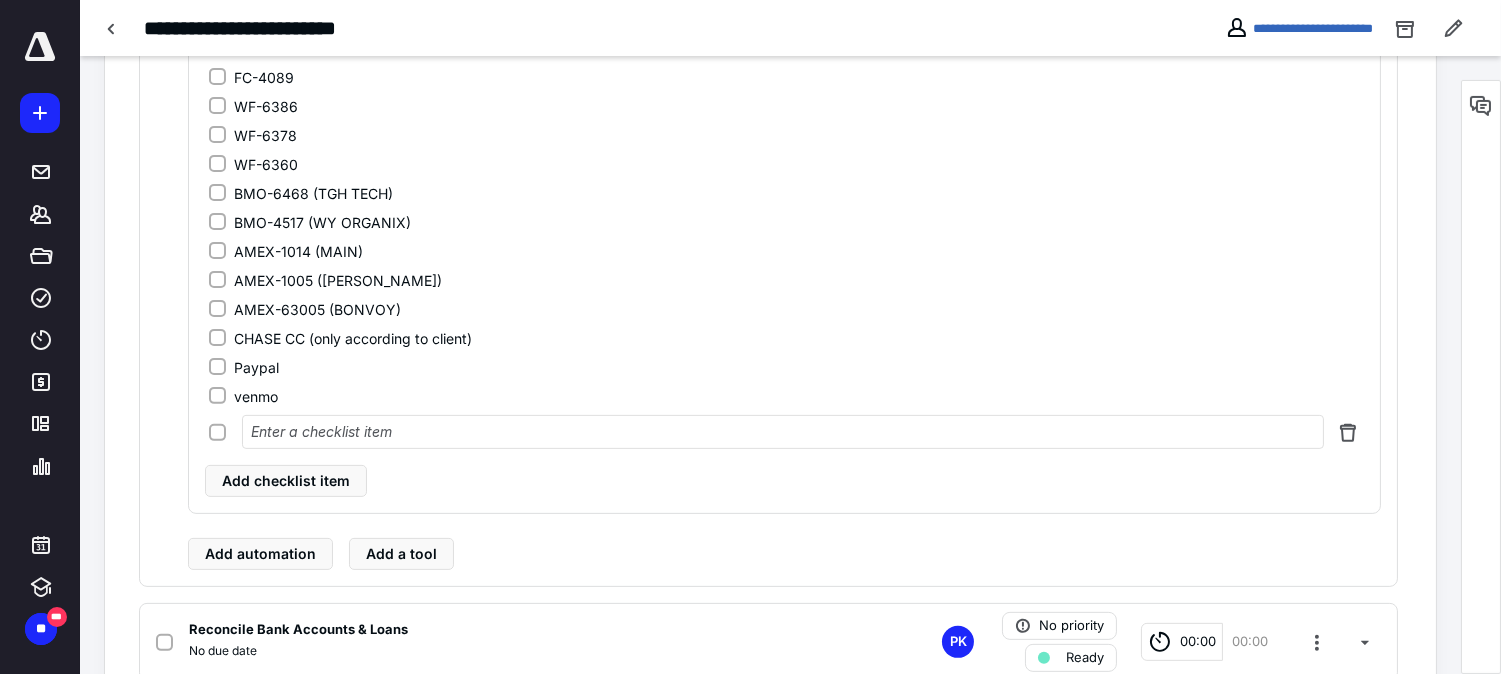 click at bounding box center (783, 432) 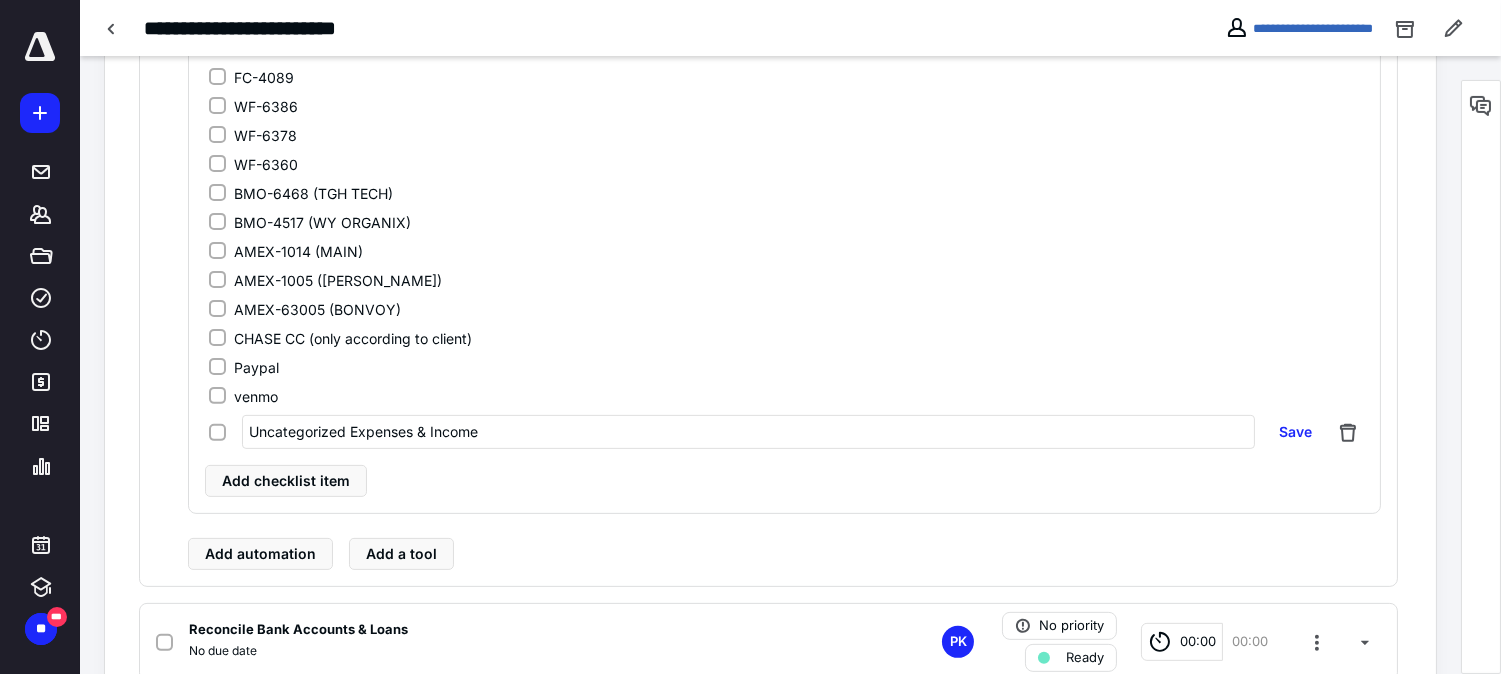 type on "Uncategorized Expenses & Income" 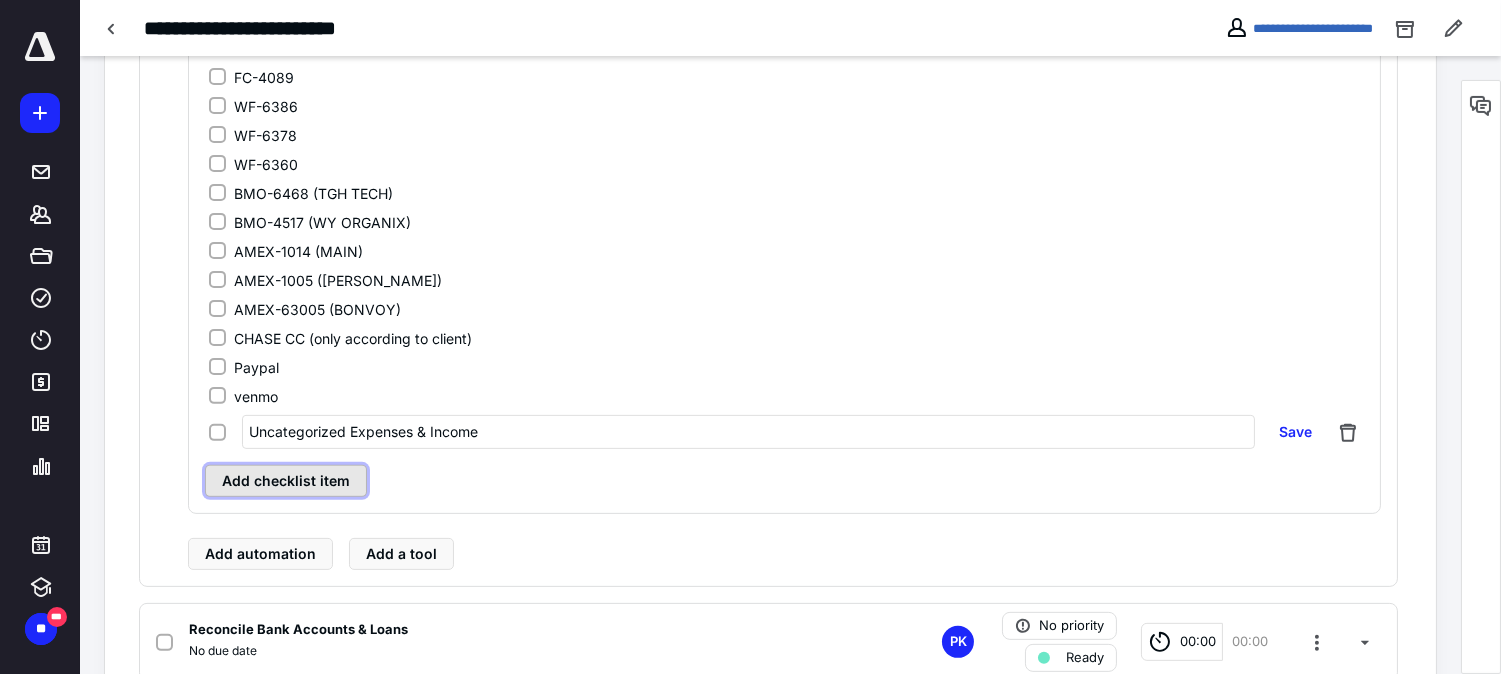 click on "Add checklist item" at bounding box center [286, 481] 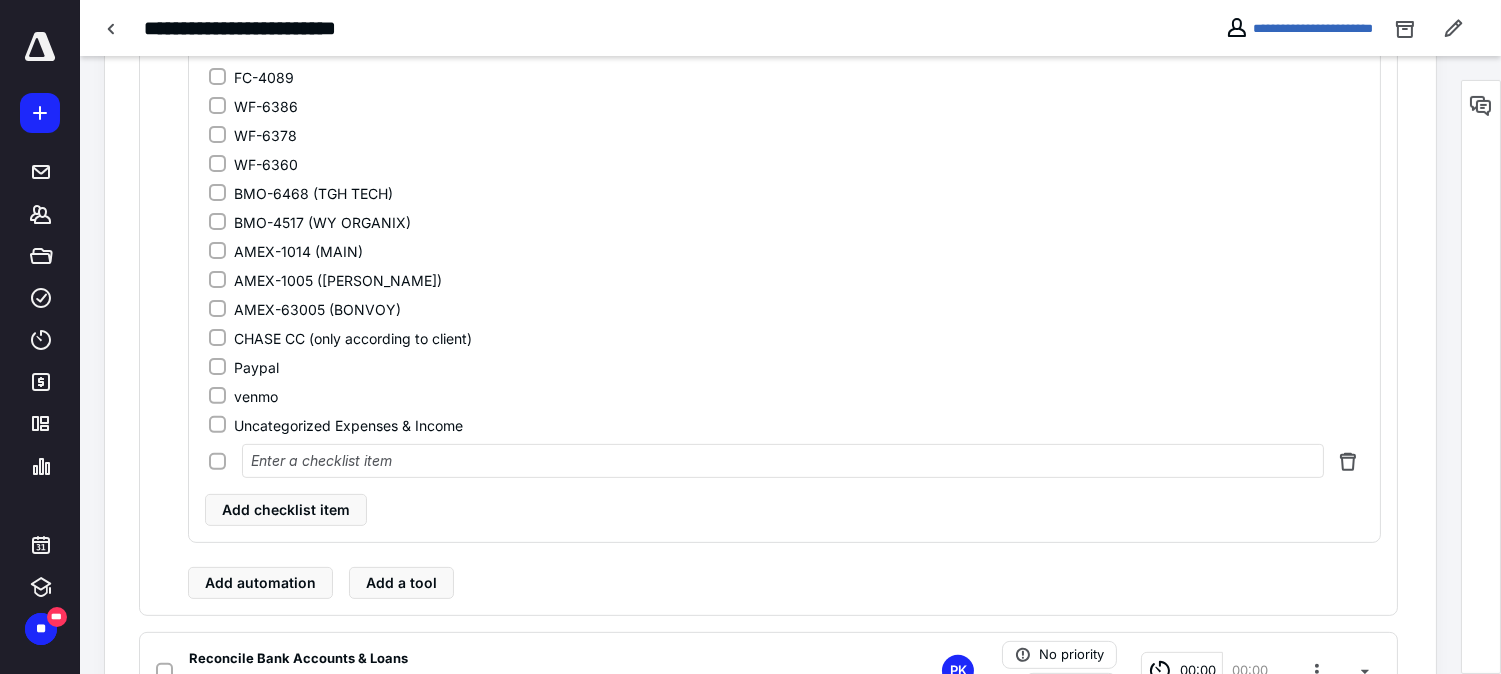 click at bounding box center (783, 461) 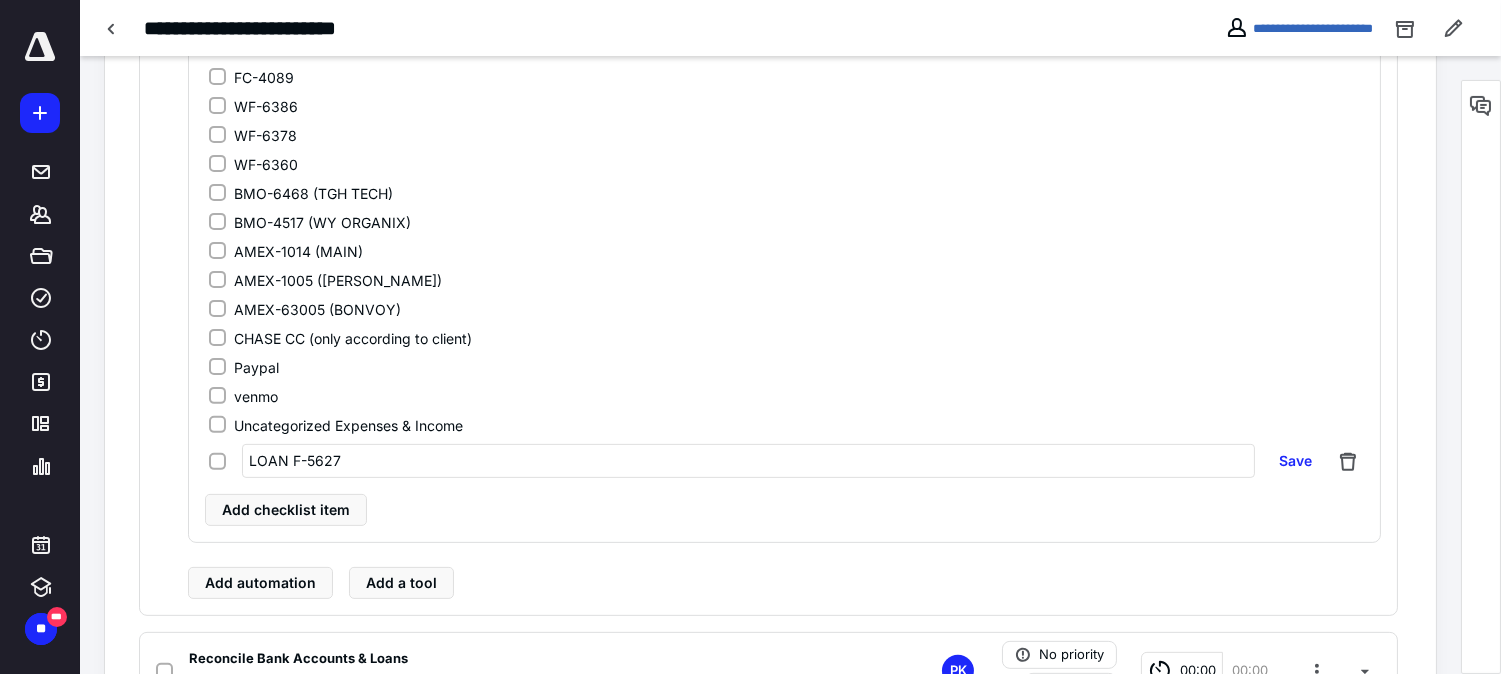 type on "LOAN FC-5627" 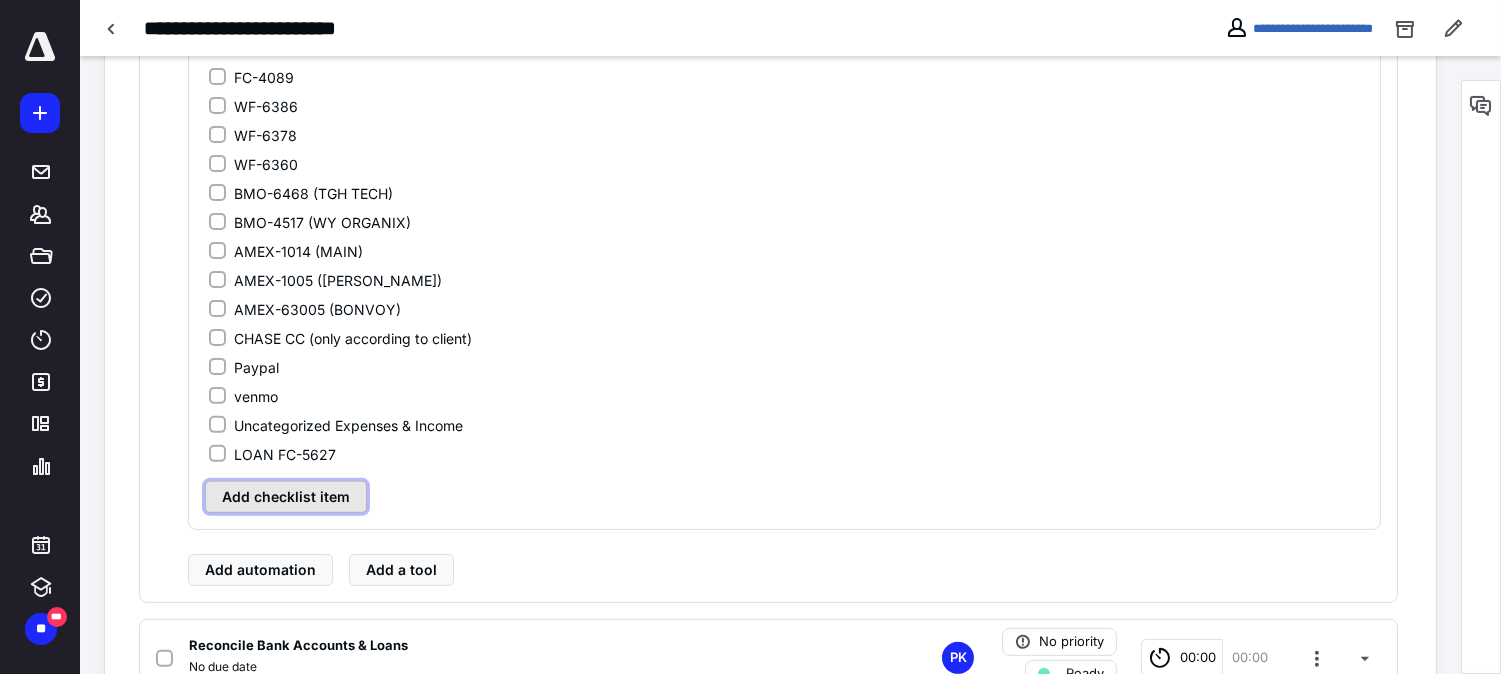 click on "Add checklist item" at bounding box center [286, 497] 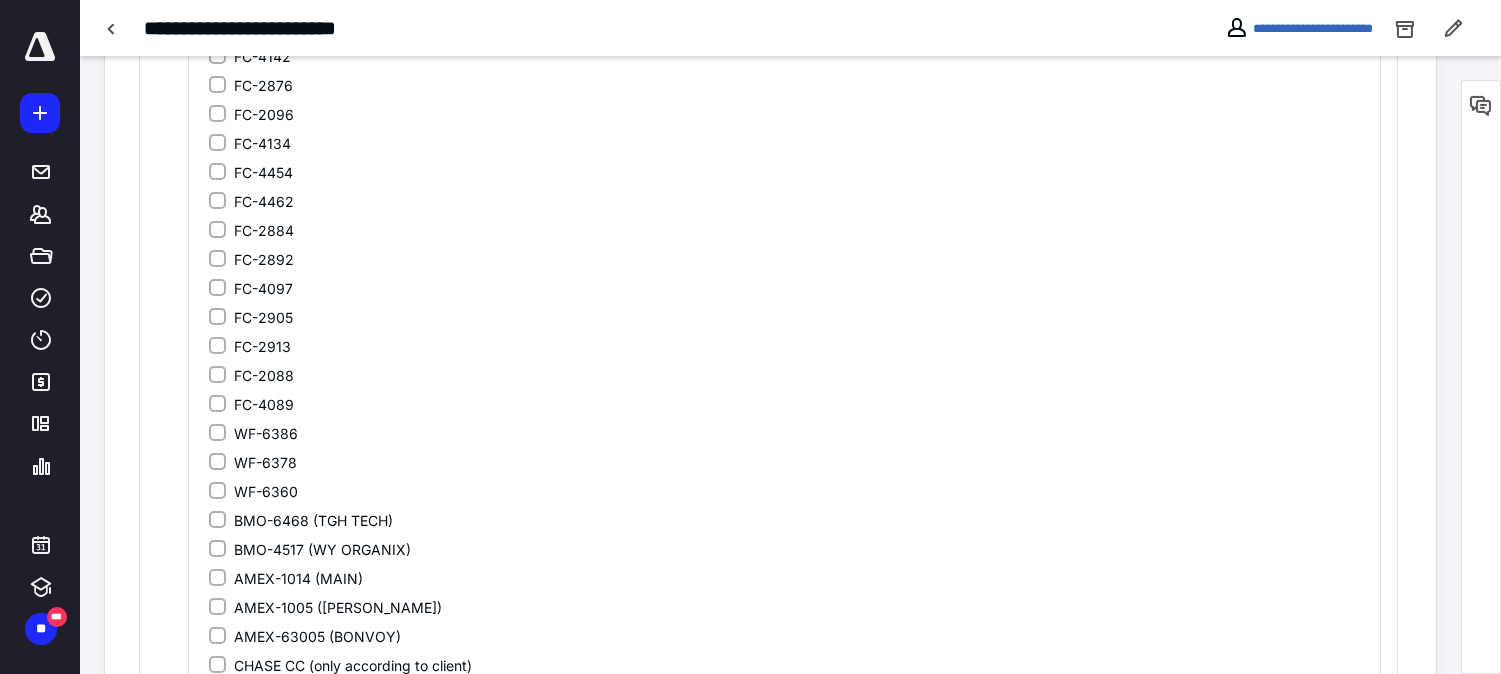 scroll, scrollTop: 956, scrollLeft: 0, axis: vertical 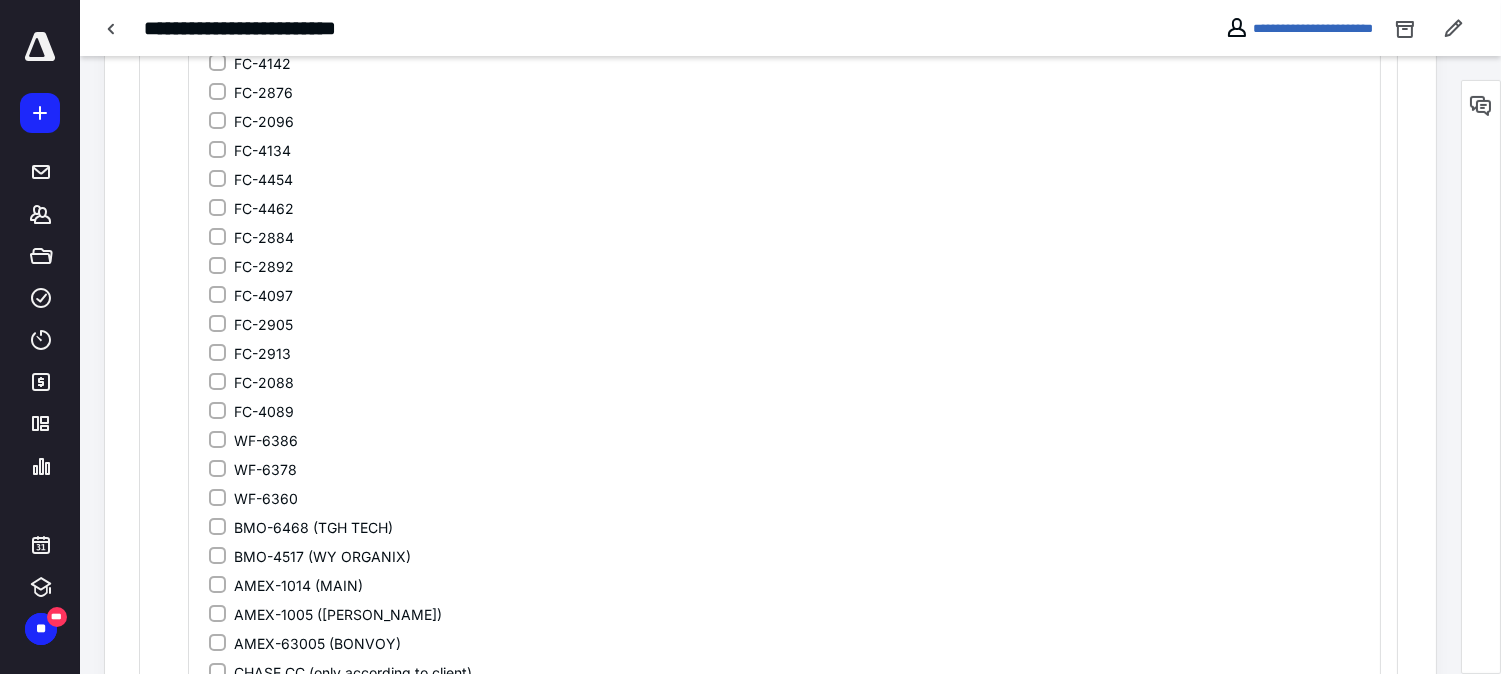 click on "FC-2892" at bounding box center [786, 266] 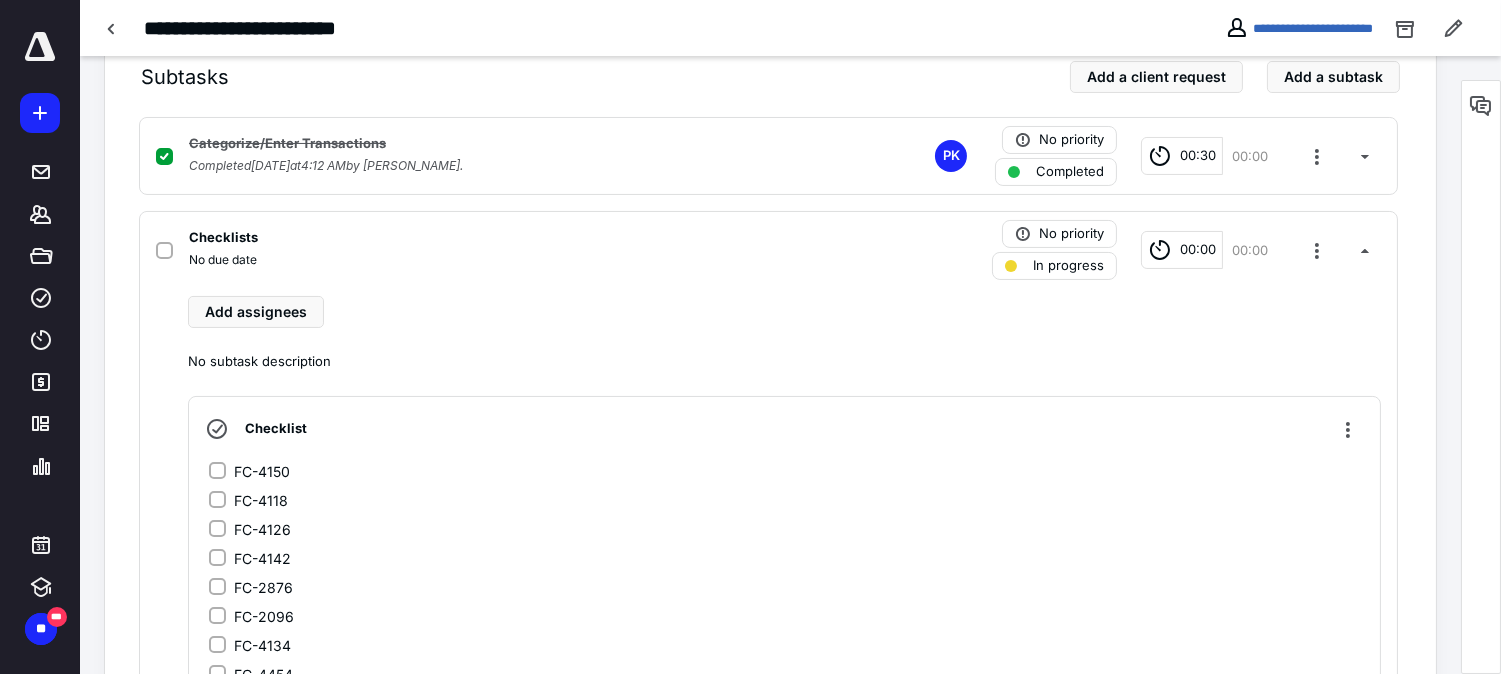 scroll, scrollTop: 290, scrollLeft: 0, axis: vertical 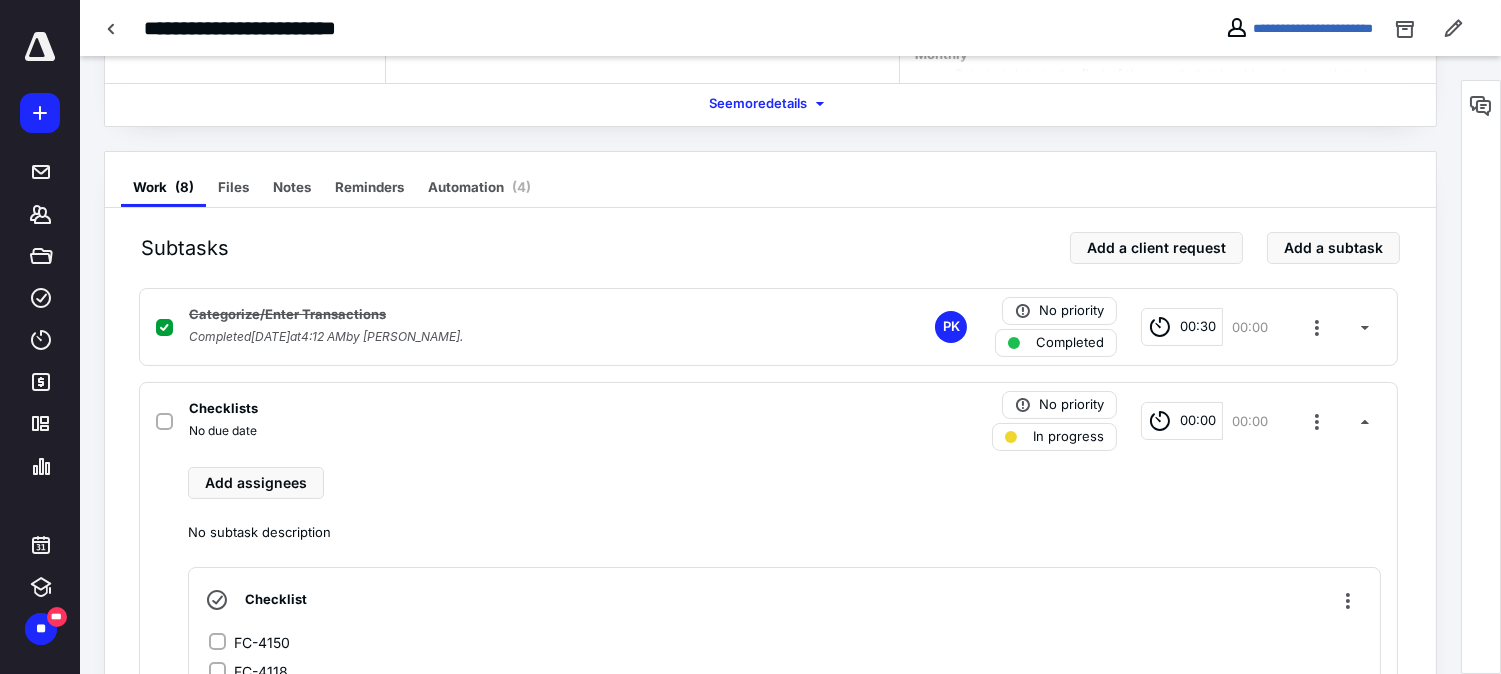 click on "Checklist" at bounding box center [784, 600] 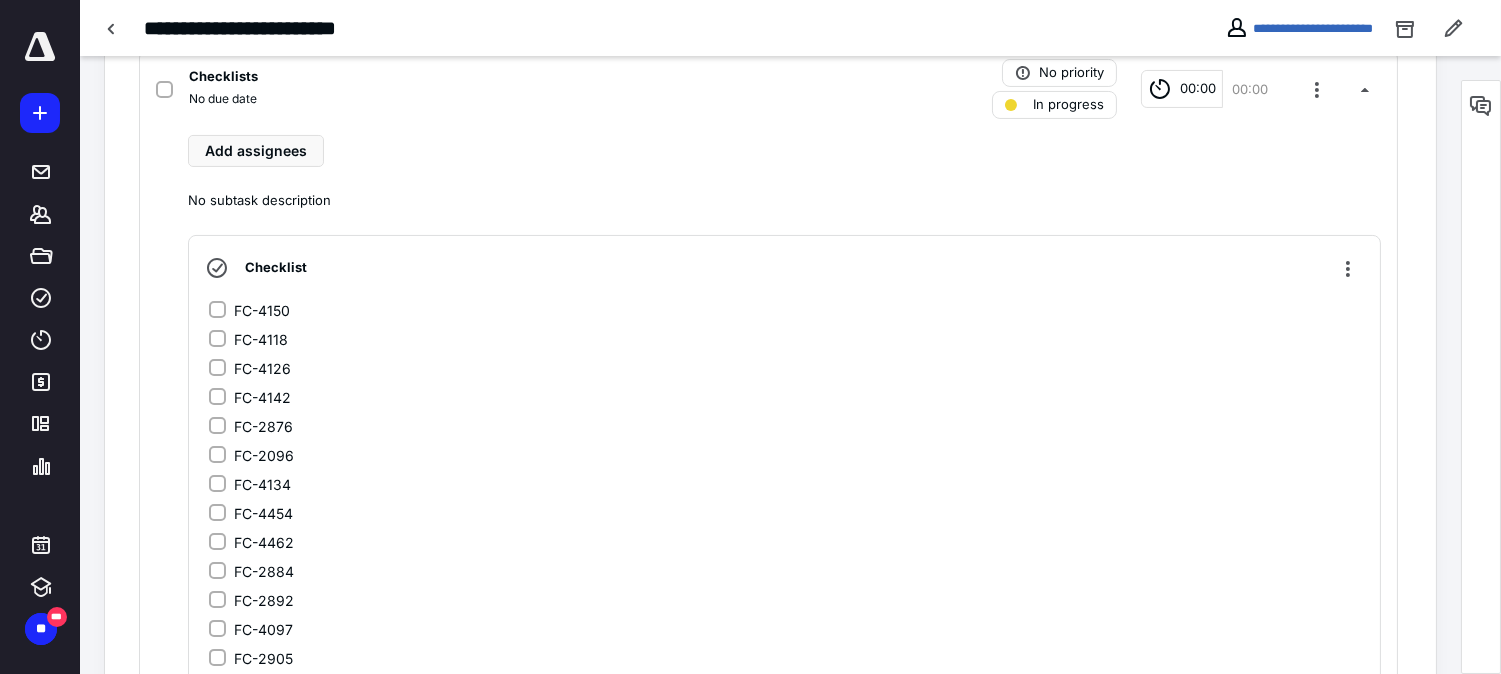 scroll, scrollTop: 623, scrollLeft: 0, axis: vertical 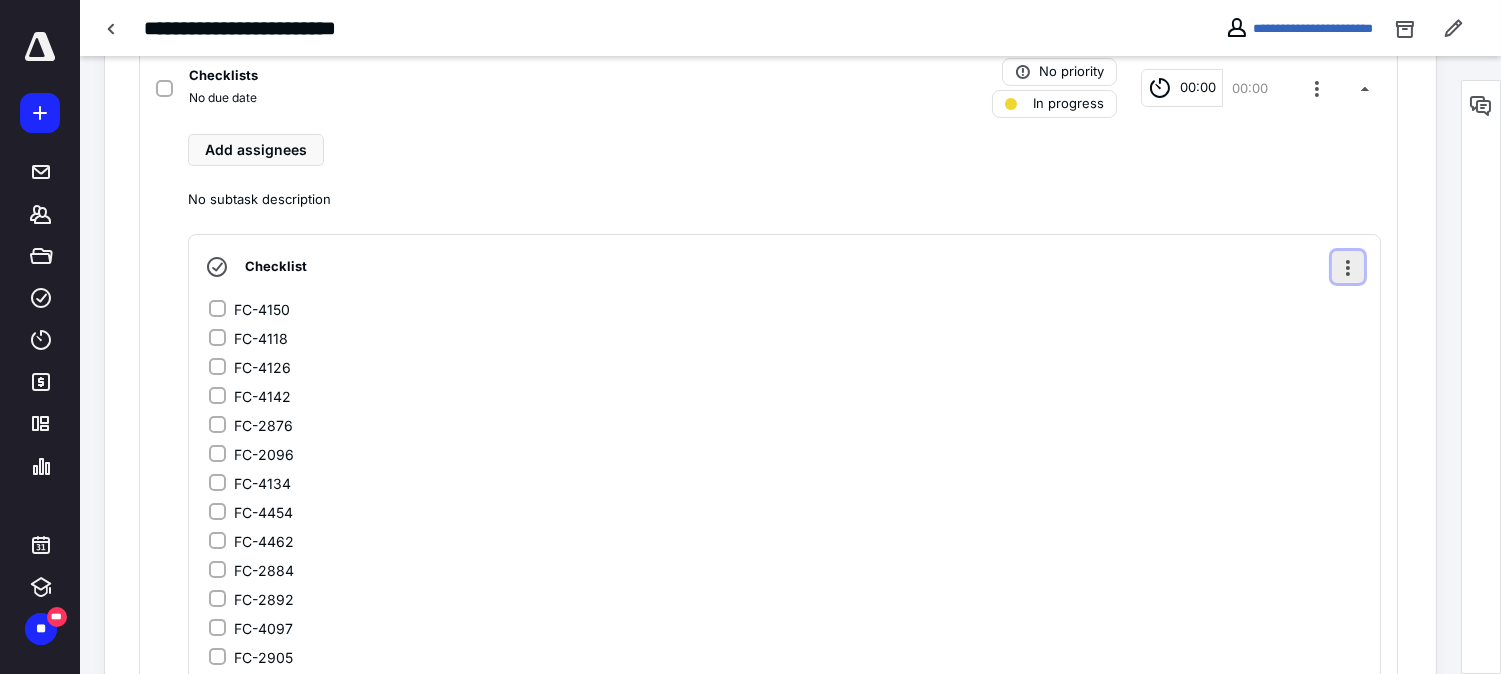click at bounding box center (1348, 267) 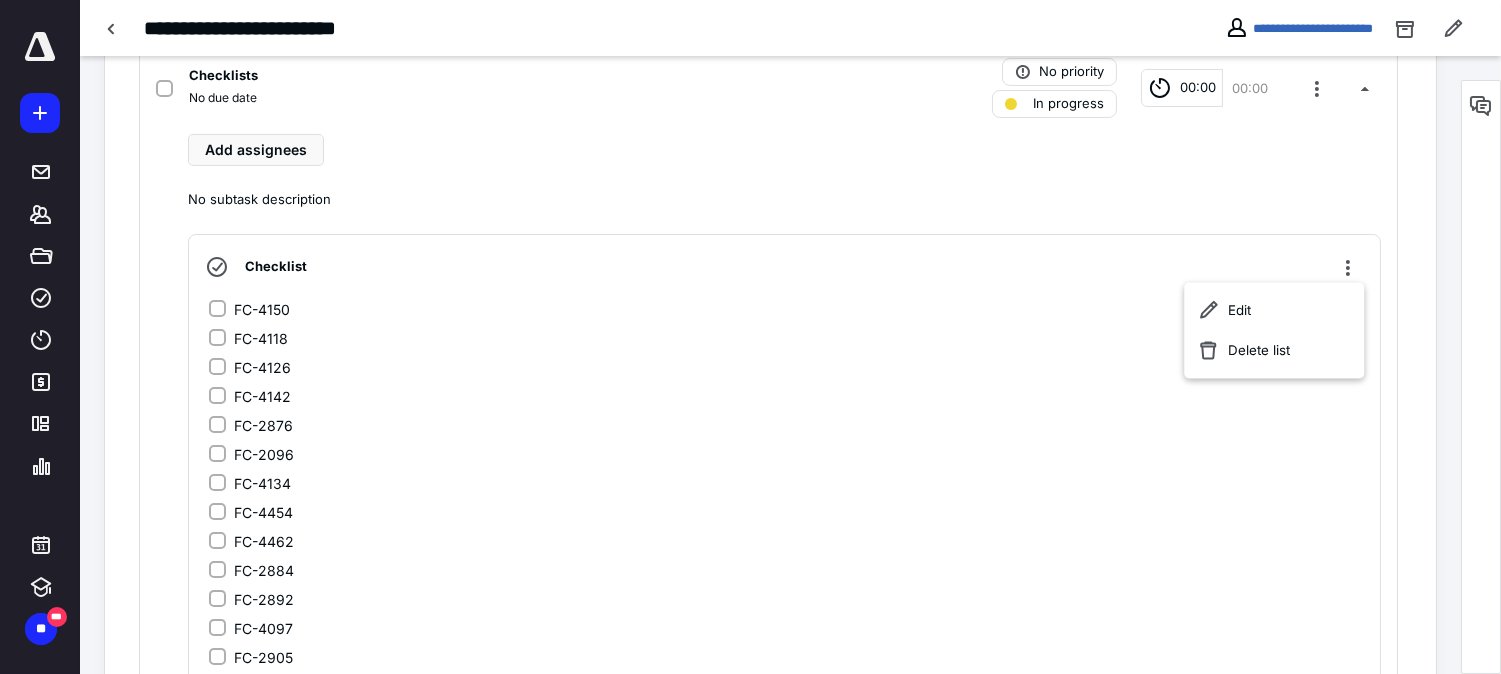 click on "Add assignees" at bounding box center (784, 150) 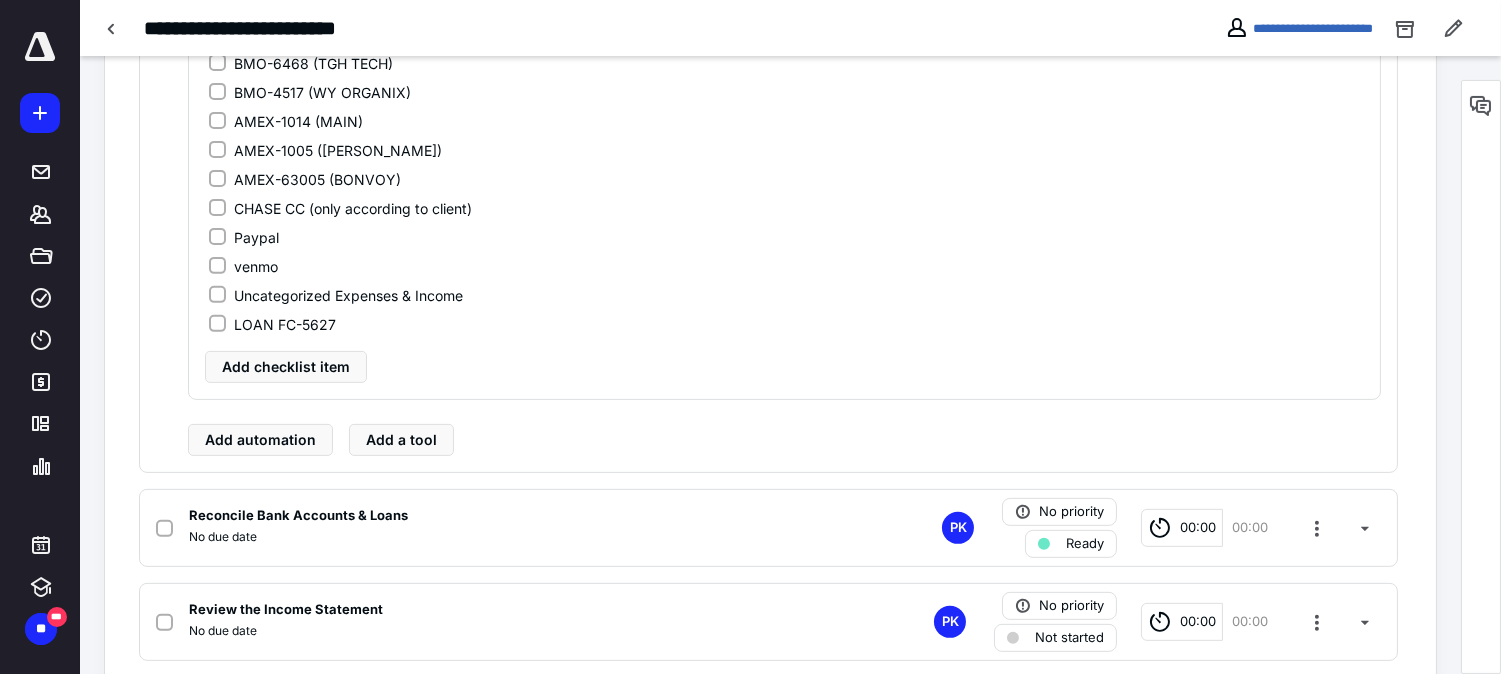 scroll, scrollTop: 1512, scrollLeft: 0, axis: vertical 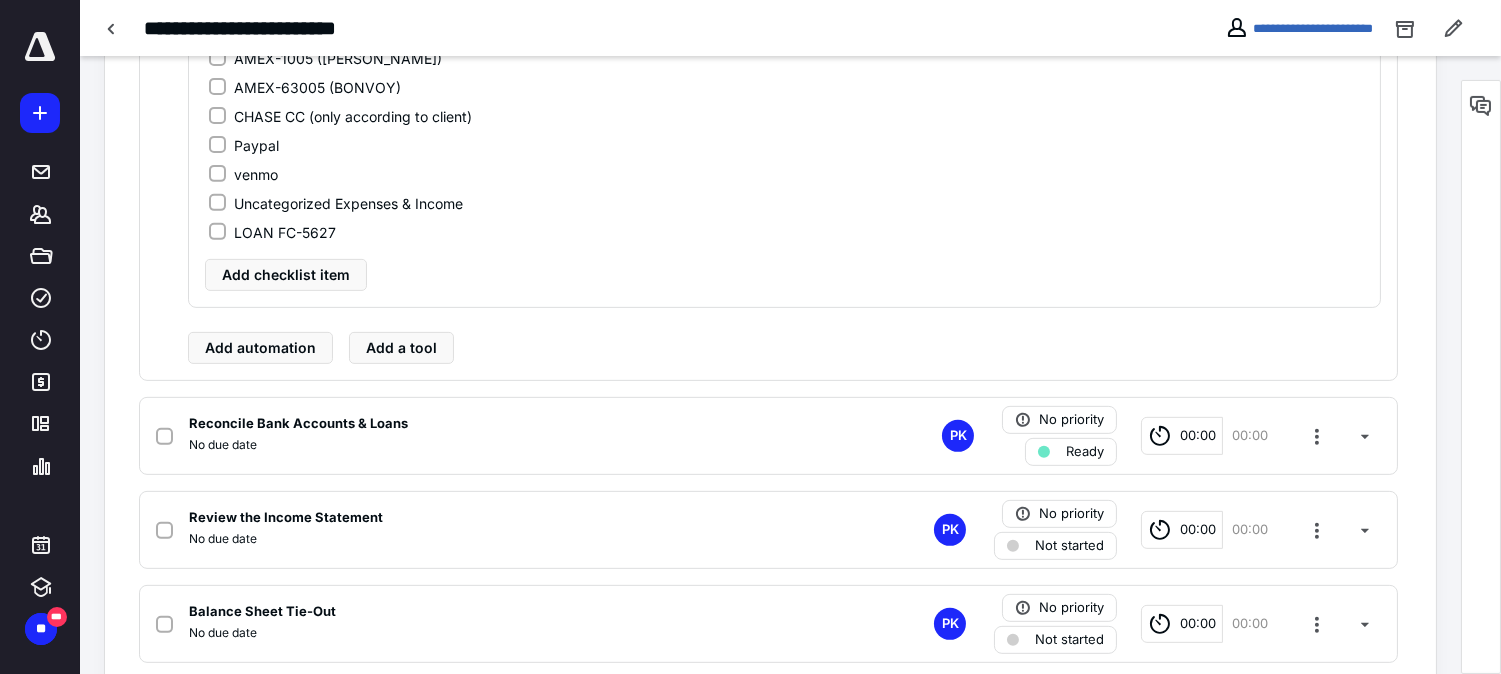 click 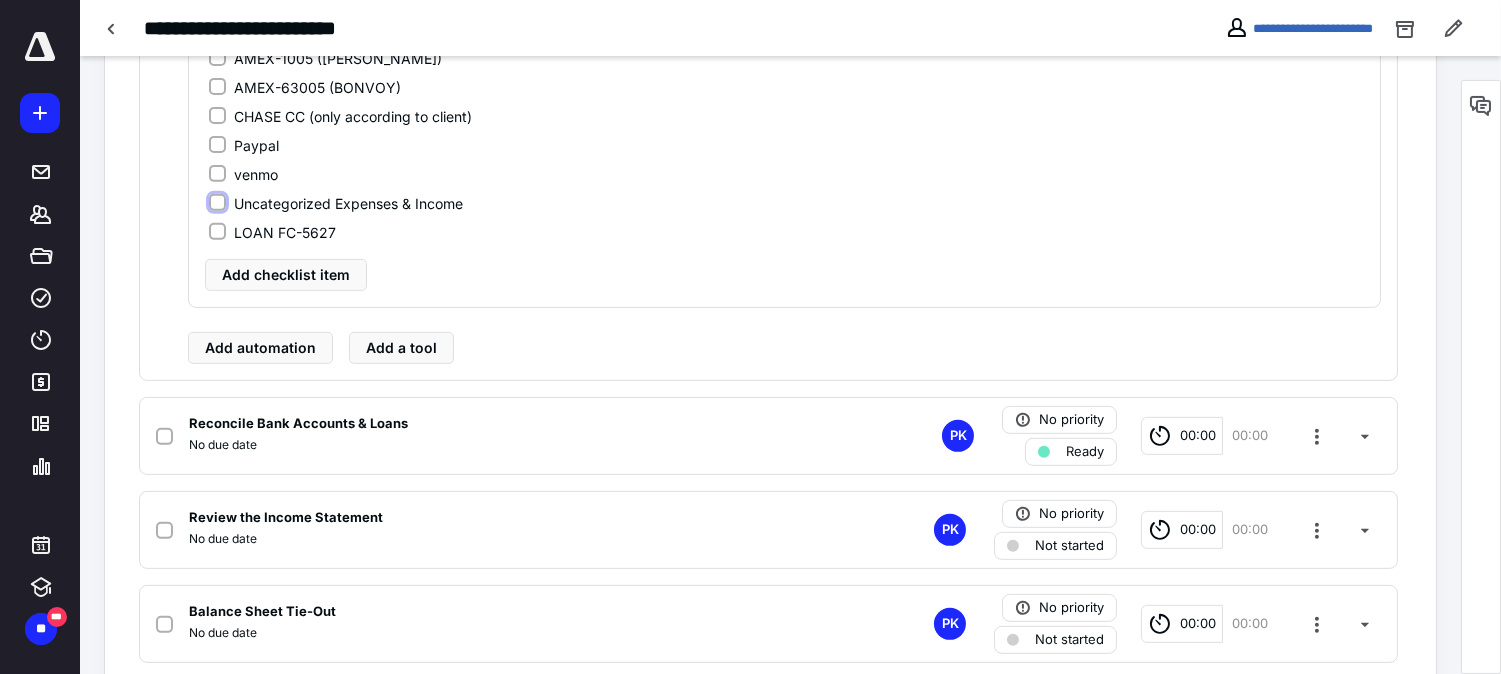 click on "Uncategorized Expenses & Income" at bounding box center (217, 203) 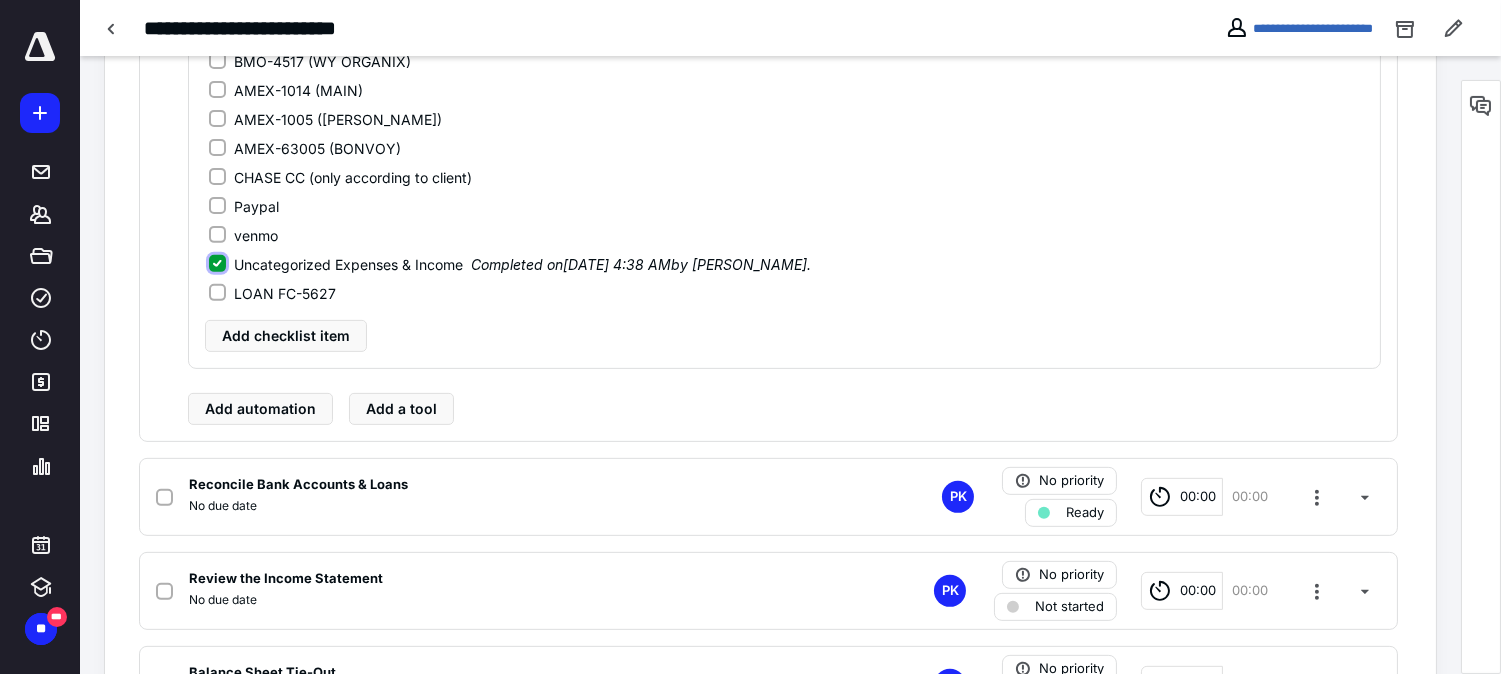 scroll, scrollTop: 1290, scrollLeft: 0, axis: vertical 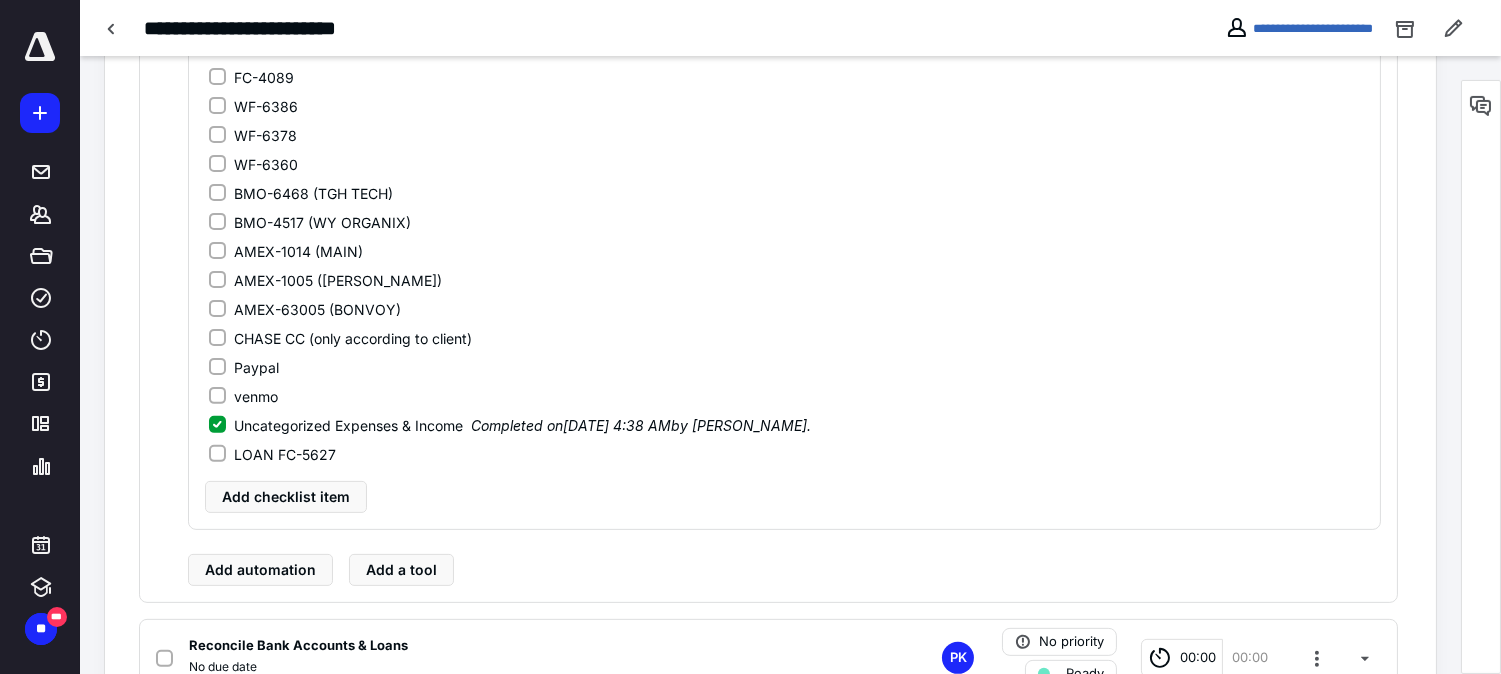 click 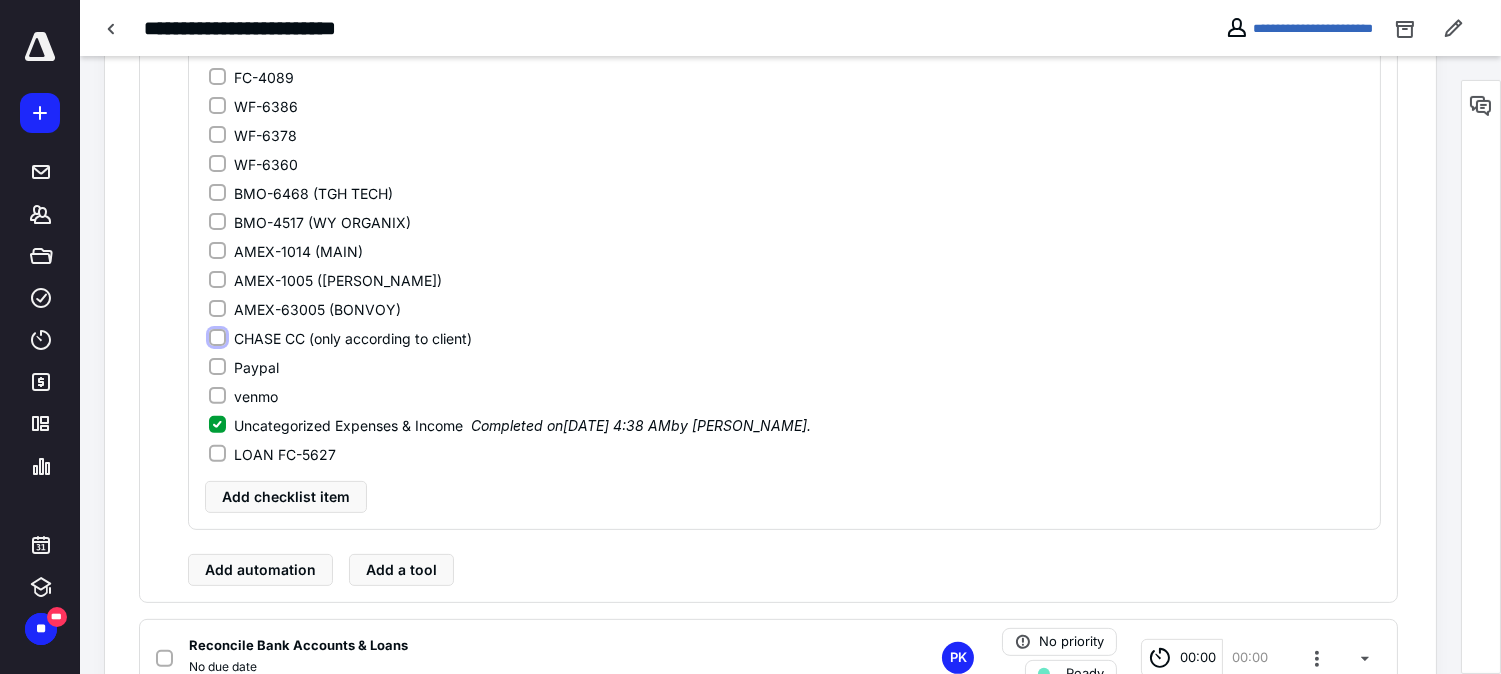 click on "CHASE CC (only according to client)" at bounding box center (217, 338) 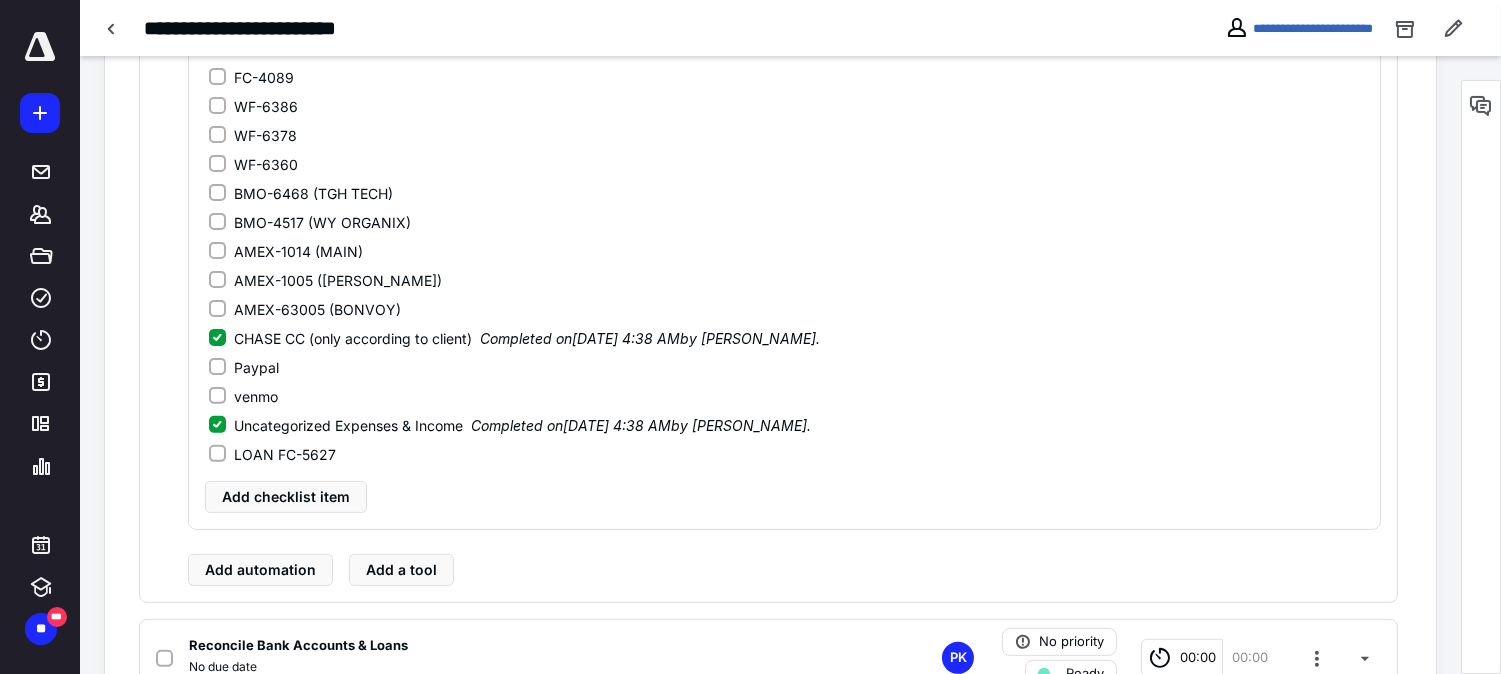 click 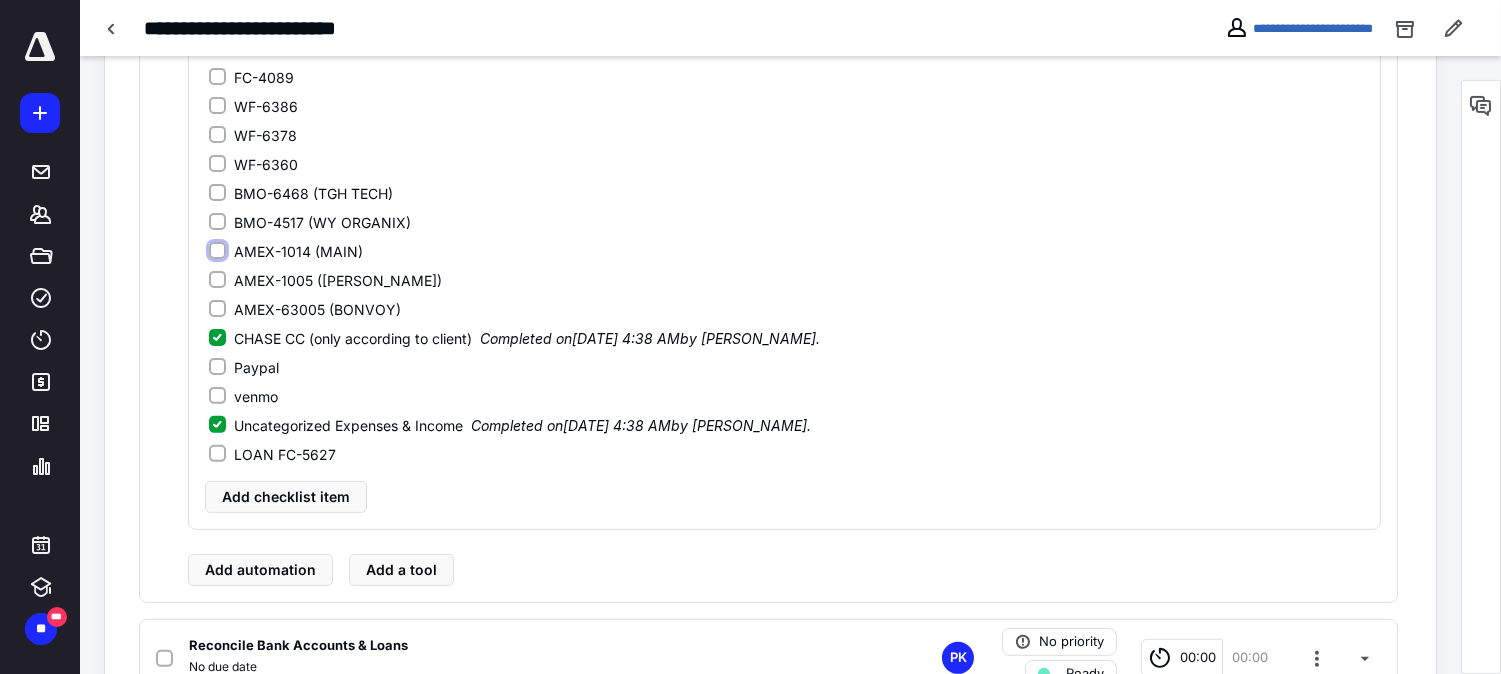 click on "AMEX-1014 (MAIN)" at bounding box center [217, 251] 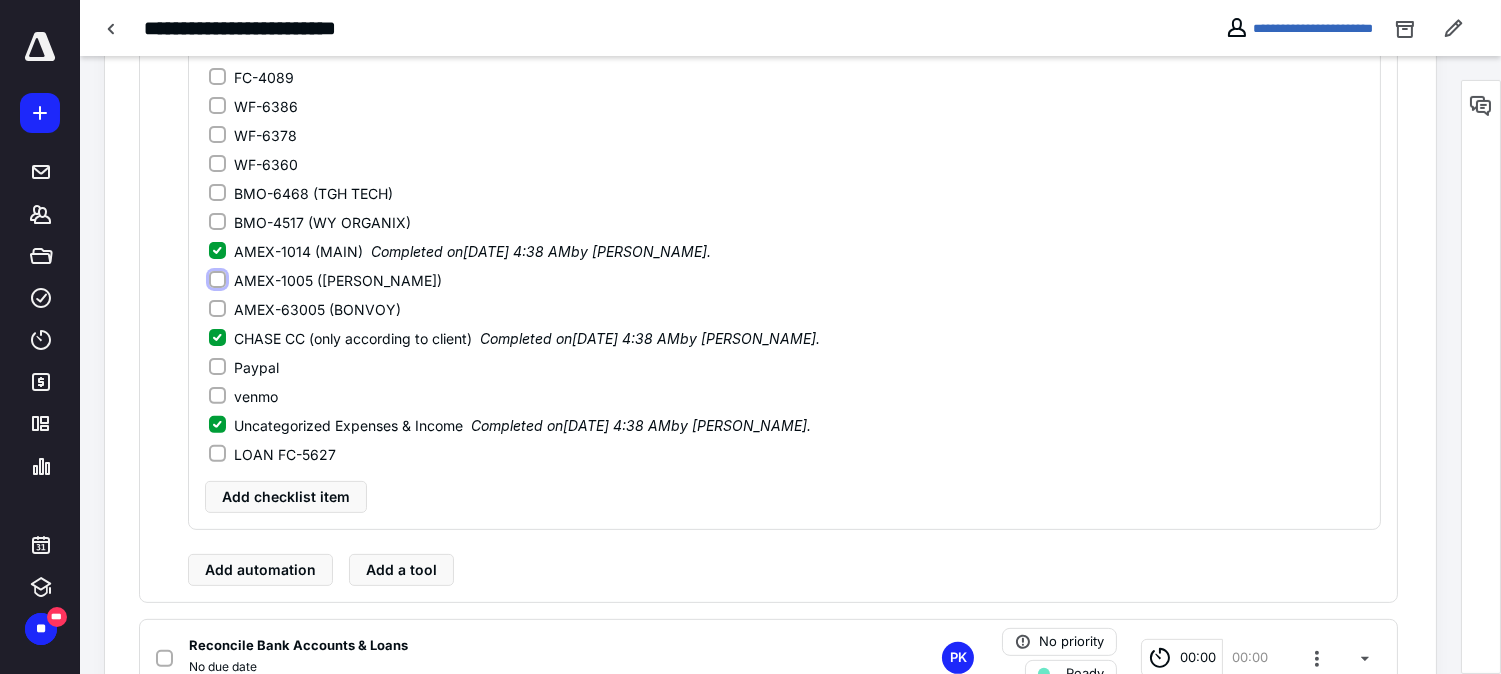 click on "AMEX-1005 ([PERSON_NAME])" at bounding box center [217, 280] 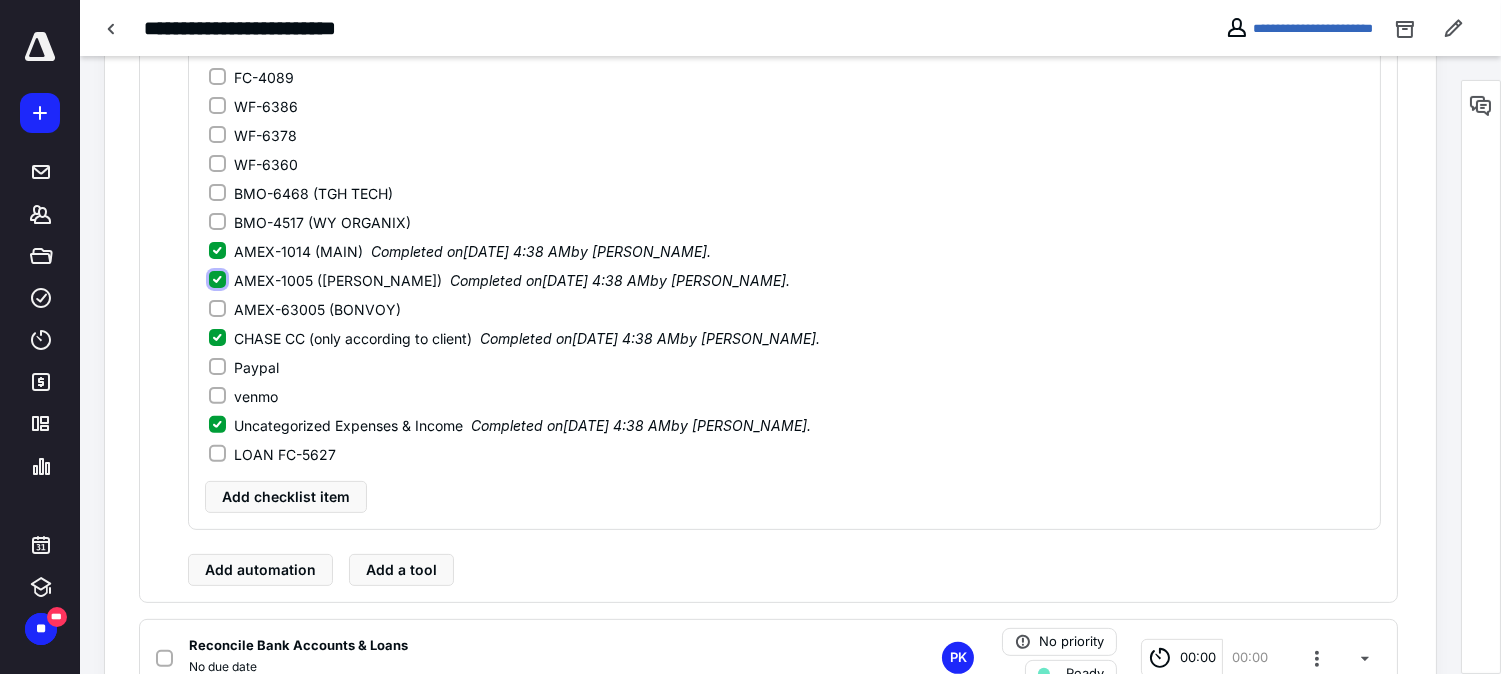 scroll, scrollTop: 1178, scrollLeft: 0, axis: vertical 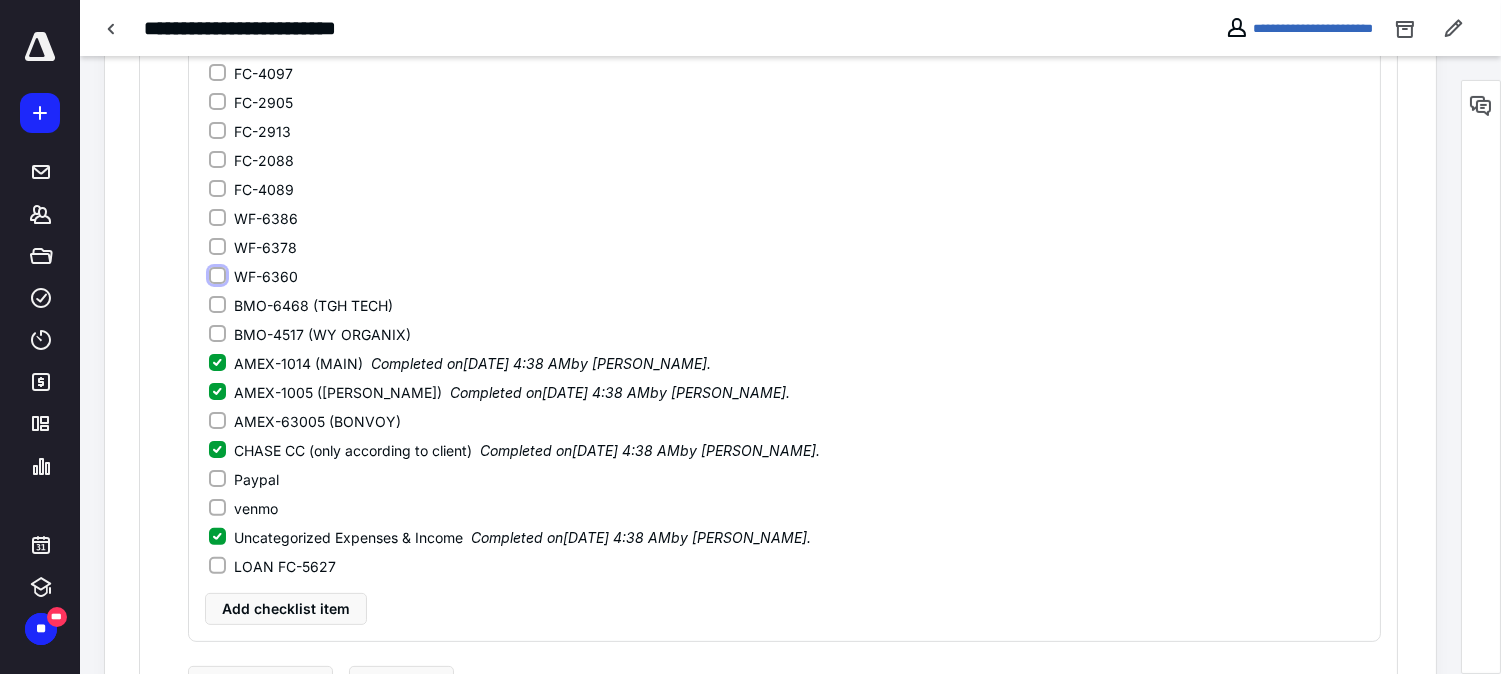 click on "WF-6360" at bounding box center (217, 276) 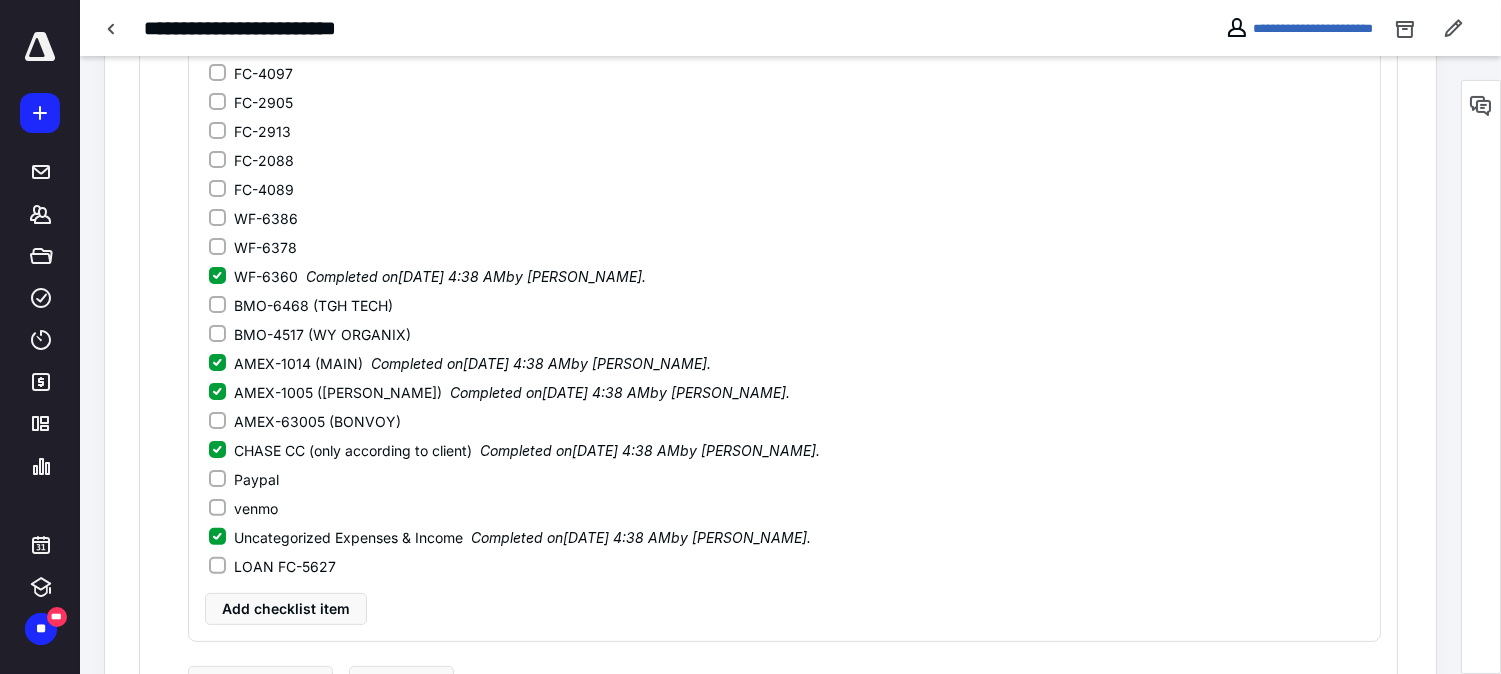 click 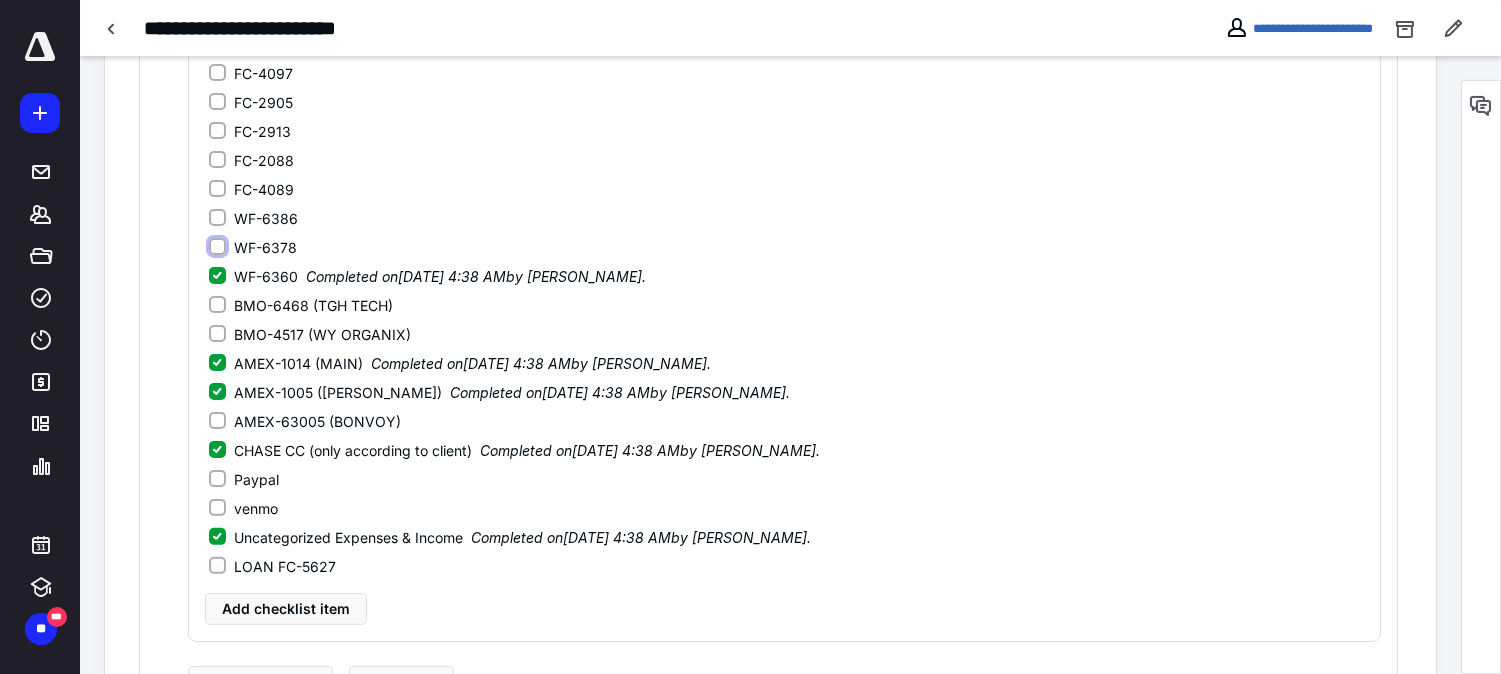 click on "WF-6378" at bounding box center [217, 247] 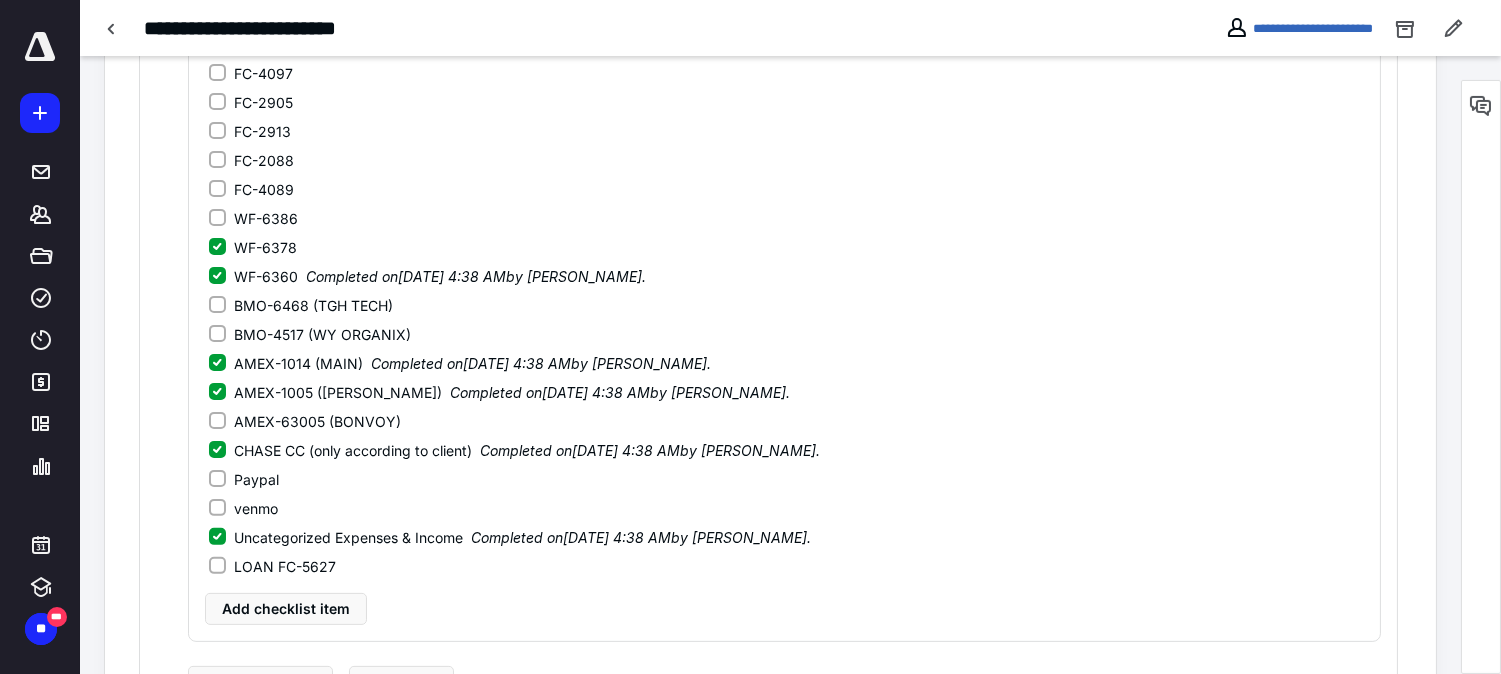 click 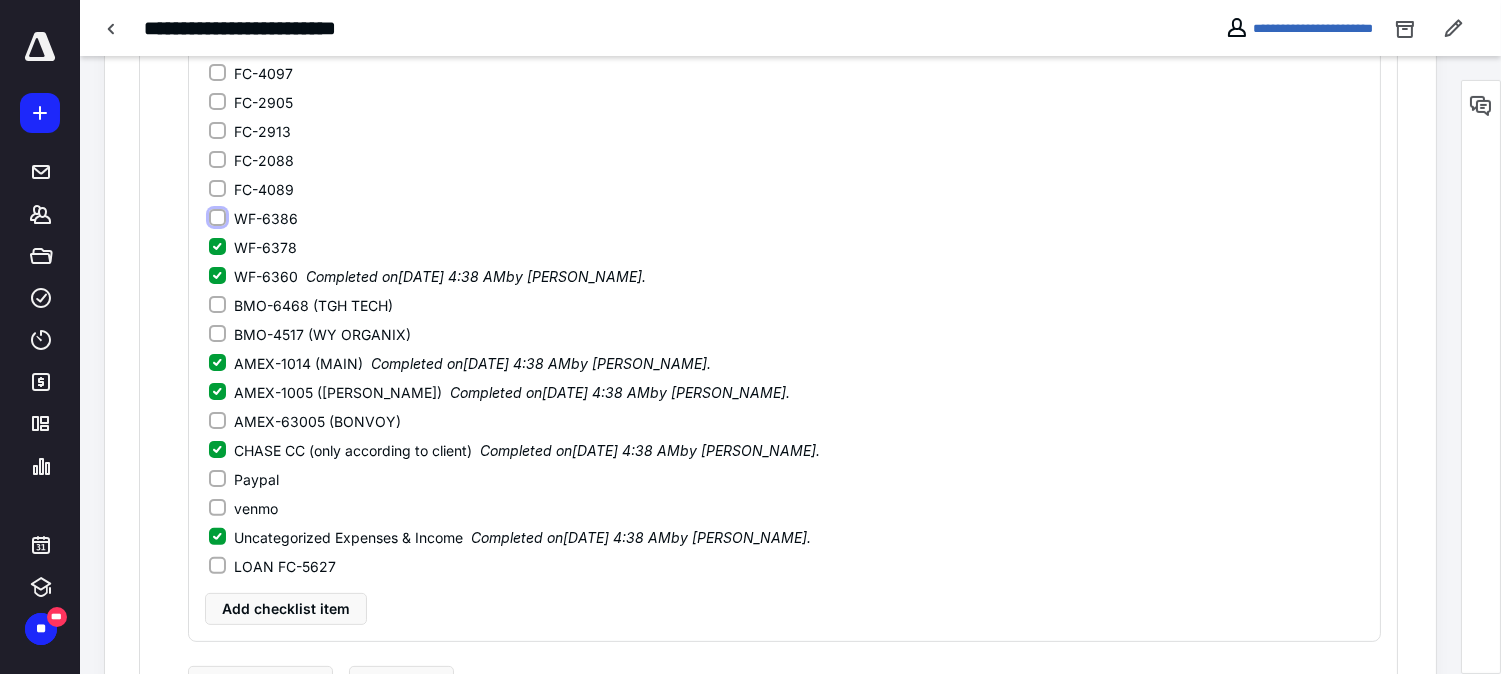 click on "WF-6386" at bounding box center (217, 218) 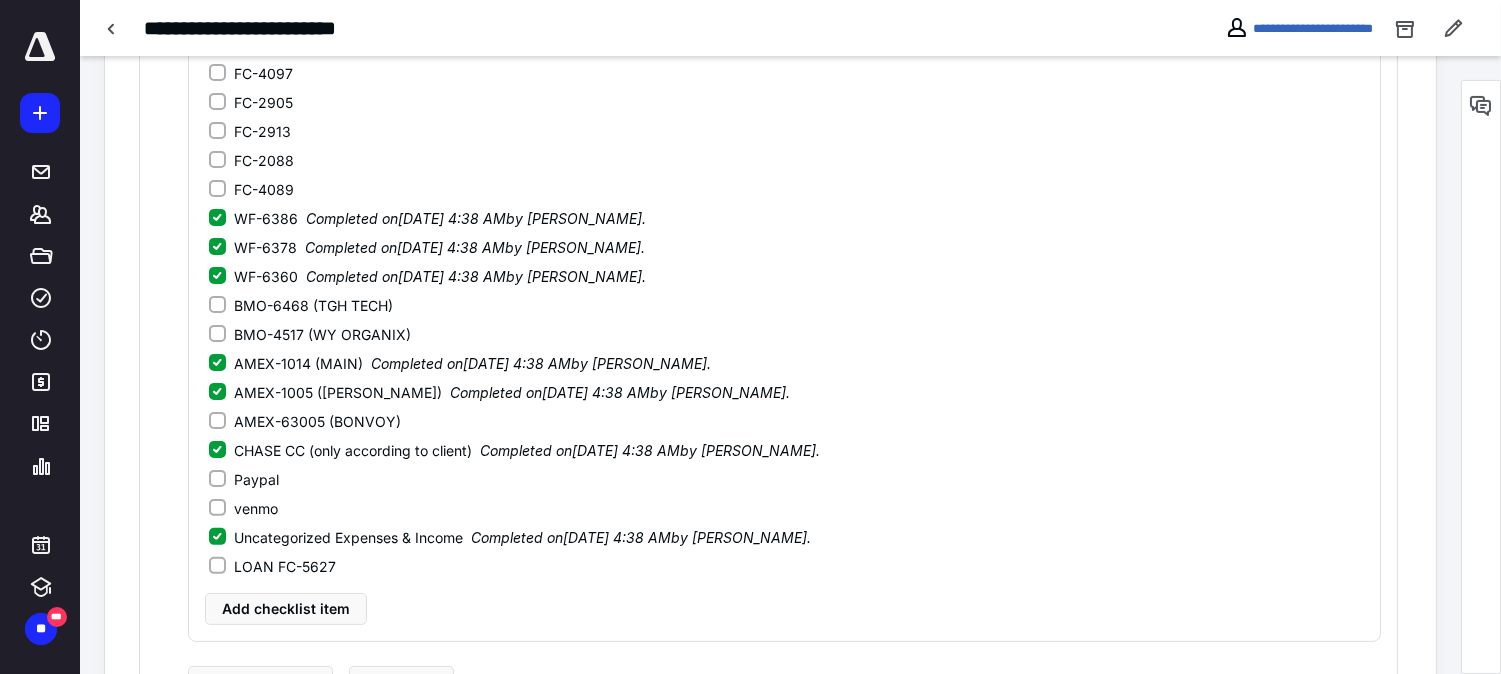 click 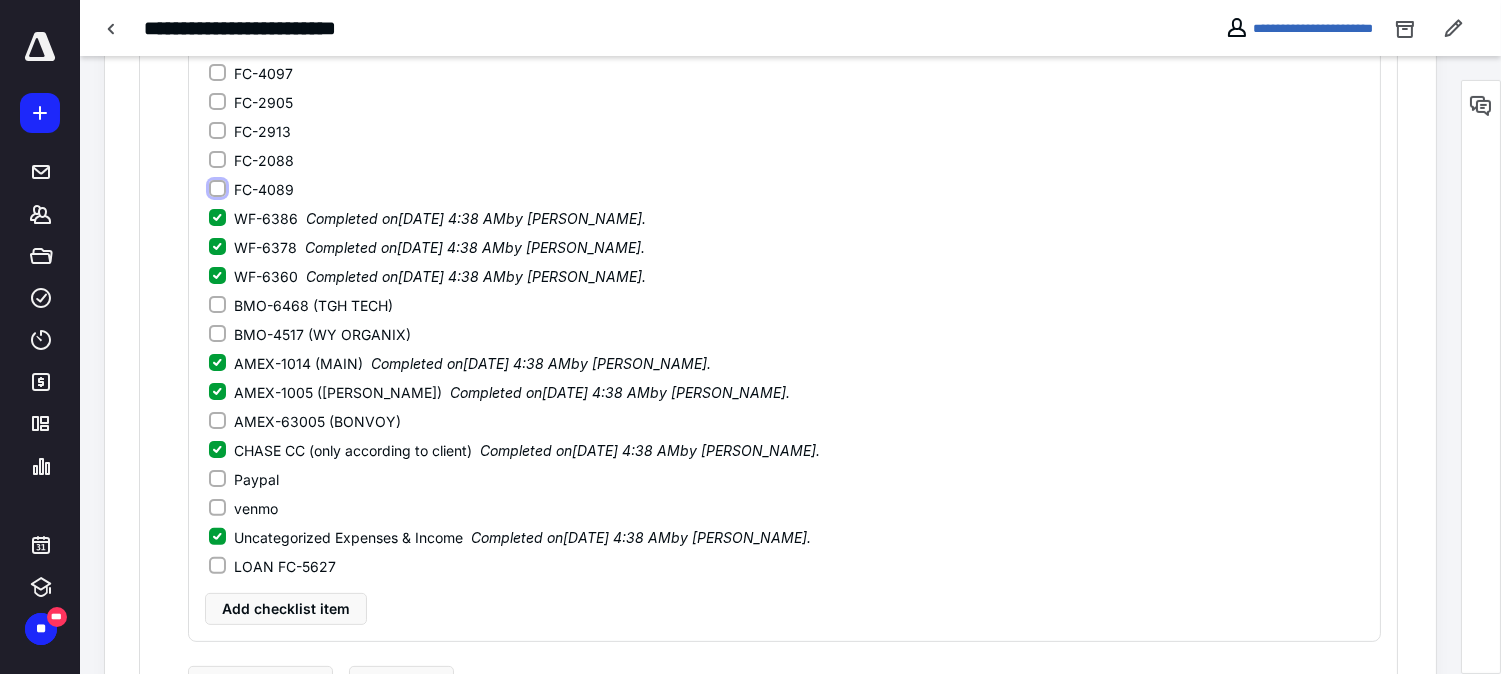 click on "FC-4089" at bounding box center (217, 189) 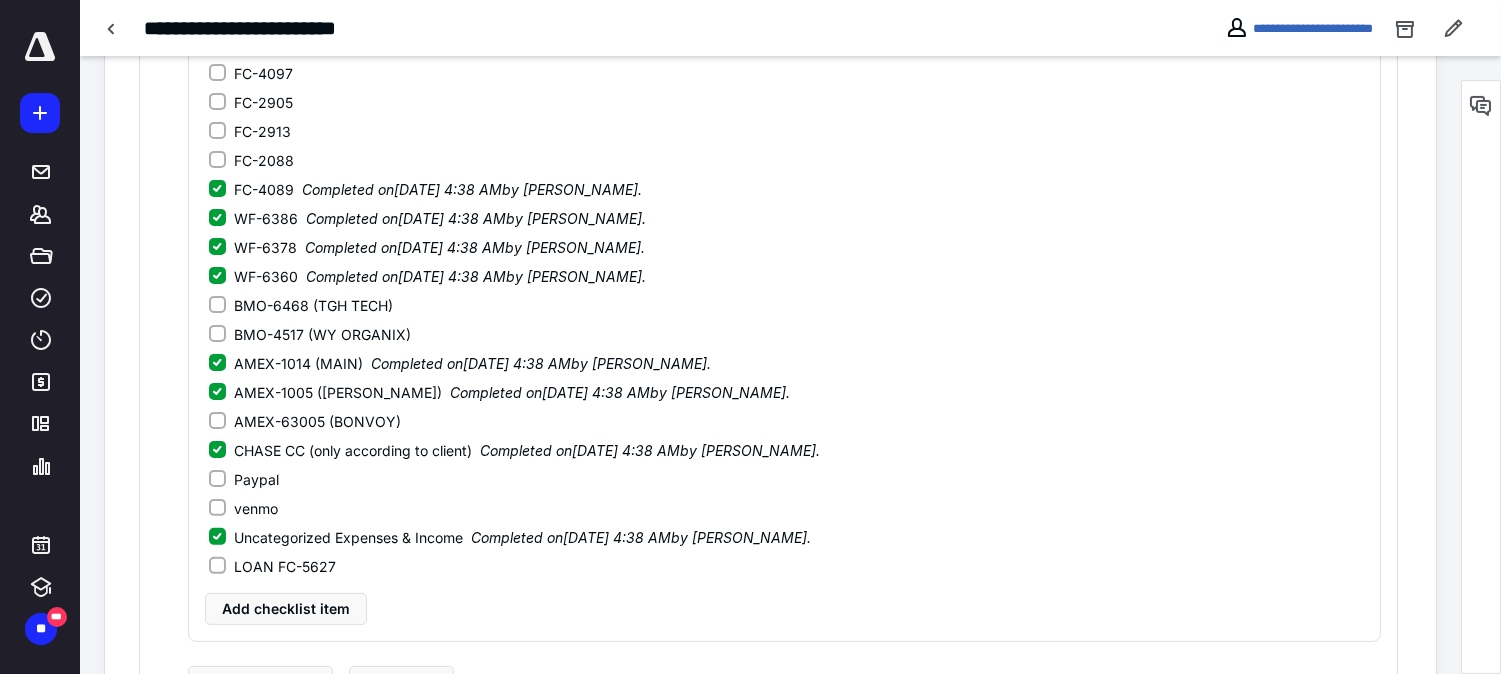 click 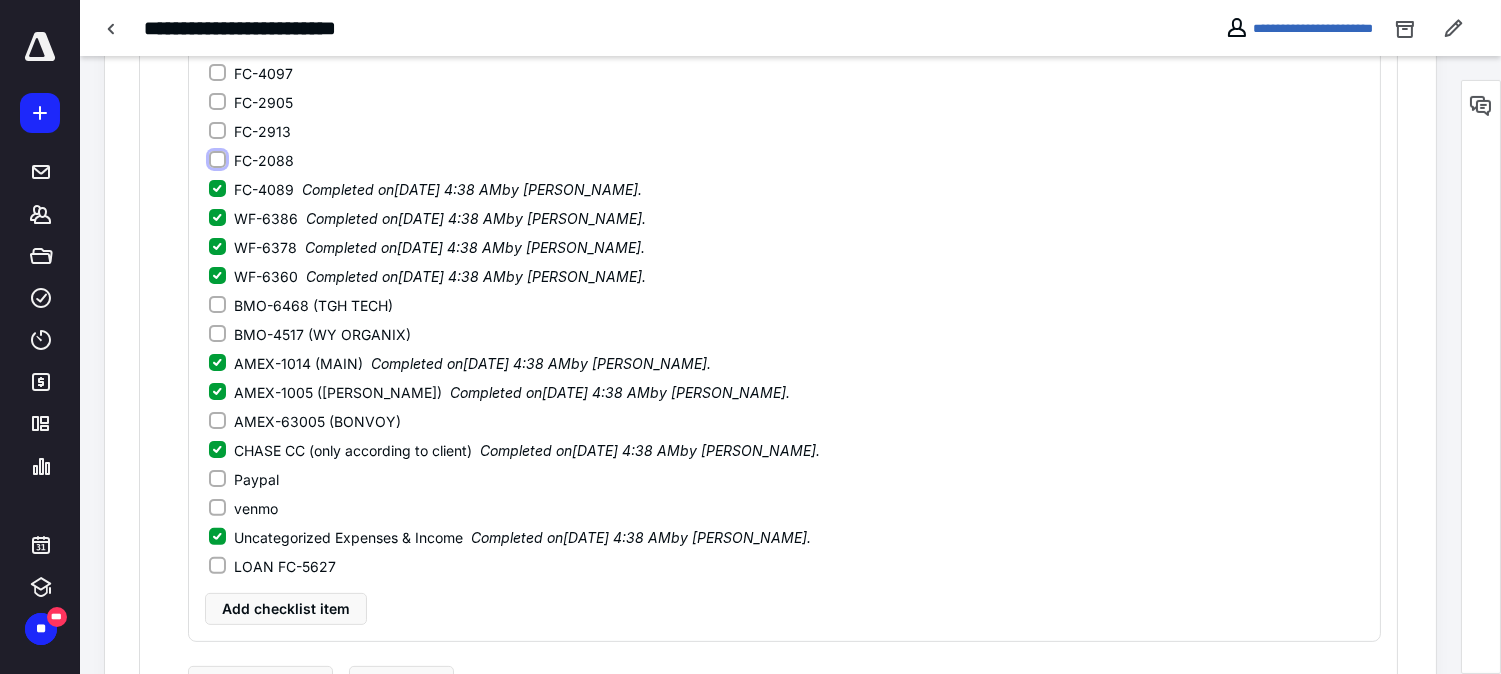 click on "FC-2088" at bounding box center (217, 160) 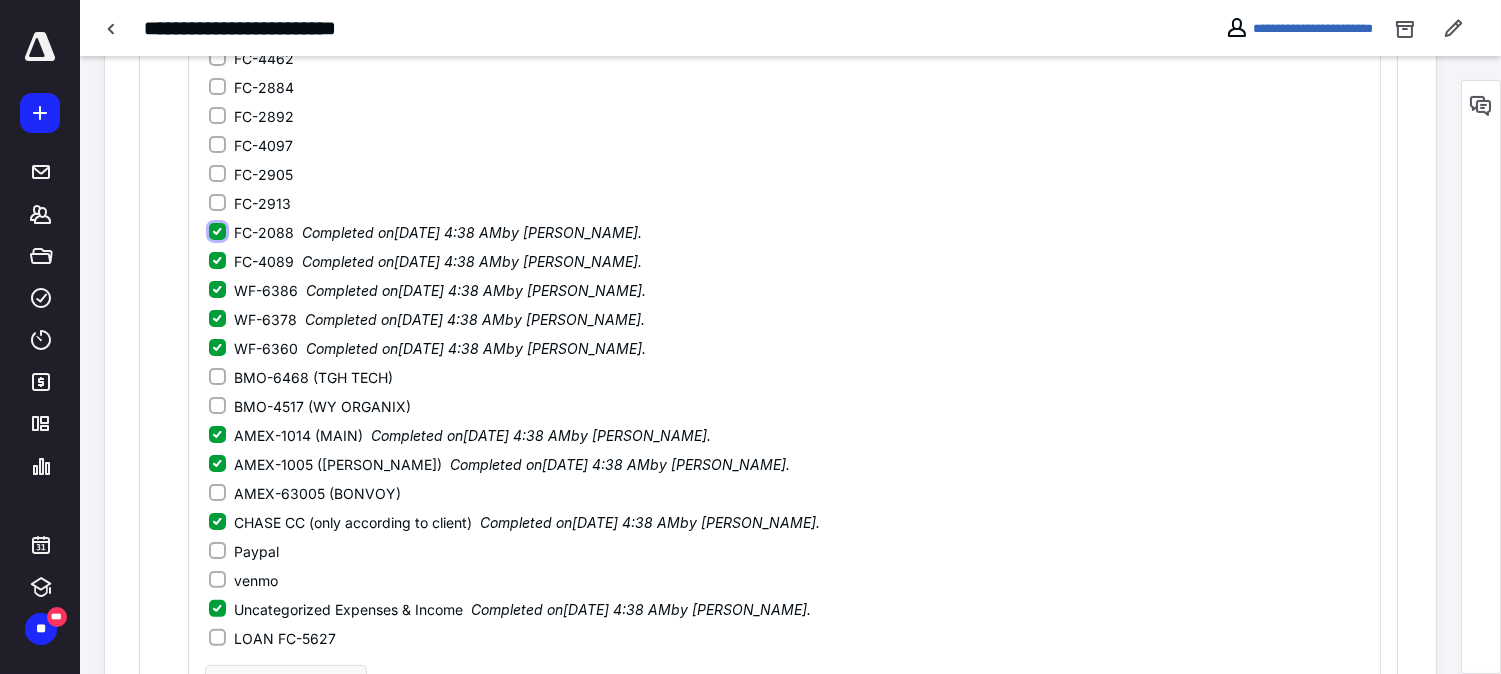 scroll, scrollTop: 1067, scrollLeft: 0, axis: vertical 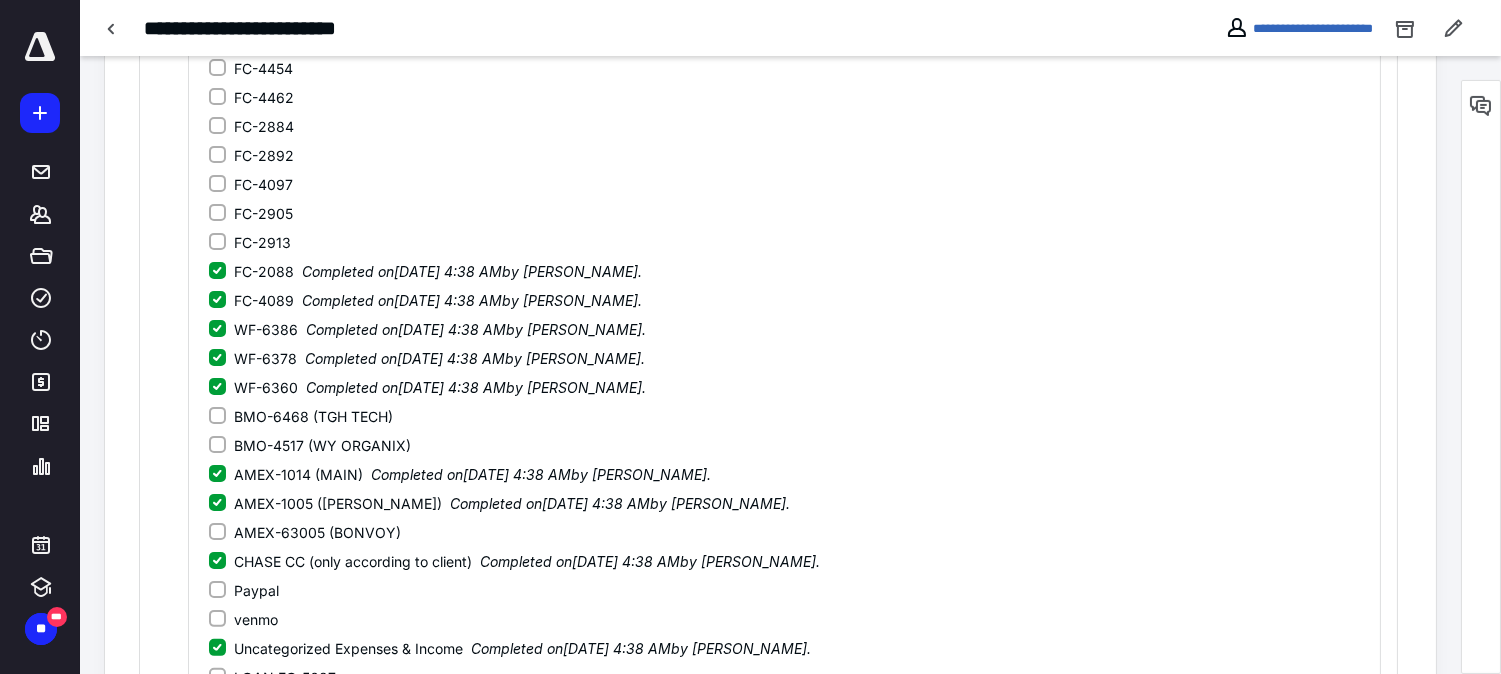 click 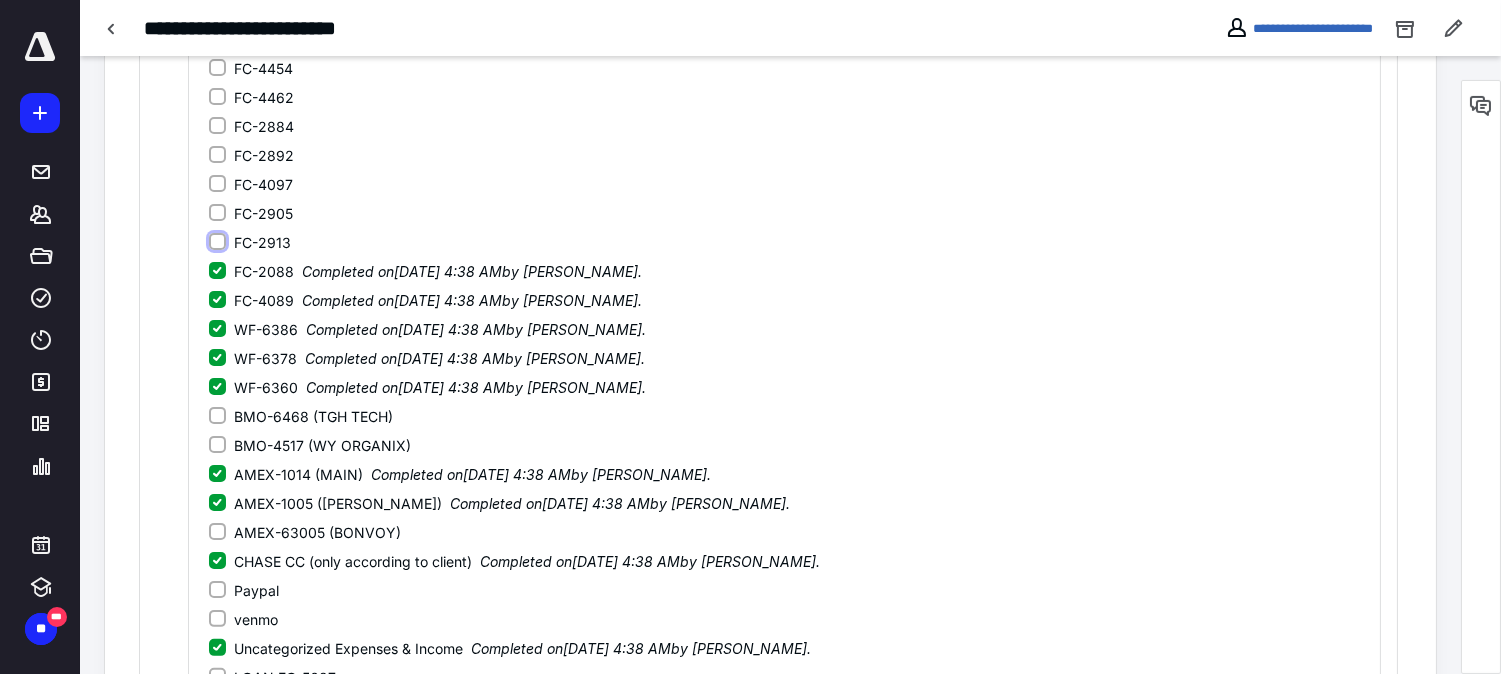 click on "FC-2913" at bounding box center (217, 242) 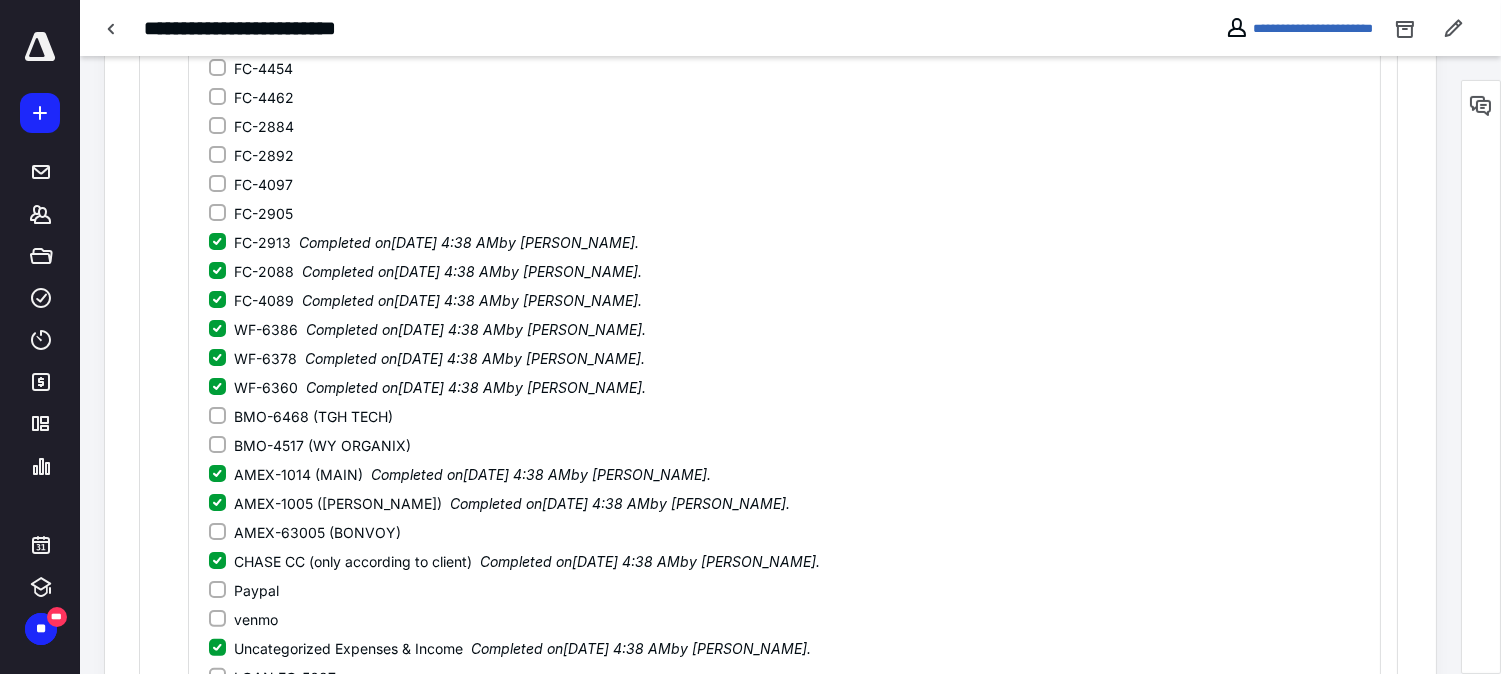 click 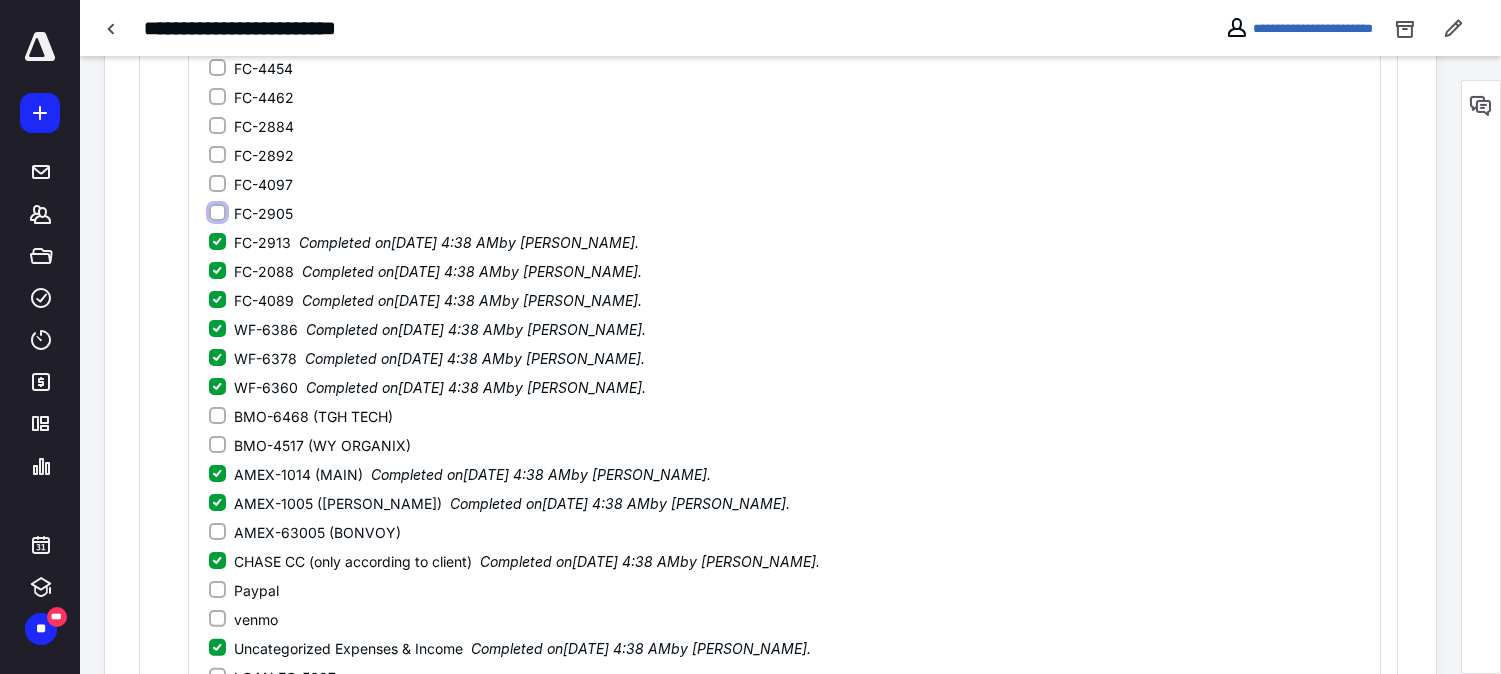 click on "FC-2905" at bounding box center (217, 213) 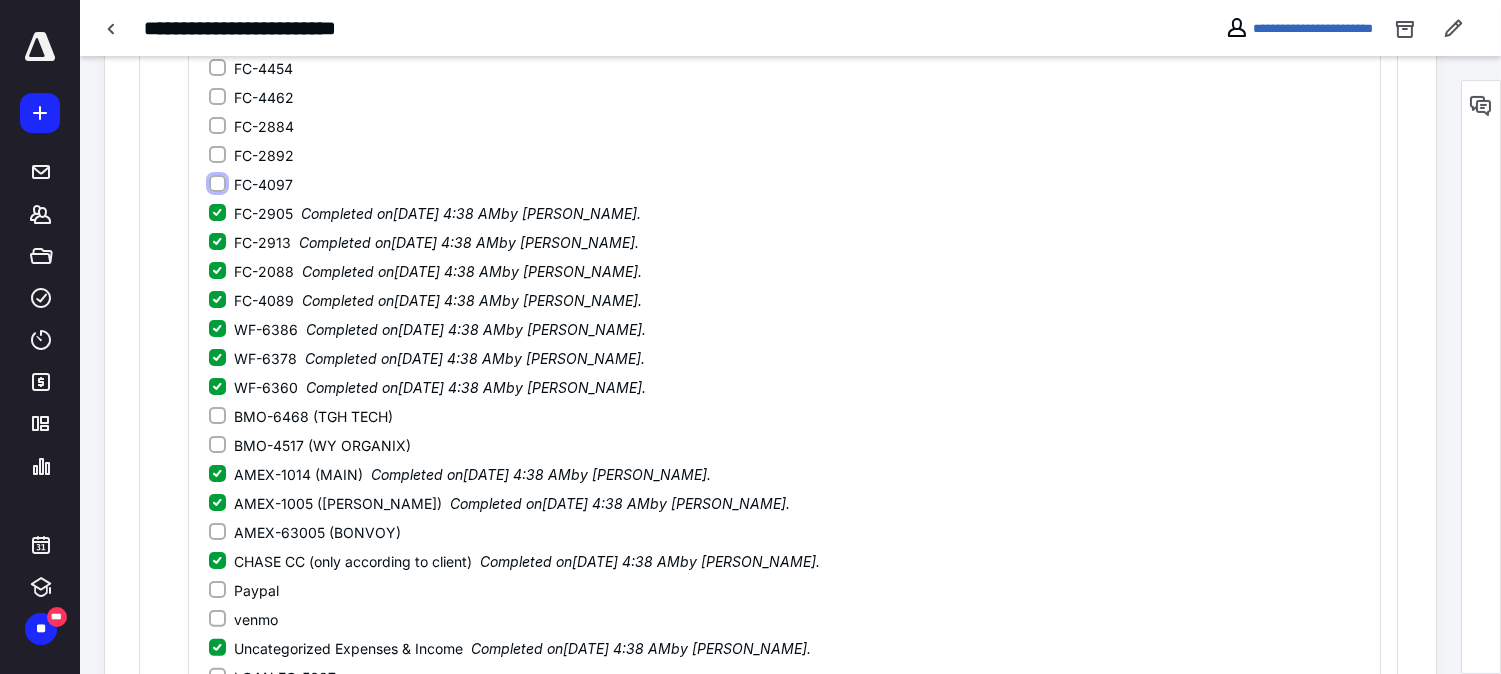 click on "FC-4097" at bounding box center (217, 184) 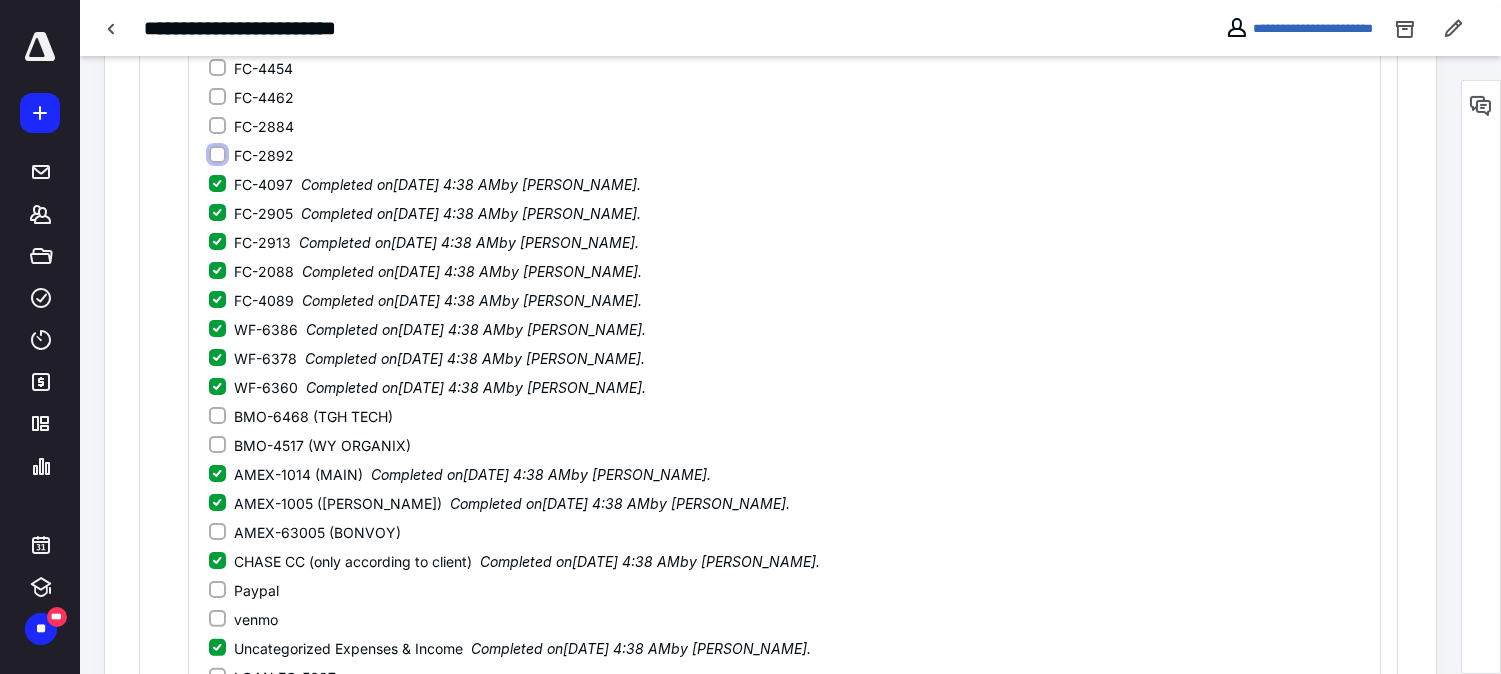 click on "FC-2892" at bounding box center (251, 155) 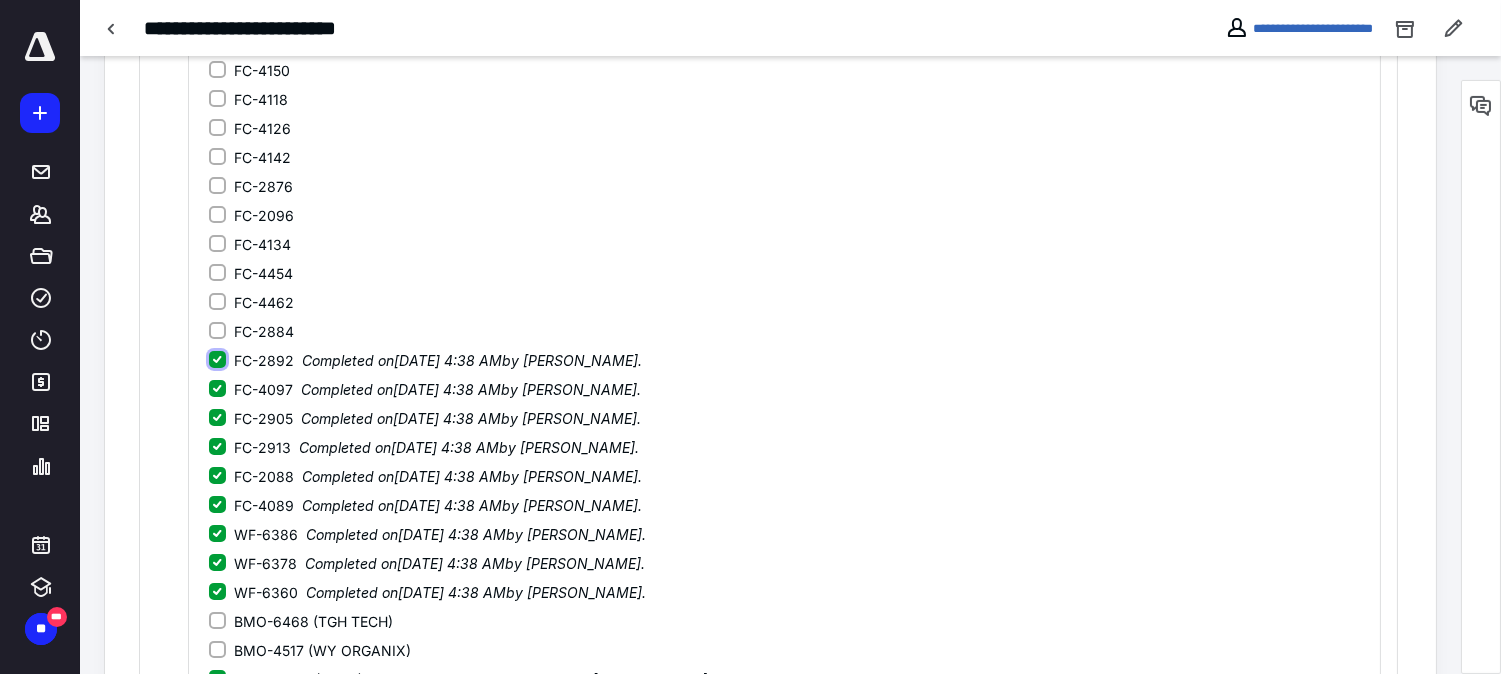 scroll, scrollTop: 845, scrollLeft: 0, axis: vertical 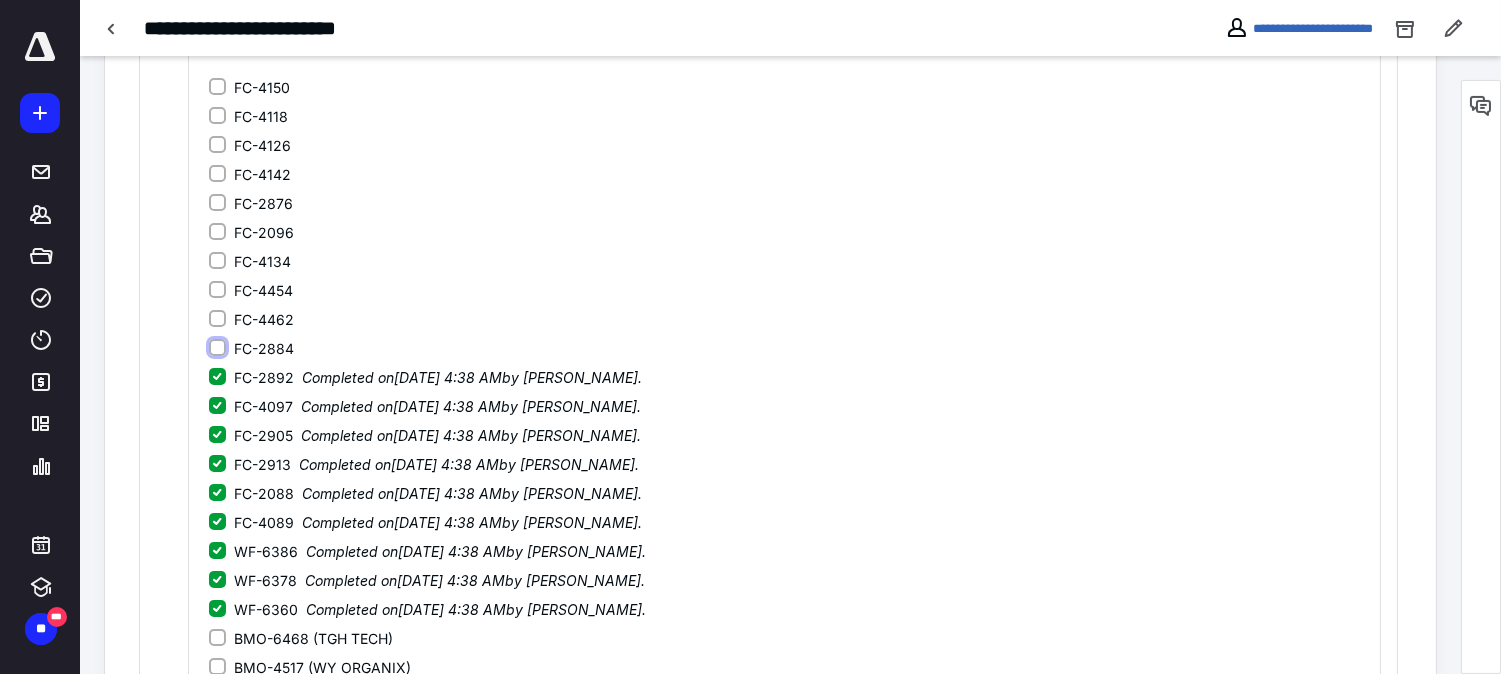 click on "FC-2884" at bounding box center [217, 348] 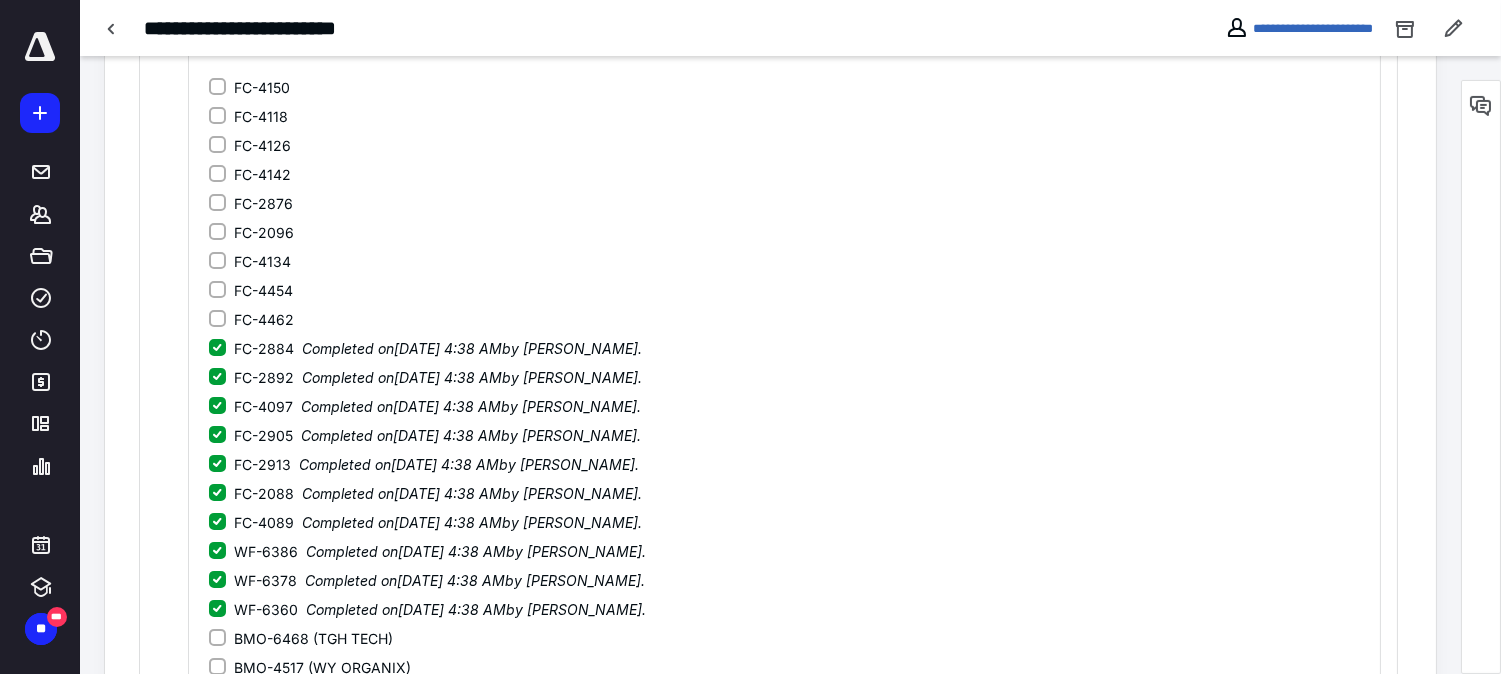 click 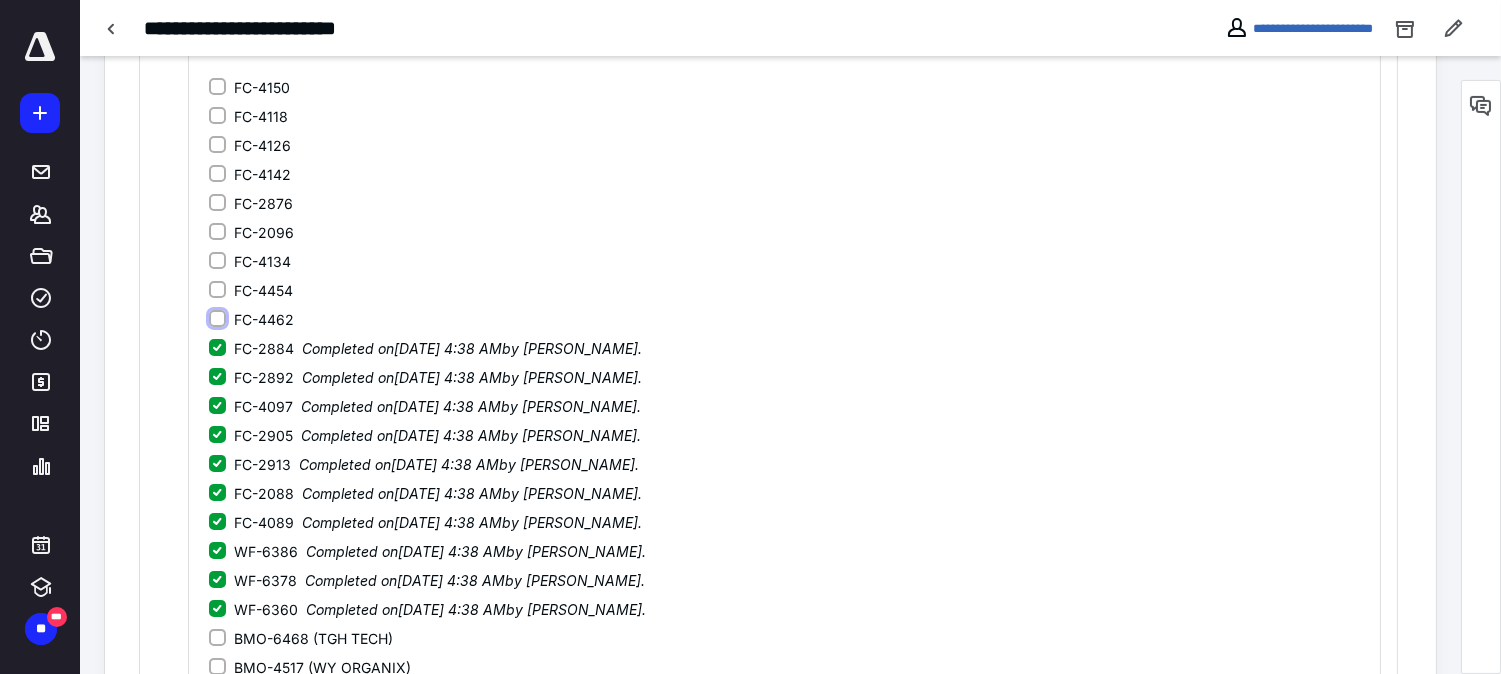 click on "FC-4462" at bounding box center [217, 319] 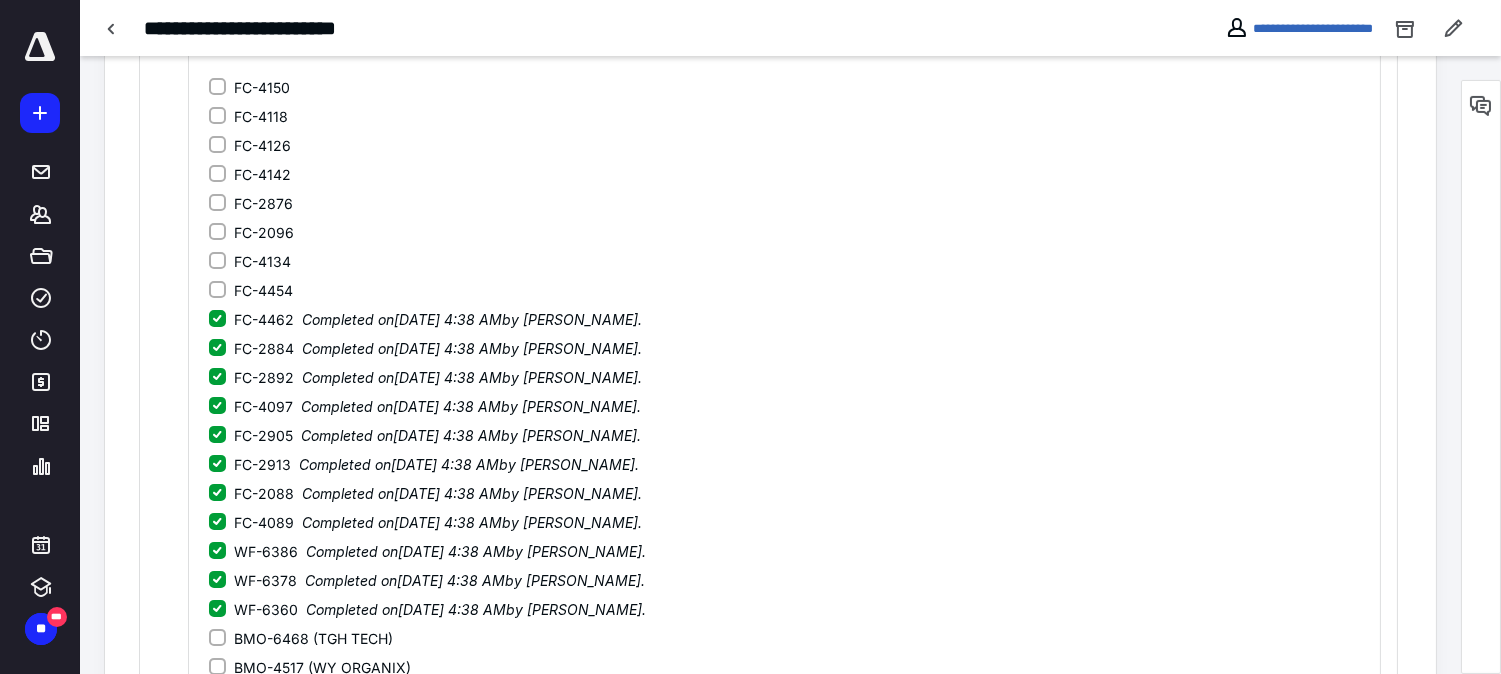 click 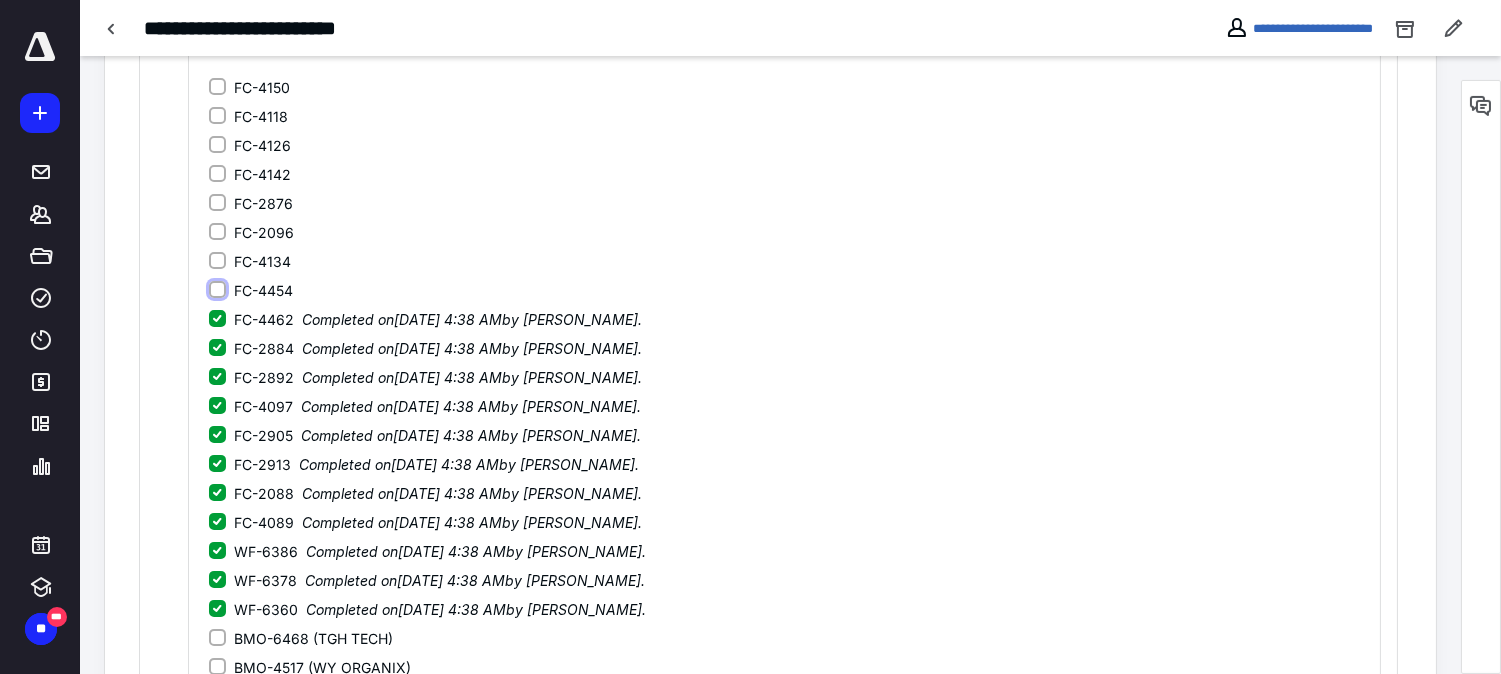 click on "FC-4454" at bounding box center (217, 290) 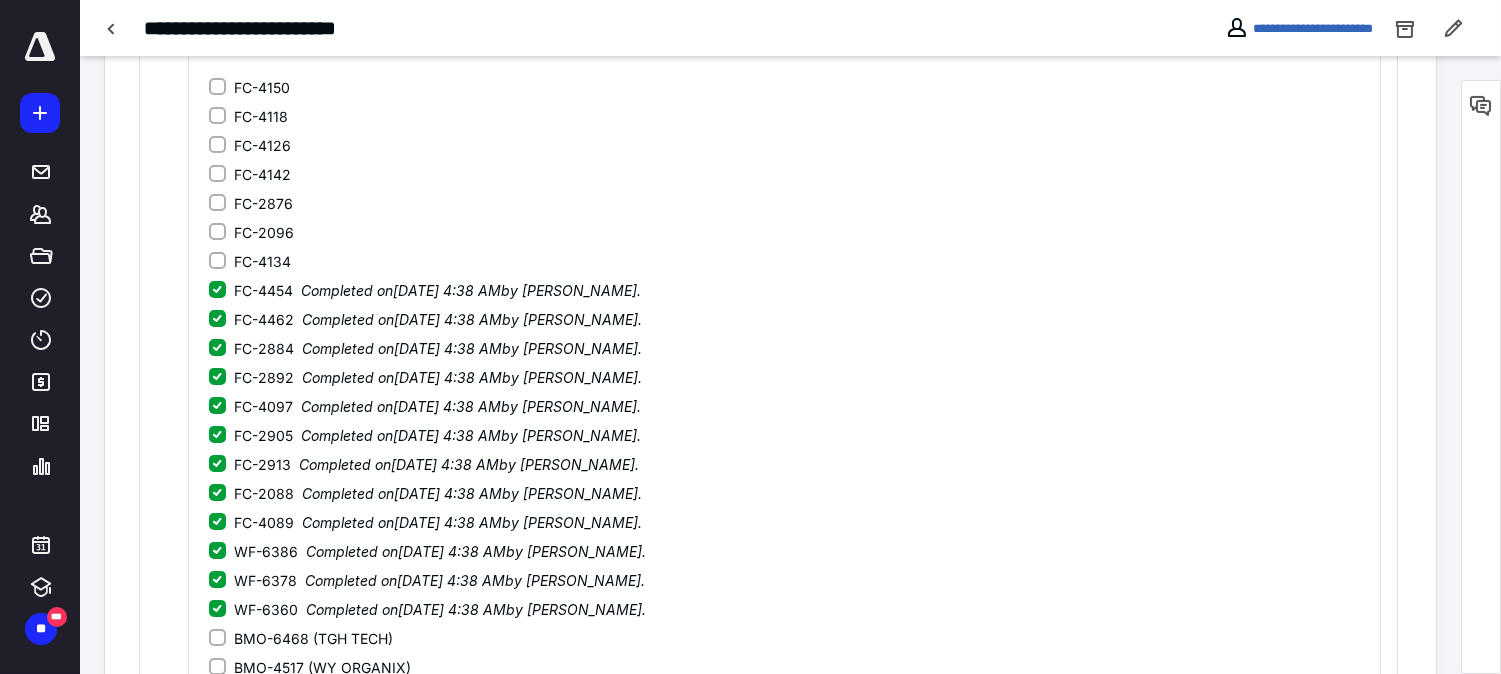 click 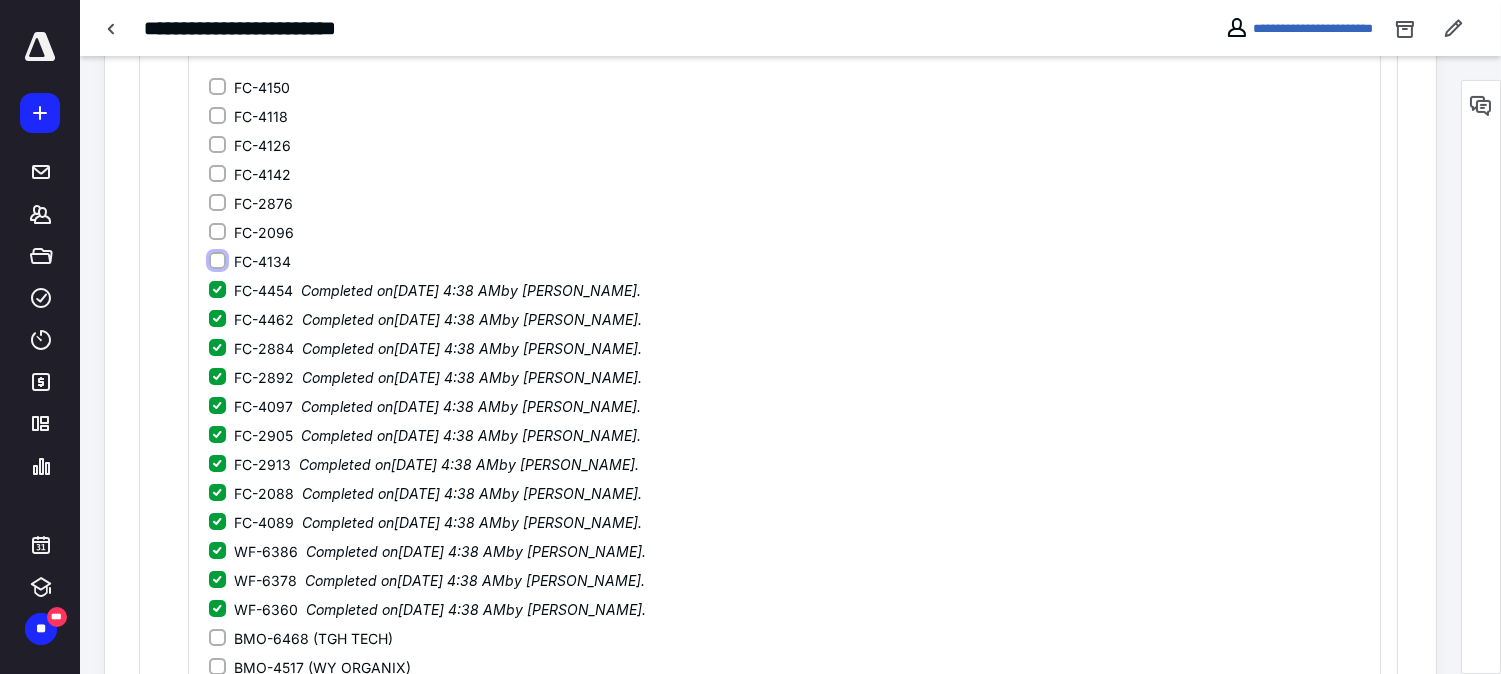 click on "FC-4134" at bounding box center [217, 261] 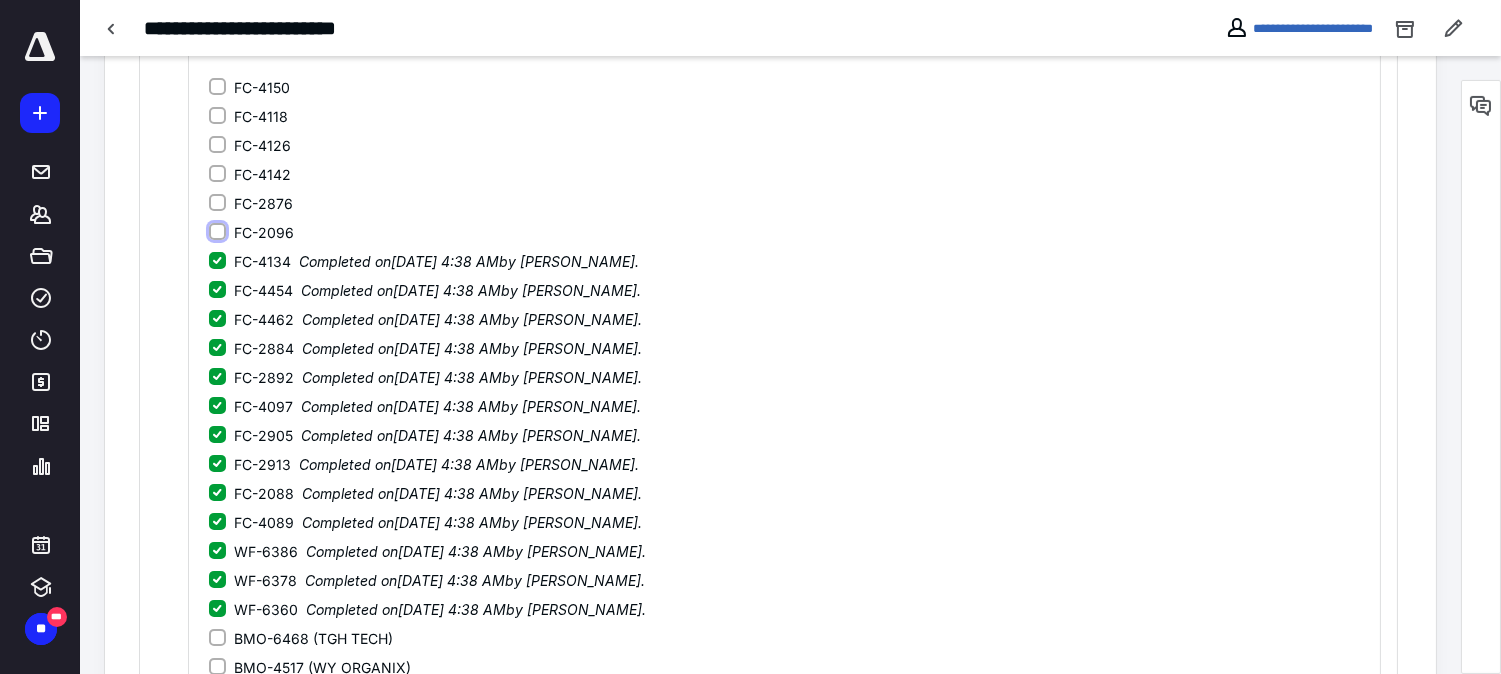 click on "FC-2096" at bounding box center [217, 232] 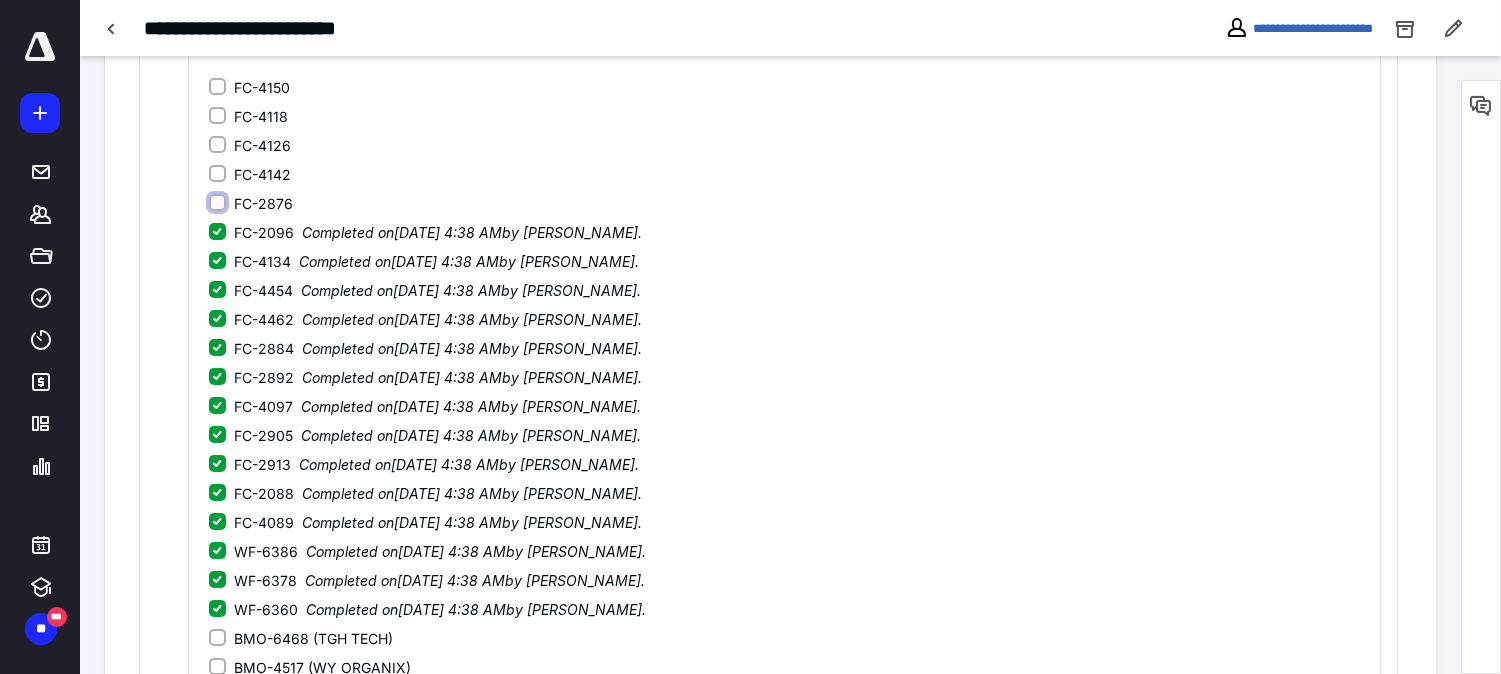 click on "FC-2876" at bounding box center (217, 203) 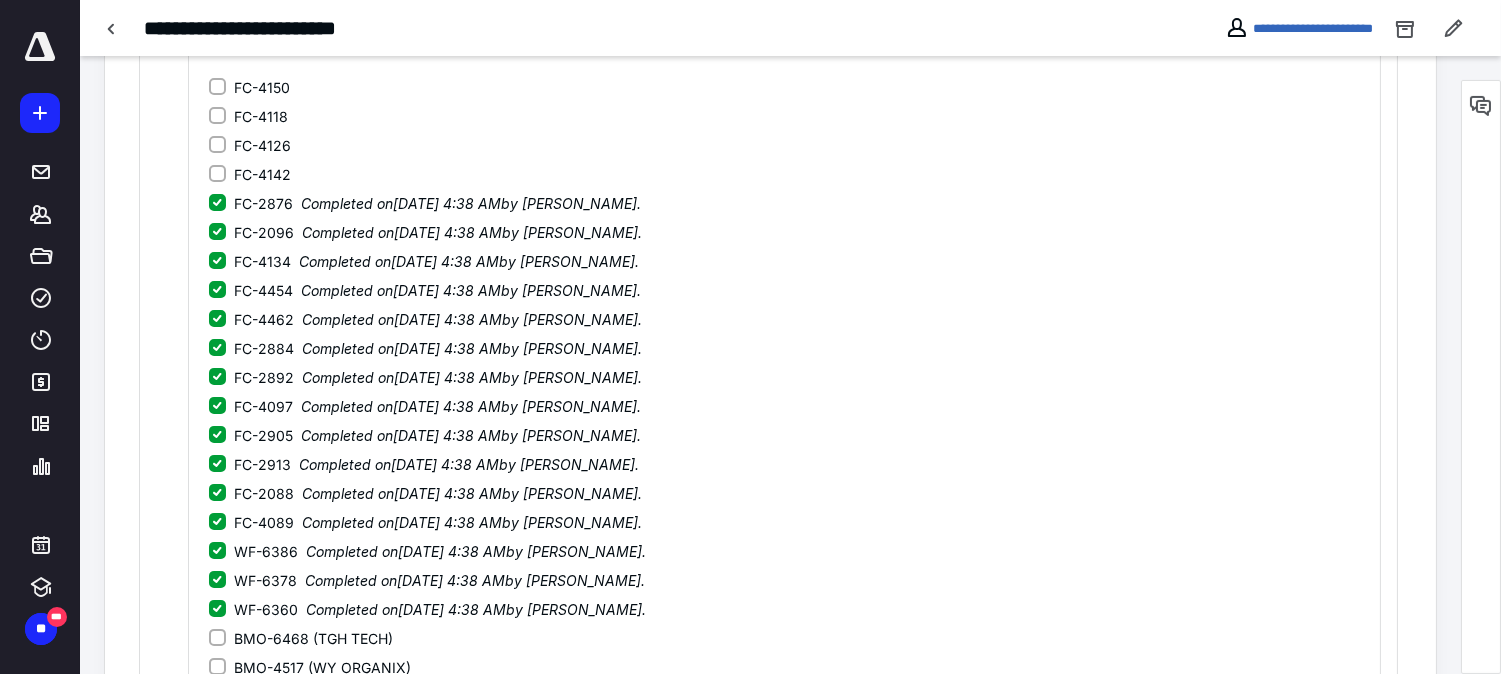 click 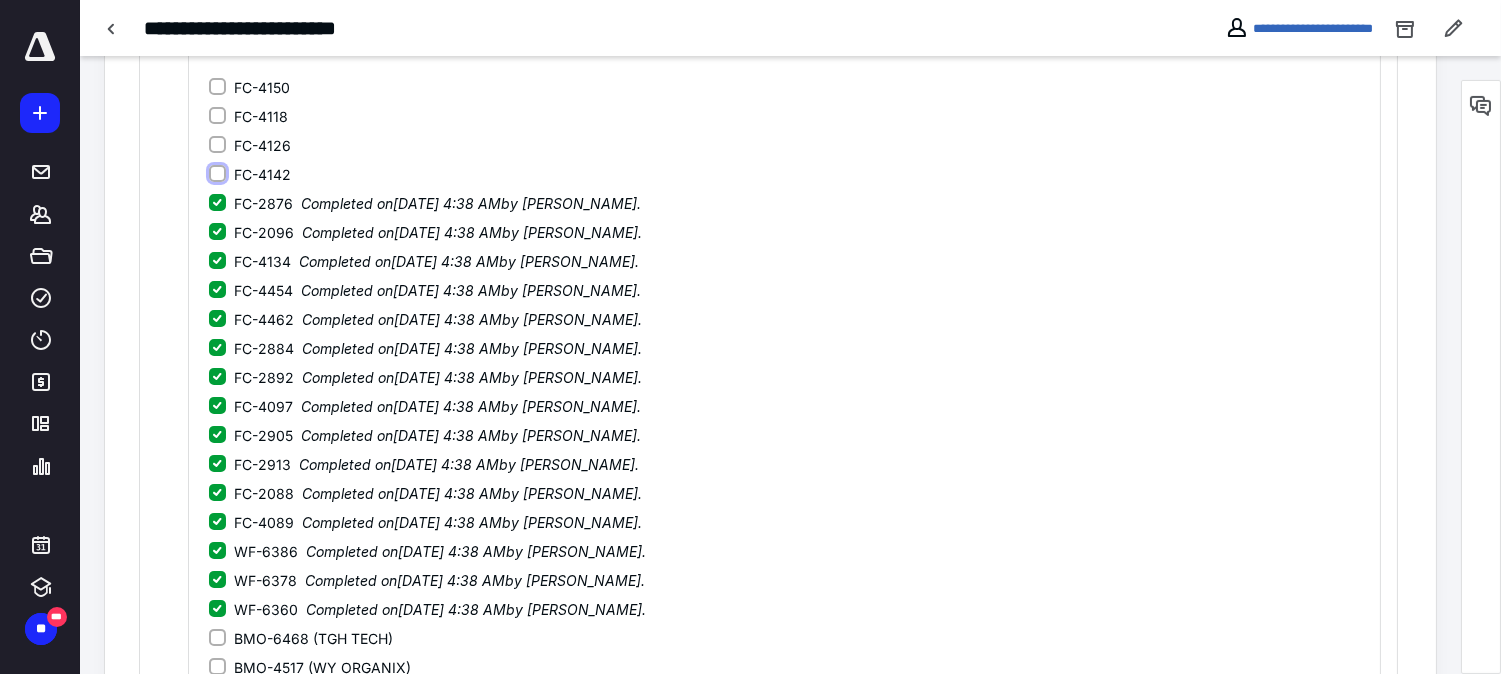 click on "FC-4142" at bounding box center [217, 174] 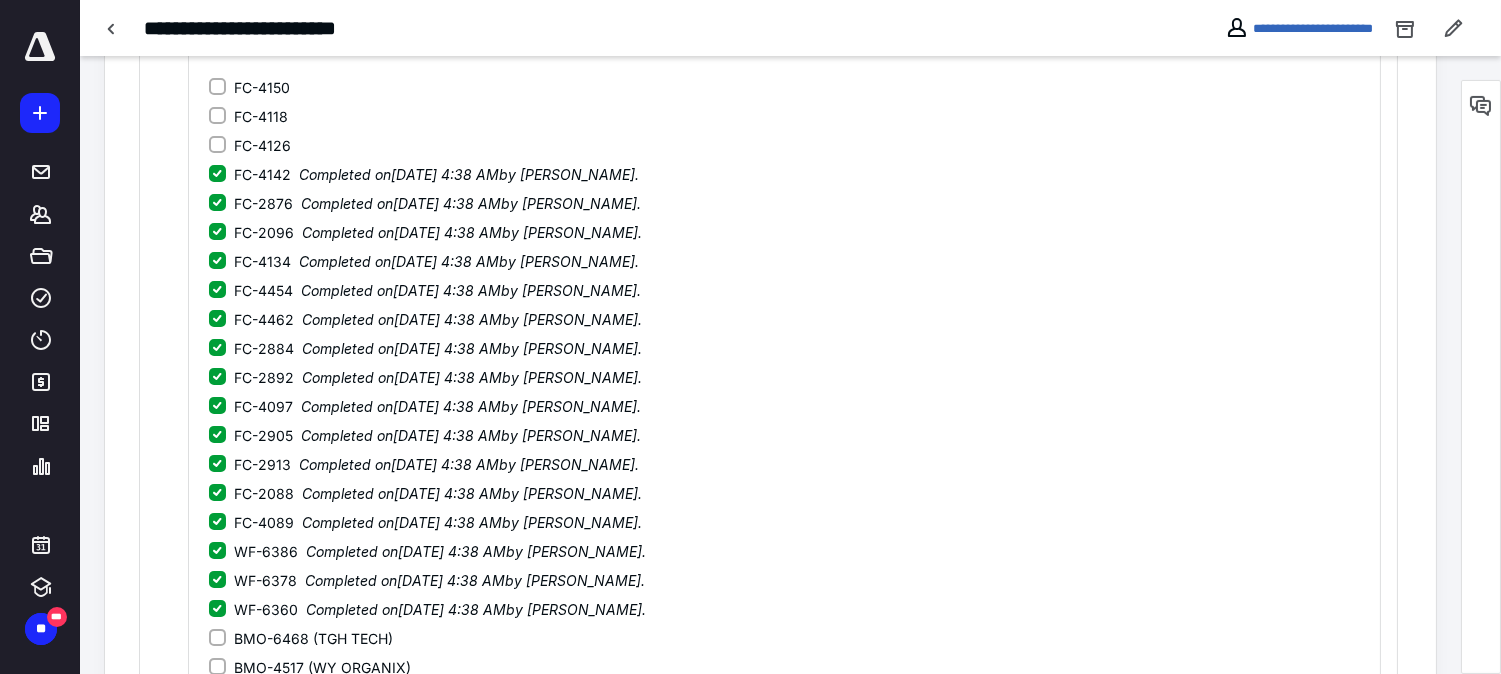 click 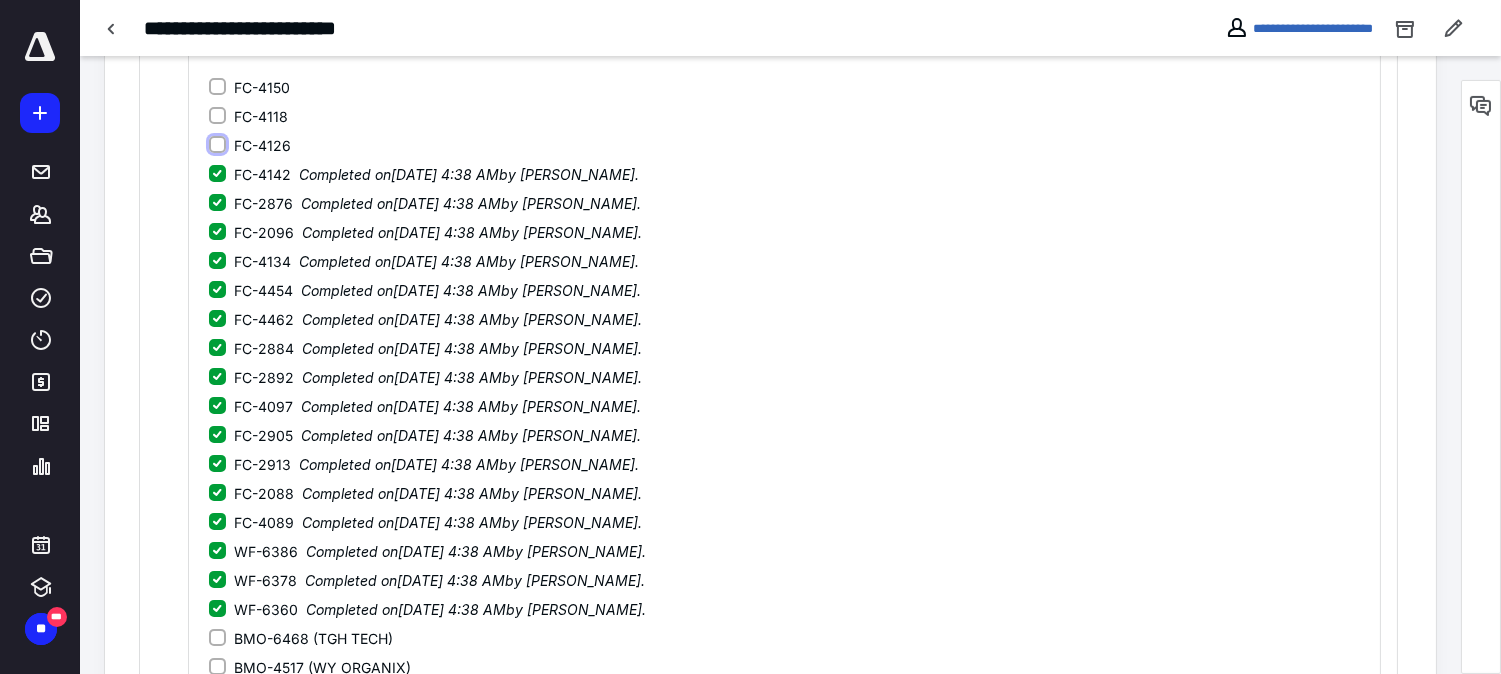 click on "FC-4126" at bounding box center [217, 145] 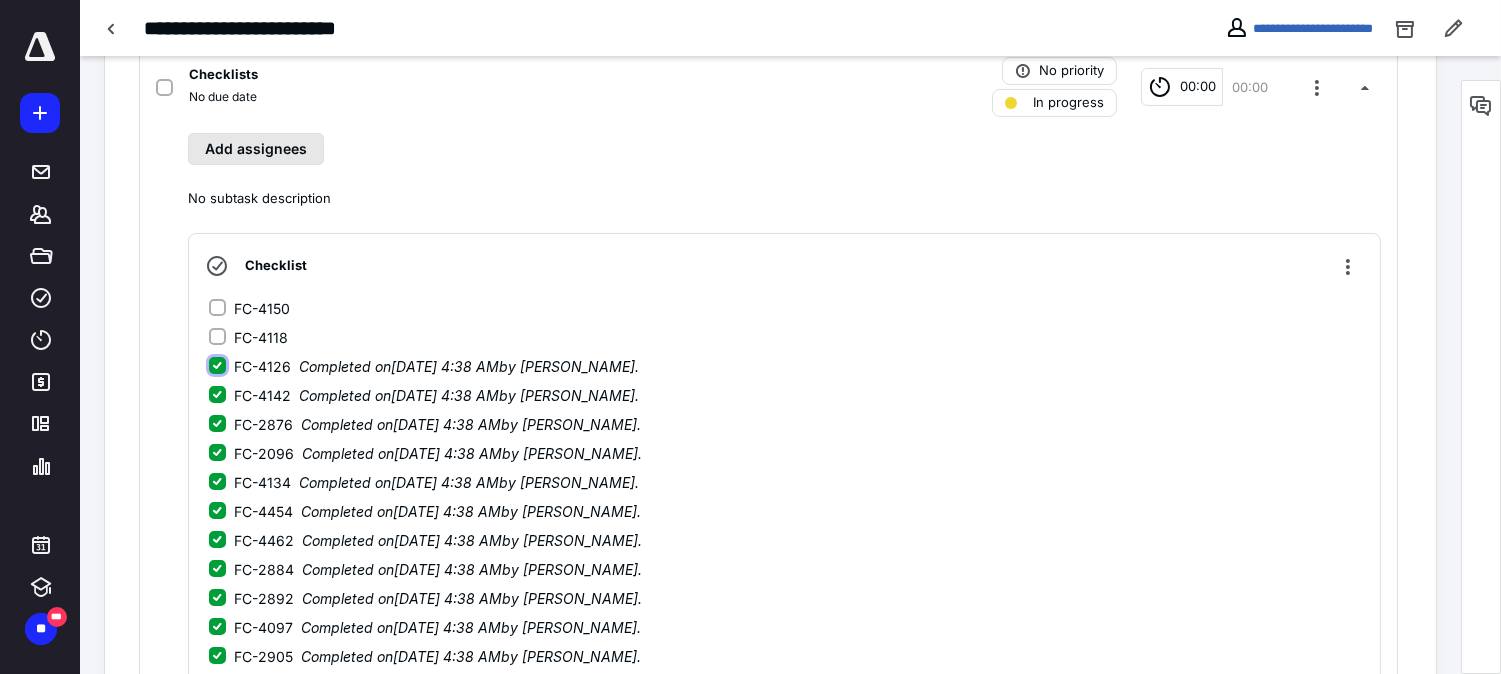 scroll, scrollTop: 623, scrollLeft: 0, axis: vertical 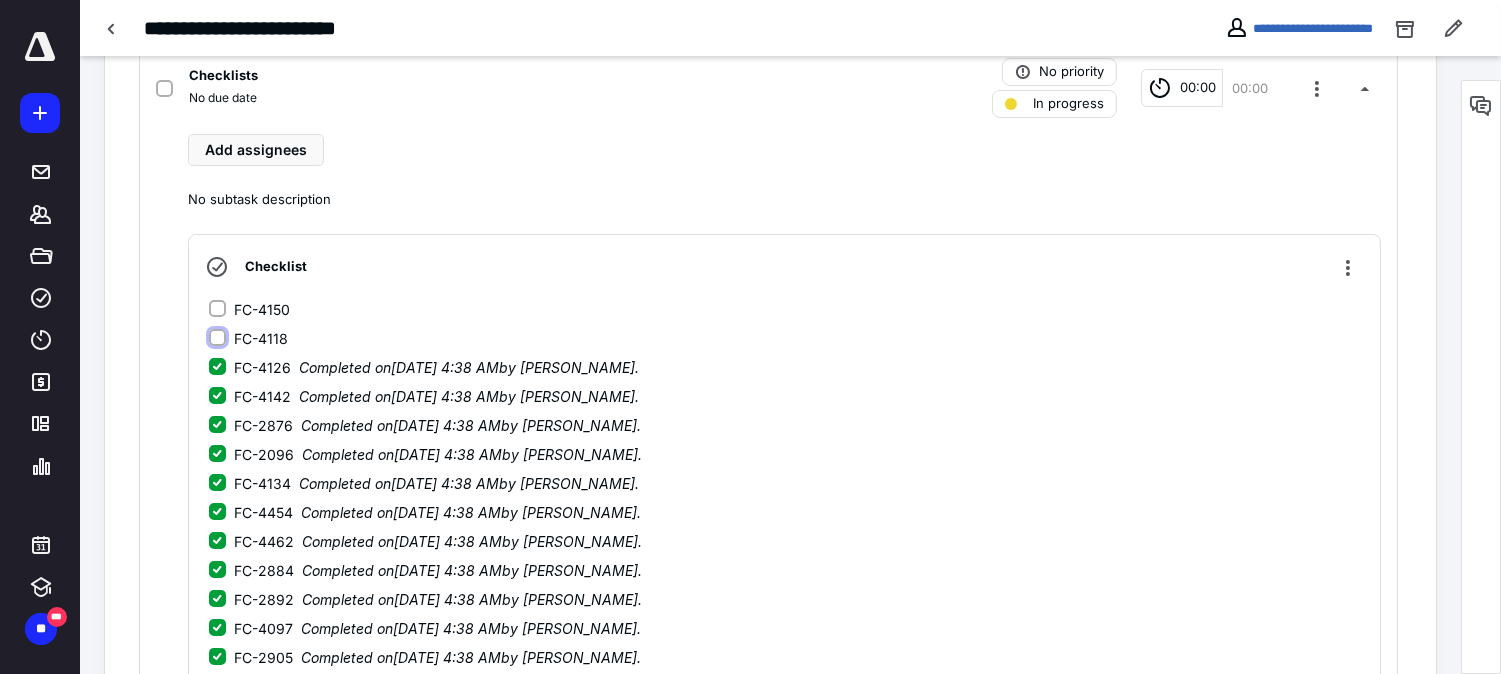 click on "FC-4118" at bounding box center (217, 338) 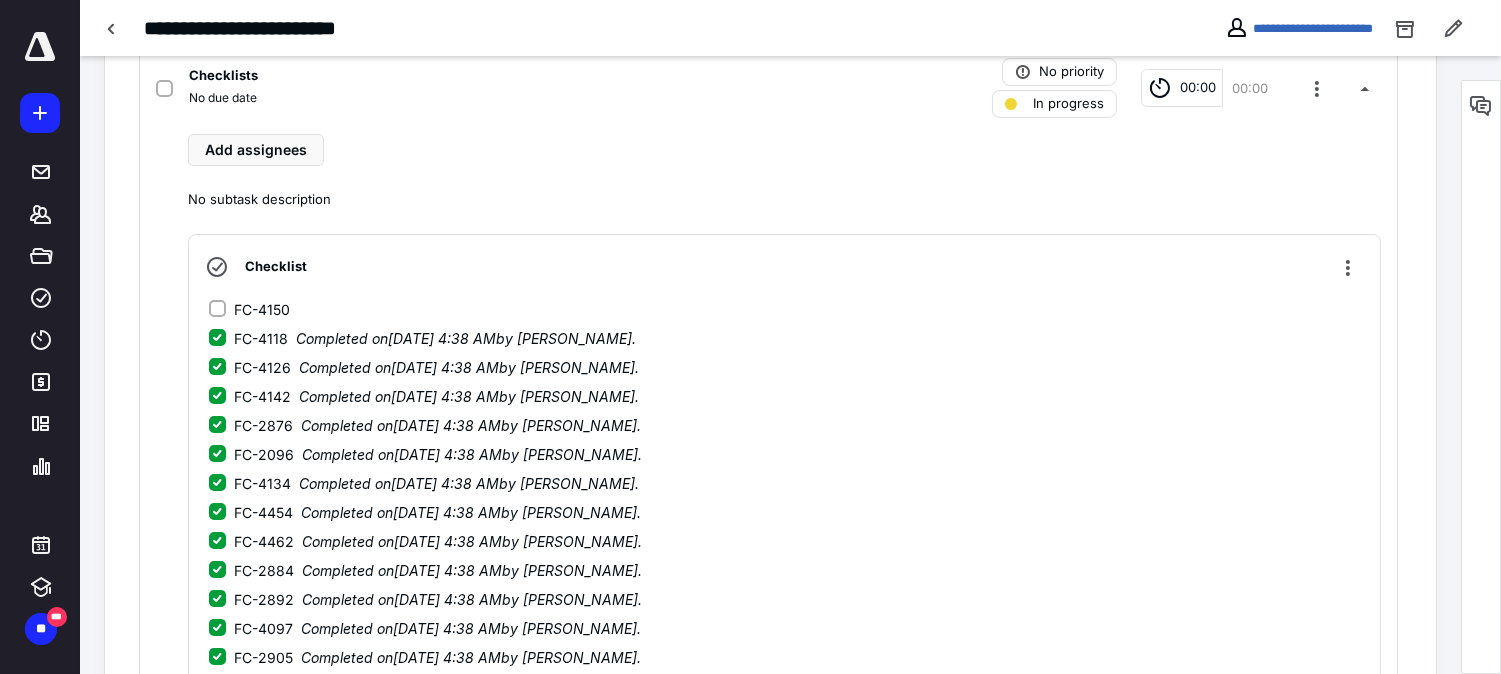 click 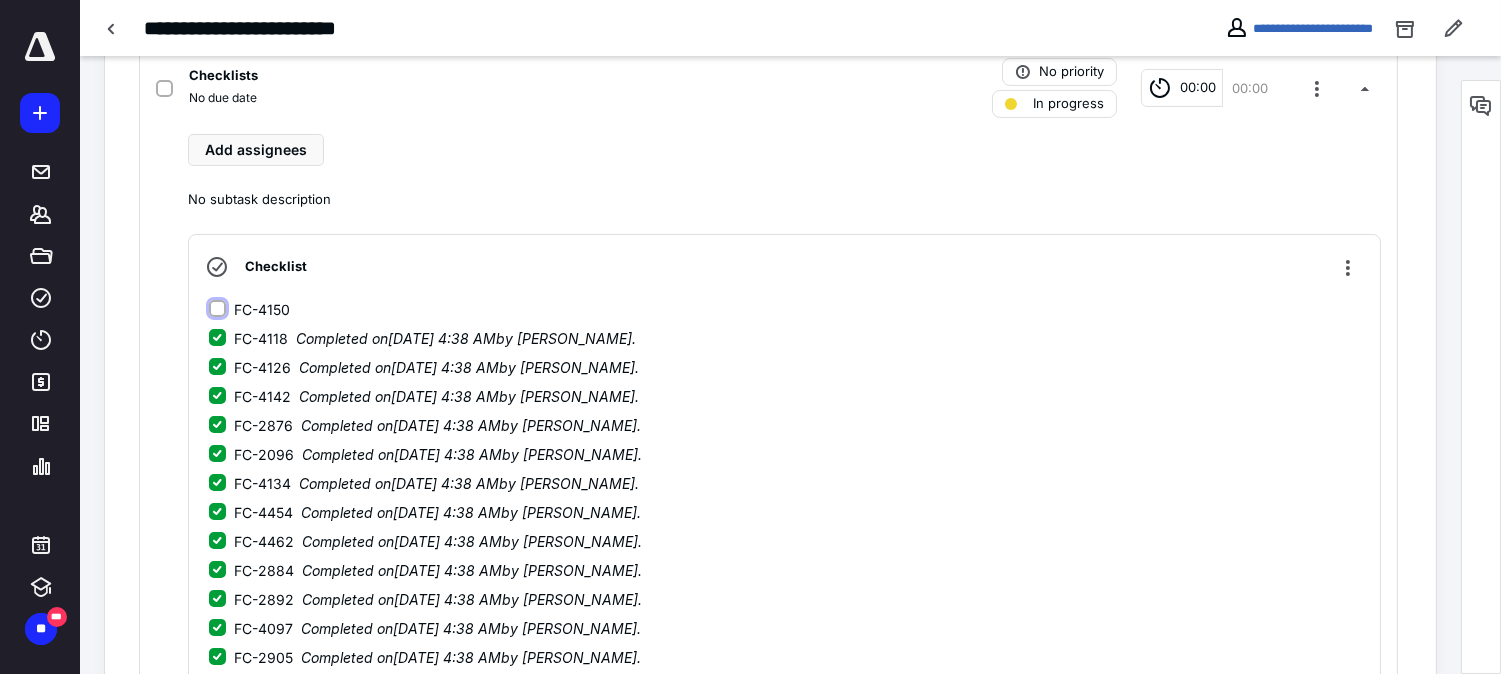 click on "FC-4150" at bounding box center [217, 309] 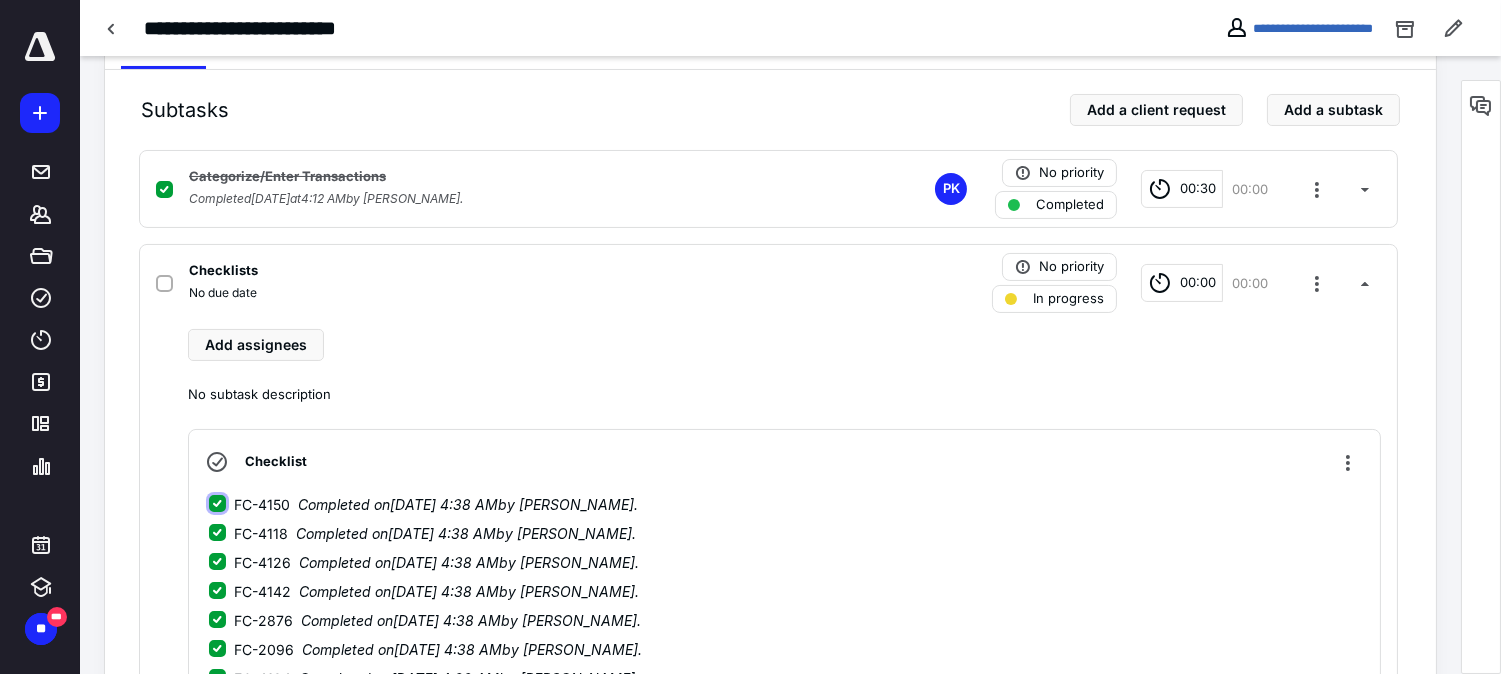 scroll, scrollTop: 401, scrollLeft: 0, axis: vertical 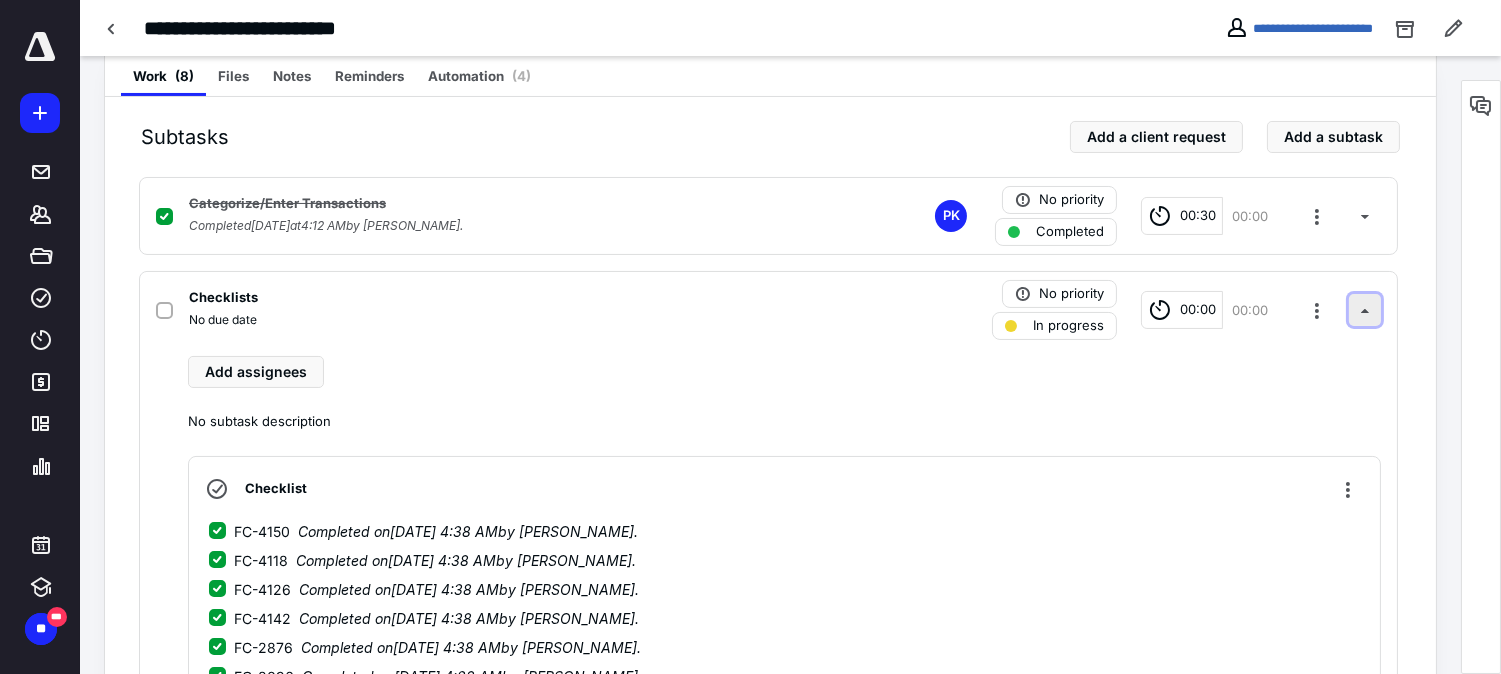 click at bounding box center (1365, 310) 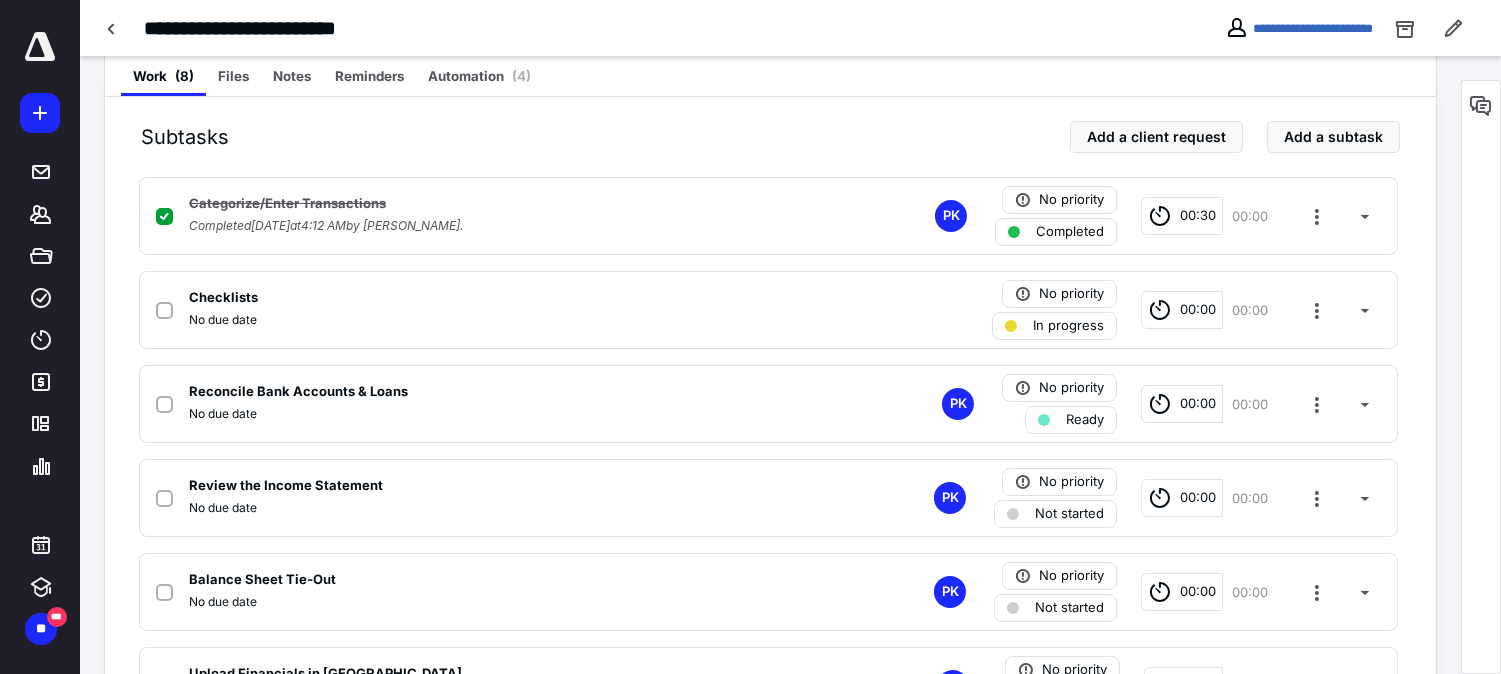 click on "No due date" at bounding box center (506, 320) 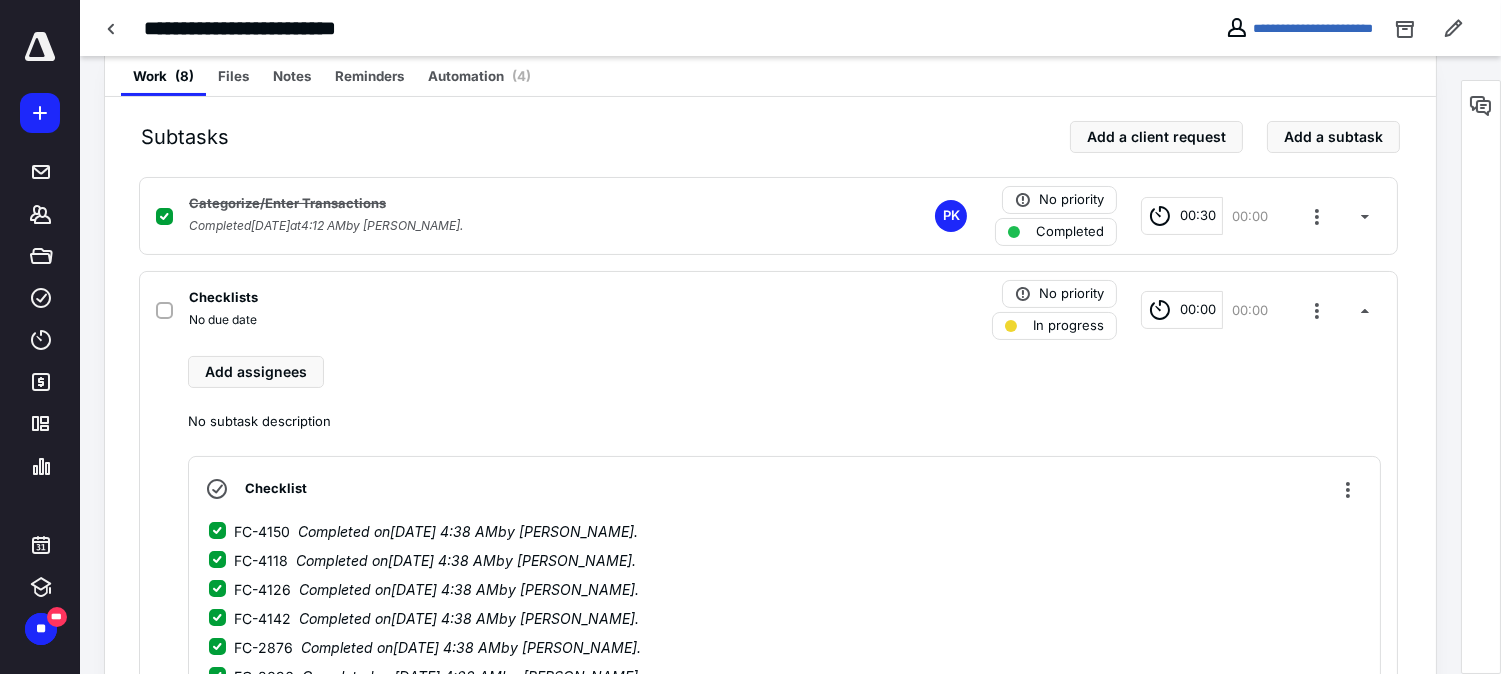 click on "Checklists" at bounding box center (506, 298) 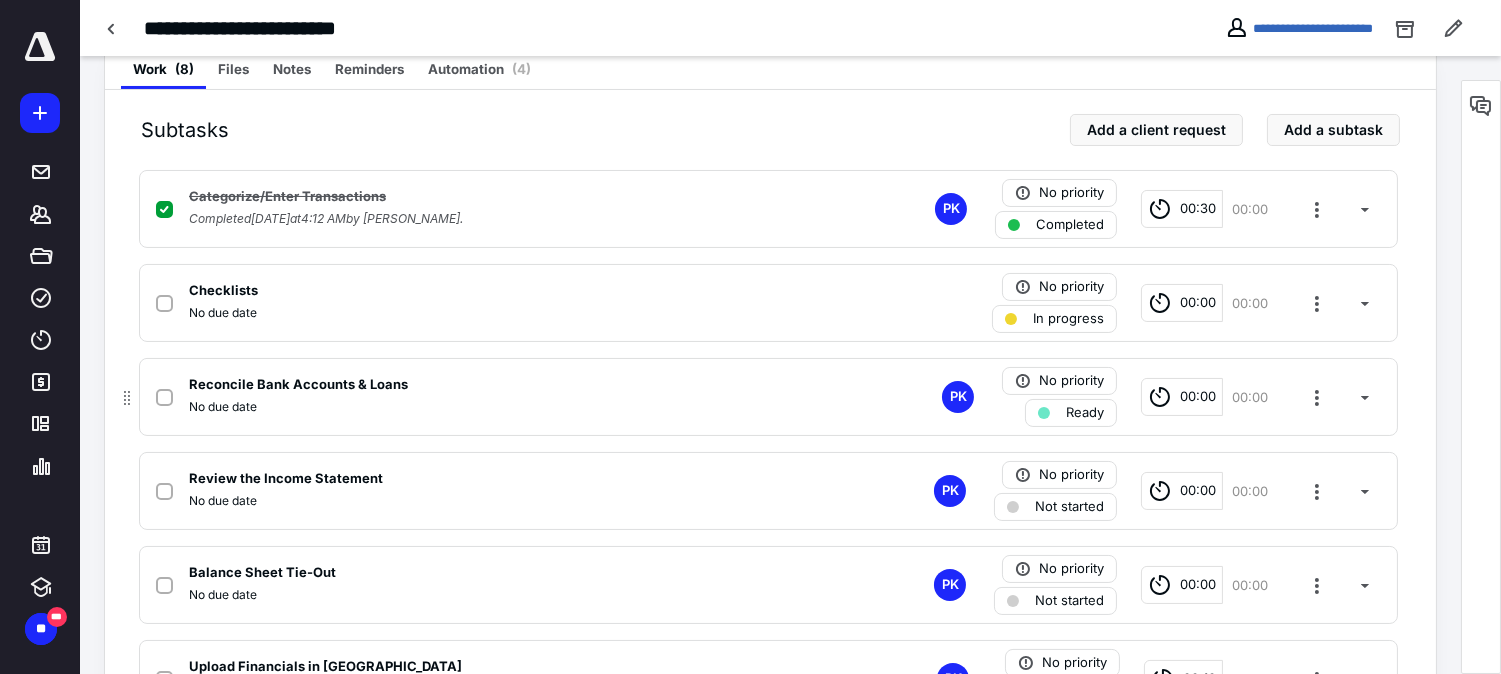 scroll, scrollTop: 401, scrollLeft: 0, axis: vertical 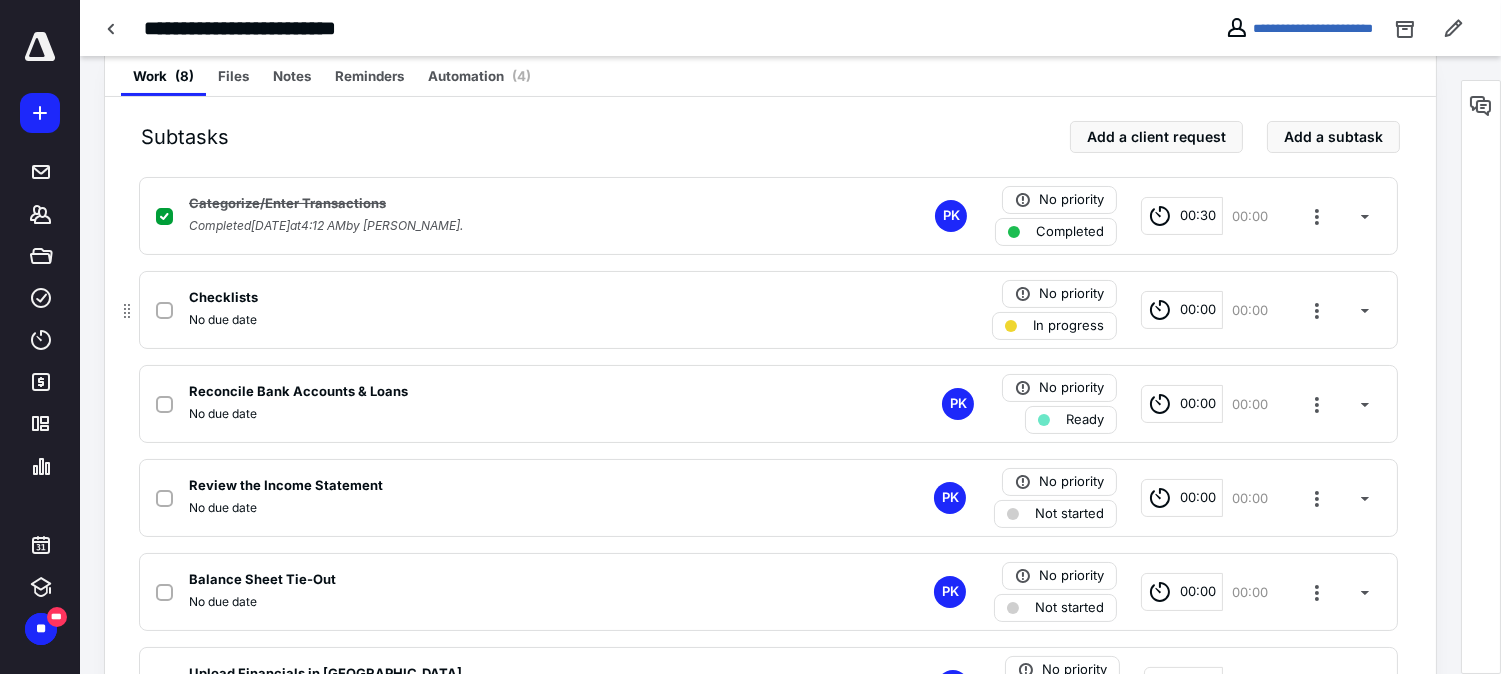 click on "No due date" at bounding box center [506, 320] 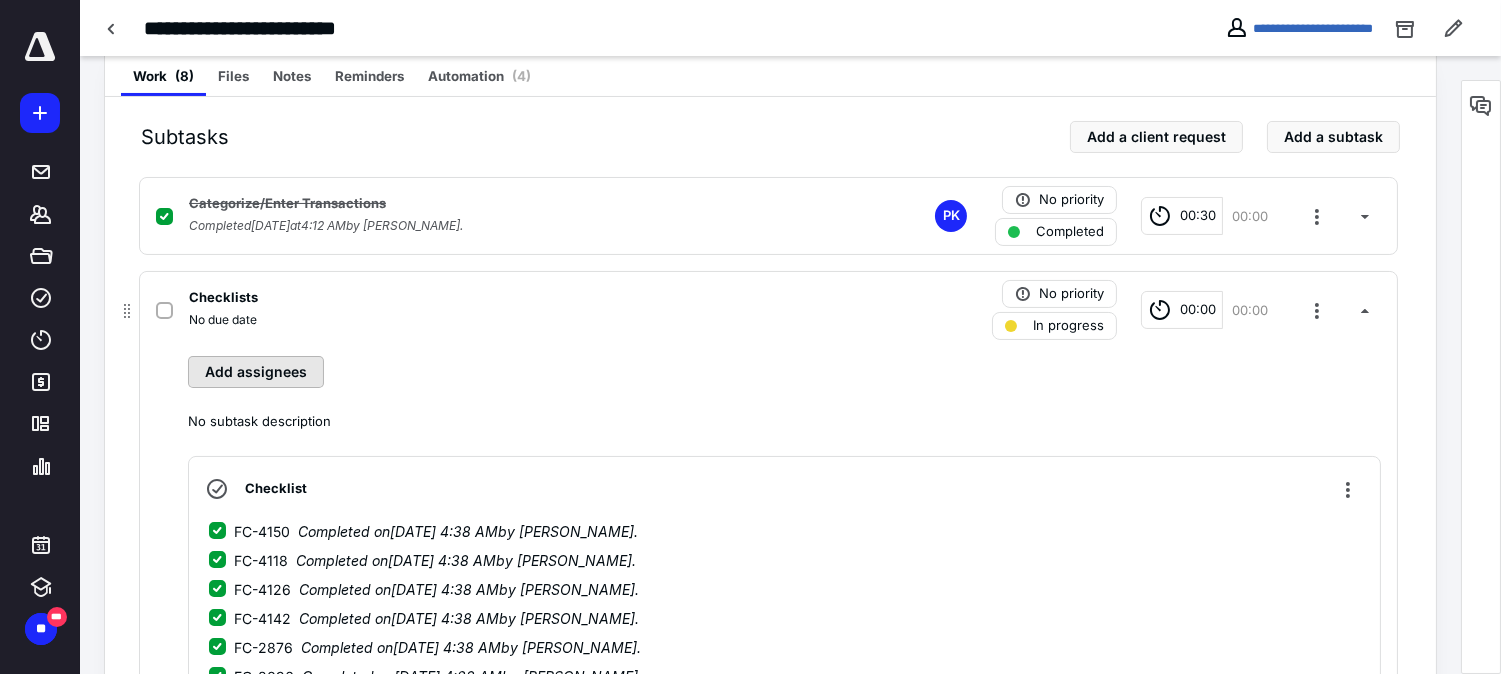 click on "Add assignees" at bounding box center (256, 372) 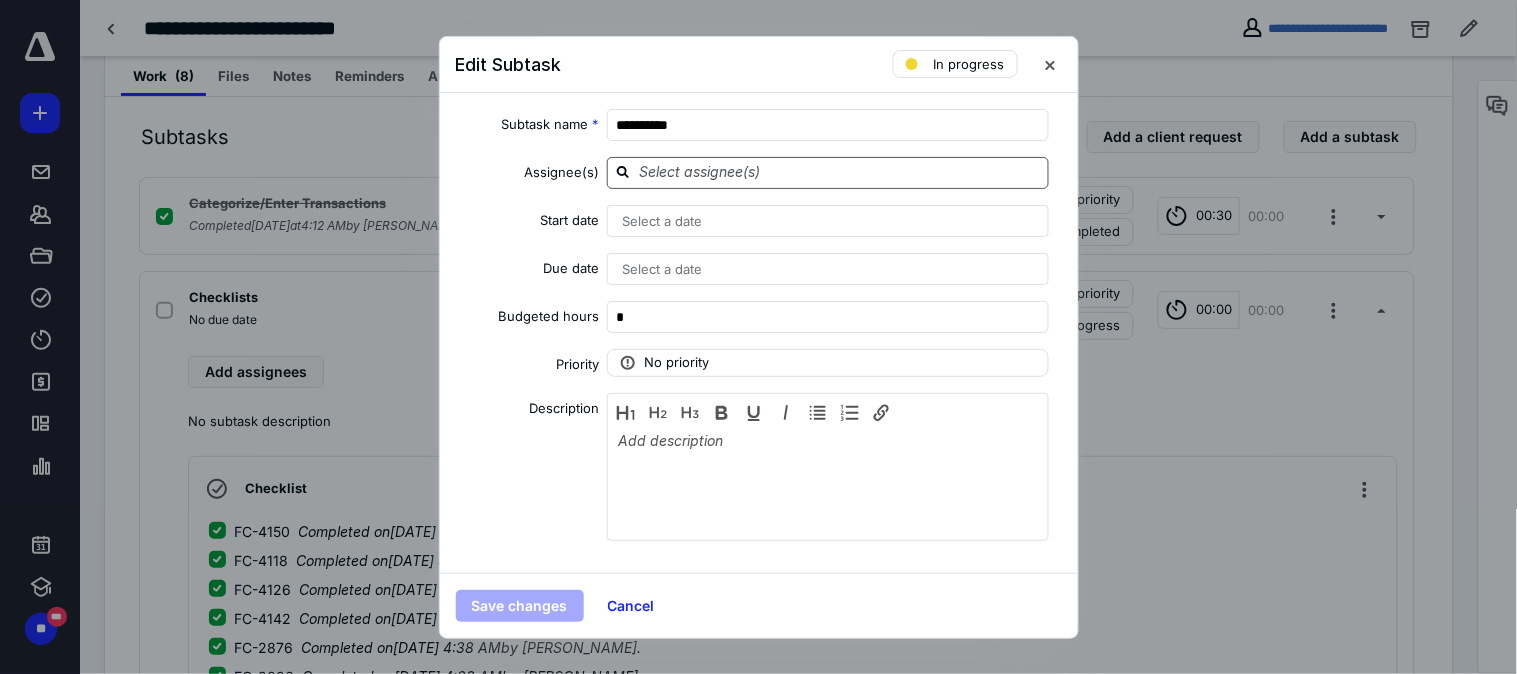 click at bounding box center [840, 172] 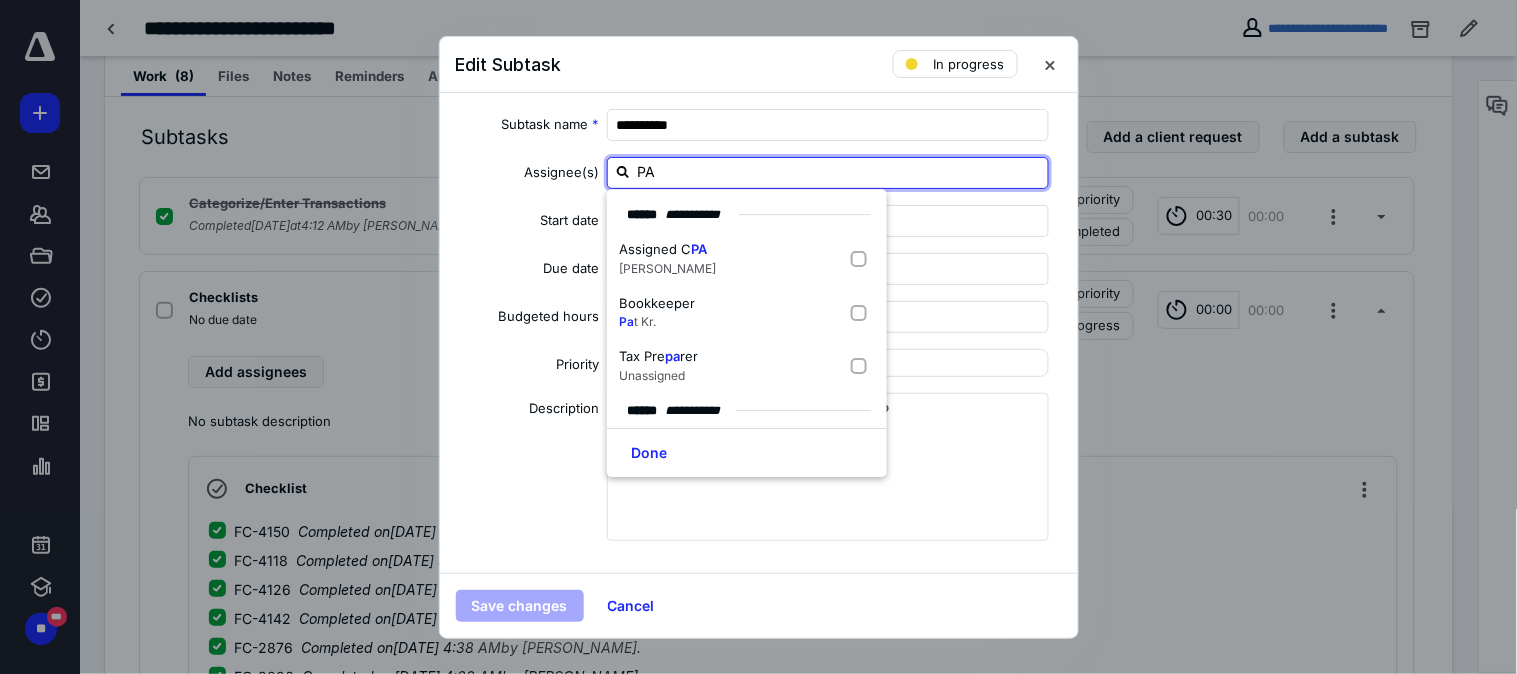 type on "PAT" 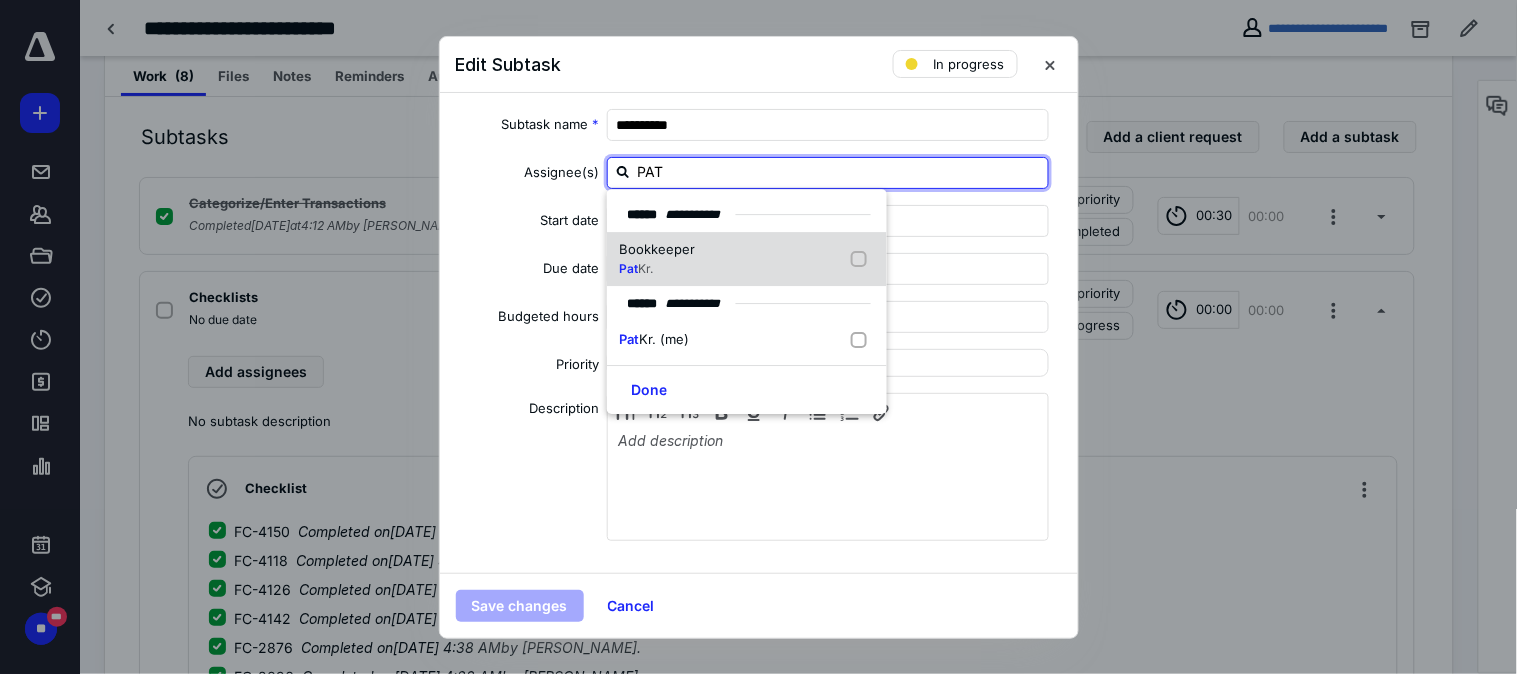 click at bounding box center [863, 260] 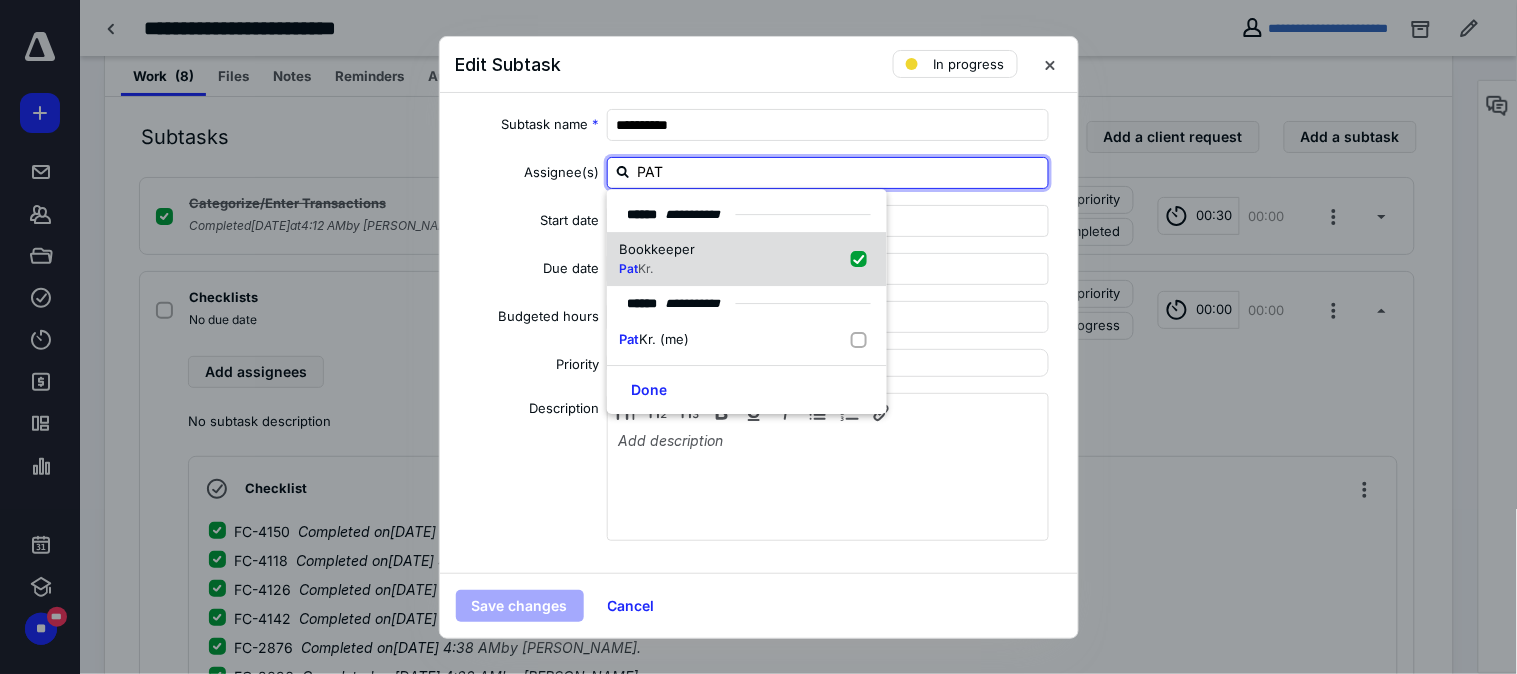 click at bounding box center (863, 260) 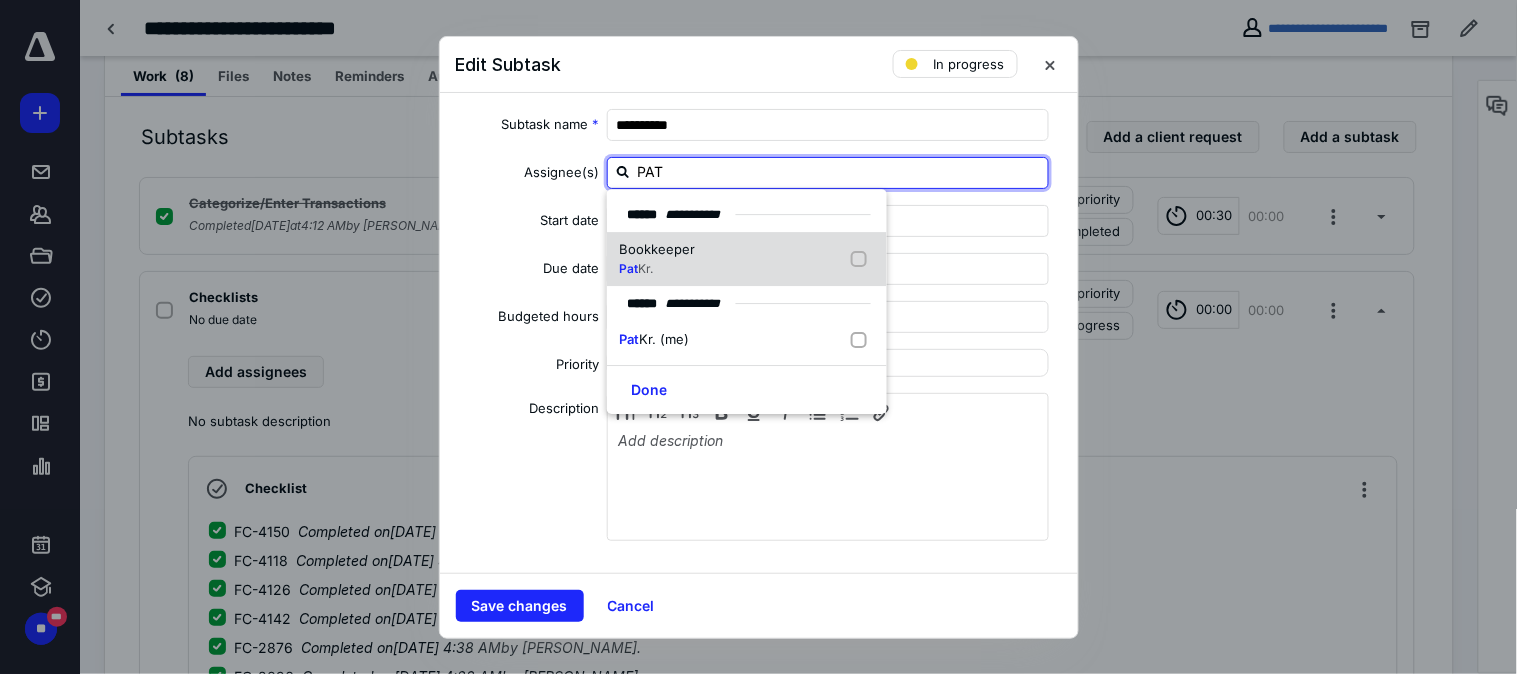 click at bounding box center (863, 260) 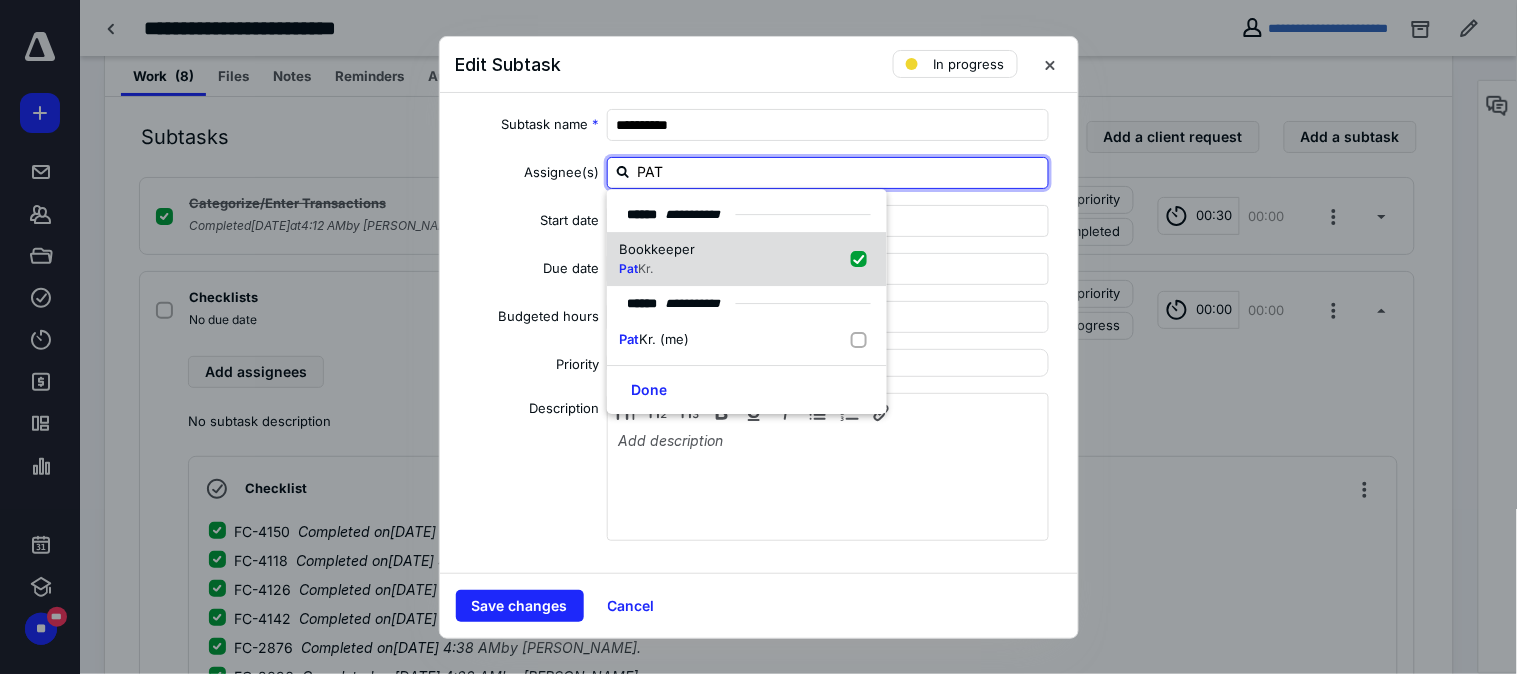 checkbox on "true" 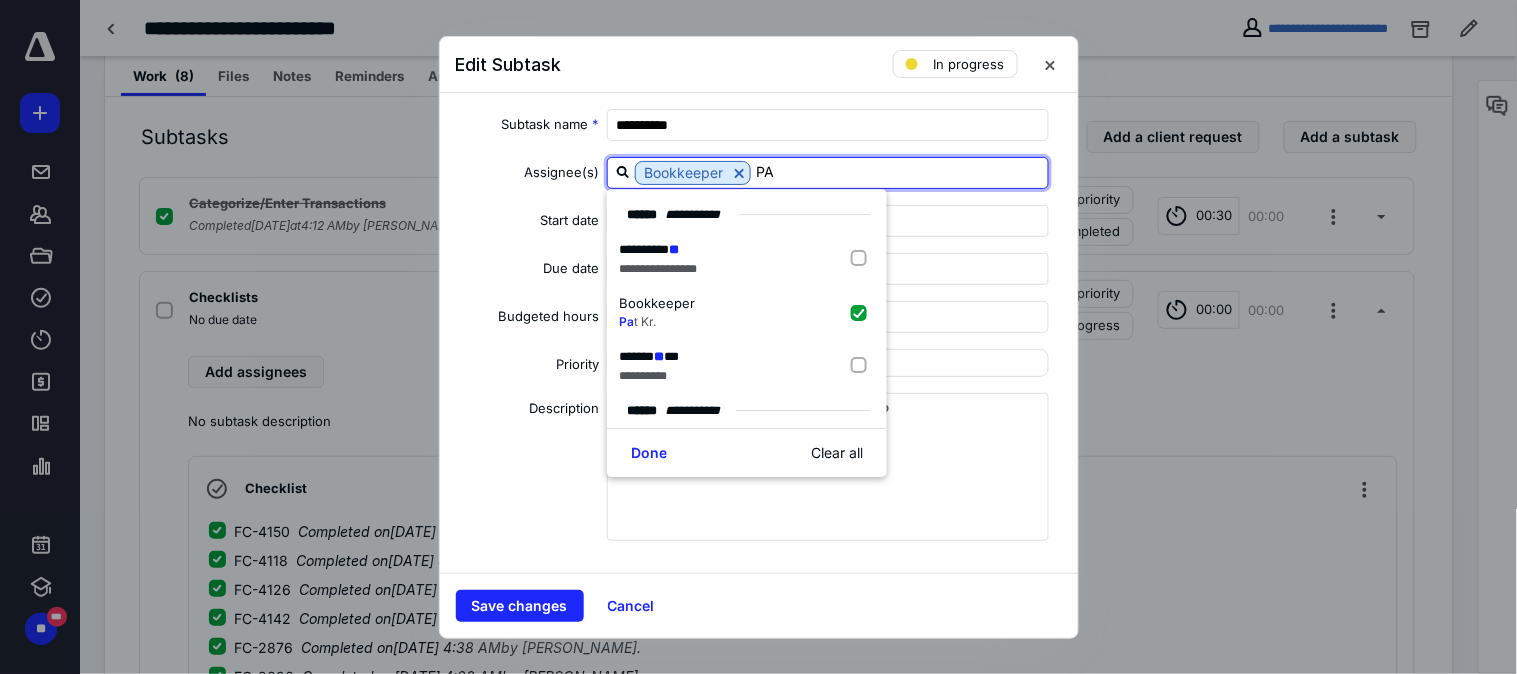 type on "P" 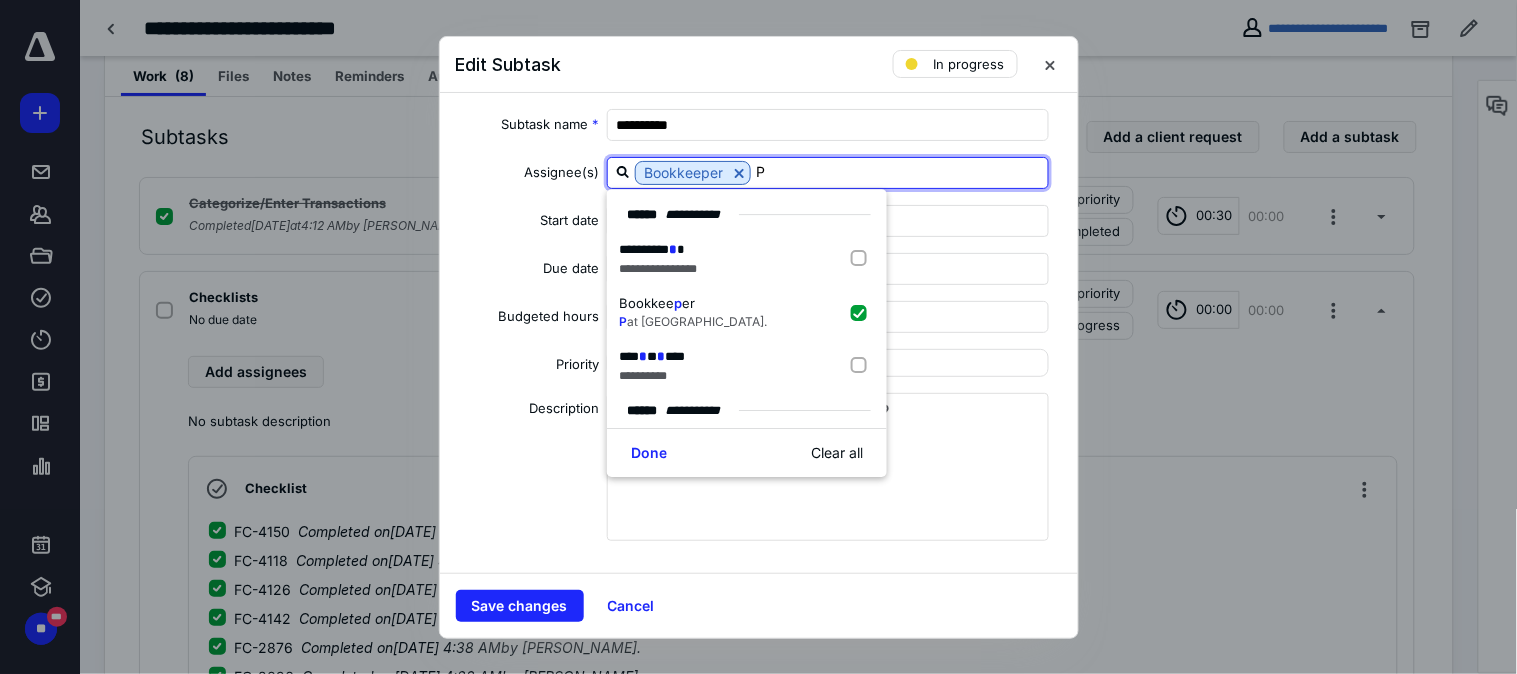type 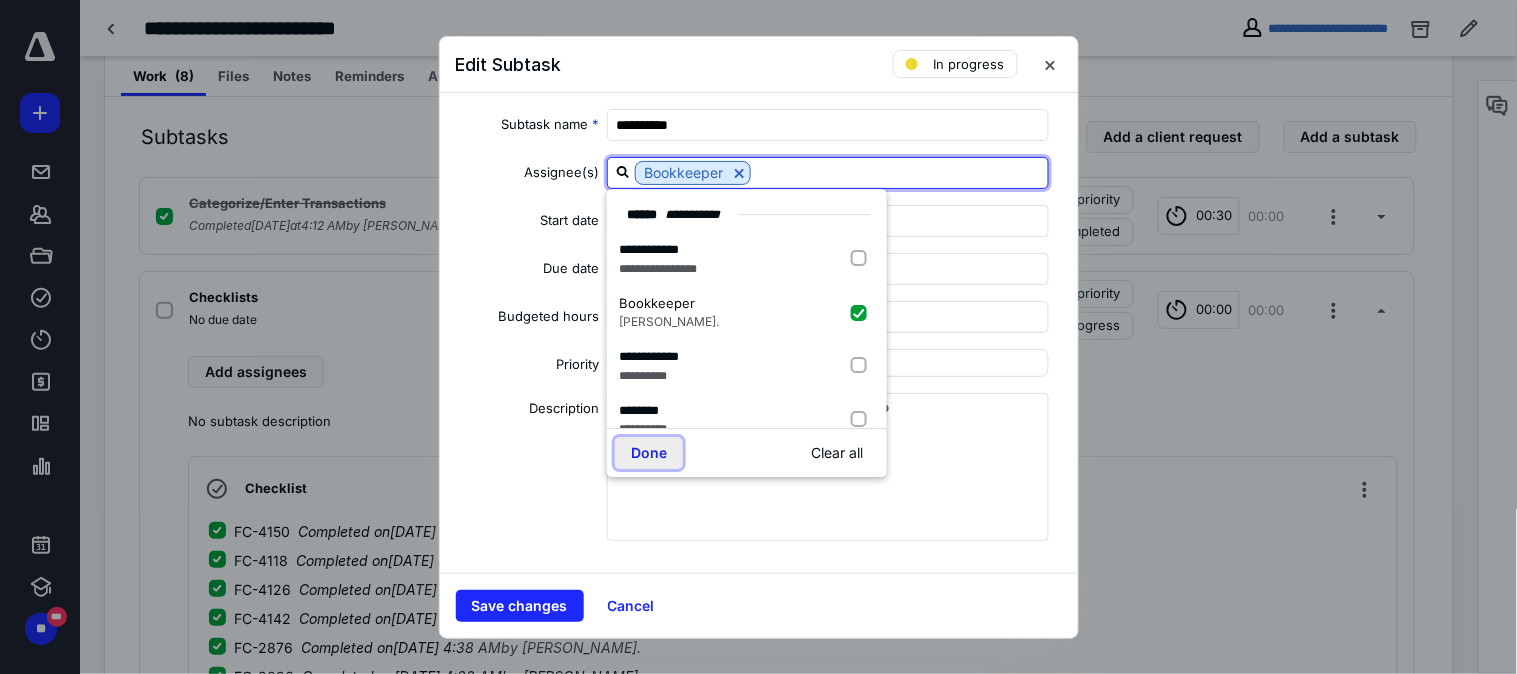 click on "Done" at bounding box center (649, 453) 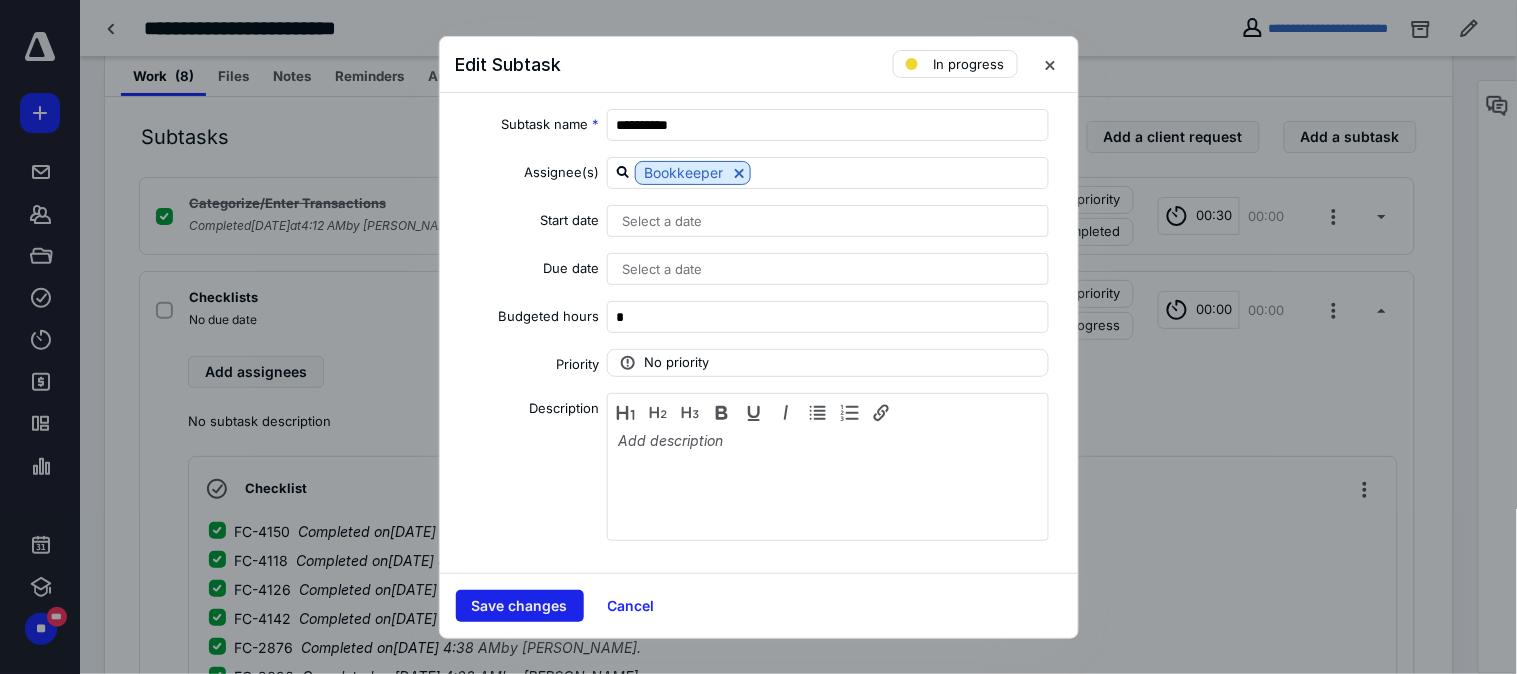 click on "Save changes" at bounding box center [520, 606] 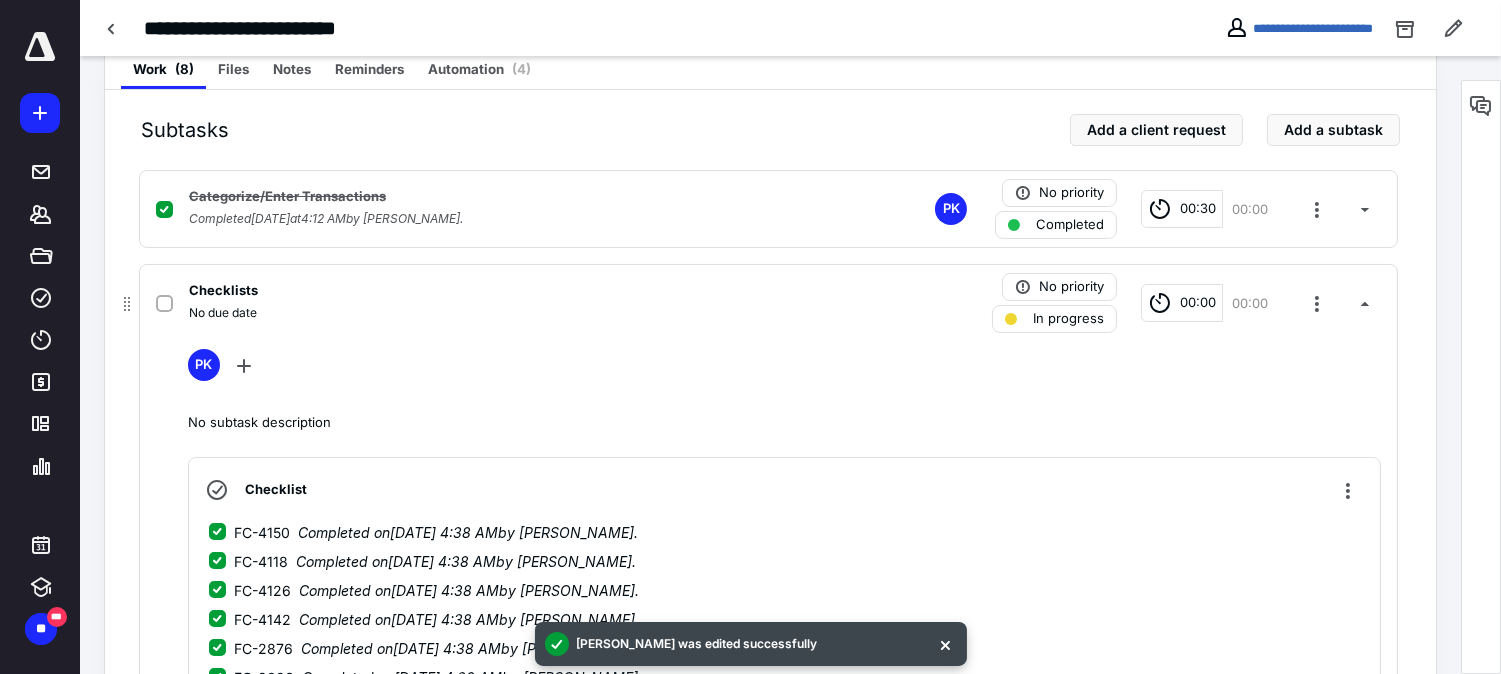 scroll, scrollTop: 401, scrollLeft: 0, axis: vertical 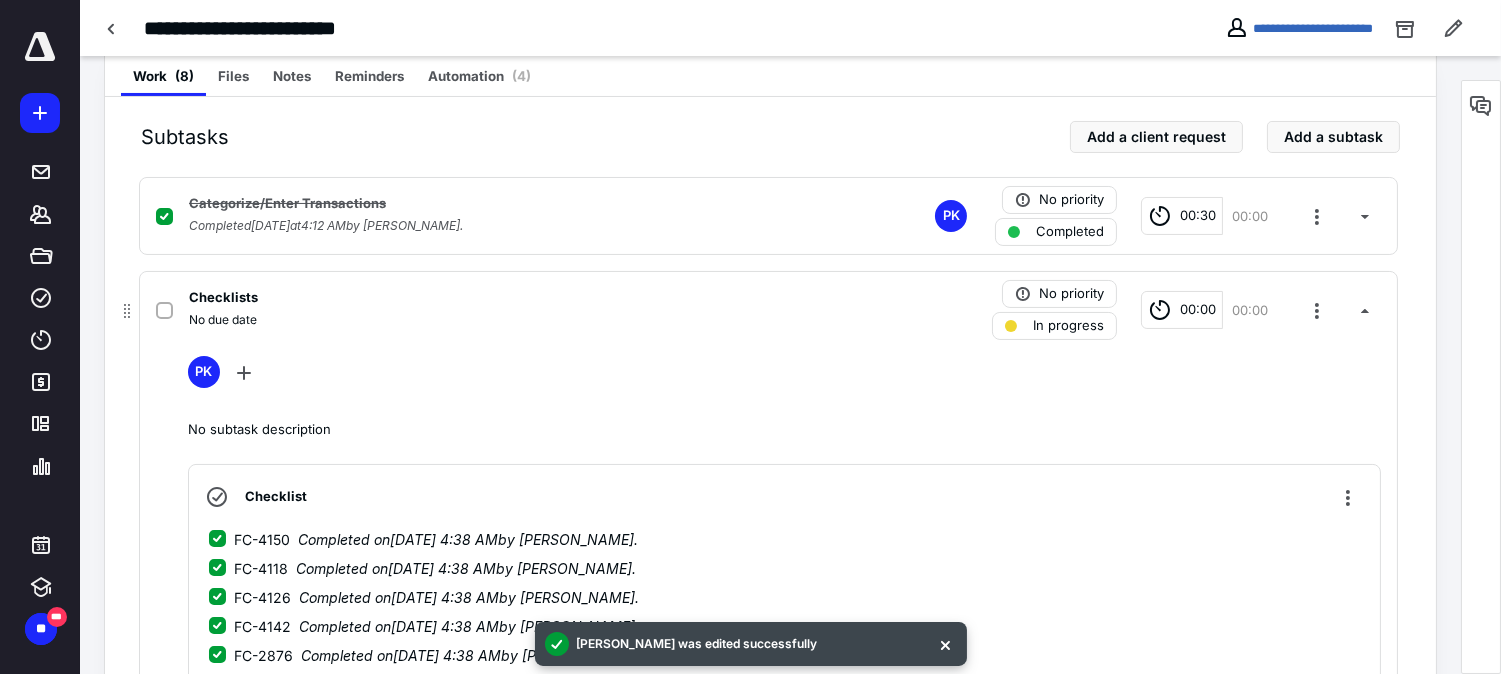 click on "No due date" at bounding box center [506, 320] 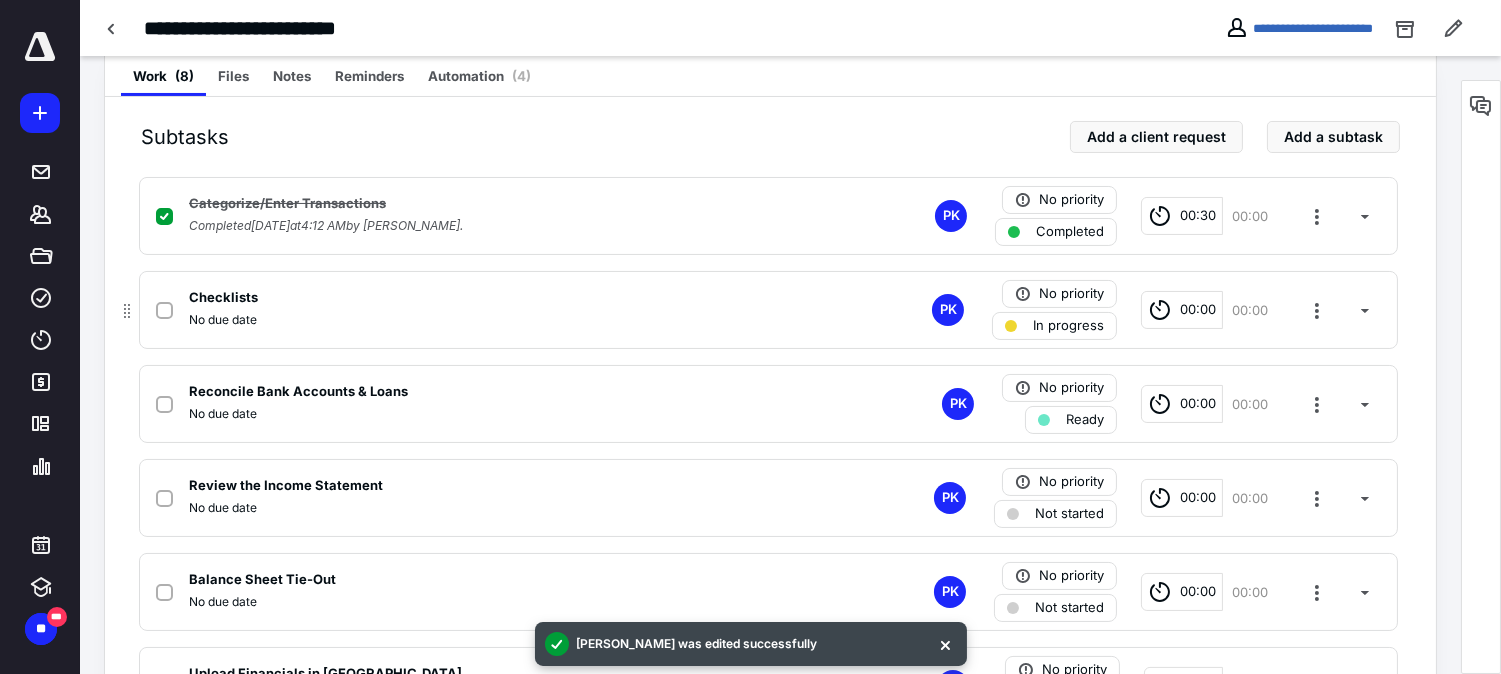 click on "No due date" at bounding box center (506, 320) 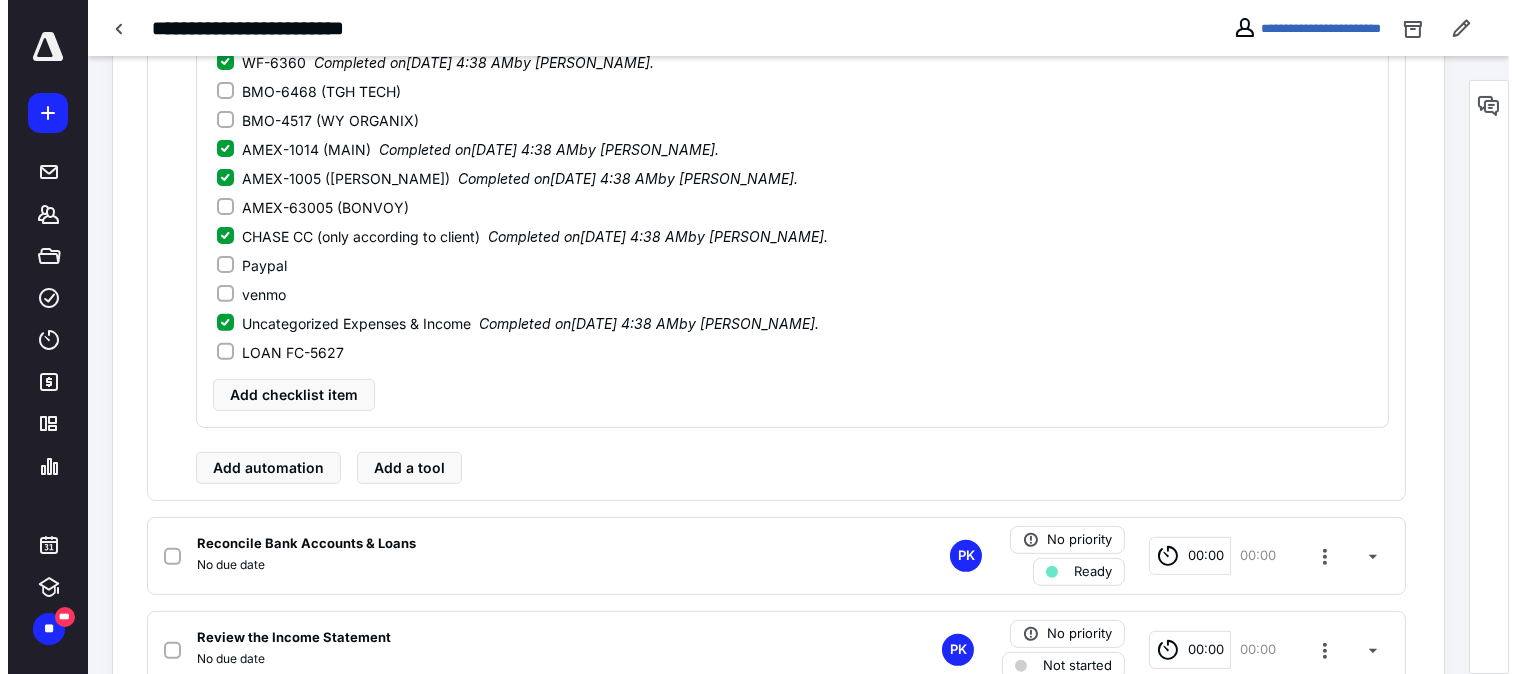 scroll, scrollTop: 1401, scrollLeft: 0, axis: vertical 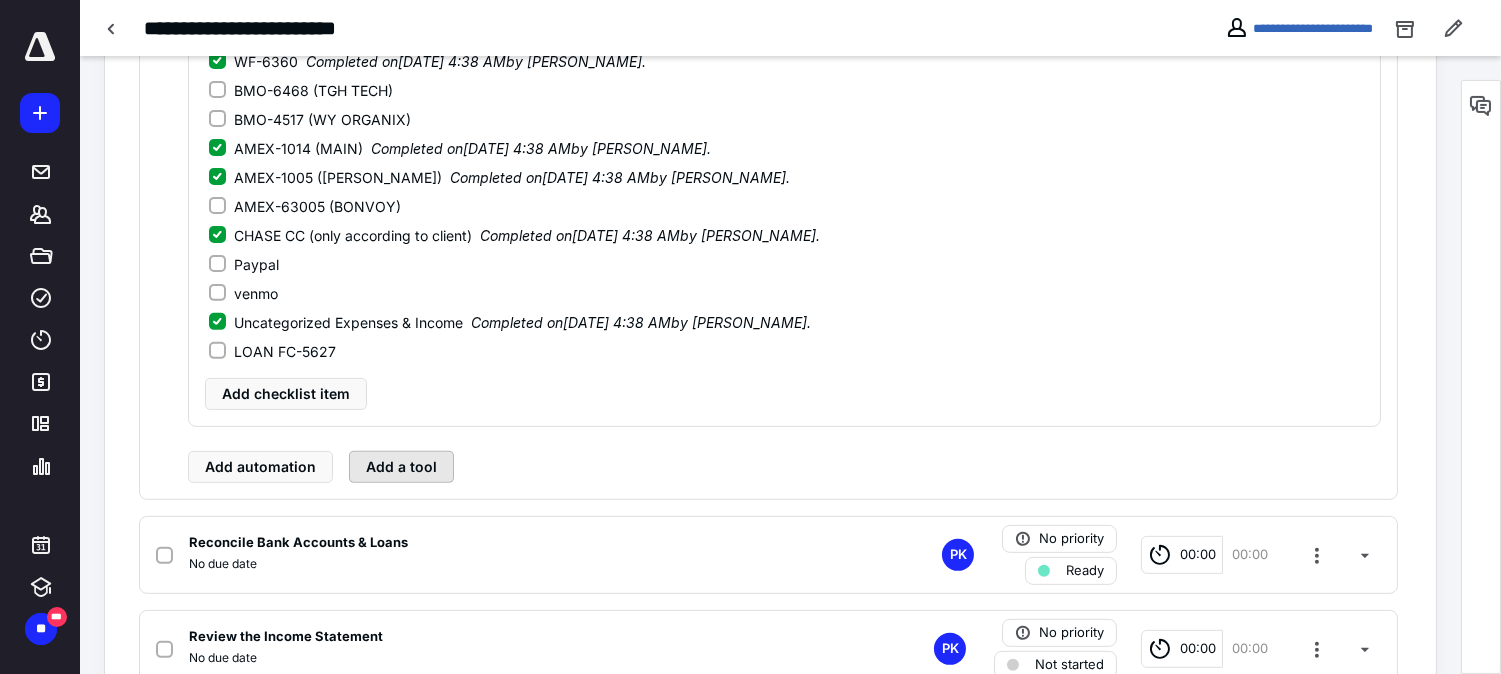 click on "Add a tool" at bounding box center [401, 467] 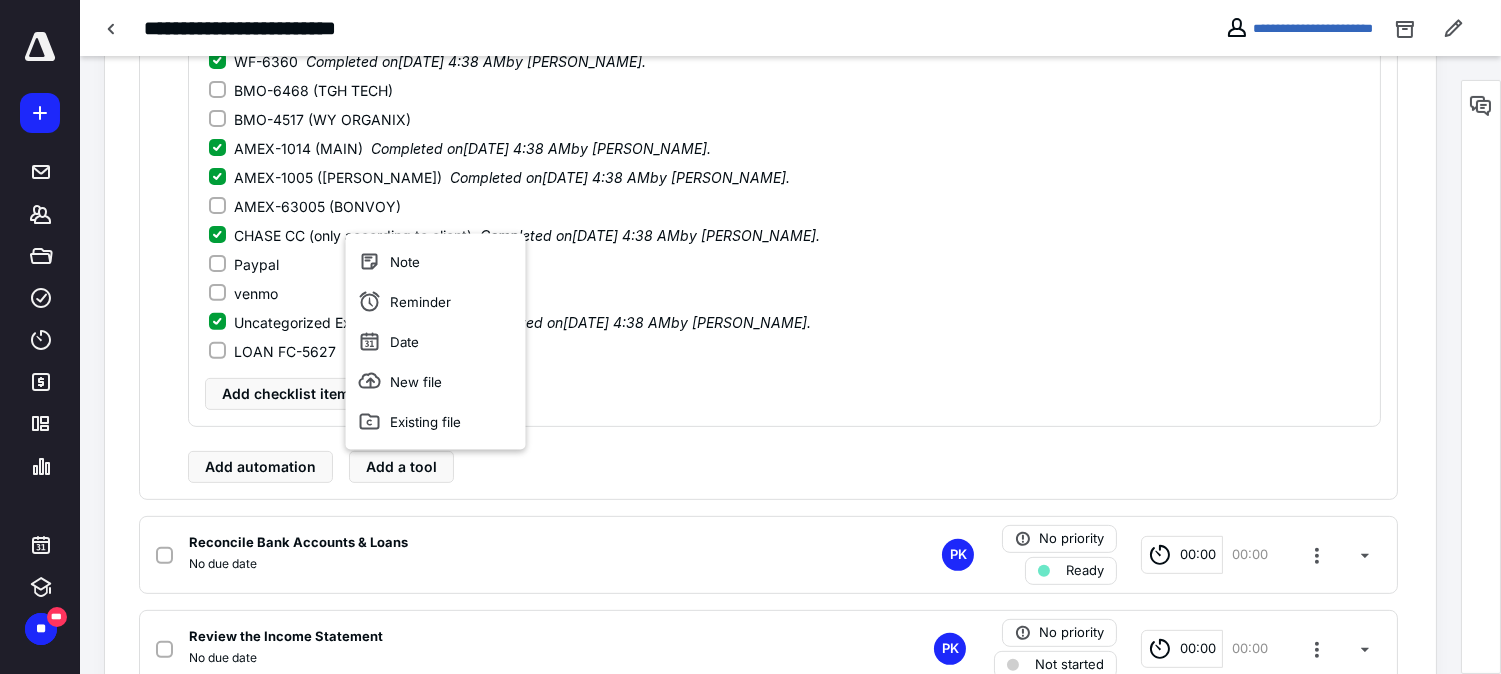 click on "FC-4150 Completed on  [DATE] 4:38 AM  by   [PERSON_NAME]. FC-4118 Completed on  [DATE] 4:38 AM  by   [PERSON_NAME]. FC-4126 Completed on  [DATE] 4:38 AM  by   [PERSON_NAME]. FC-4142 Completed on  [DATE] 4:38 AM  by   [PERSON_NAME]. FC-2876 Completed on  [DATE] 4:38 AM  by   [PERSON_NAME]. FC-2096 Completed on  [DATE] 4:38 AM  by   [PERSON_NAME]. FC-4134 Completed on  [DATE] 4:38 AM  by   [PERSON_NAME]. FC-4454 Completed on  [DATE] 4:38 AM  by   [PERSON_NAME]. FC-4462 Completed on  [DATE] 4:38 AM  by   [PERSON_NAME]. FC-2884 Completed on  [DATE] 4:38 AM  by   [PERSON_NAME]. FC-2892 Completed on  [DATE] 4:38 AM  by   [PERSON_NAME]. FC-4097 Completed on  [DATE] 4:38 AM  by   [PERSON_NAME]. FC-2905 Completed on  [DATE] 4:38 AM  by   [PERSON_NAME]. FC-2913 Completed on  [DATE] 4:38 AM  by   [PERSON_NAME]. FC-2088 Completed on  [DATE] 4:38 AM  by   [PERSON_NAME]. FC-4089 Completed on  [DATE] 4:38 AM  by   [PERSON_NAME]. WF-6386 Completed on  [DATE] 4:38 AM  by   [PERSON_NAME]. WF-6378 Completed on  [DATE] 4:38 AM  by   [PERSON_NAME]. WF-6360 Completed on   by    by" at bounding box center [786, -55] 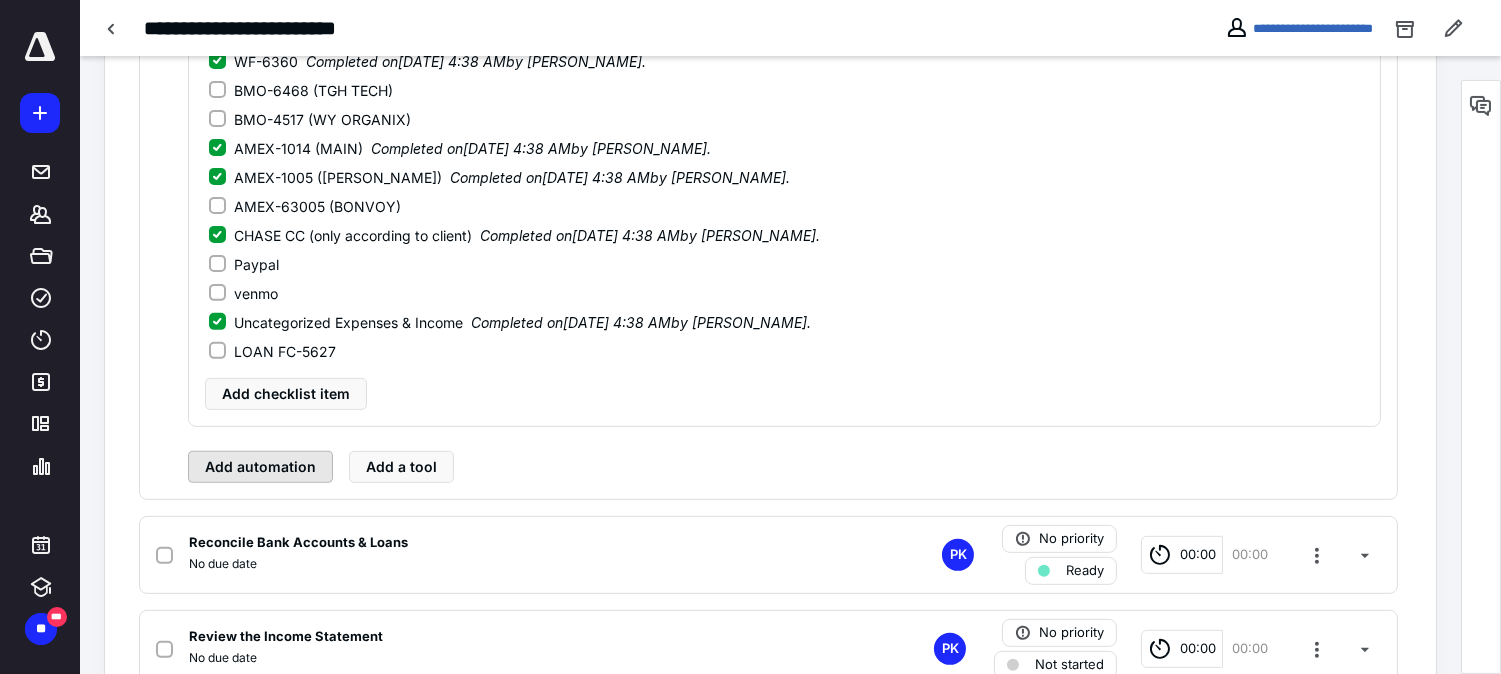 click on "Add automation" at bounding box center (260, 467) 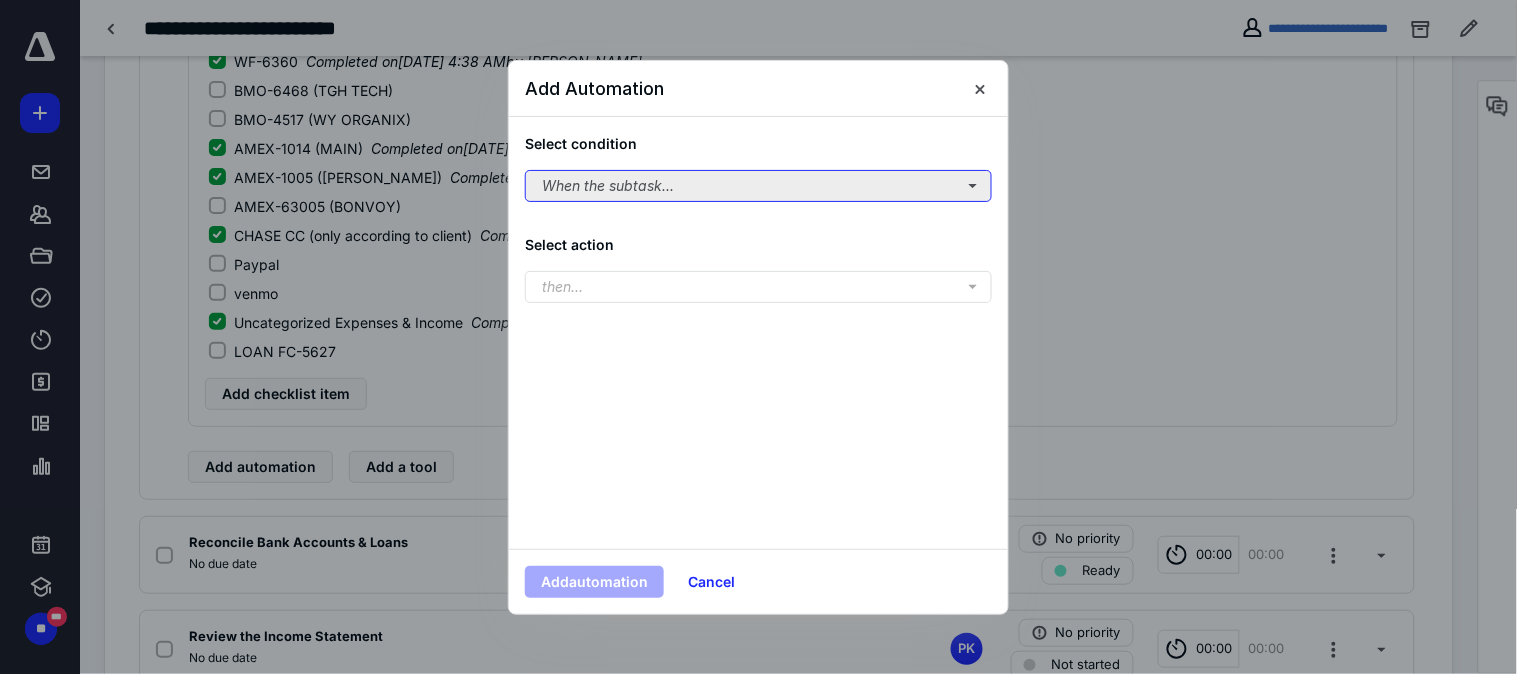 click on "When the subtask..." at bounding box center [758, 186] 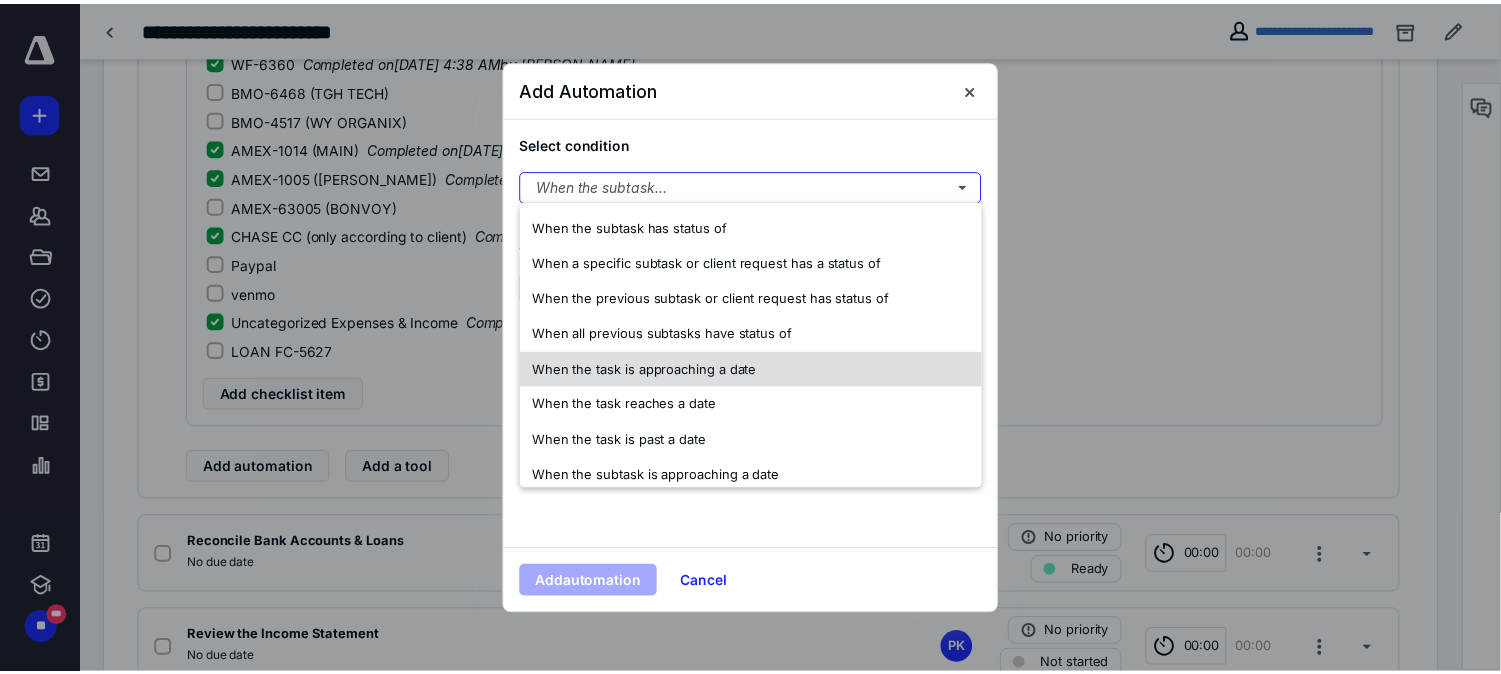 scroll, scrollTop: 0, scrollLeft: 0, axis: both 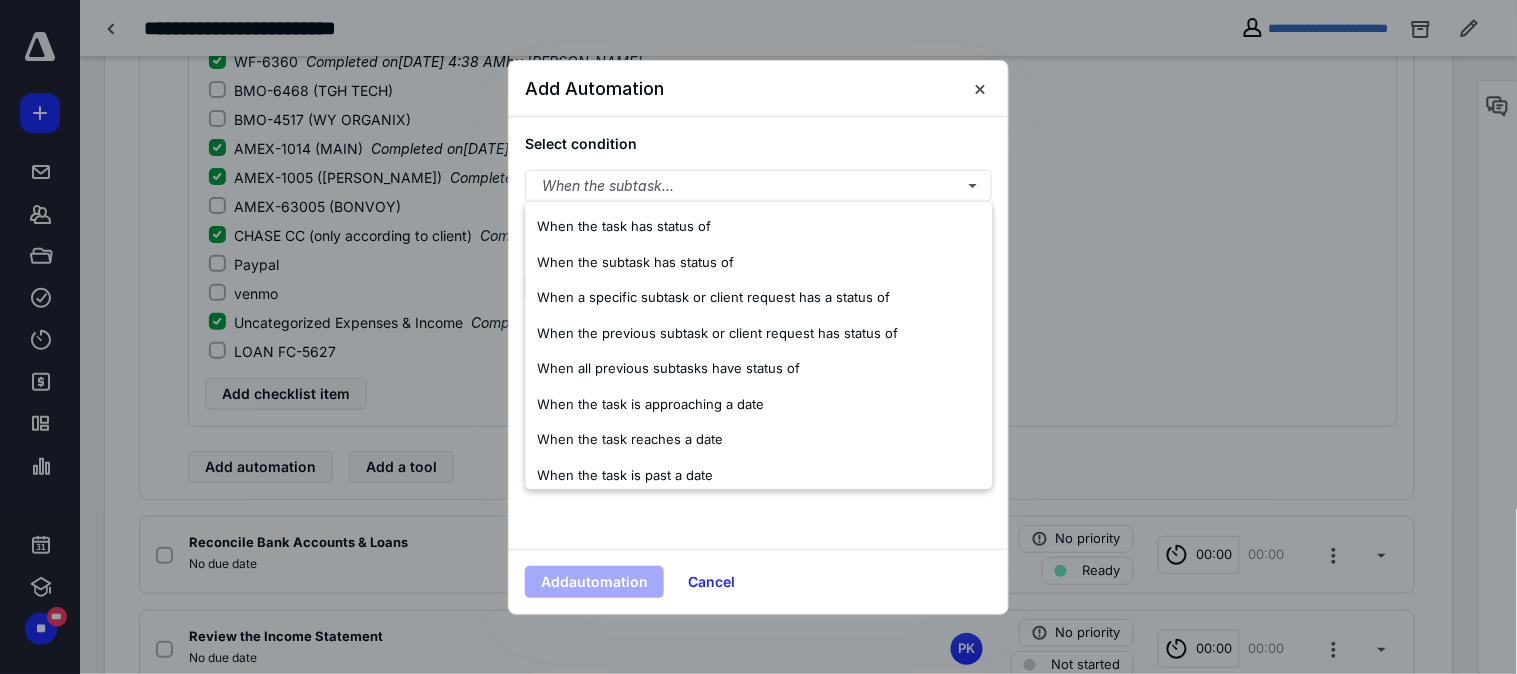click at bounding box center (758, 337) 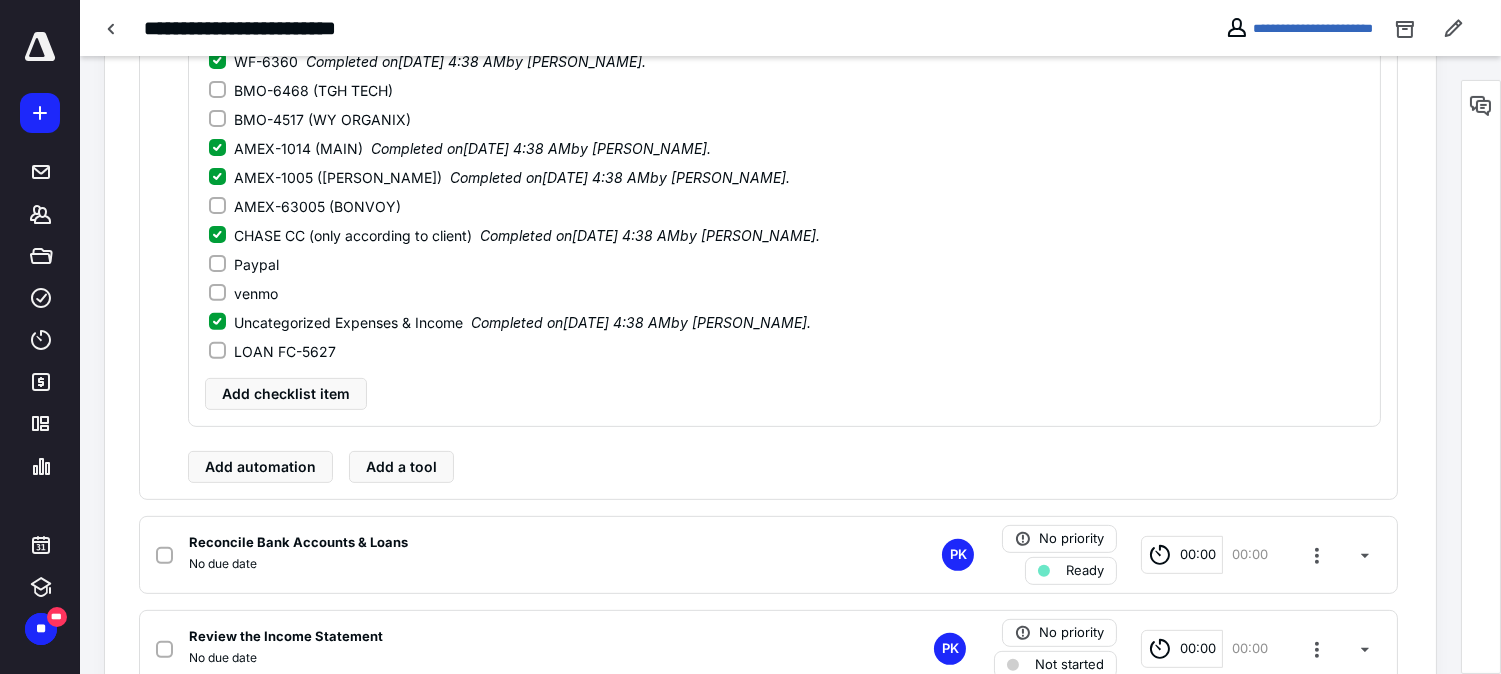 click on "No due date" at bounding box center (506, 564) 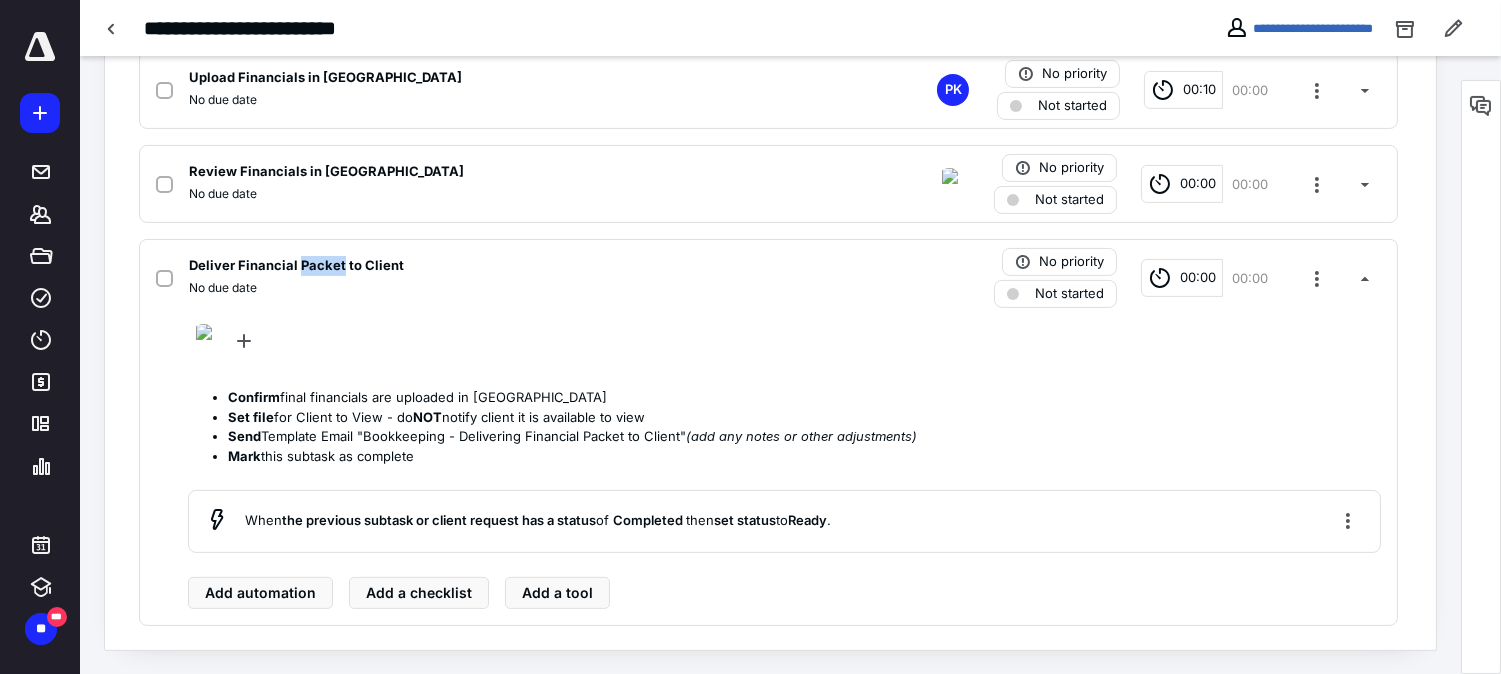 scroll, scrollTop: 998, scrollLeft: 0, axis: vertical 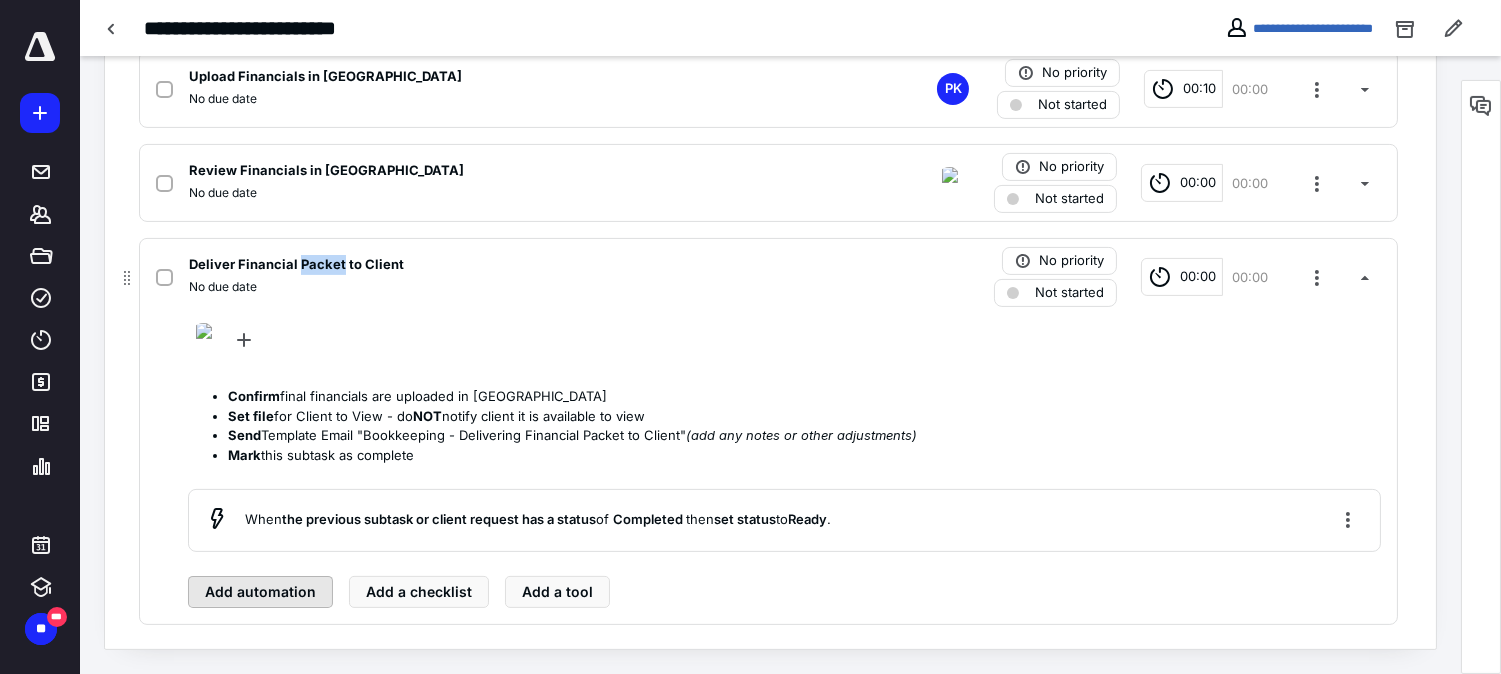 click on "Add automation" at bounding box center (260, 592) 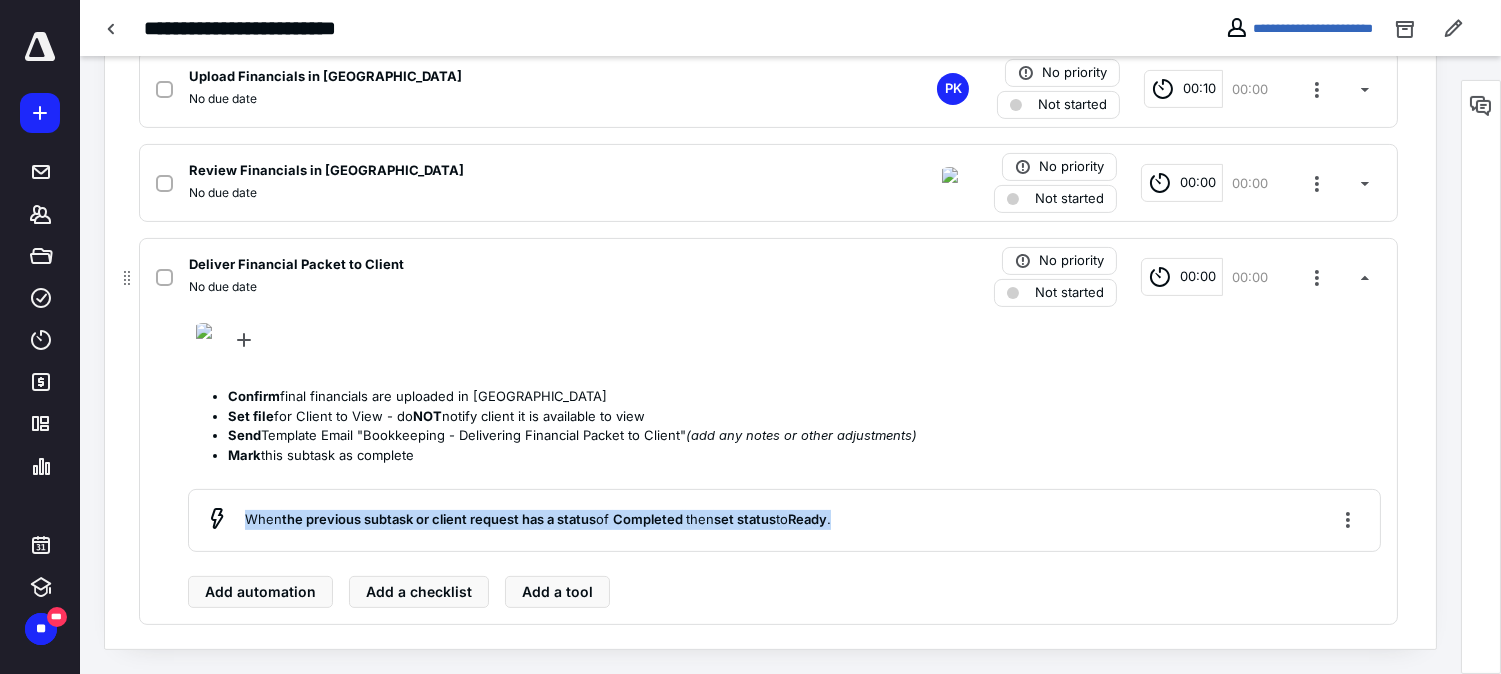drag, startPoint x: 242, startPoint y: 517, endPoint x: 871, endPoint y: 516, distance: 629.0008 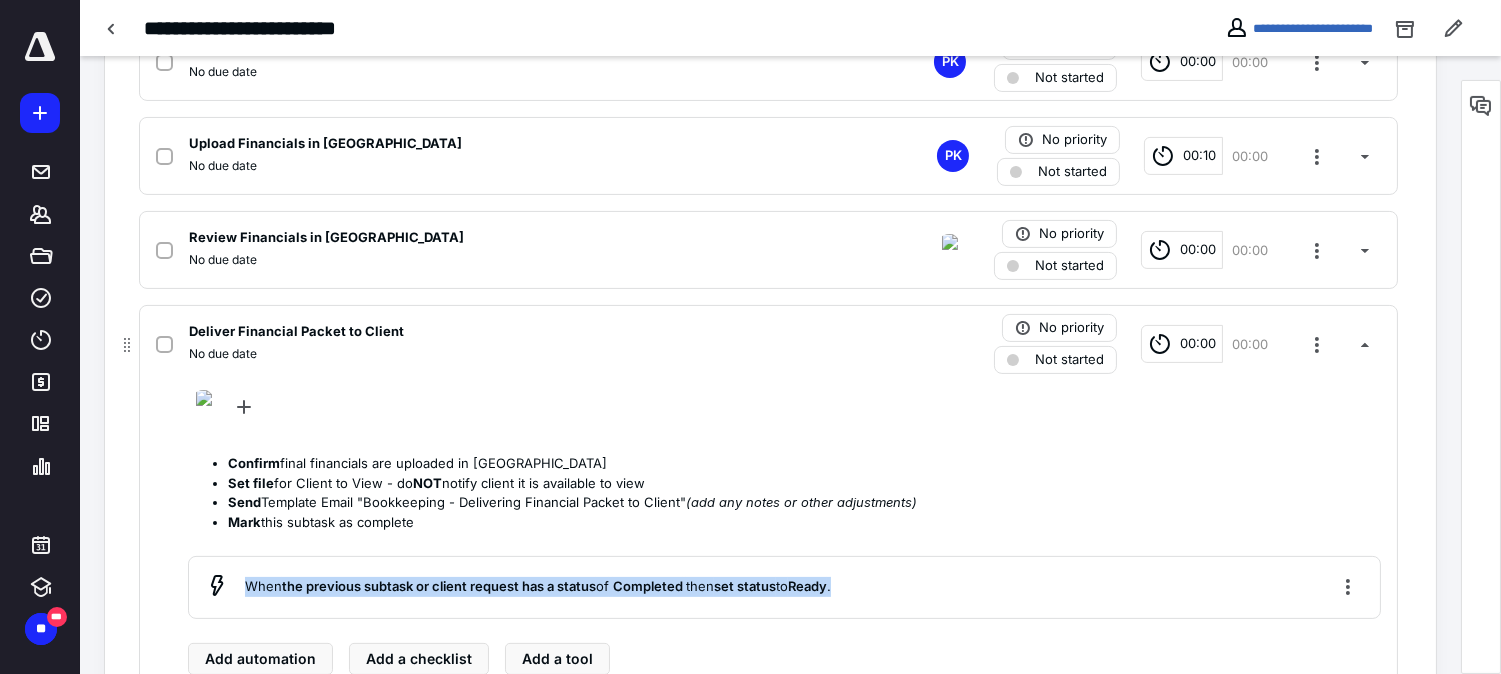 scroll, scrollTop: 776, scrollLeft: 0, axis: vertical 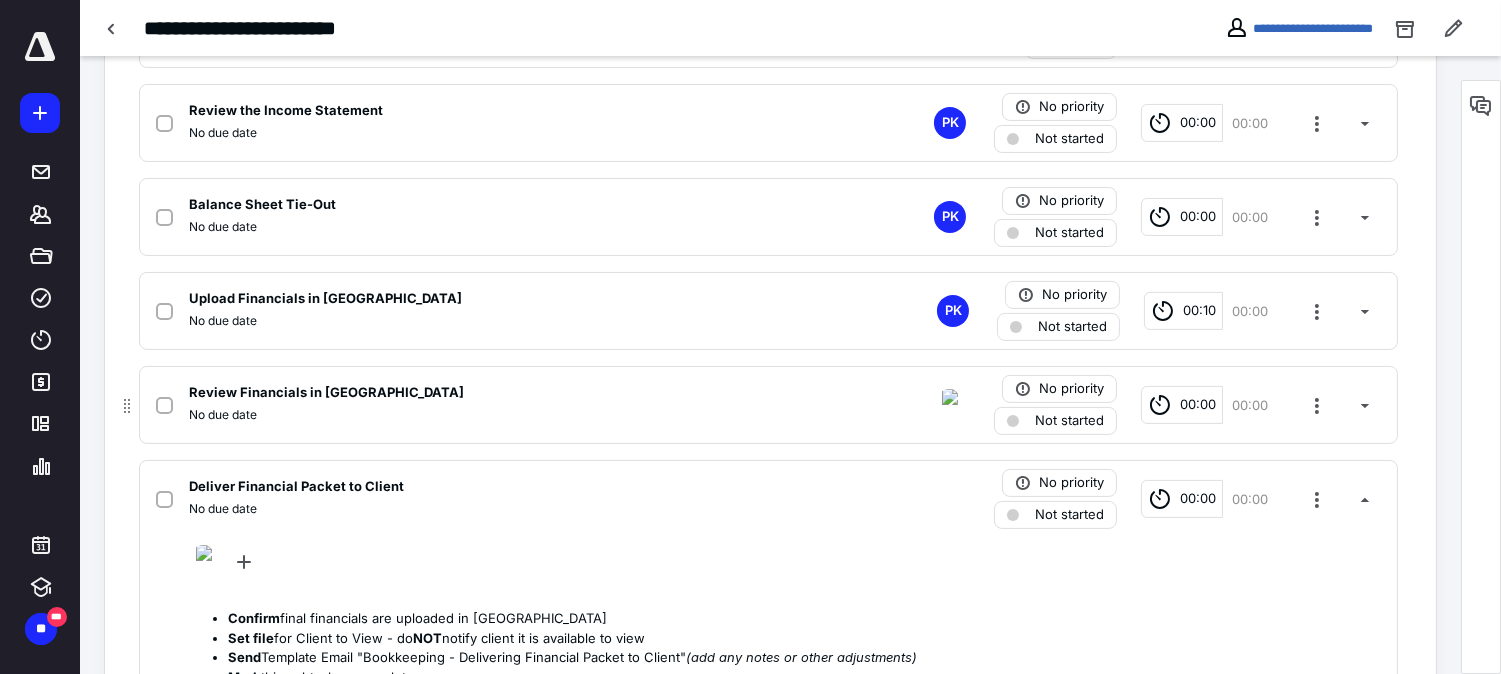 click on "Review Financials in [GEOGRAPHIC_DATA]" at bounding box center (506, 393) 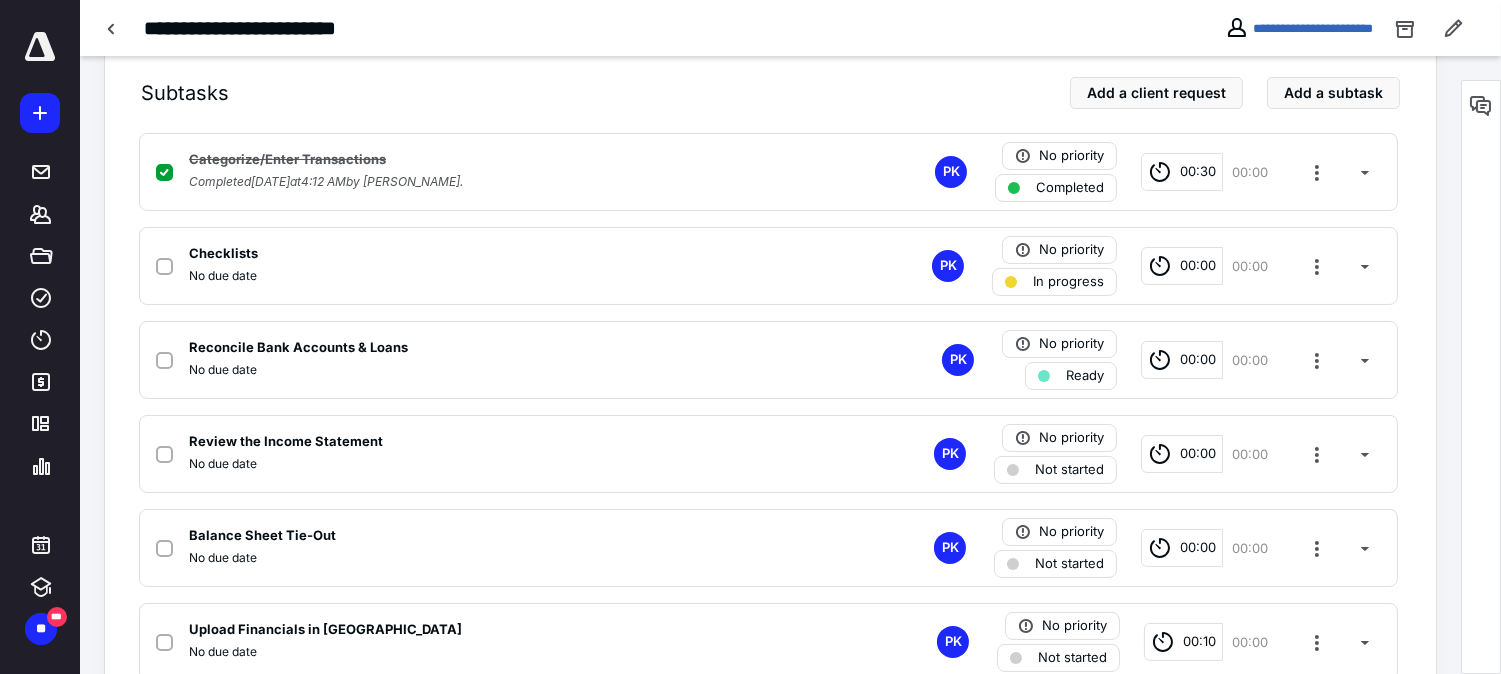 scroll, scrollTop: 443, scrollLeft: 0, axis: vertical 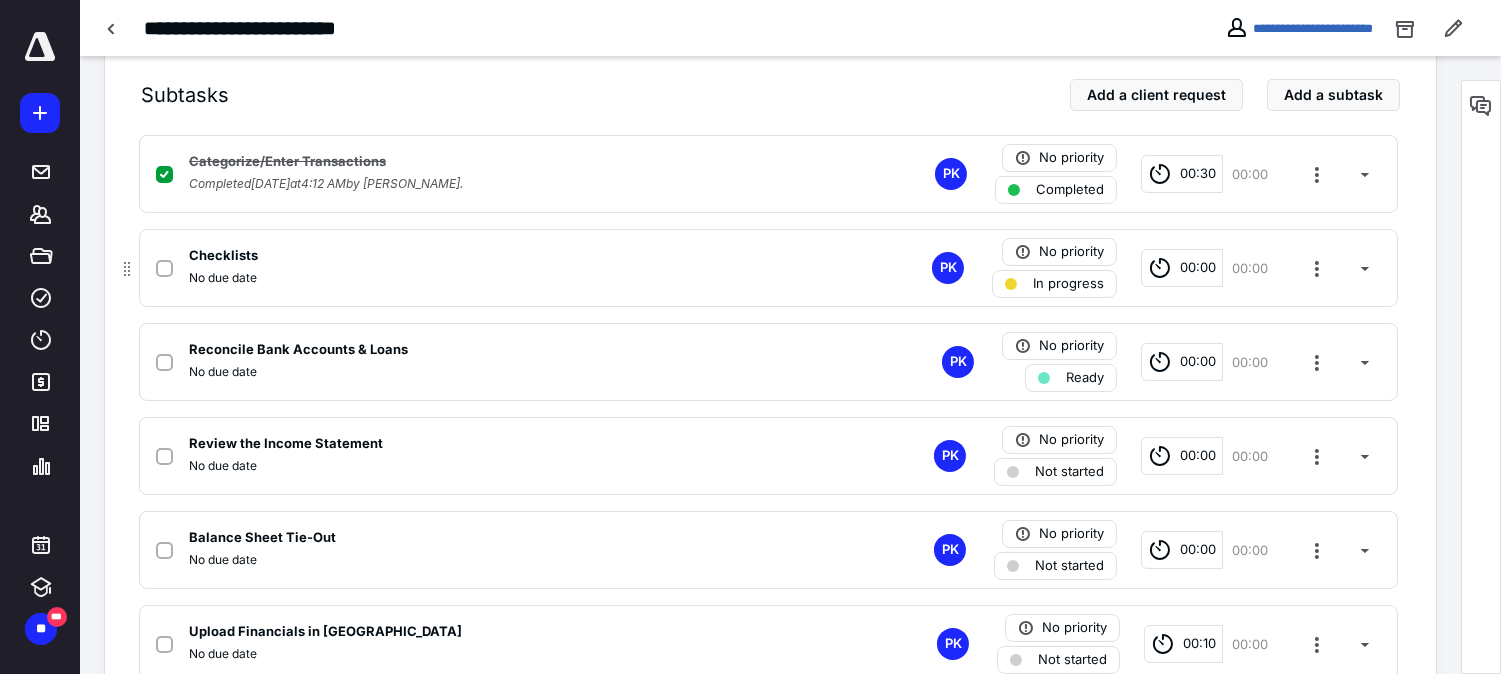 click on "No due date" at bounding box center [506, 278] 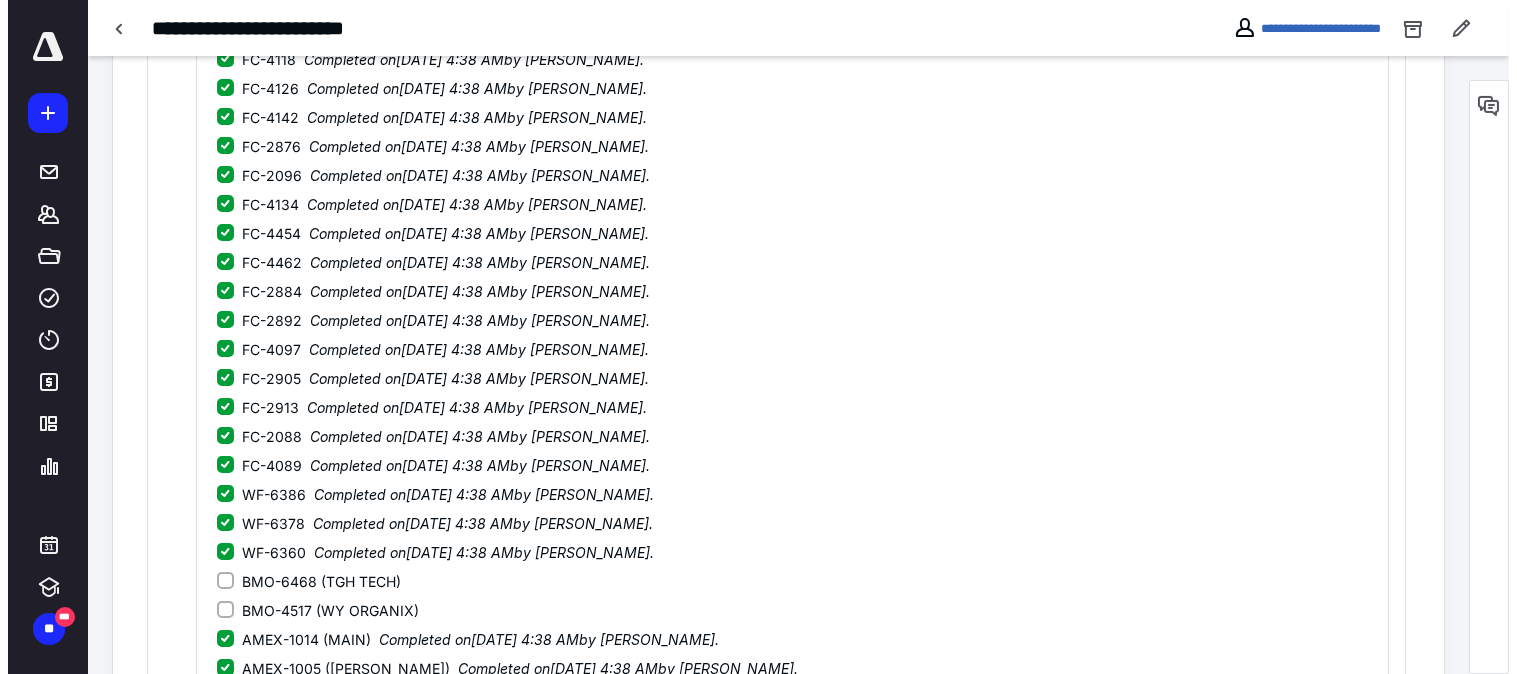 scroll, scrollTop: 1332, scrollLeft: 0, axis: vertical 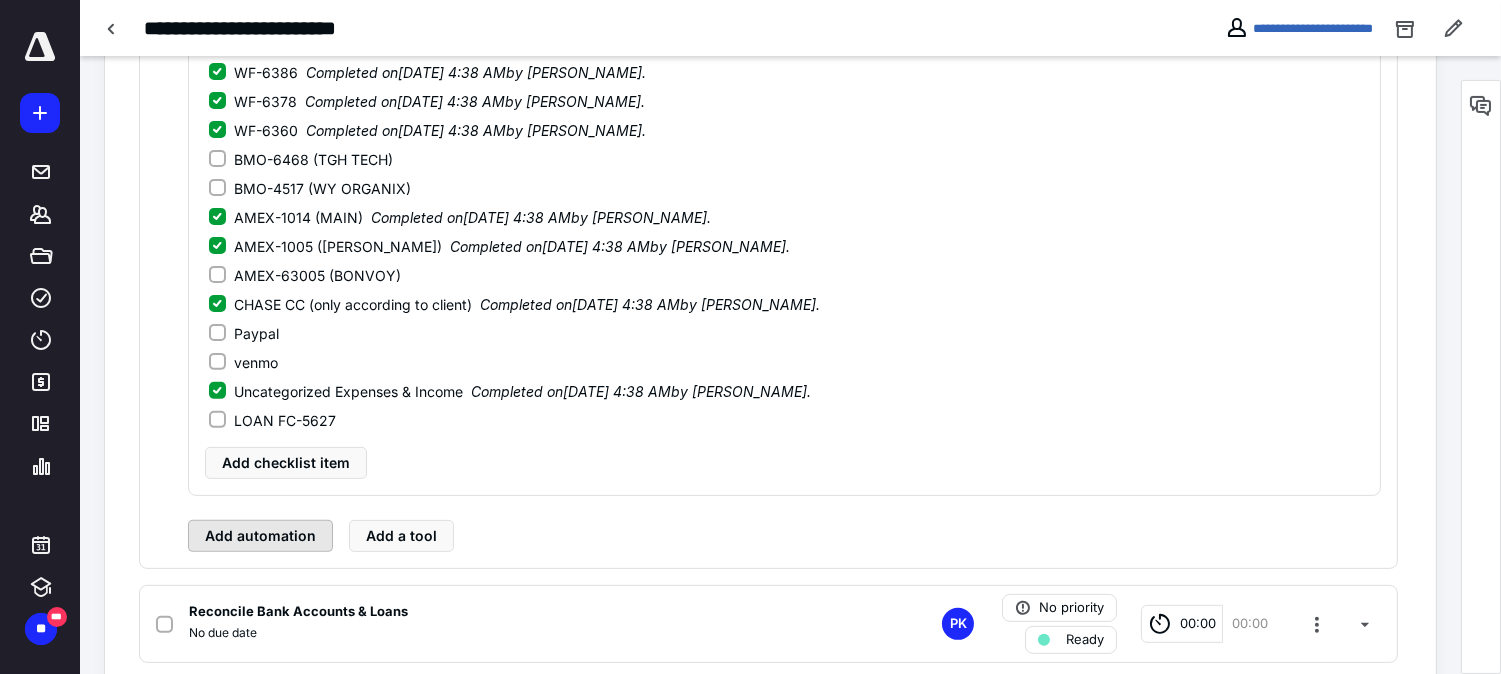 click on "Add automation" at bounding box center [260, 536] 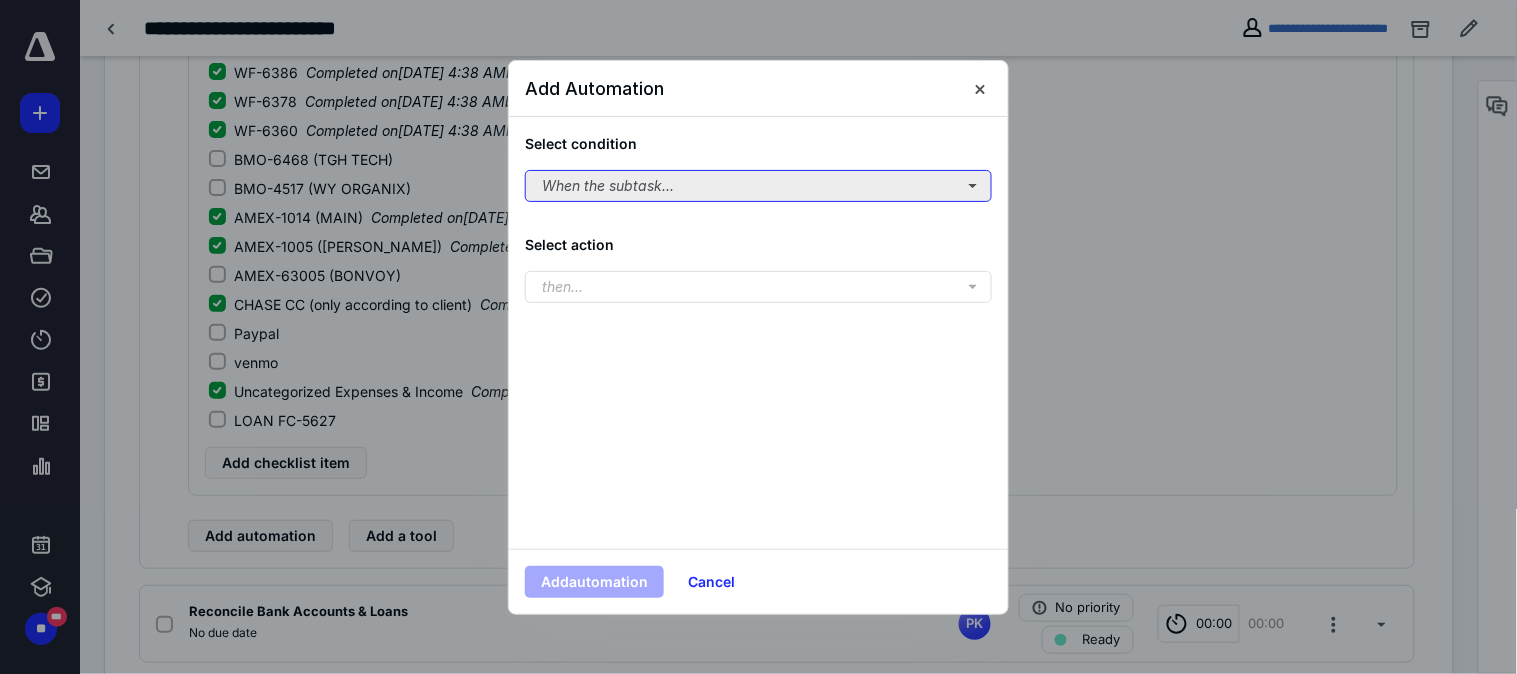 click on "When the subtask..." at bounding box center (758, 186) 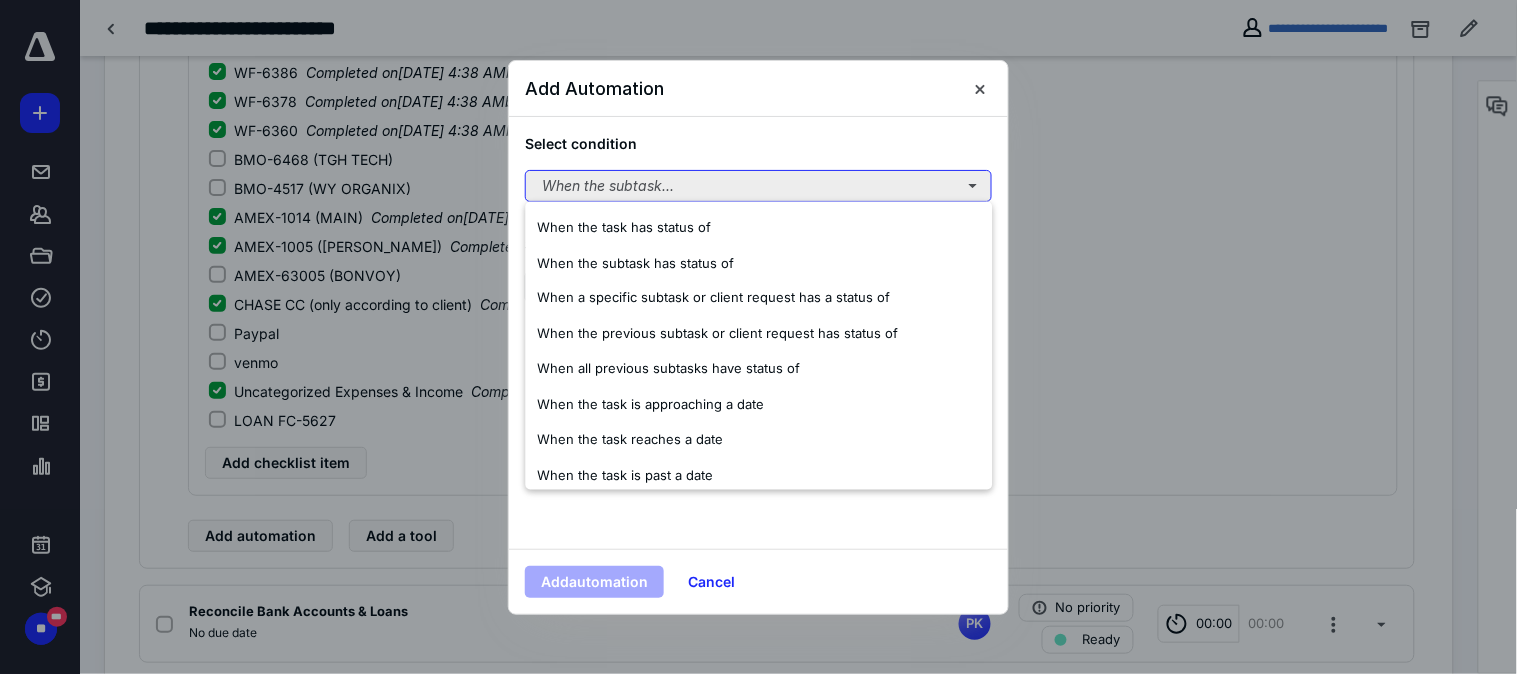 type 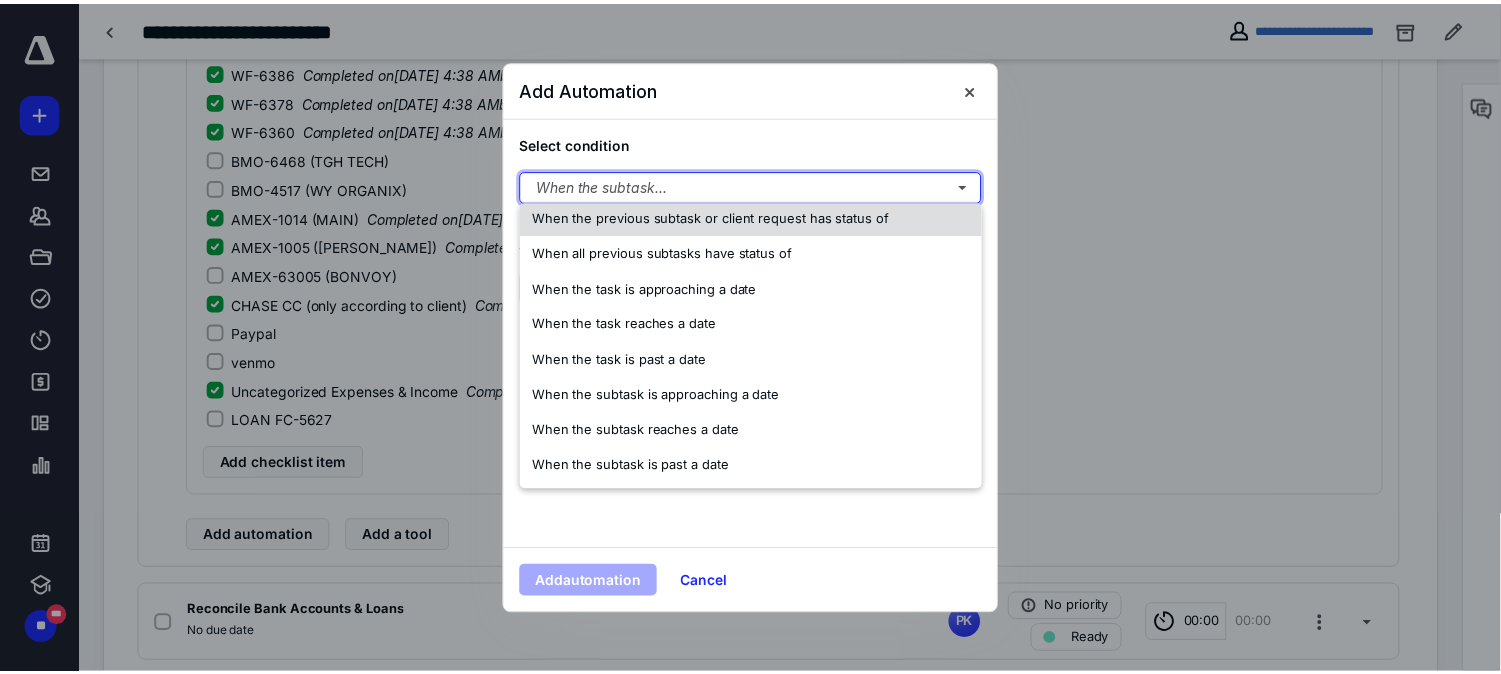 scroll, scrollTop: 118, scrollLeft: 0, axis: vertical 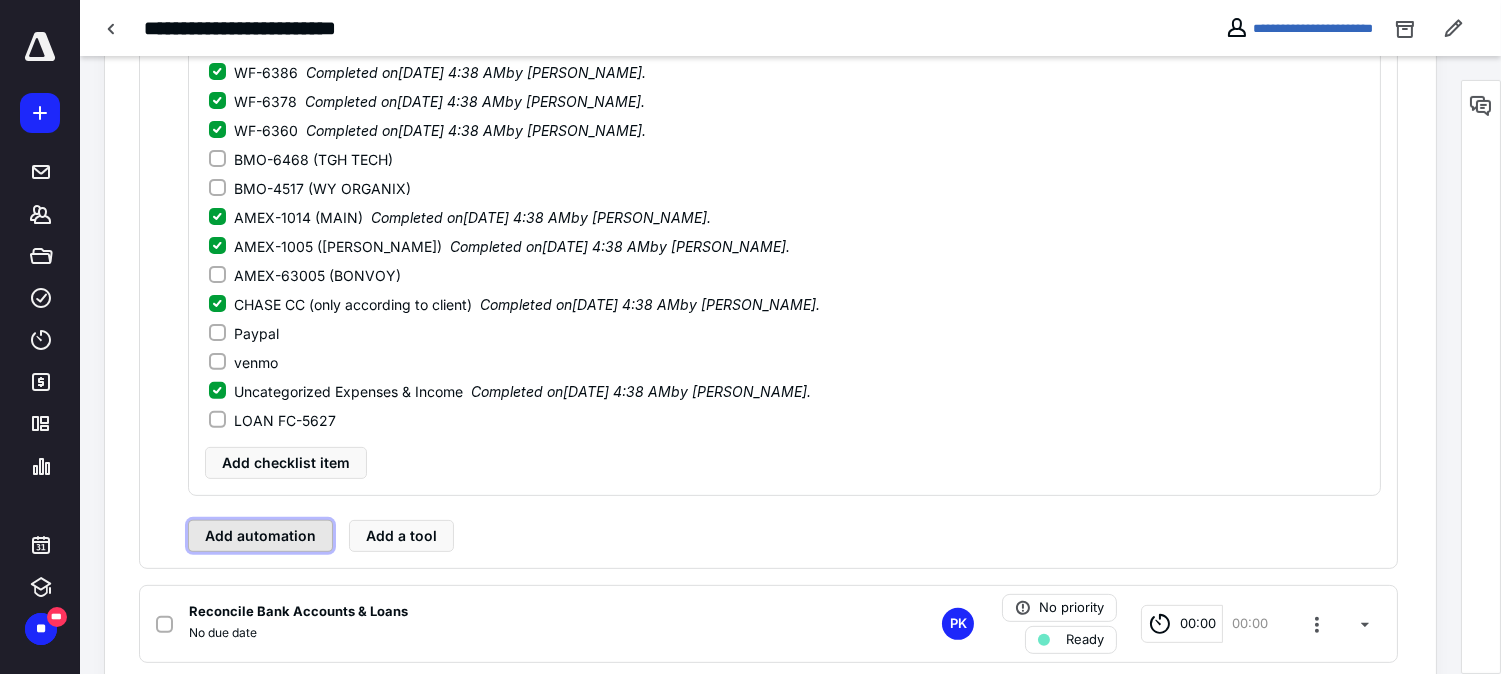 click on "Add automation" at bounding box center [260, 536] 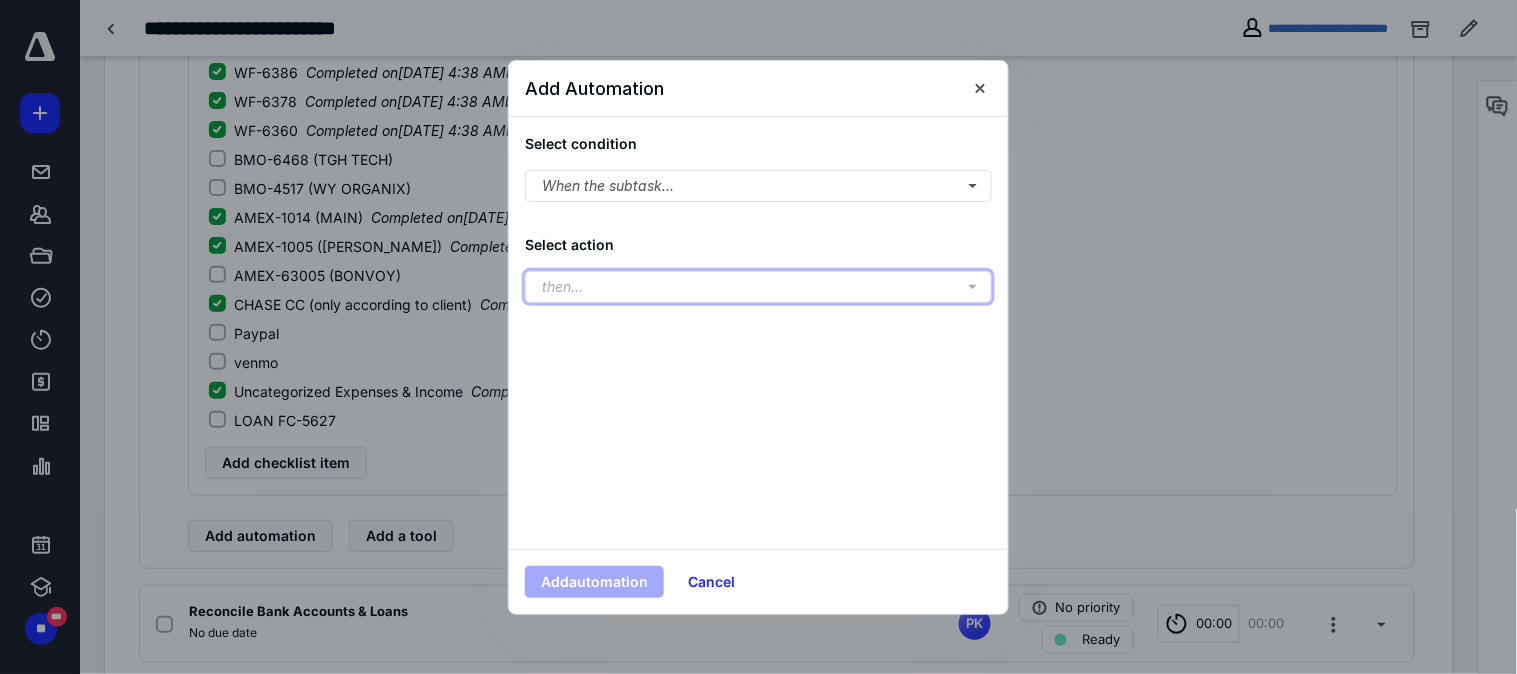 click on "then..." at bounding box center (762, 287) 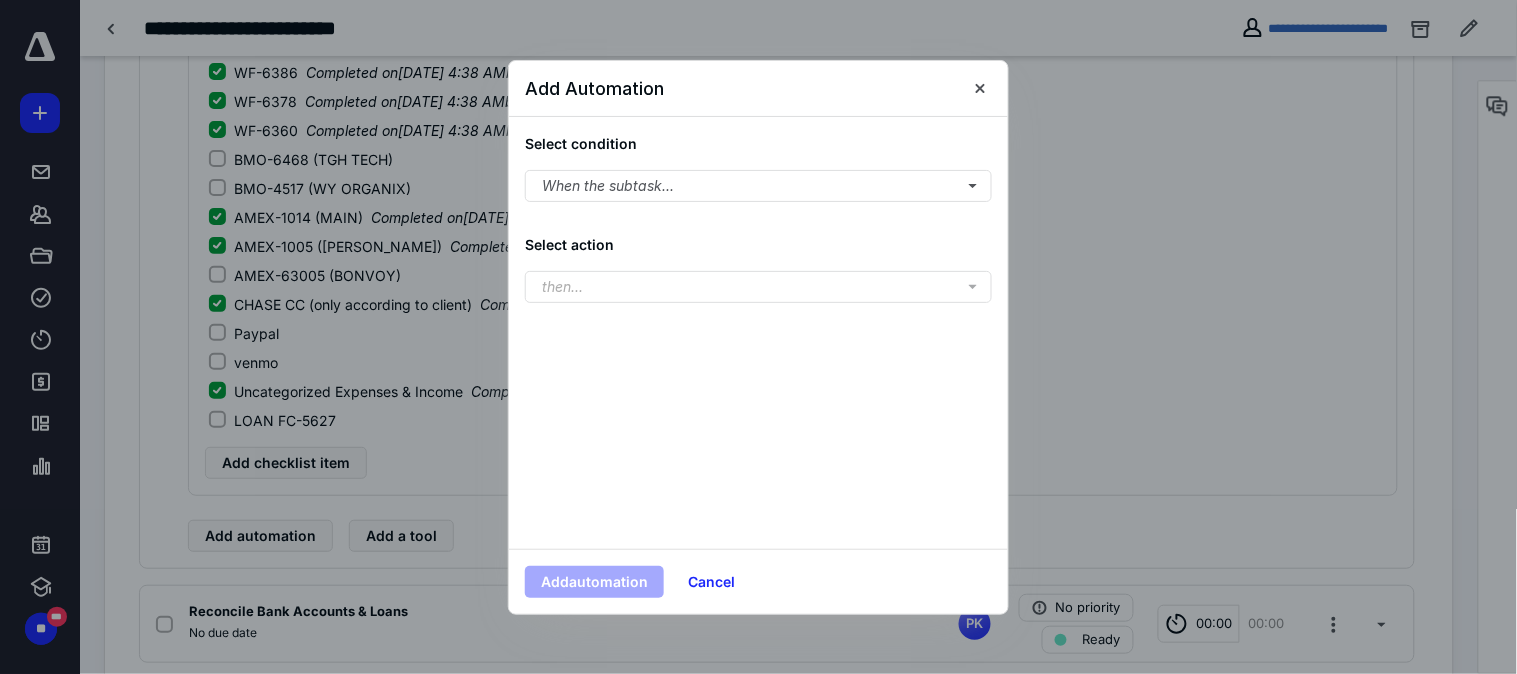 click on "then..." at bounding box center [762, 287] 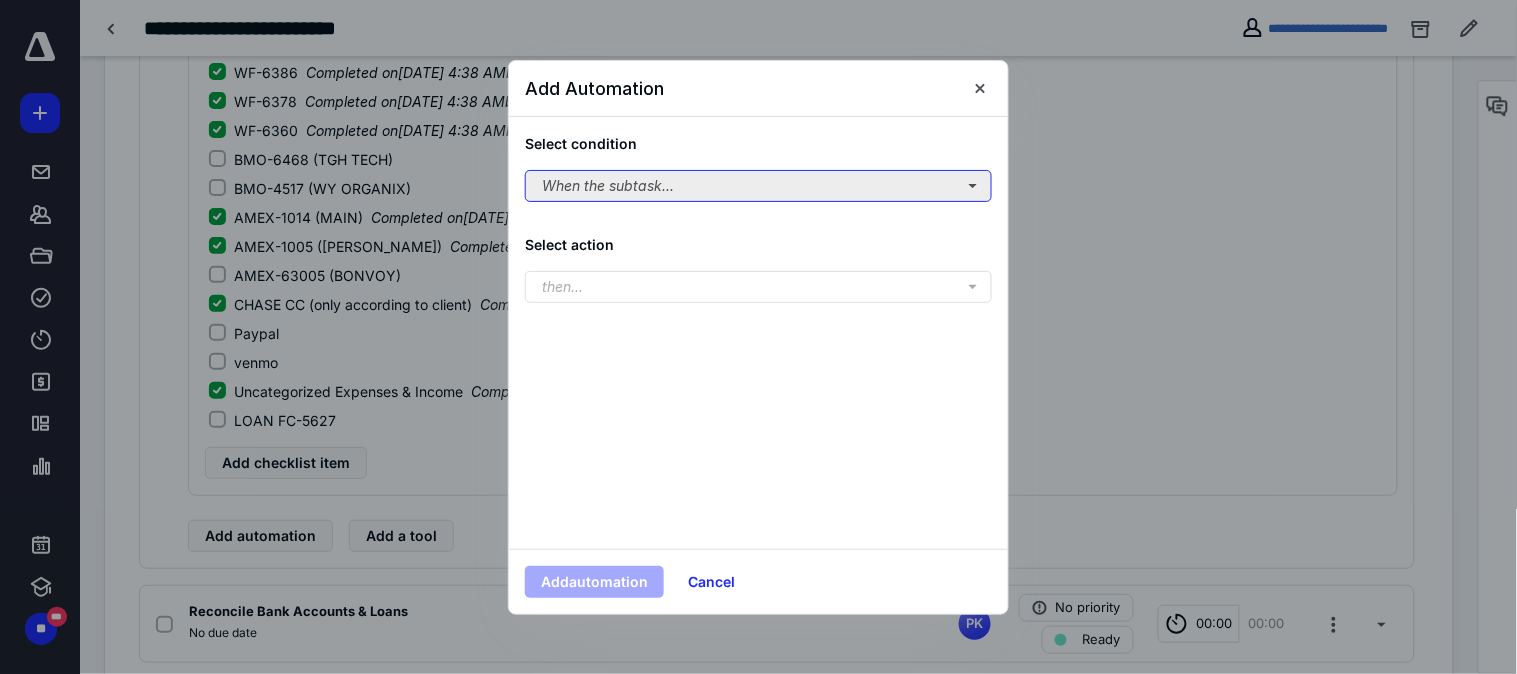 click on "When the subtask..." at bounding box center [758, 186] 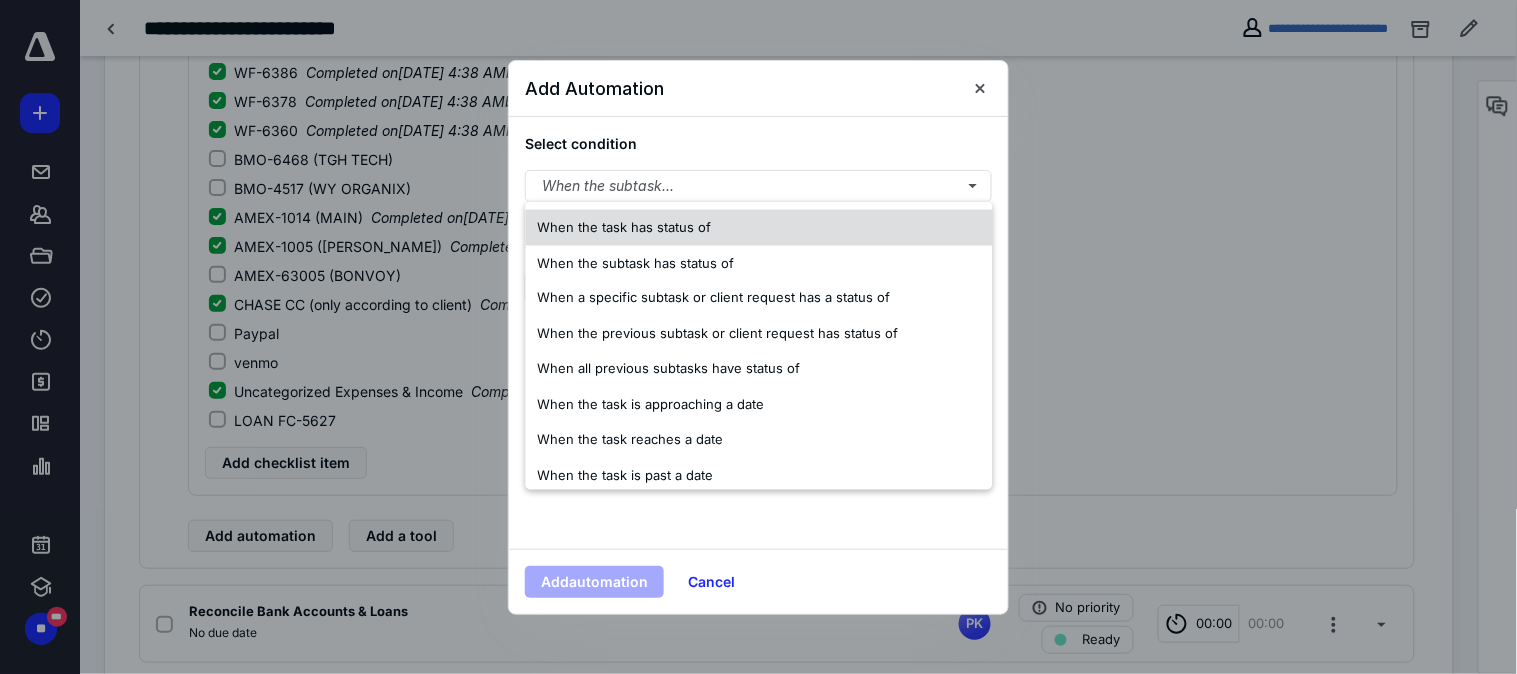 click on "When the task has status of" at bounding box center [759, 227] 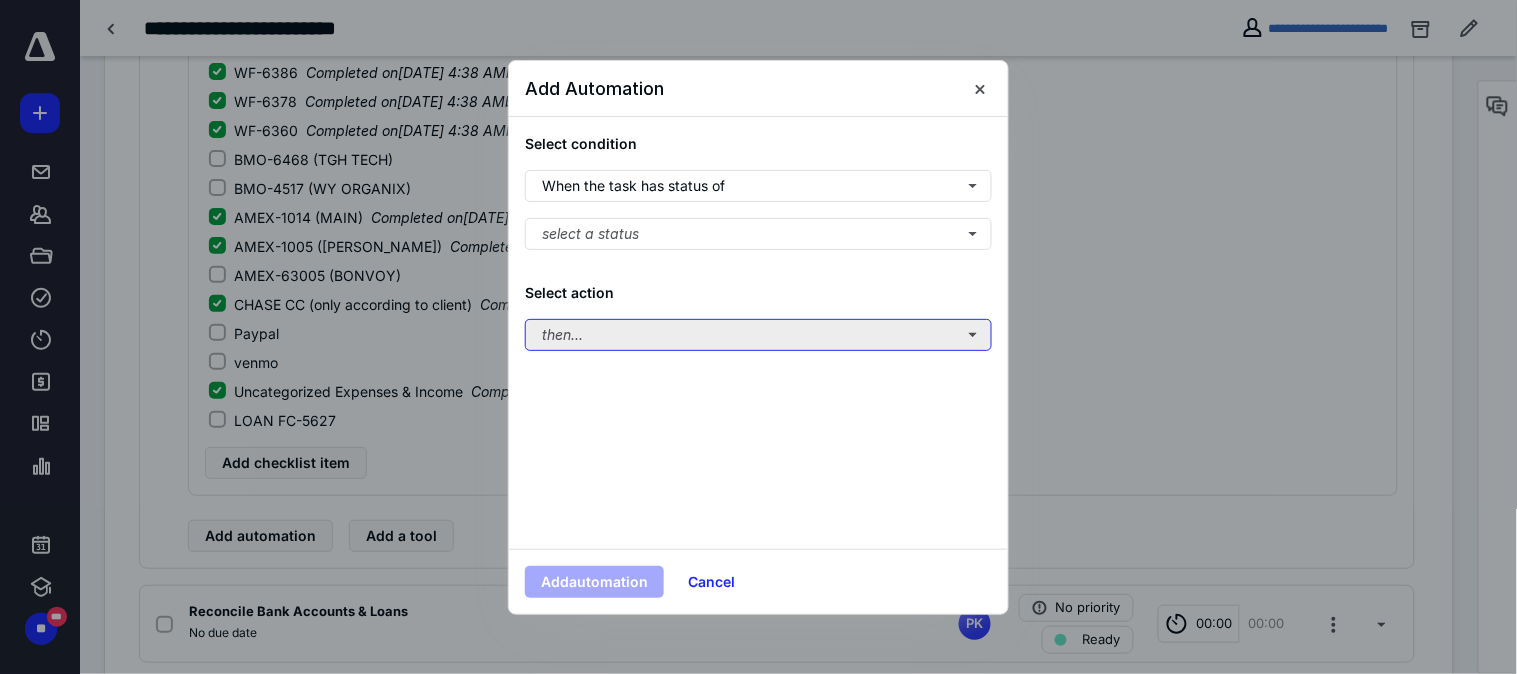 click on "then..." at bounding box center [758, 335] 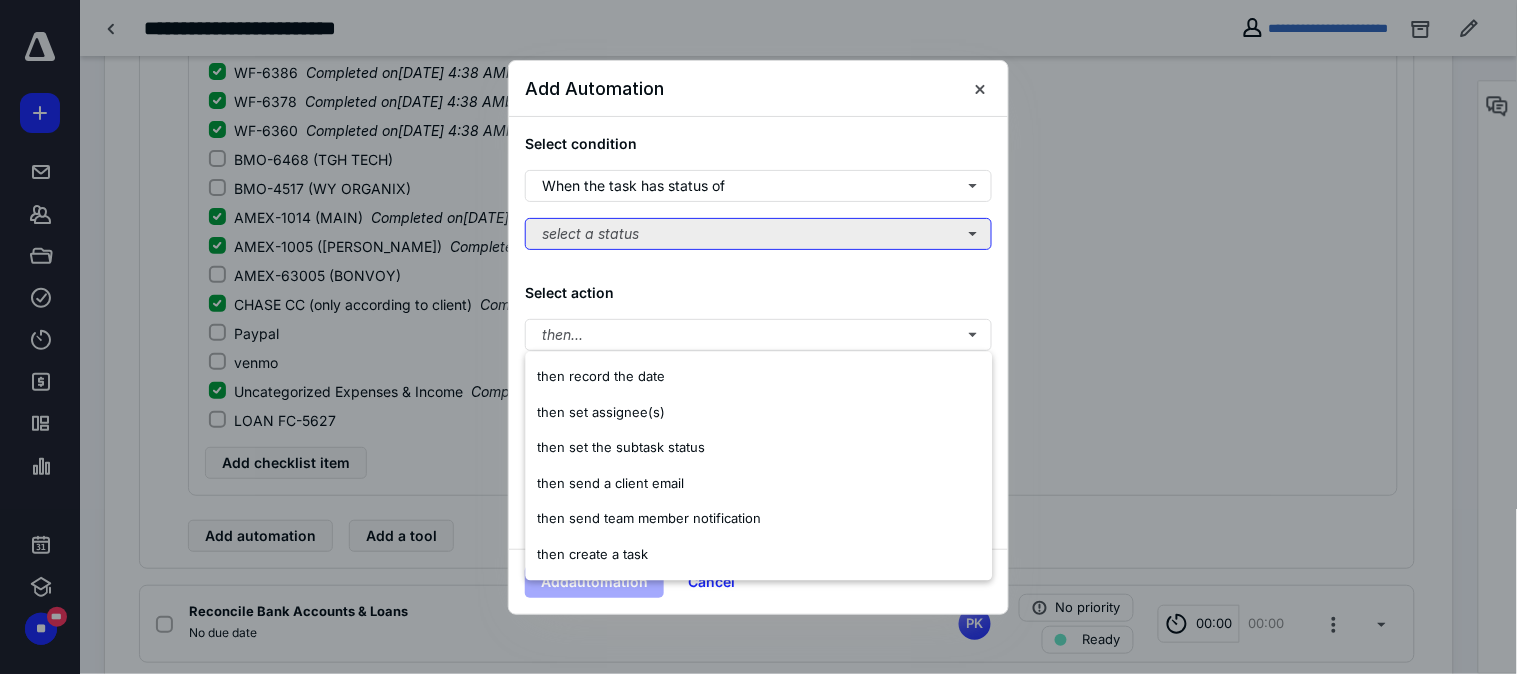 click on "select a status" at bounding box center (758, 234) 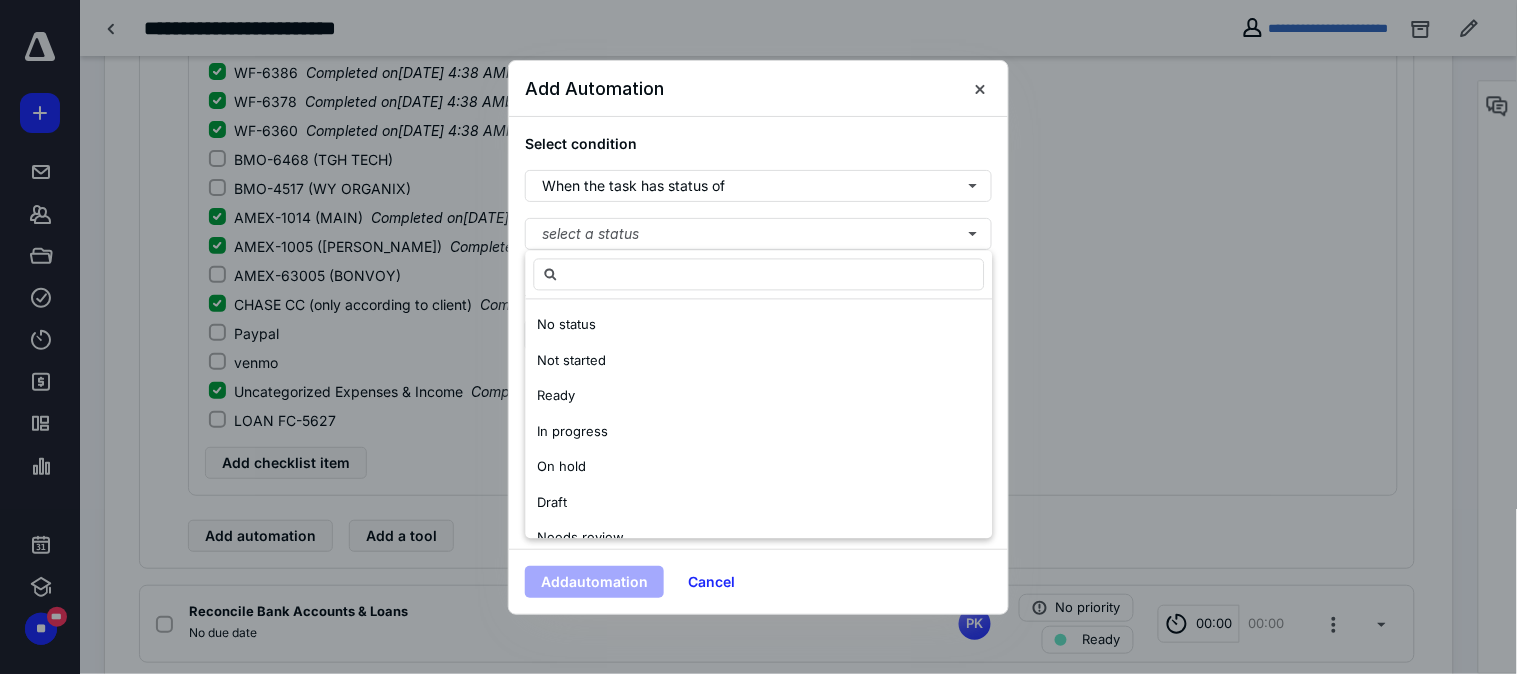 click on "Select condition When the task has status of select a status Select action then..." at bounding box center (758, 333) 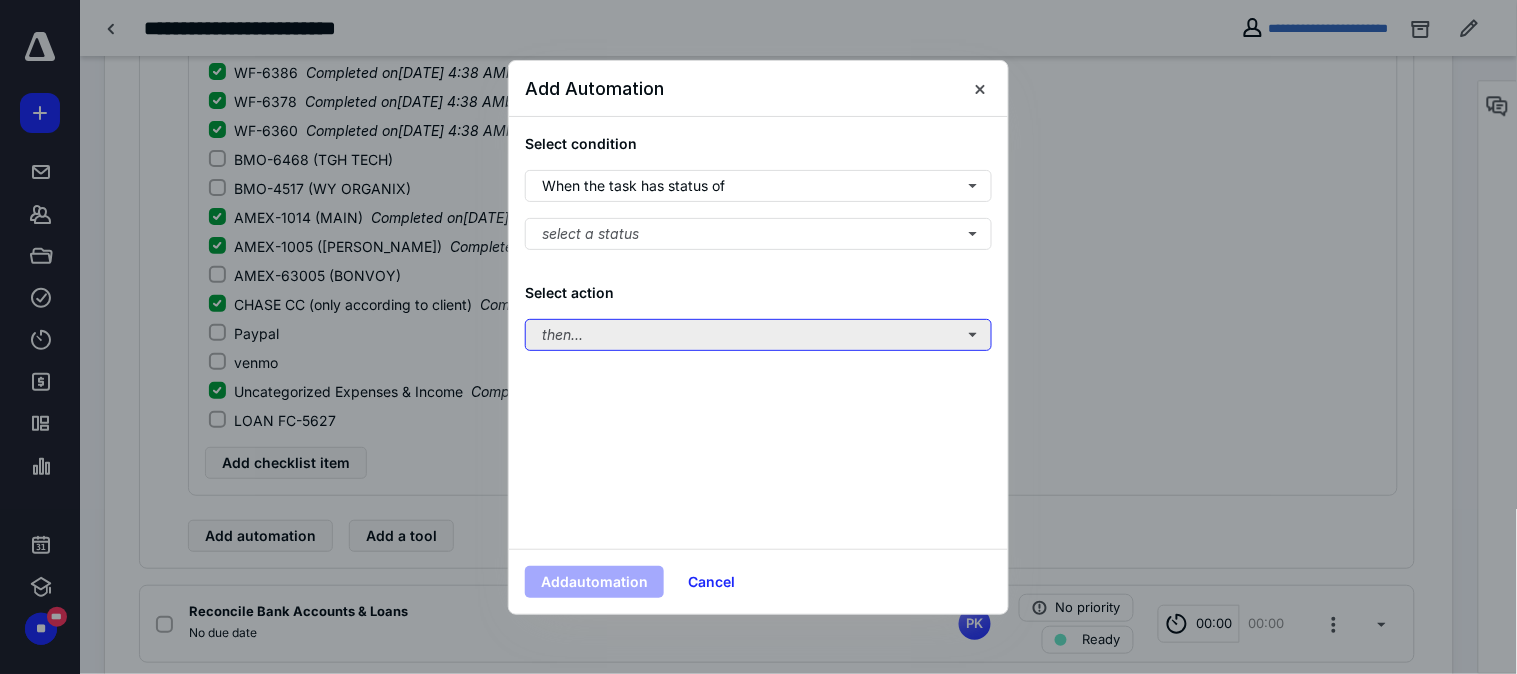 click on "then..." at bounding box center (758, 335) 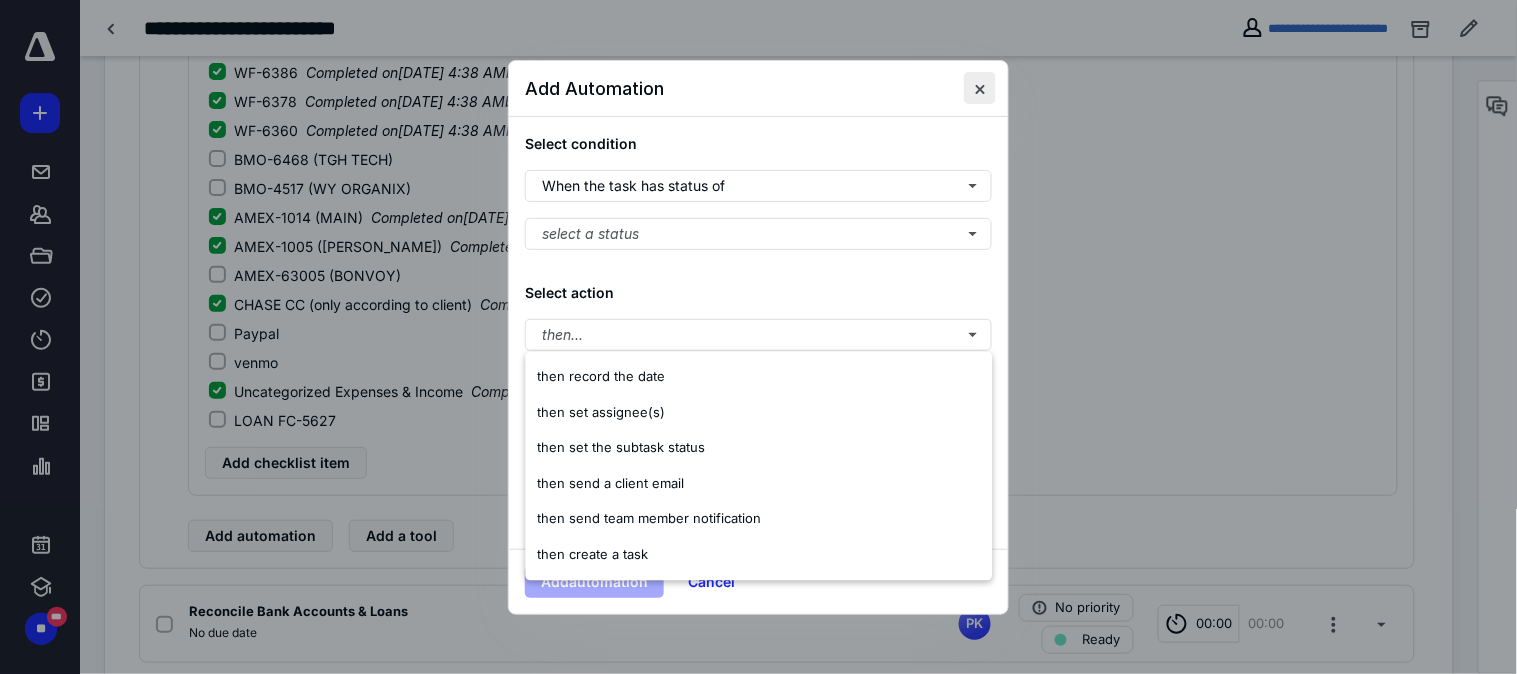 click at bounding box center [980, 88] 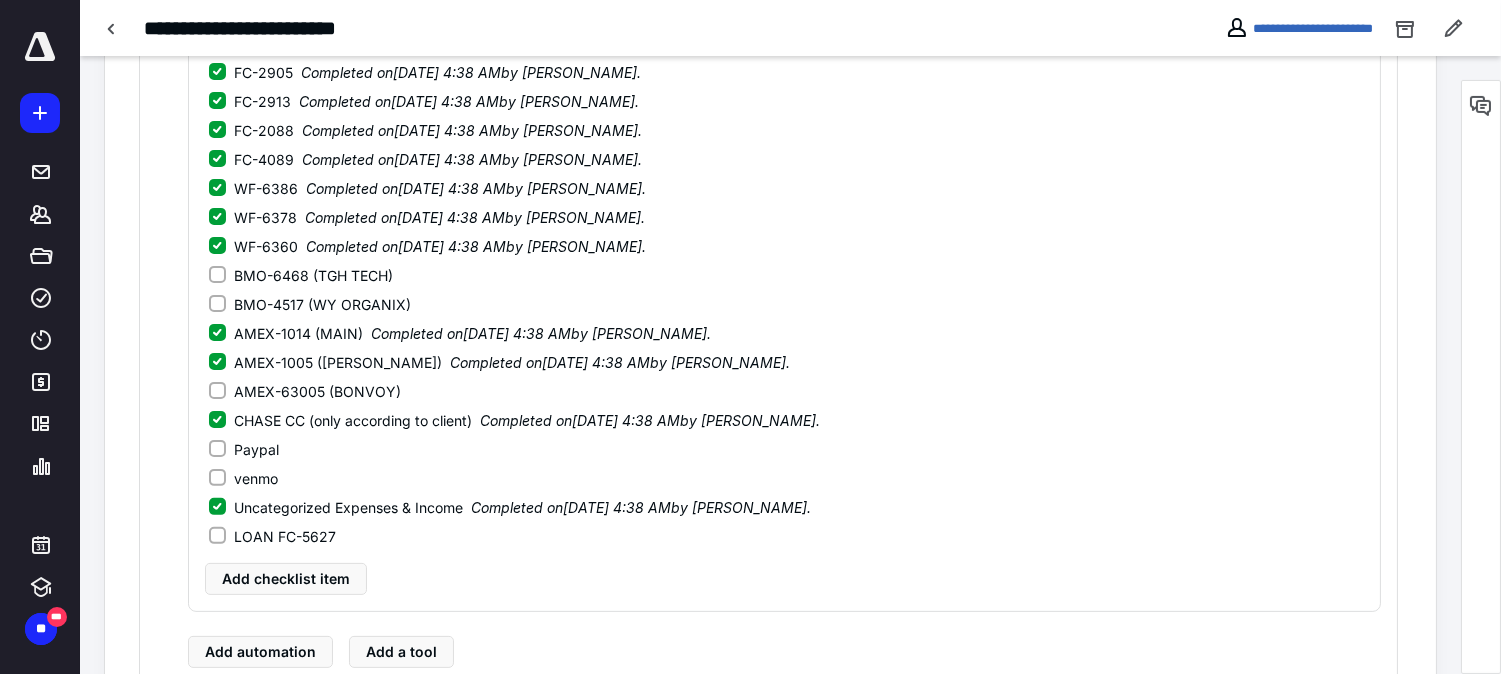 scroll, scrollTop: 1221, scrollLeft: 0, axis: vertical 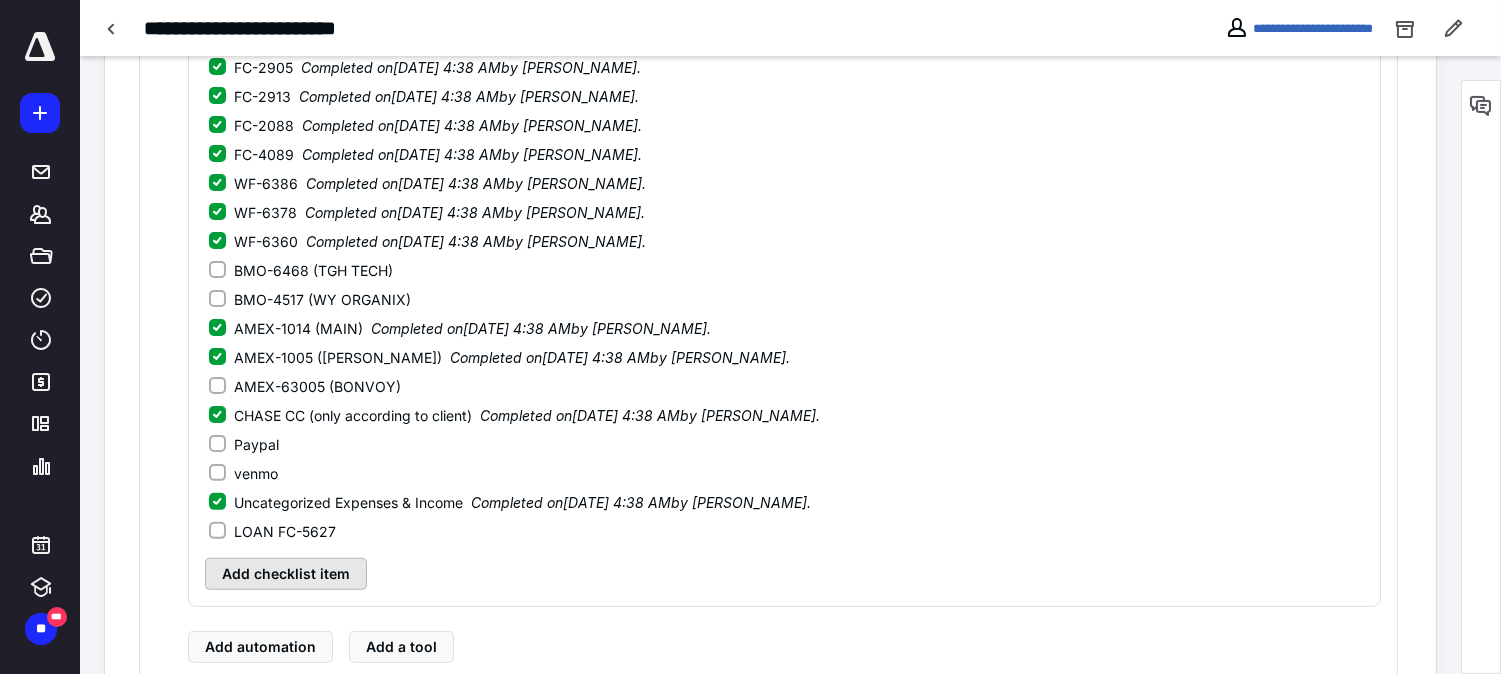 click on "Add checklist item" at bounding box center [286, 574] 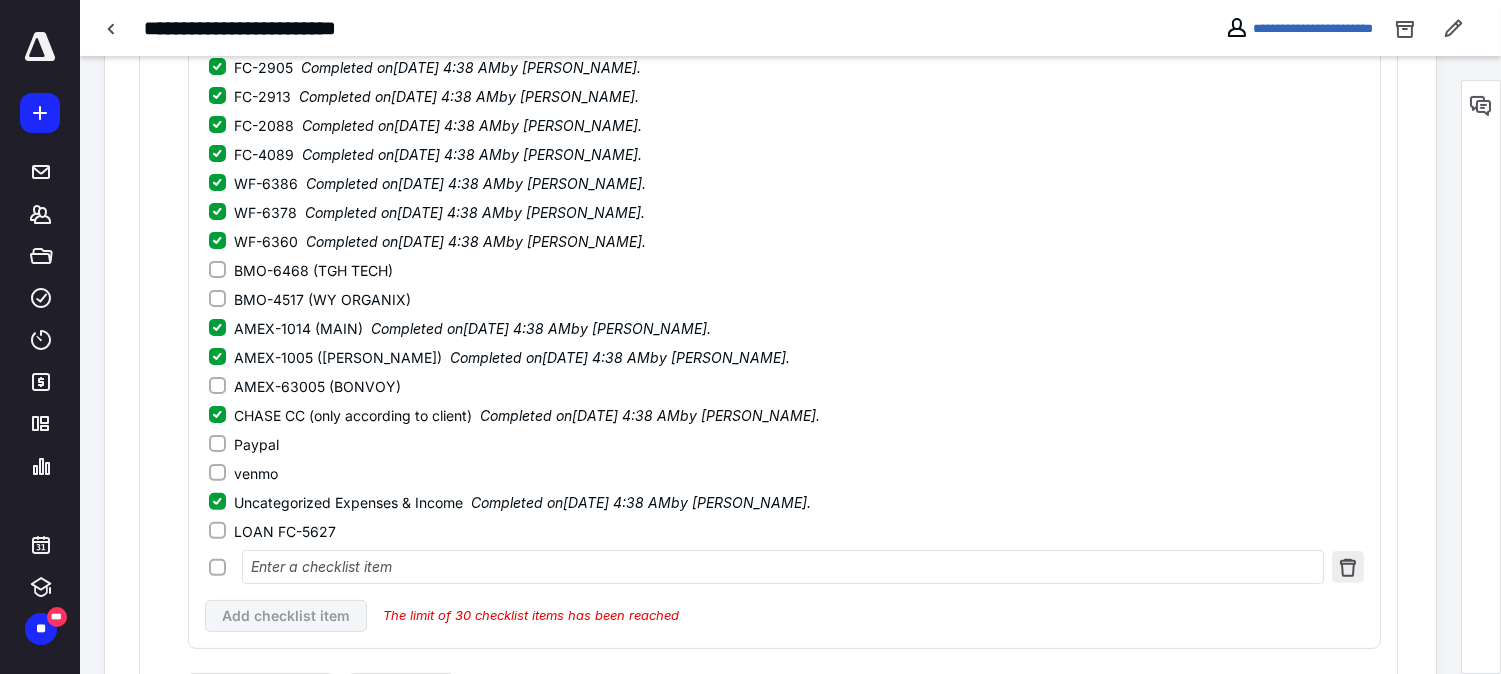 click at bounding box center [1348, 567] 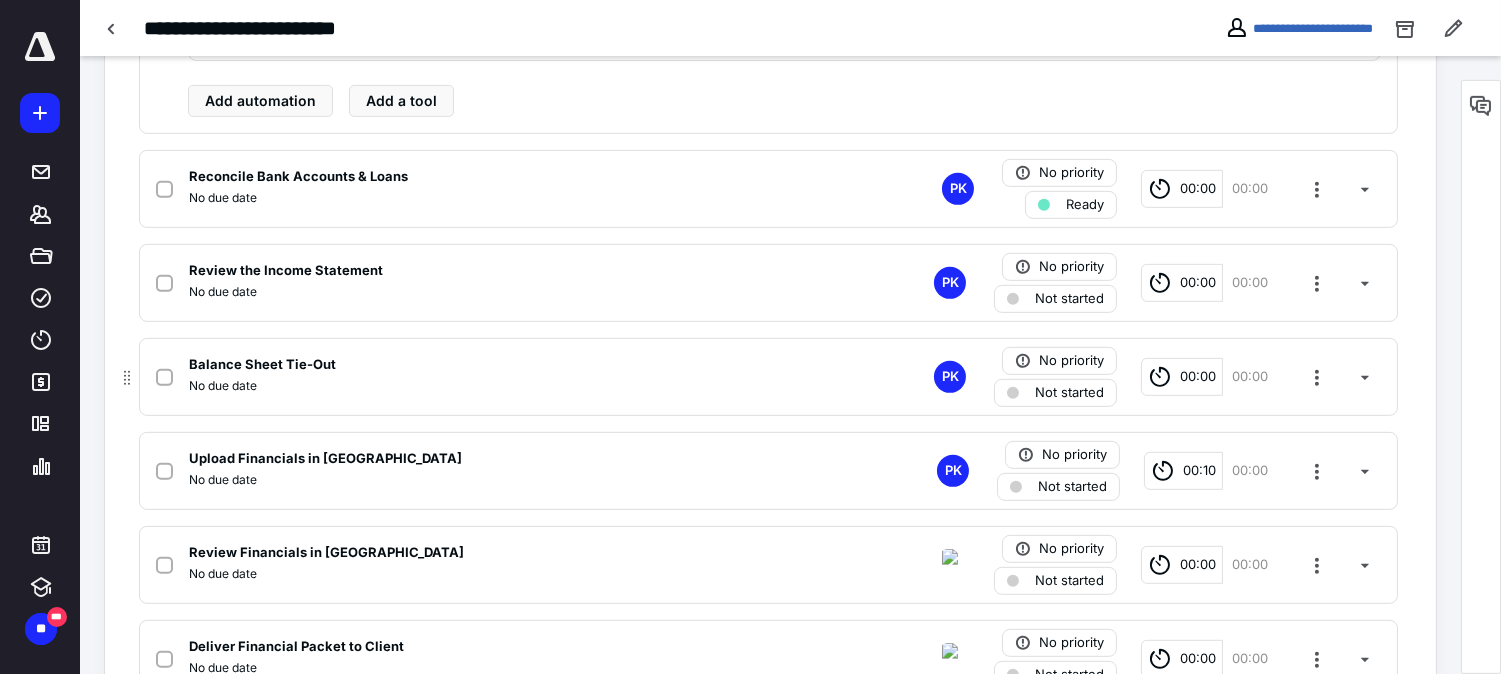 scroll, scrollTop: 1776, scrollLeft: 0, axis: vertical 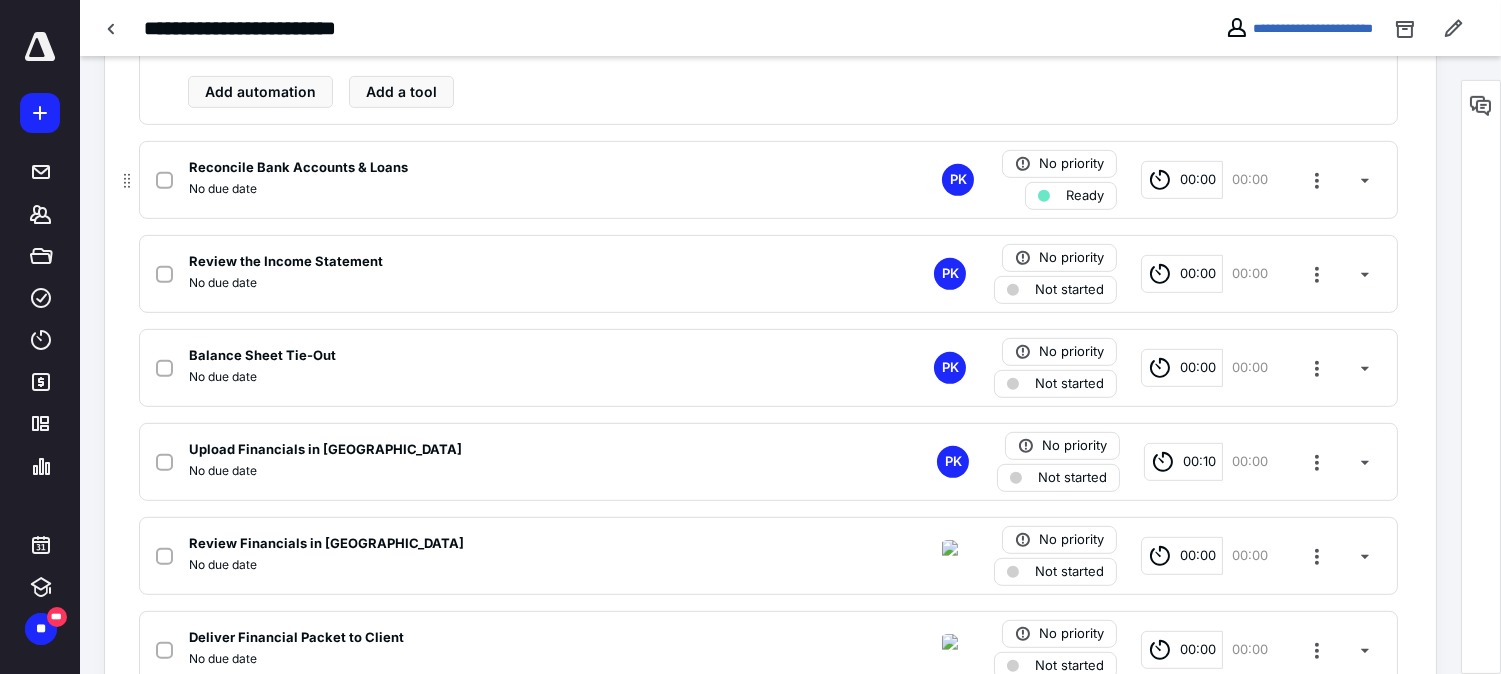 click on "Reconcile Bank Accounts & Loans No due date PK No priority Ready 00:00 00:00" at bounding box center [768, 180] 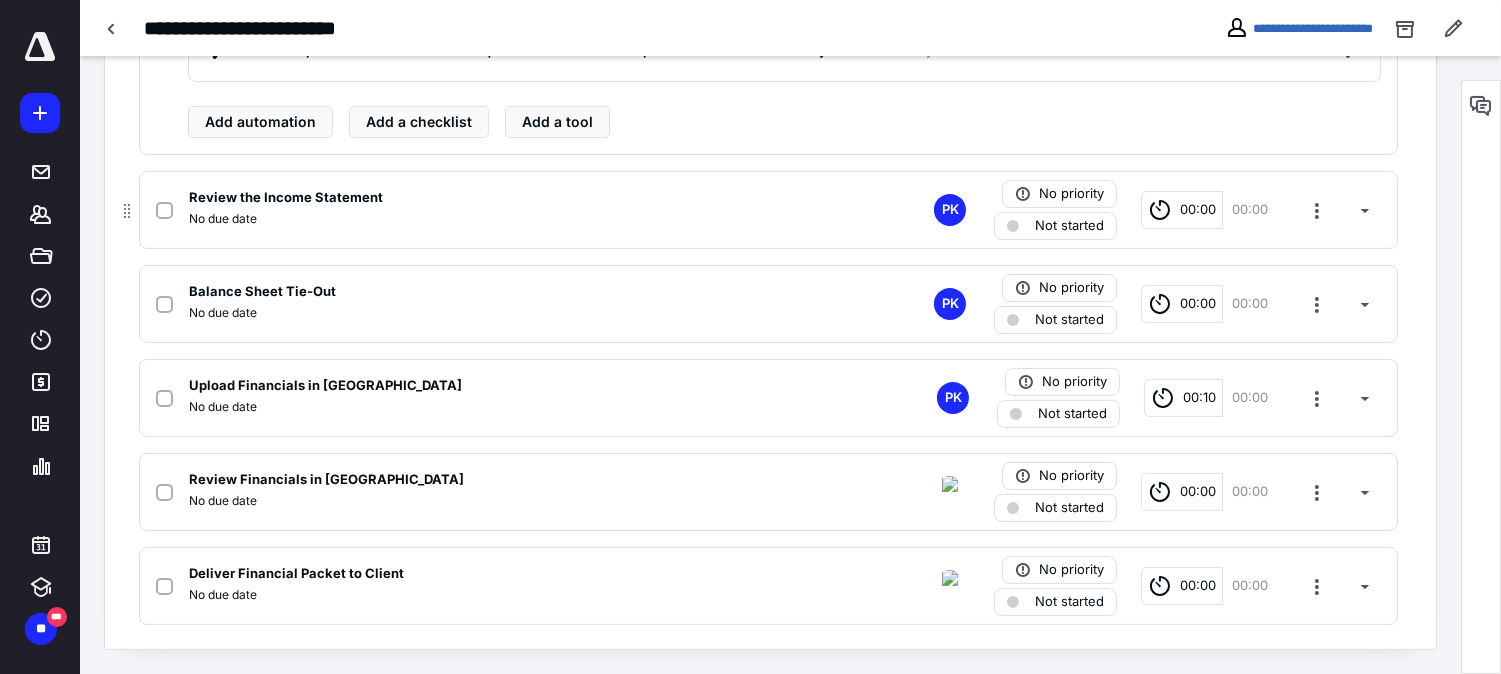 click on "No due date" at bounding box center (506, 219) 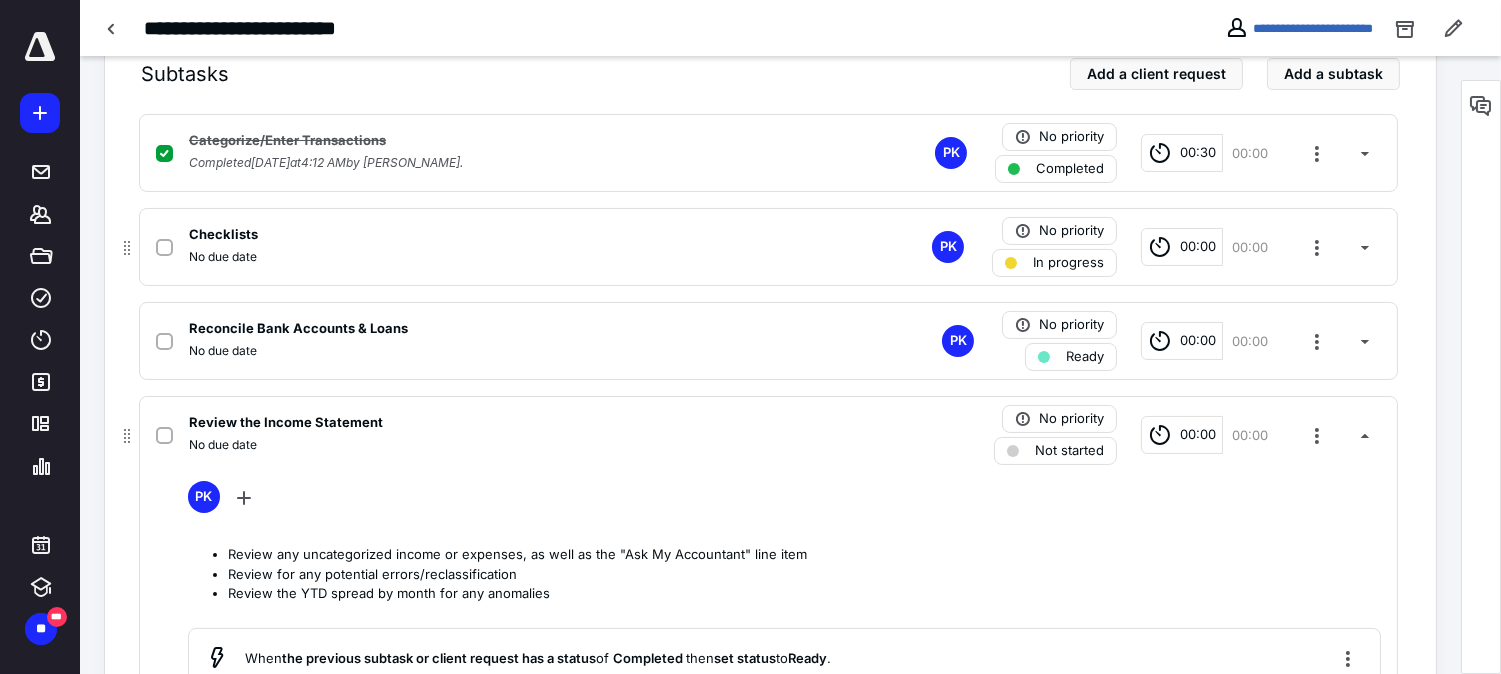 scroll, scrollTop: 424, scrollLeft: 0, axis: vertical 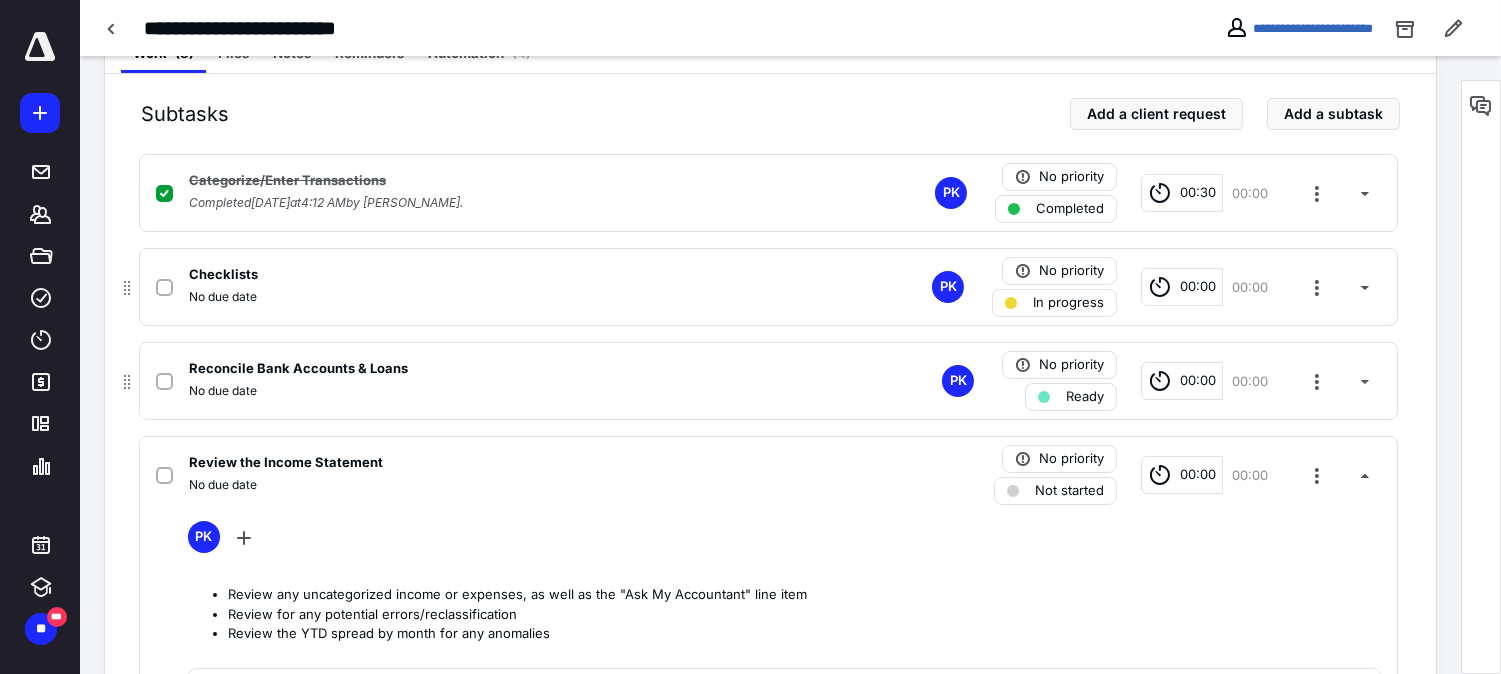 click on "Reconcile Bank Accounts & Loans" at bounding box center (506, 369) 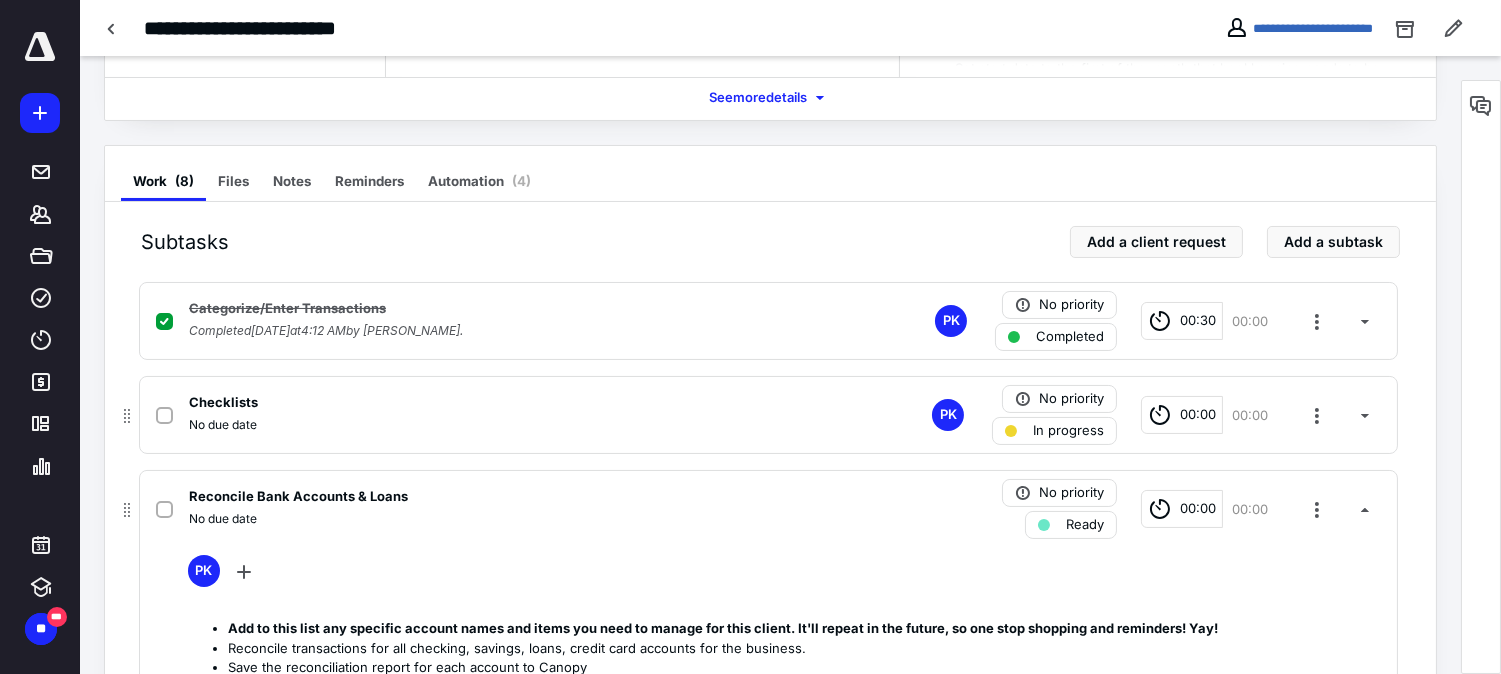 scroll, scrollTop: 202, scrollLeft: 0, axis: vertical 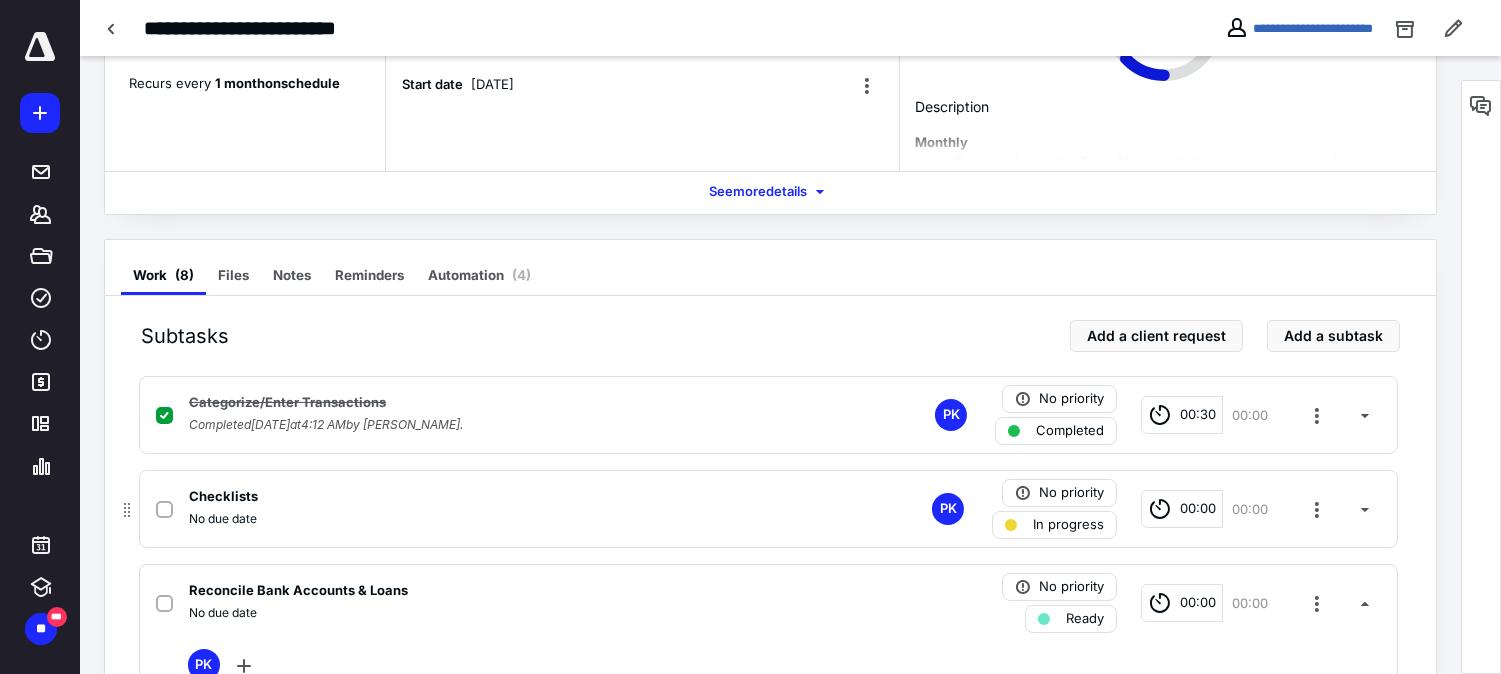 click on "Categorize/Enter Transactions Completed  [DATE]  4:12 AM  by [PERSON_NAME]. PK No priority Completed 00:30 00:00 Checklists No due date PK No priority In progress 00:00 00:00 Reconcile Bank Accounts & Loans No due date No priority Ready 00:00 00:00 PK Add to this list any specific account names and items you need to manage for this client. It'll repeat in the future, so one stop shopping and reminders! Yay! Reconcile transactions for all checking, savings, loans, credit card accounts for the business. Save the reconciliation report for each account to Canopy Put file in Files > Business Year > Bookkeeping > Bank & Loan Statements These are internal reports for Clockwork When  the previous subtask or client request has a status  of   Completed   then  set status  to  Ready .  Successfully ran   [DATE] Add automation Add a checklist Add a tool Review the Income Statement No due date PK No priority Not started 00:00 00:00 Balance Sheet Tie-Out No due date PK No priority Not started 00:00 00:00 No due date" at bounding box center (770, 908) 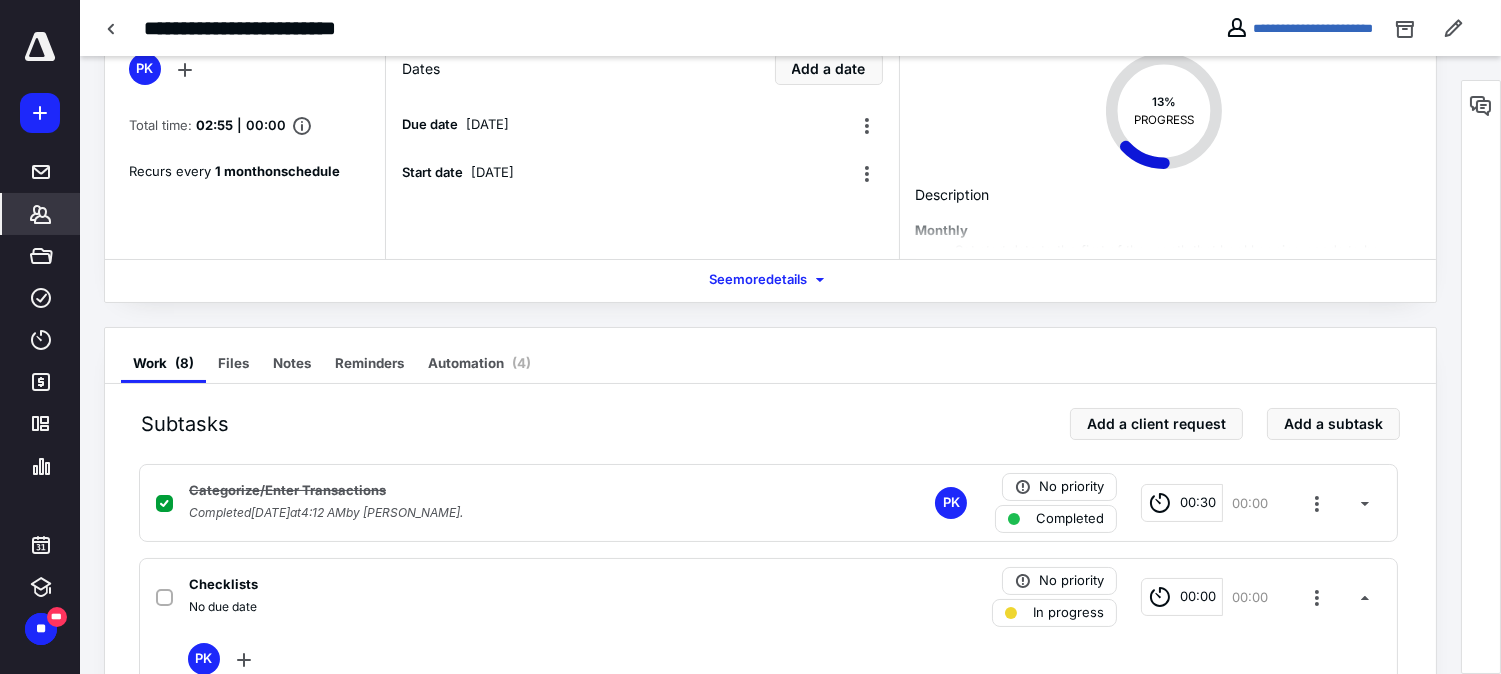 scroll, scrollTop: 91, scrollLeft: 0, axis: vertical 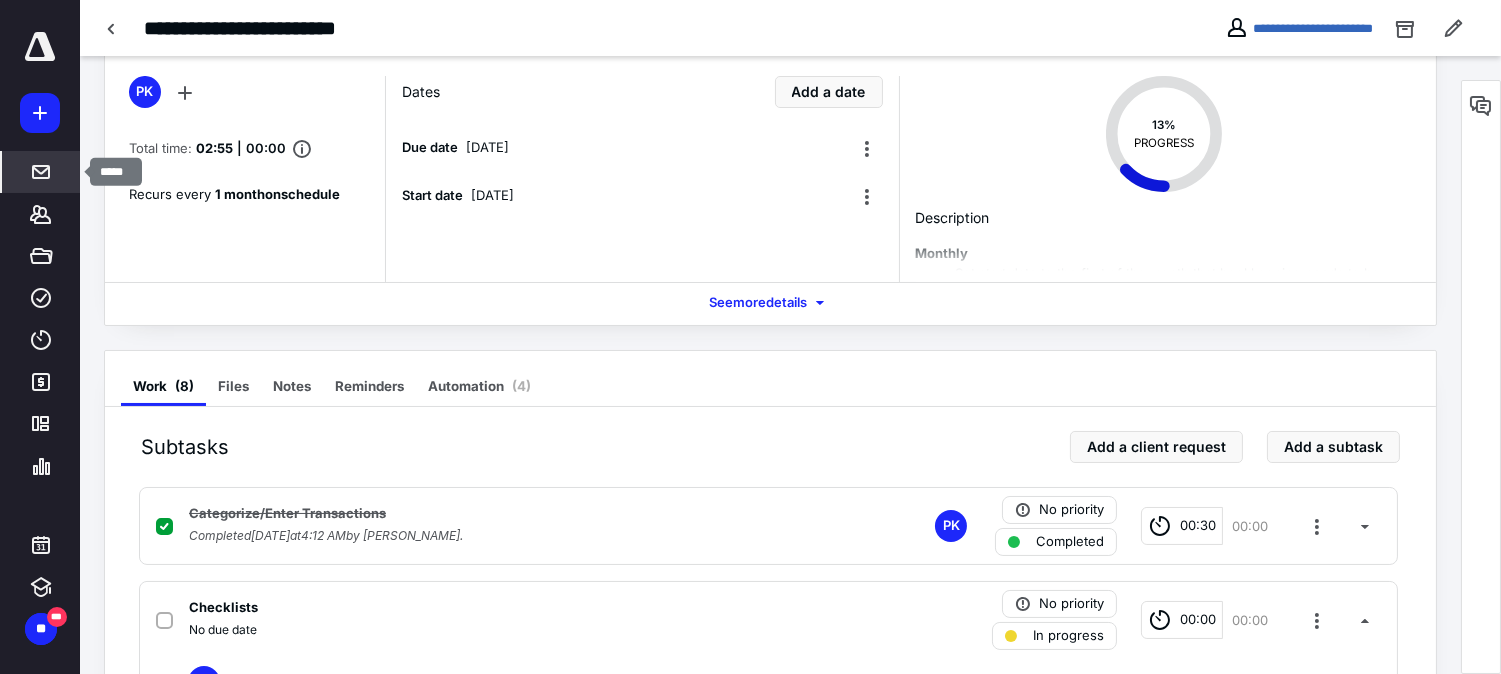 click 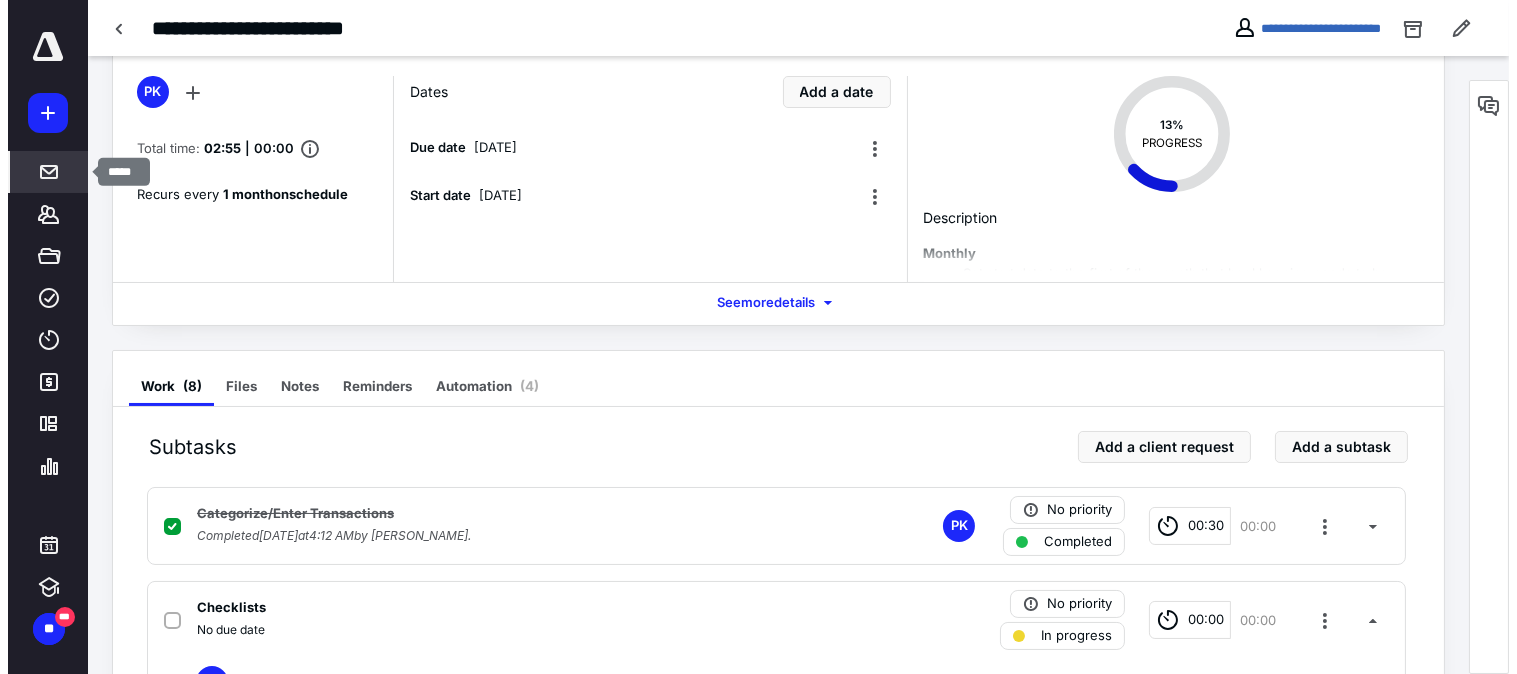 scroll, scrollTop: 0, scrollLeft: 0, axis: both 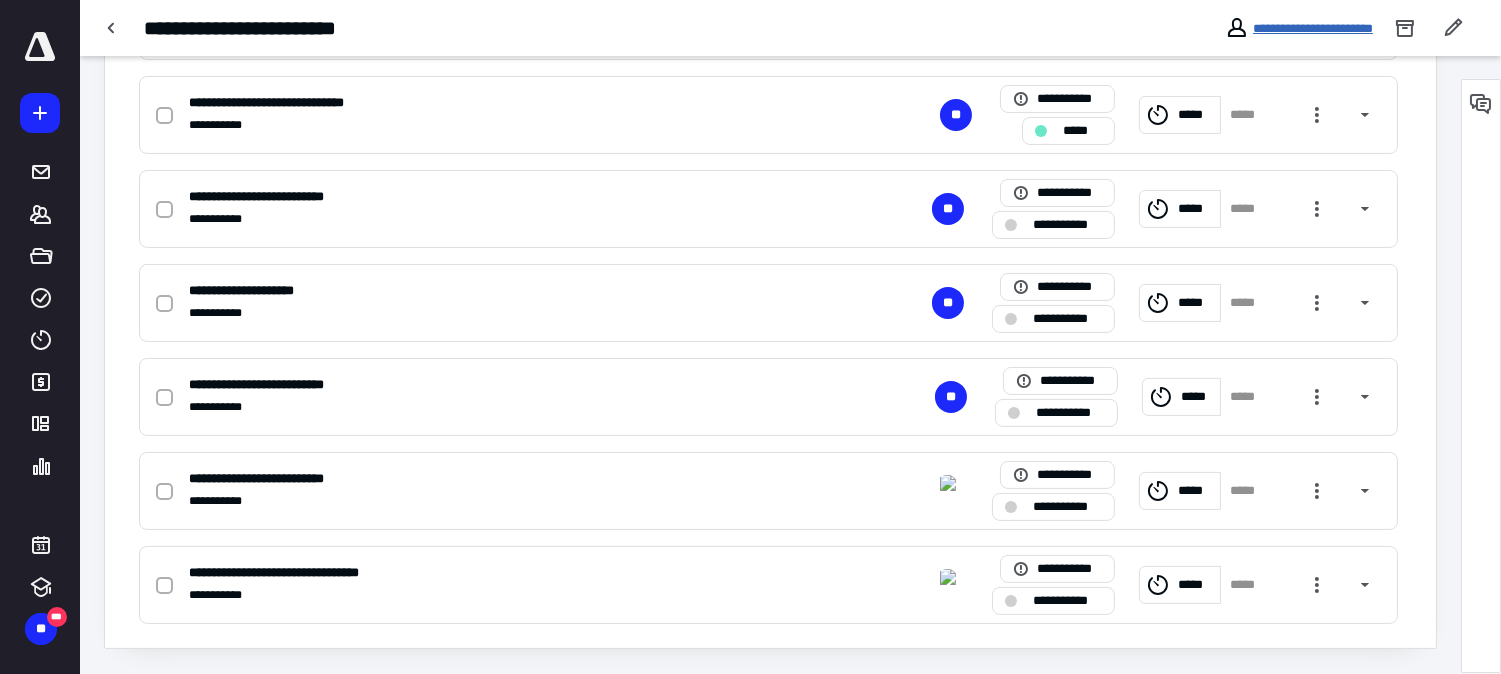 click on "**********" at bounding box center [1313, 28] 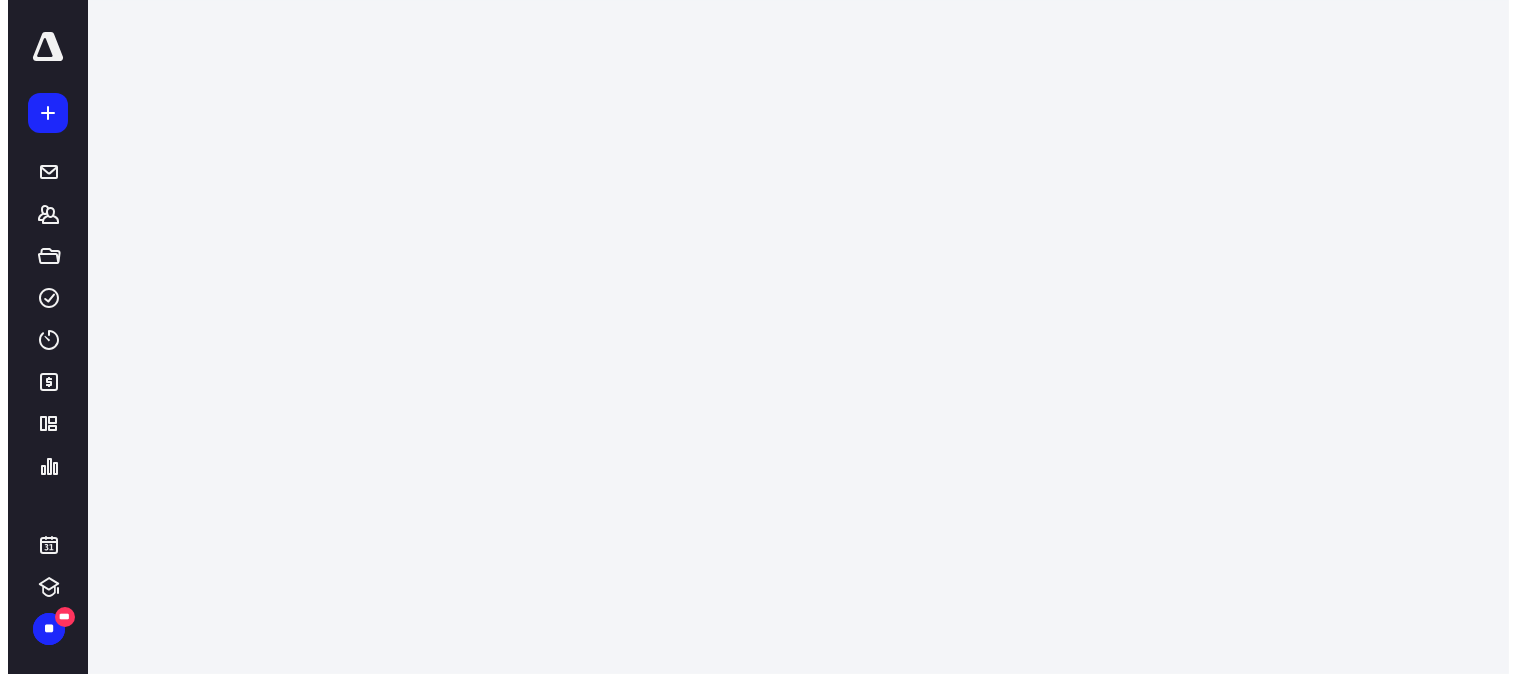 scroll, scrollTop: 0, scrollLeft: 0, axis: both 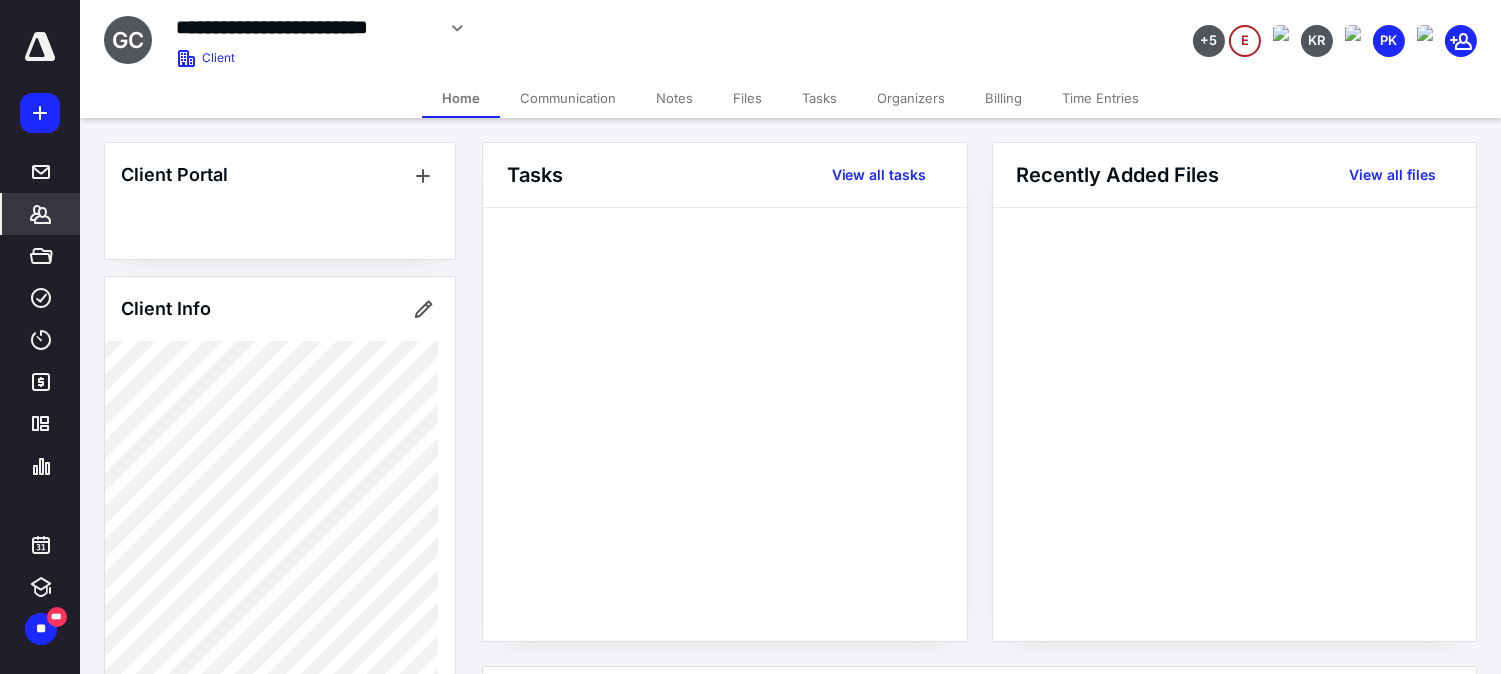 click on "Files" at bounding box center [747, 98] 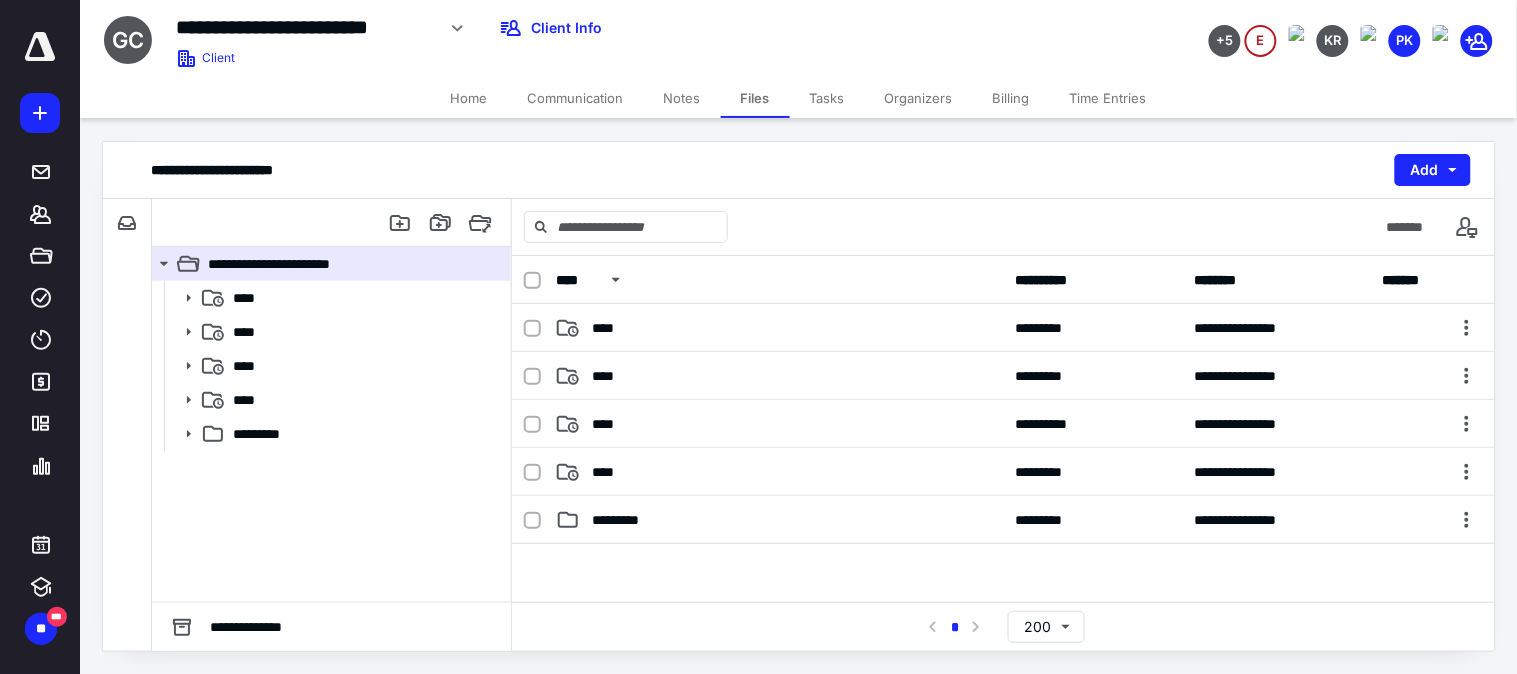 click on "****" at bounding box center (250, 400) 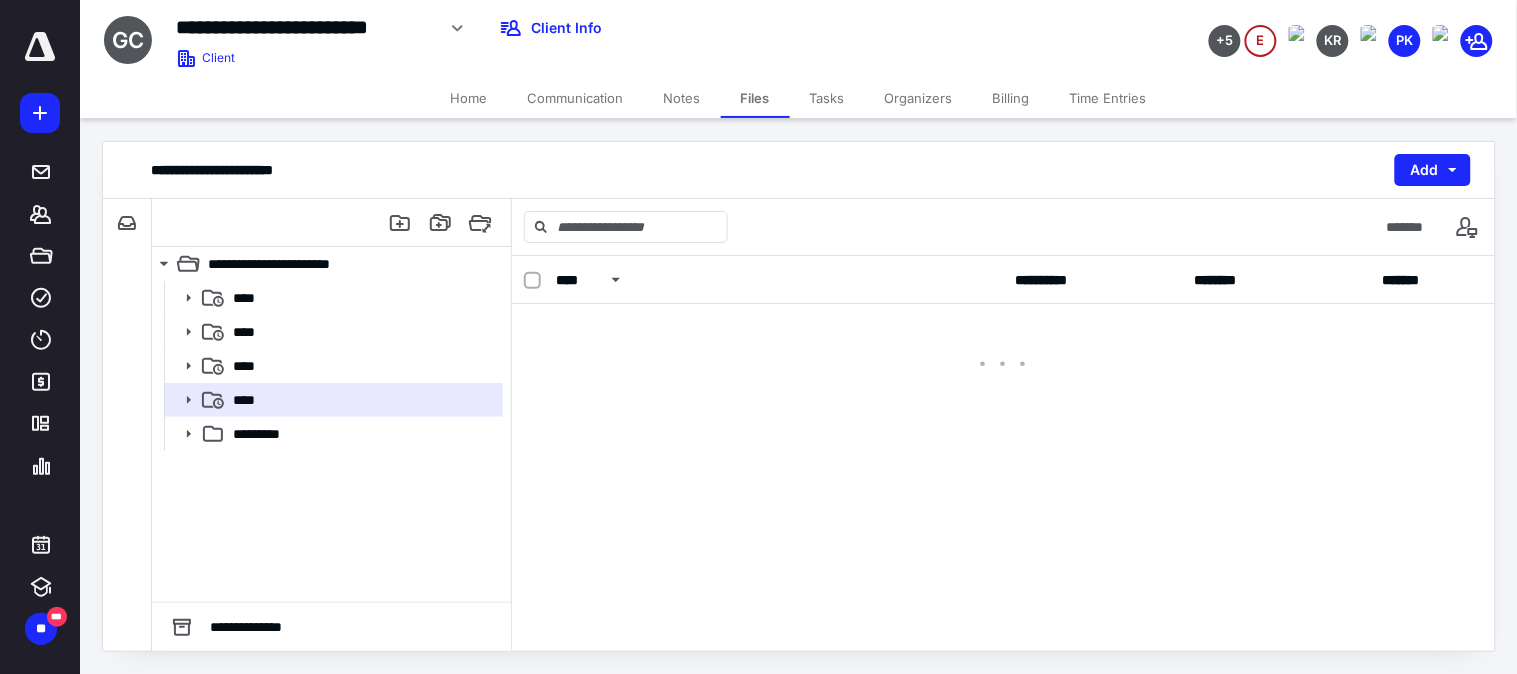click on "****" at bounding box center (250, 400) 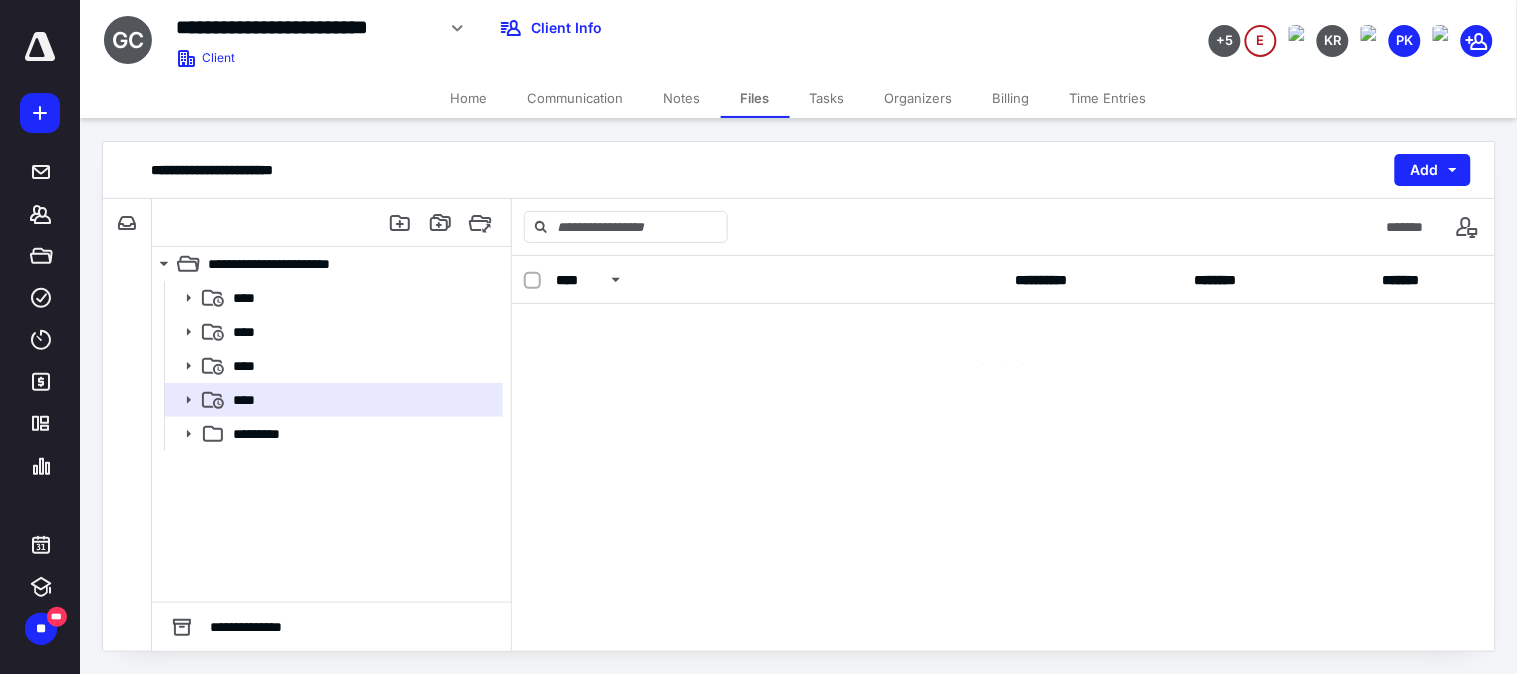 click on "****" at bounding box center [250, 400] 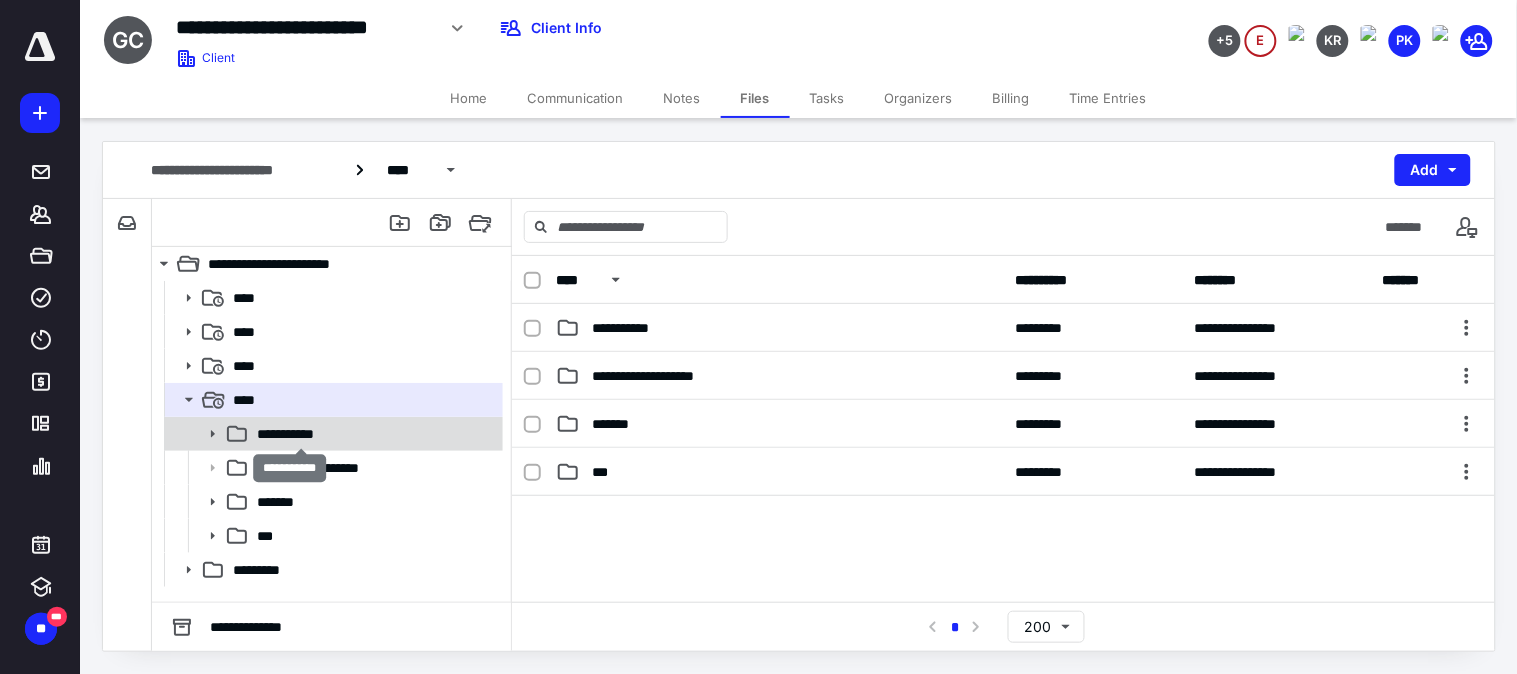 click on "**********" at bounding box center [300, 434] 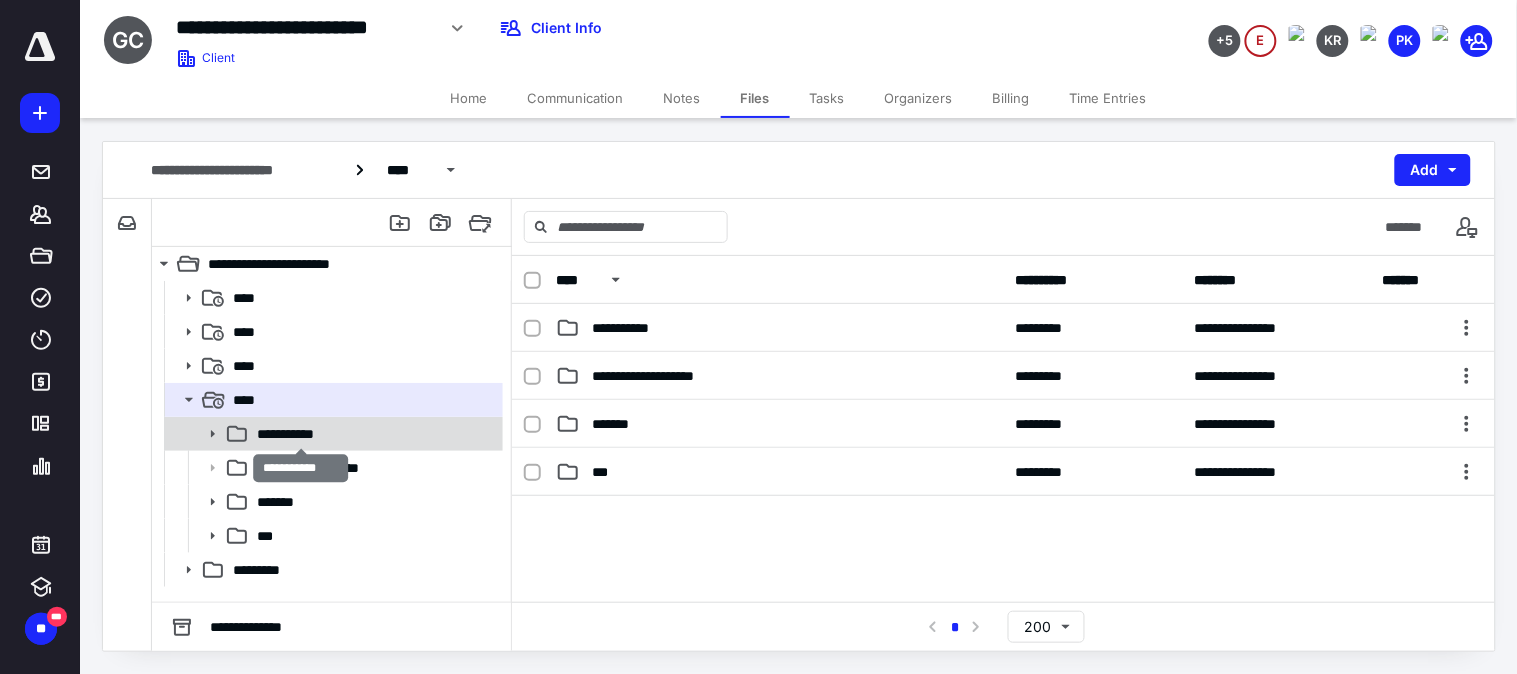 click on "**********" at bounding box center [300, 434] 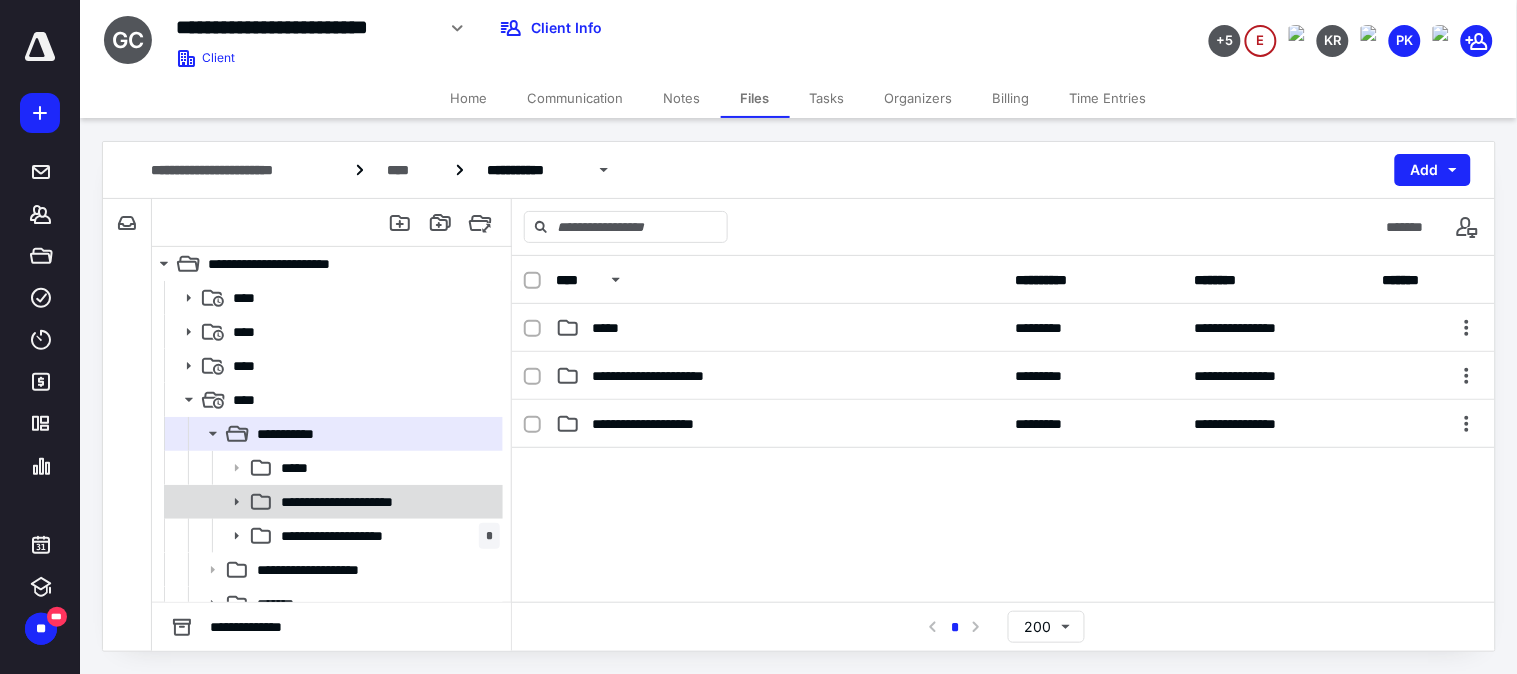 click on "**********" at bounding box center (361, 502) 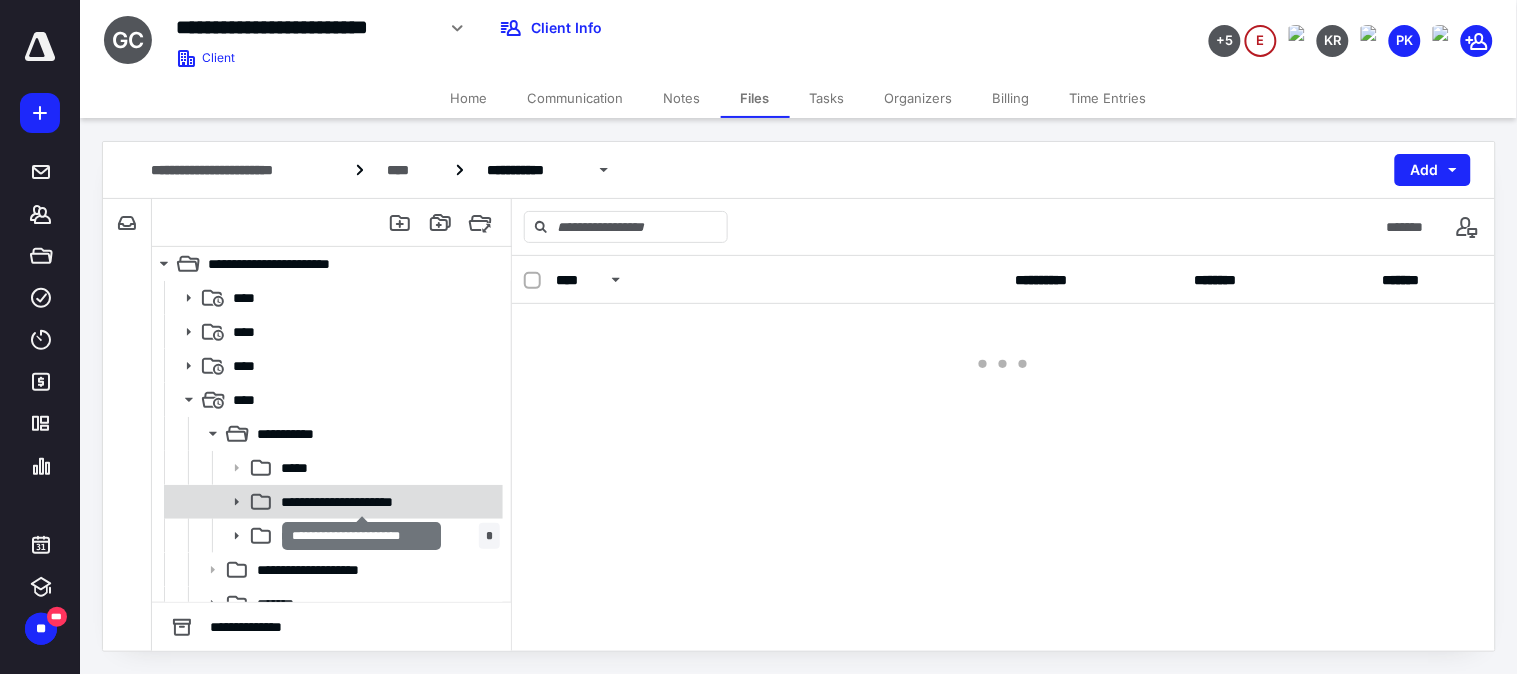 click on "**********" at bounding box center [361, 502] 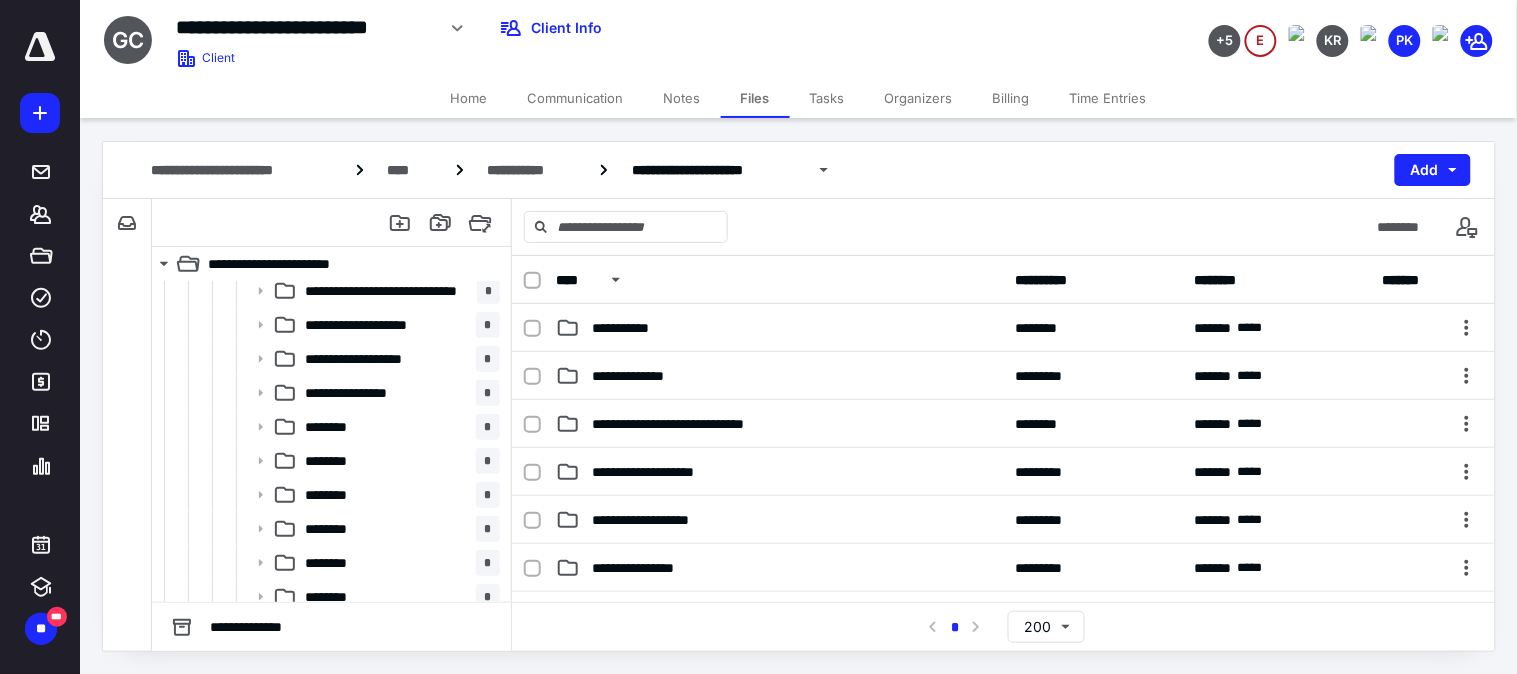 scroll, scrollTop: 333, scrollLeft: 0, axis: vertical 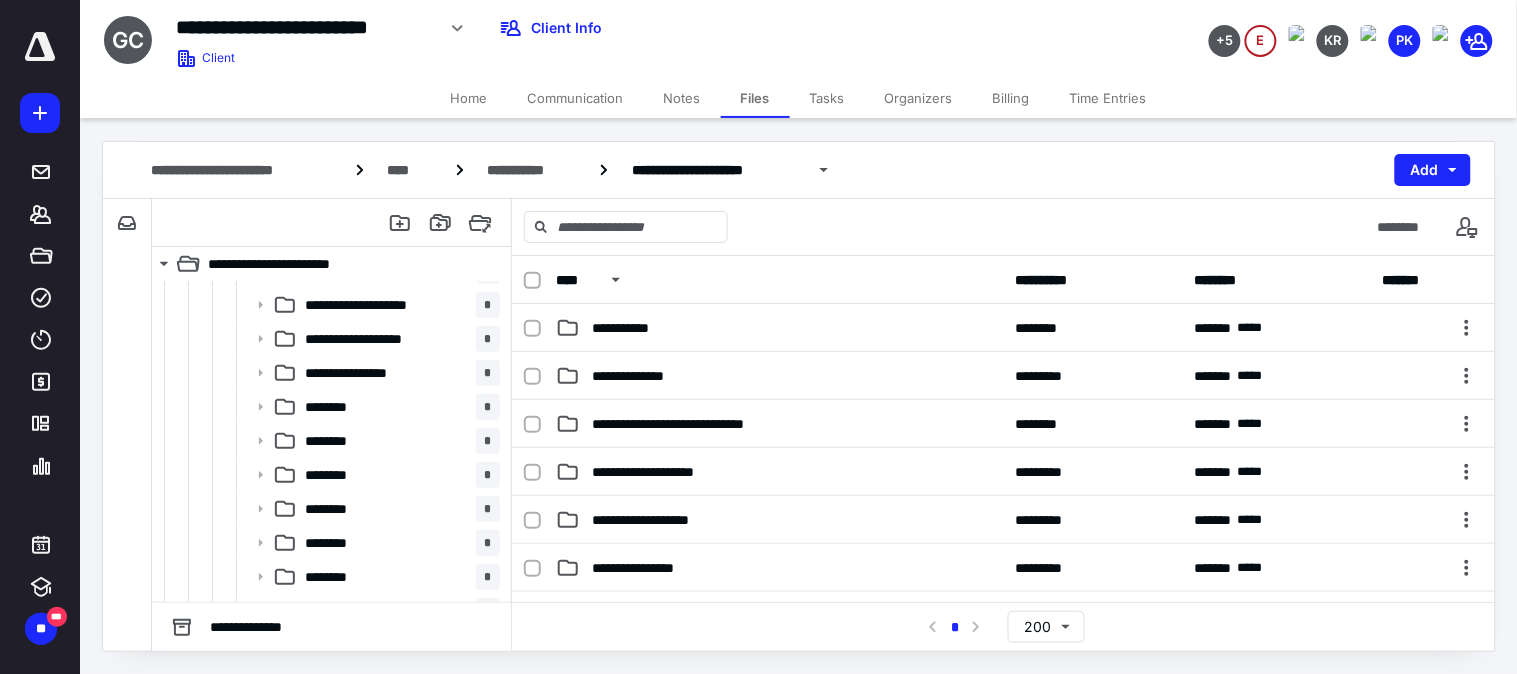 click on "**********" at bounding box center (600, 28) 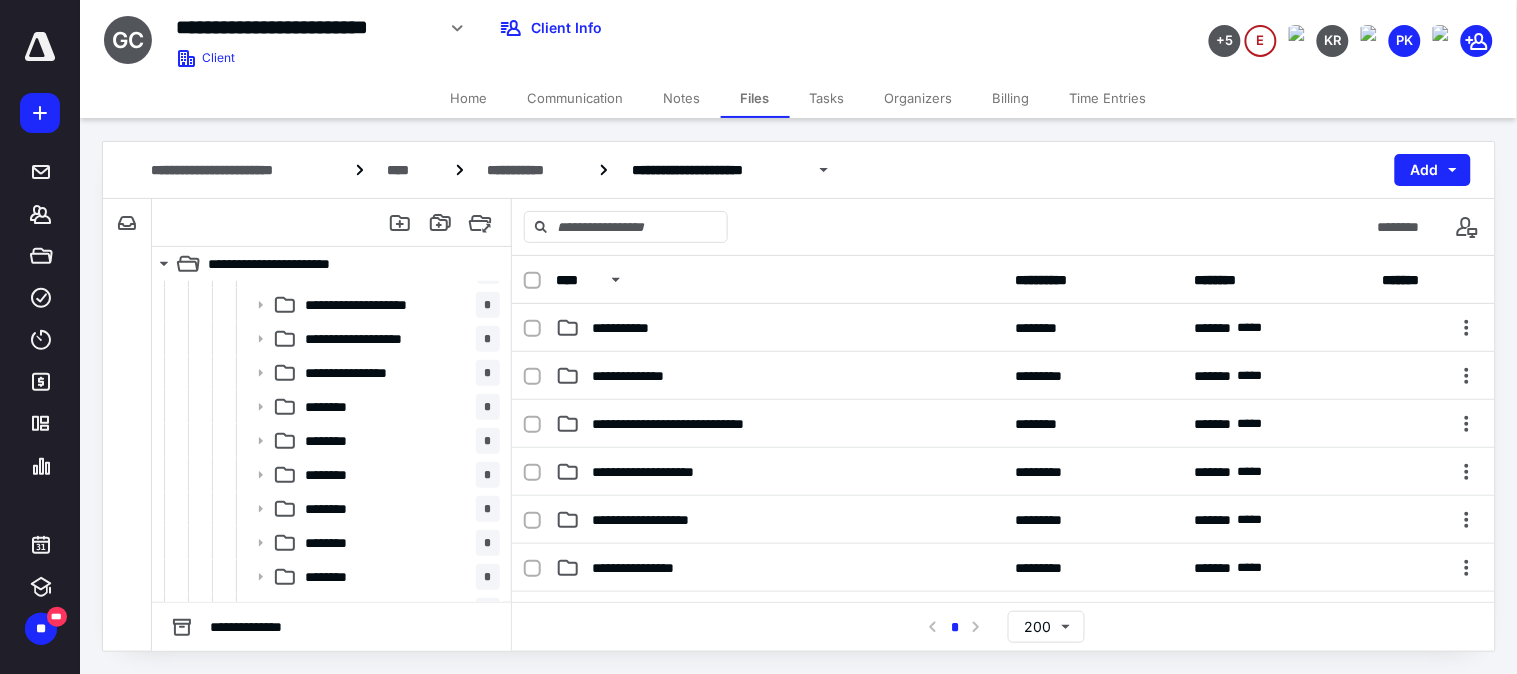 scroll, scrollTop: 1045, scrollLeft: 0, axis: vertical 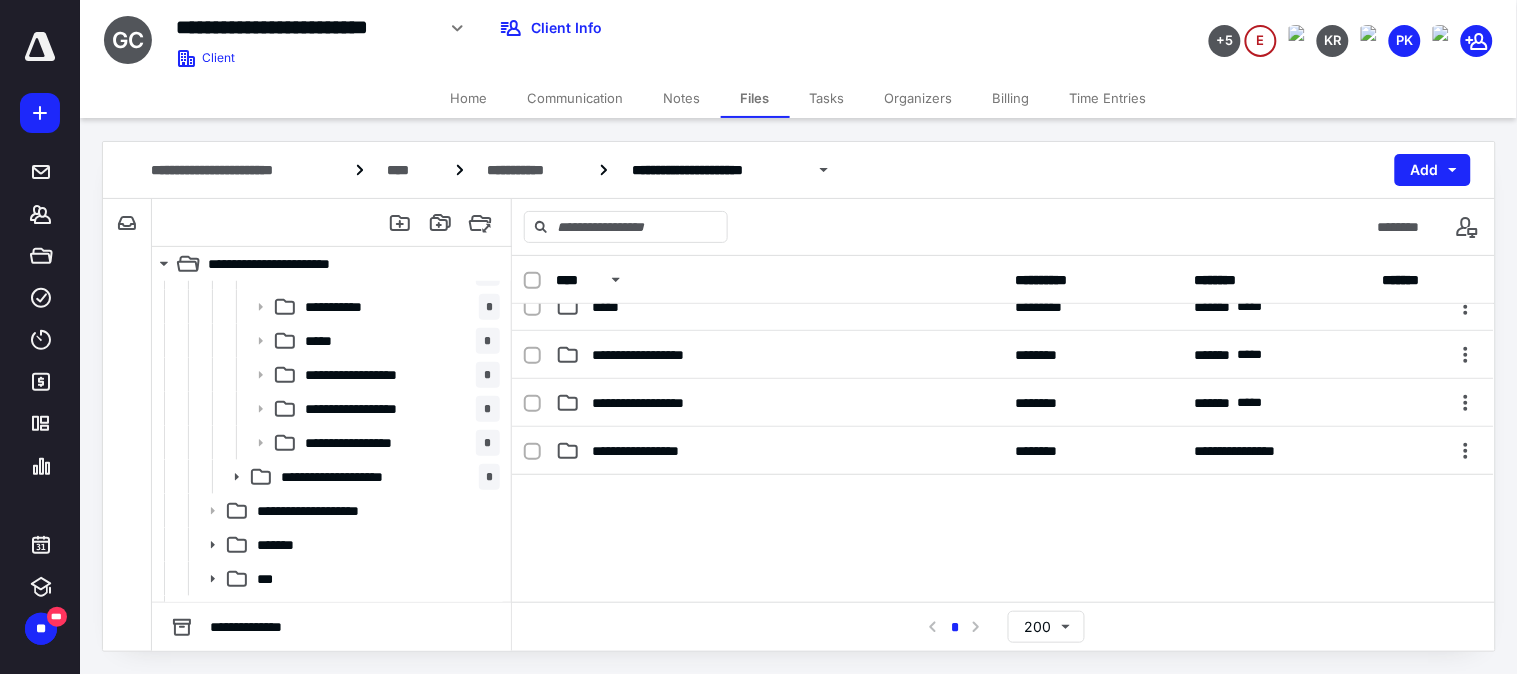 click on "**********" at bounding box center [1003, 626] 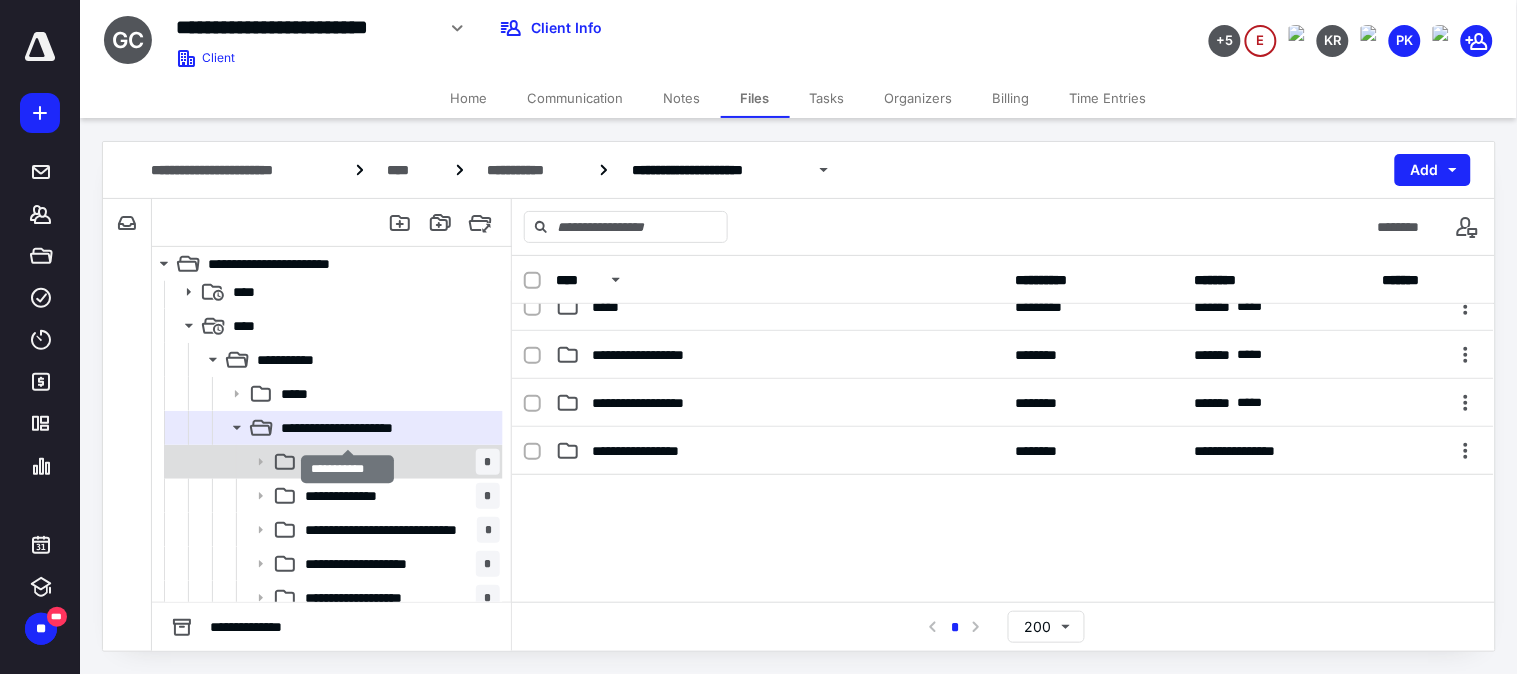 scroll, scrollTop: 111, scrollLeft: 0, axis: vertical 